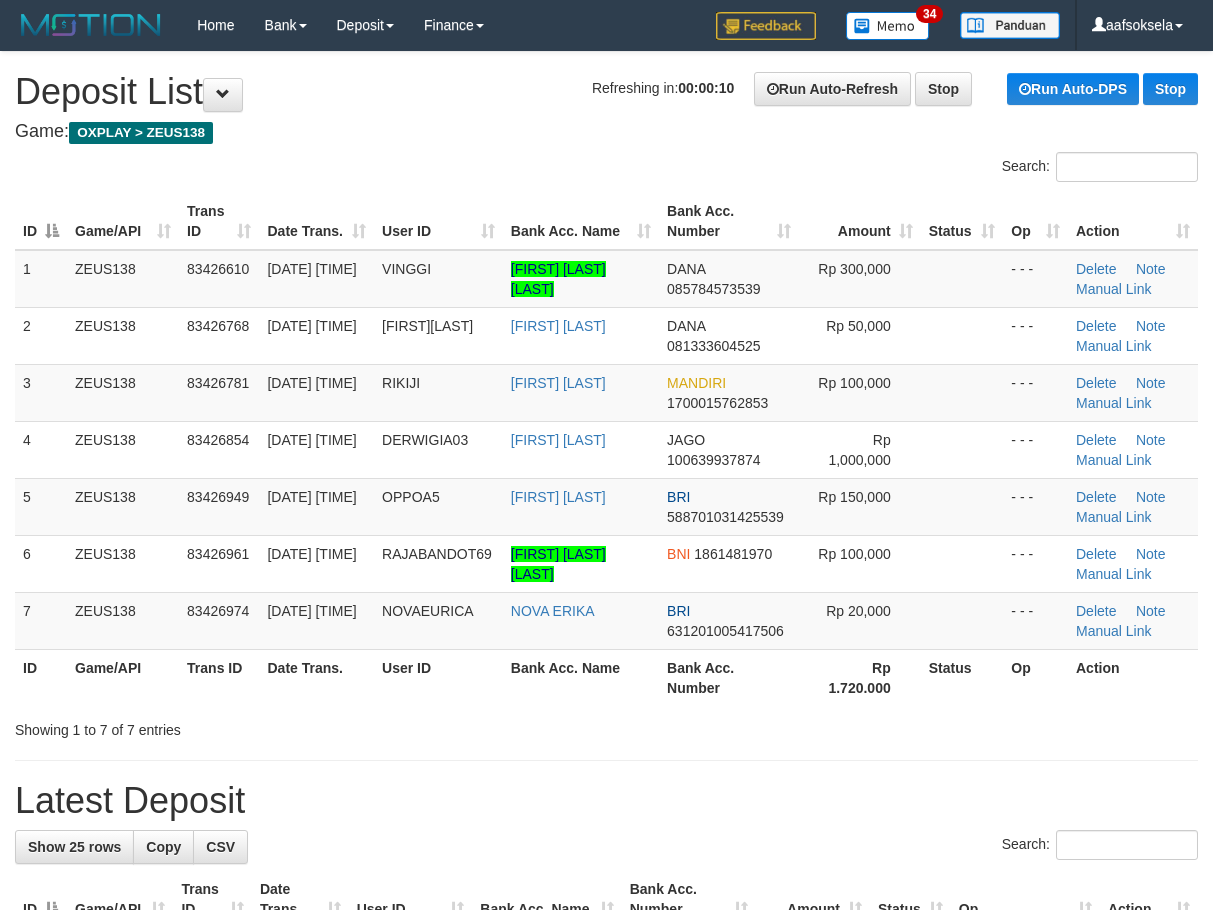 scroll, scrollTop: 0, scrollLeft: 0, axis: both 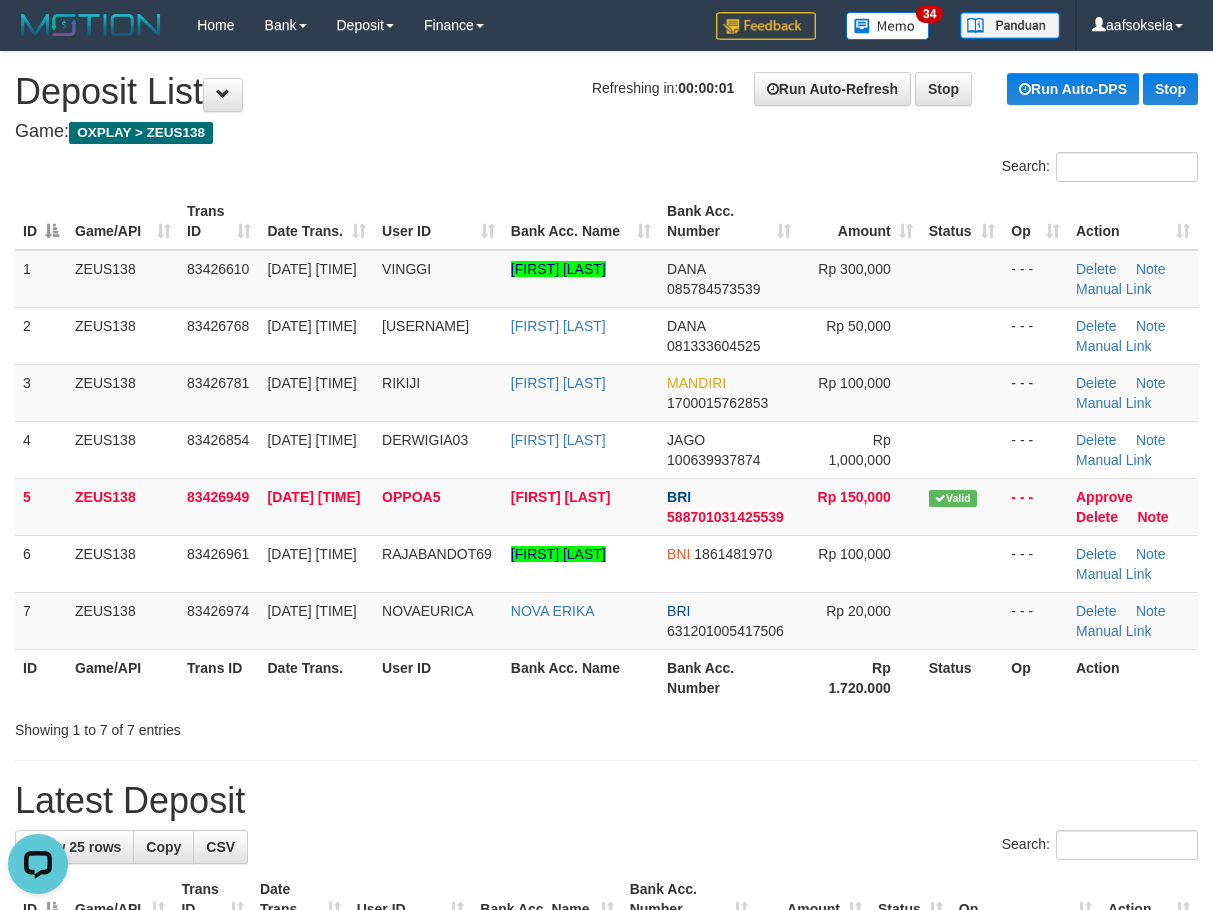 click on "Showing 1 to 7 of 7 entries" at bounding box center (606, 726) 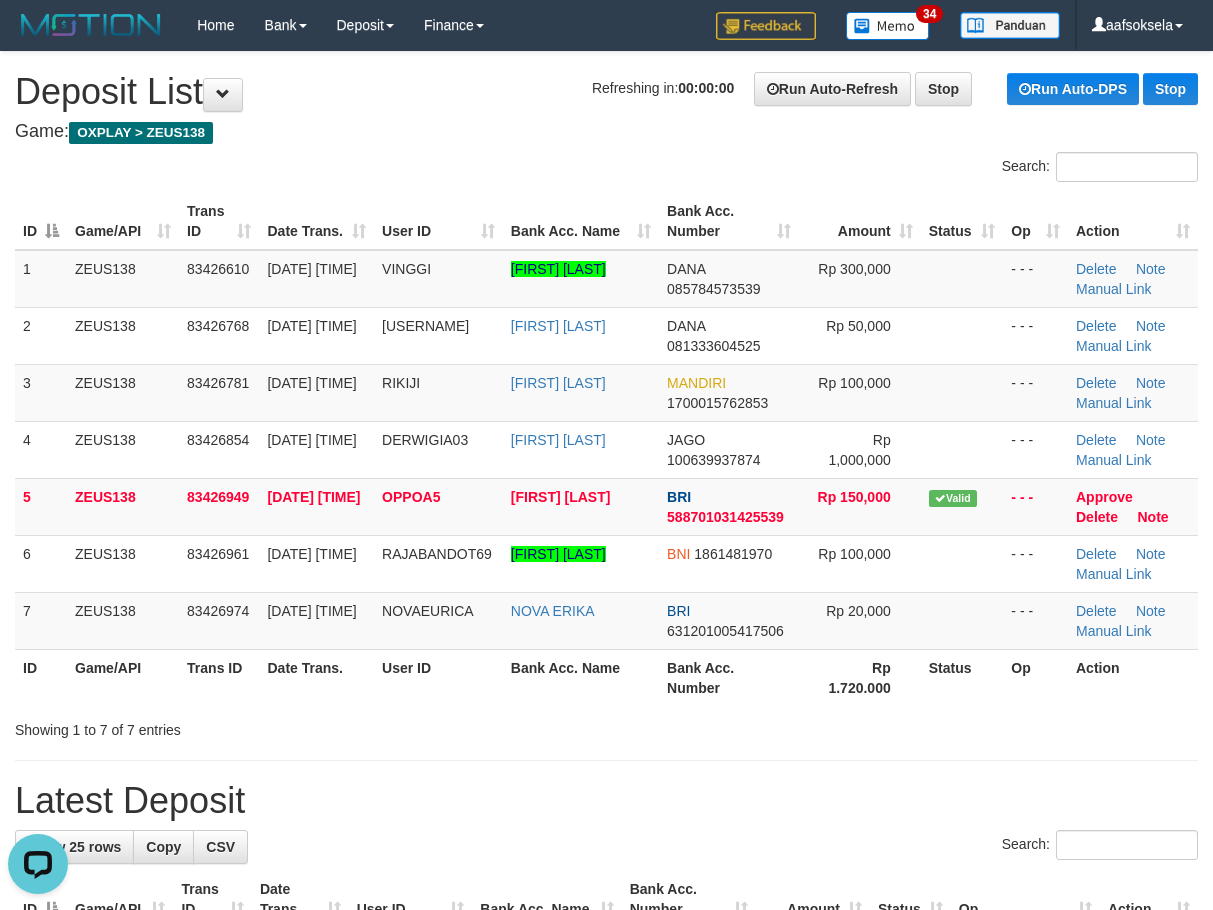 click on "Showing 1 to 7 of 7 entries" at bounding box center (606, 726) 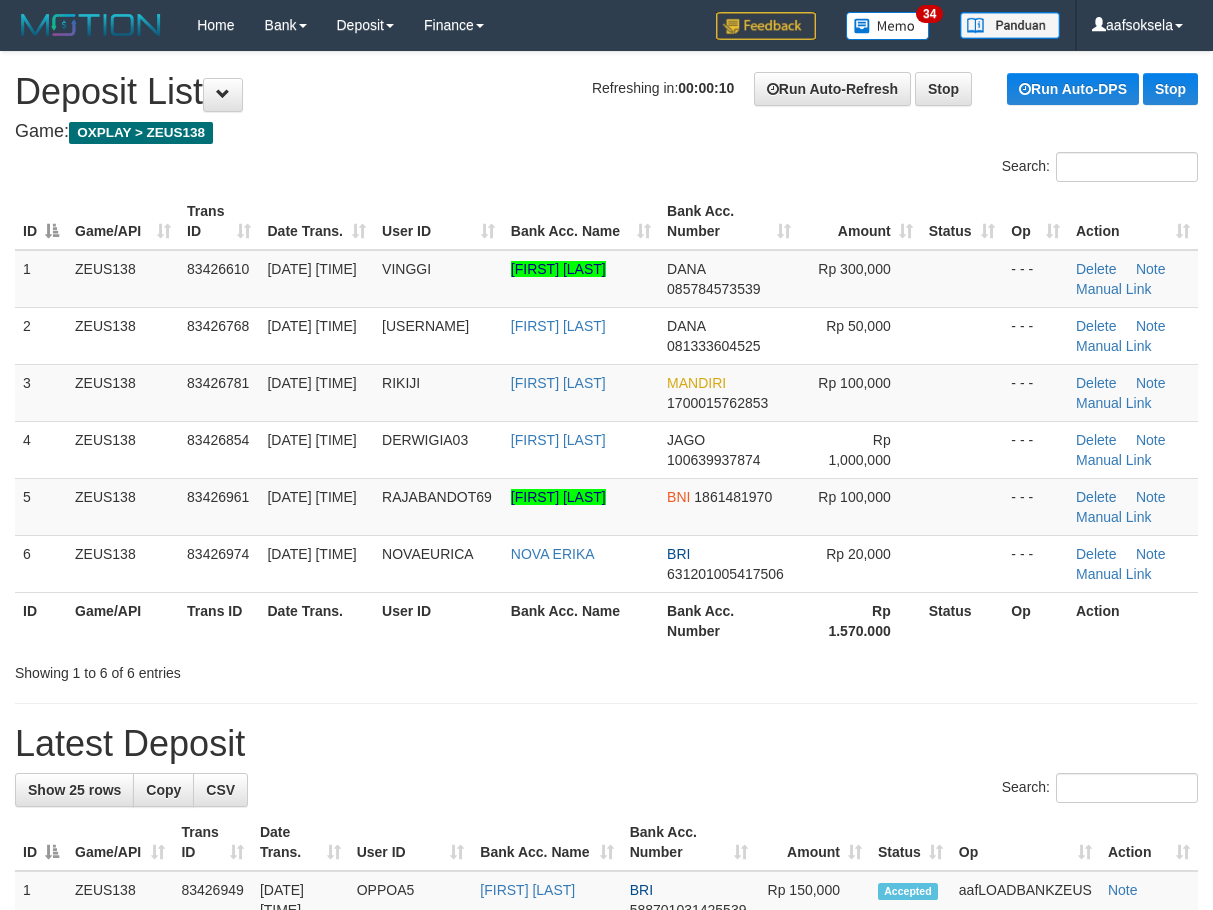 scroll, scrollTop: 0, scrollLeft: 0, axis: both 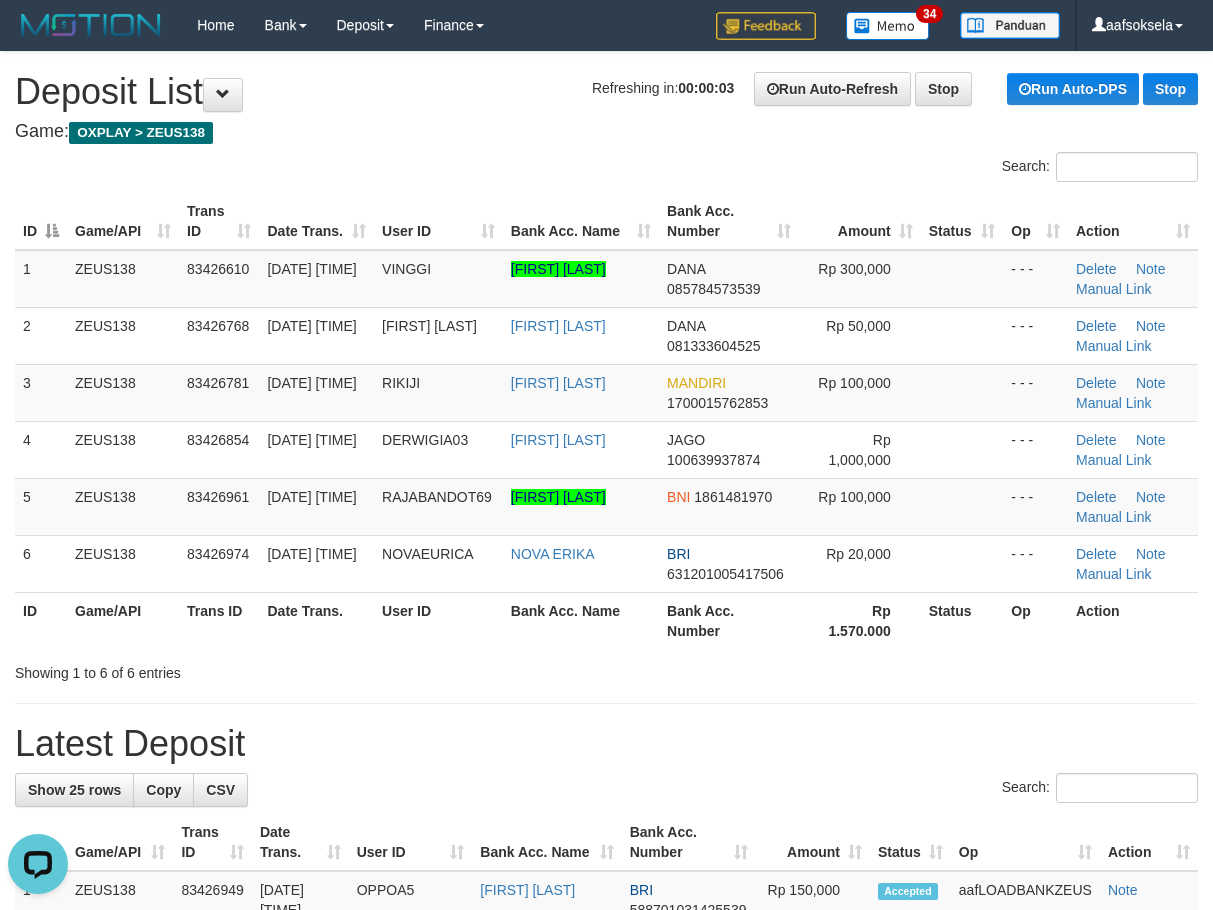 click on "**********" at bounding box center [606, 1241] 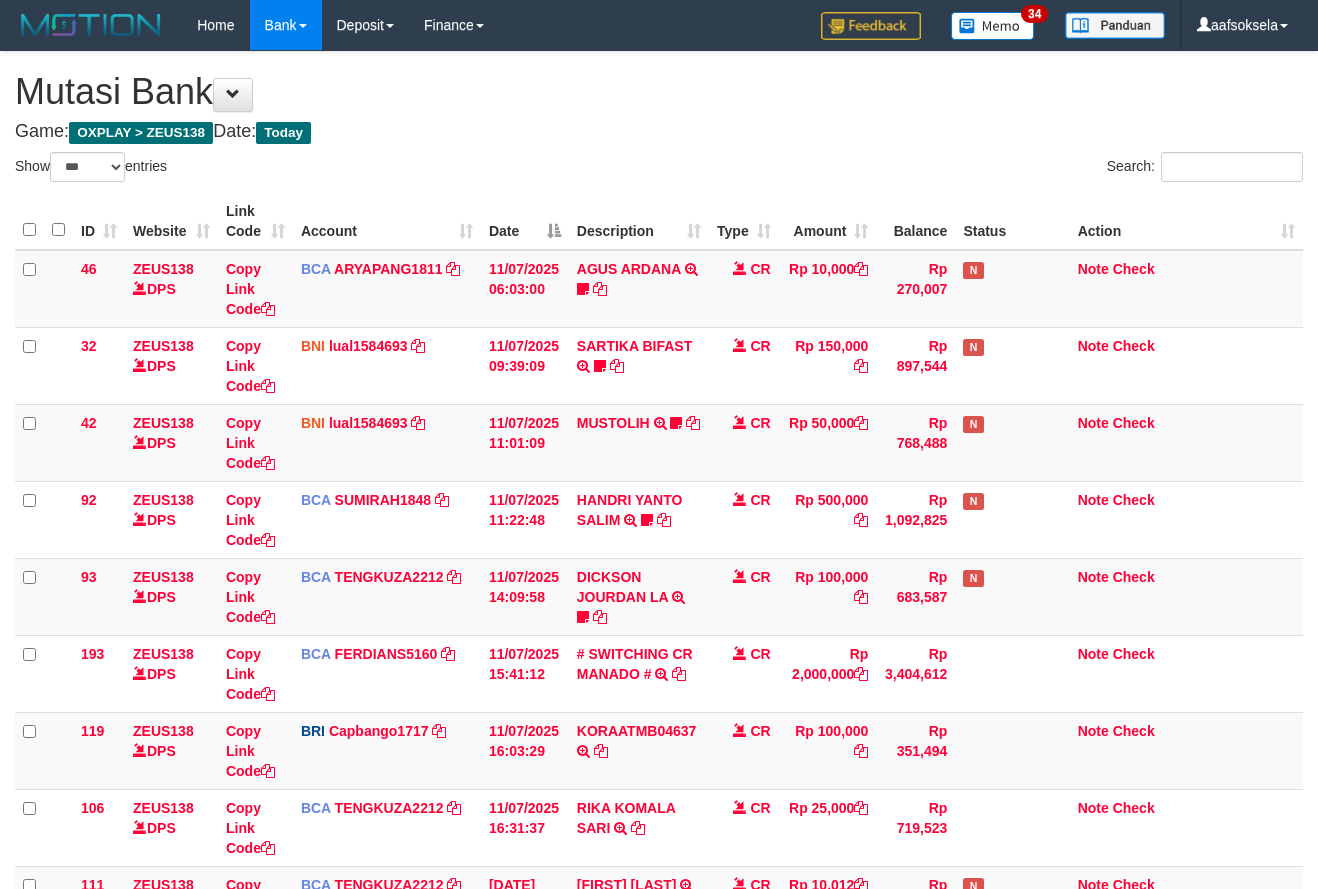 select on "***" 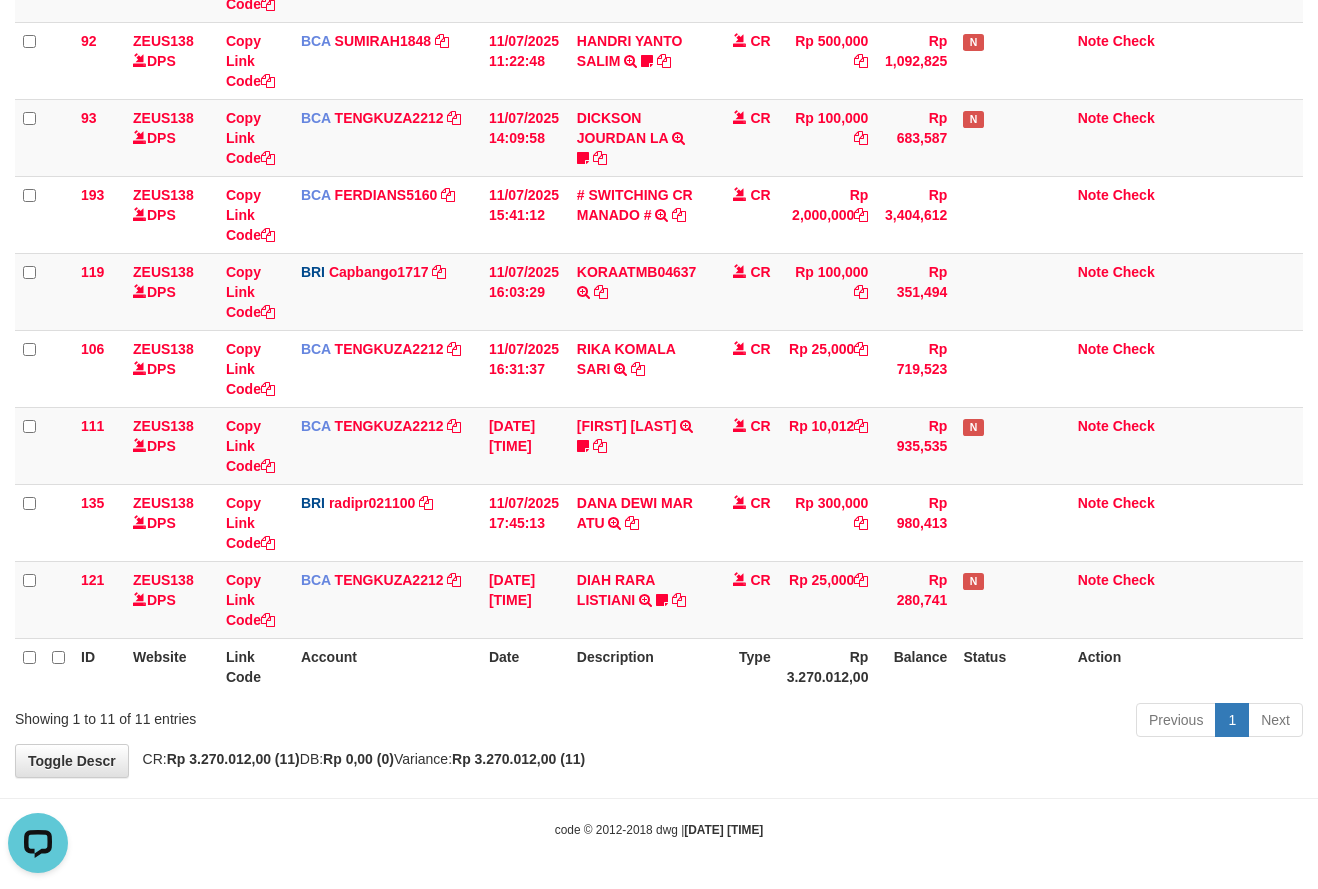 scroll, scrollTop: 0, scrollLeft: 0, axis: both 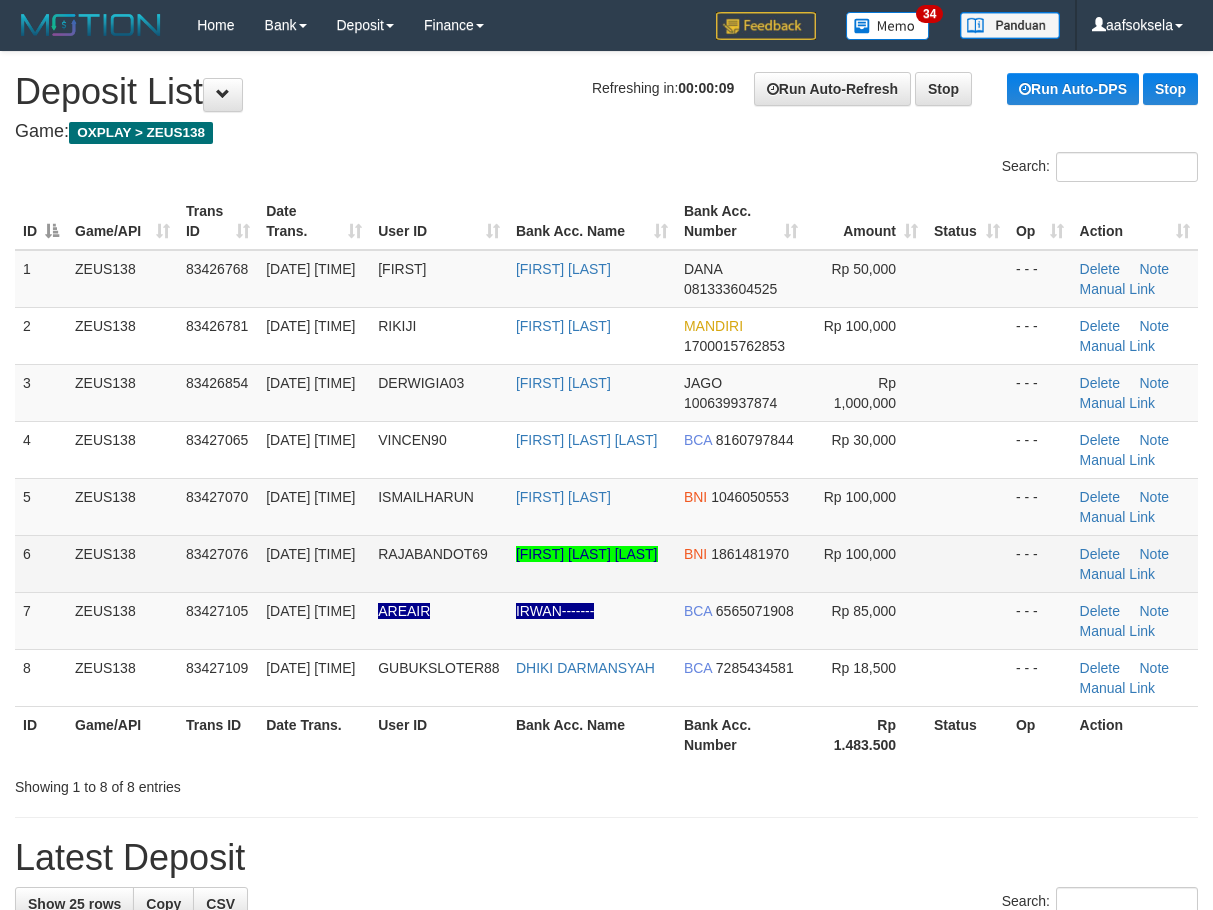 drag, startPoint x: 430, startPoint y: 541, endPoint x: 310, endPoint y: 581, distance: 126.491104 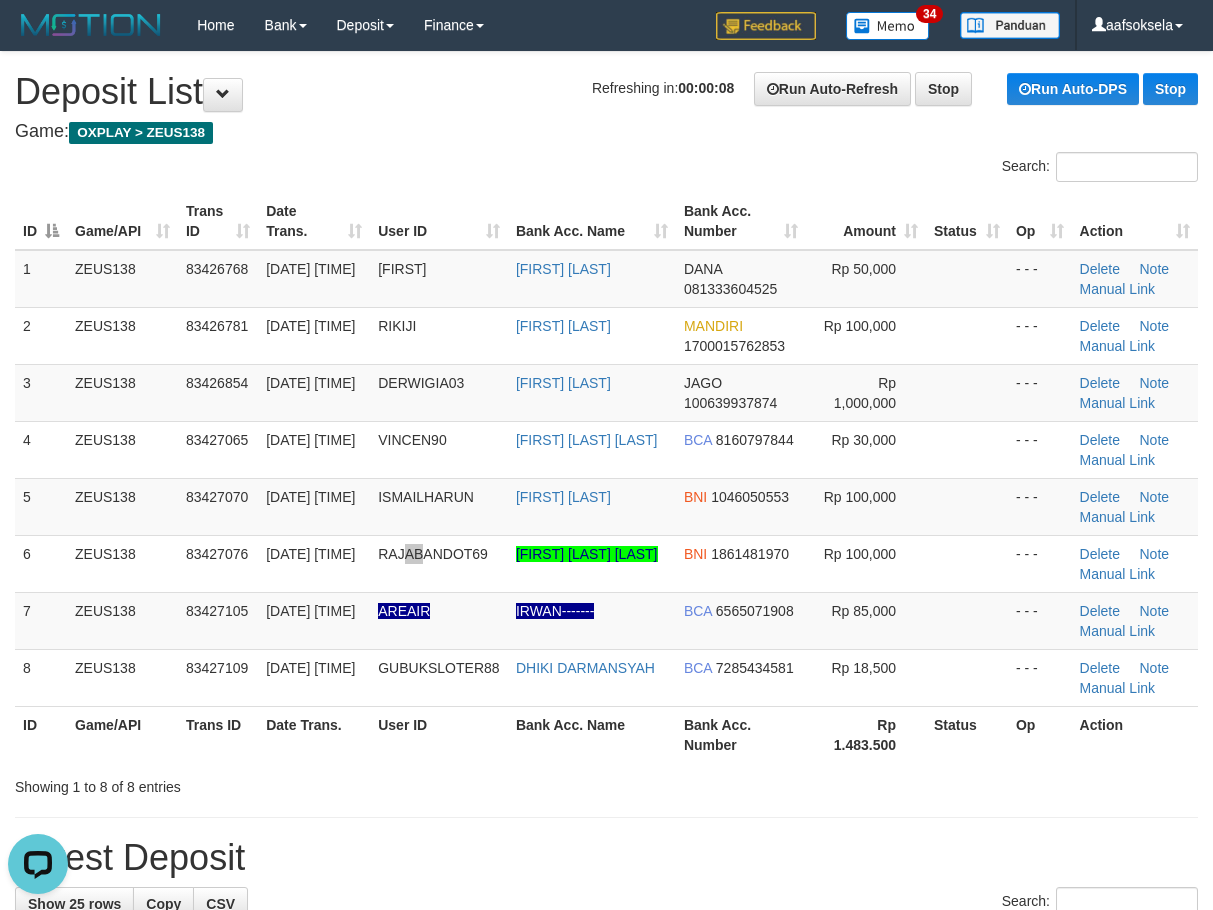 scroll, scrollTop: 0, scrollLeft: 0, axis: both 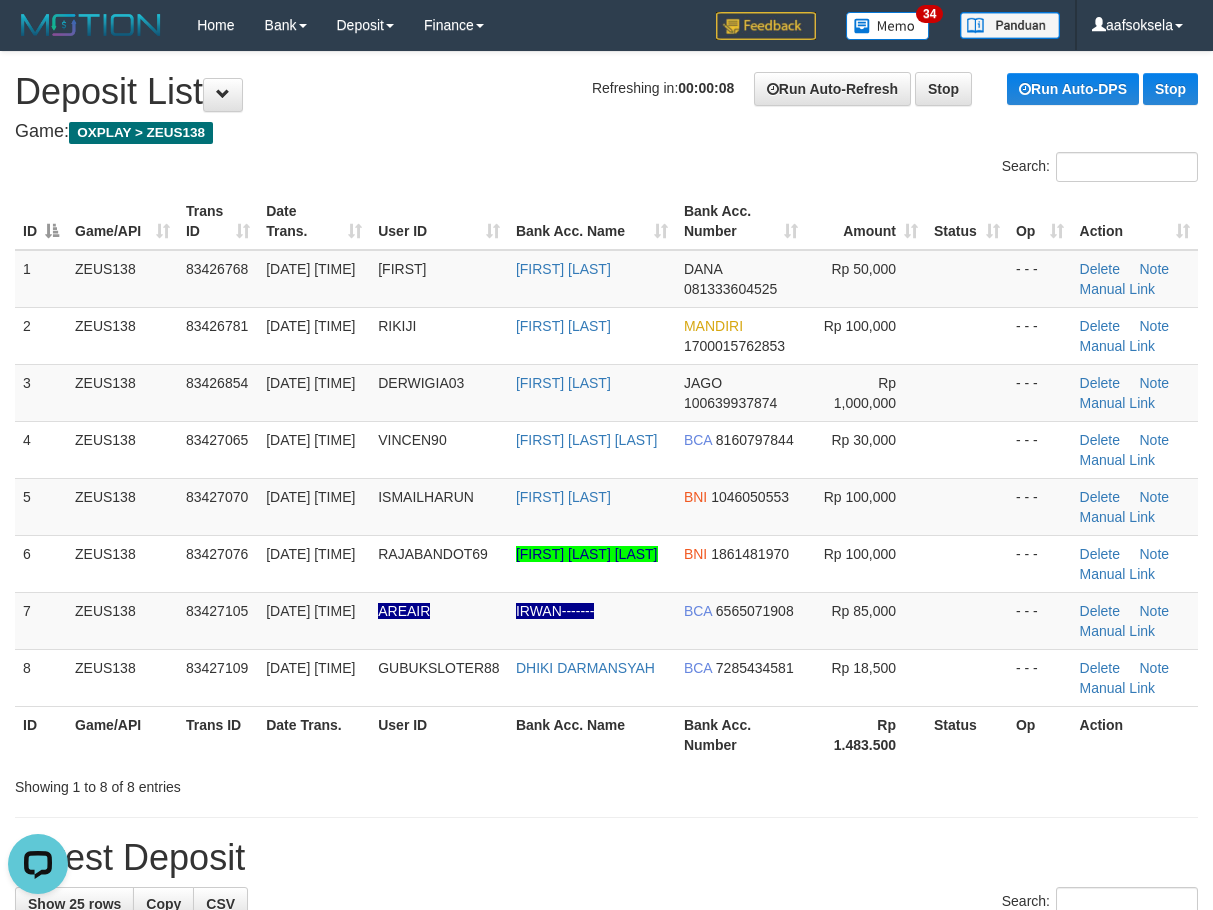click on "11/07/2025 17:52:10" at bounding box center [314, 506] 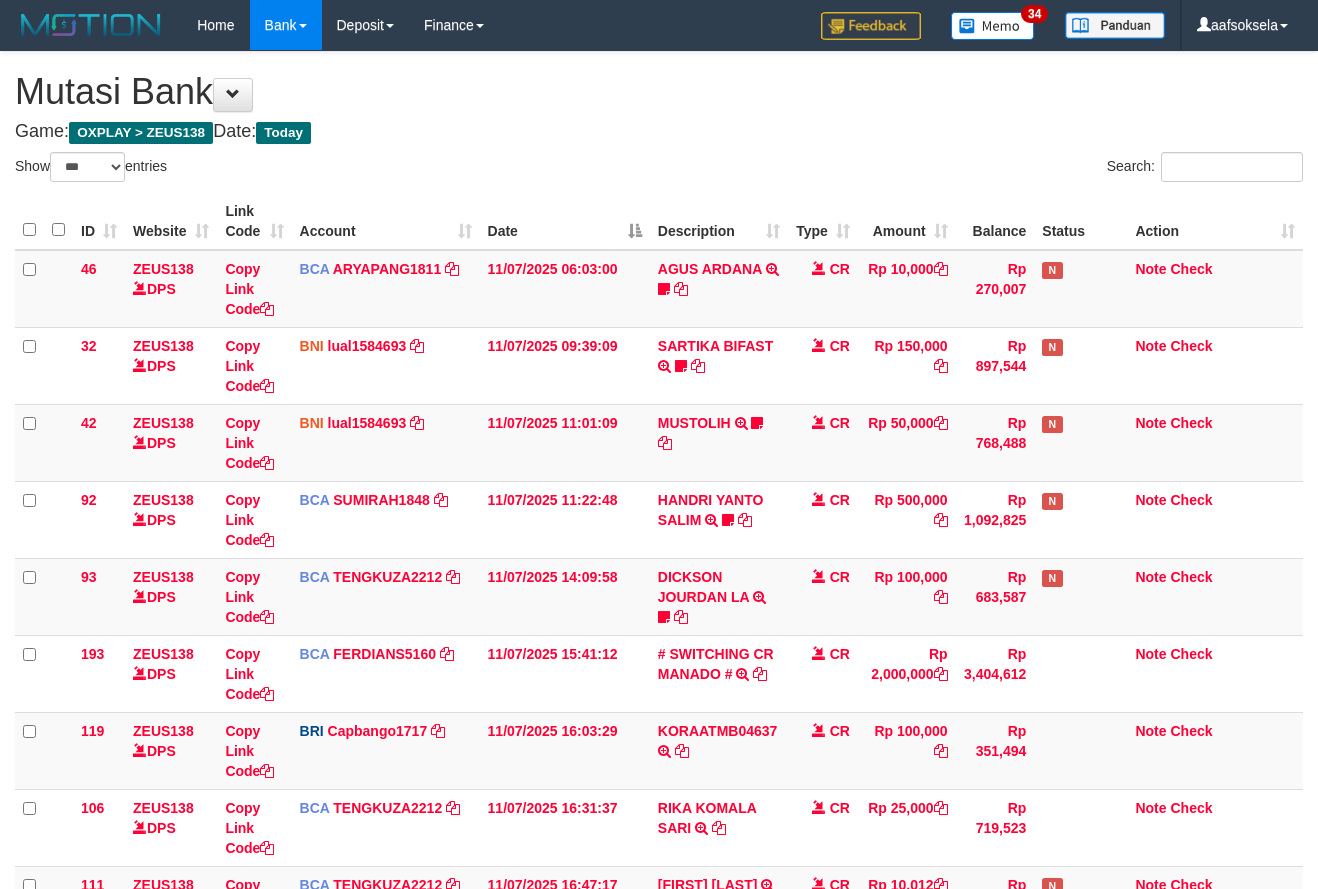 select on "***" 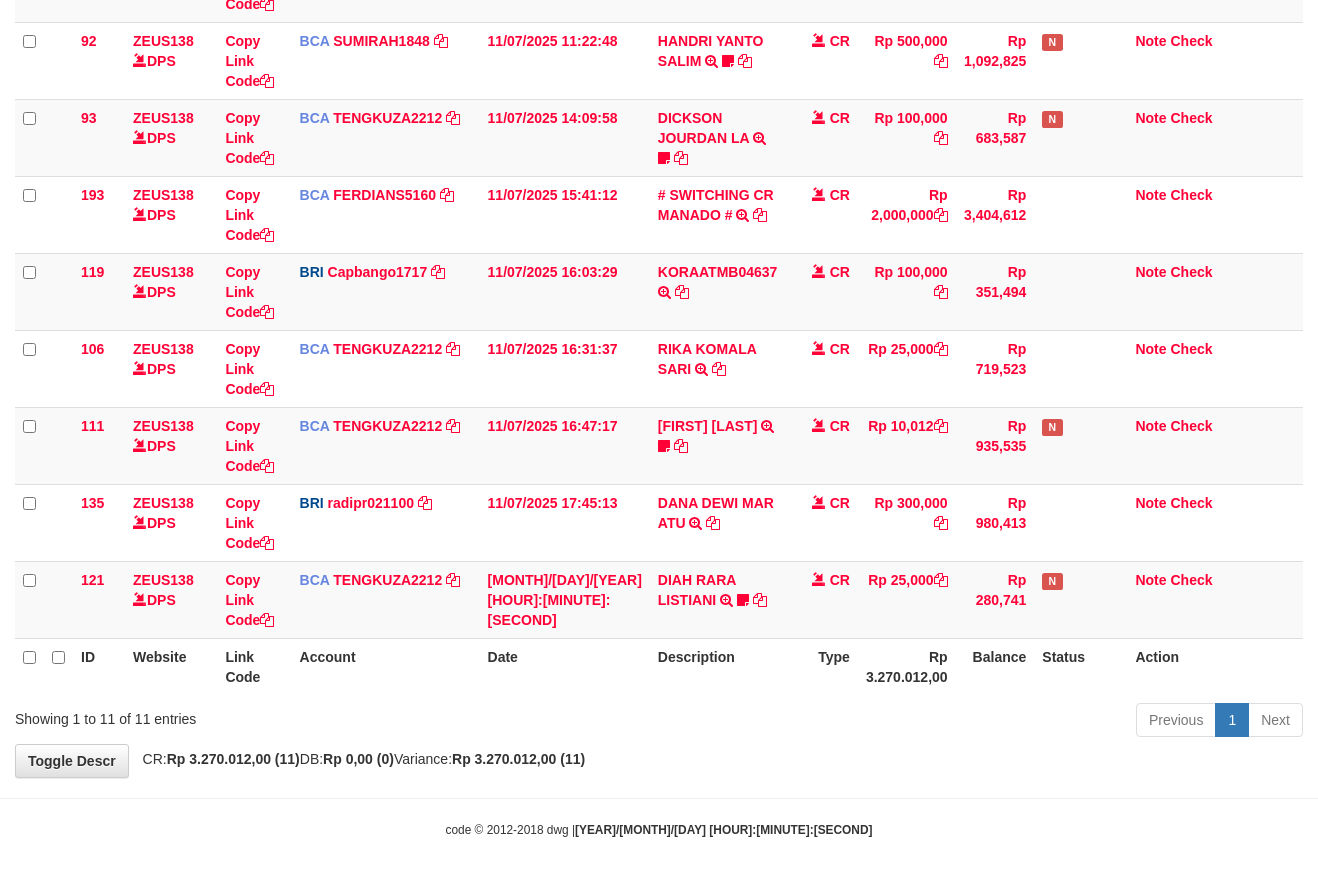 drag, startPoint x: 737, startPoint y: 737, endPoint x: 1013, endPoint y: 662, distance: 286.00873 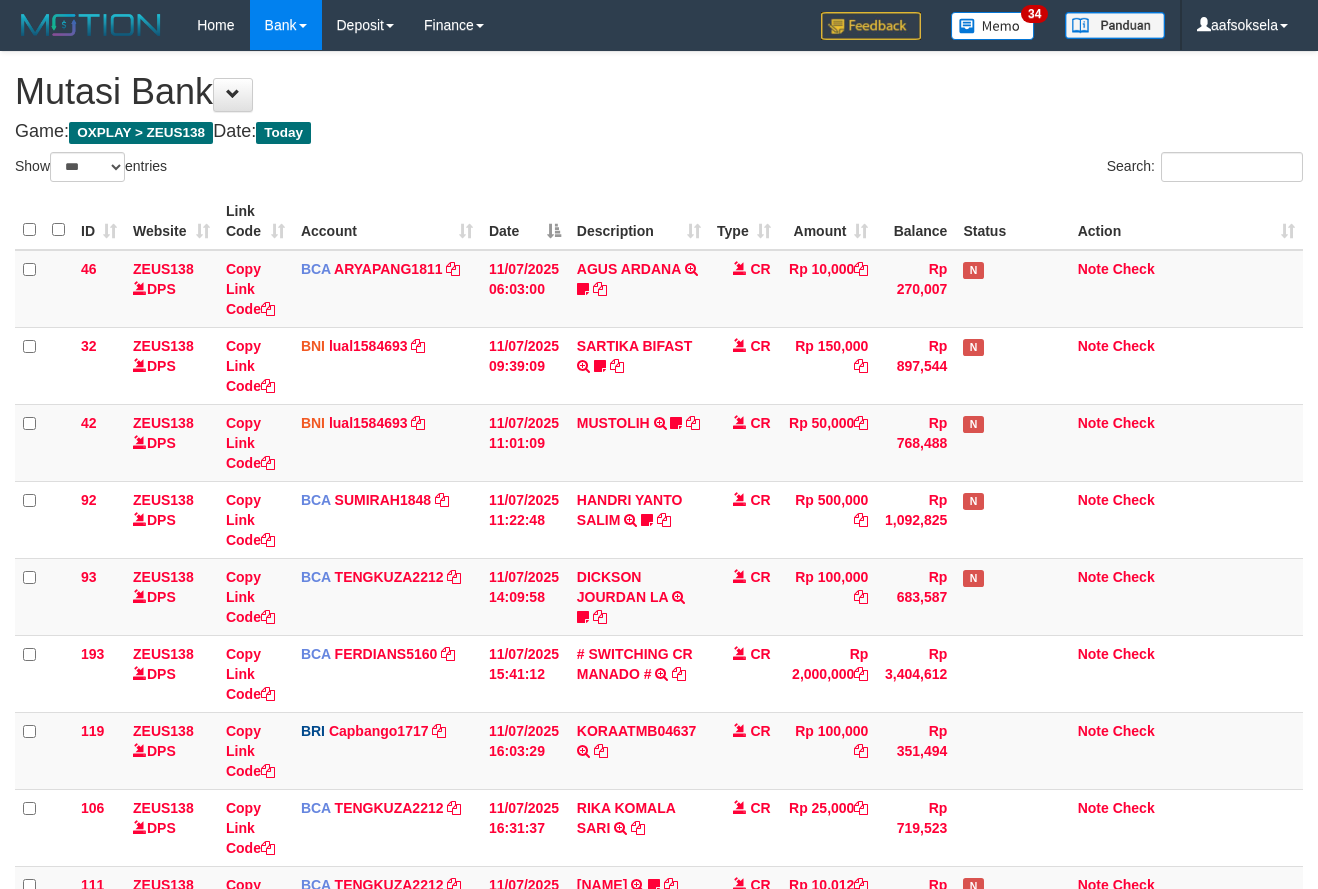 select on "***" 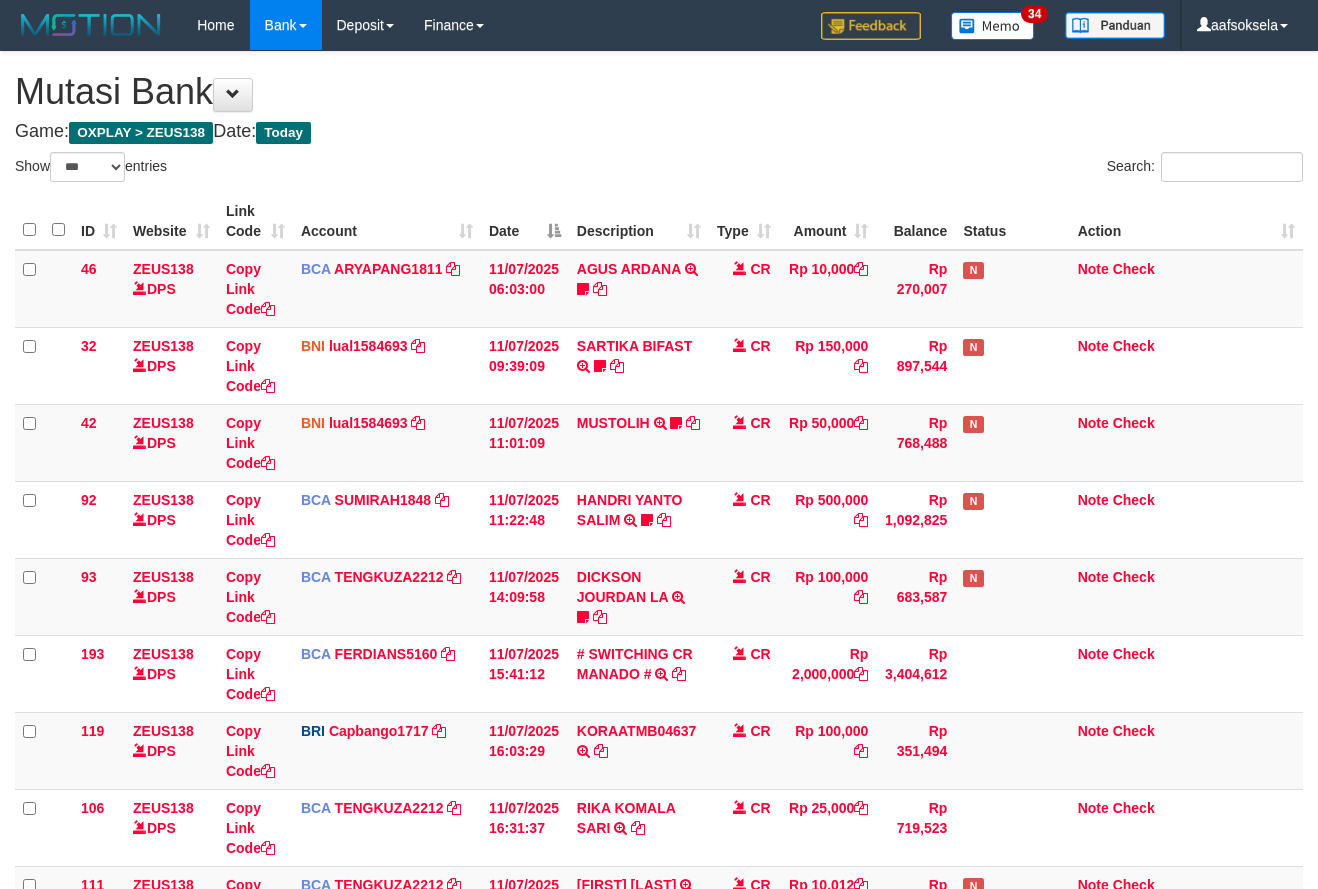 select on "***" 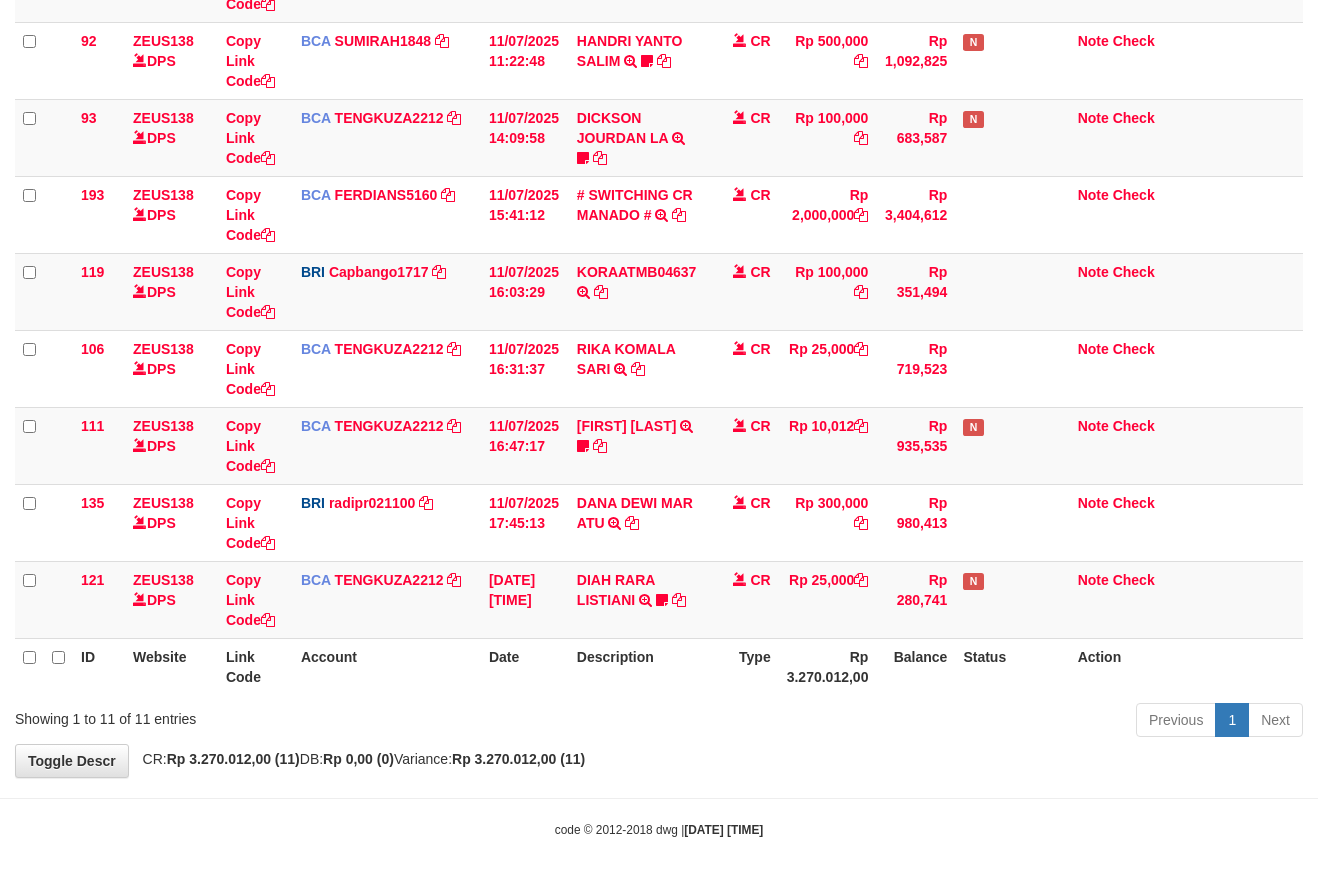 drag, startPoint x: 646, startPoint y: 725, endPoint x: 712, endPoint y: 695, distance: 72.498276 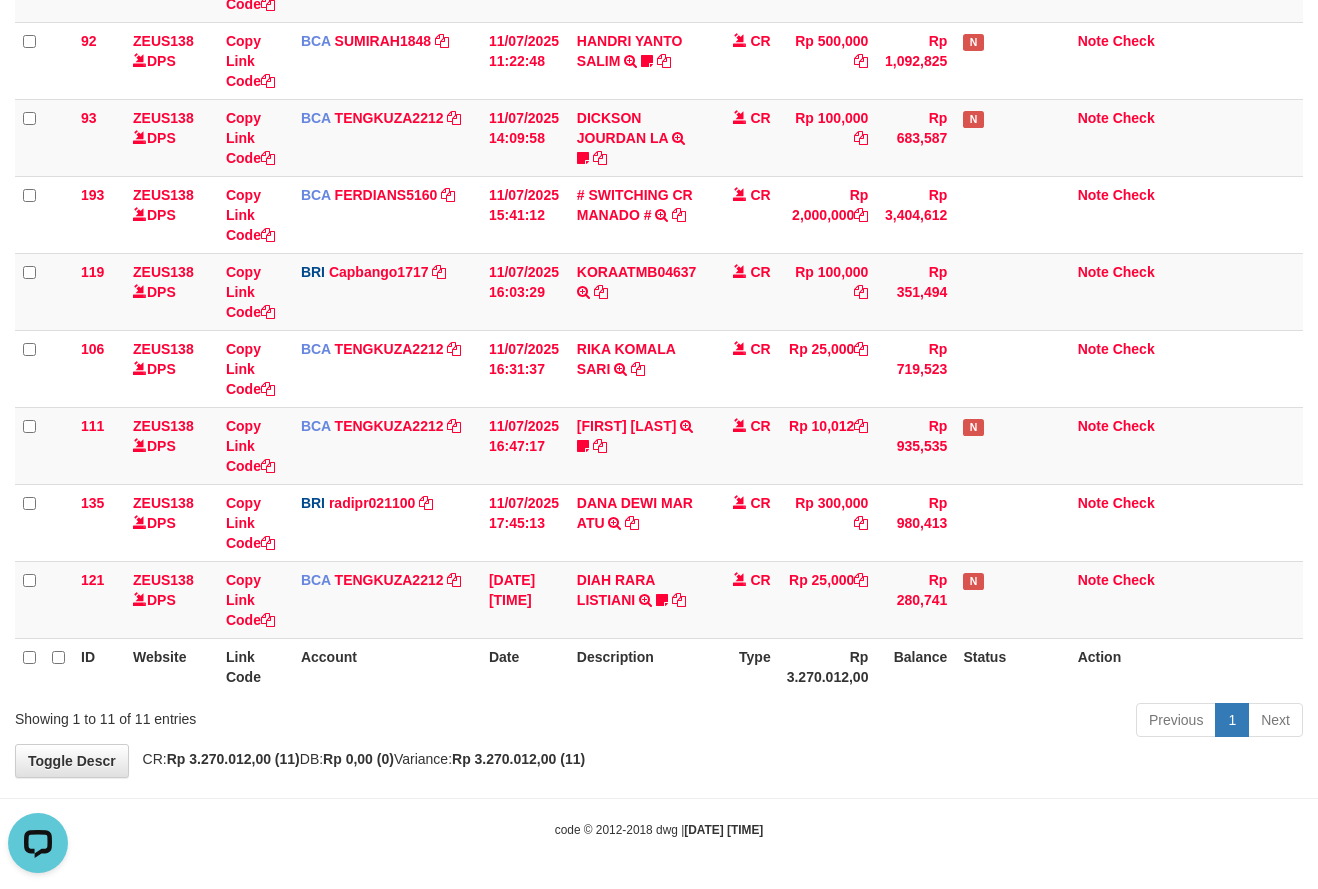 click on "Rp 3.270.012,00" at bounding box center (828, 666) 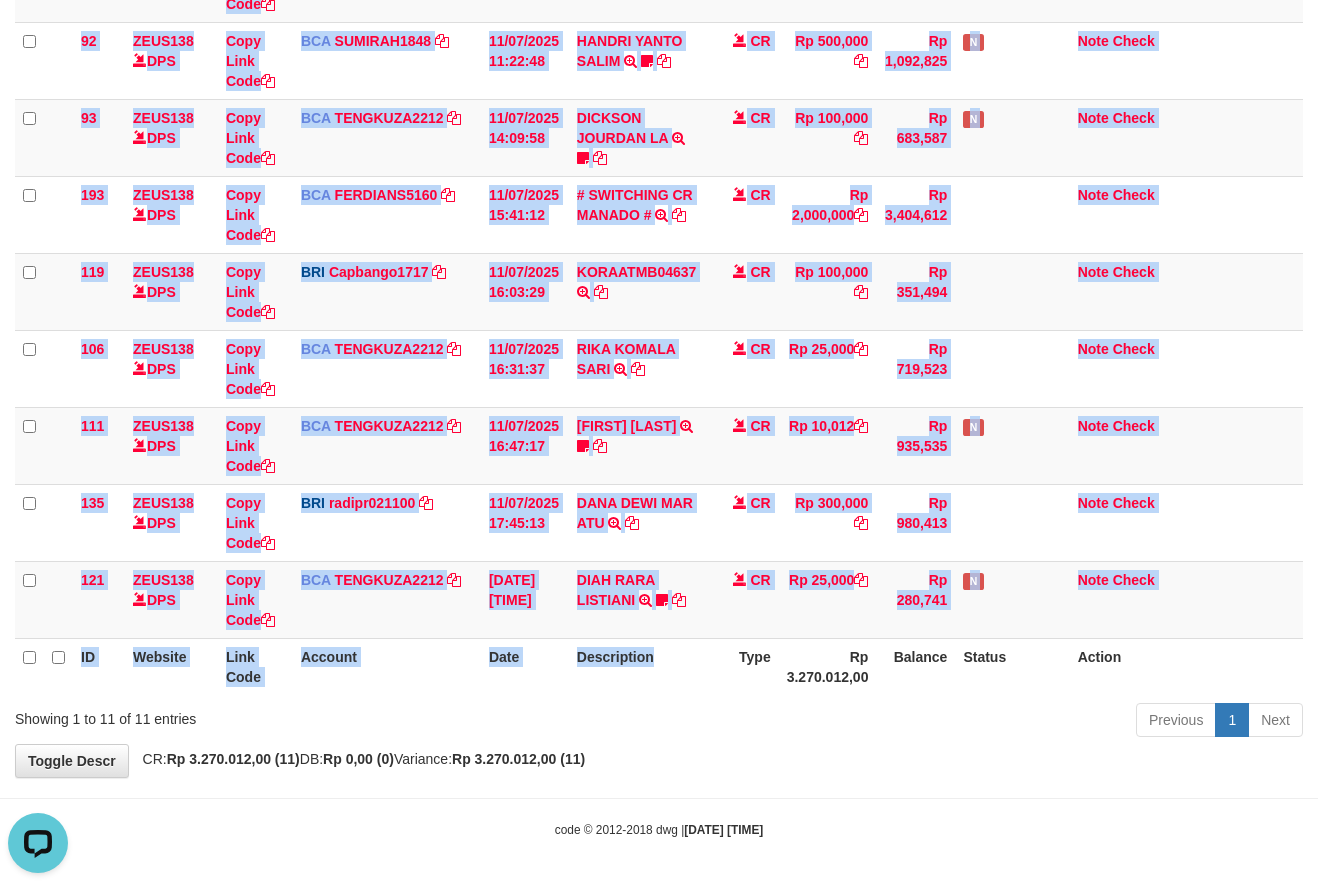 drag, startPoint x: 673, startPoint y: 666, endPoint x: 690, endPoint y: 691, distance: 30.232433 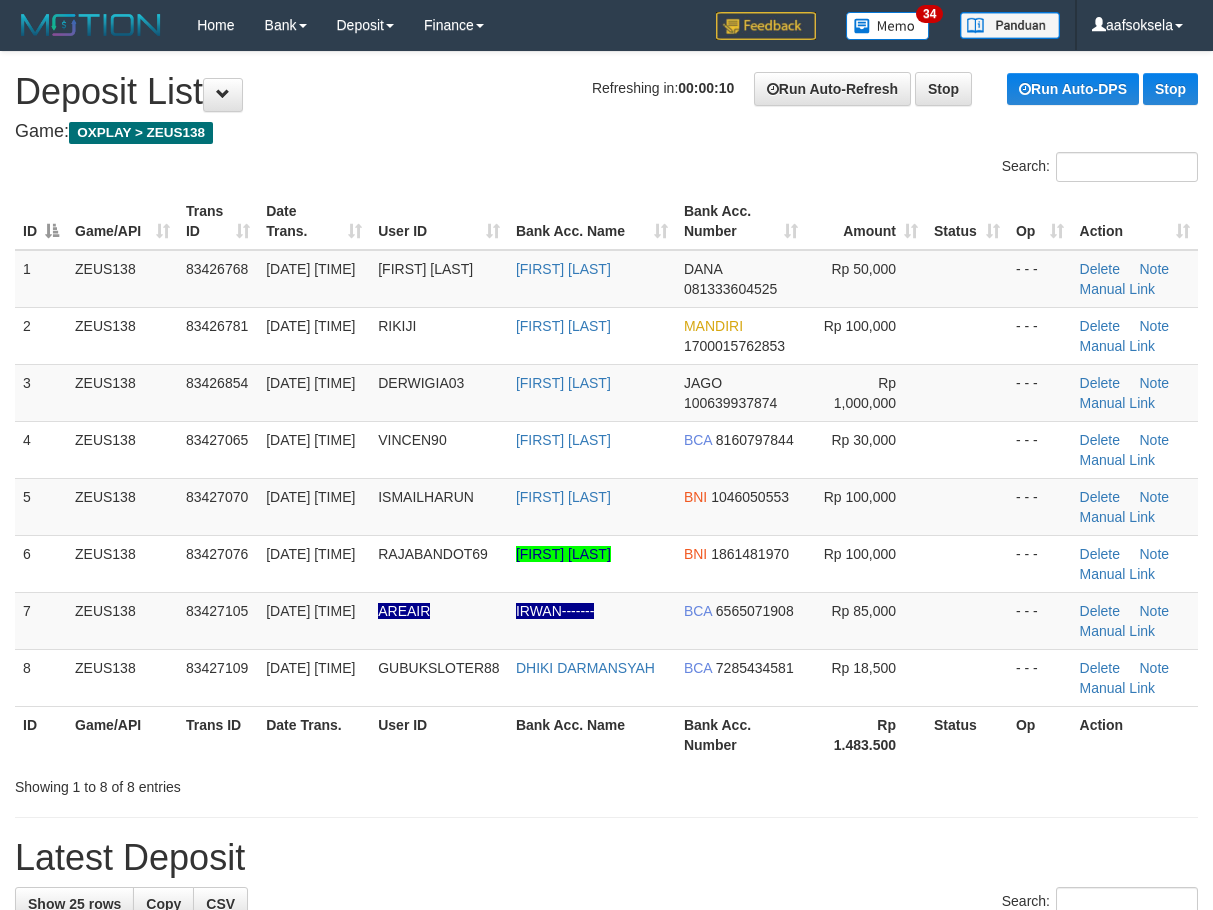 scroll, scrollTop: 0, scrollLeft: 0, axis: both 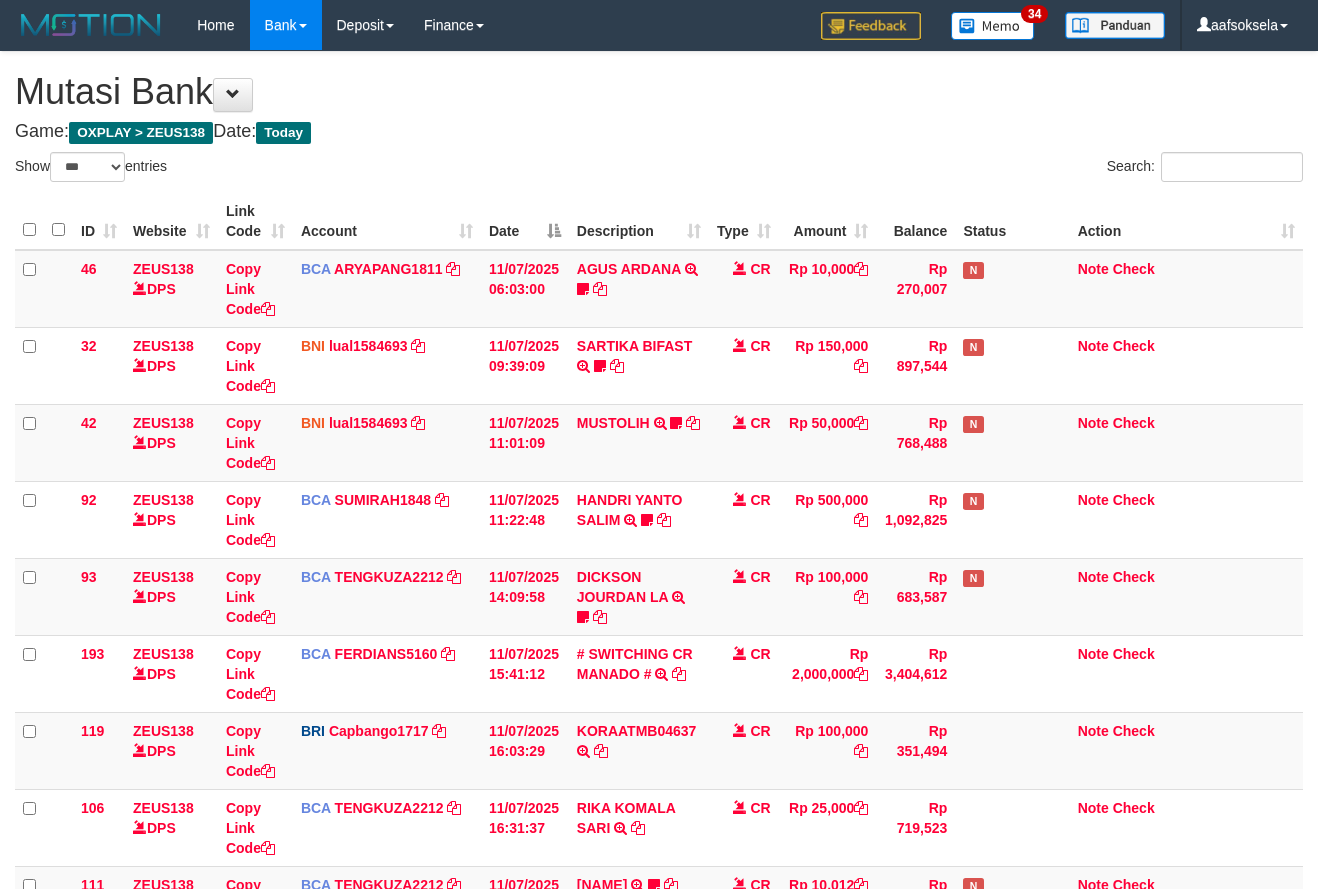 select on "***" 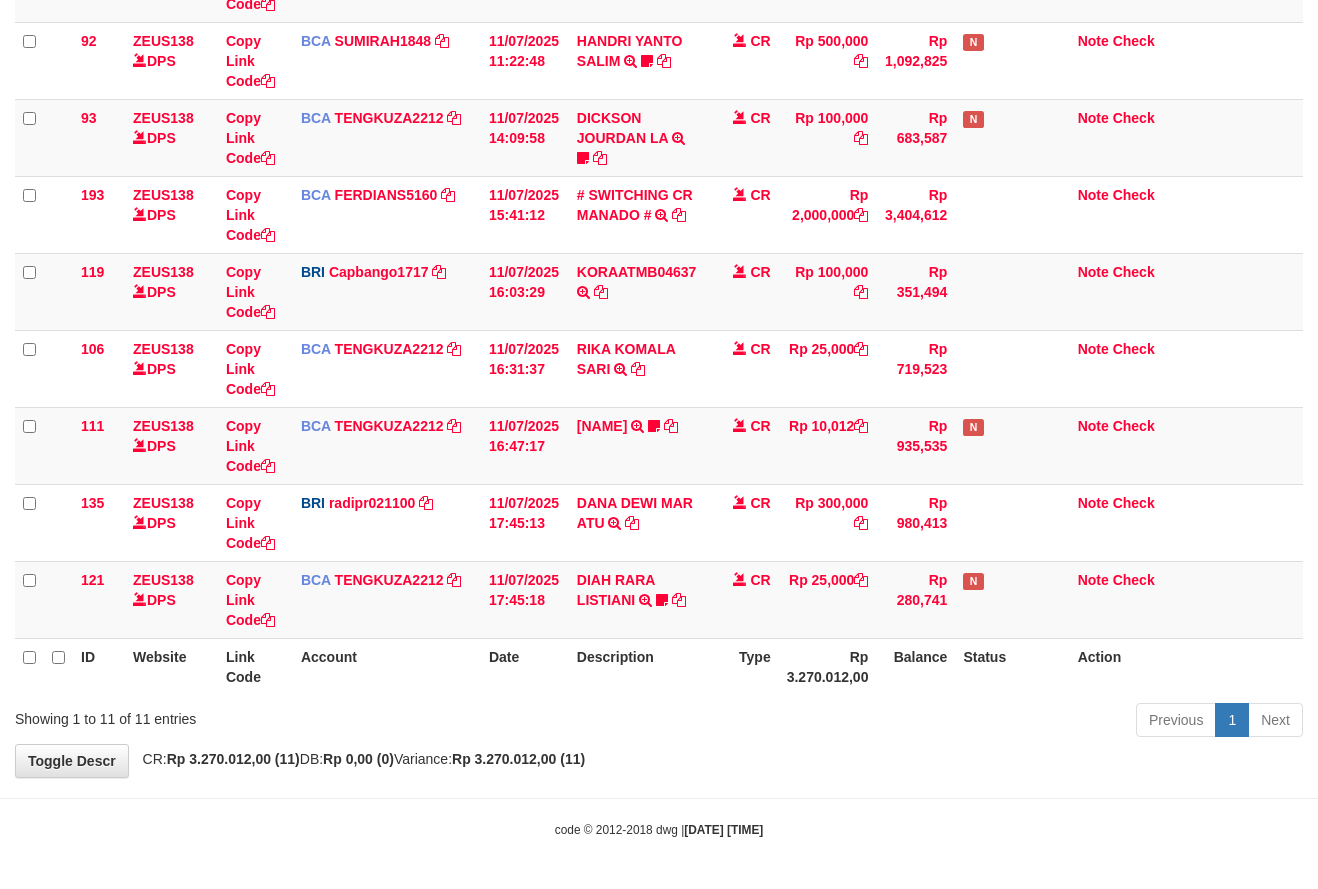 click on "Description" at bounding box center (639, 666) 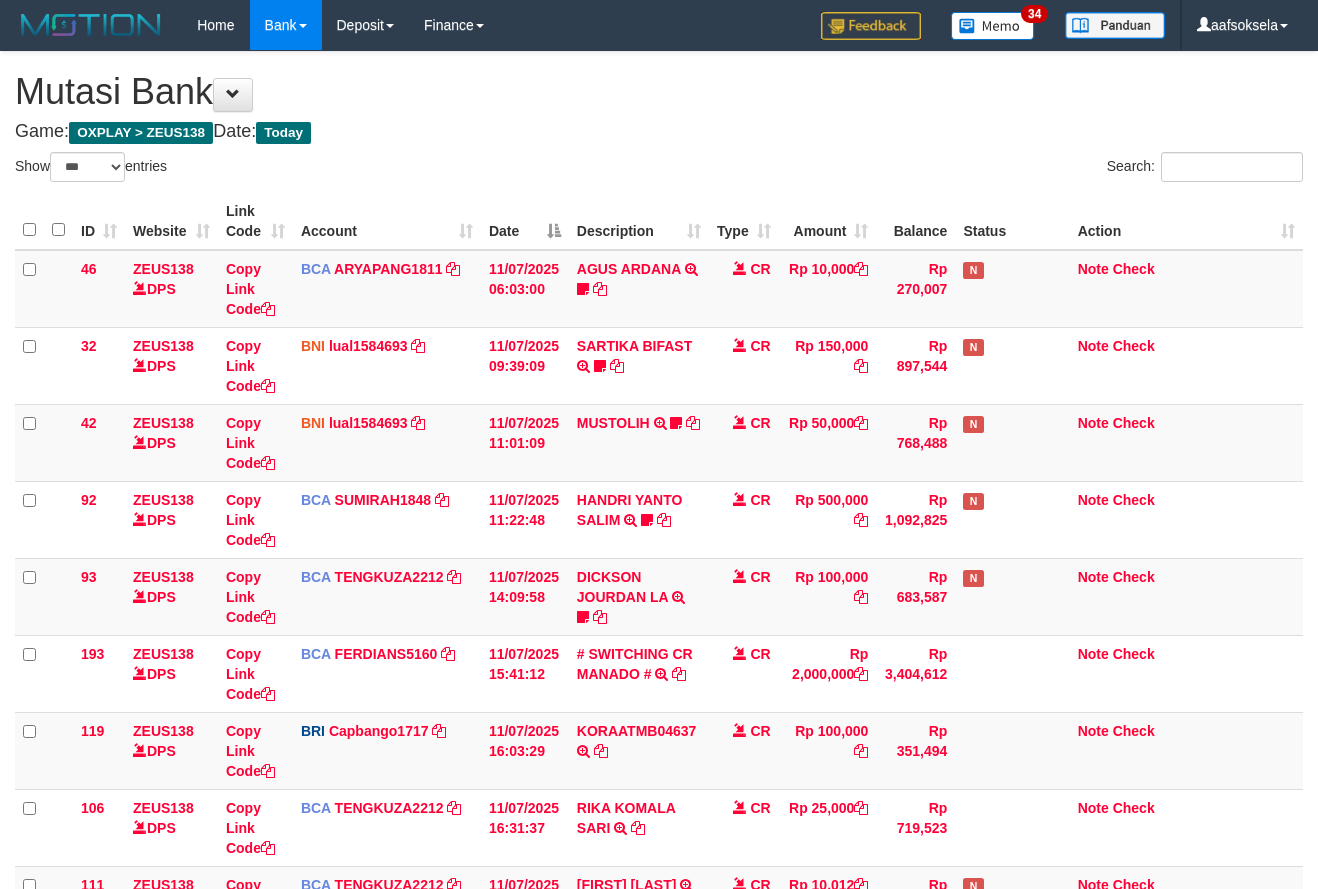 select on "***" 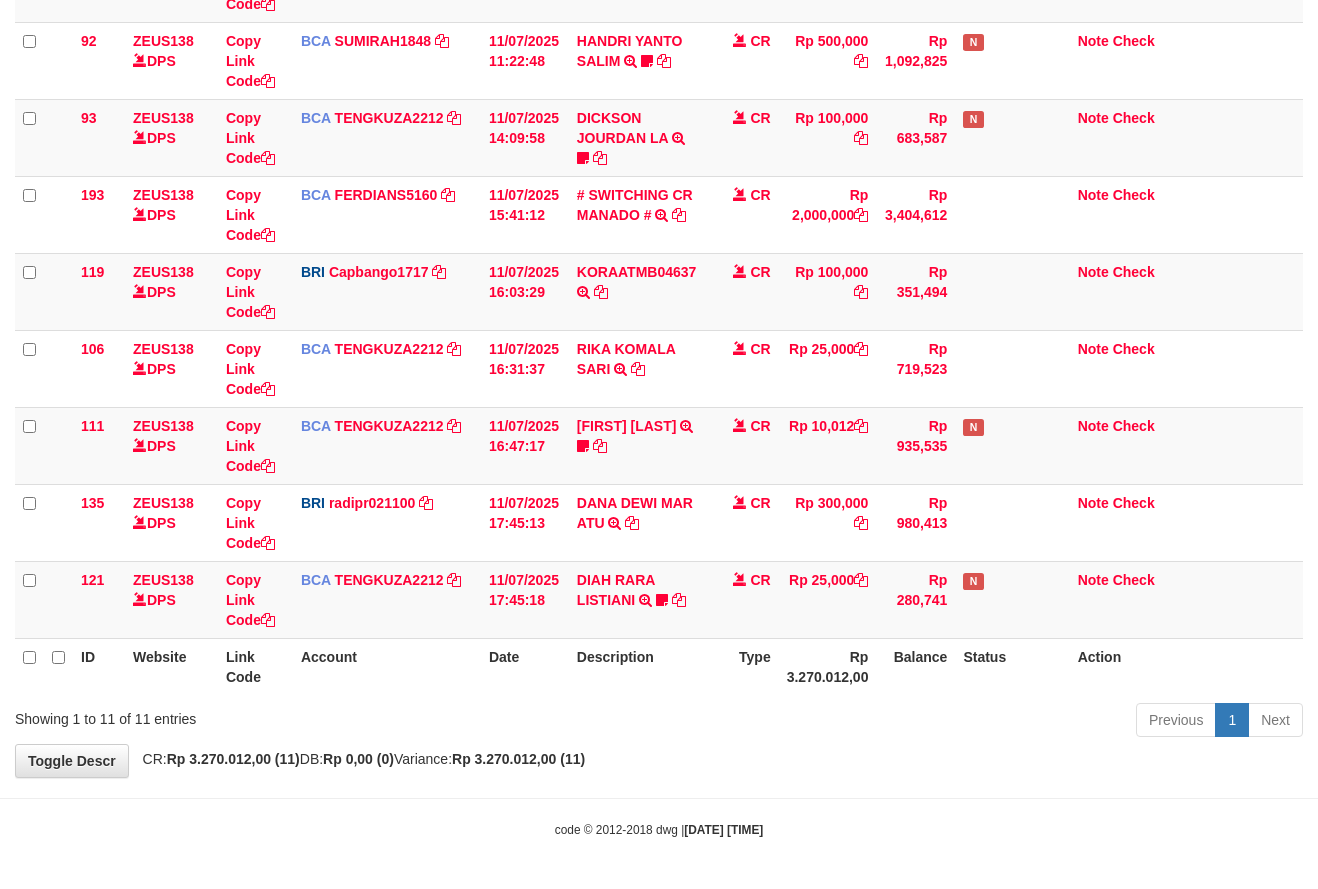 click on "Description" at bounding box center [639, 666] 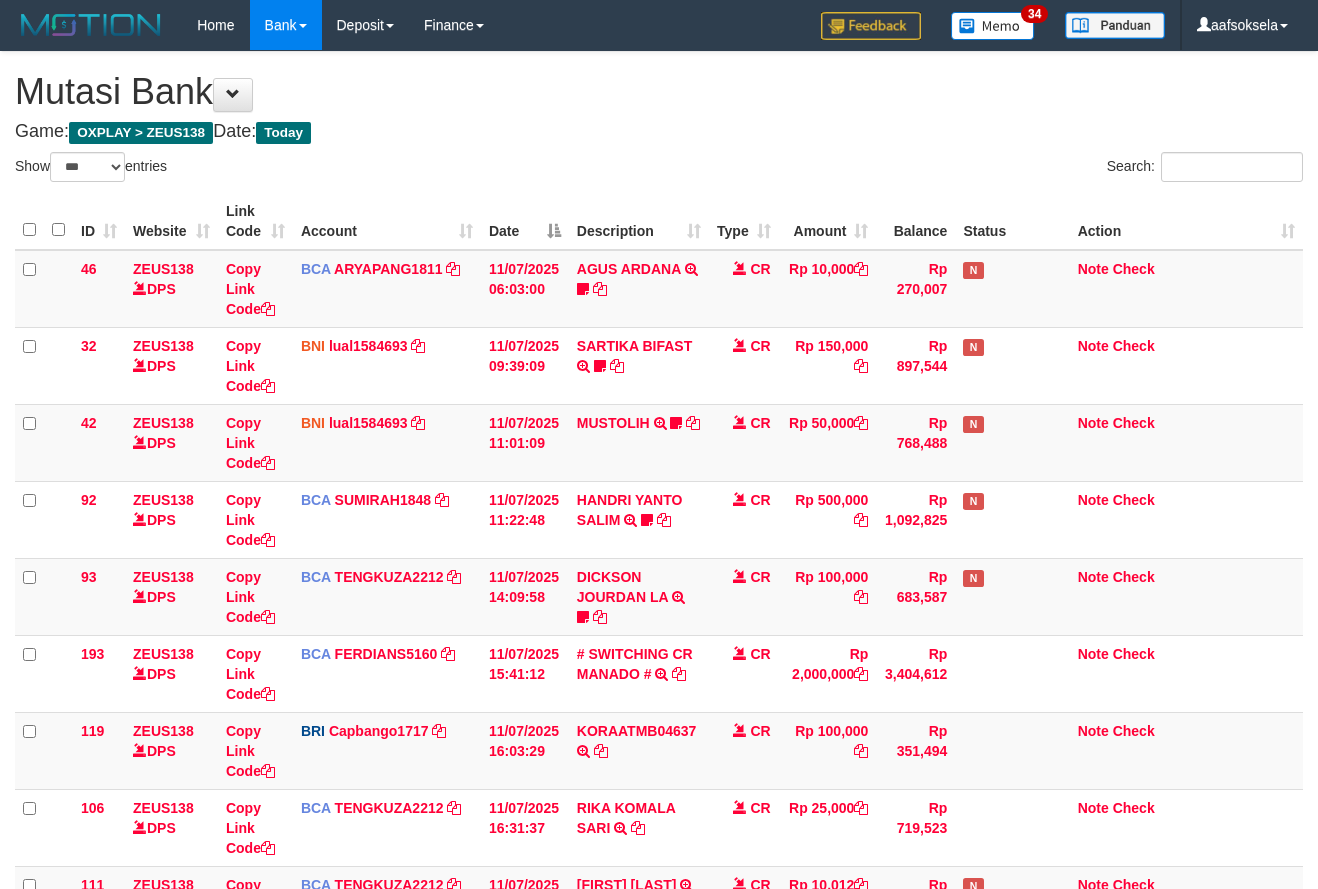 select on "***" 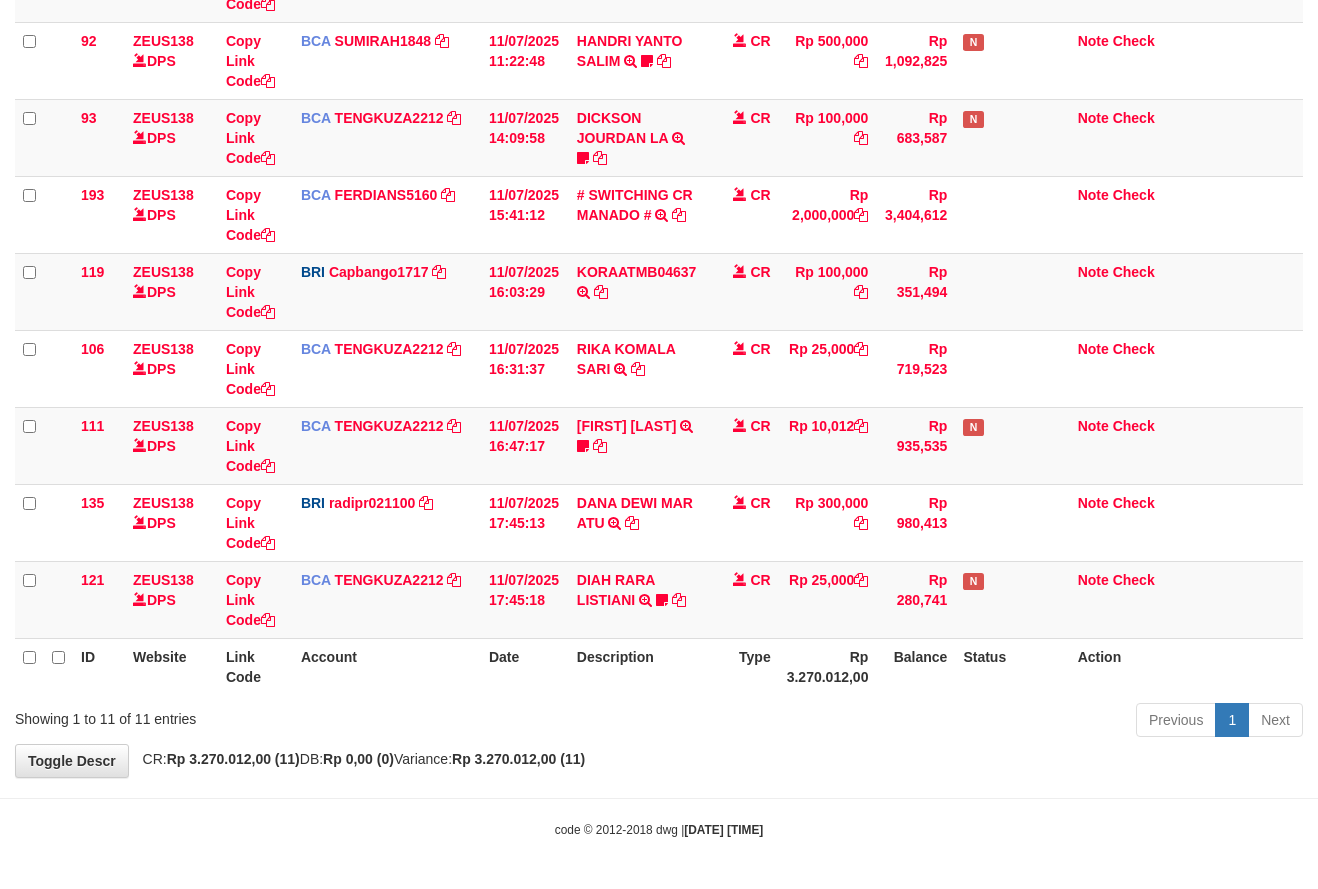 drag, startPoint x: 0, startPoint y: 0, endPoint x: 695, endPoint y: 680, distance: 972.32965 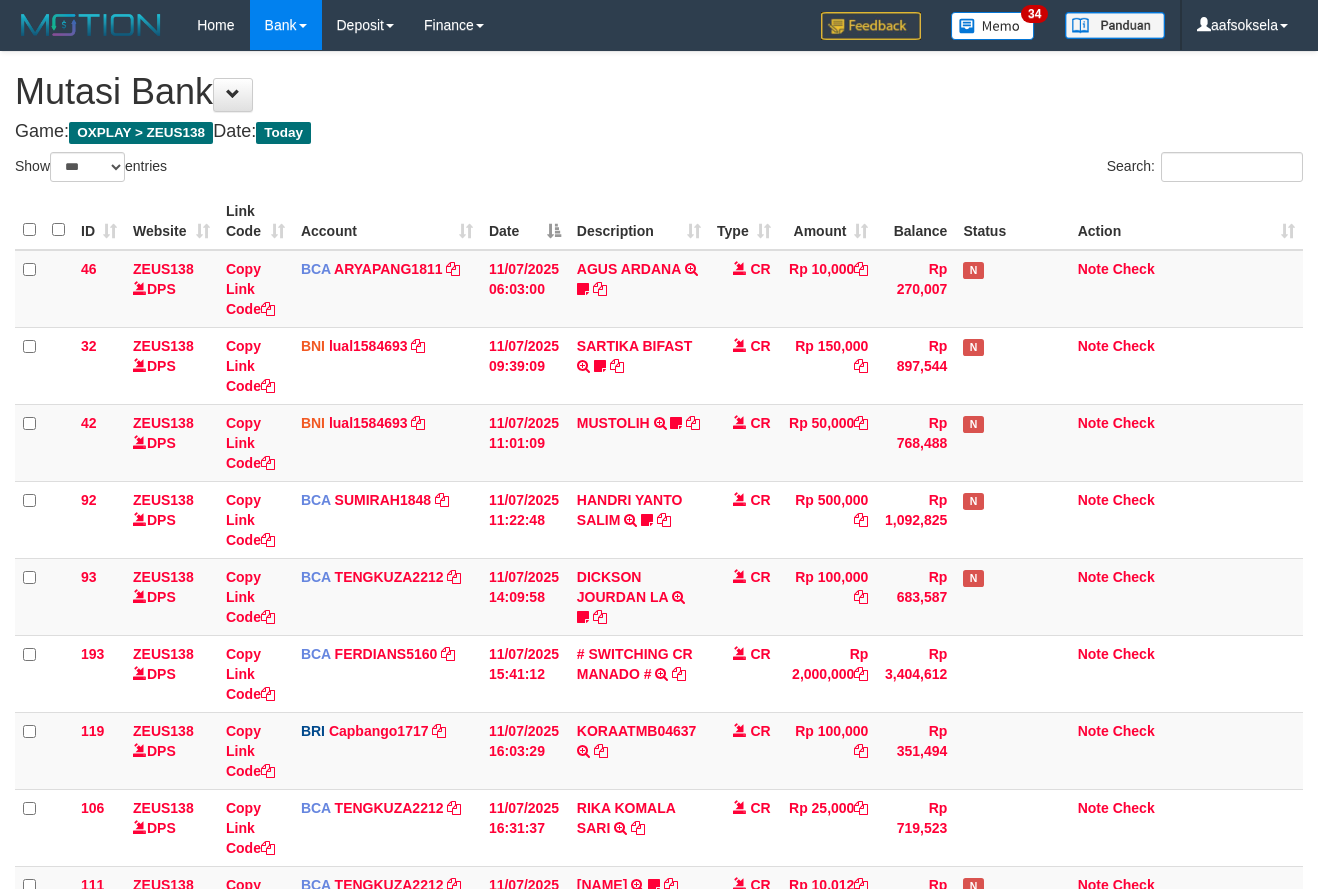 select on "***" 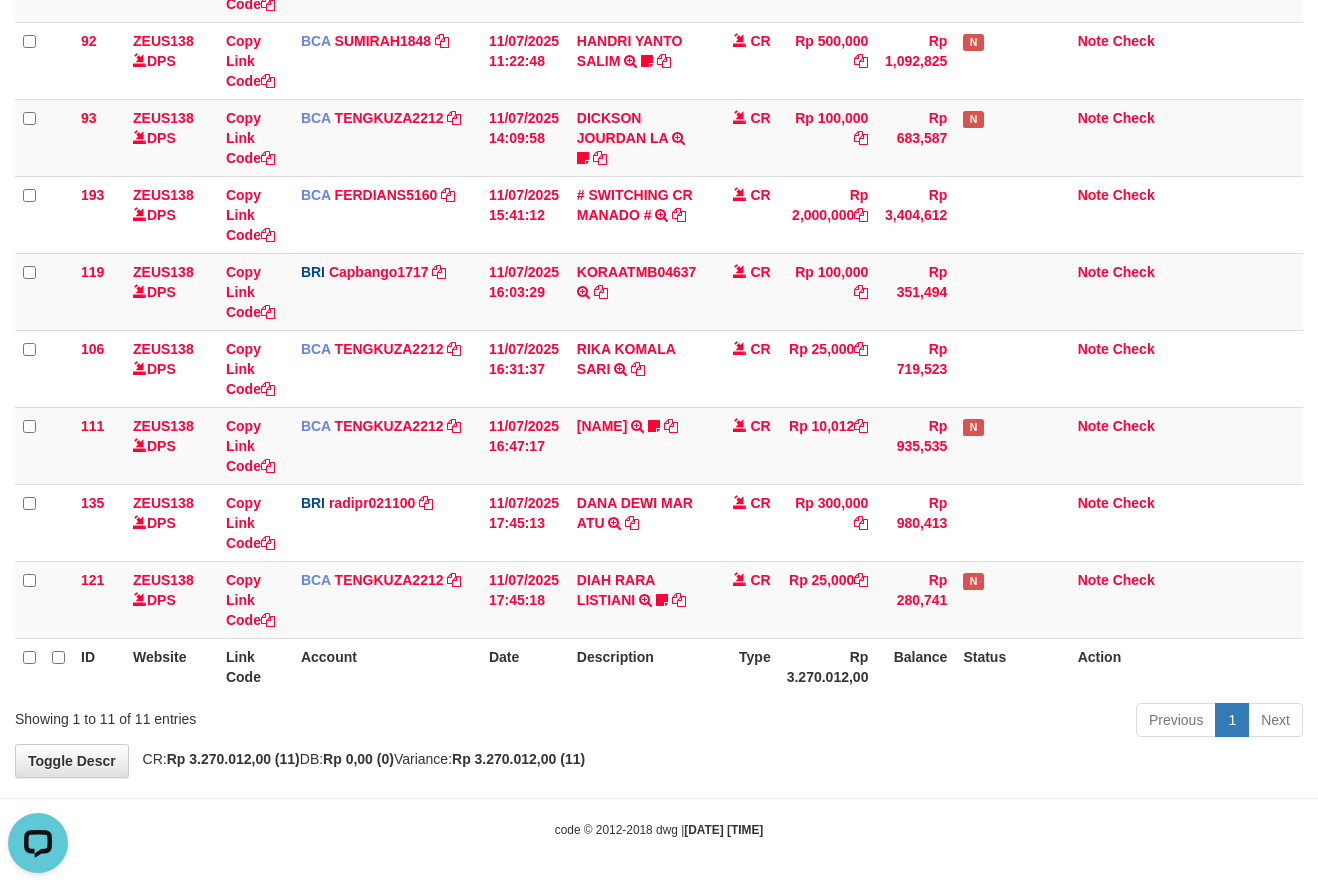scroll, scrollTop: 0, scrollLeft: 0, axis: both 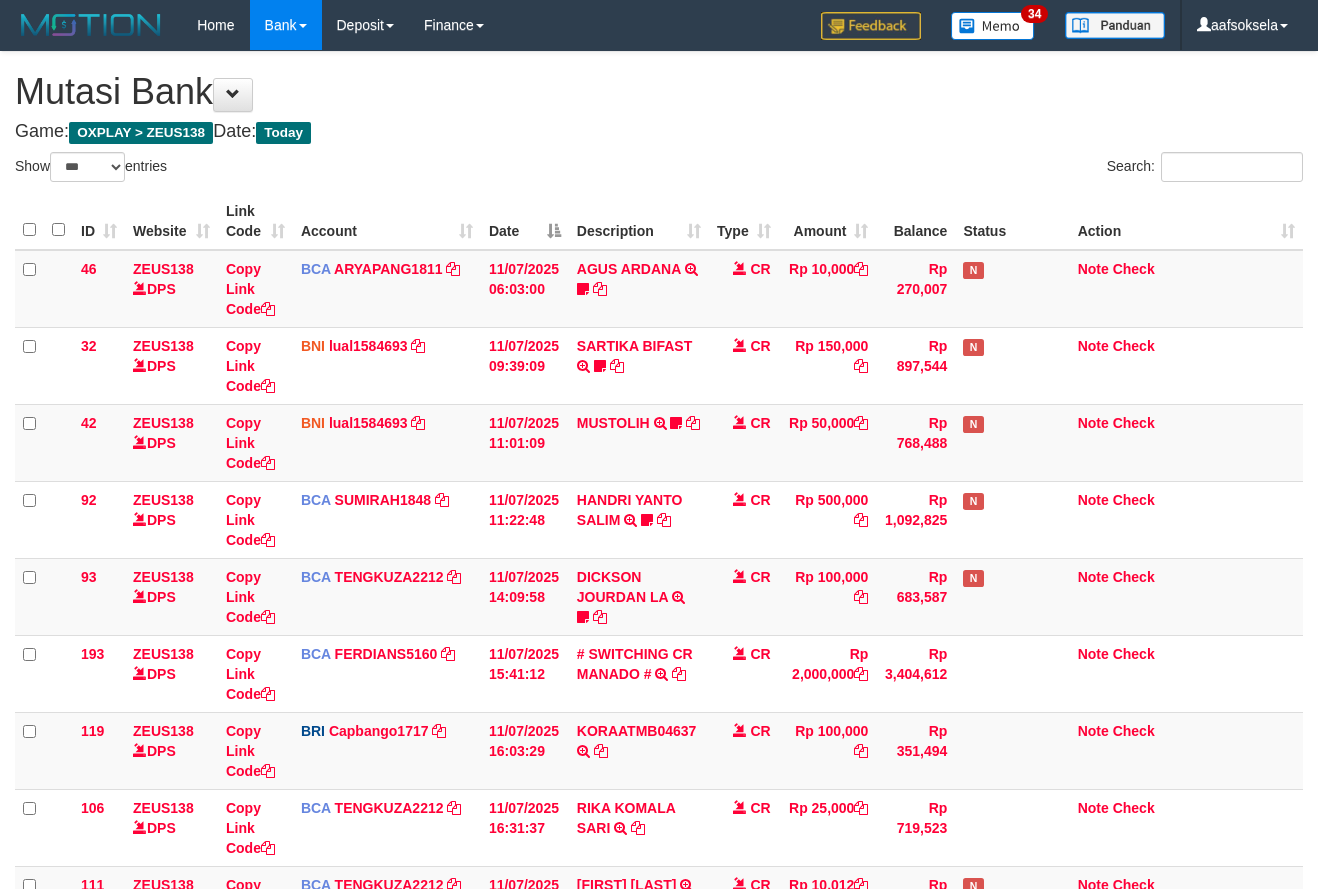 select on "***" 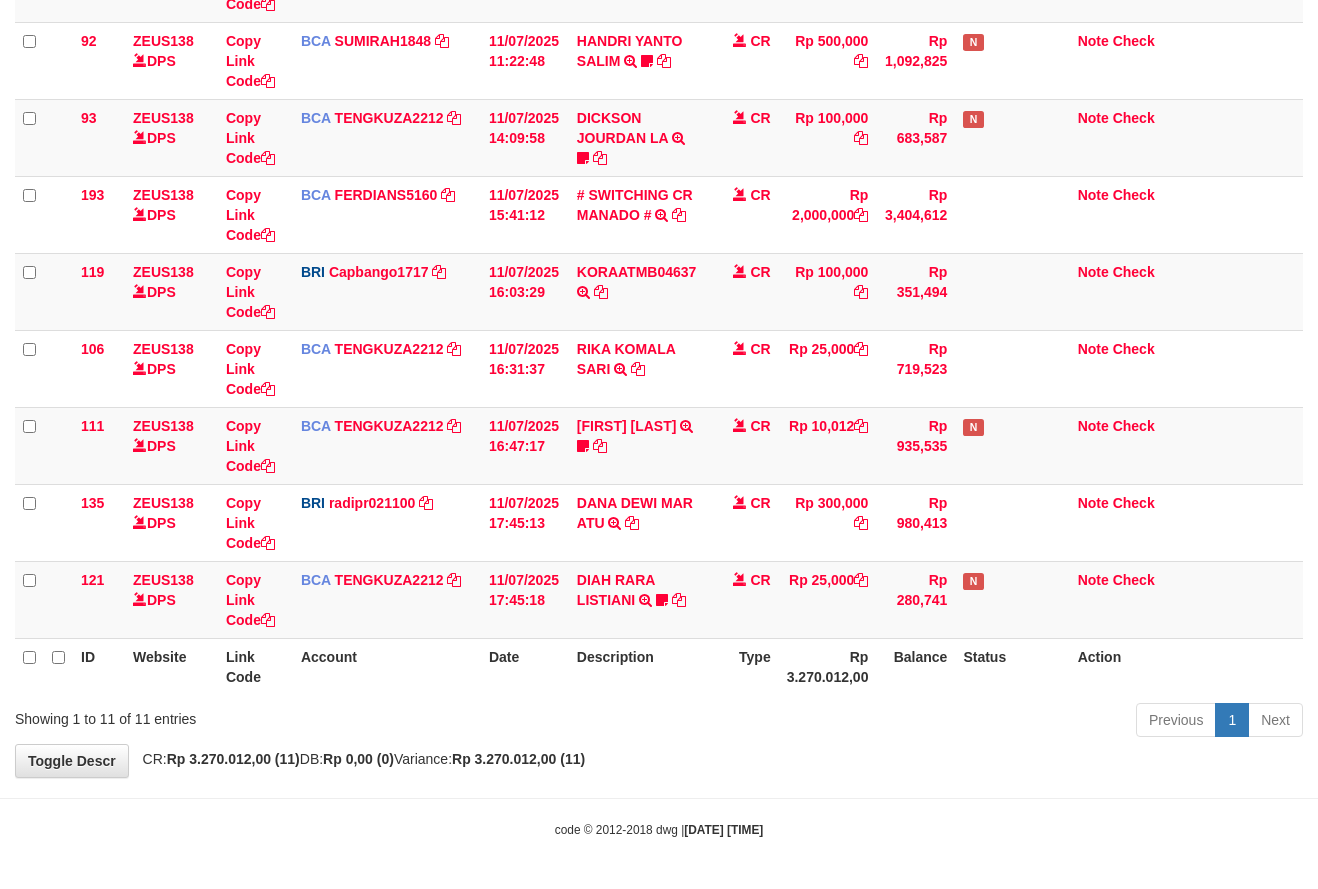 scroll, scrollTop: 392, scrollLeft: 0, axis: vertical 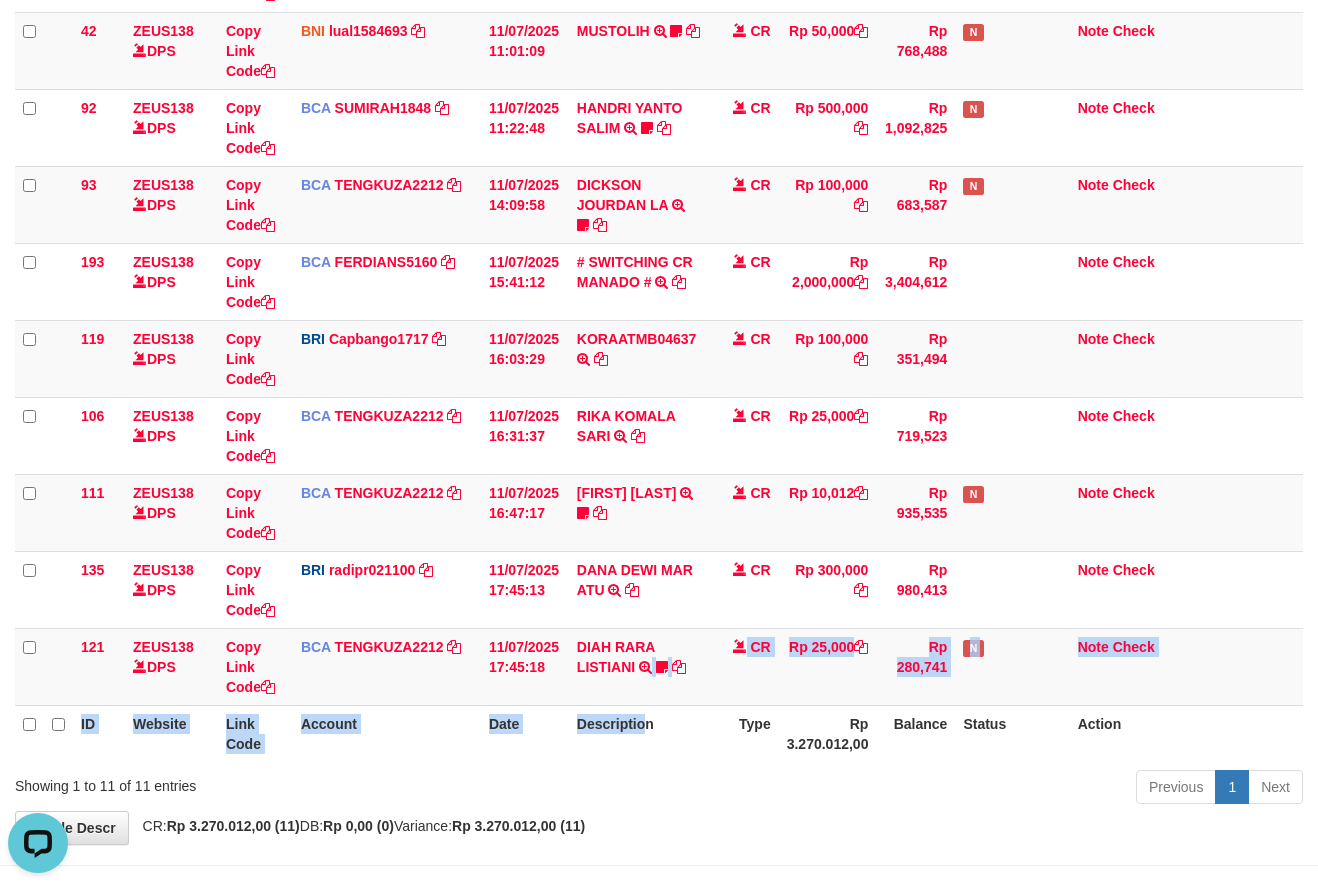 drag, startPoint x: 642, startPoint y: 702, endPoint x: 656, endPoint y: 752, distance: 51.92302 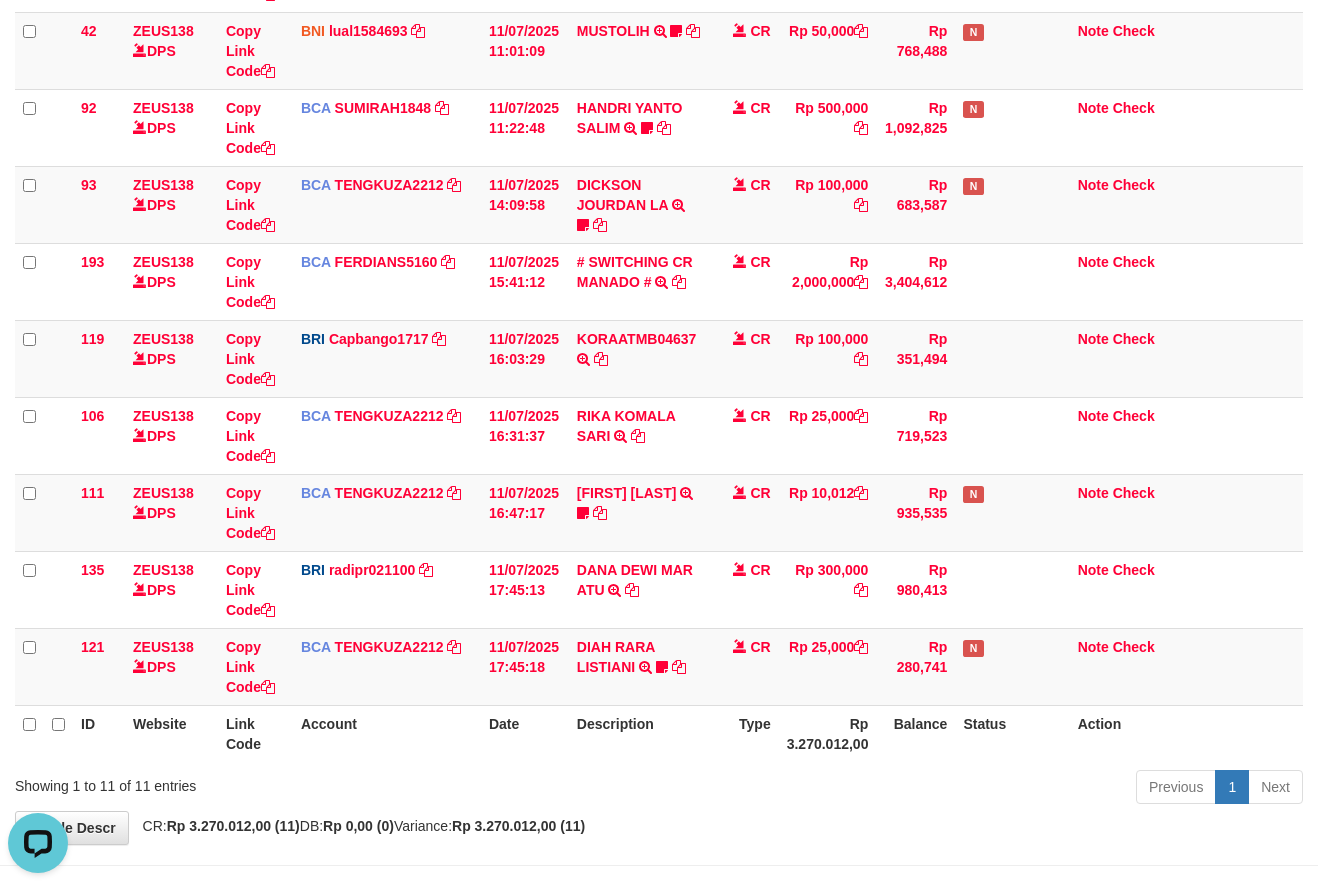 click on "Description" at bounding box center [639, 733] 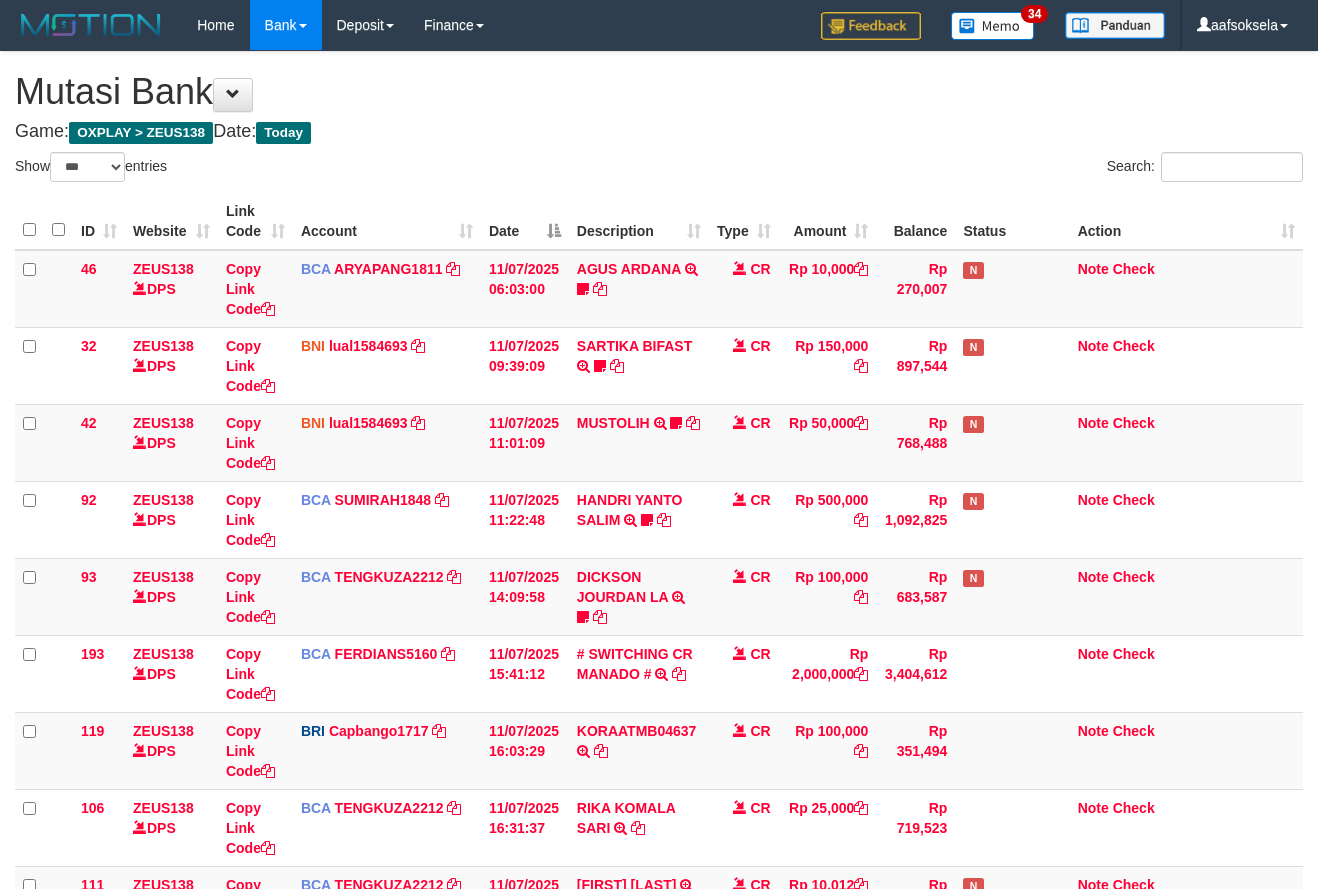 select on "***" 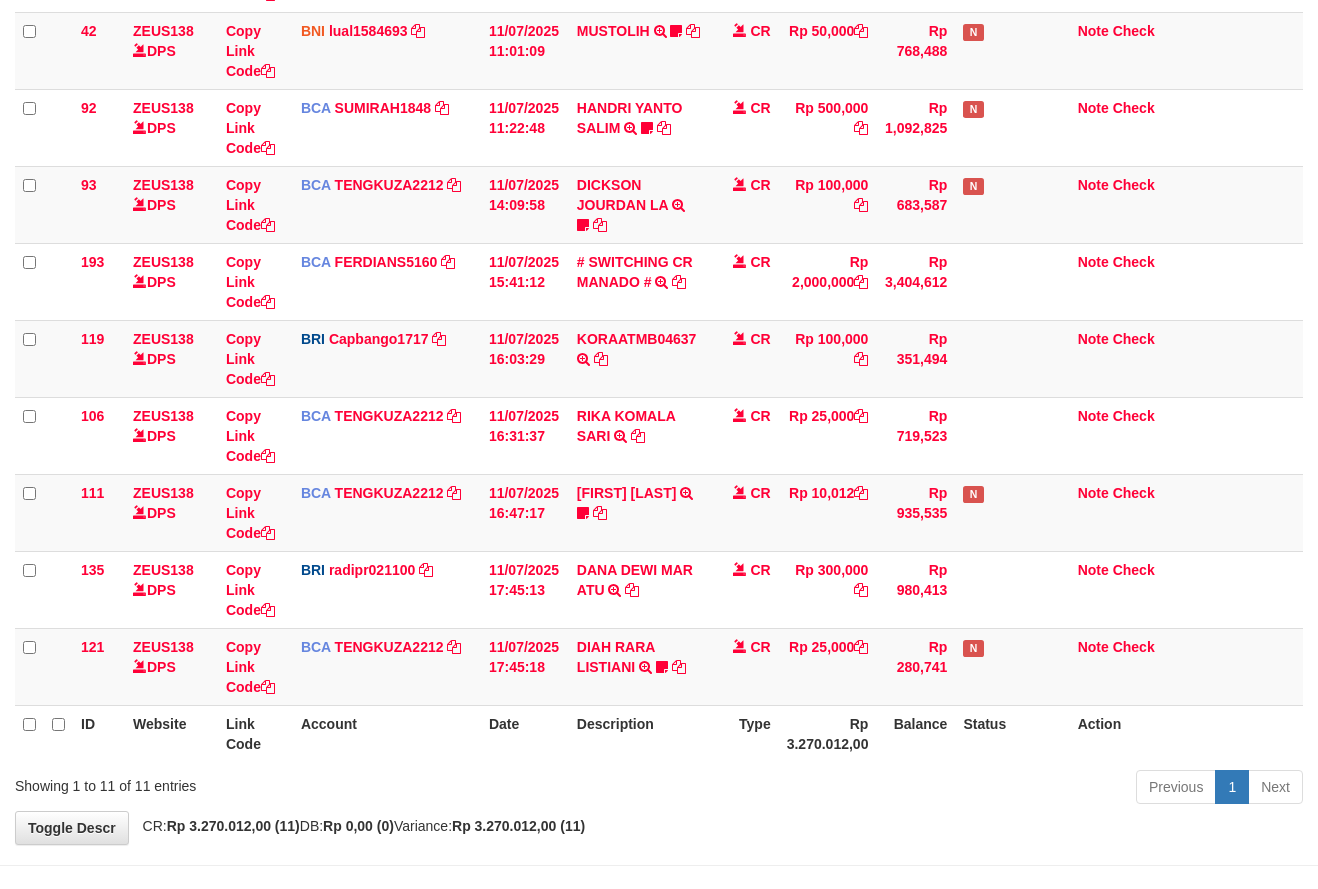 click on "Type" at bounding box center (744, 733) 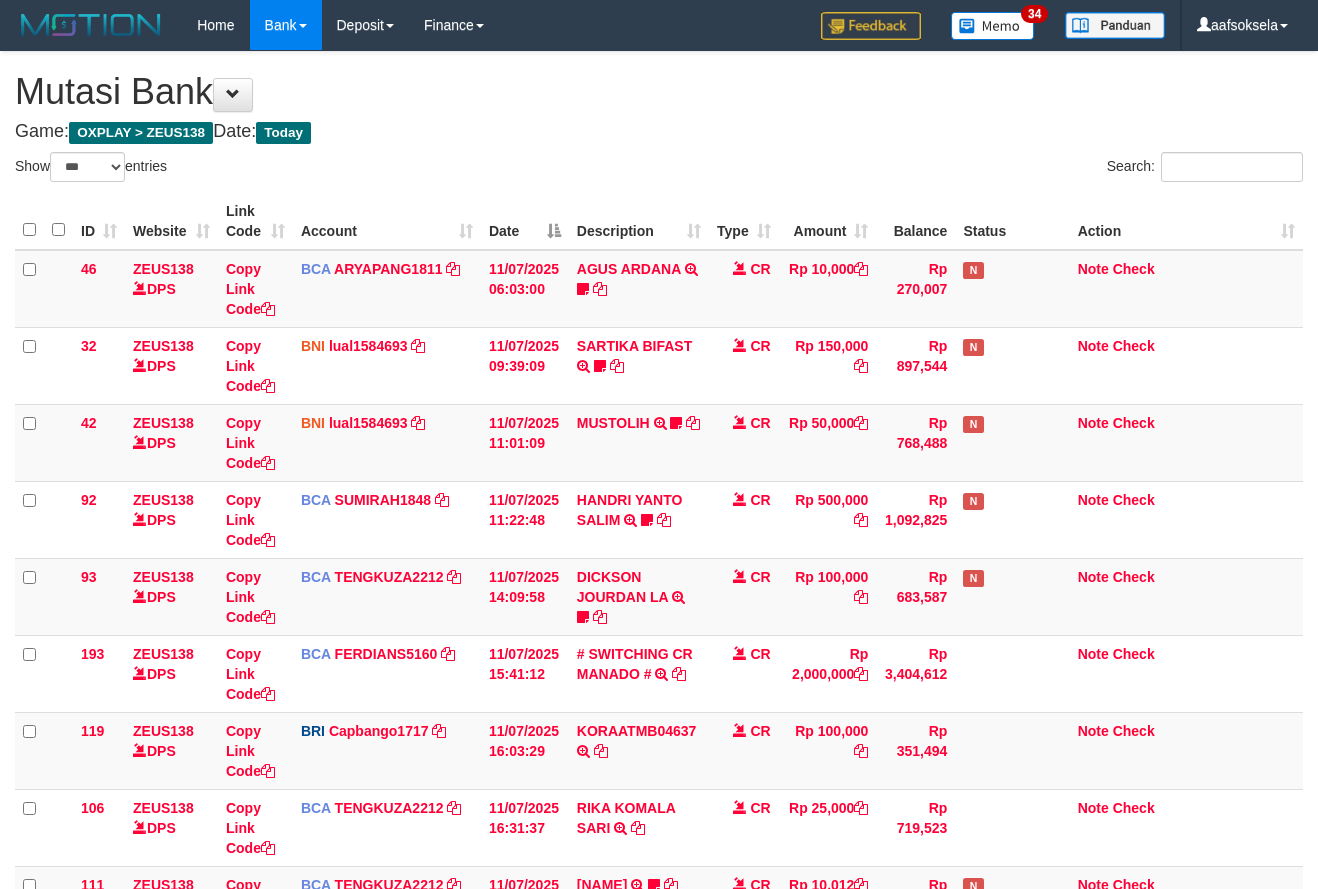 select on "***" 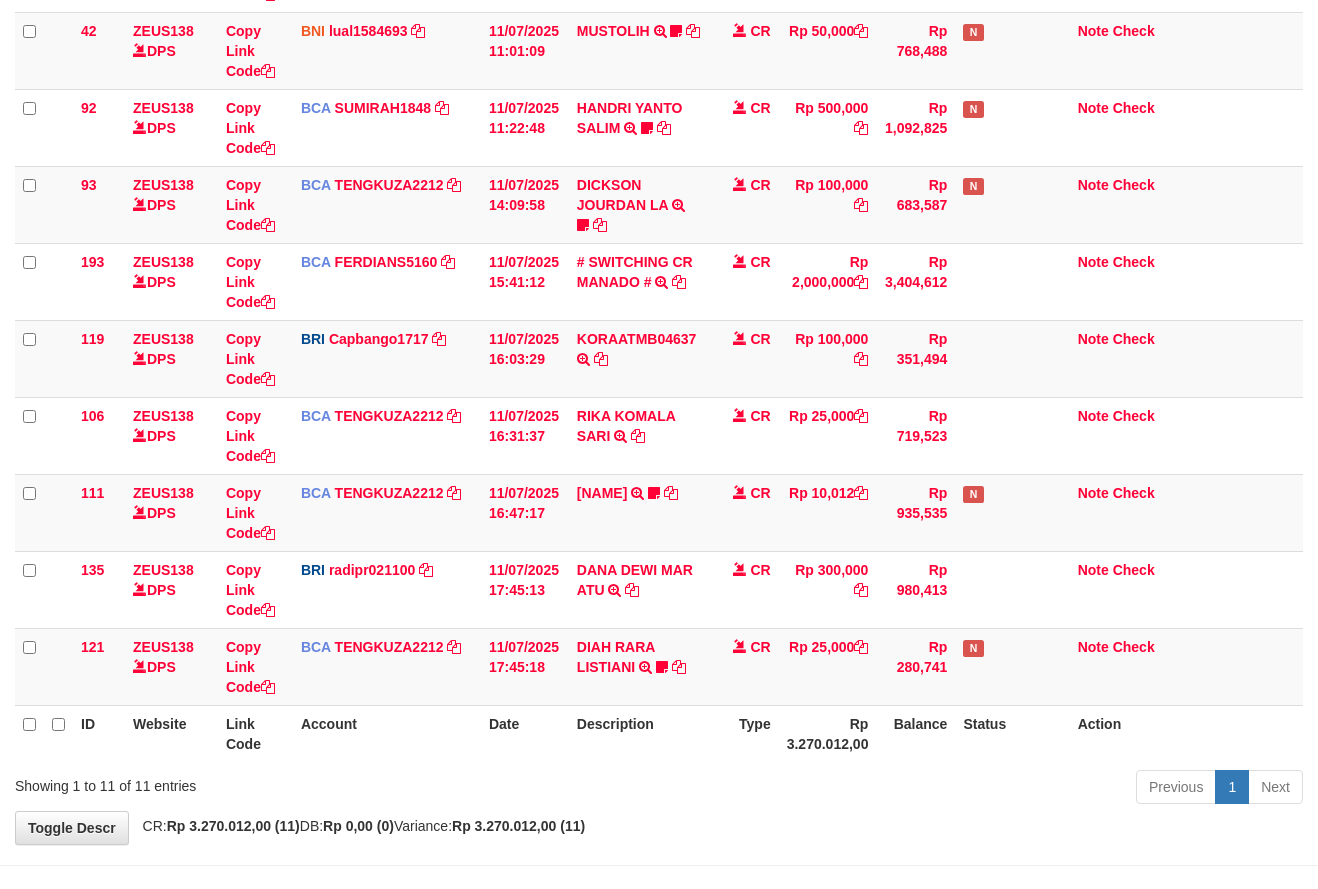 scroll, scrollTop: 459, scrollLeft: 0, axis: vertical 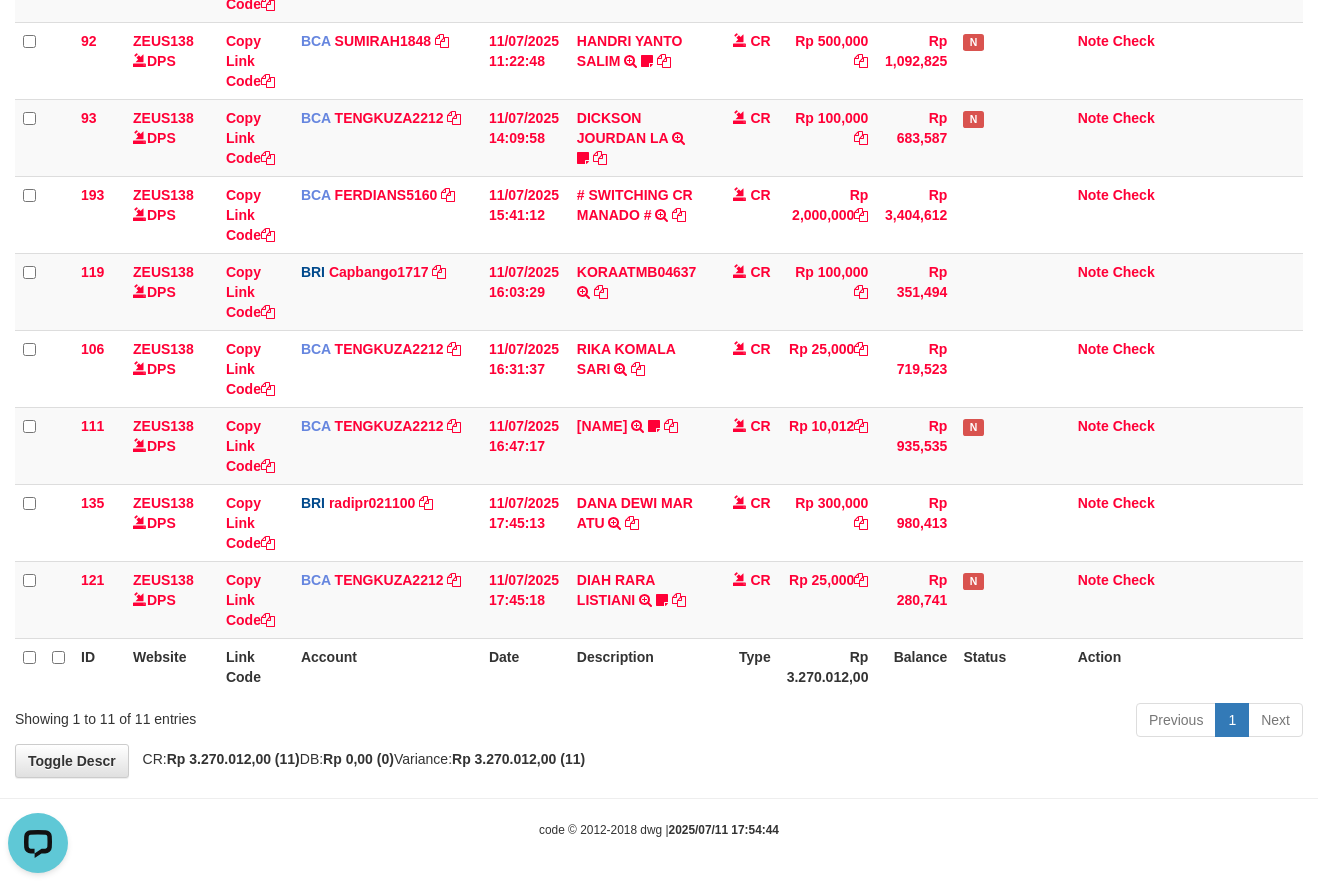 click on "Previous 1 Next" at bounding box center [933, 722] 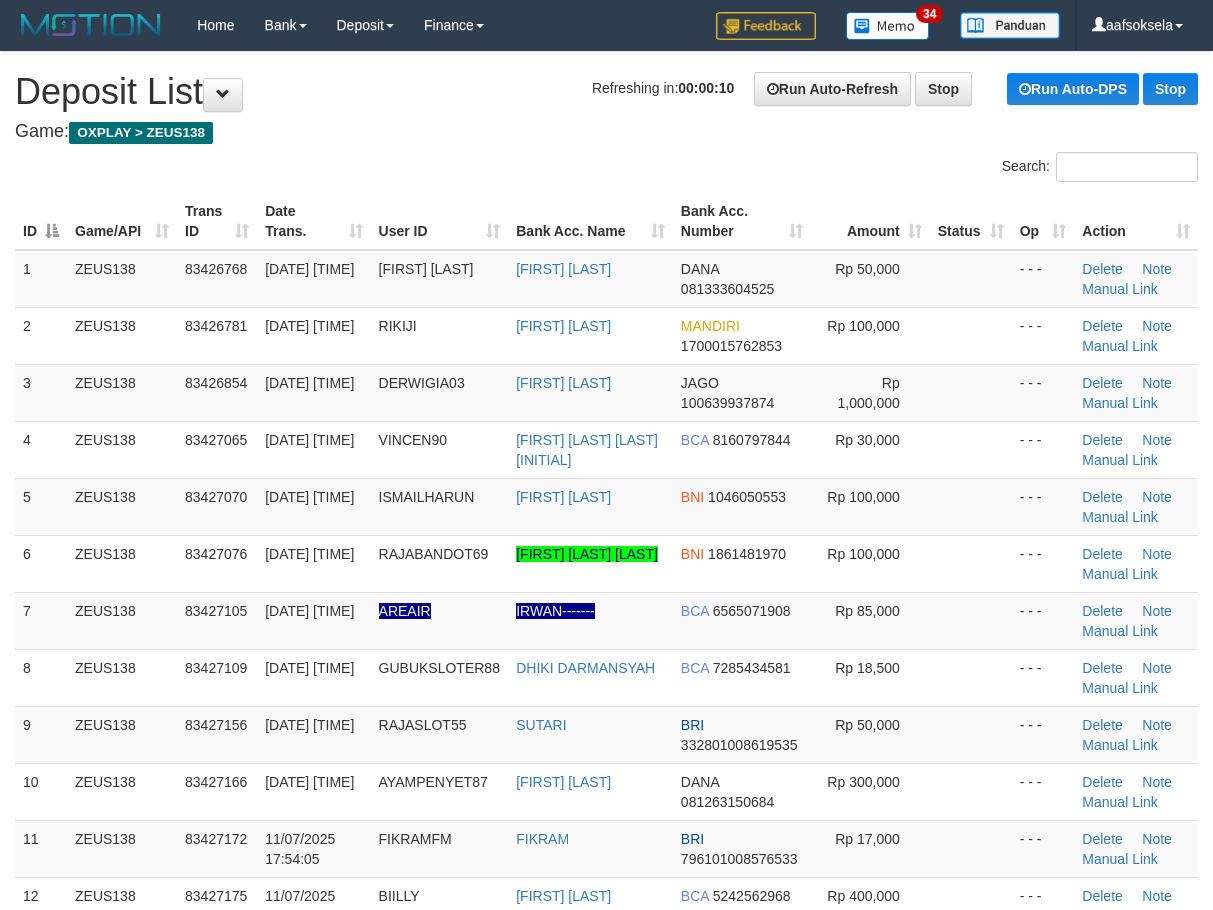 scroll, scrollTop: 0, scrollLeft: 0, axis: both 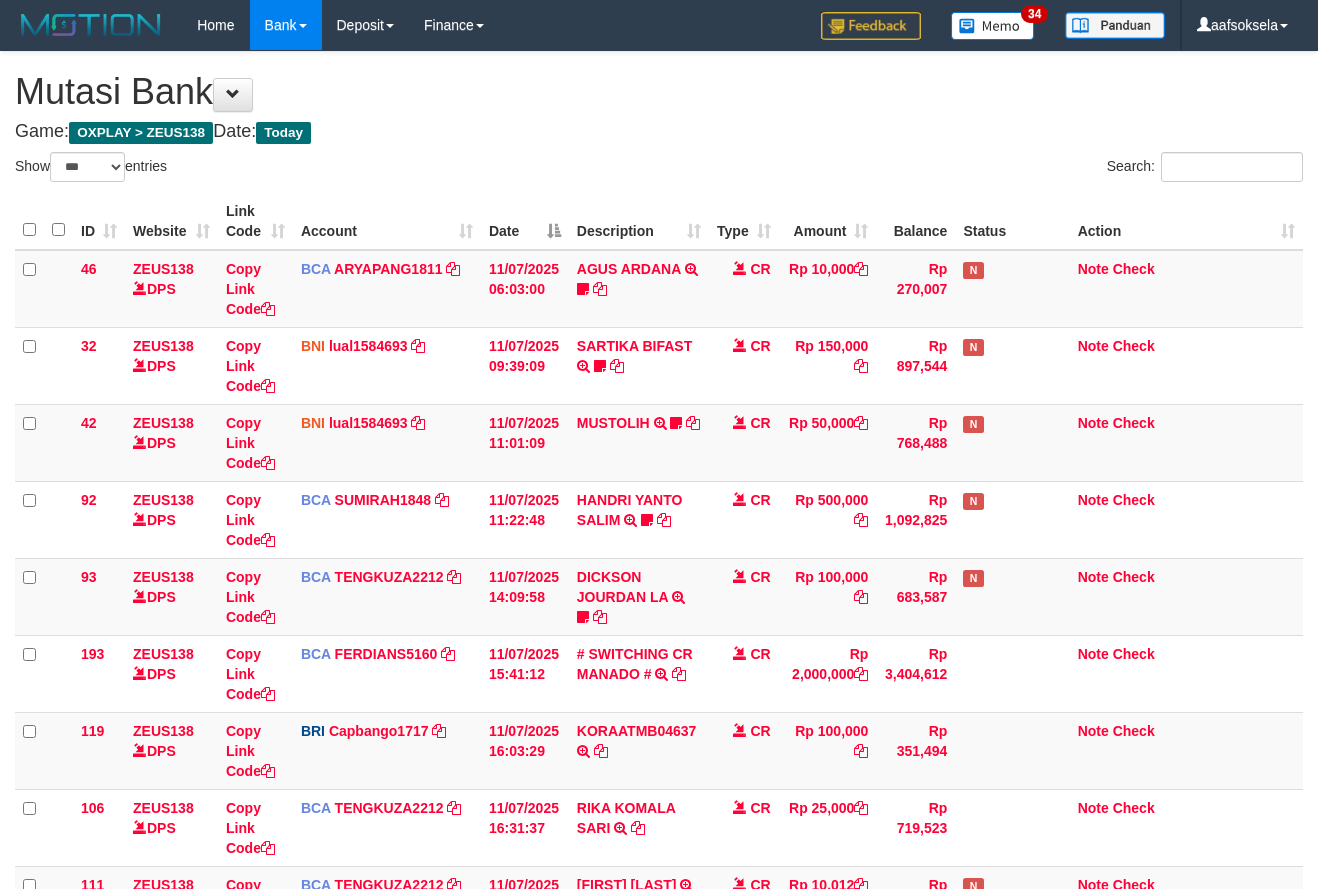 select on "***" 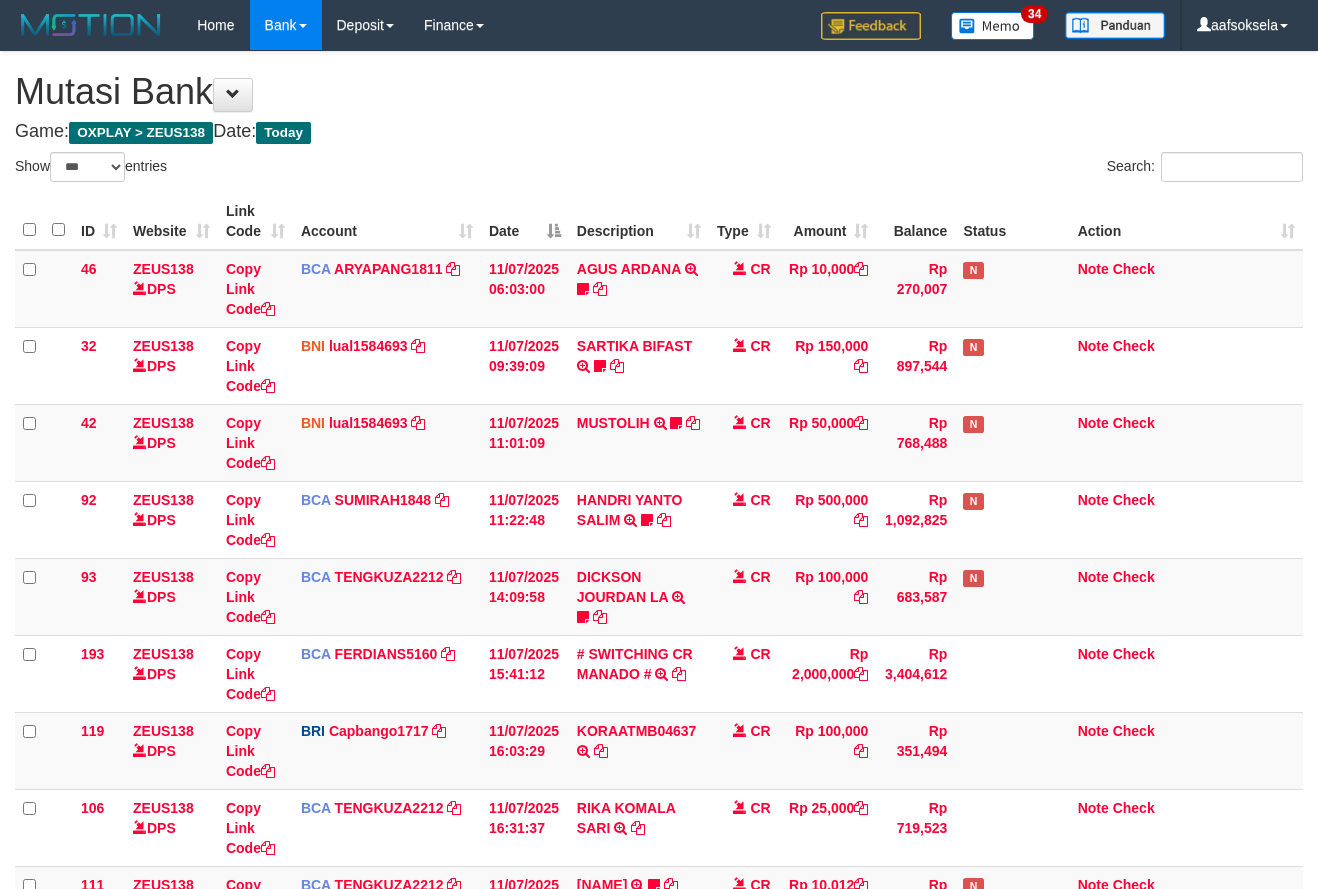 select on "***" 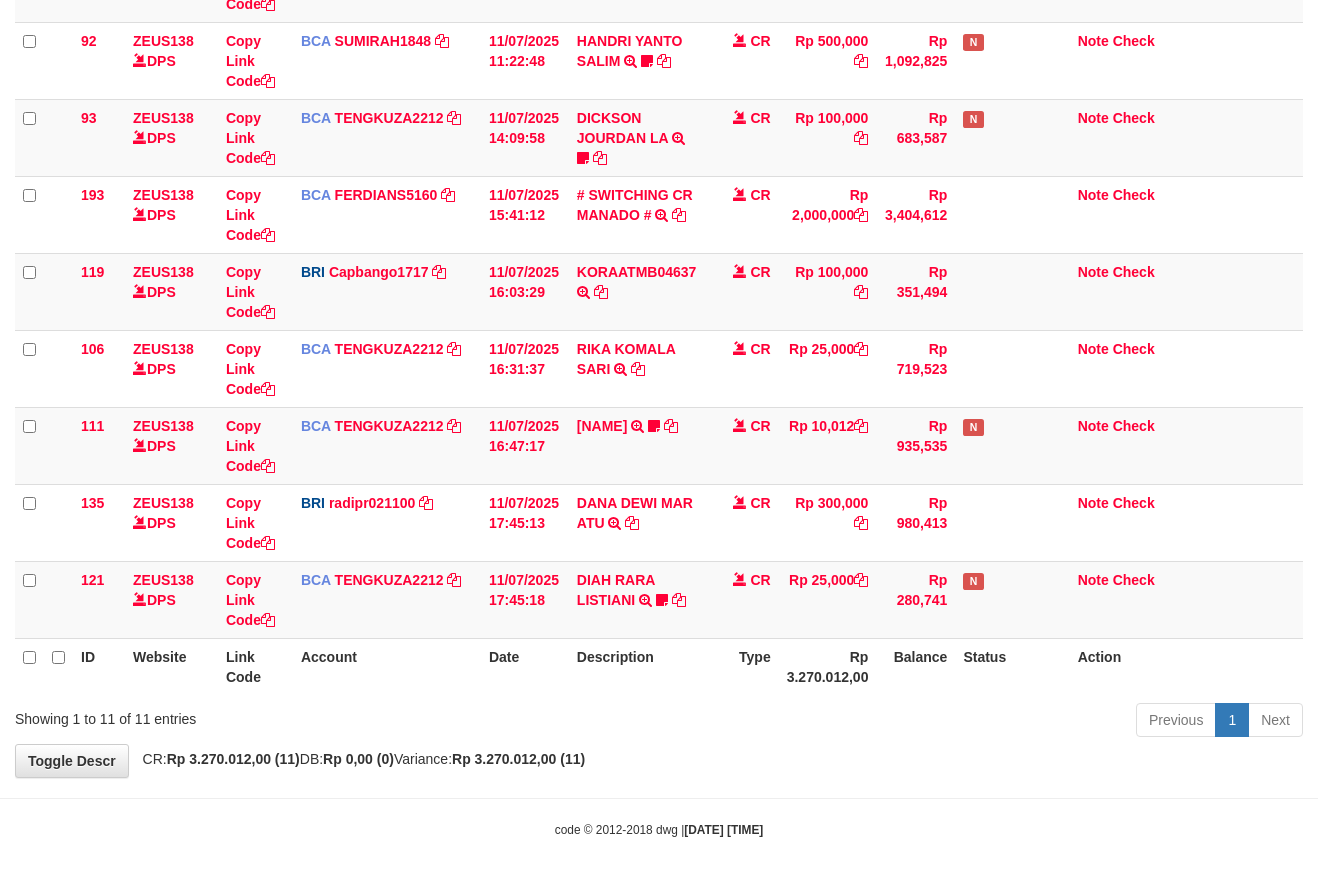 click on "Previous 1 Next" at bounding box center [933, 722] 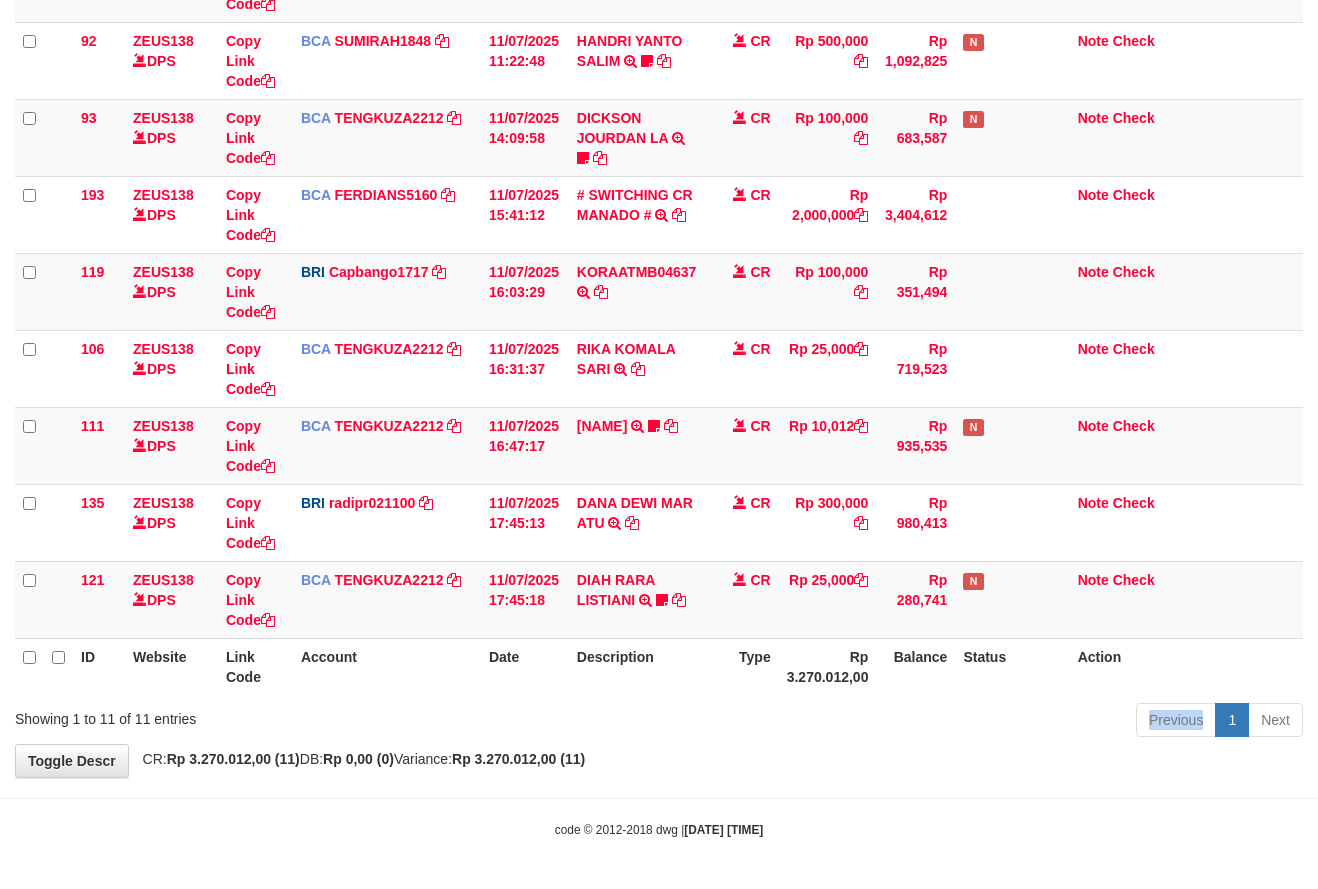 click on "Previous 1 Next" at bounding box center (933, 722) 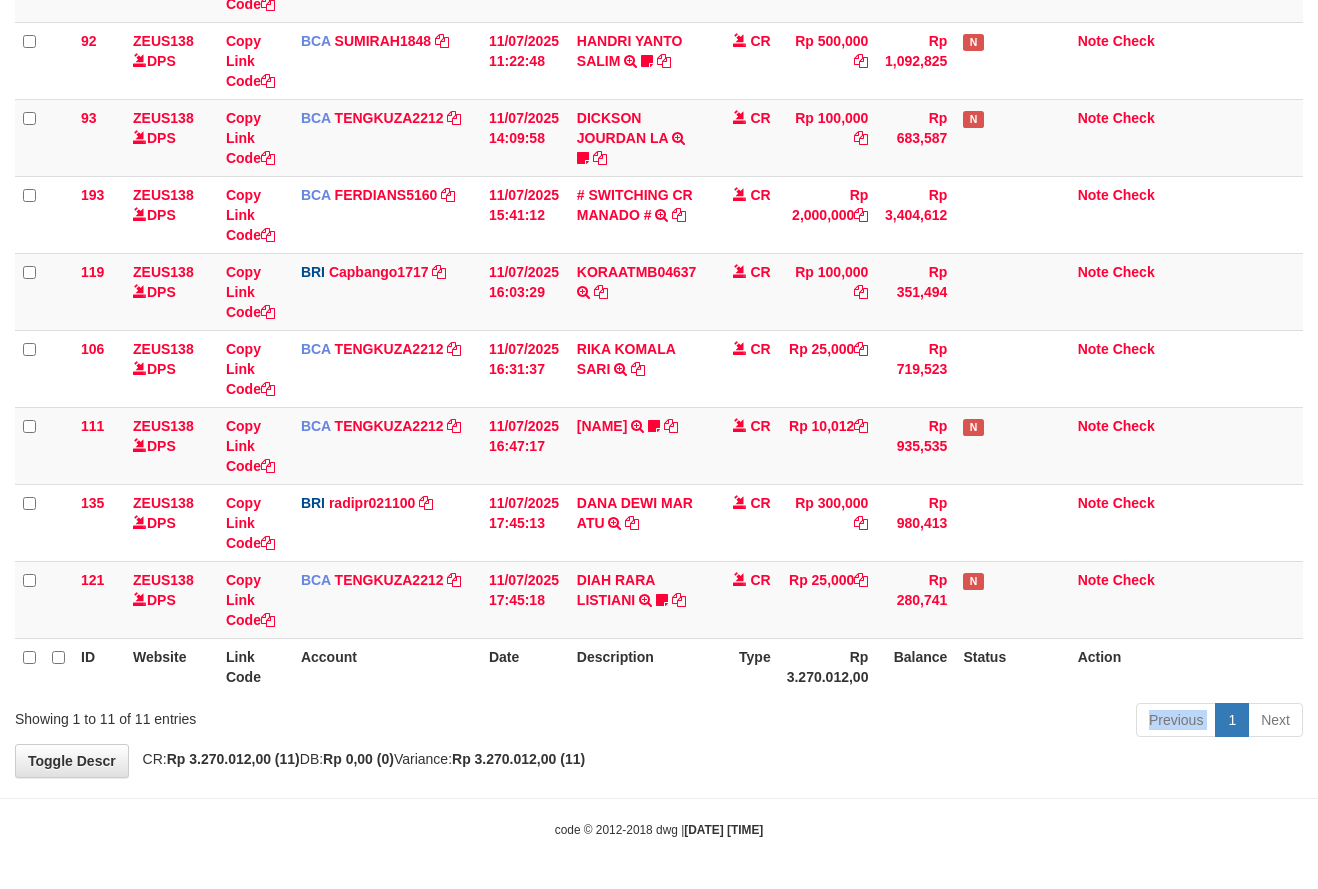 click on "Previous 1 Next" at bounding box center (933, 722) 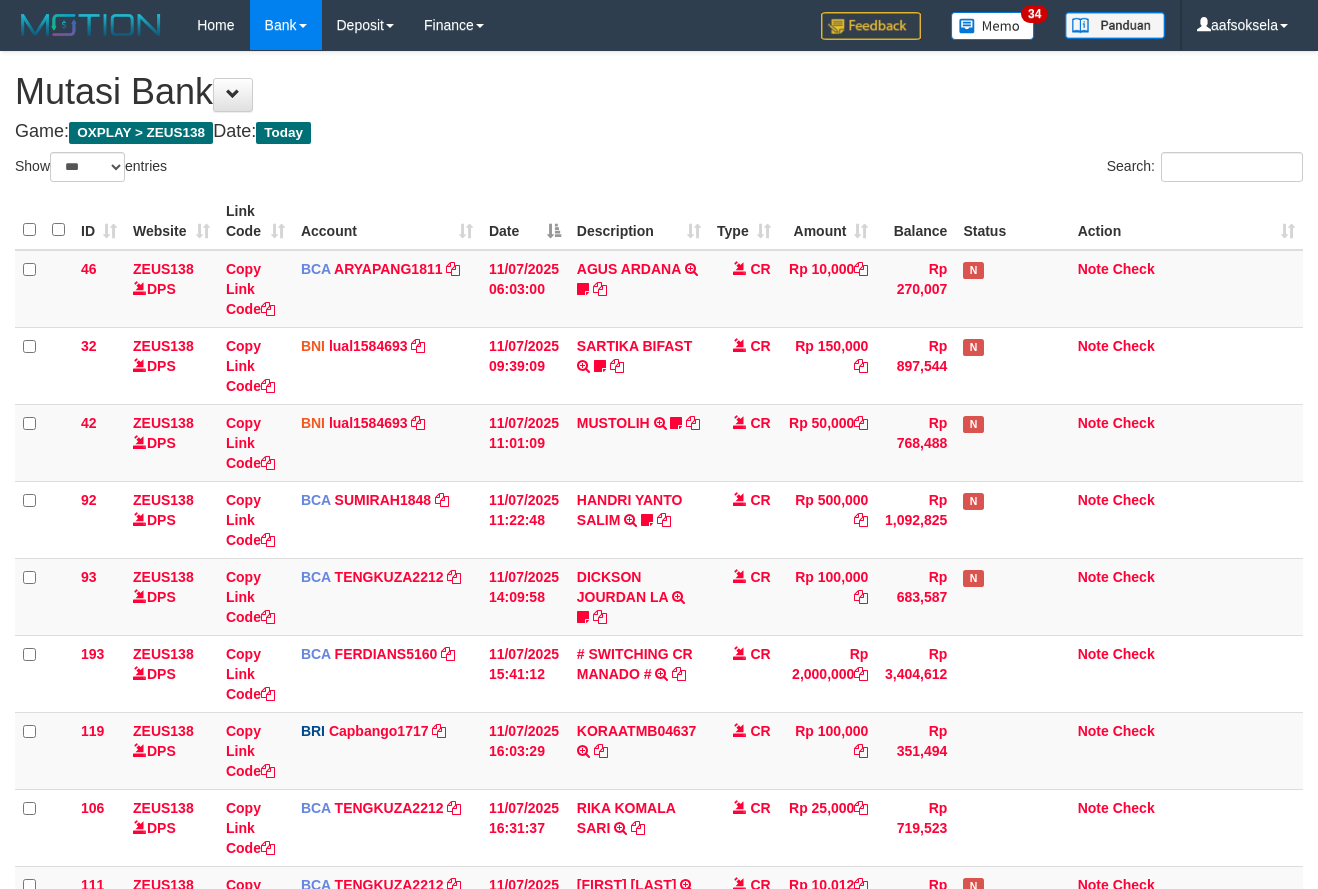 select on "***" 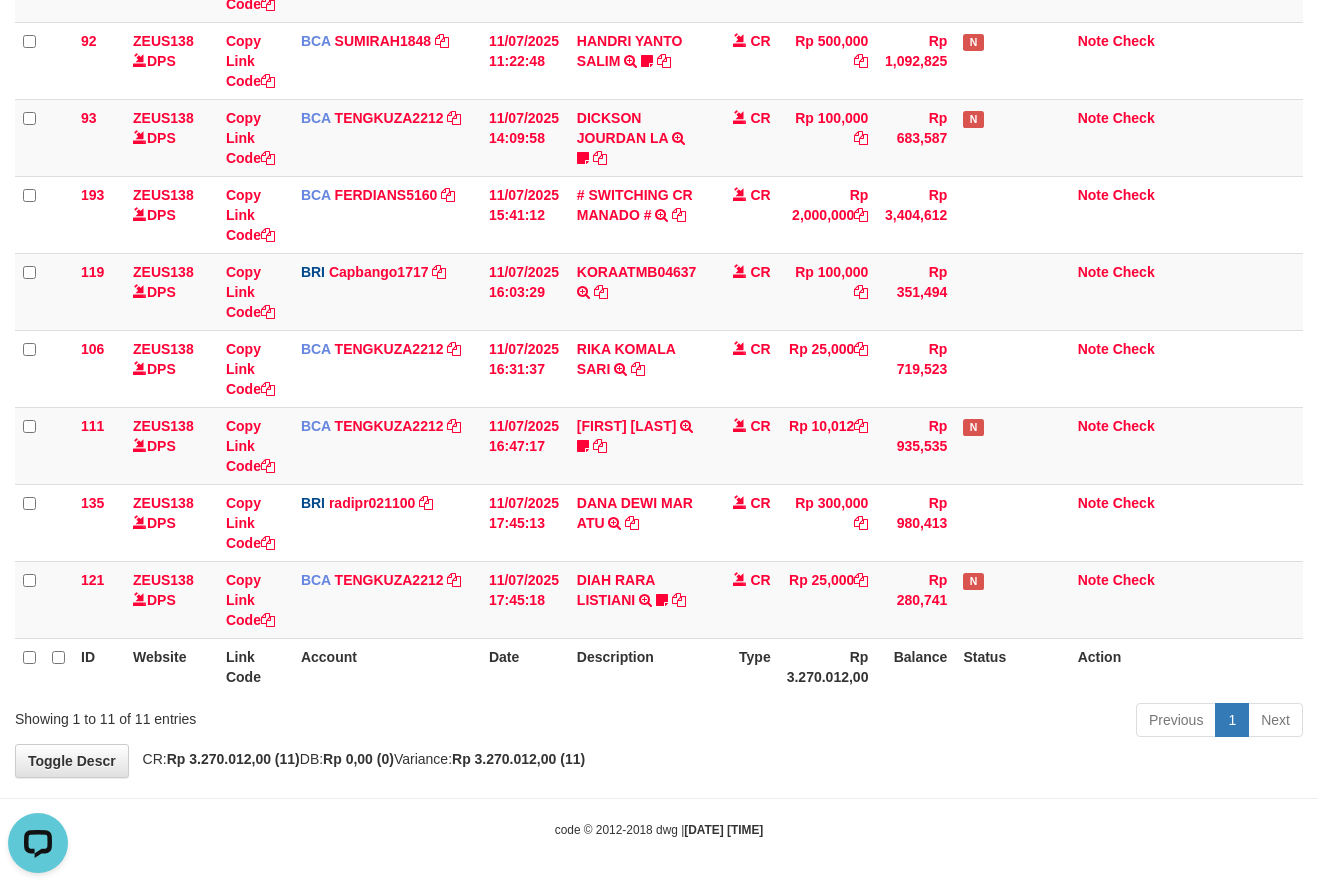 scroll, scrollTop: 0, scrollLeft: 0, axis: both 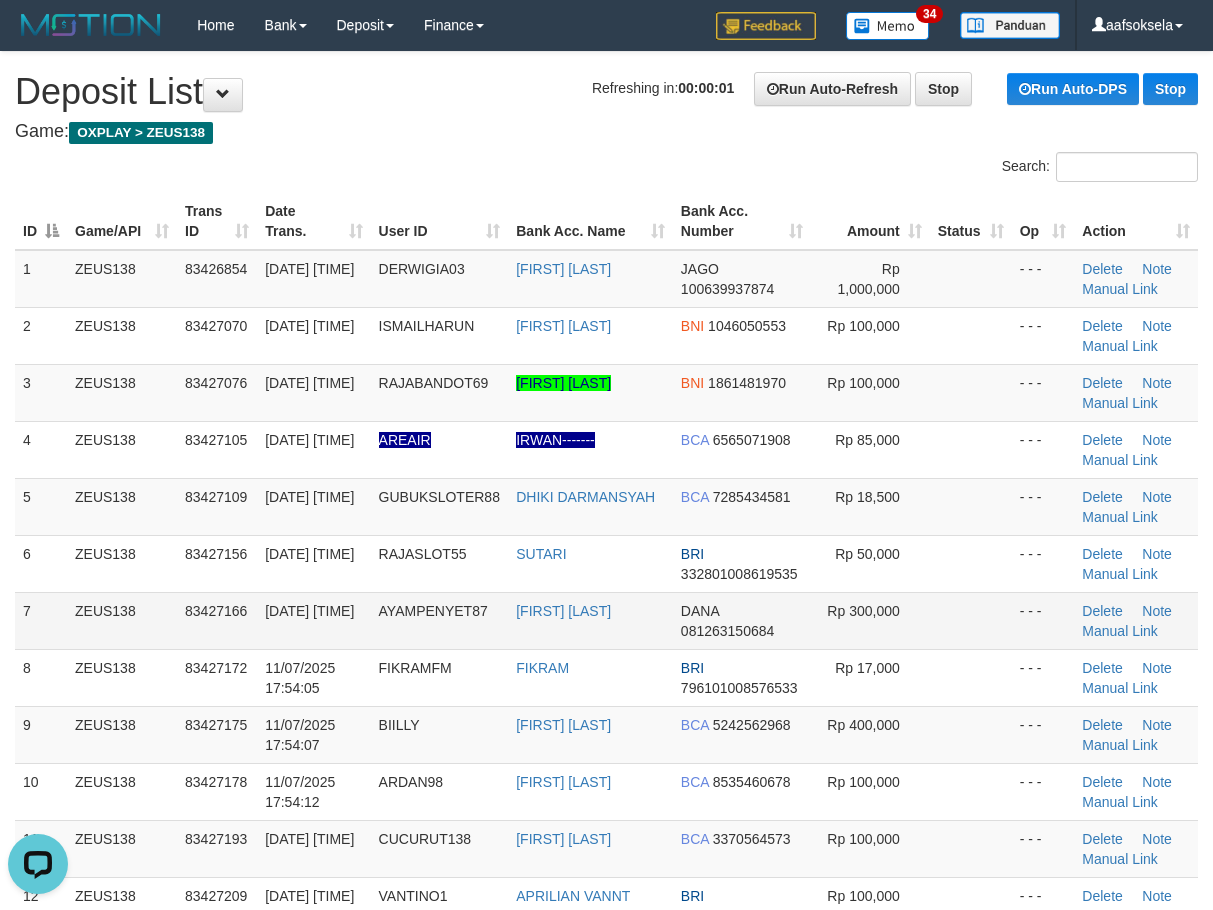 drag, startPoint x: 377, startPoint y: 615, endPoint x: 350, endPoint y: 621, distance: 27.658634 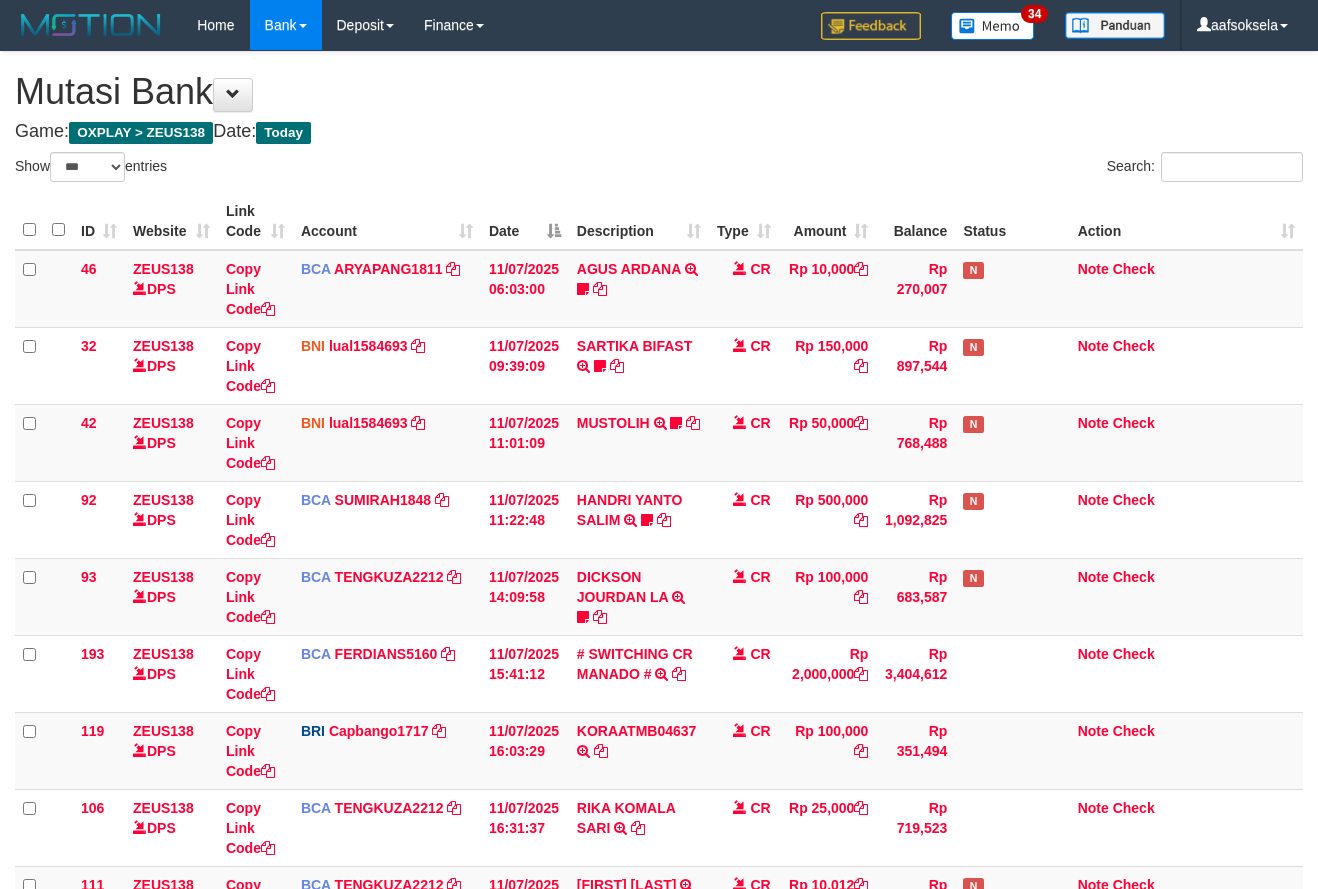 select on "***" 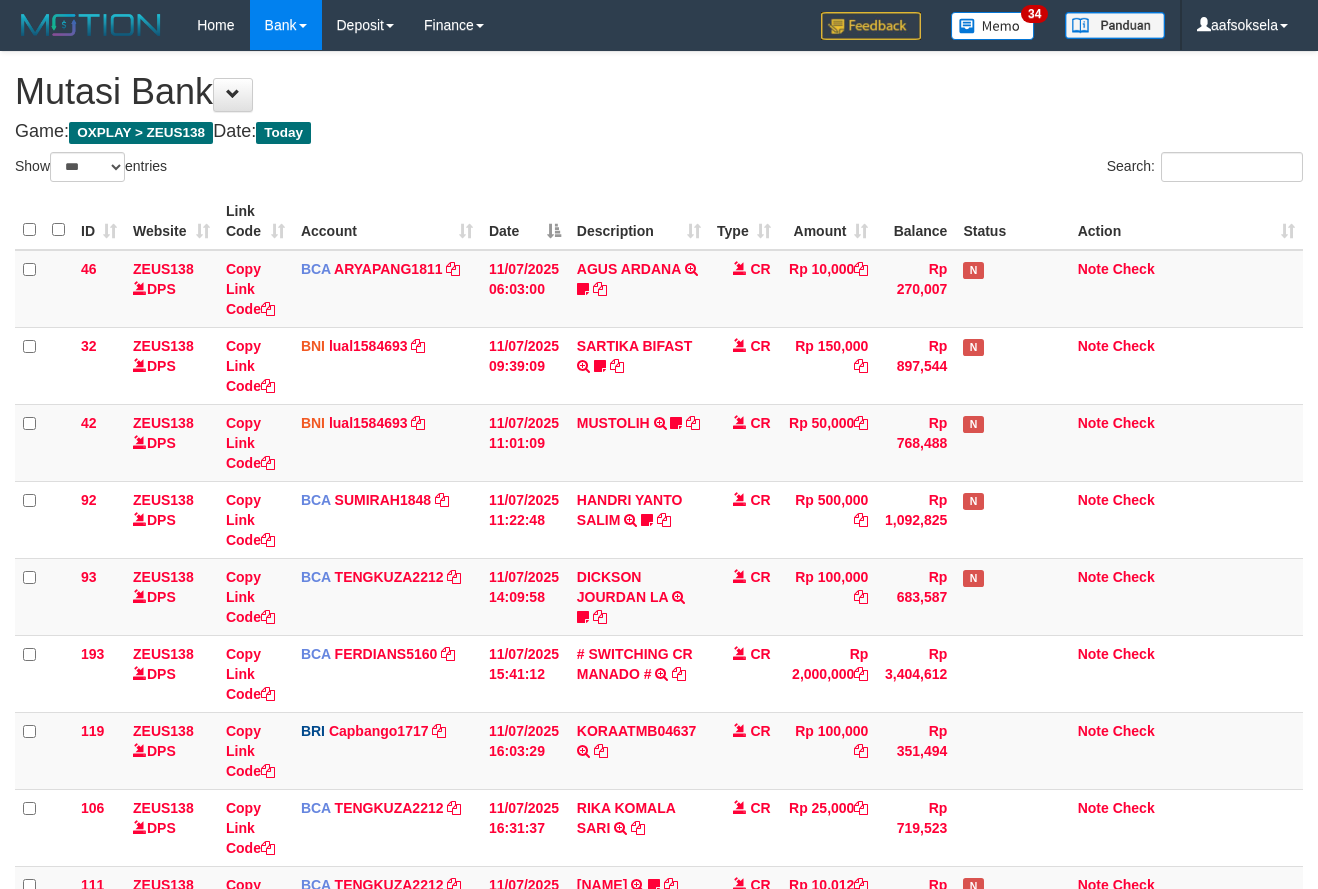 select on "***" 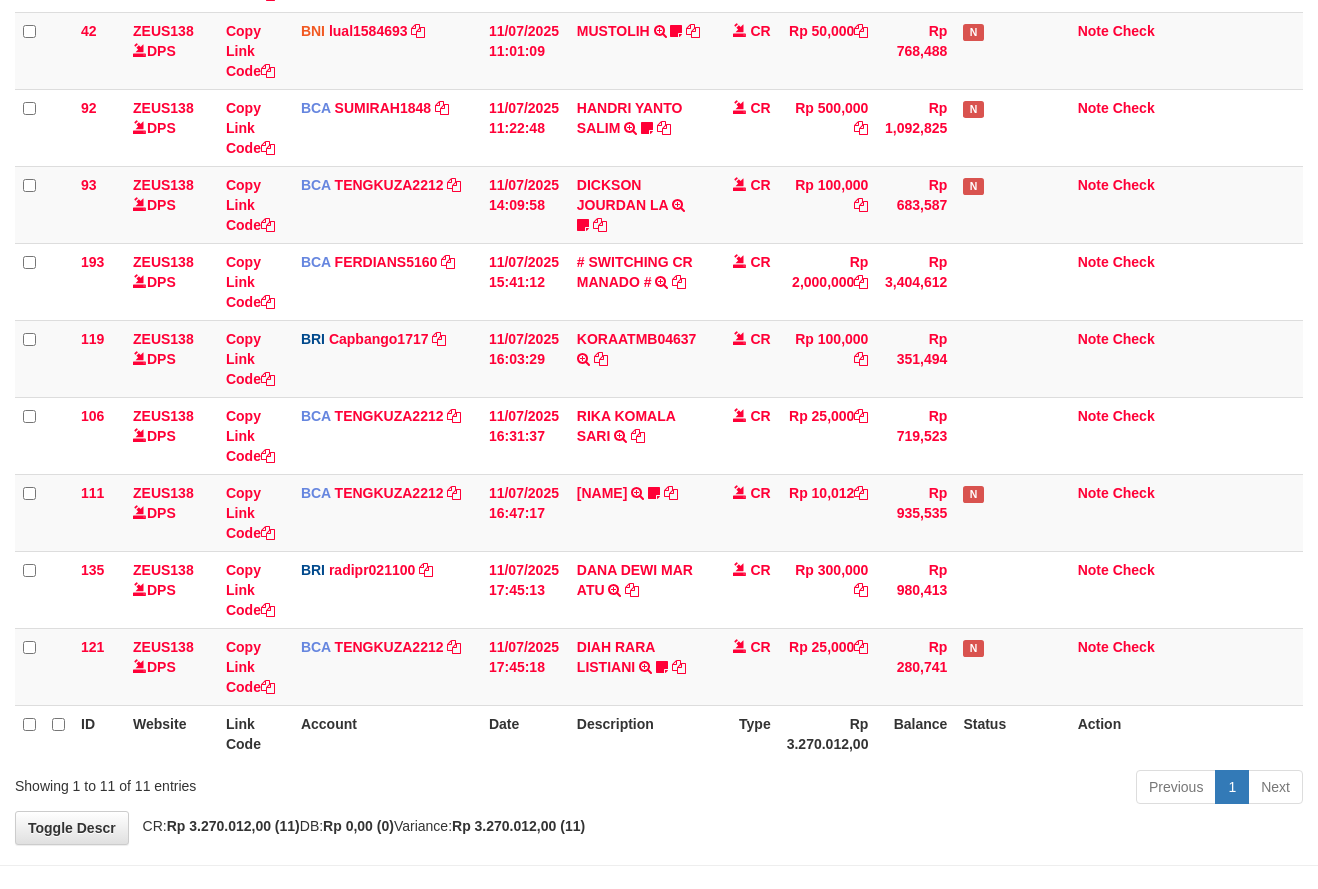 click on "Showing 1 to 11 of 11 entries" at bounding box center [274, 782] 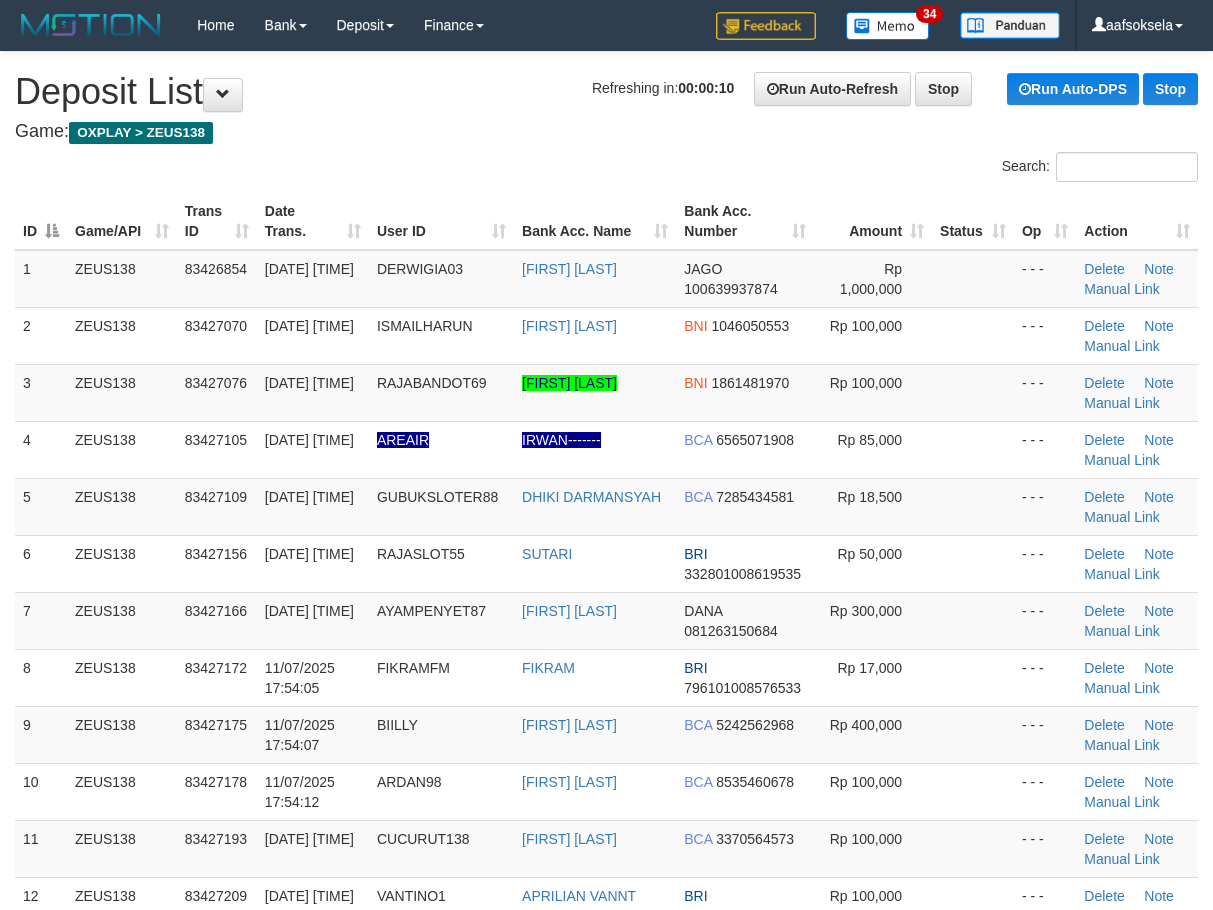 scroll, scrollTop: 0, scrollLeft: 0, axis: both 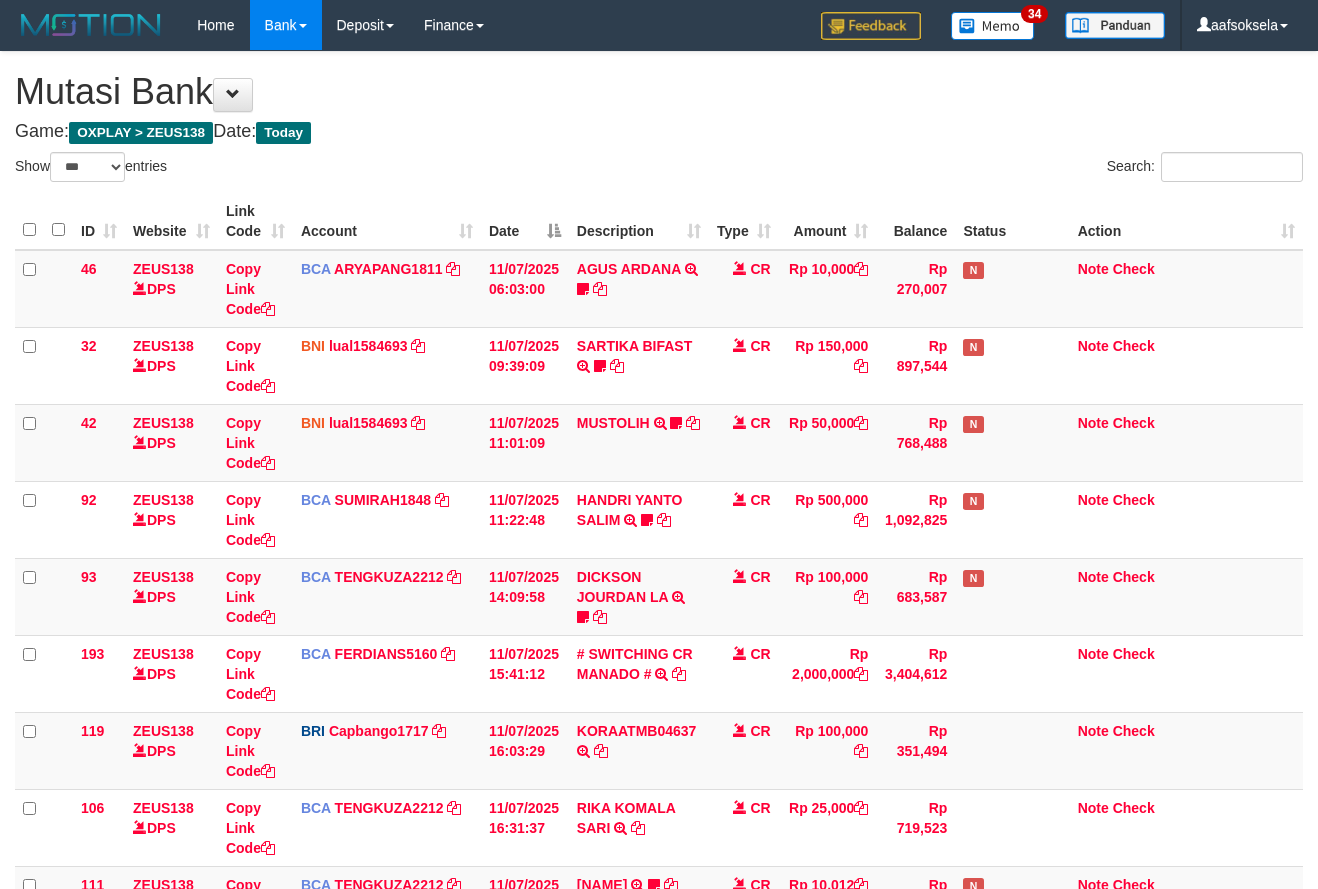 select on "***" 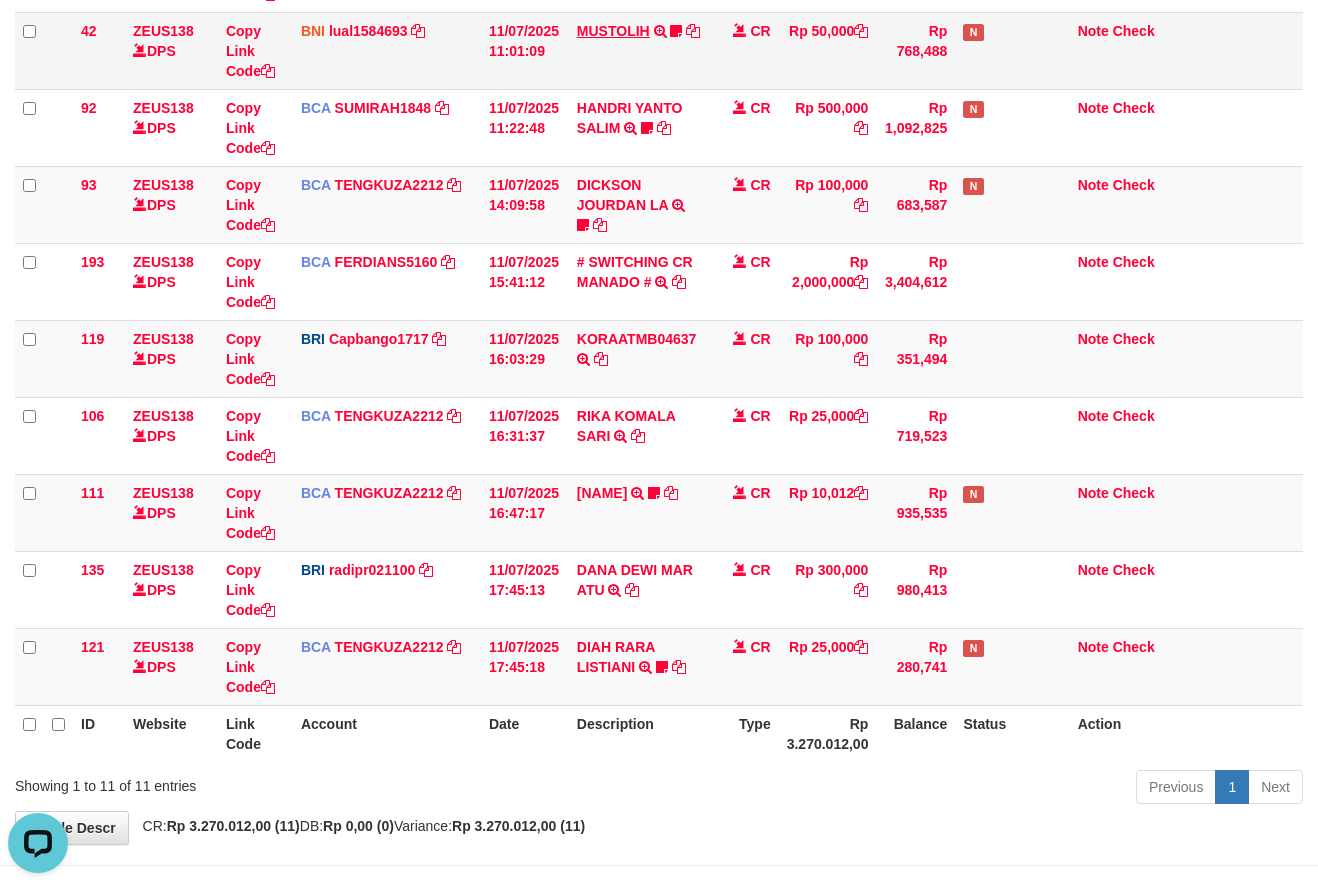 scroll, scrollTop: 0, scrollLeft: 0, axis: both 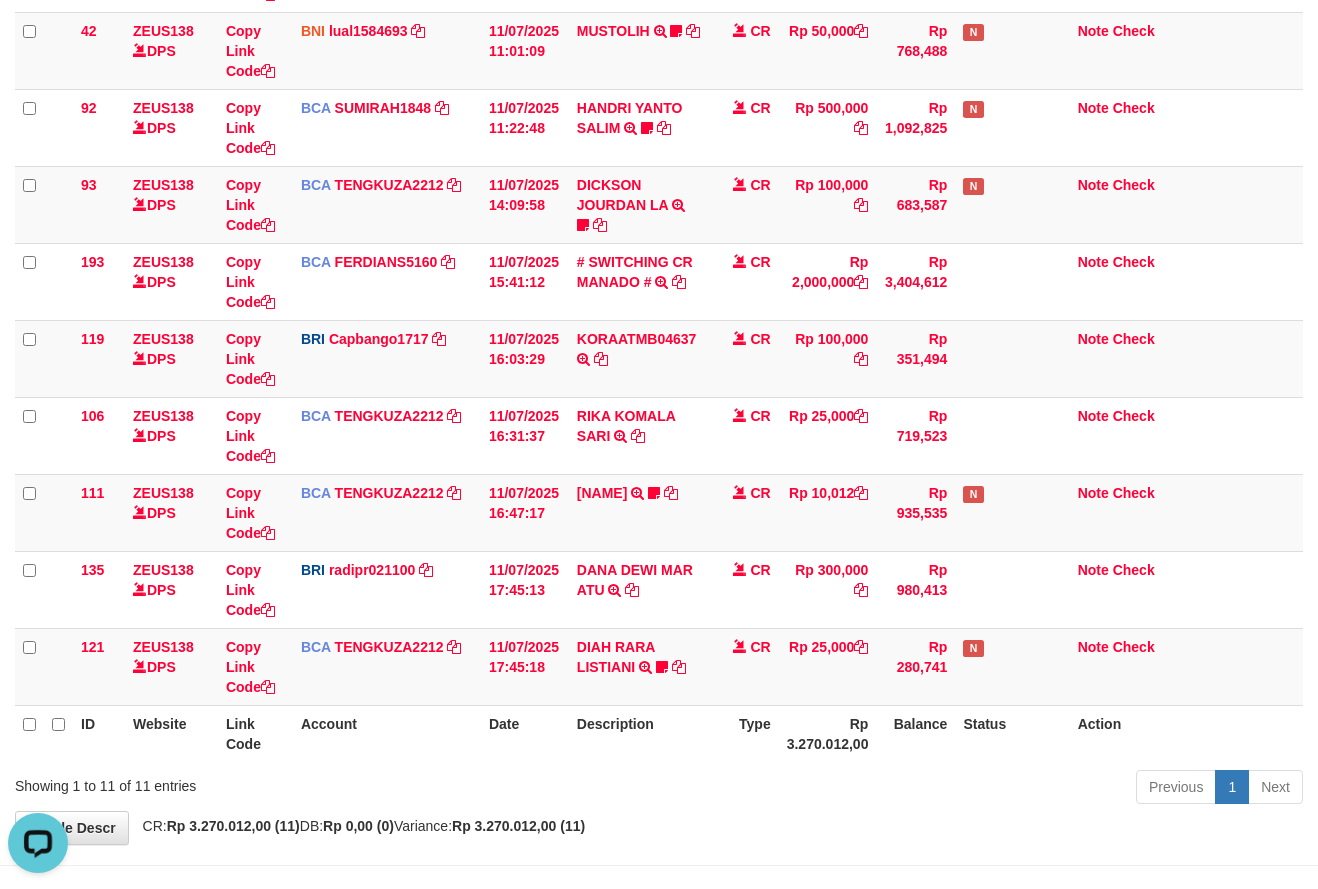 click on "CR:  Rp 3.270.012,00 (11)      DB:  Rp 0,00 (0)      Variance:  Rp 3.270.012,00 (11)" at bounding box center (359, 826) 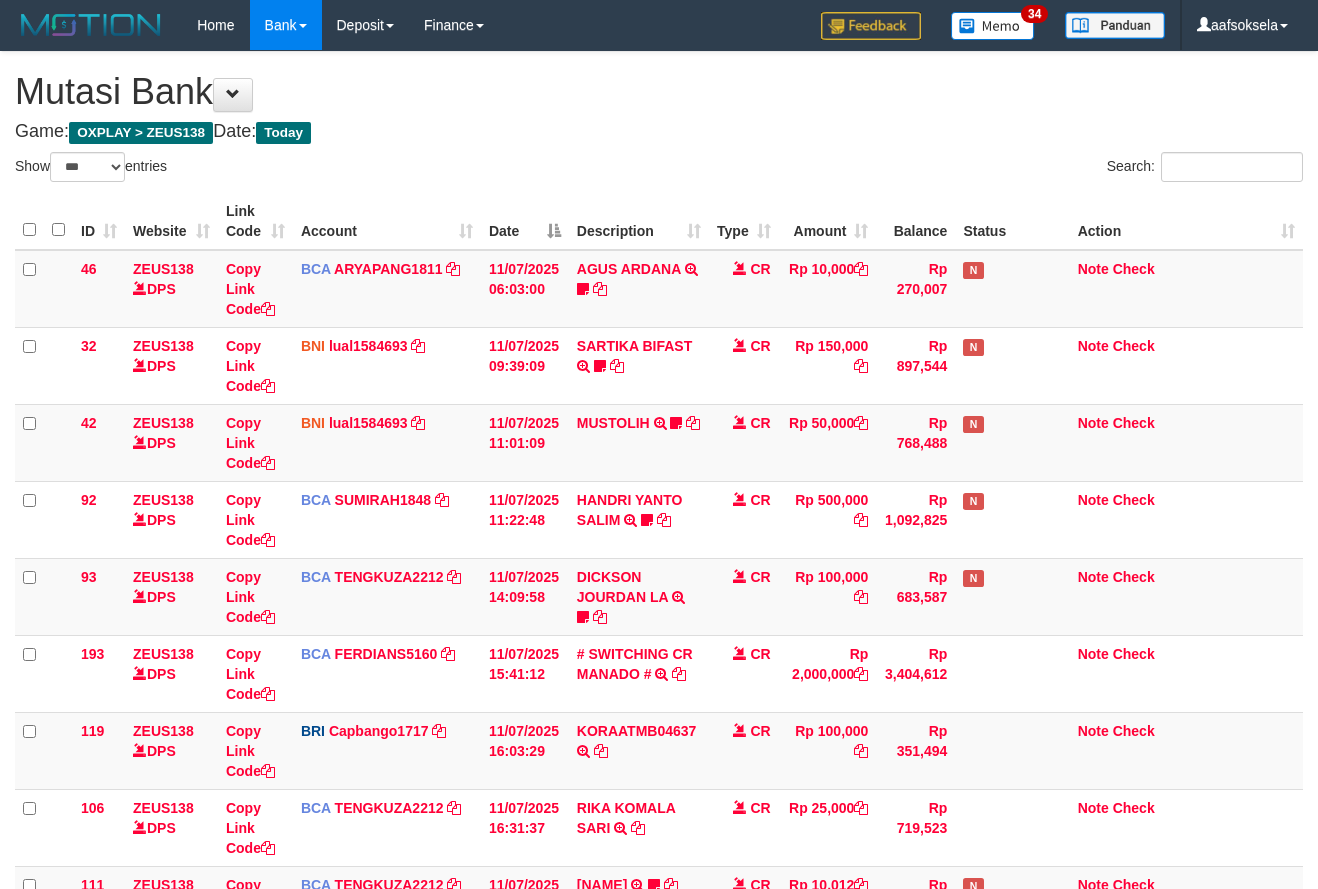 select on "***" 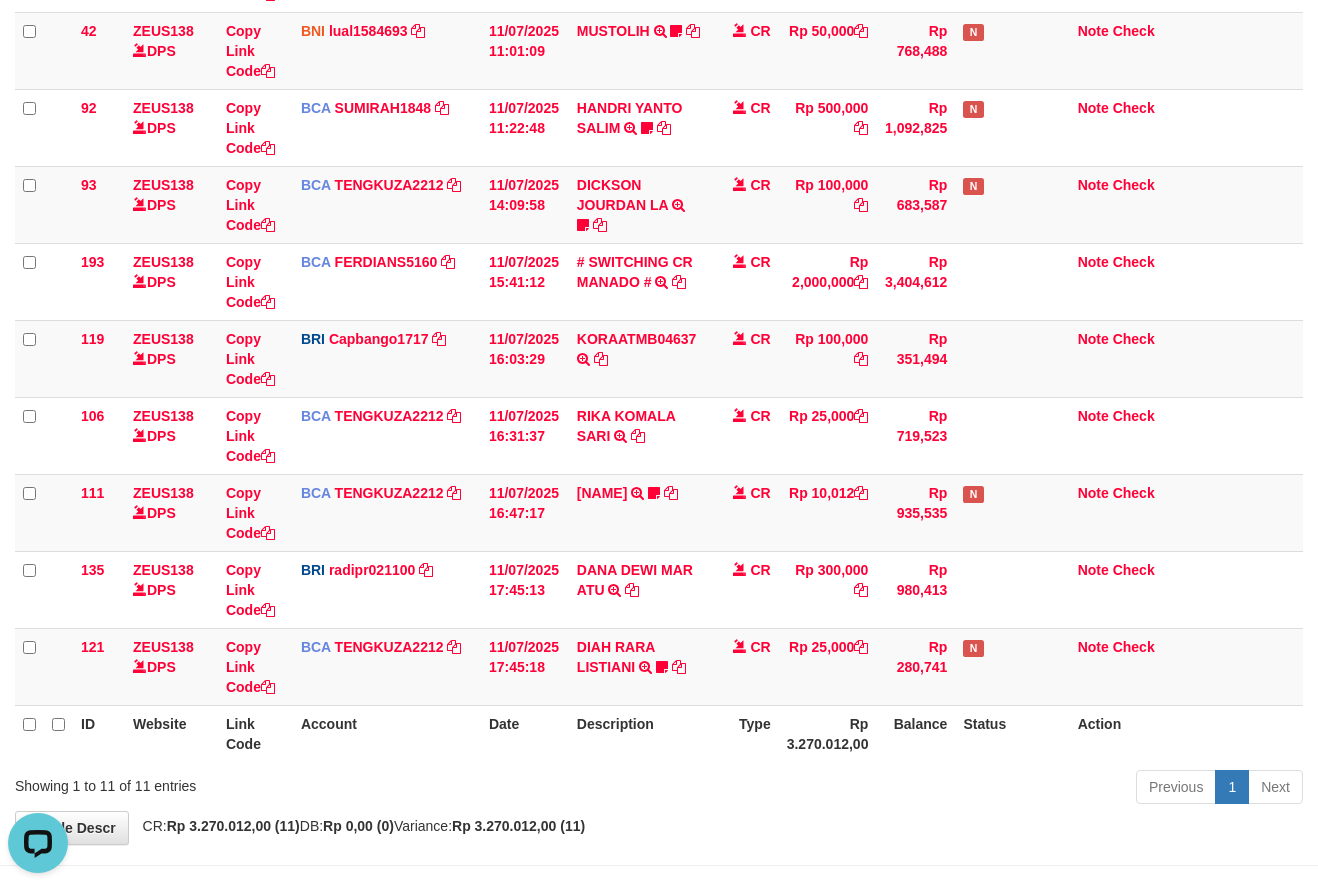 scroll, scrollTop: 0, scrollLeft: 0, axis: both 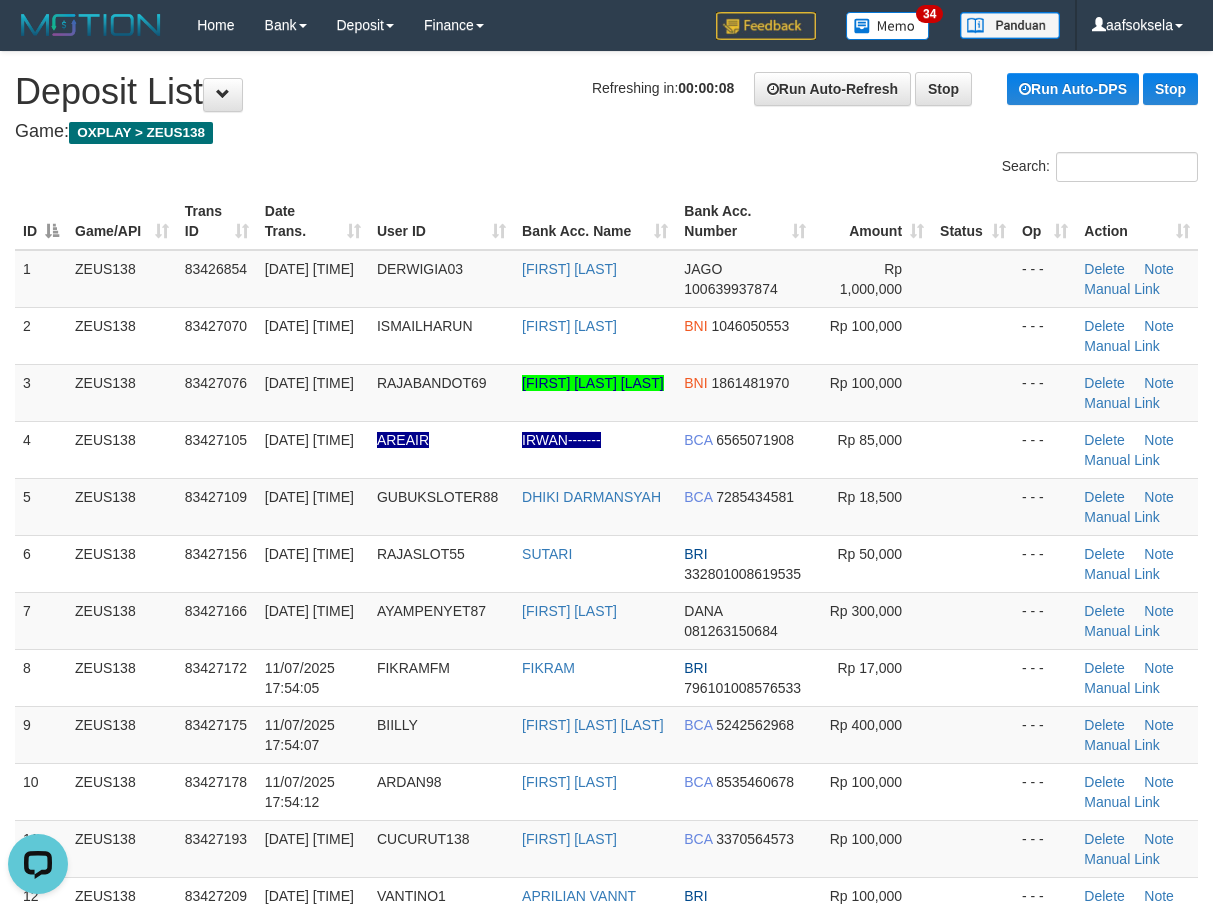 drag, startPoint x: 231, startPoint y: 596, endPoint x: 0, endPoint y: 684, distance: 247.19426 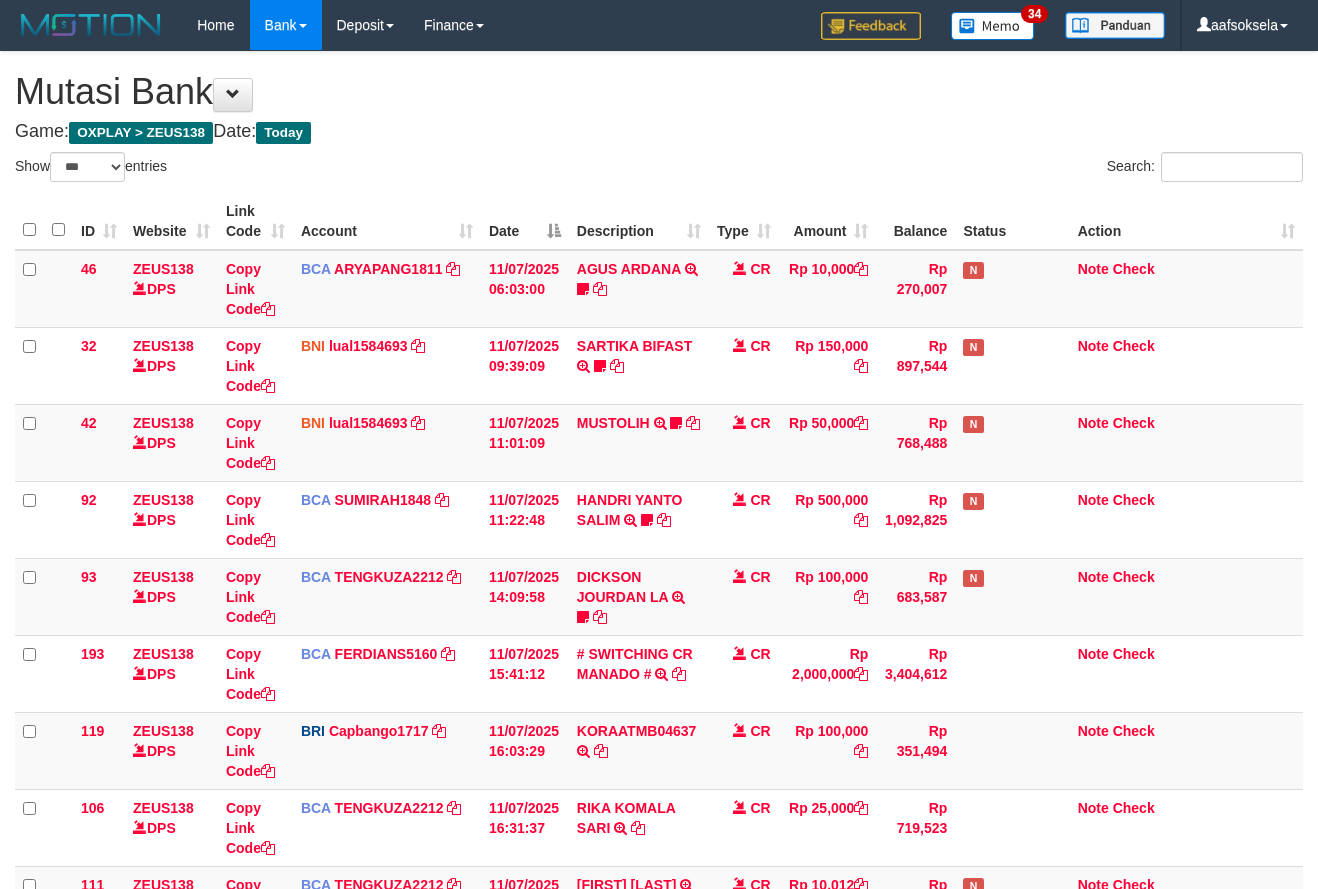 select on "***" 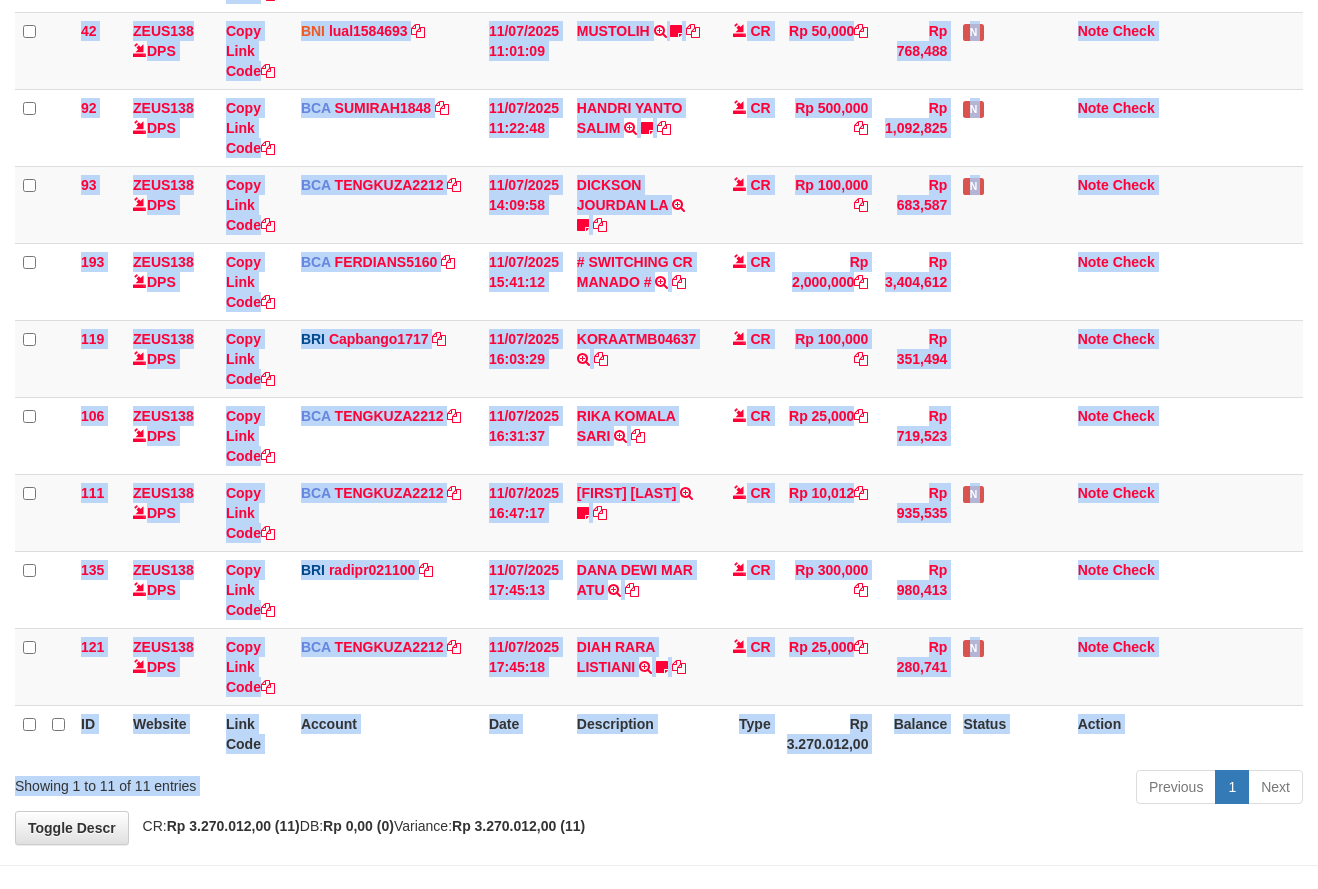 click on "Show  ** ** ** ***  entries Search:
ID Website Link Code Account Date Description Type Amount Balance Status Action
46
ZEUS138    DPS
Copy Link Code
BCA
ARYAPANG1811
DPS
[FIRST] [LAST]
mutasi_20250711_2620 | 46
mutasi_20250711_2620 | 46
[DATE] [TIME]
AGUS ARDANA            TRSF E-BANKING CR 1107/FTSCY/WS95051
10000.002025071158167087 TRFDN-AGUS ARDANA ESPAY DEBIT INDONE    Aguslike
tunggu bukti tranfer
CR
Rp 10,000
Rp 270,007
N
Note
Check
32
BNI" at bounding box center [659, 285] 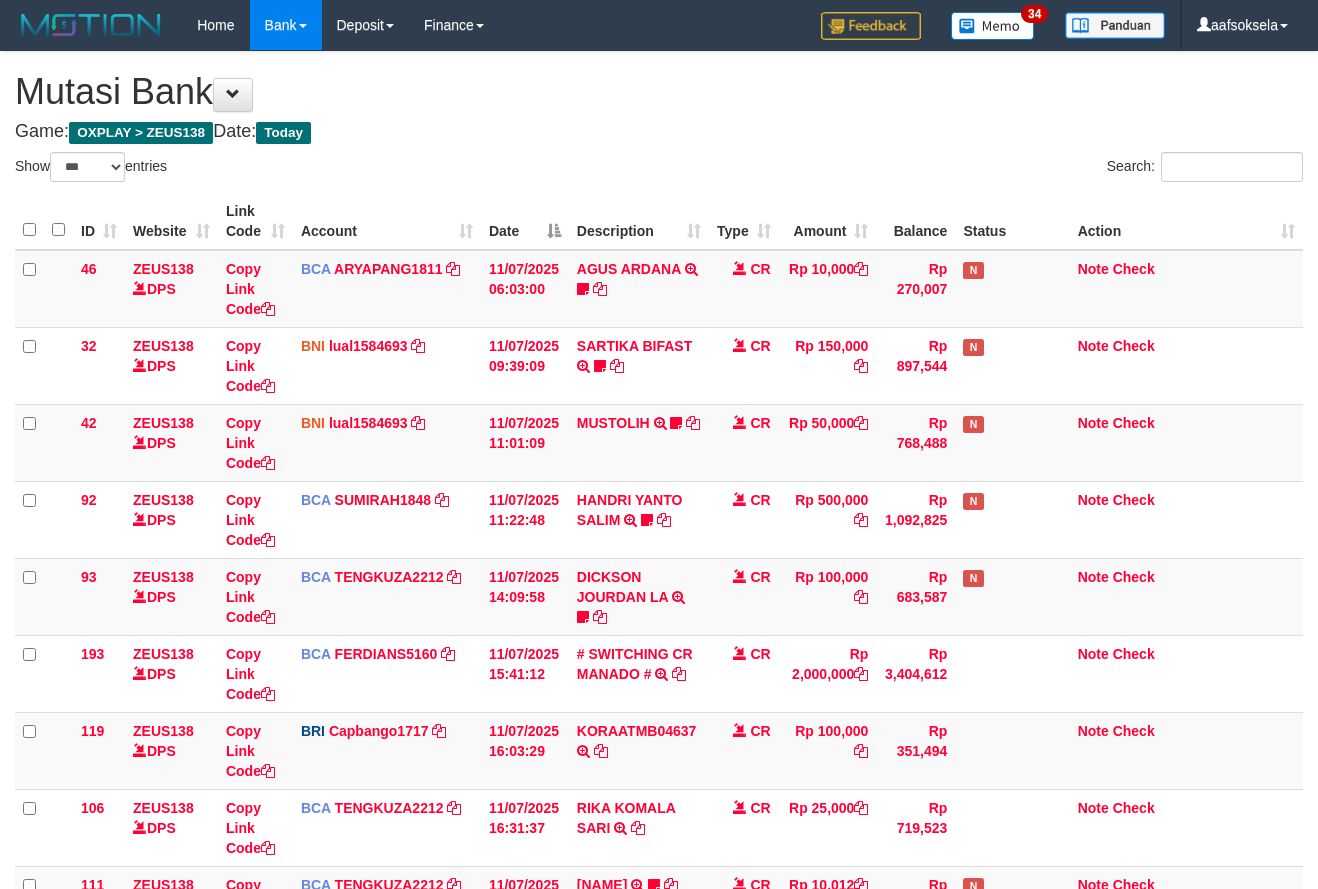 select on "***" 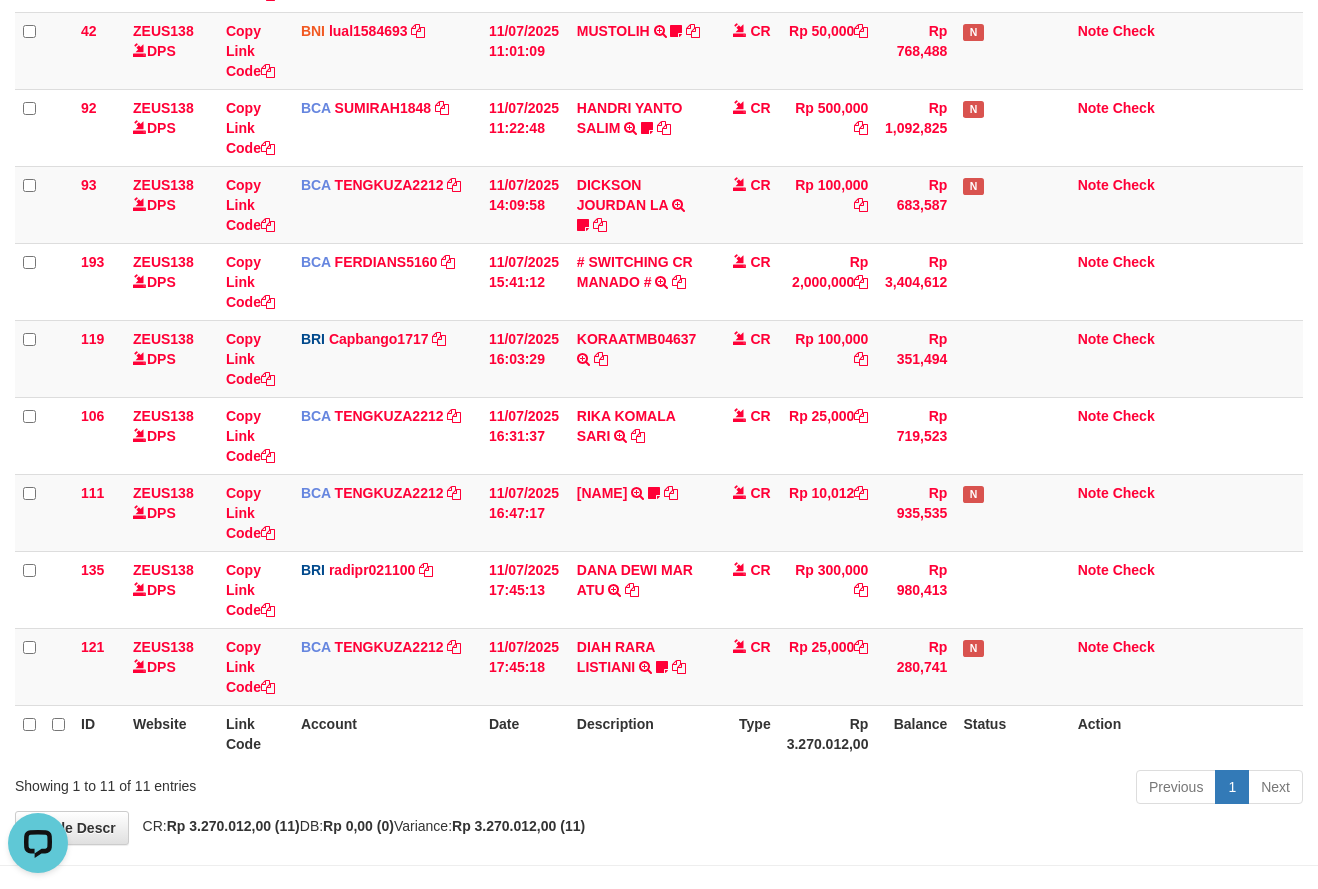 scroll, scrollTop: 0, scrollLeft: 0, axis: both 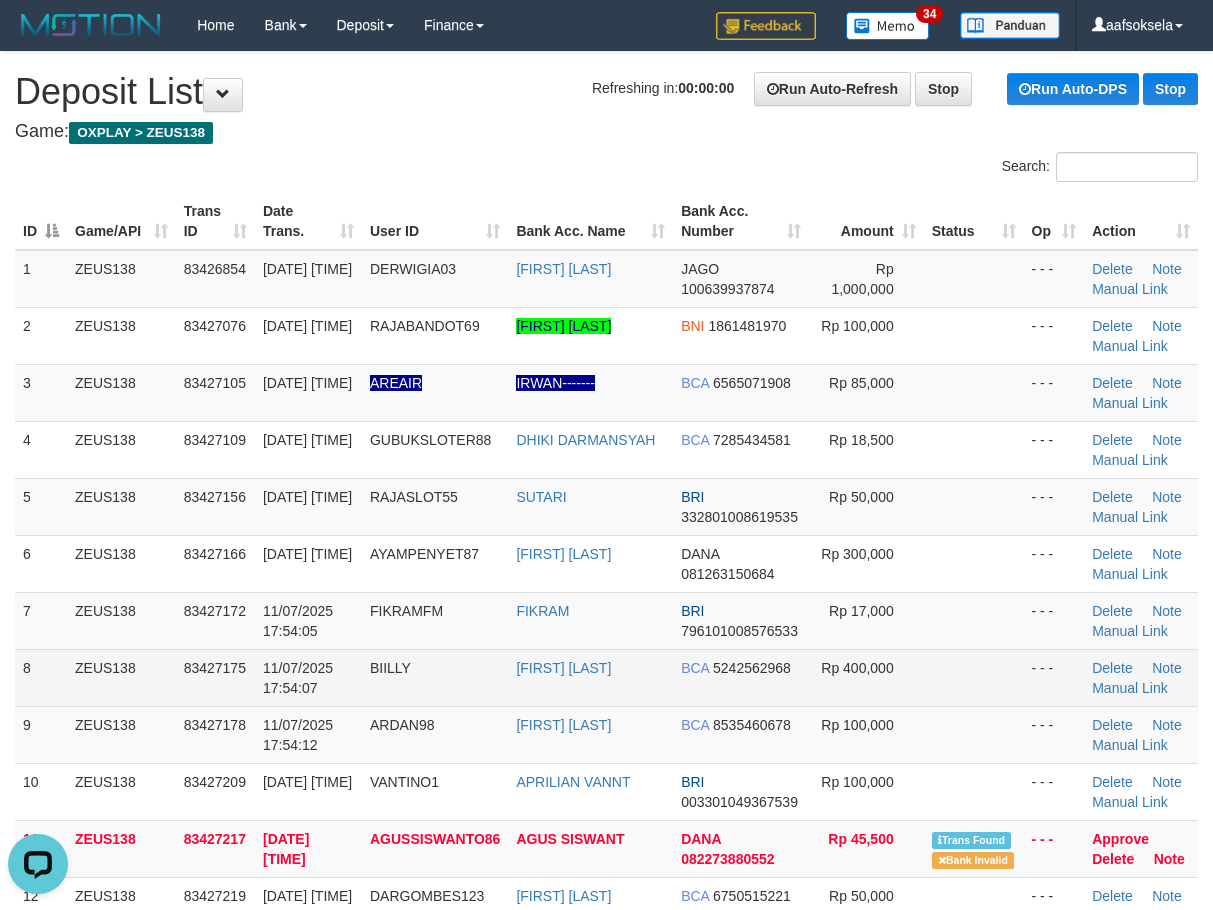 drag, startPoint x: 125, startPoint y: 627, endPoint x: 91, endPoint y: 658, distance: 46.010868 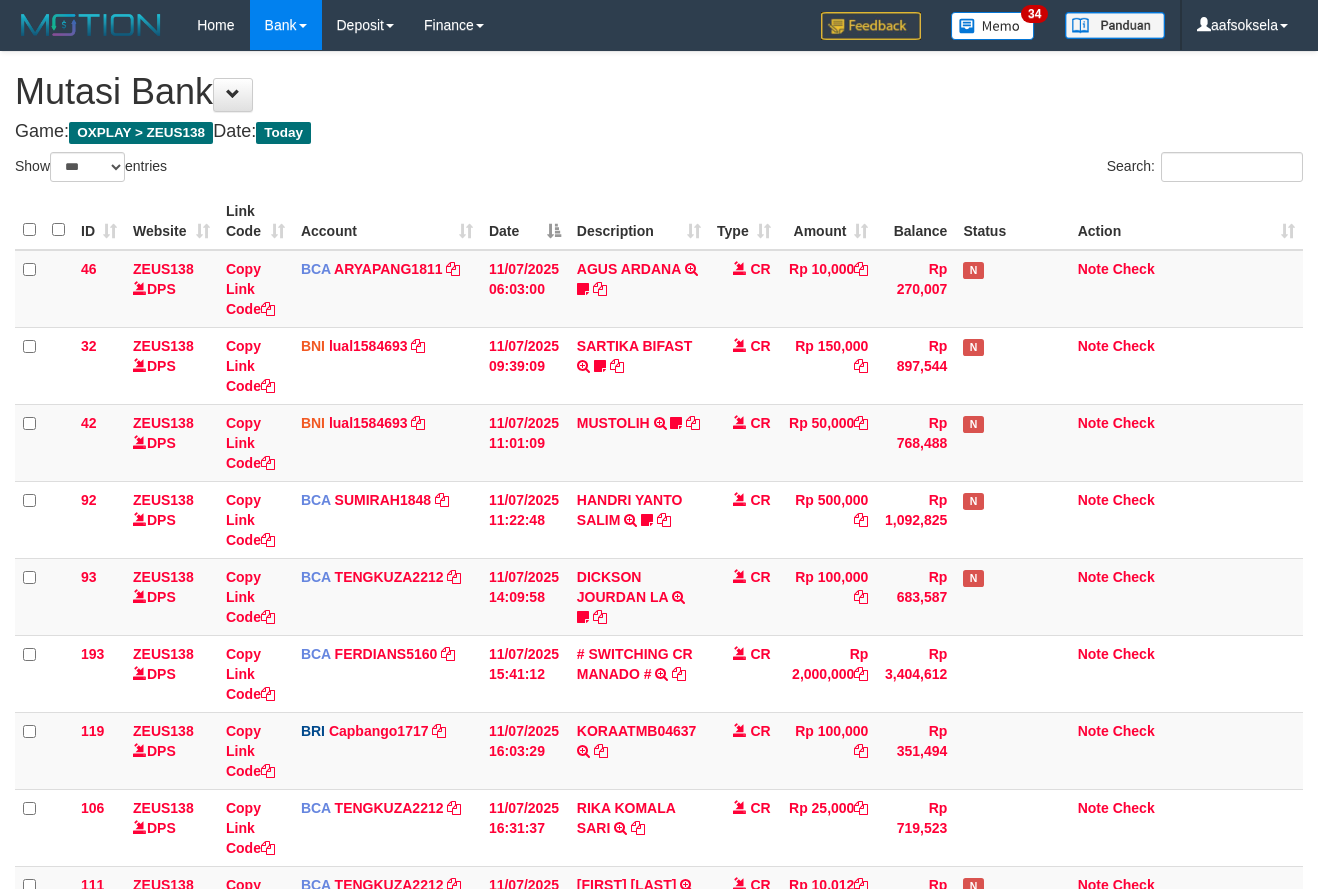 select on "***" 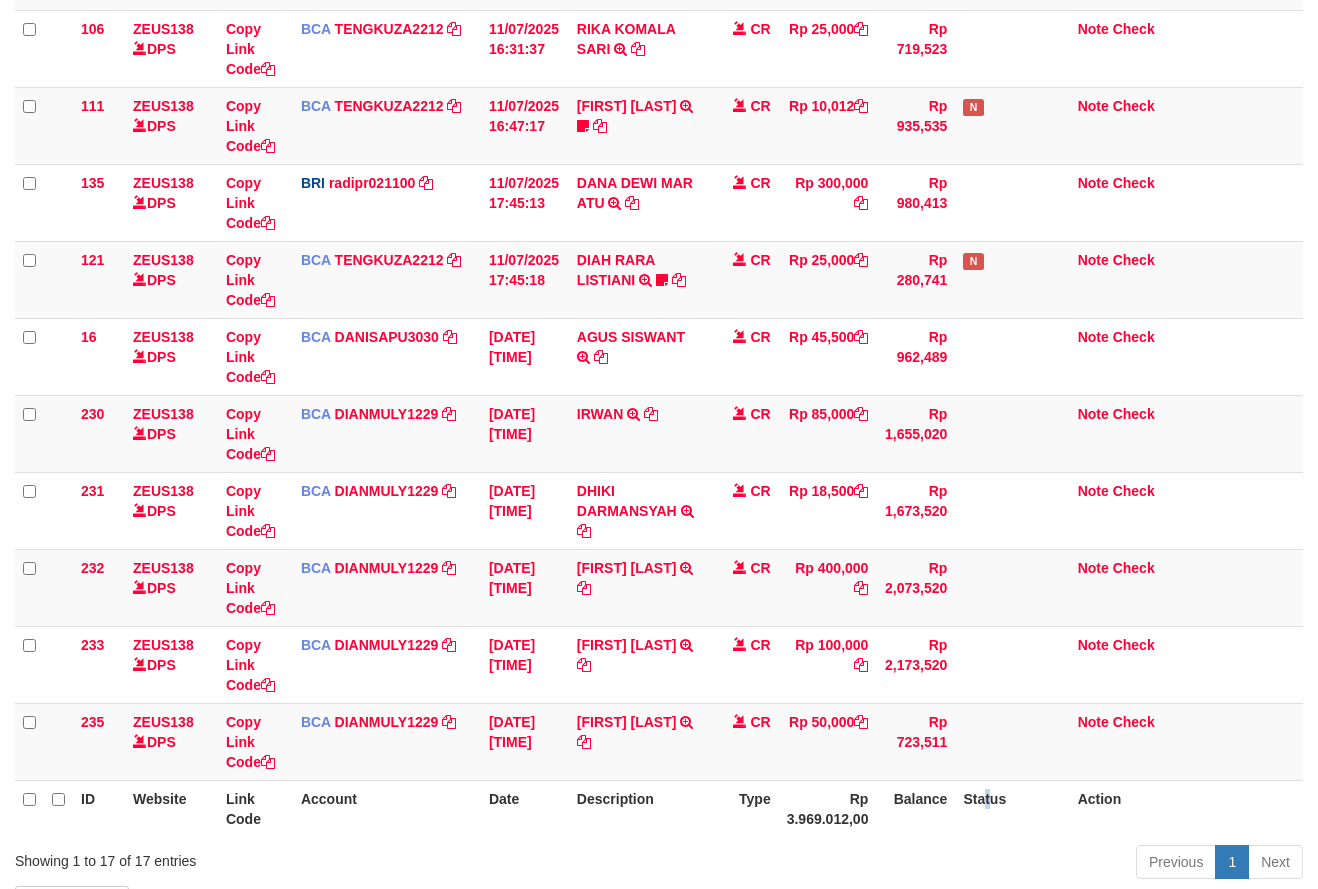 click on "Status" at bounding box center [1012, 808] 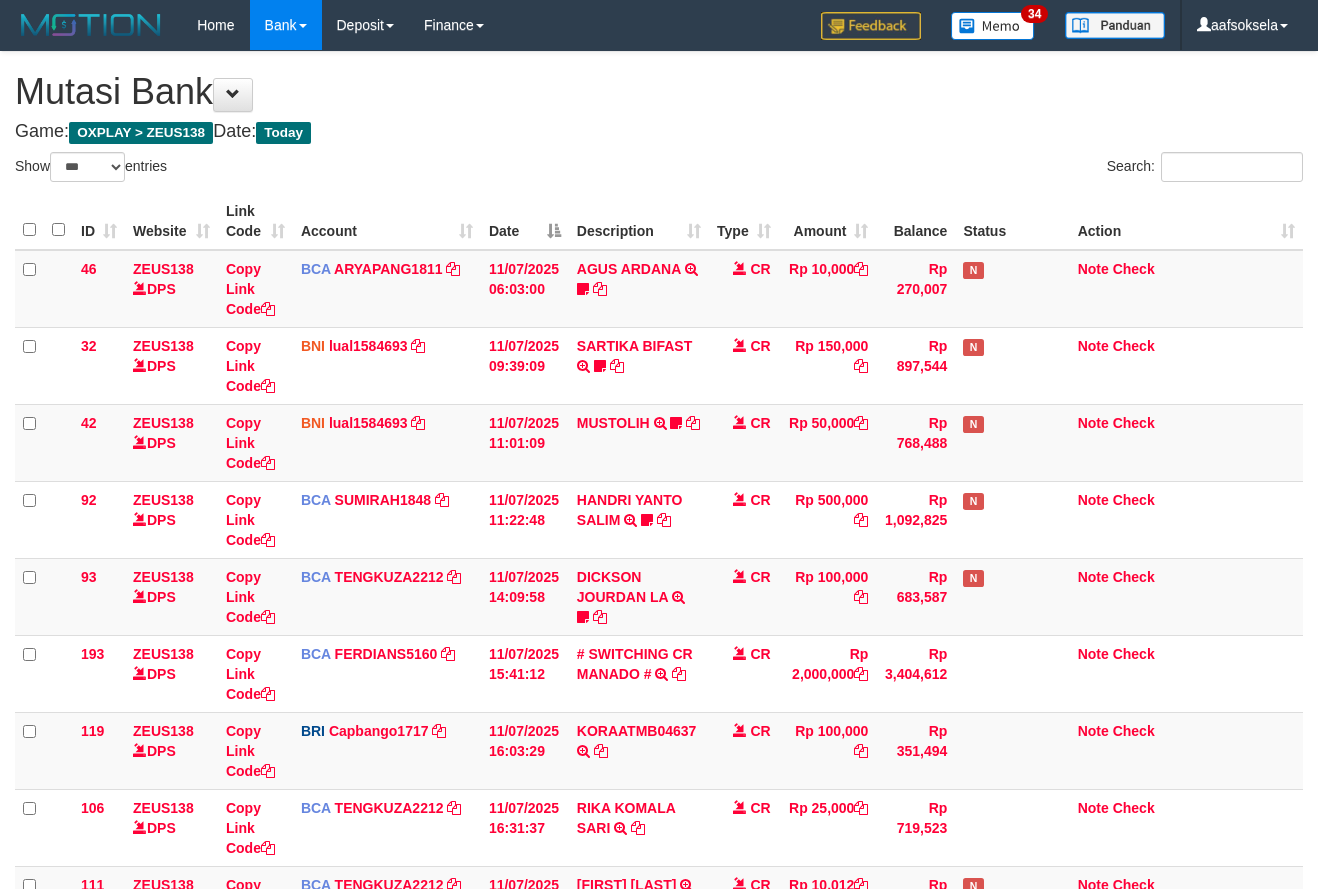 select on "***" 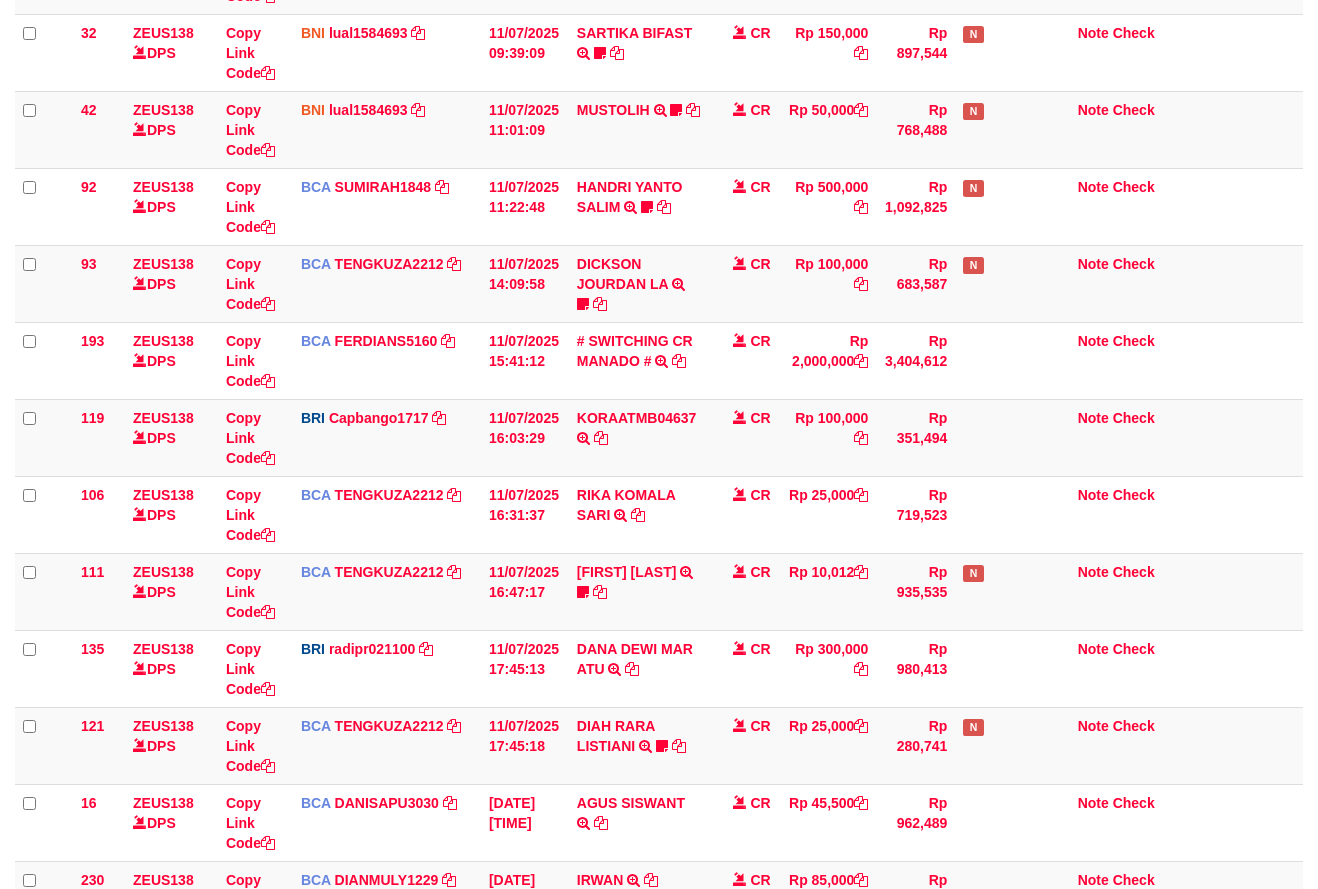 scroll, scrollTop: 392, scrollLeft: 0, axis: vertical 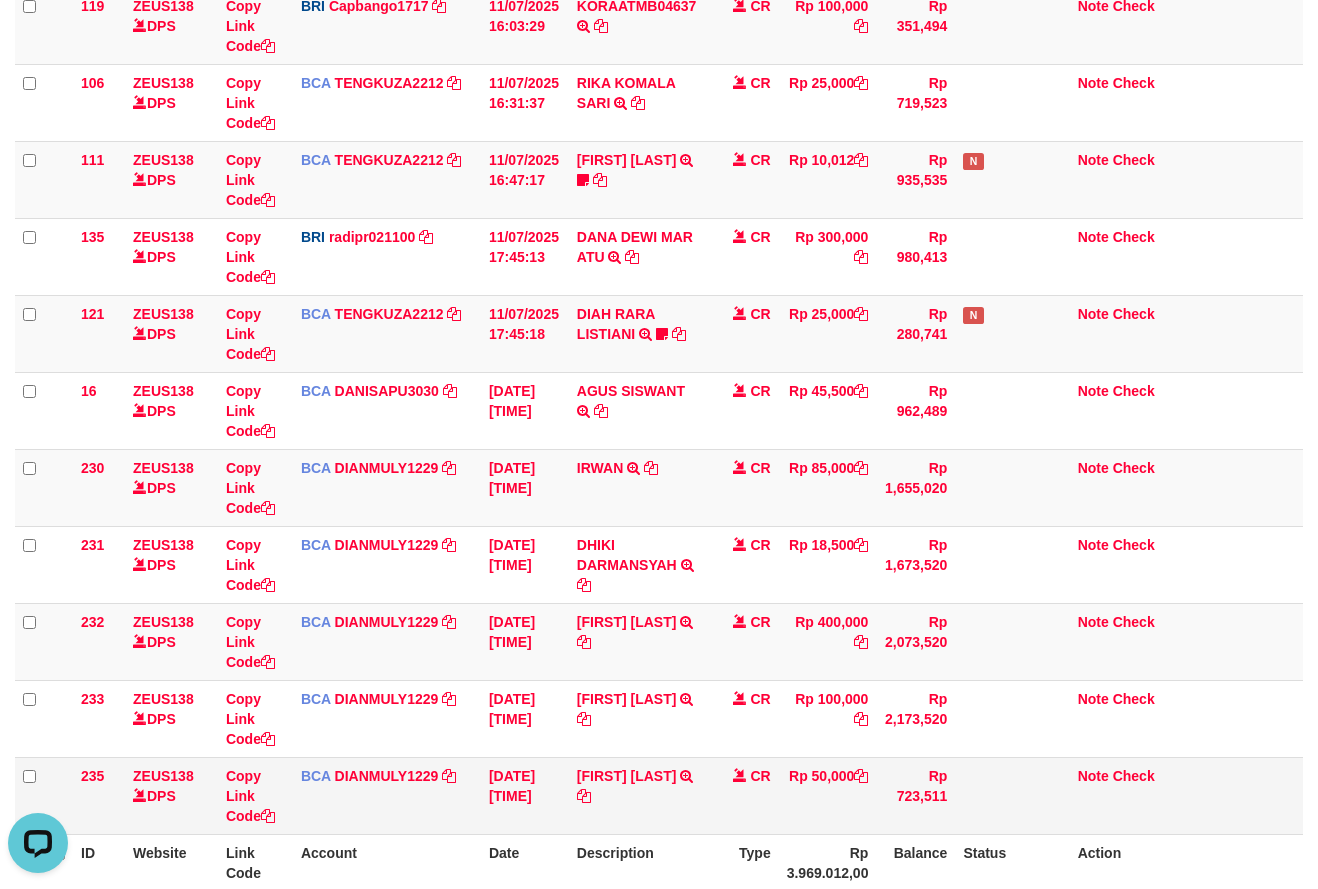 click on "MUHAMMAD DWI NUR C         TRSF E-BANKING CR 1107/FTSCY/WS95031
50000.00MUHAMMAD DWI NUR C" at bounding box center (639, 795) 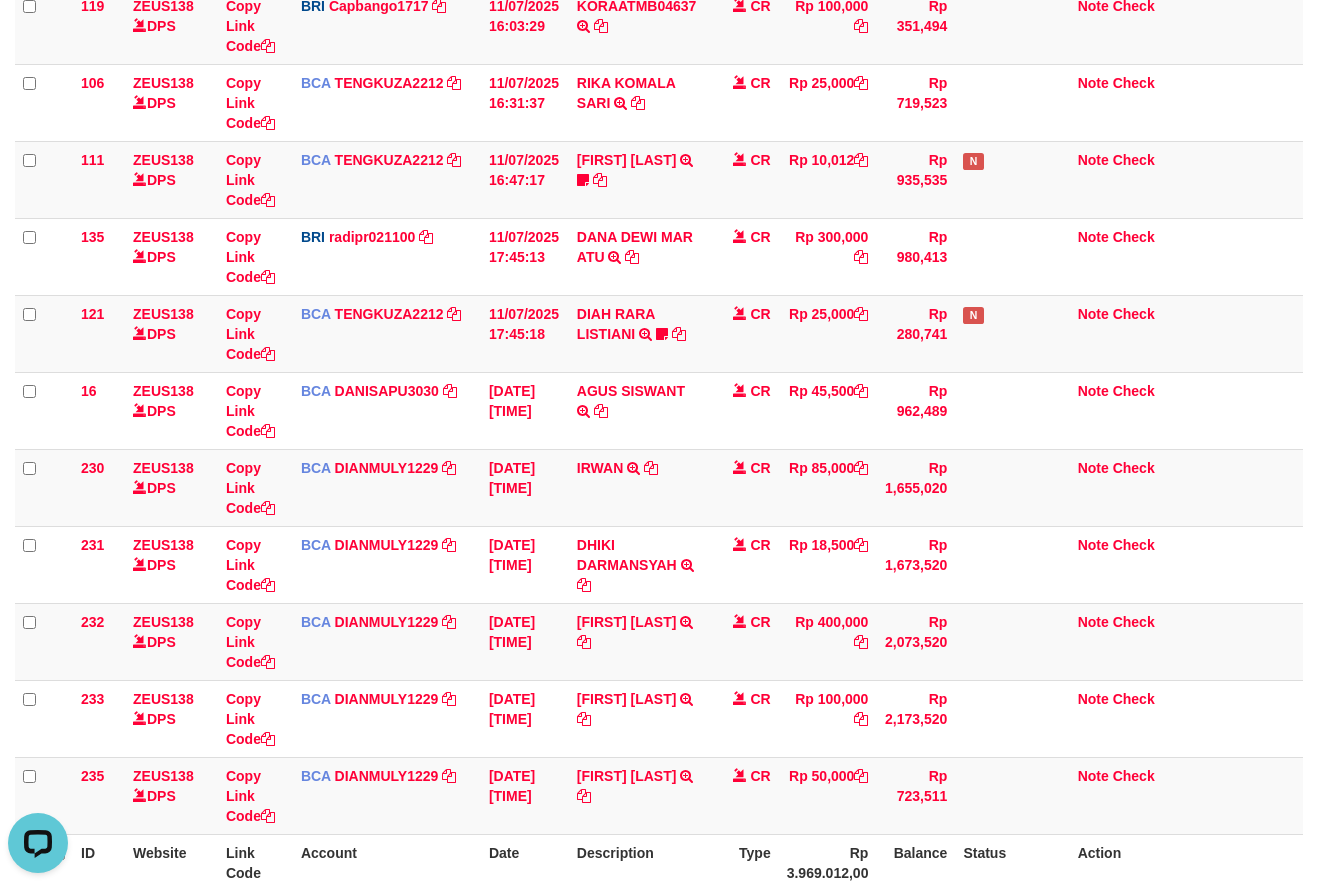 scroll, scrollTop: 921, scrollLeft: 0, axis: vertical 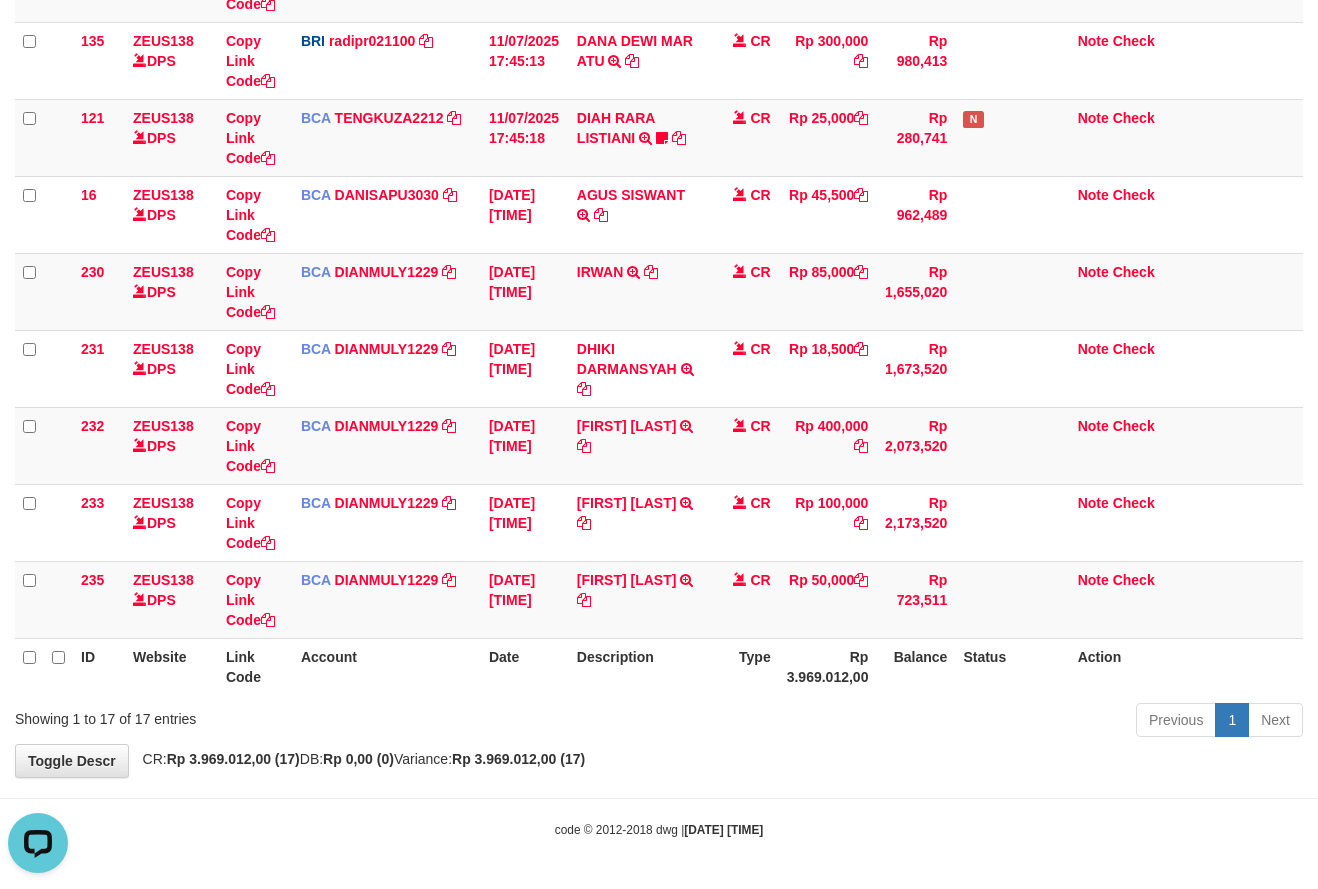 drag, startPoint x: 659, startPoint y: 791, endPoint x: 680, endPoint y: 743, distance: 52.392746 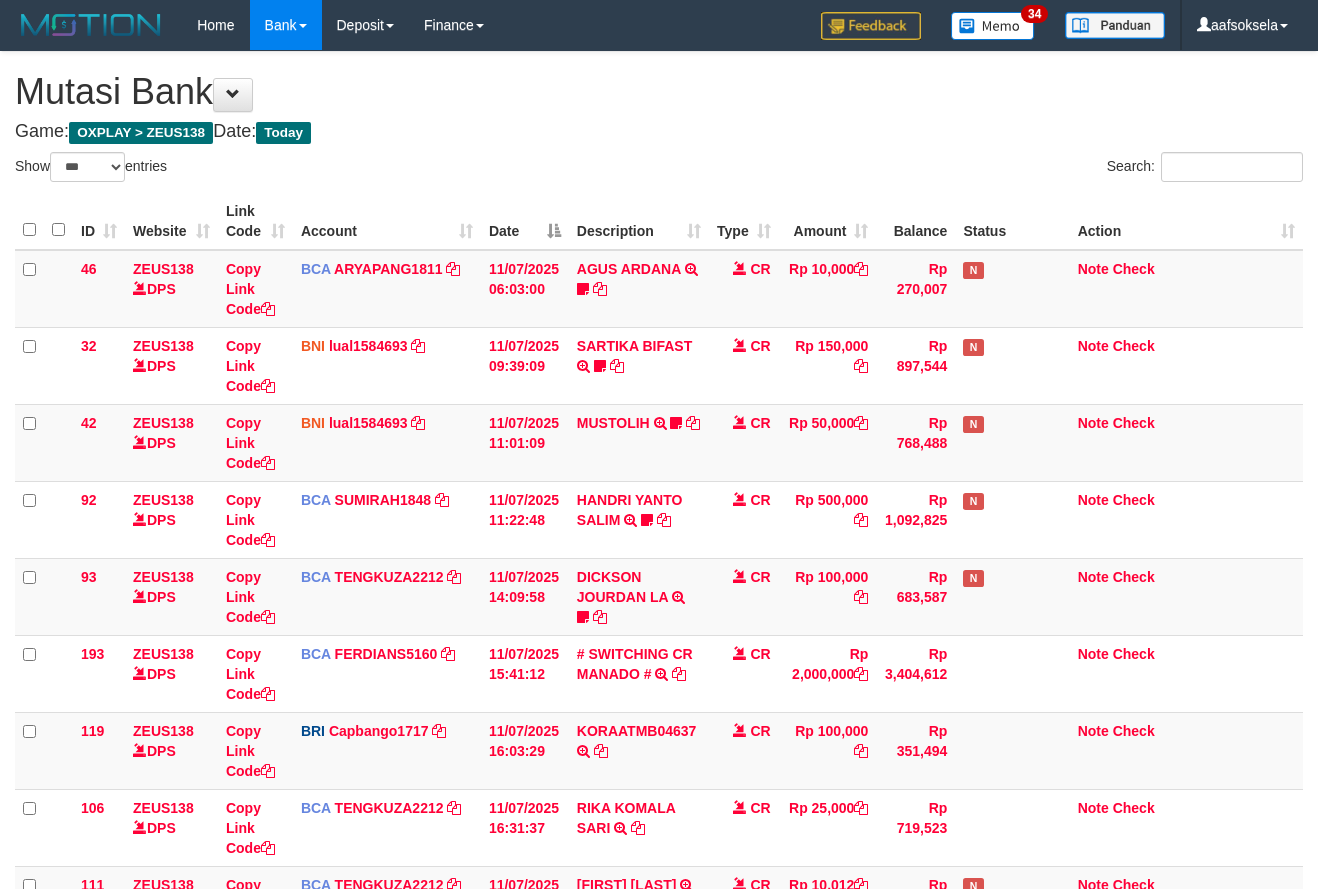 select on "***" 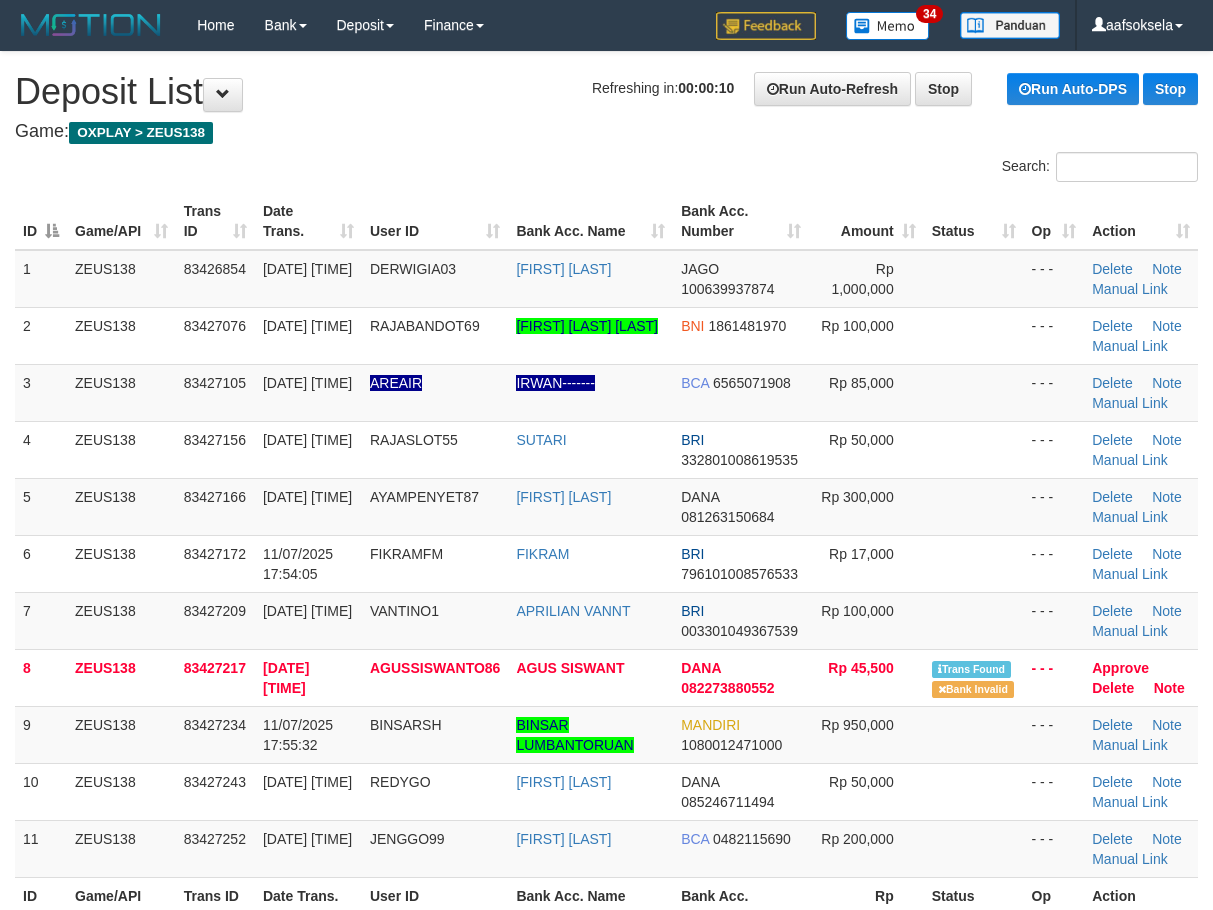 scroll, scrollTop: 0, scrollLeft: 0, axis: both 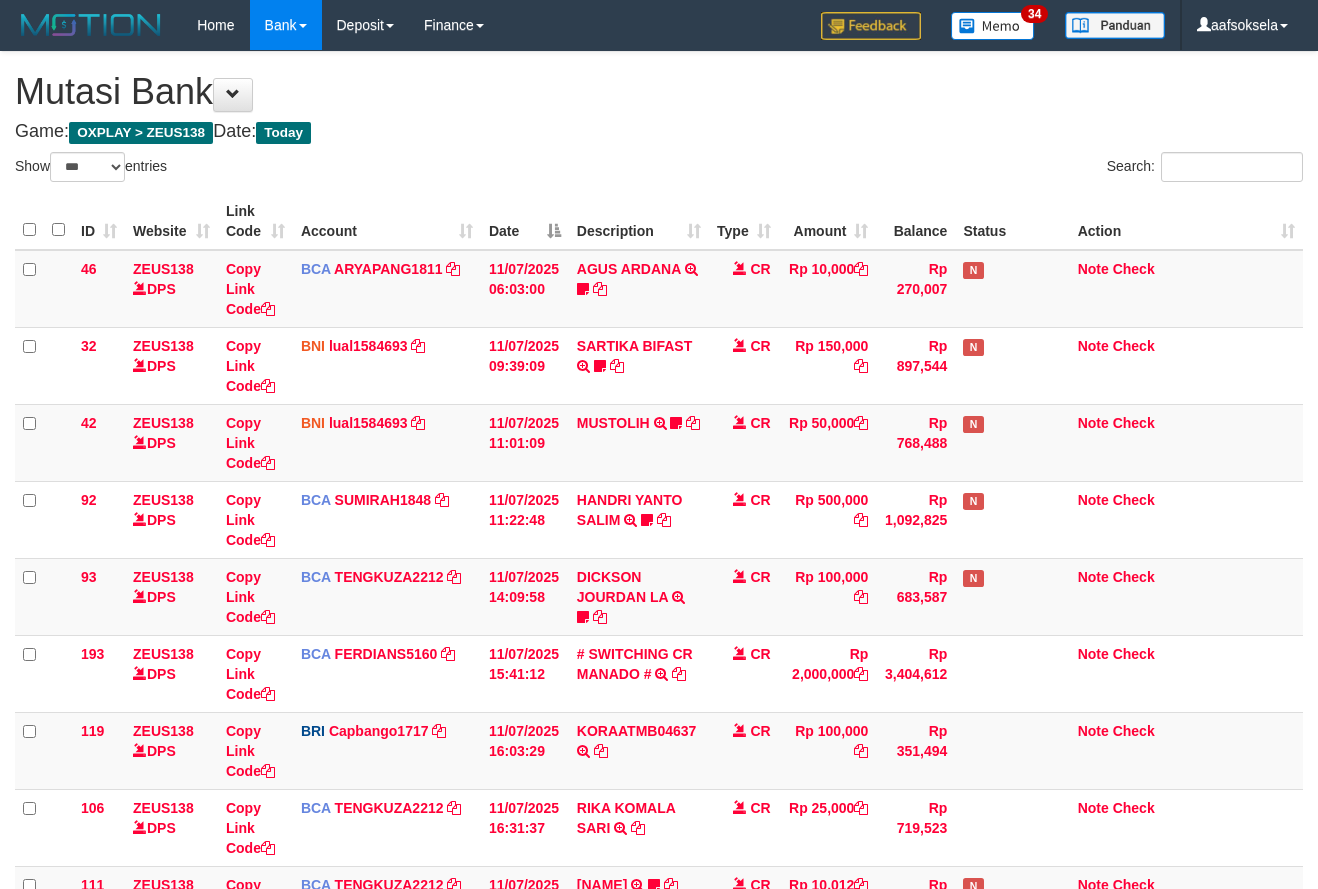 select on "***" 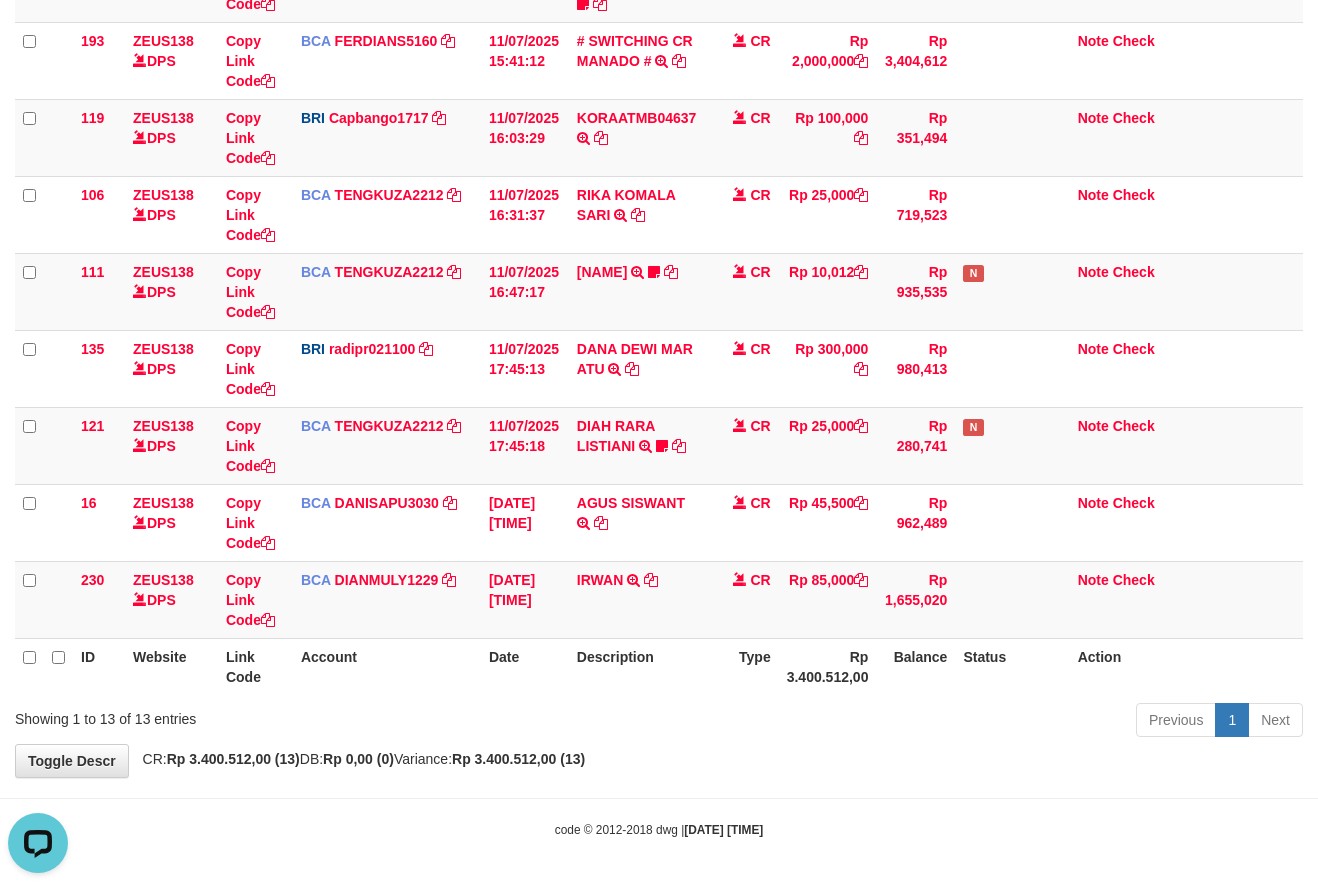 scroll, scrollTop: 0, scrollLeft: 0, axis: both 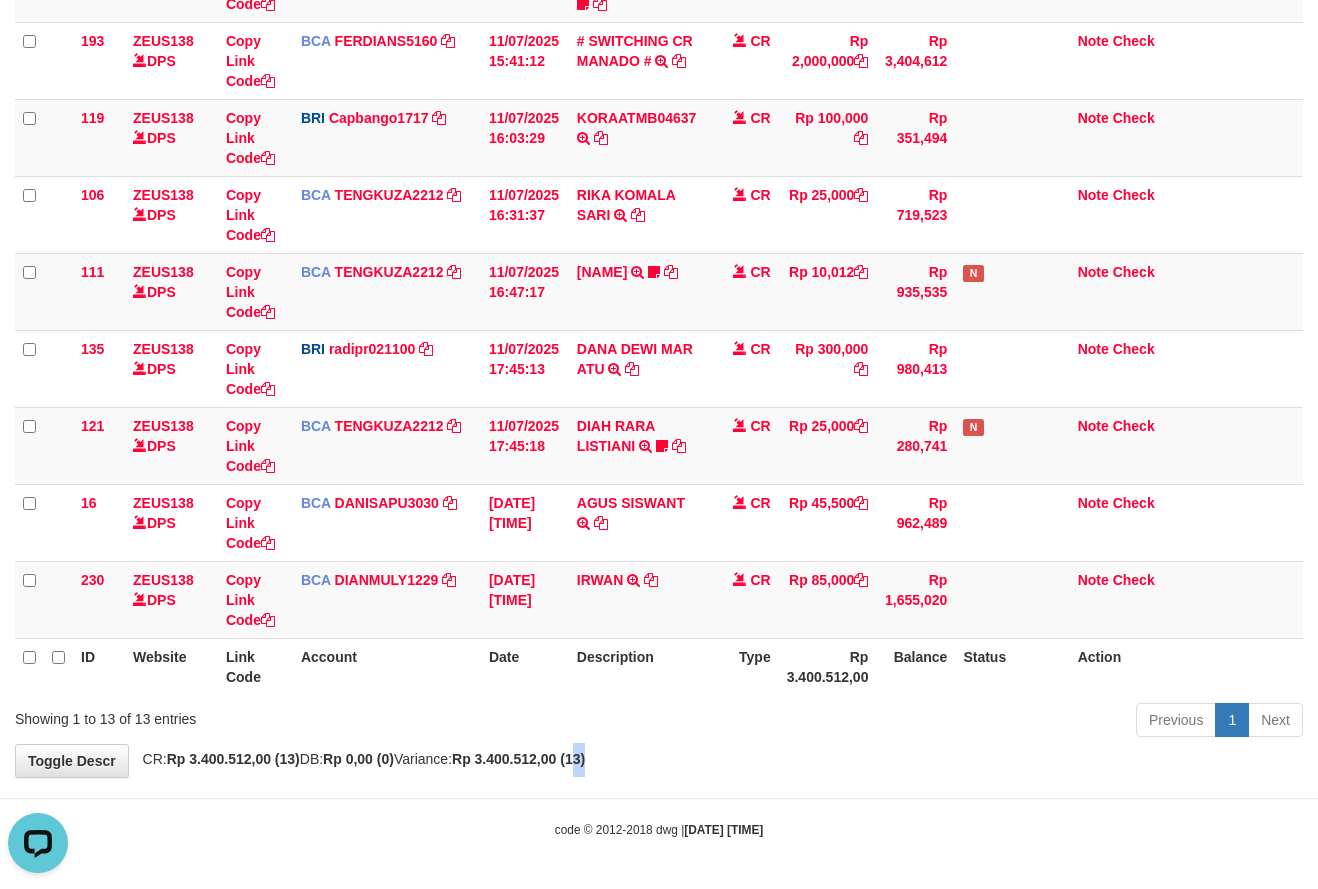click on "**********" at bounding box center (659, 108) 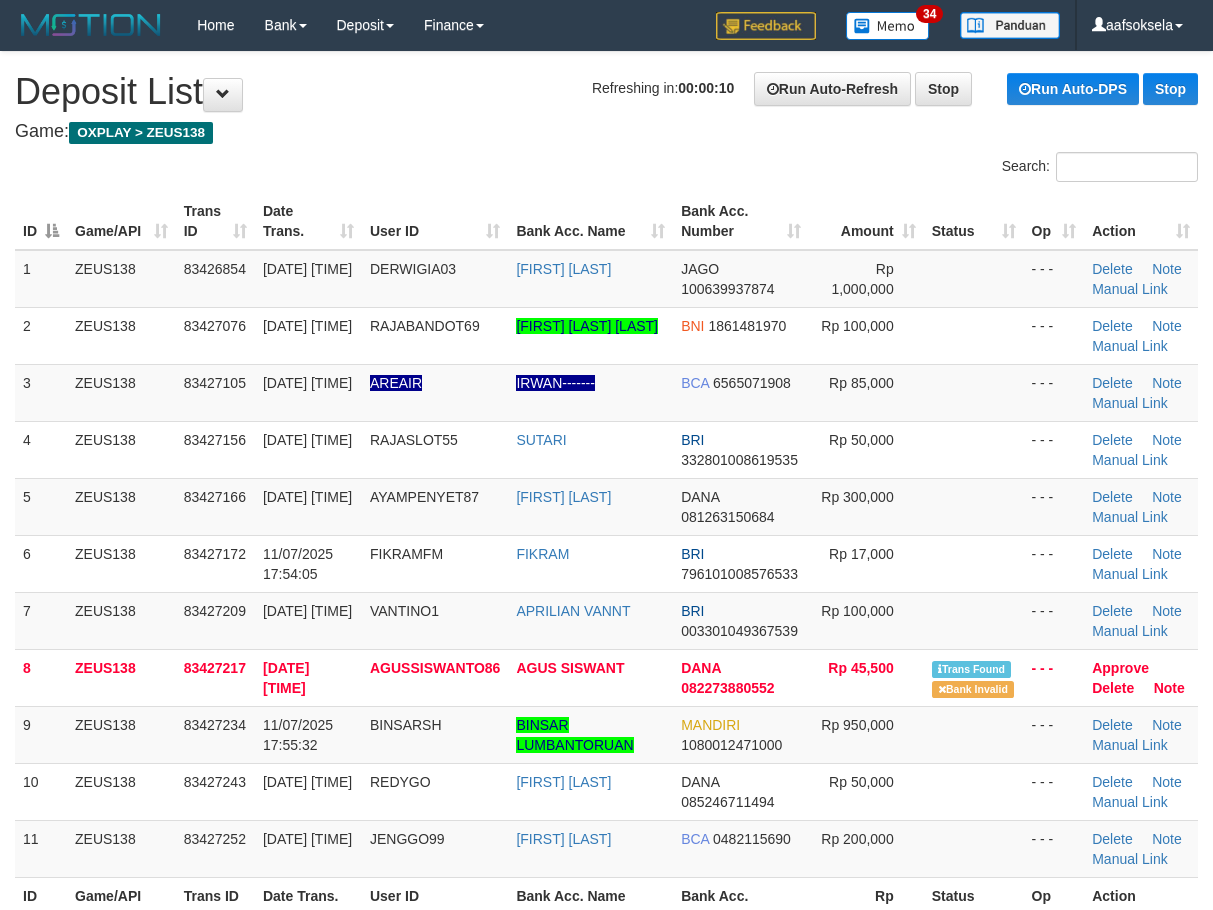 scroll, scrollTop: 0, scrollLeft: 0, axis: both 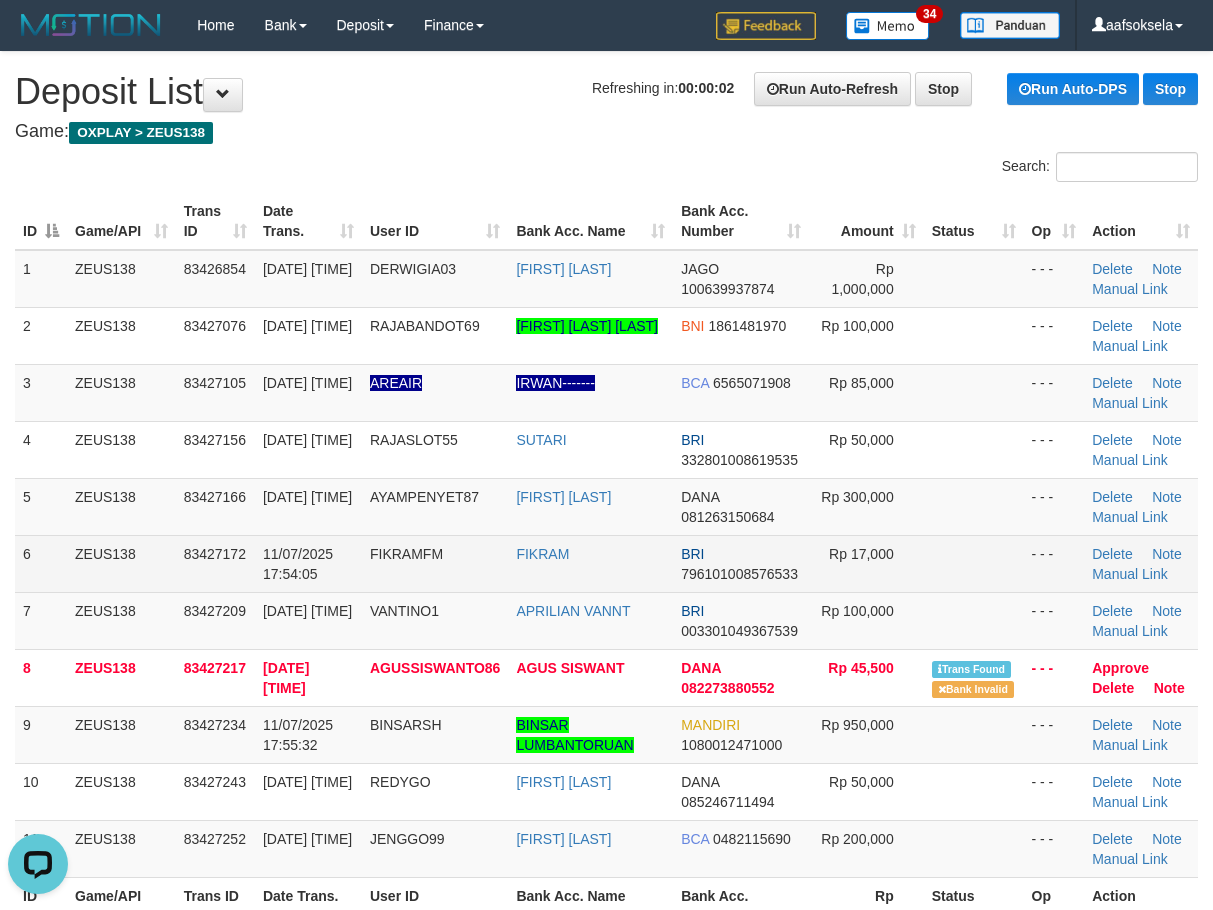 click on "ZEUS138" at bounding box center (121, 563) 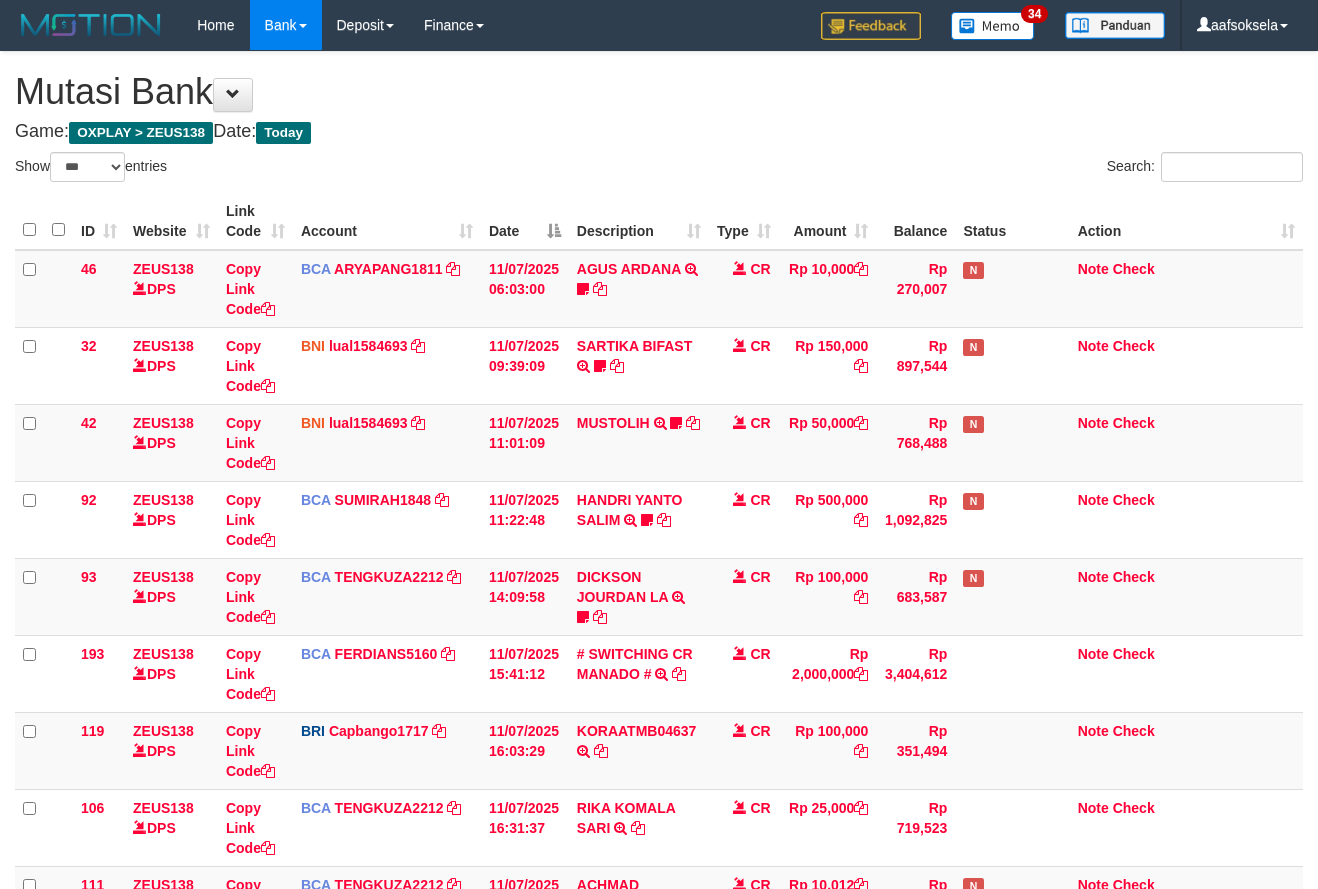 select on "***" 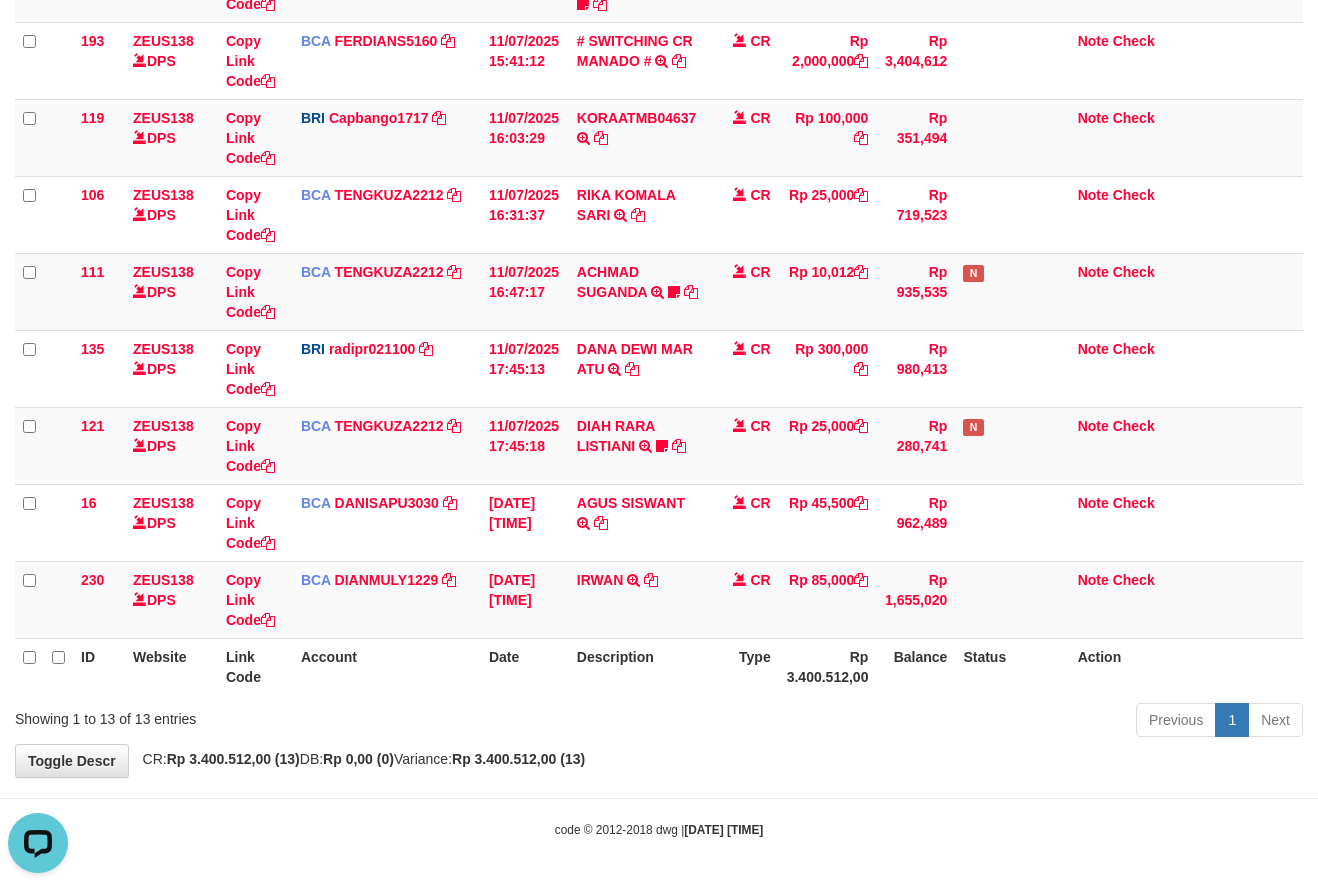 scroll, scrollTop: 0, scrollLeft: 0, axis: both 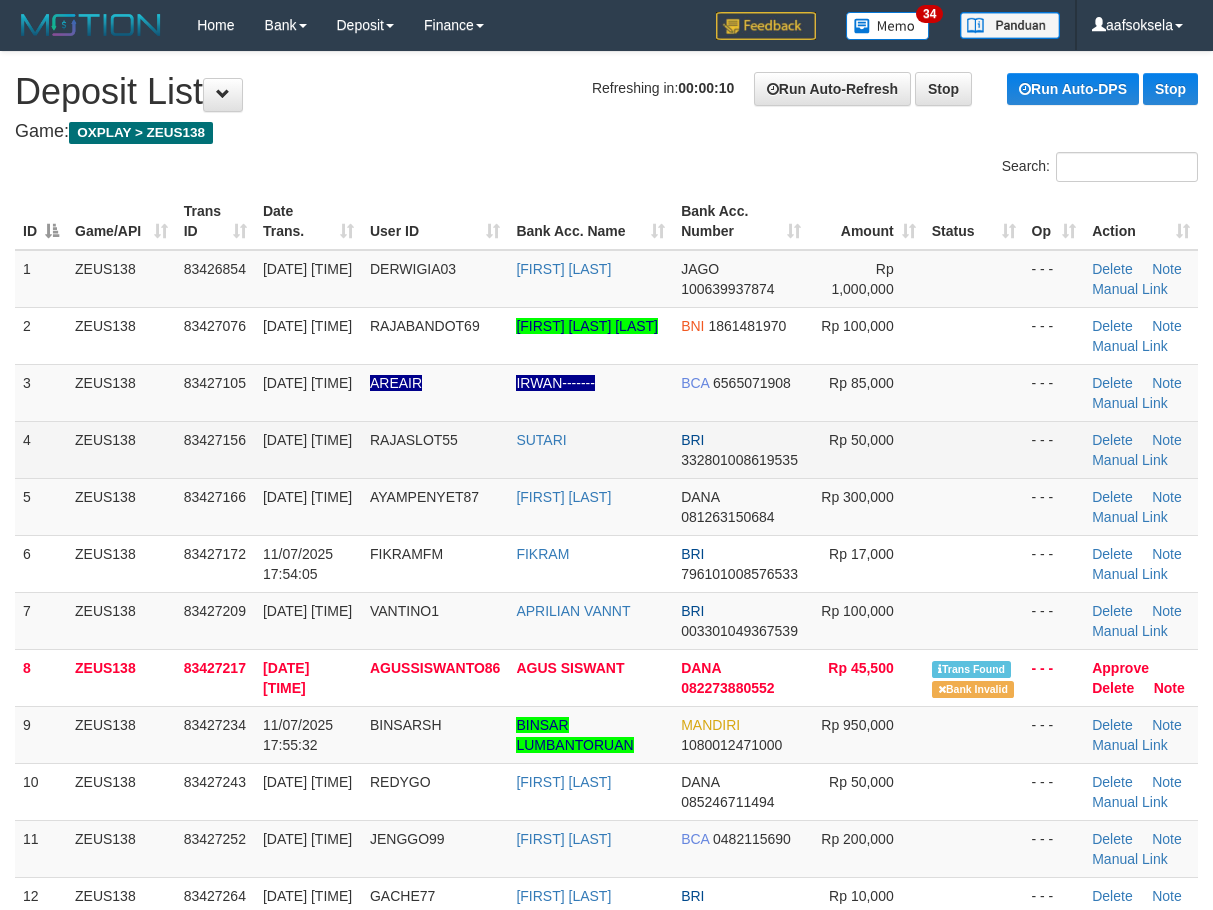 click on "[DATE] [TIME]" at bounding box center (308, 449) 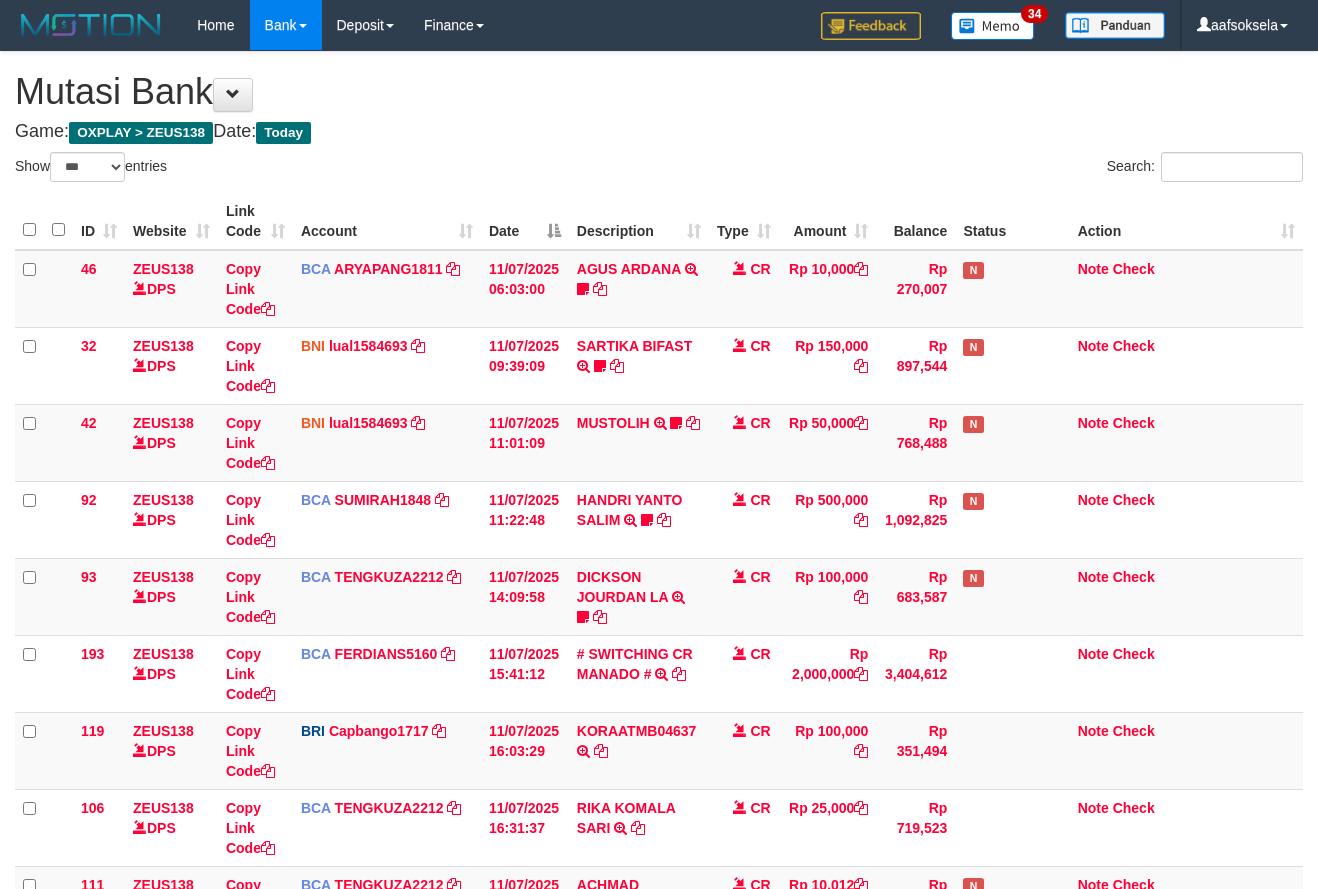 select on "***" 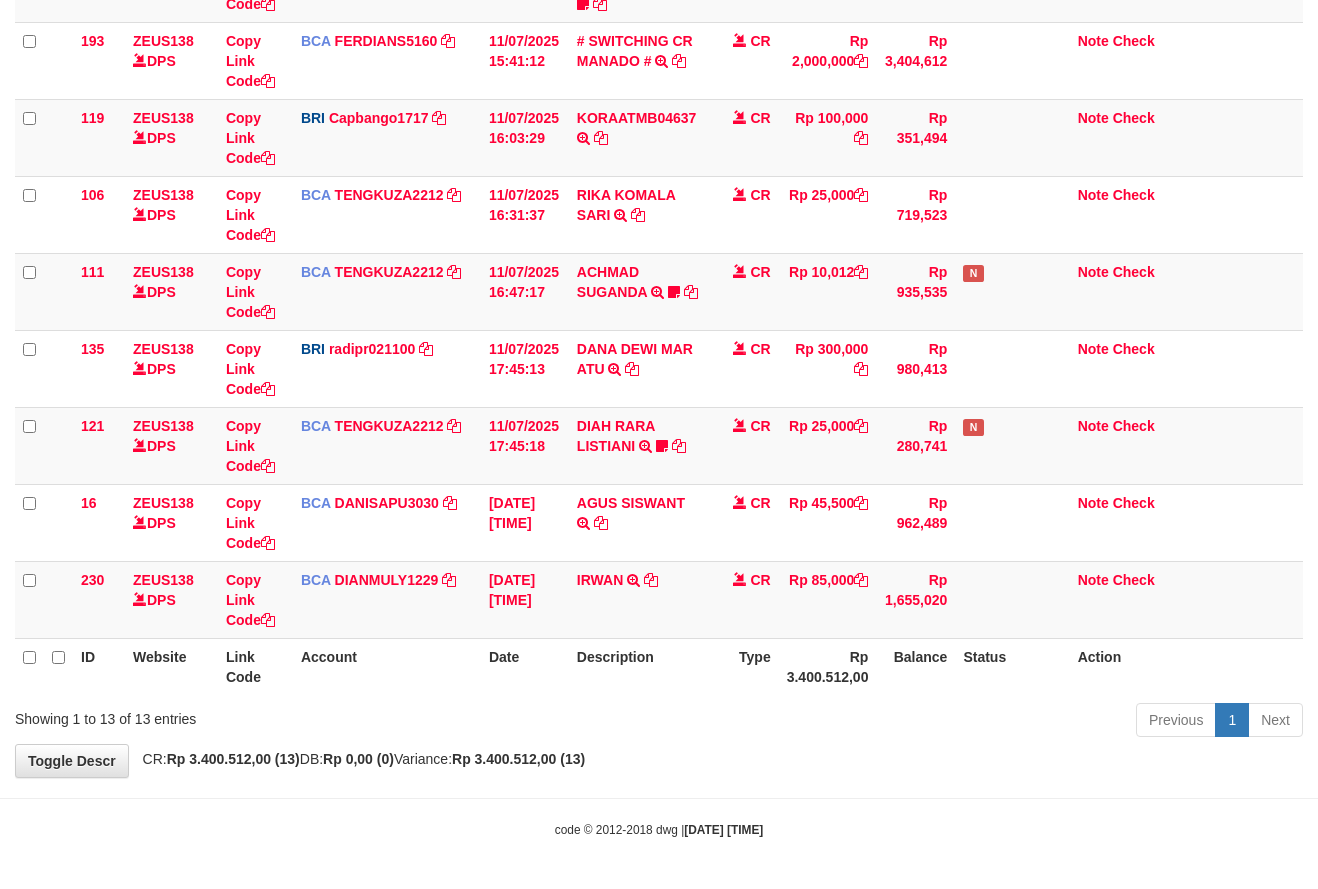 click on "Balance" at bounding box center [915, 666] 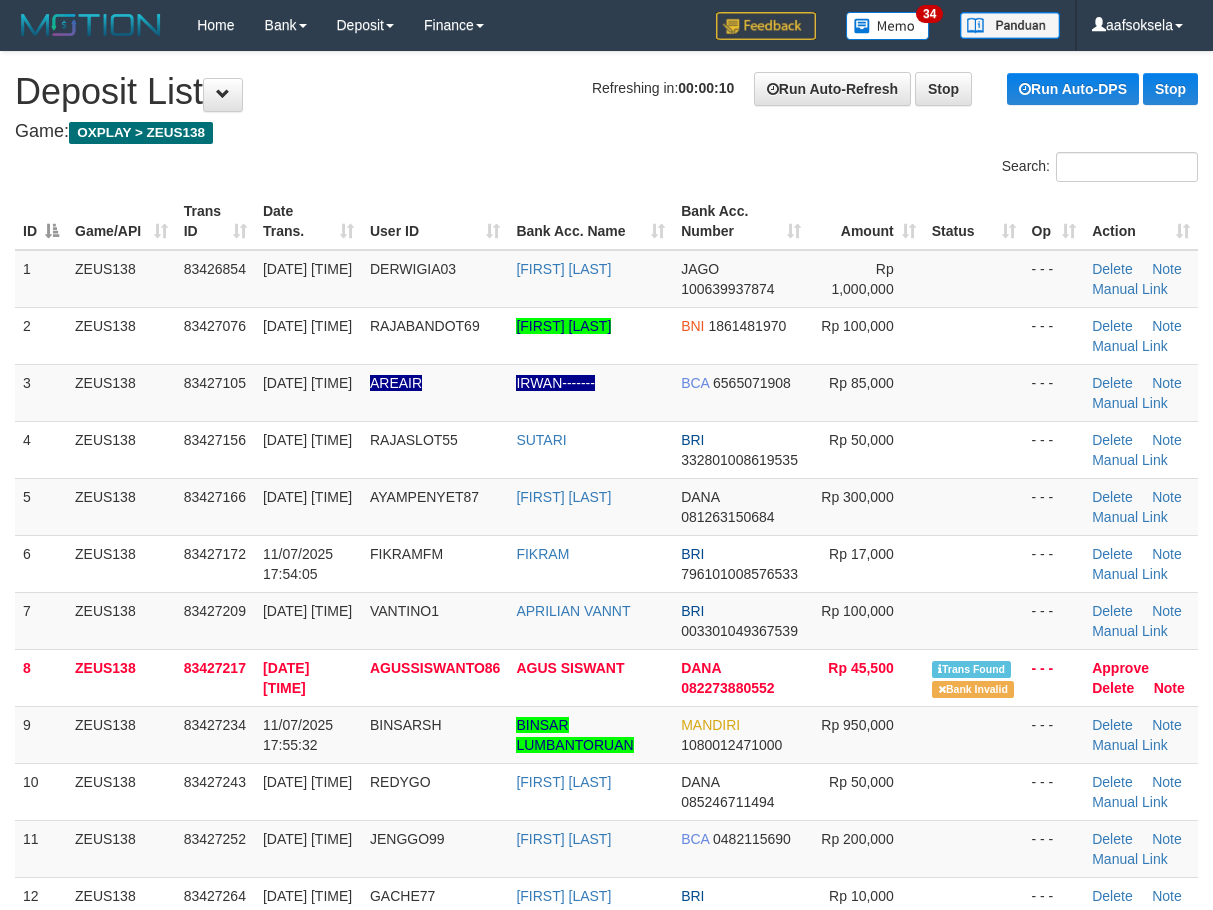 scroll, scrollTop: 0, scrollLeft: 0, axis: both 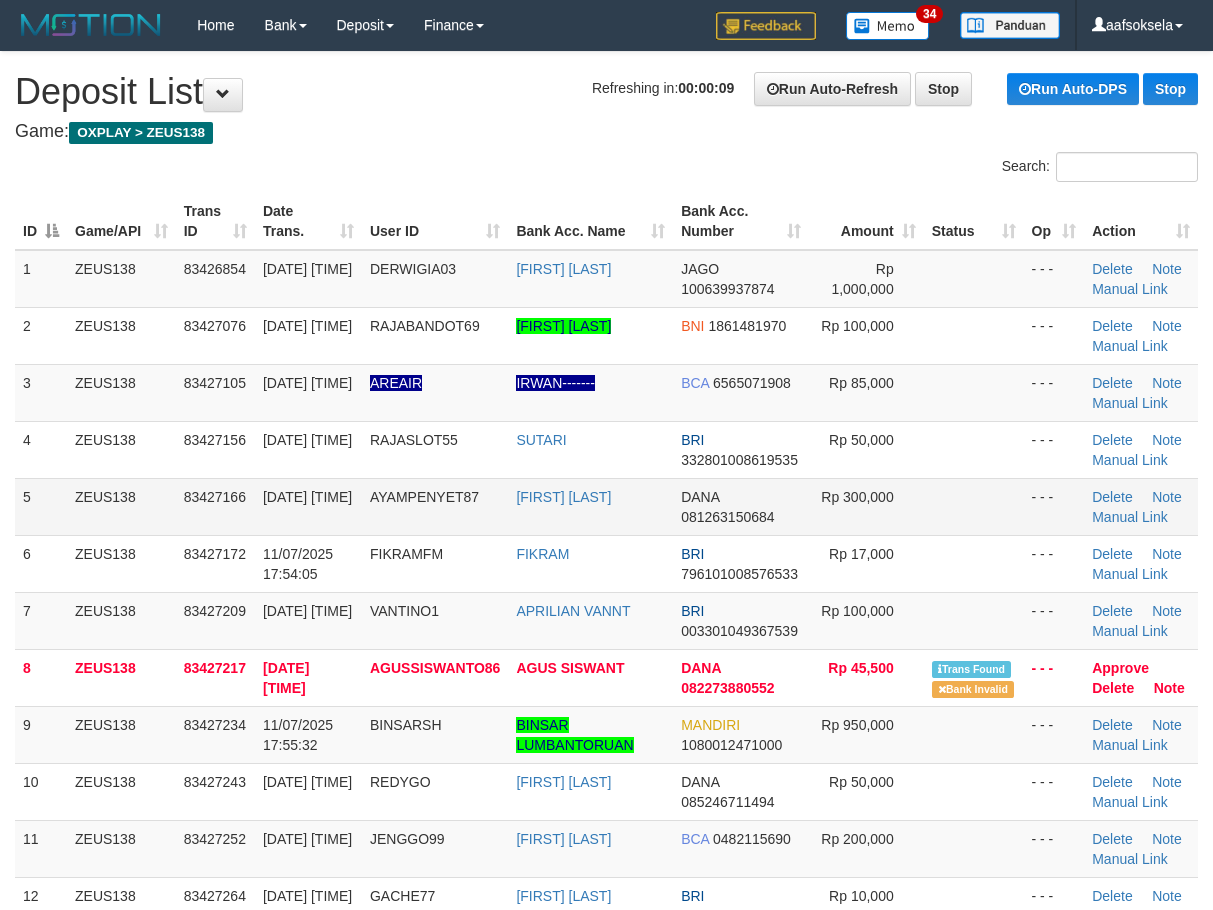 click on "[DATE] [TIME]" at bounding box center (308, 506) 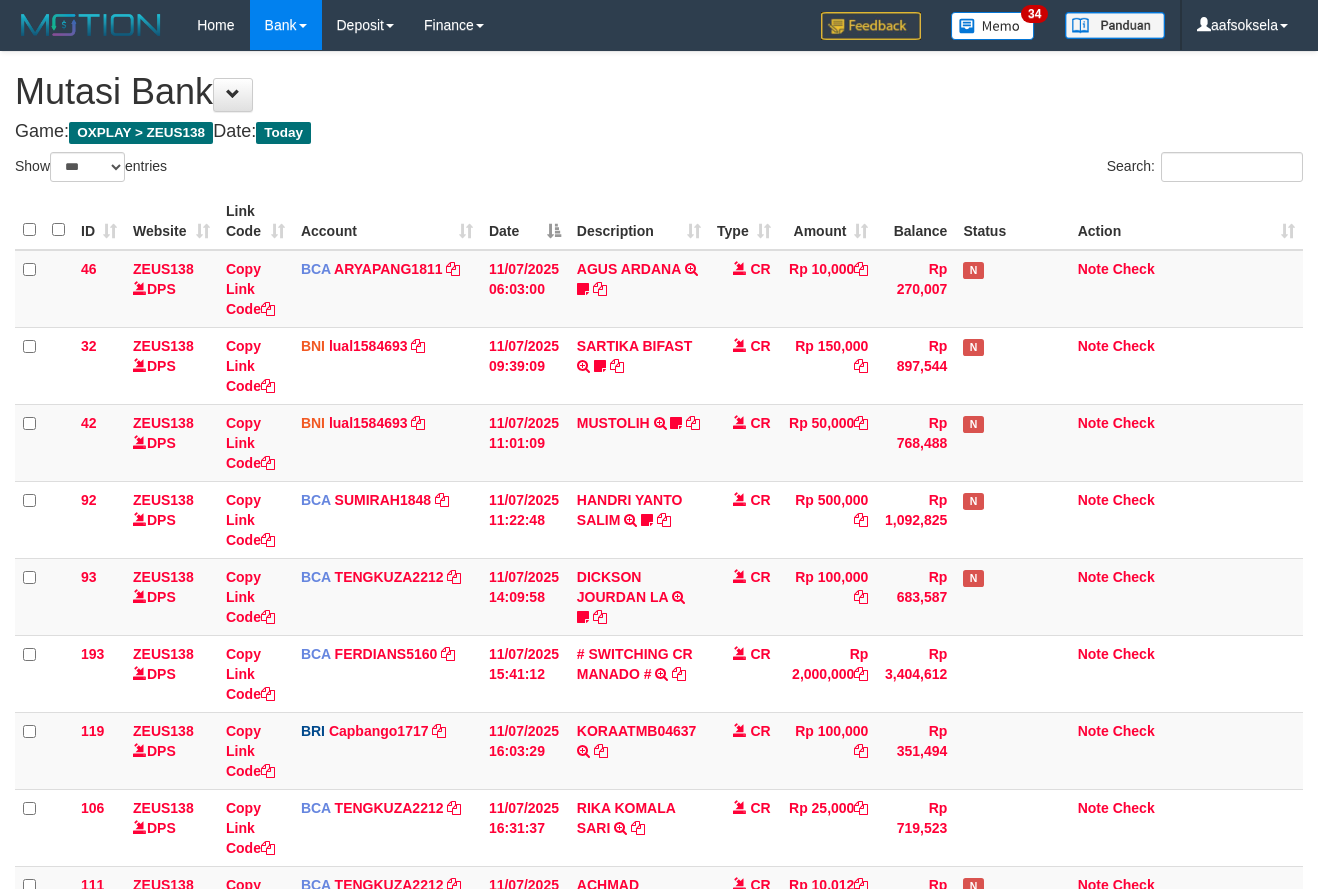 select on "***" 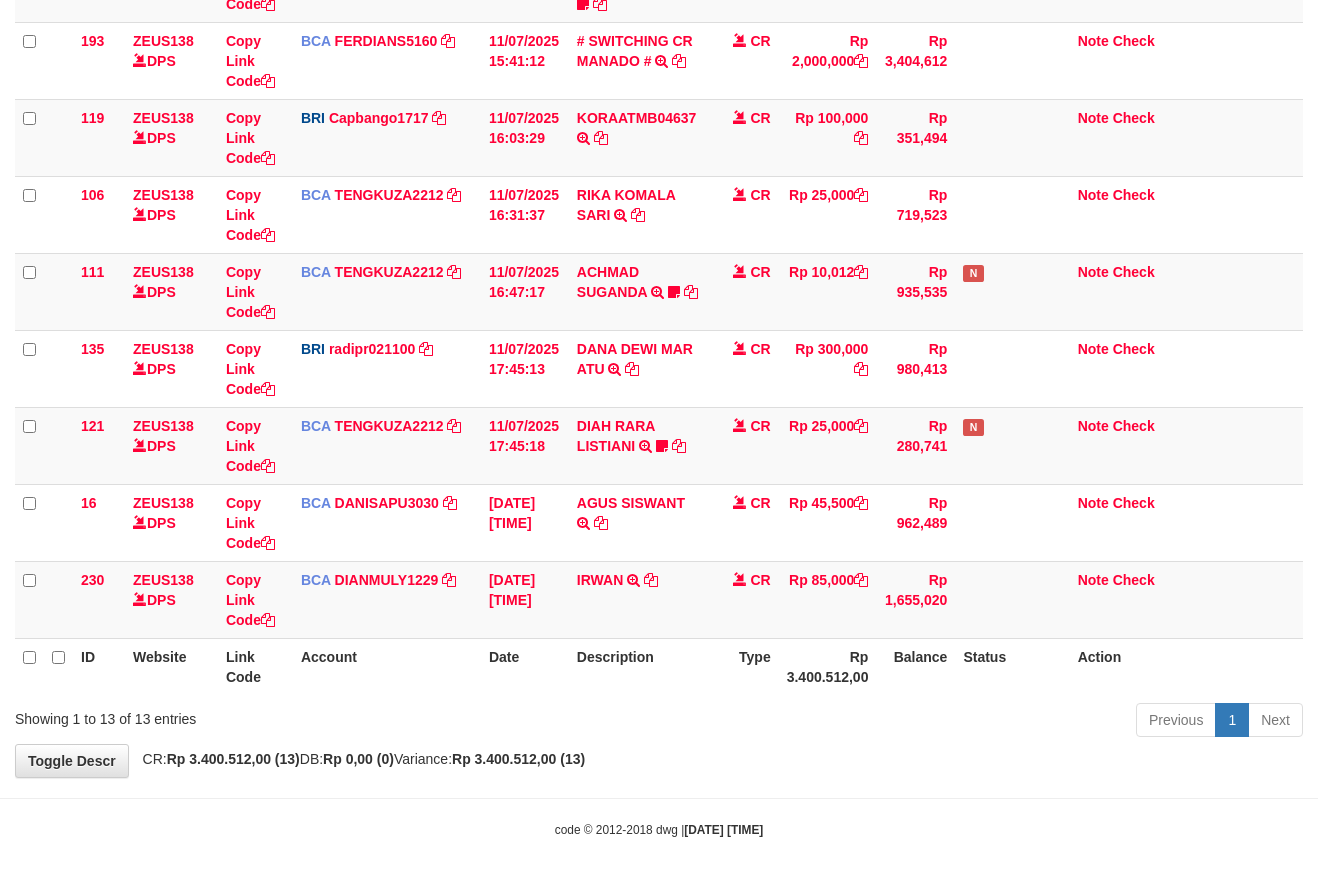 click on "**********" at bounding box center (659, 108) 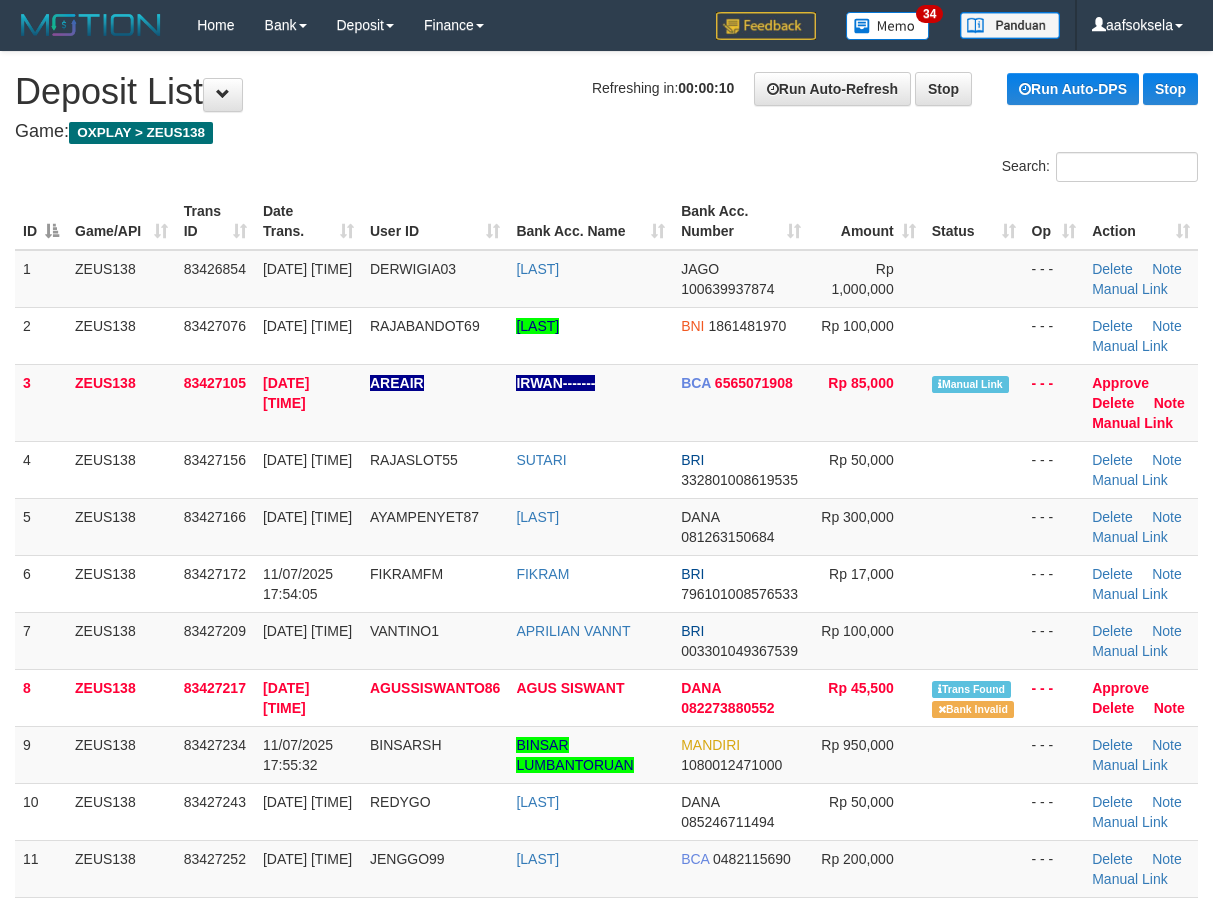 scroll, scrollTop: 0, scrollLeft: 0, axis: both 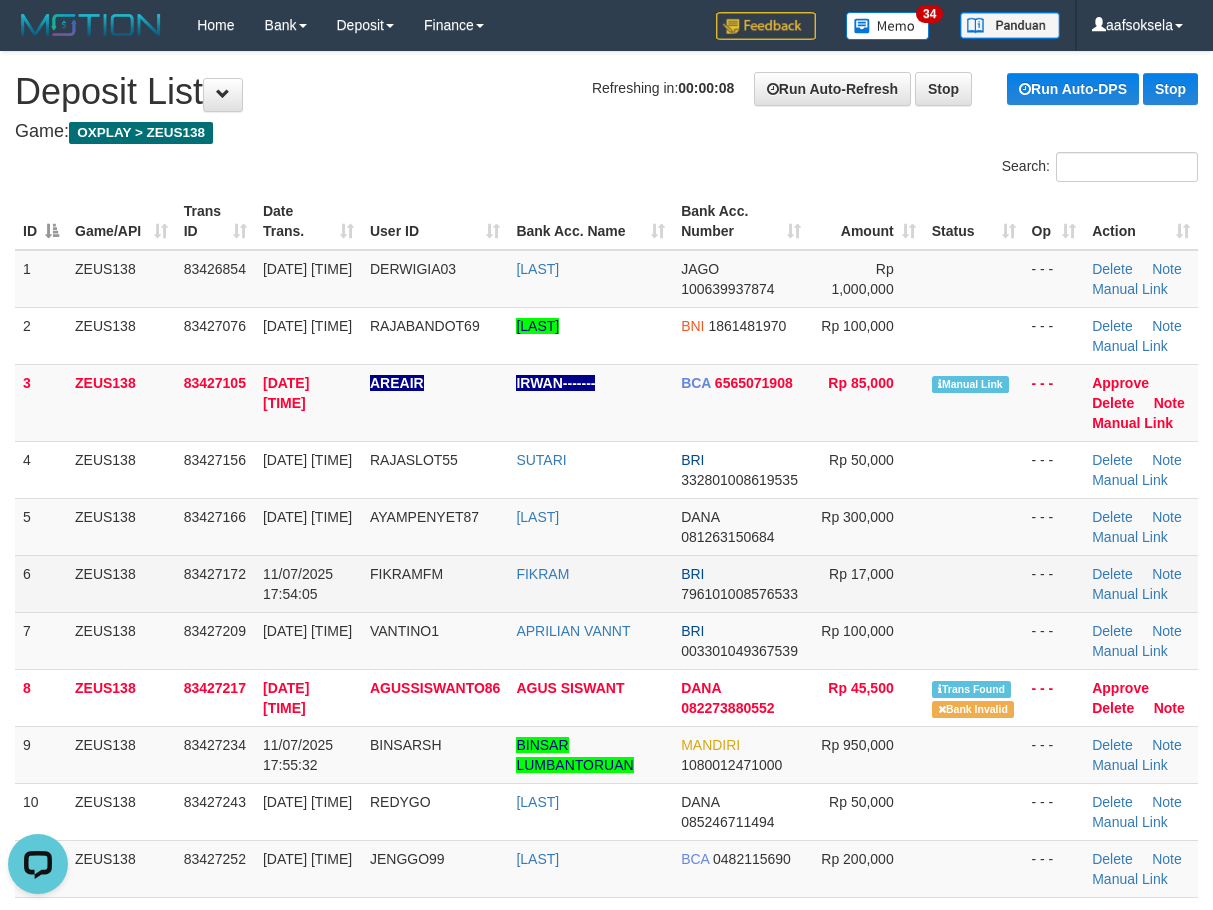 drag, startPoint x: 565, startPoint y: 500, endPoint x: 400, endPoint y: 582, distance: 184.25255 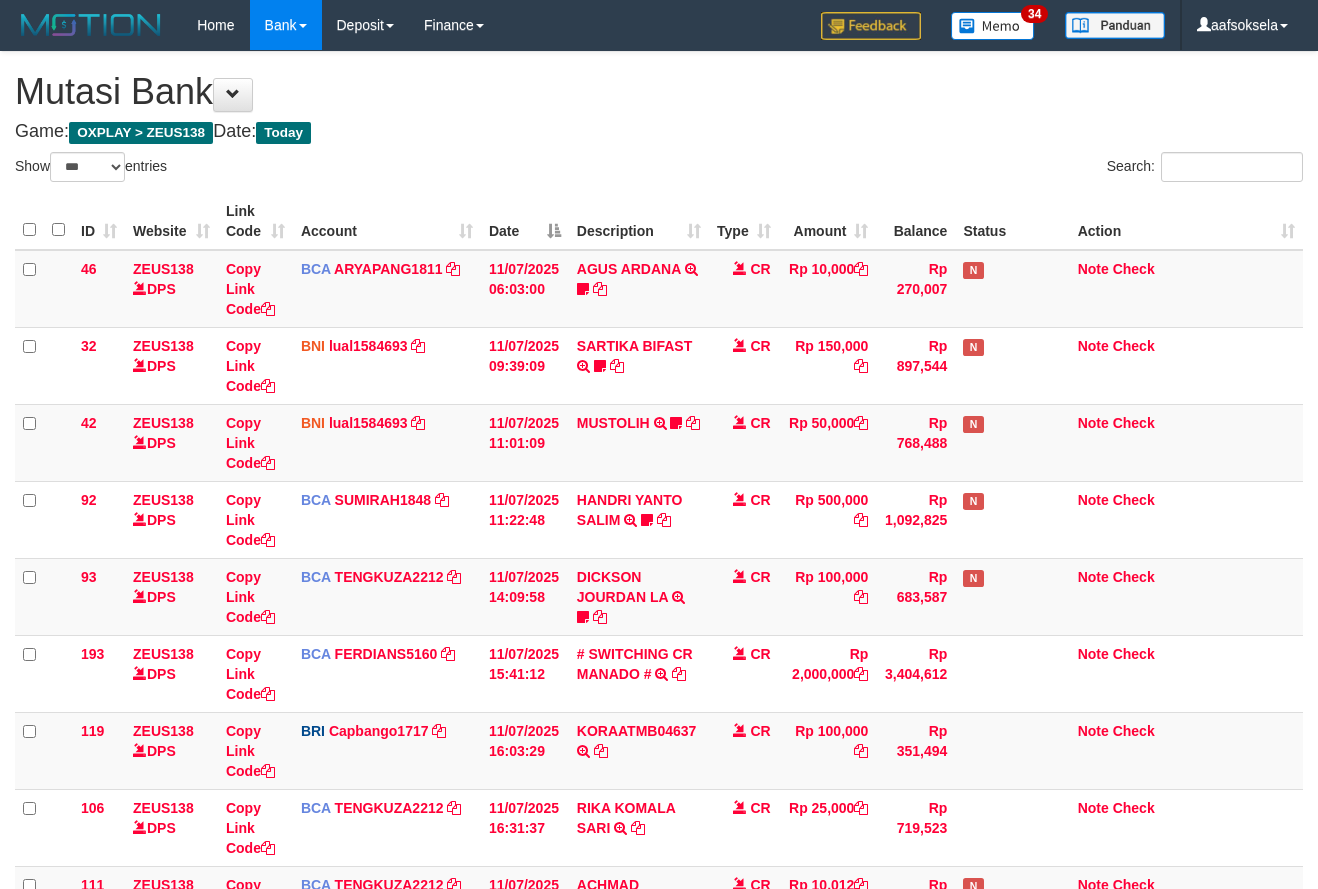 select on "***" 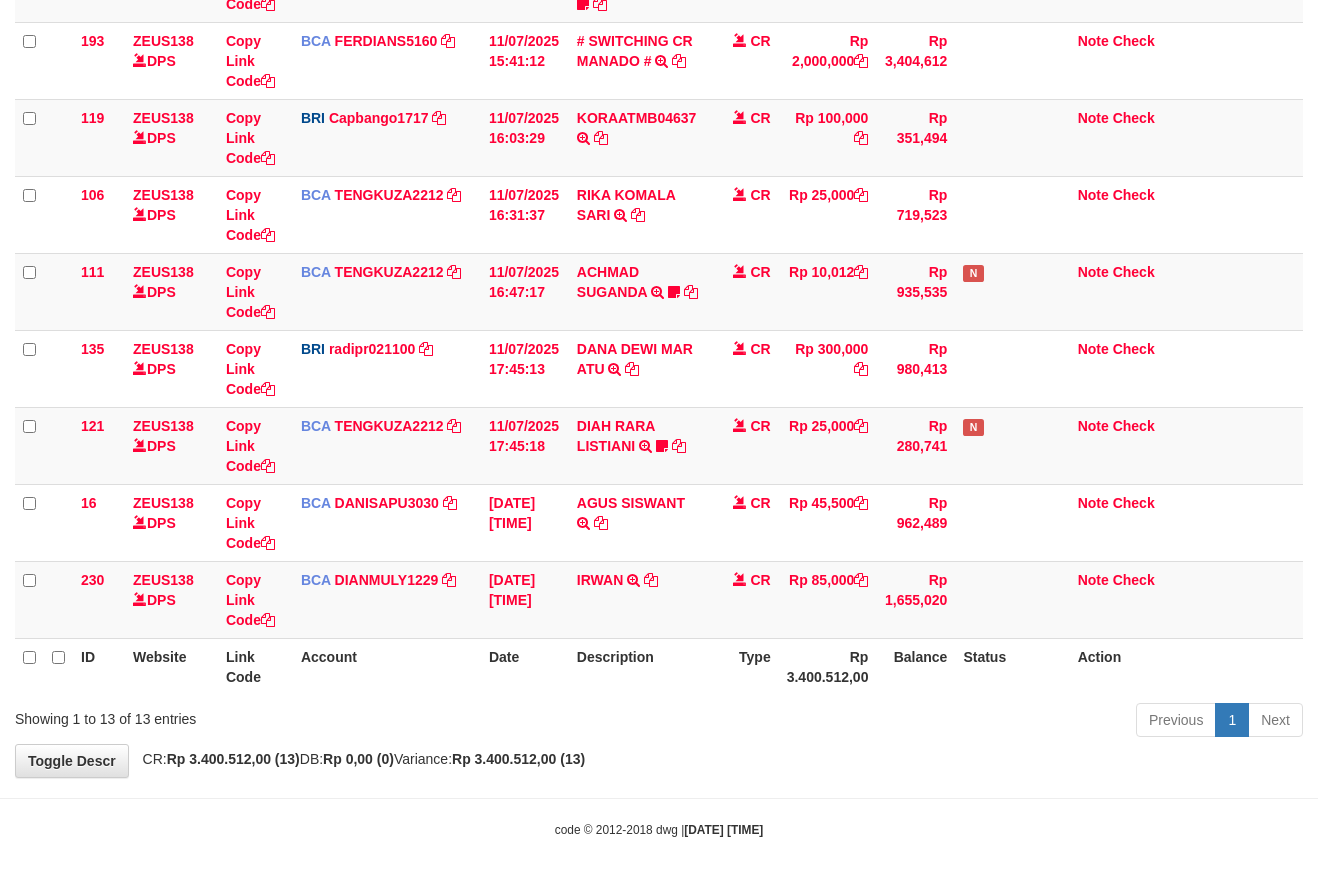 click on "Toggle navigation
Home
Bank
Account List
Mutasi Bank
Search
Sync
Note Mutasi
Deposit
DPS Fetch
DPS List
History
Note DPS
Finance
Financial Data
aafsoksela
My Profile
Log Out" at bounding box center (659, 138) 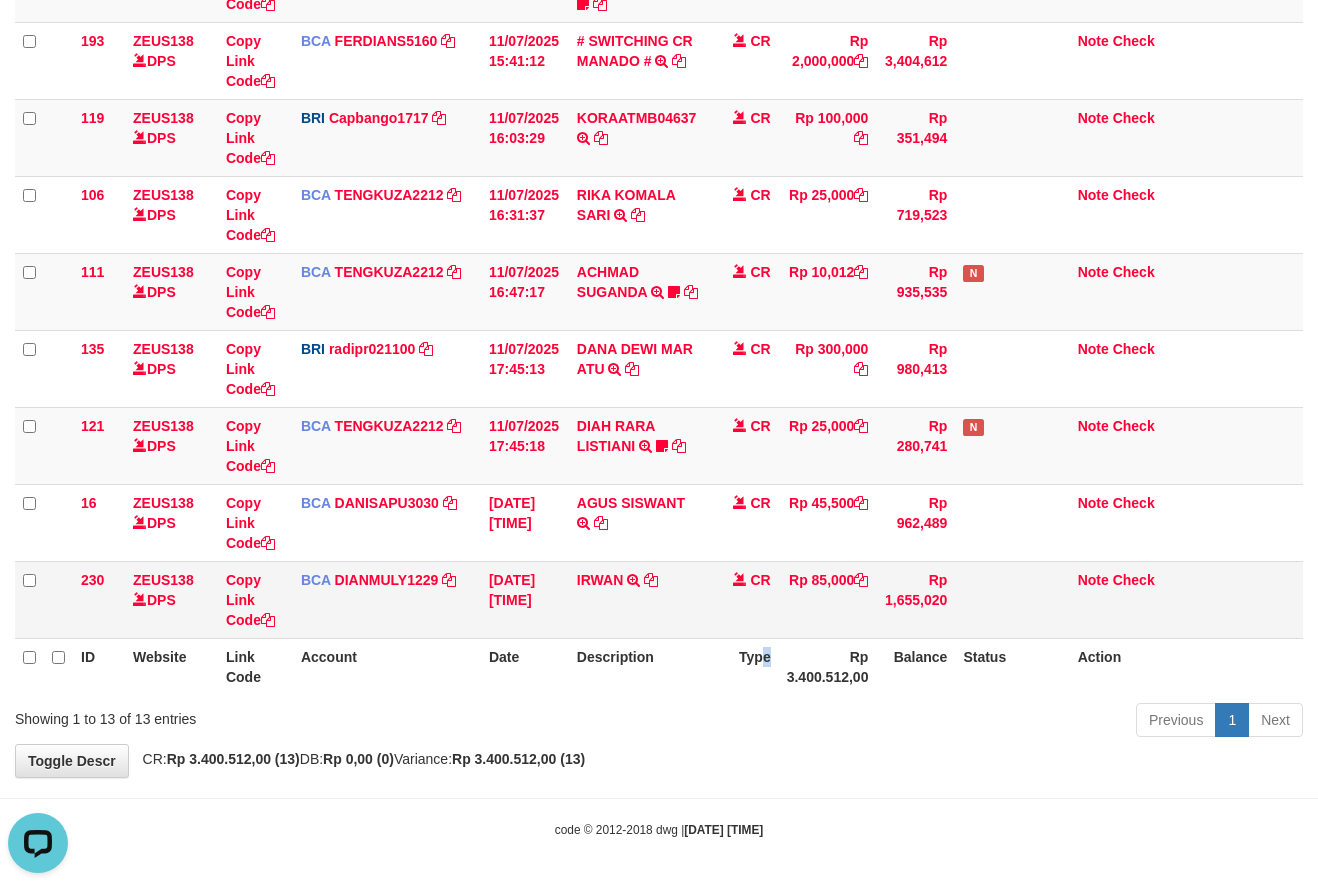 scroll, scrollTop: 0, scrollLeft: 0, axis: both 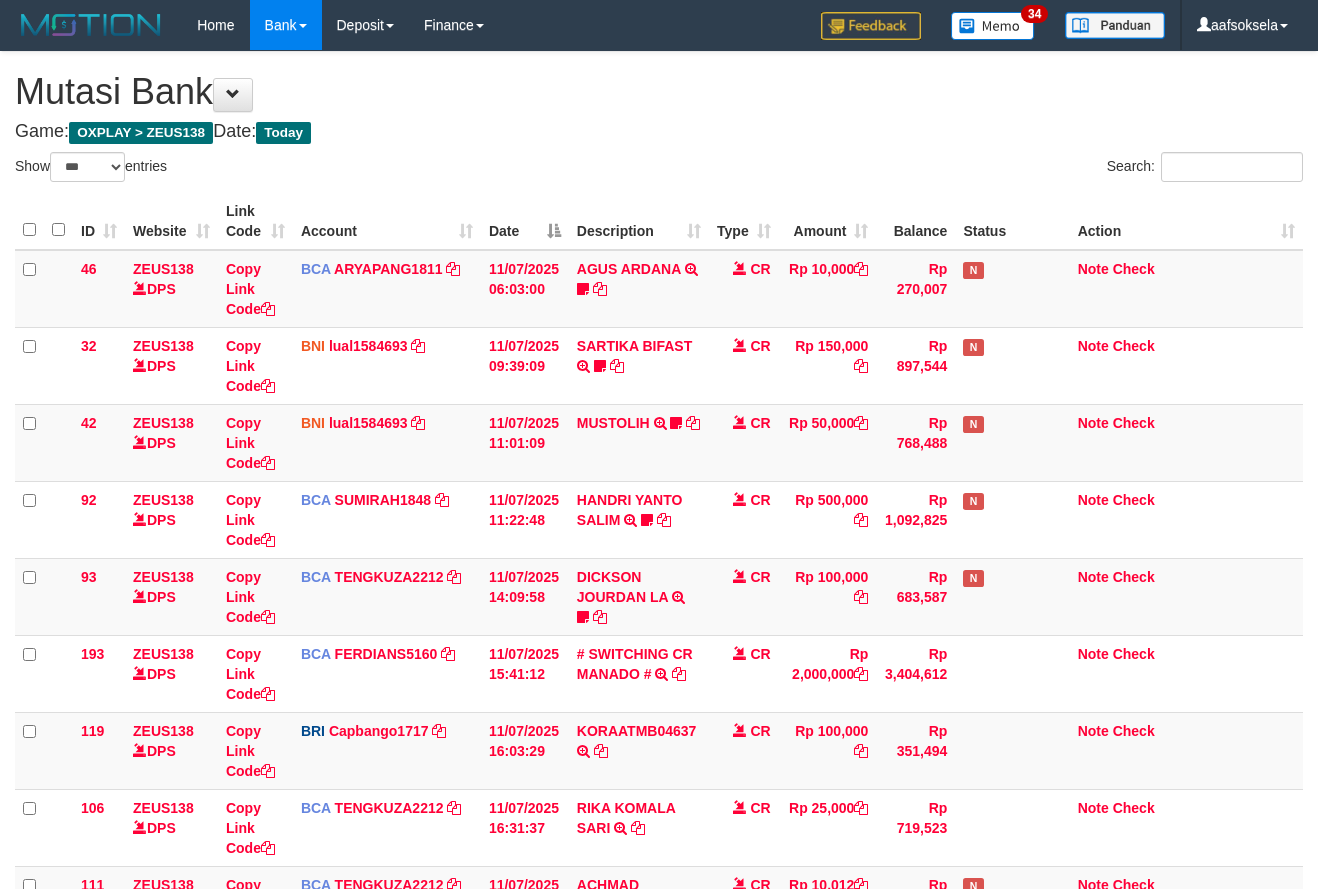 select on "***" 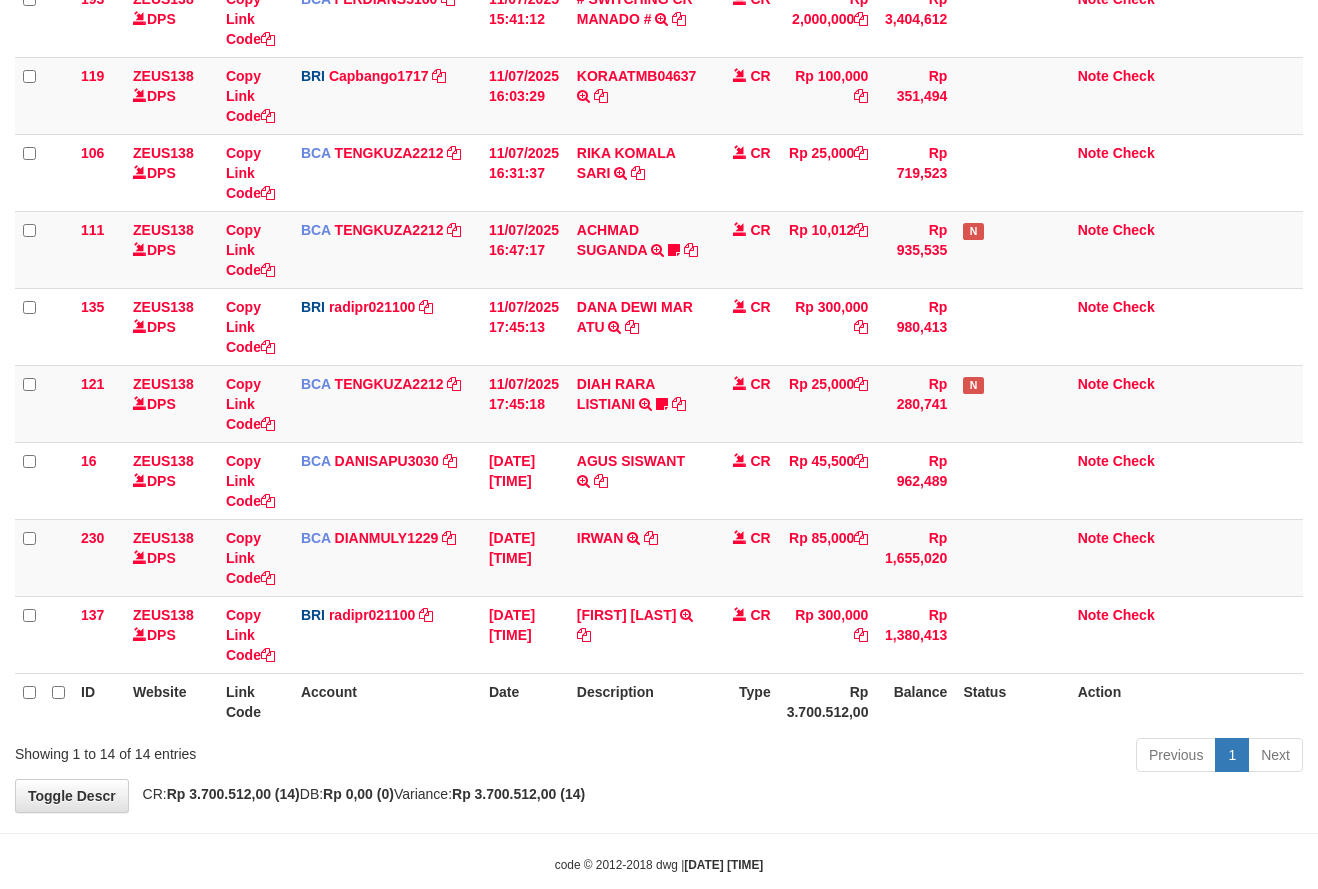 click on "CR" at bounding box center [744, 634] 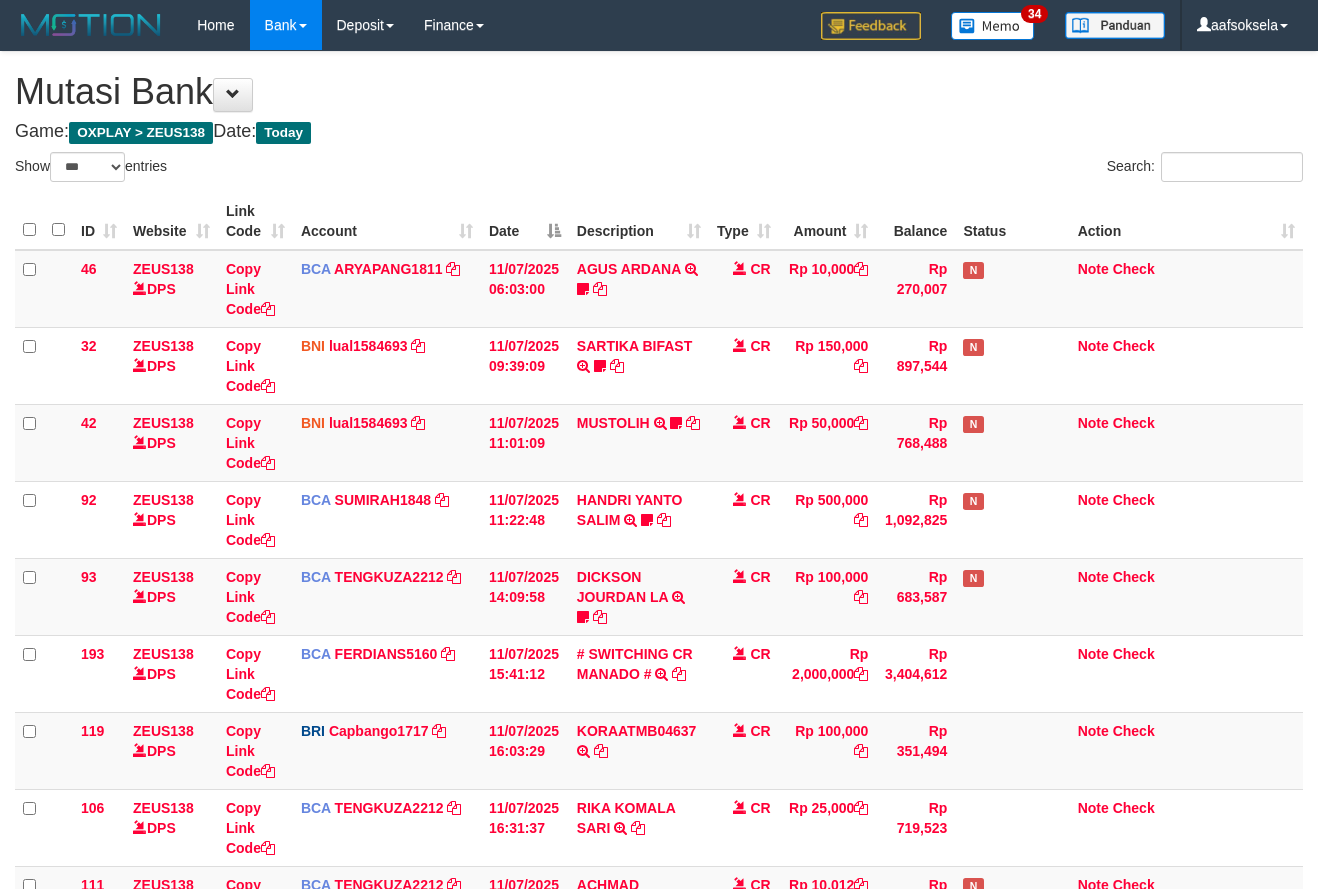 select on "***" 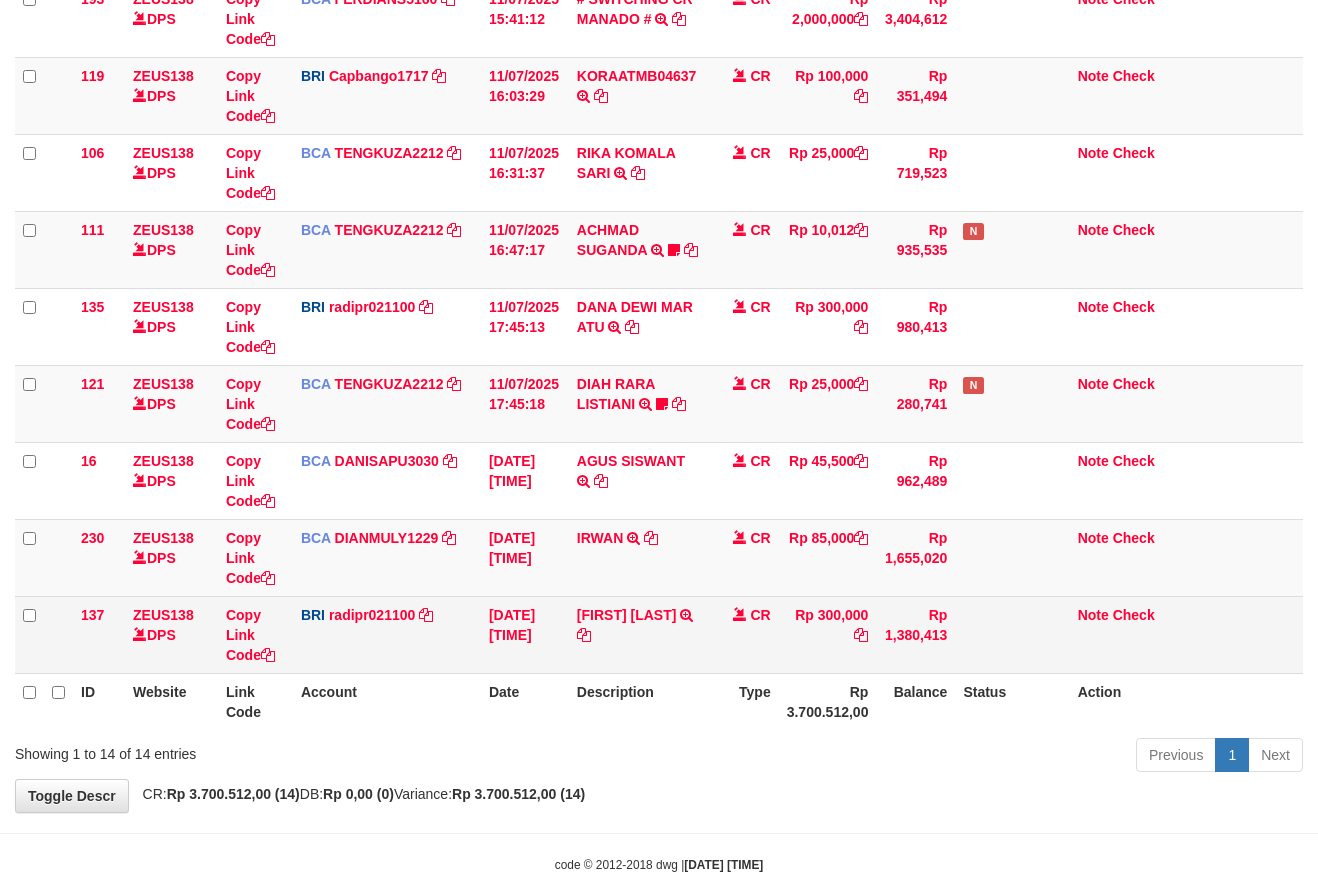 scroll, scrollTop: 613, scrollLeft: 0, axis: vertical 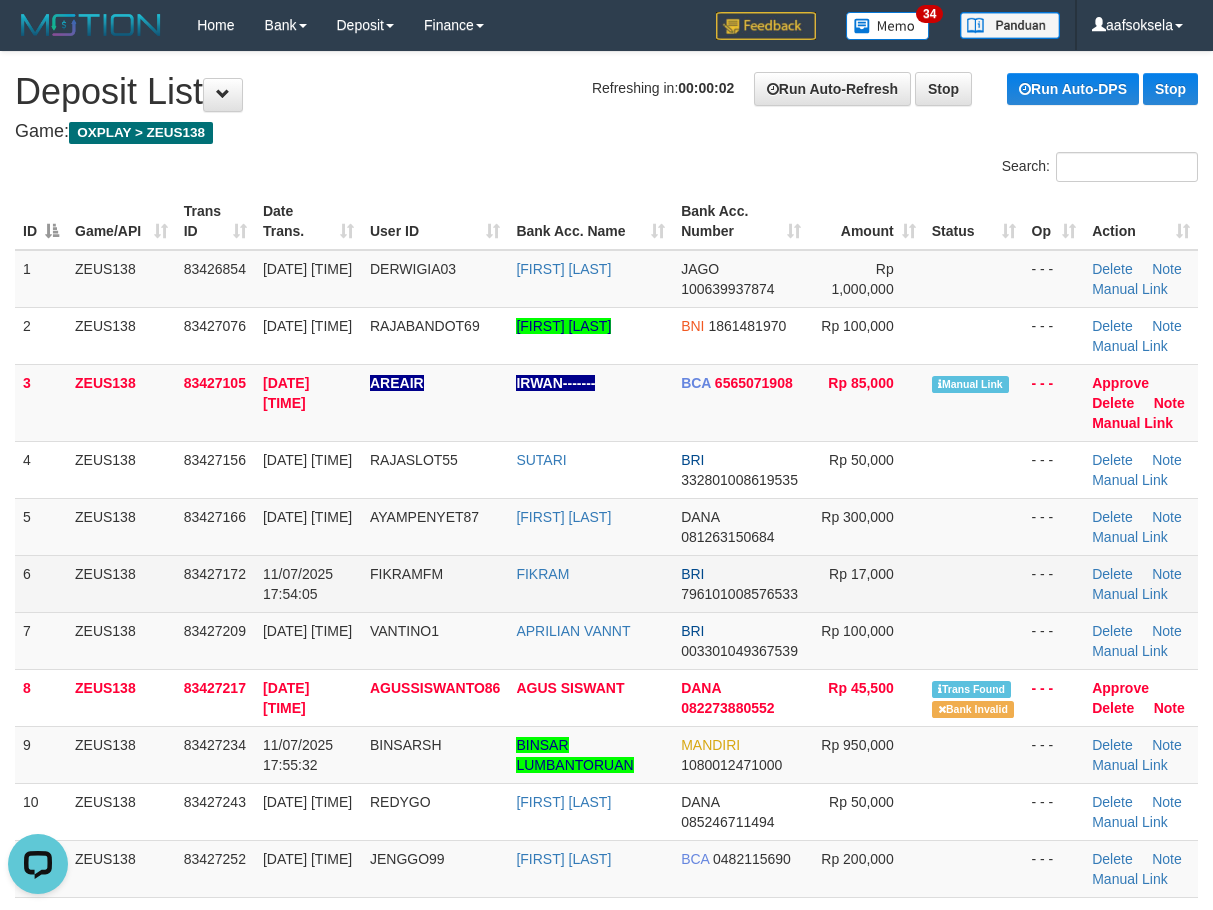 click on "FIKRAMFM" at bounding box center (435, 583) 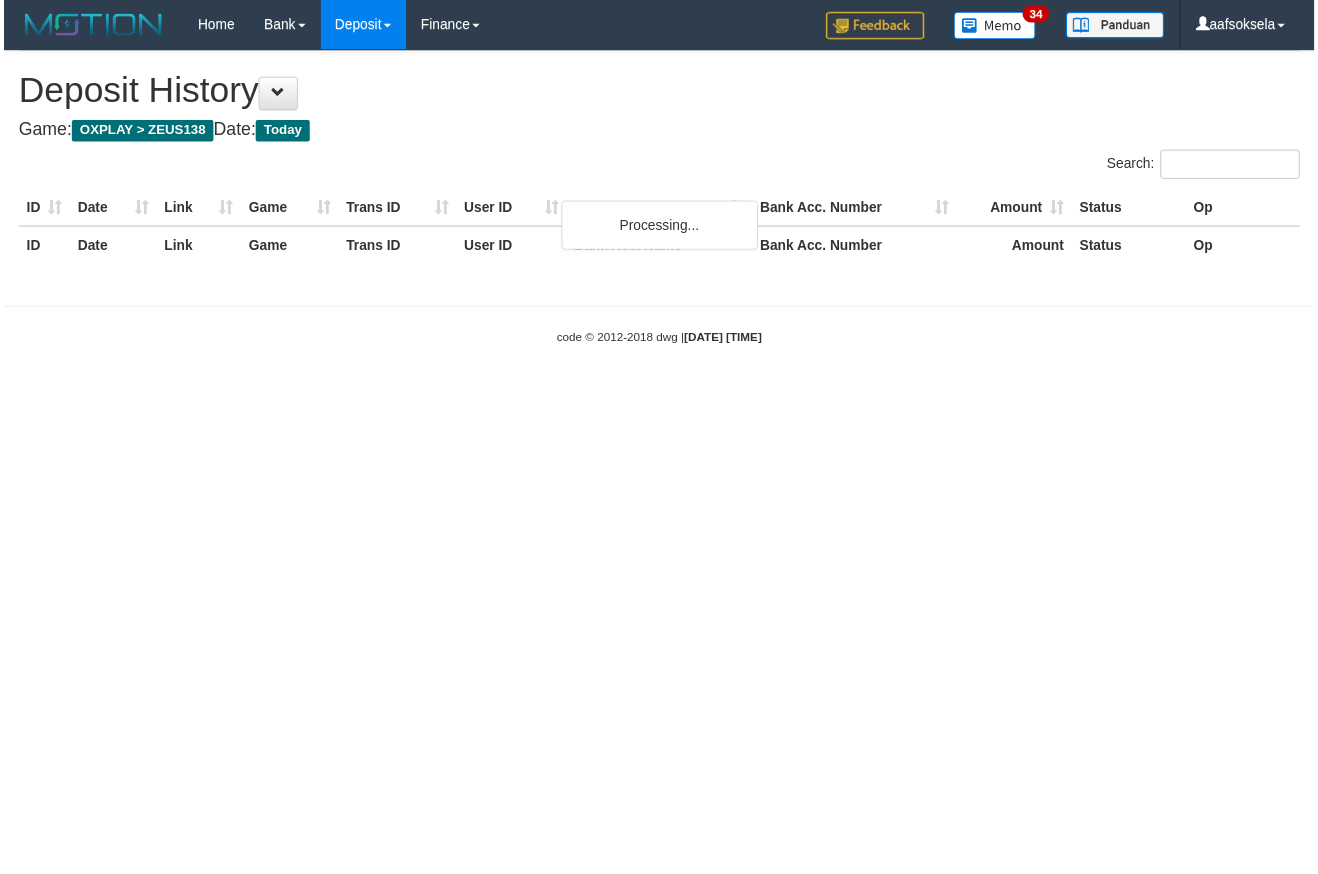 scroll, scrollTop: 0, scrollLeft: 0, axis: both 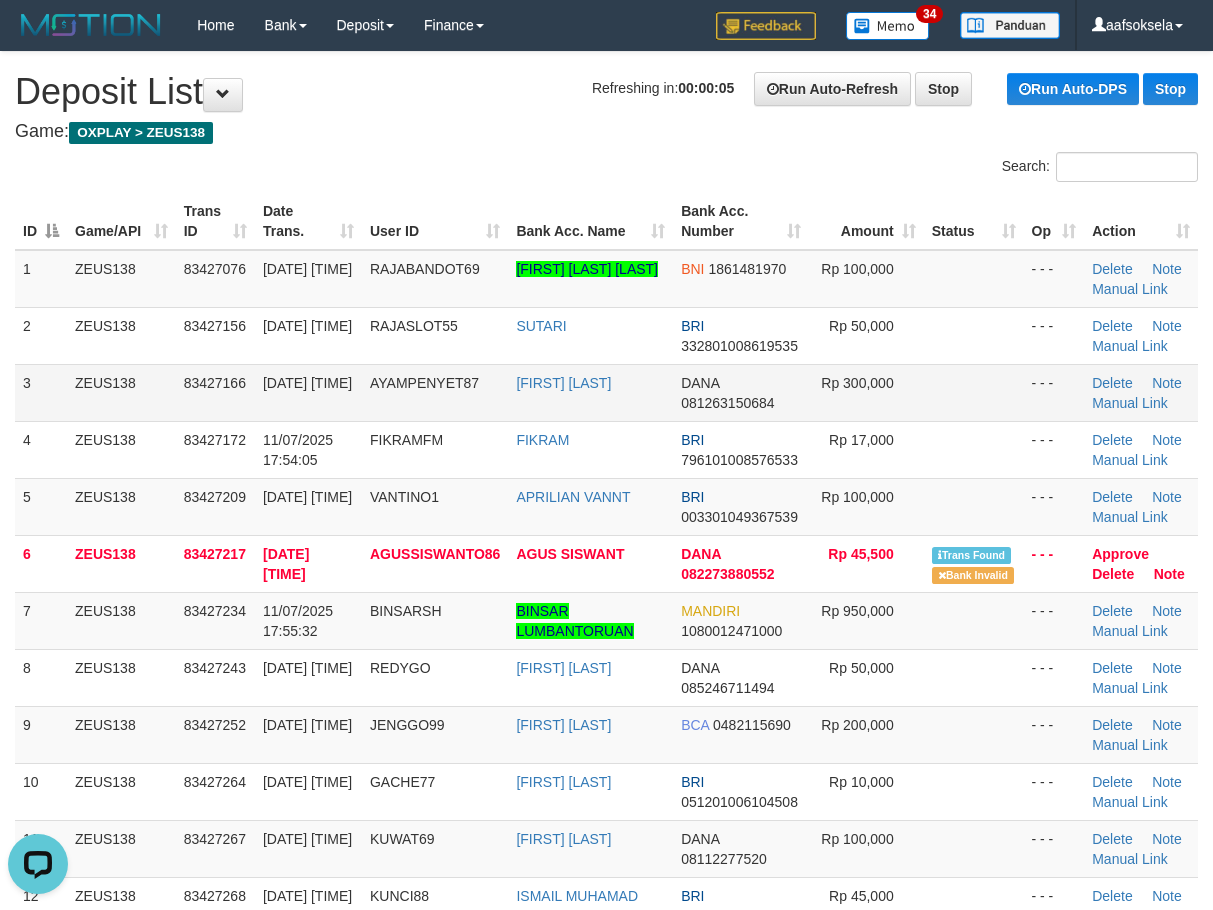 click on "83427166" at bounding box center (215, 392) 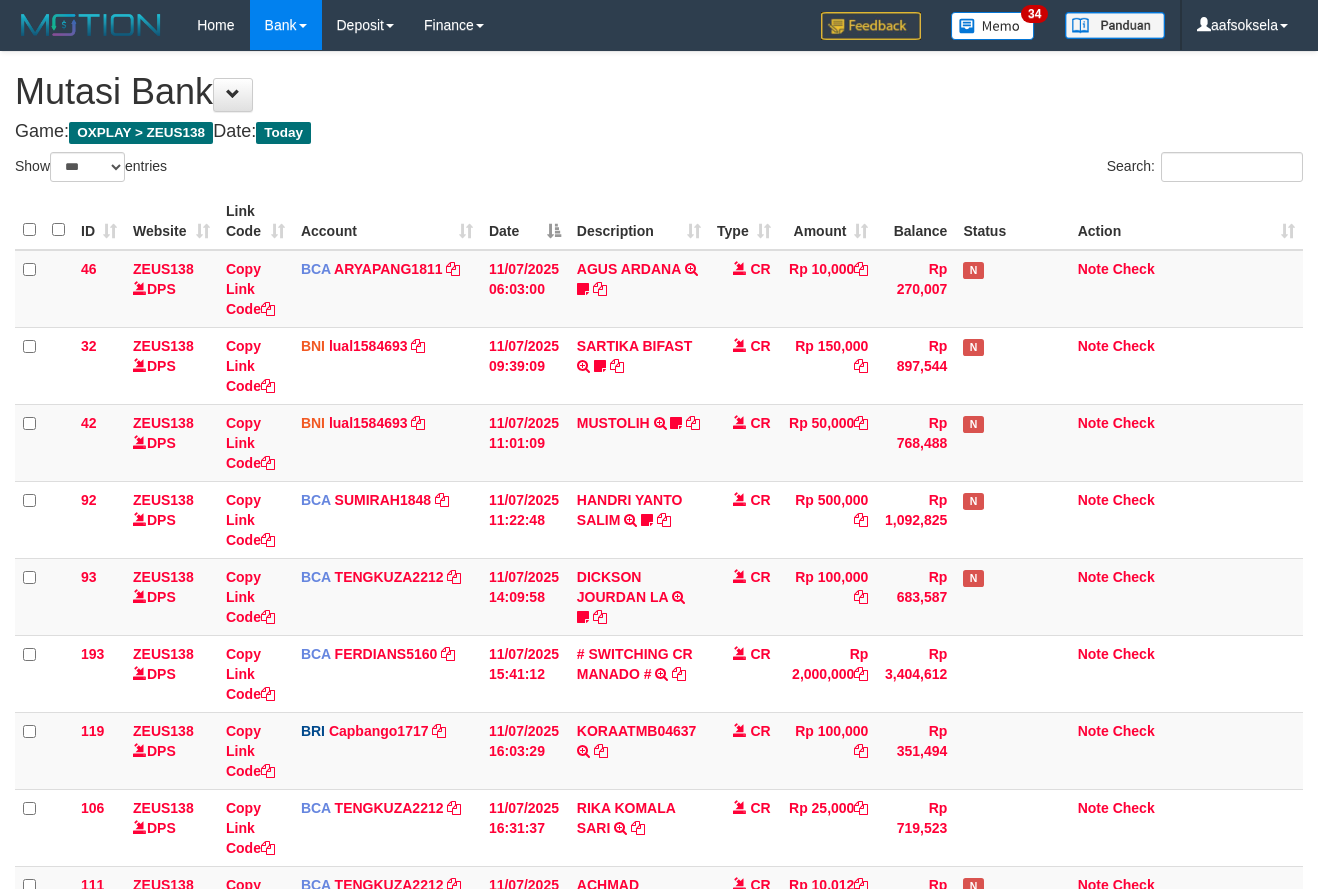 select on "***" 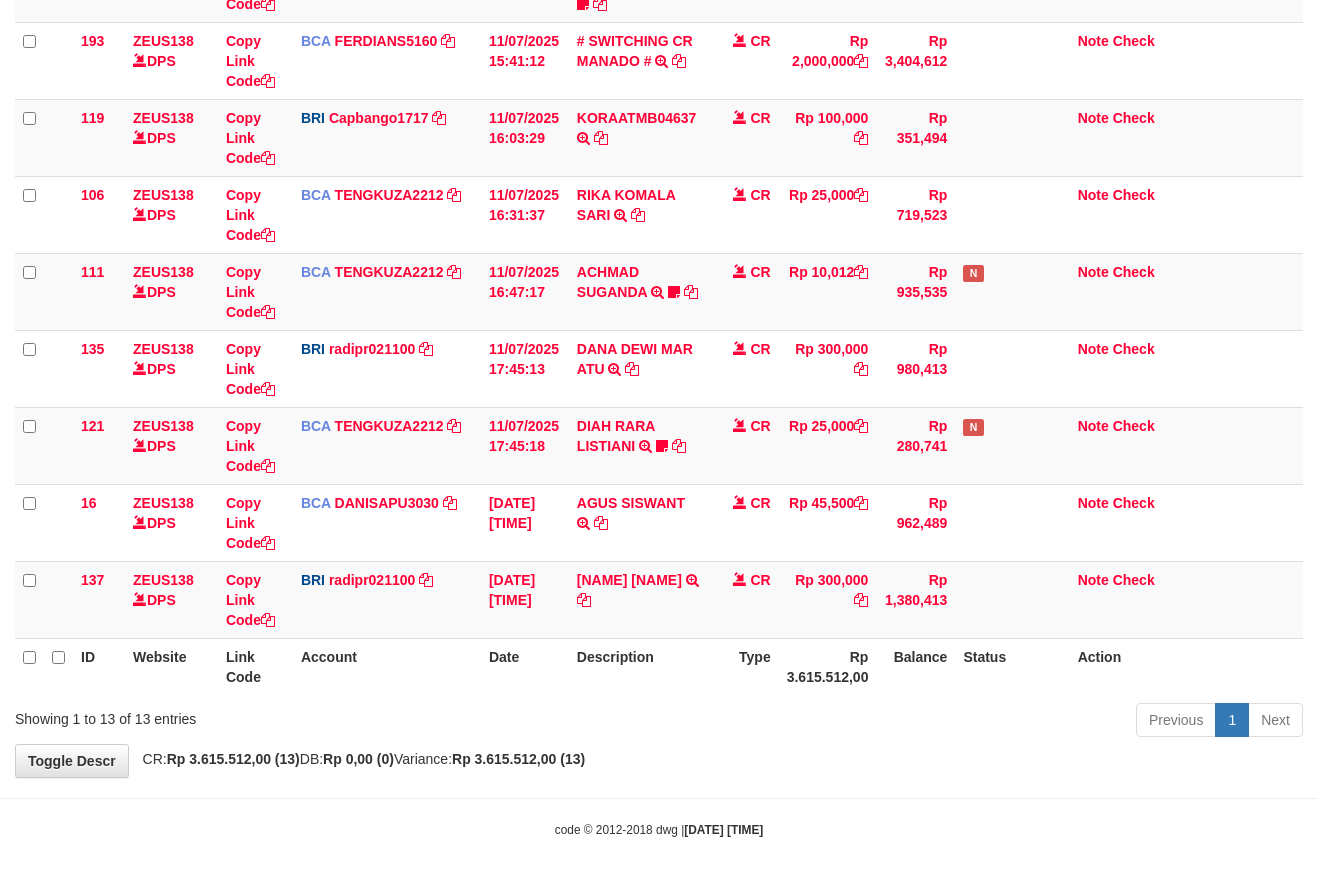 click on "Toggle navigation
Home
Bank
Account List
Mutasi Bank
Search
Sync
Note Mutasi
Deposit
DPS Fetch
DPS List
History
Note DPS
Finance
Financial Data
aafsoksela
My Profile
Log Out" at bounding box center [659, 138] 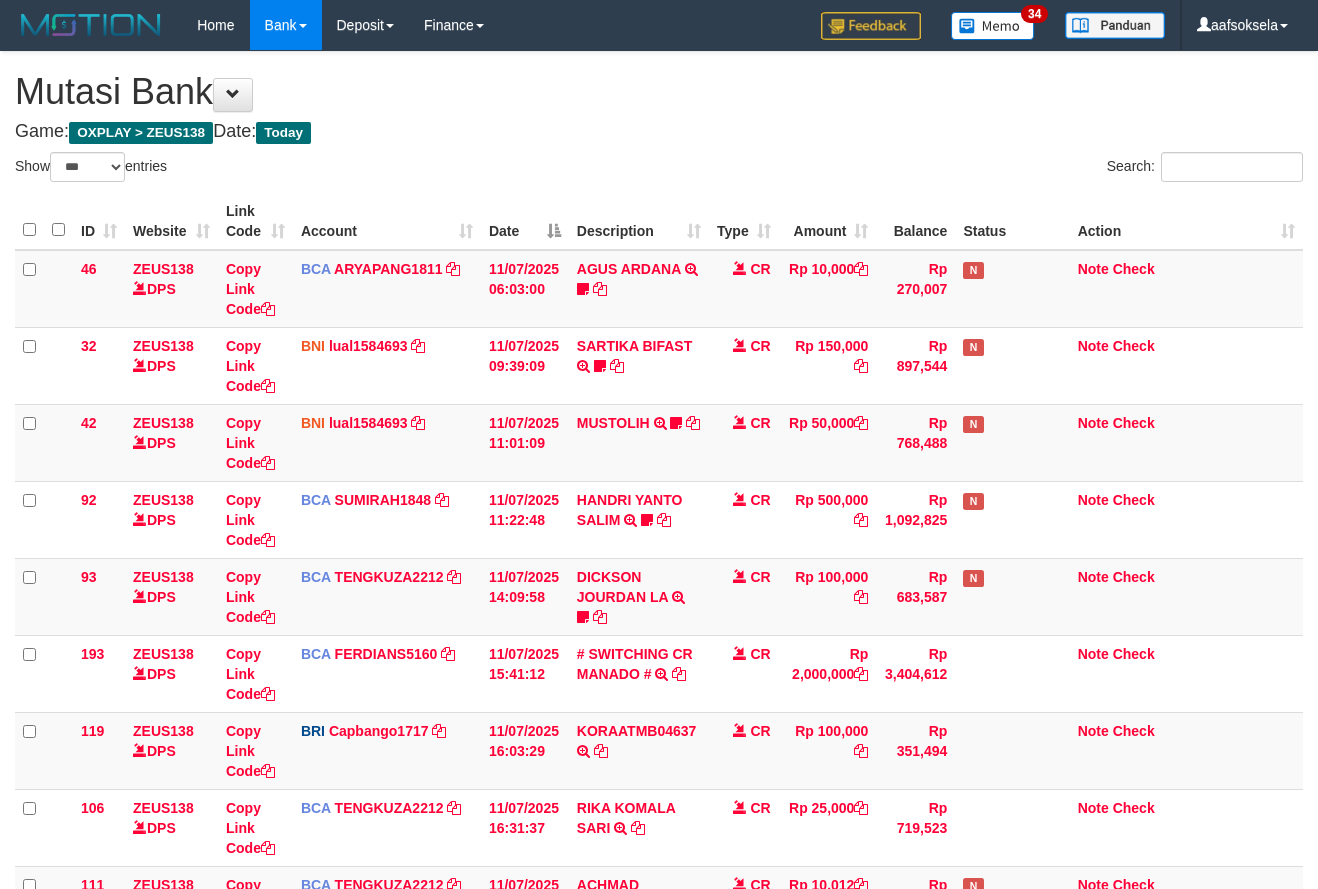 select on "***" 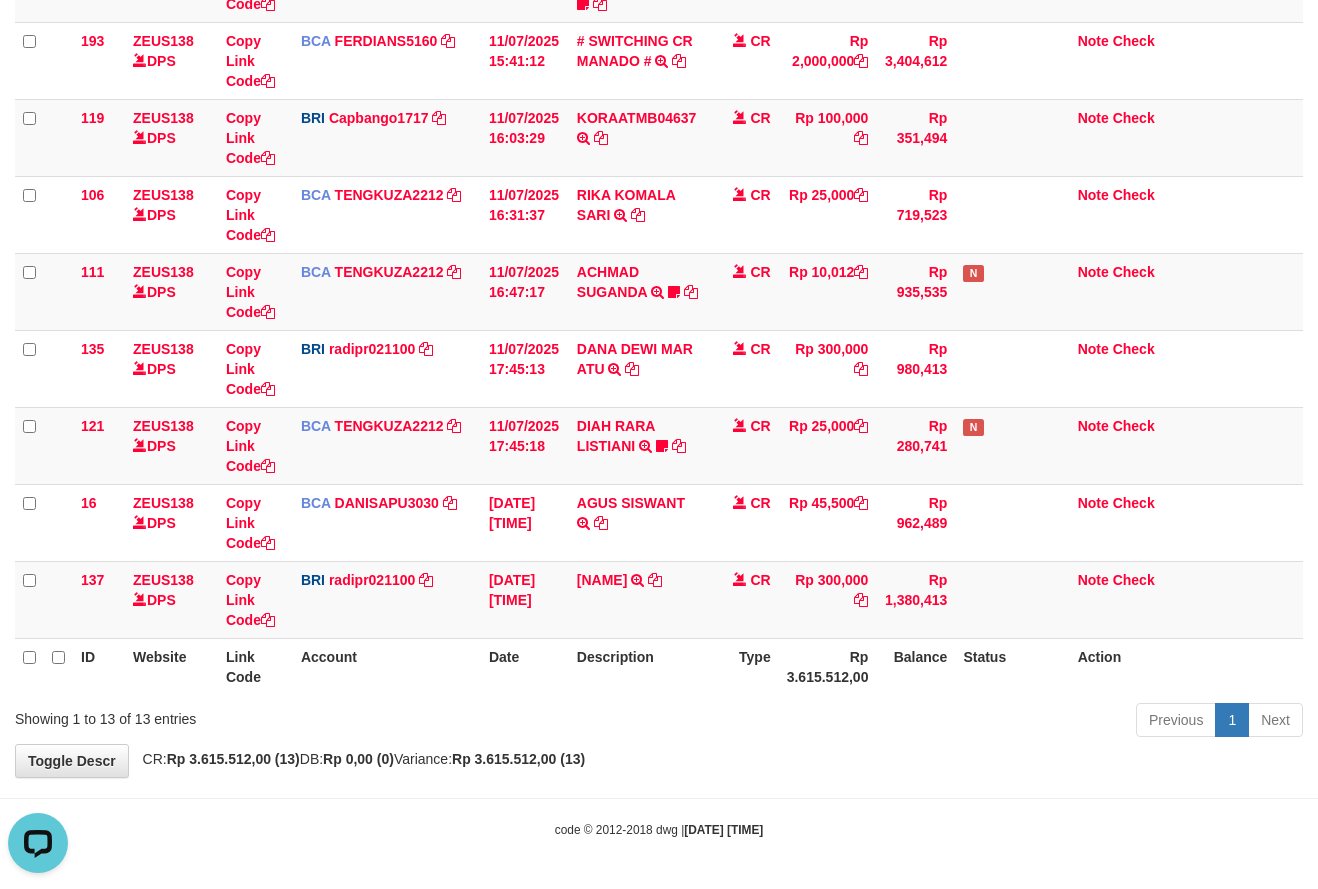 scroll, scrollTop: 0, scrollLeft: 0, axis: both 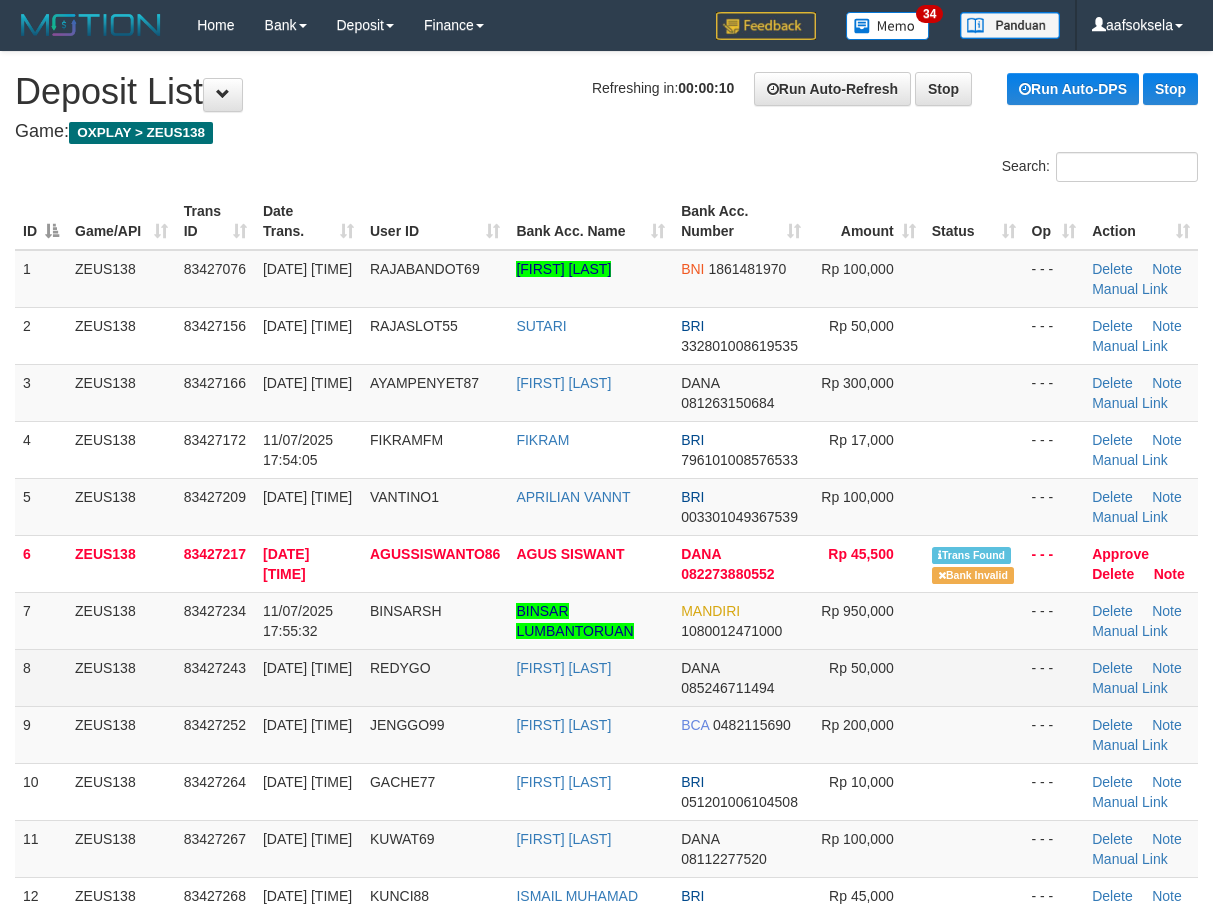drag, startPoint x: 422, startPoint y: 687, endPoint x: 54, endPoint y: 714, distance: 368.98917 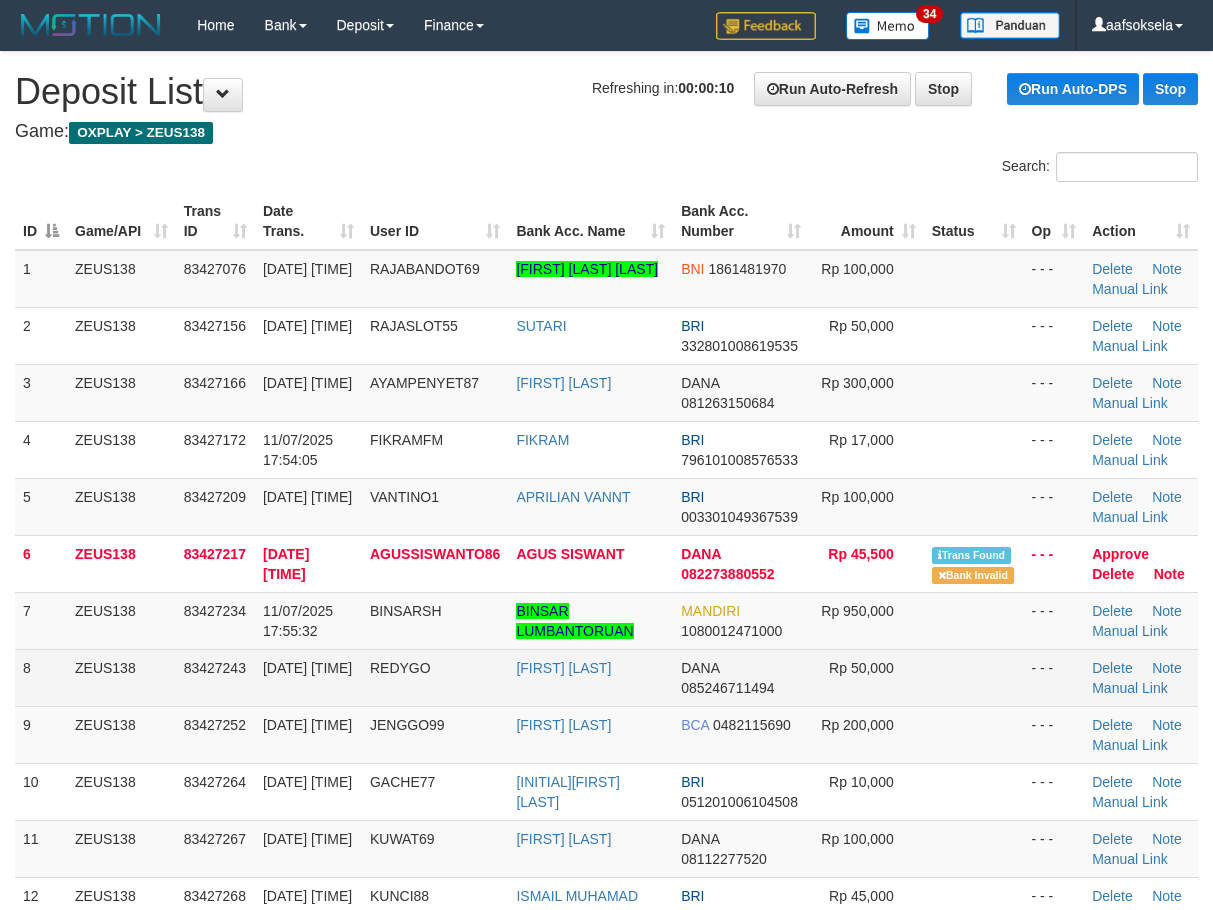scroll, scrollTop: 0, scrollLeft: 0, axis: both 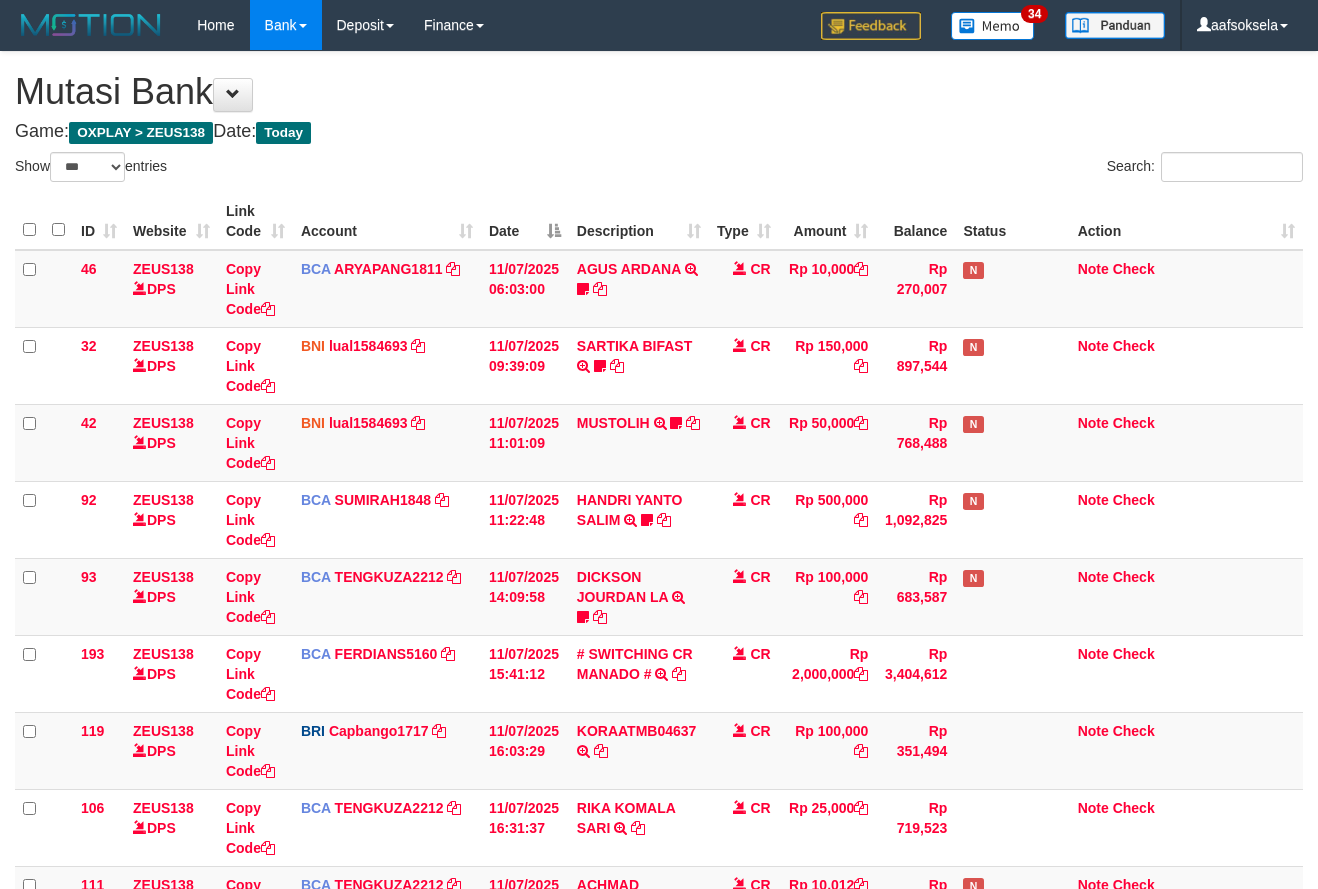select on "***" 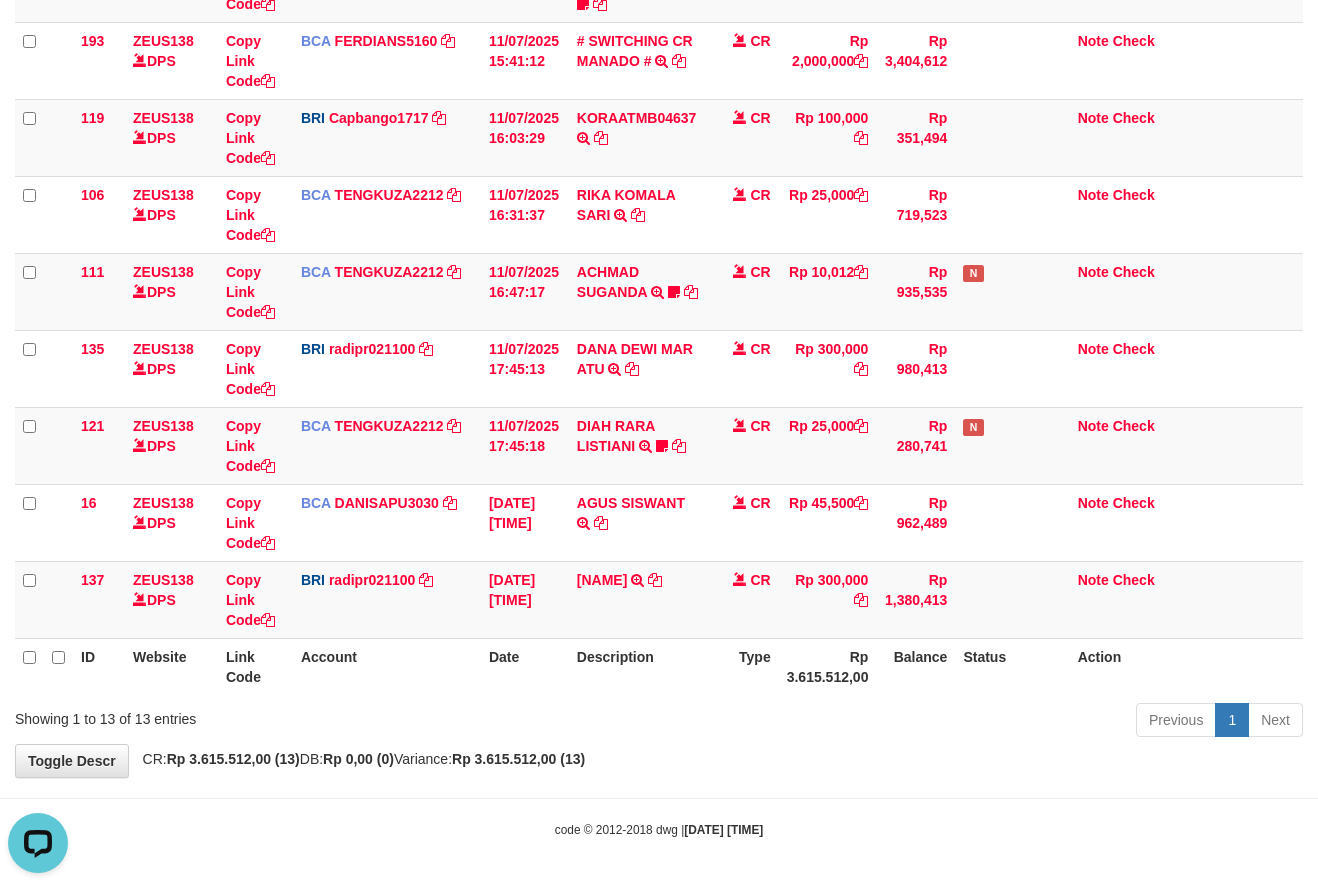 scroll, scrollTop: 0, scrollLeft: 0, axis: both 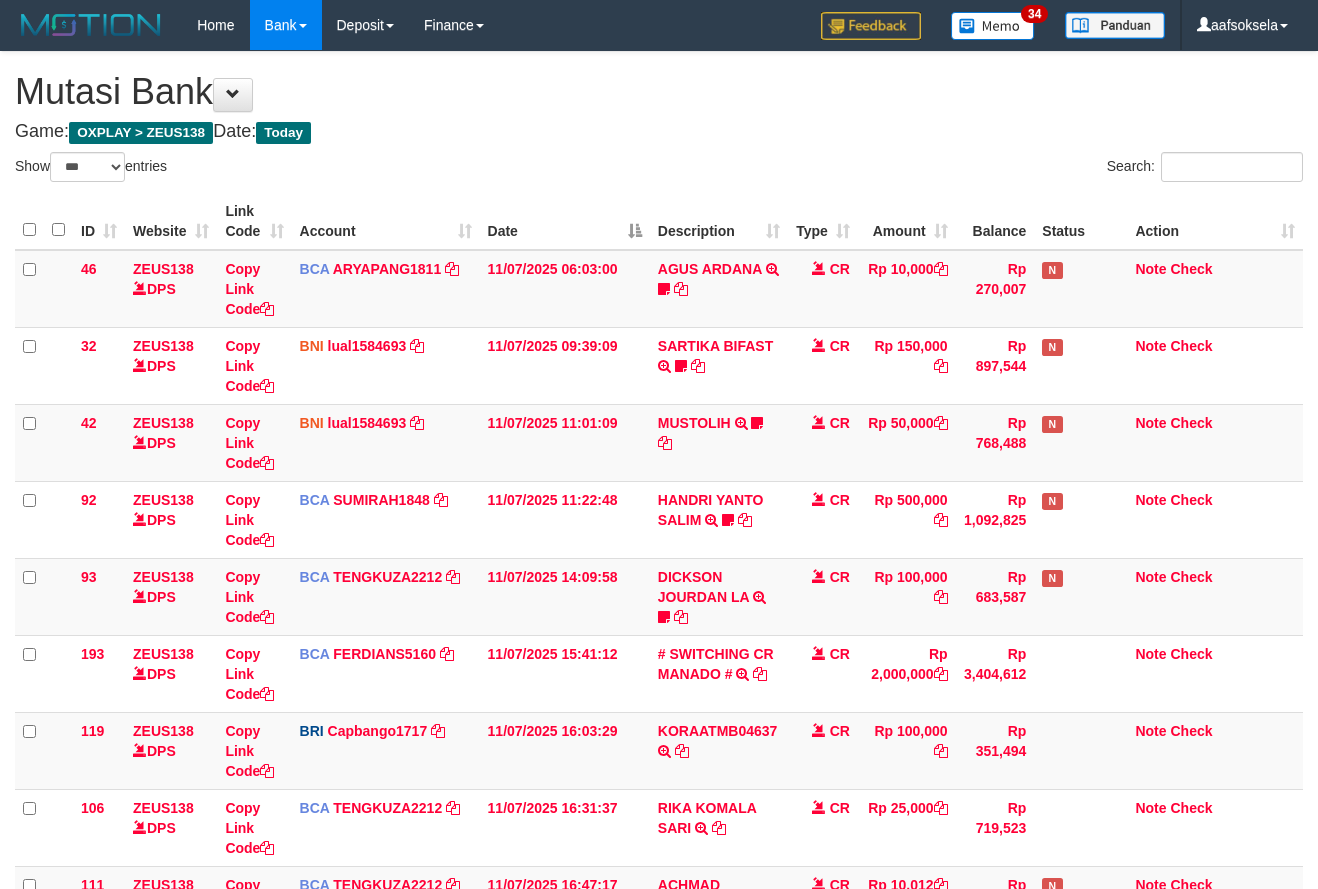 select on "***" 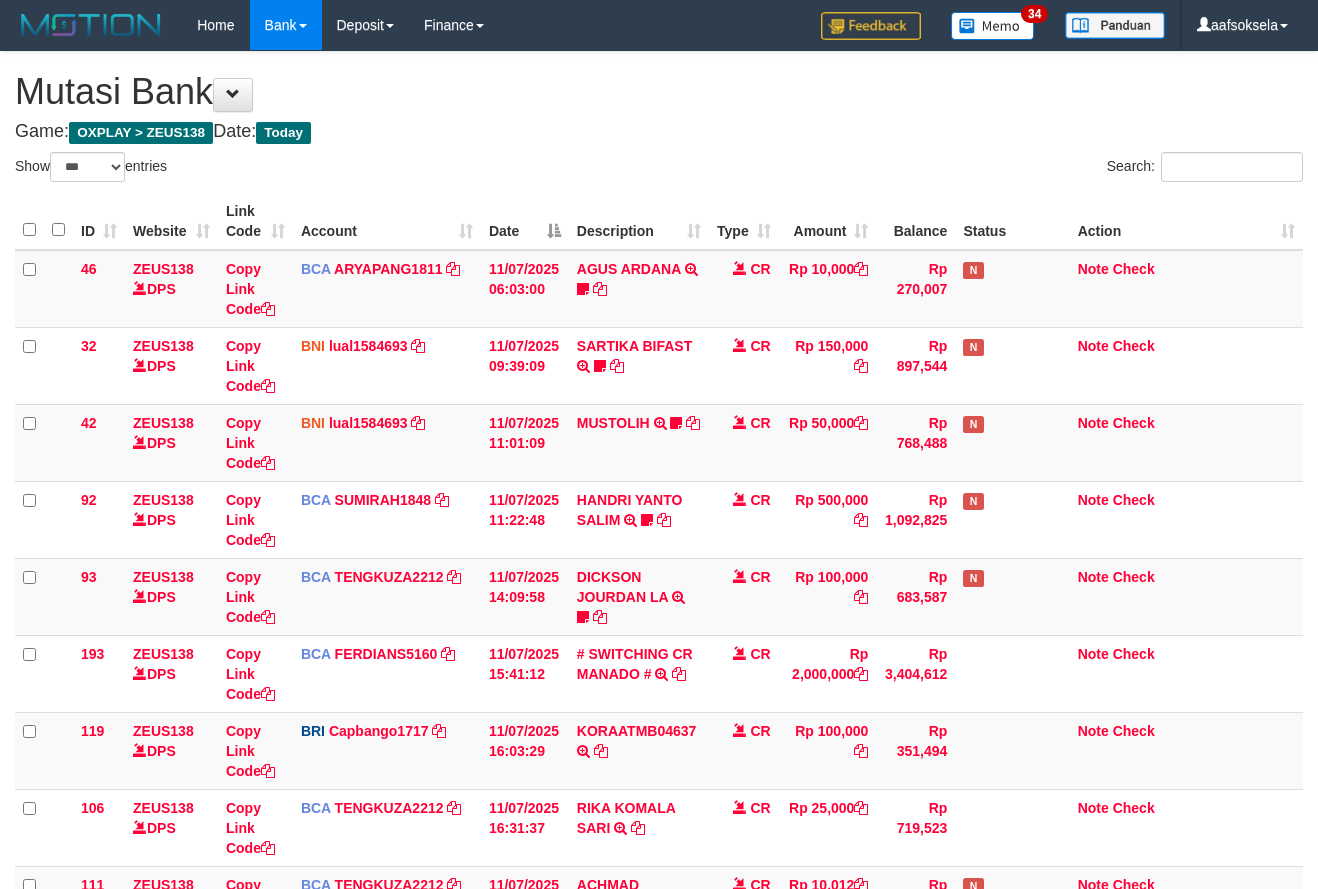 select on "***" 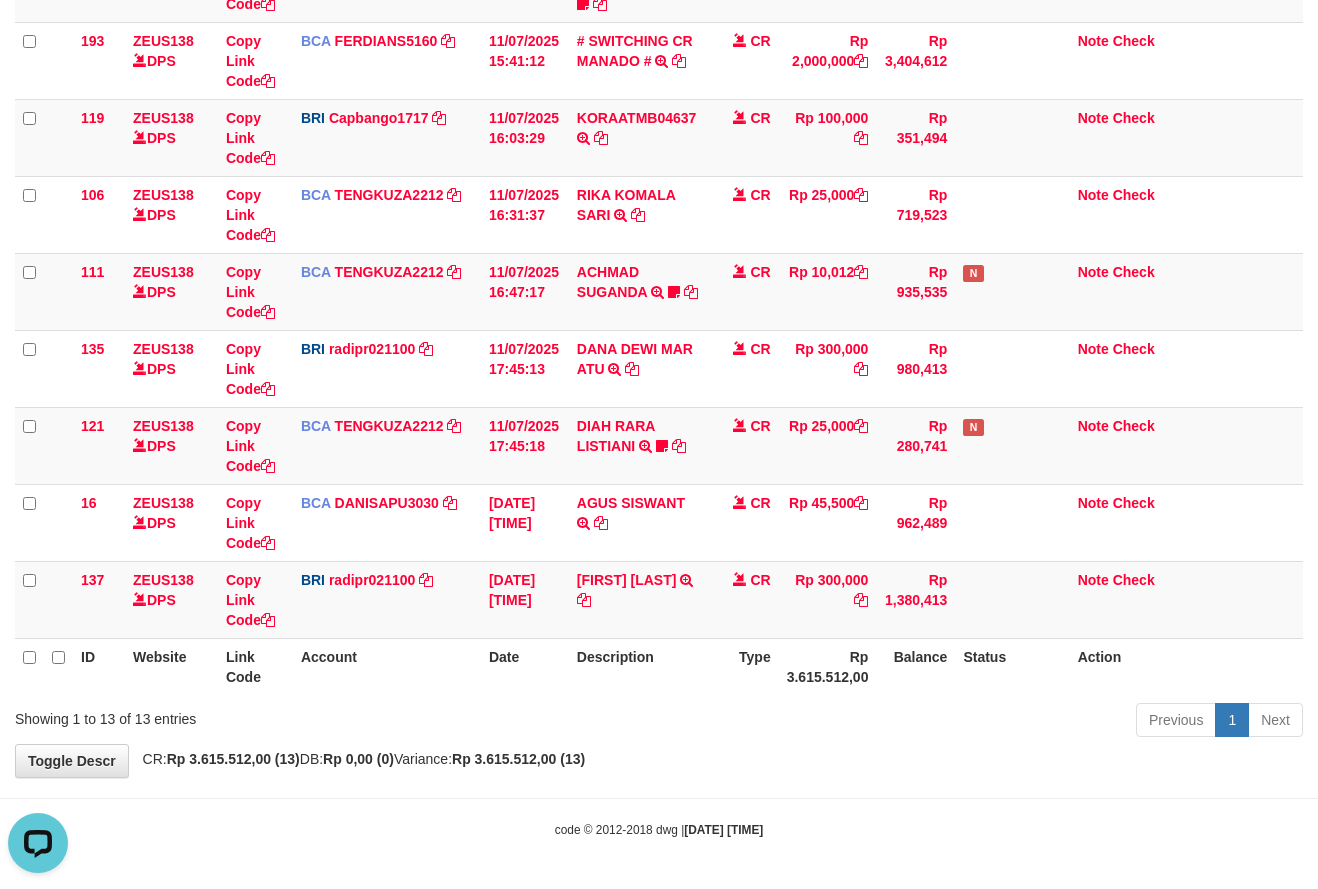 scroll, scrollTop: 0, scrollLeft: 0, axis: both 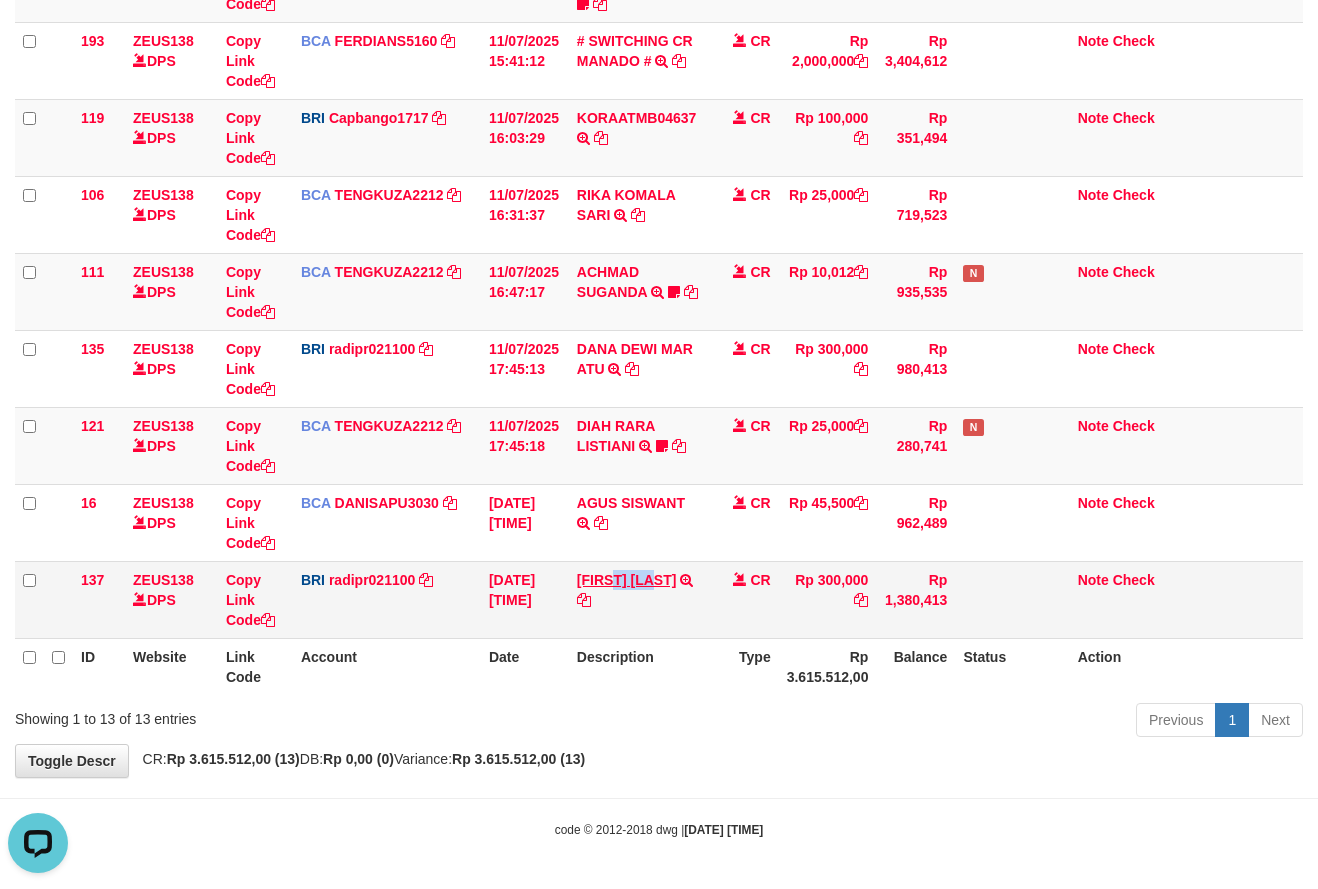 copy on "CANDRA" 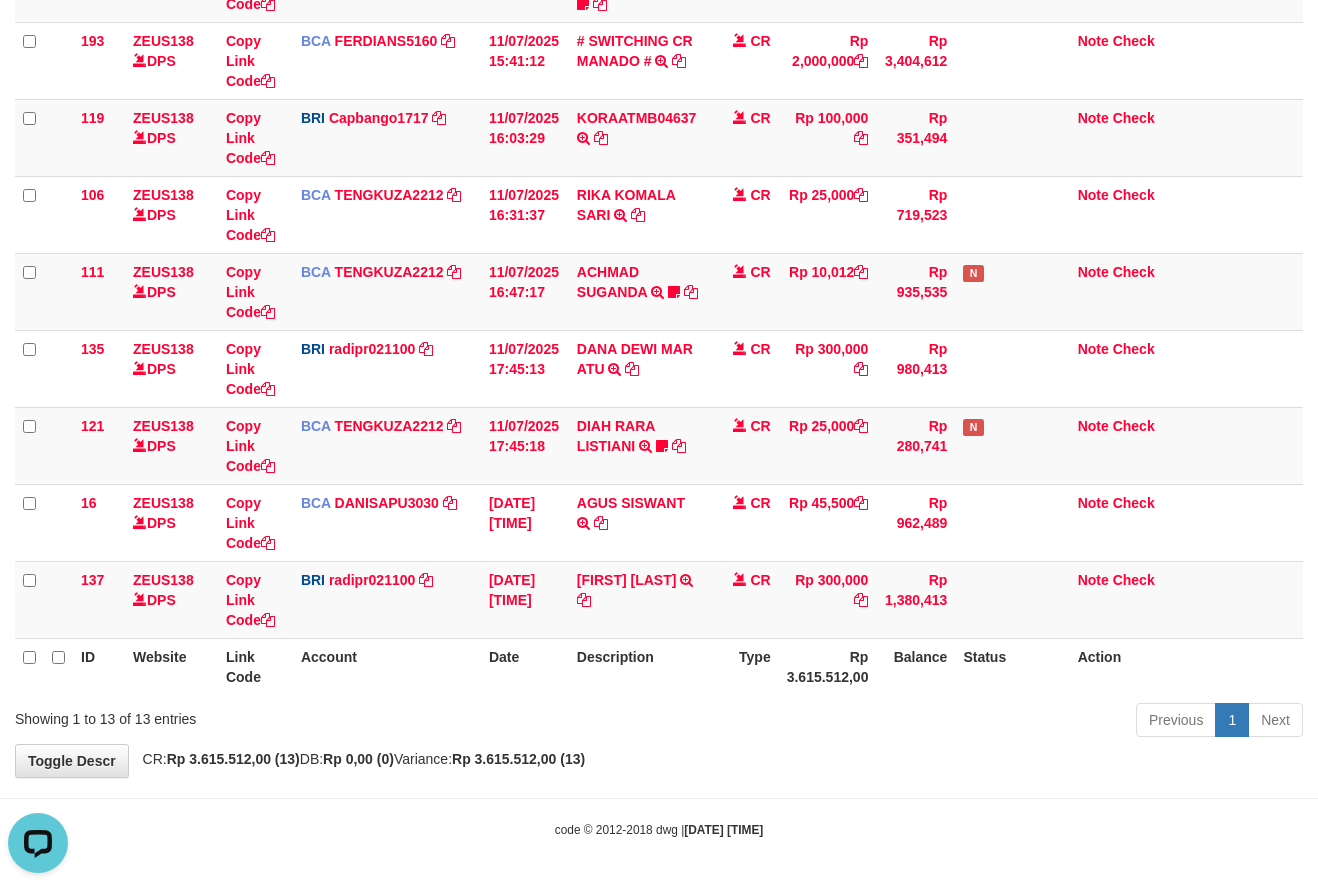 click on "**********" at bounding box center [659, 108] 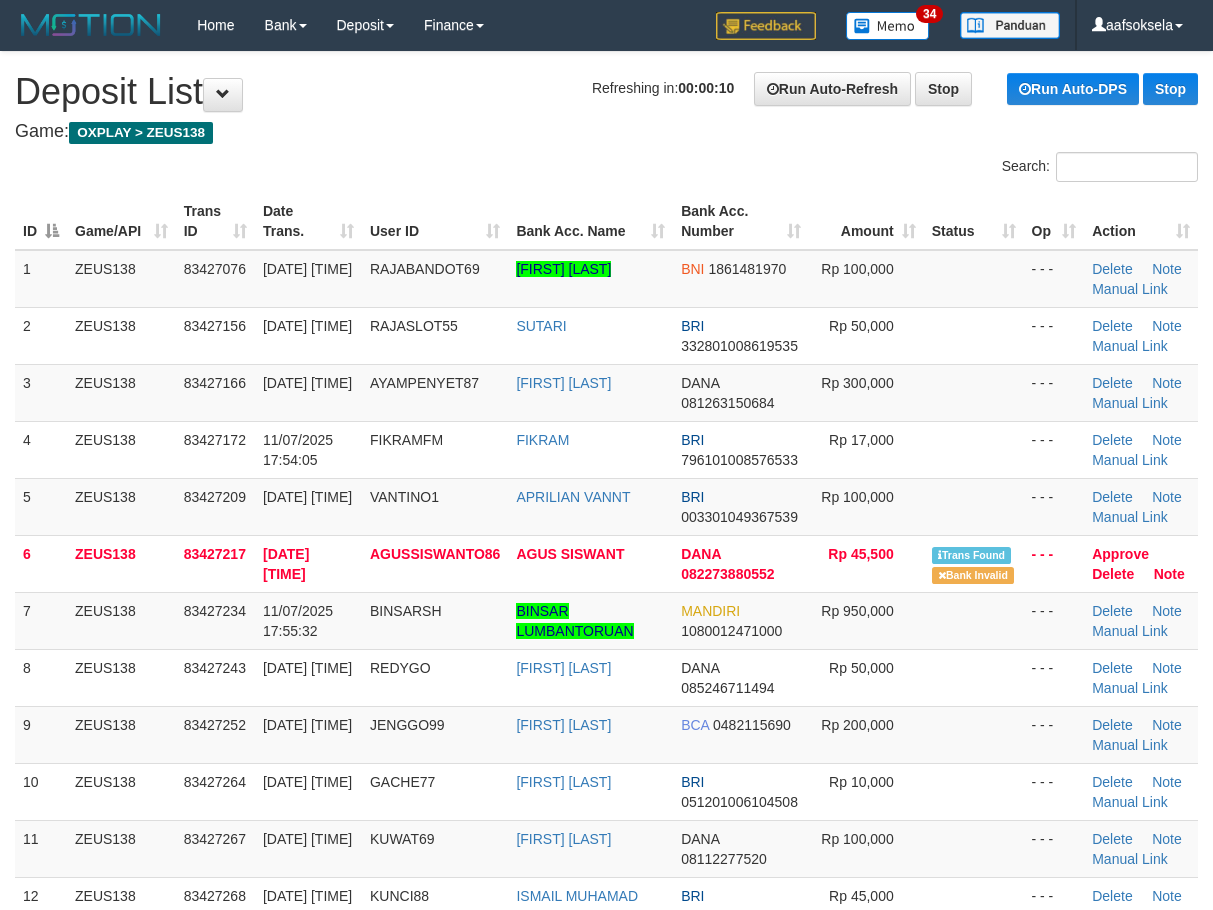 scroll, scrollTop: 0, scrollLeft: 0, axis: both 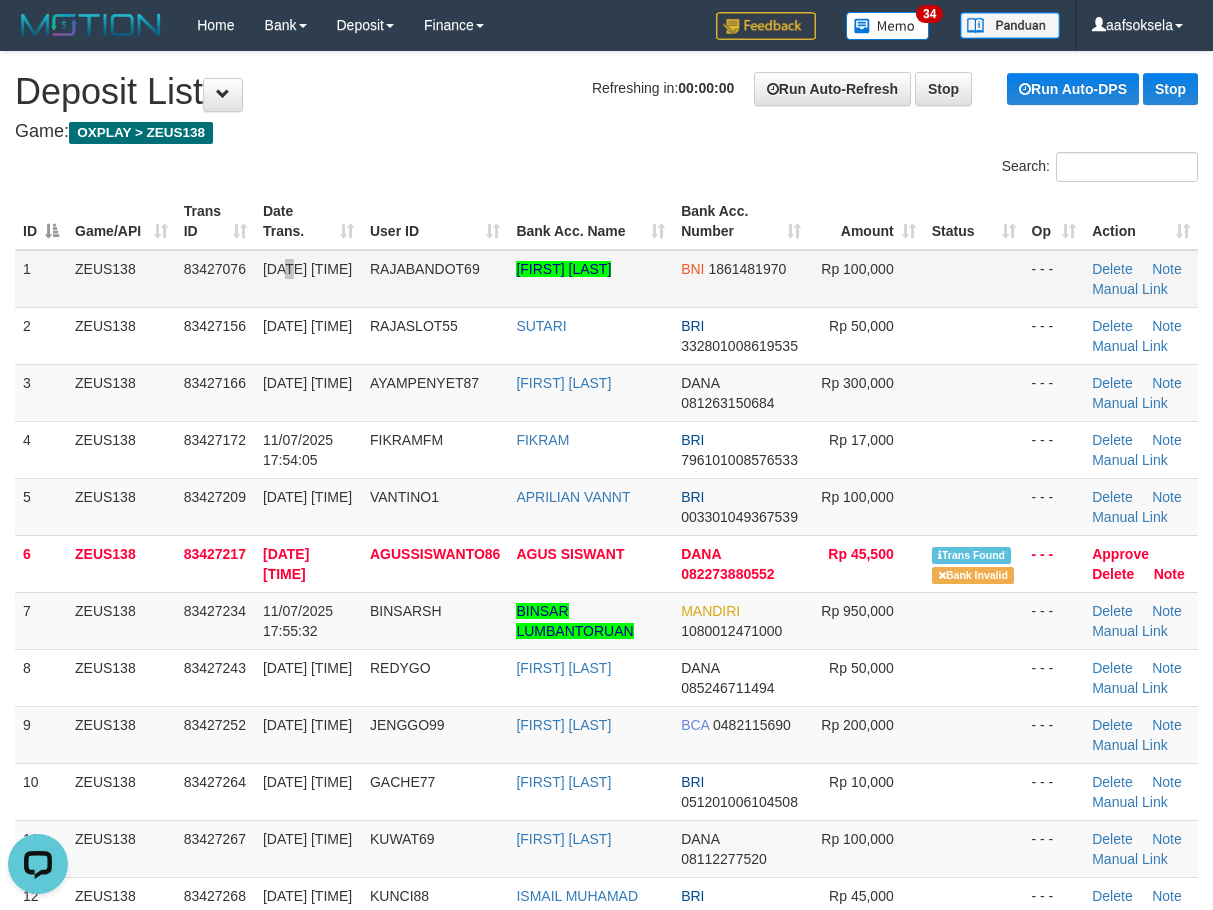 click on "11/07/2025 17:52:18" at bounding box center [308, 279] 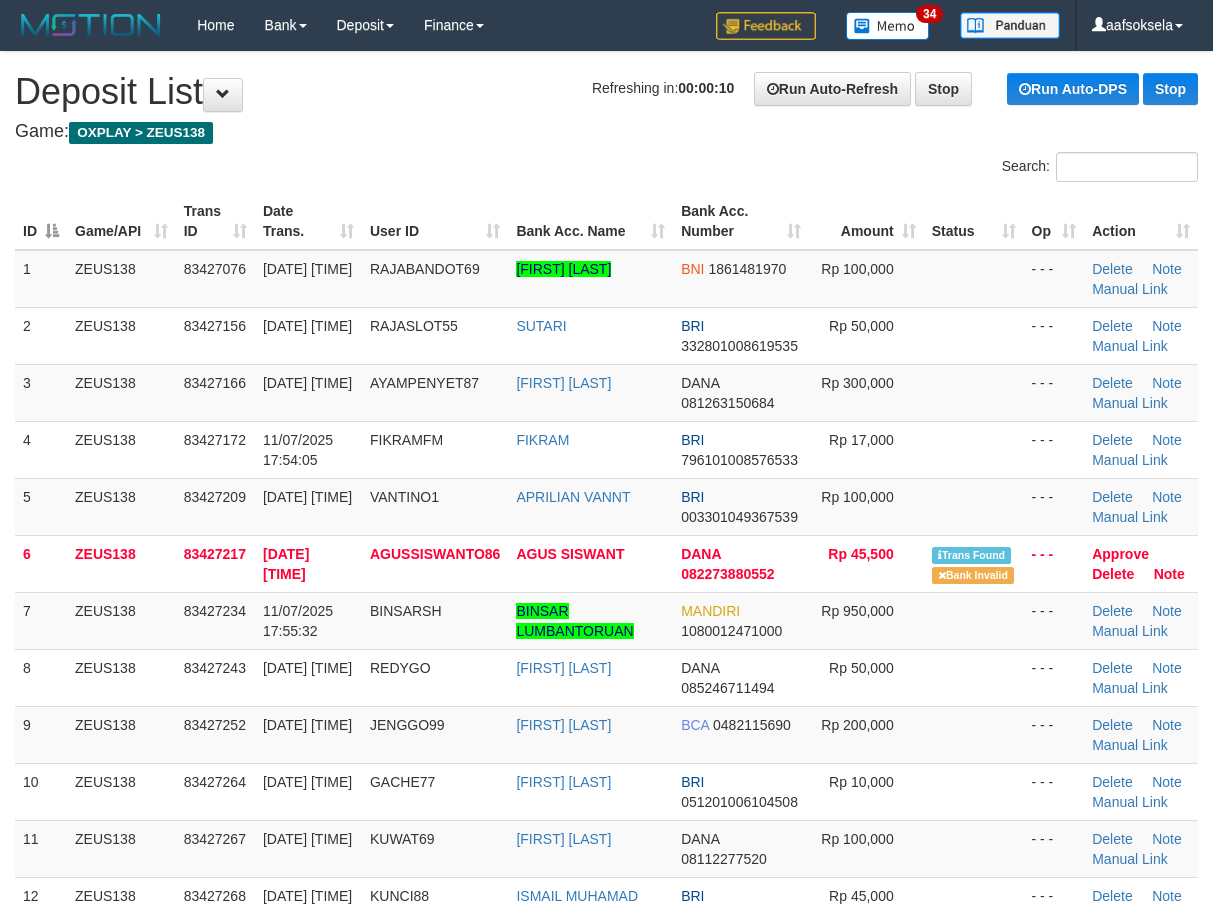 scroll, scrollTop: 0, scrollLeft: 0, axis: both 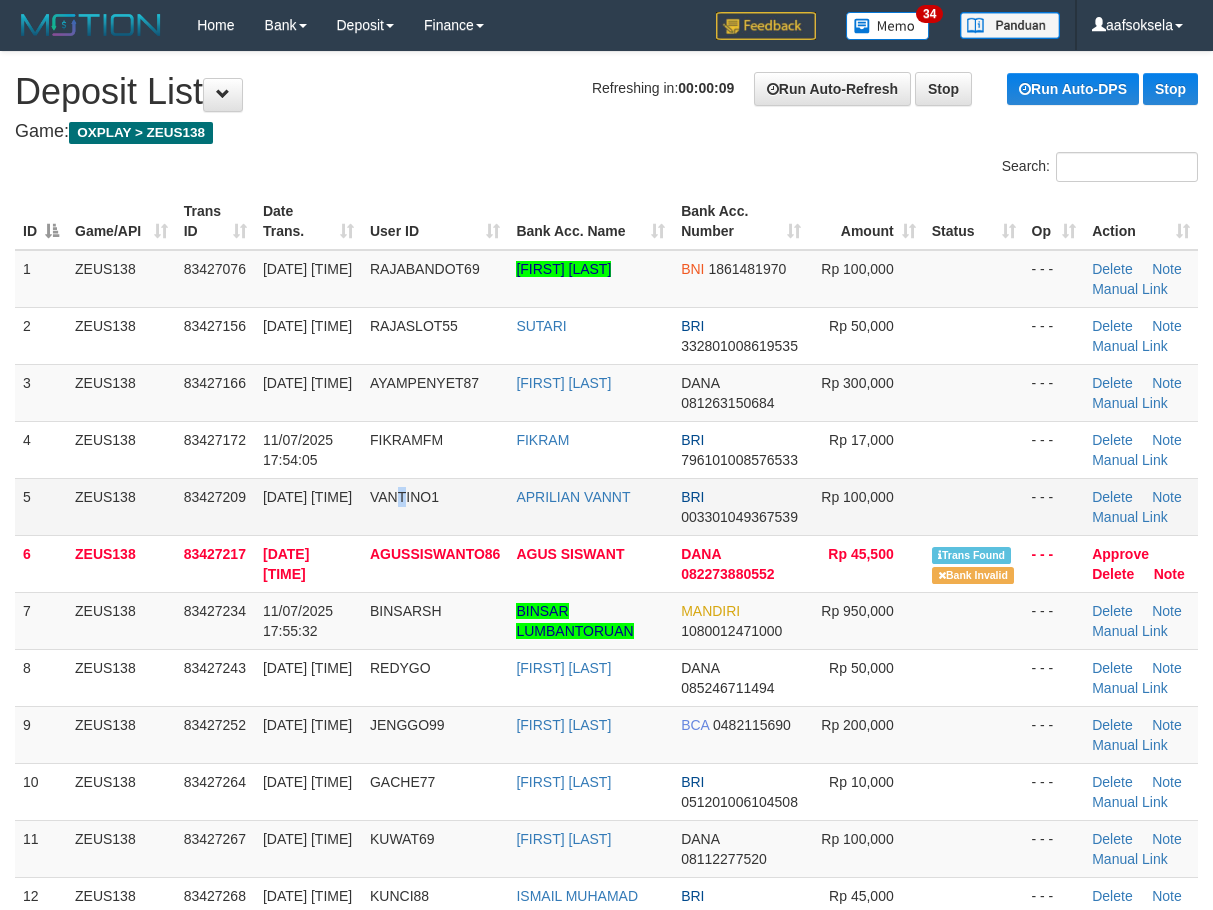 click on "VANTINO1" at bounding box center (435, 506) 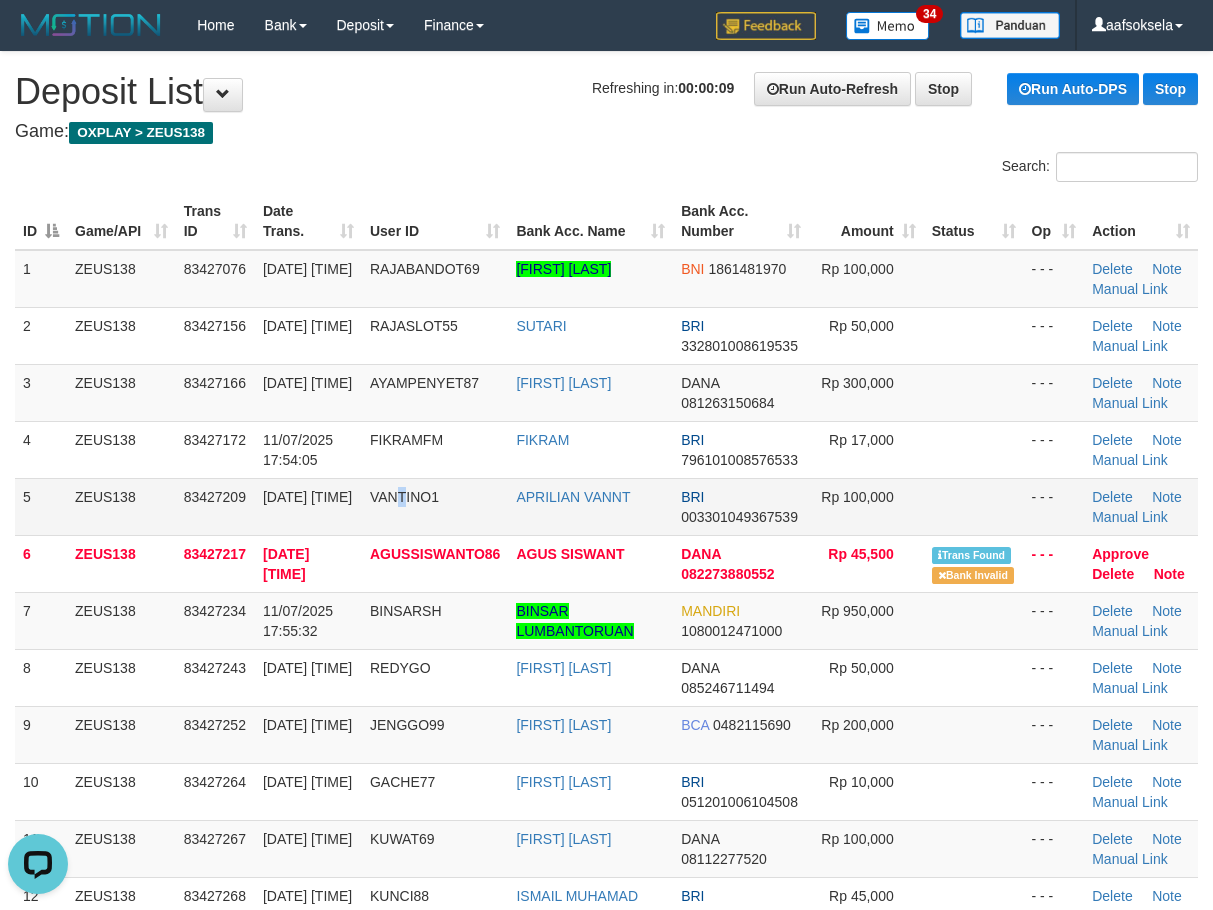 scroll, scrollTop: 0, scrollLeft: 0, axis: both 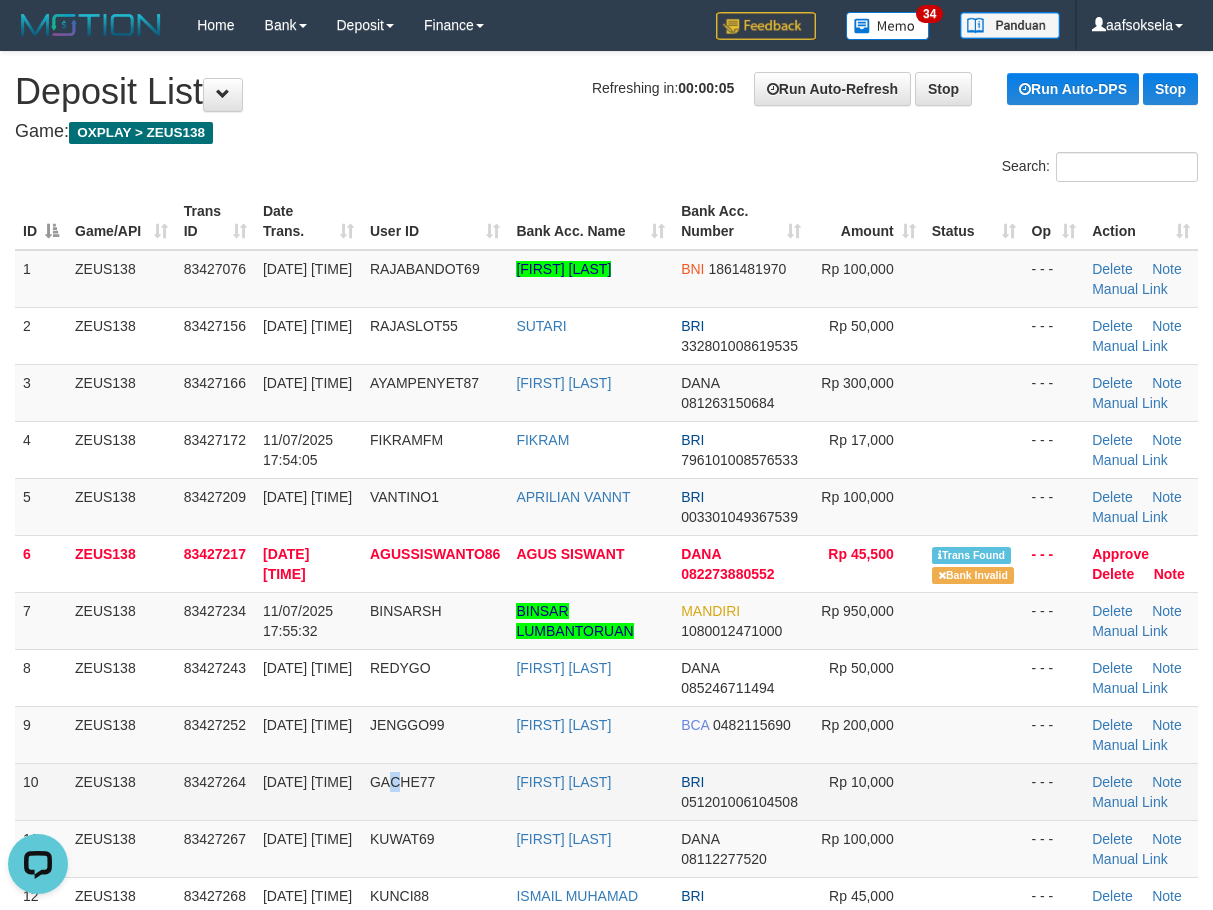 drag, startPoint x: 392, startPoint y: 792, endPoint x: 370, endPoint y: 788, distance: 22.36068 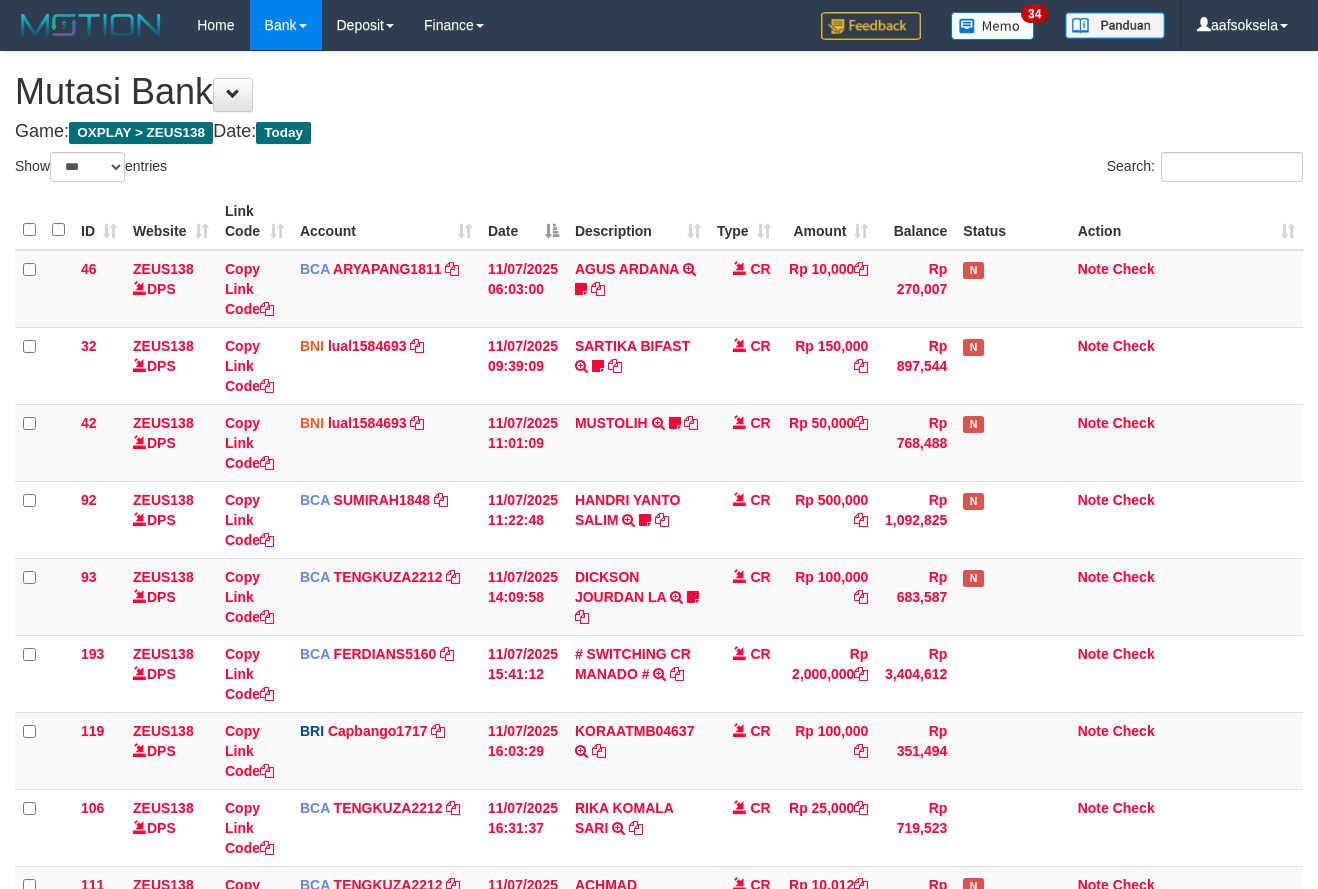 select on "***" 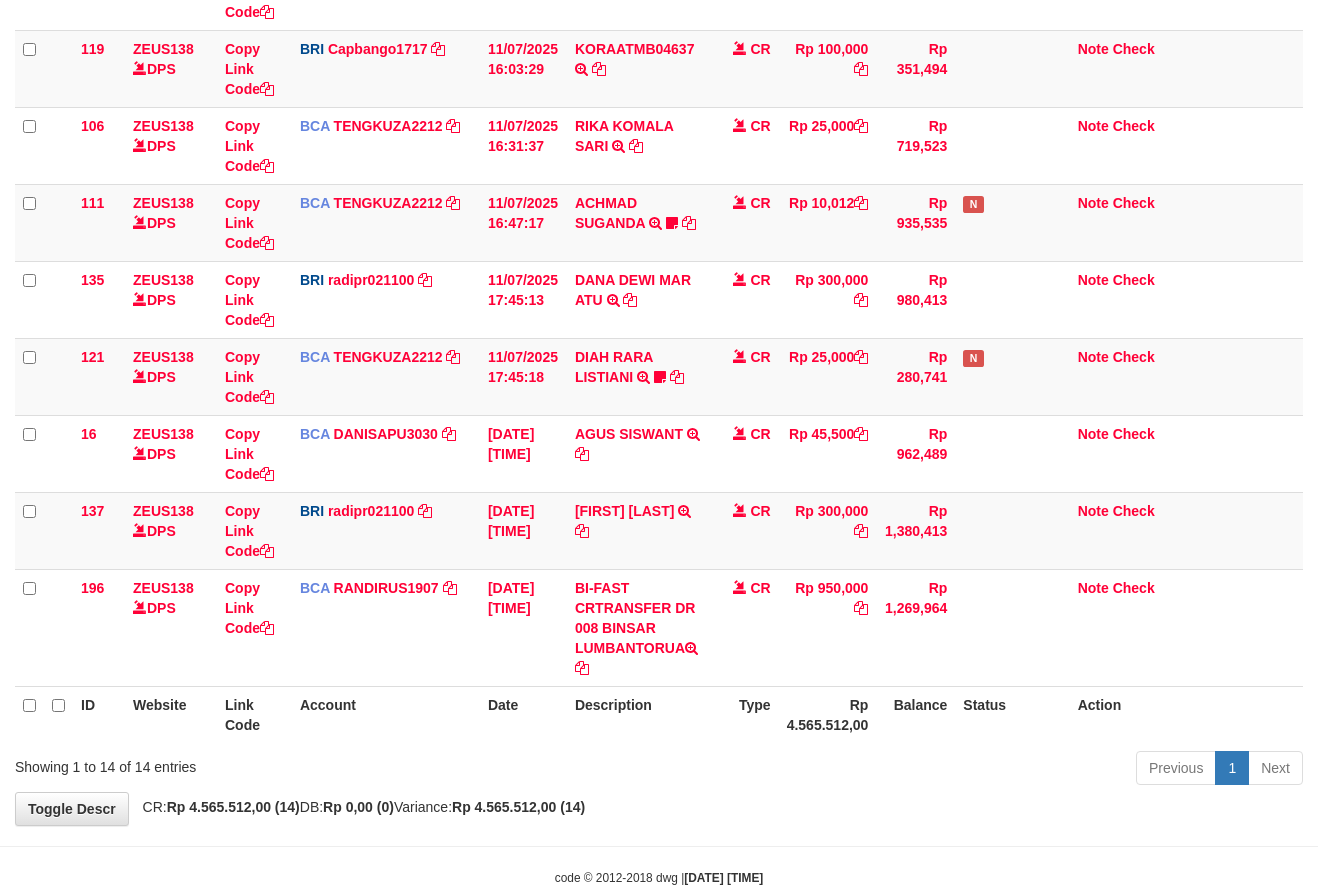 scroll, scrollTop: 613, scrollLeft: 0, axis: vertical 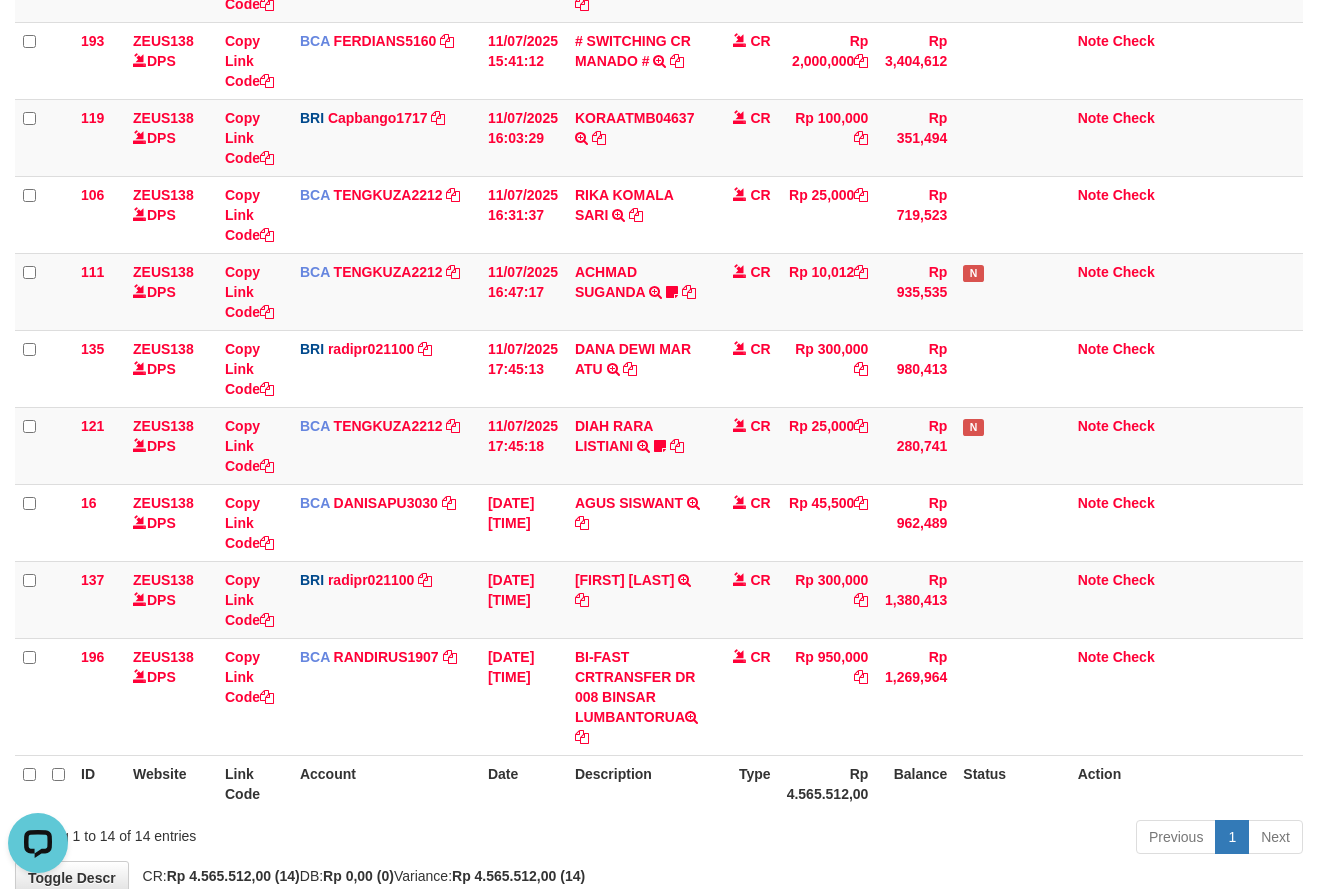 click on "Previous 1 Next" at bounding box center [933, 839] 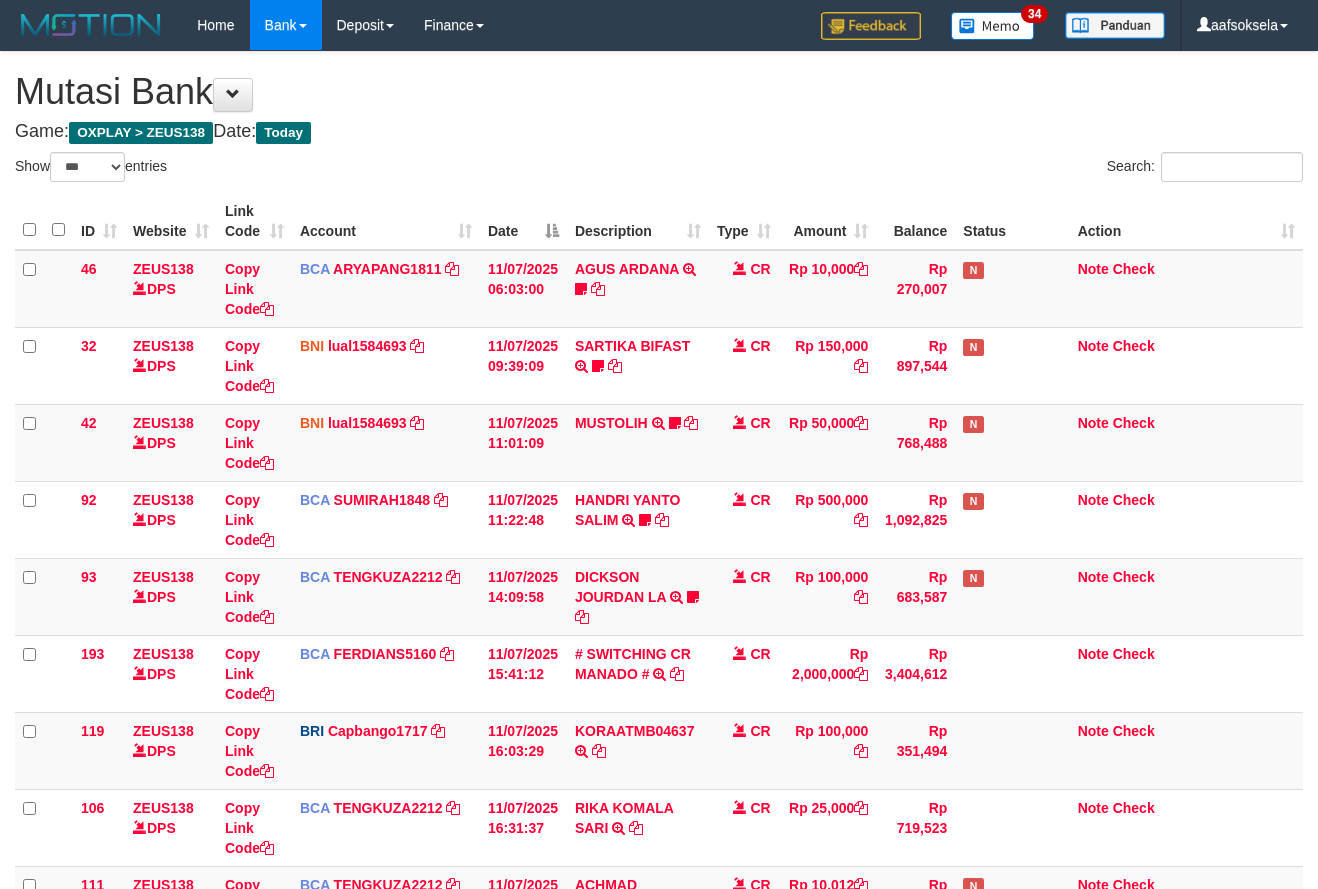 select on "***" 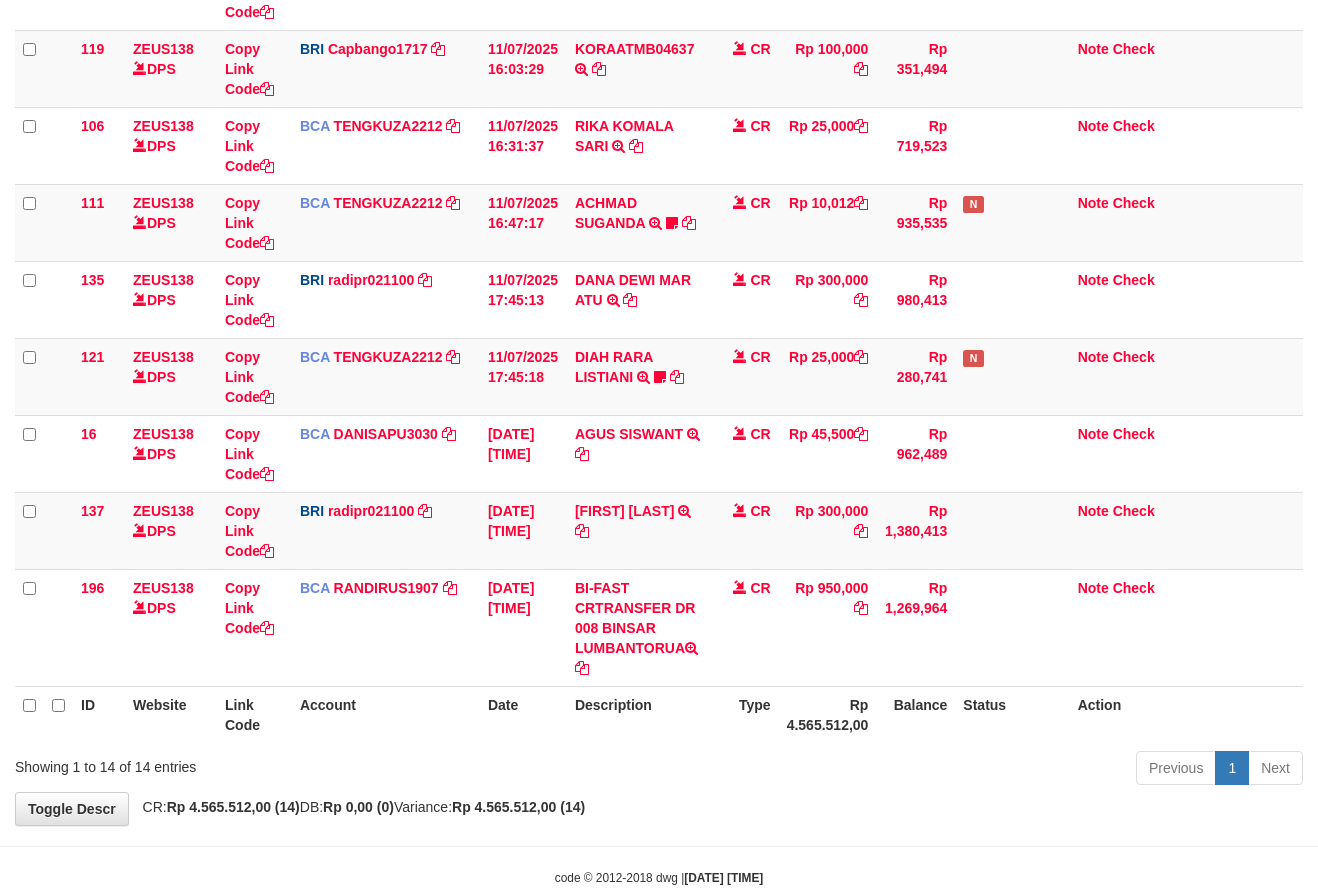scroll, scrollTop: 613, scrollLeft: 0, axis: vertical 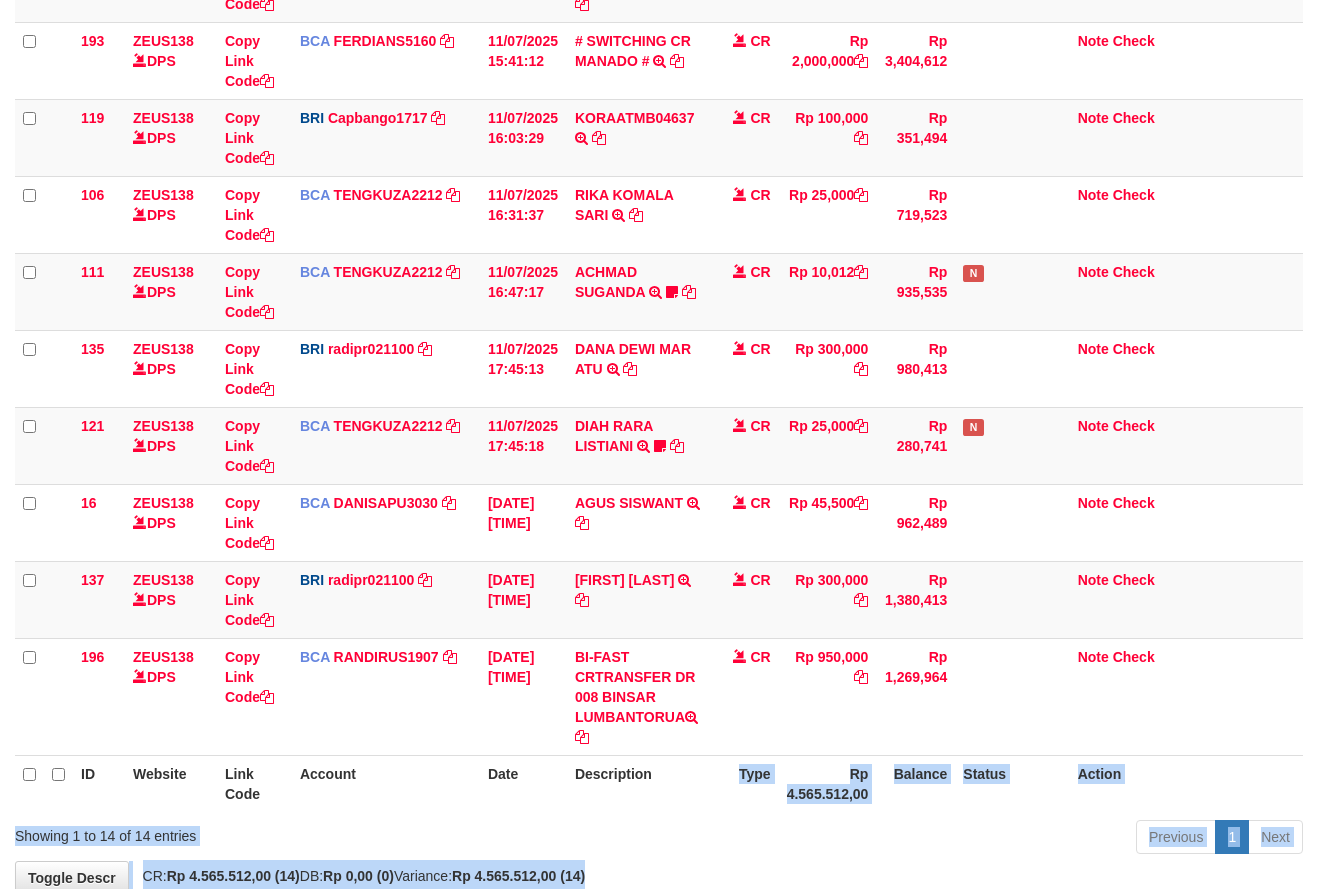 drag, startPoint x: 726, startPoint y: 808, endPoint x: 727, endPoint y: 779, distance: 29.017237 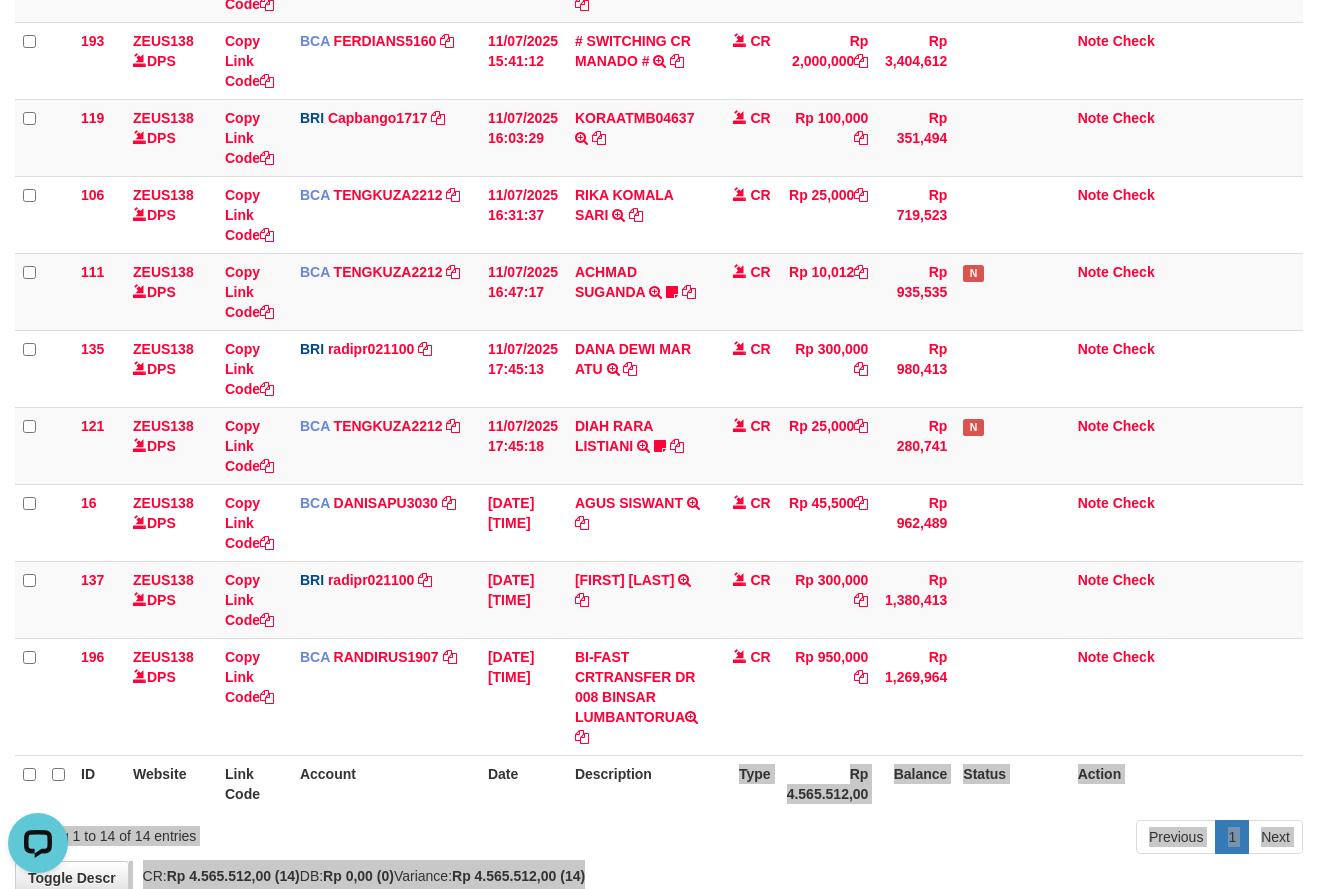 scroll, scrollTop: 0, scrollLeft: 0, axis: both 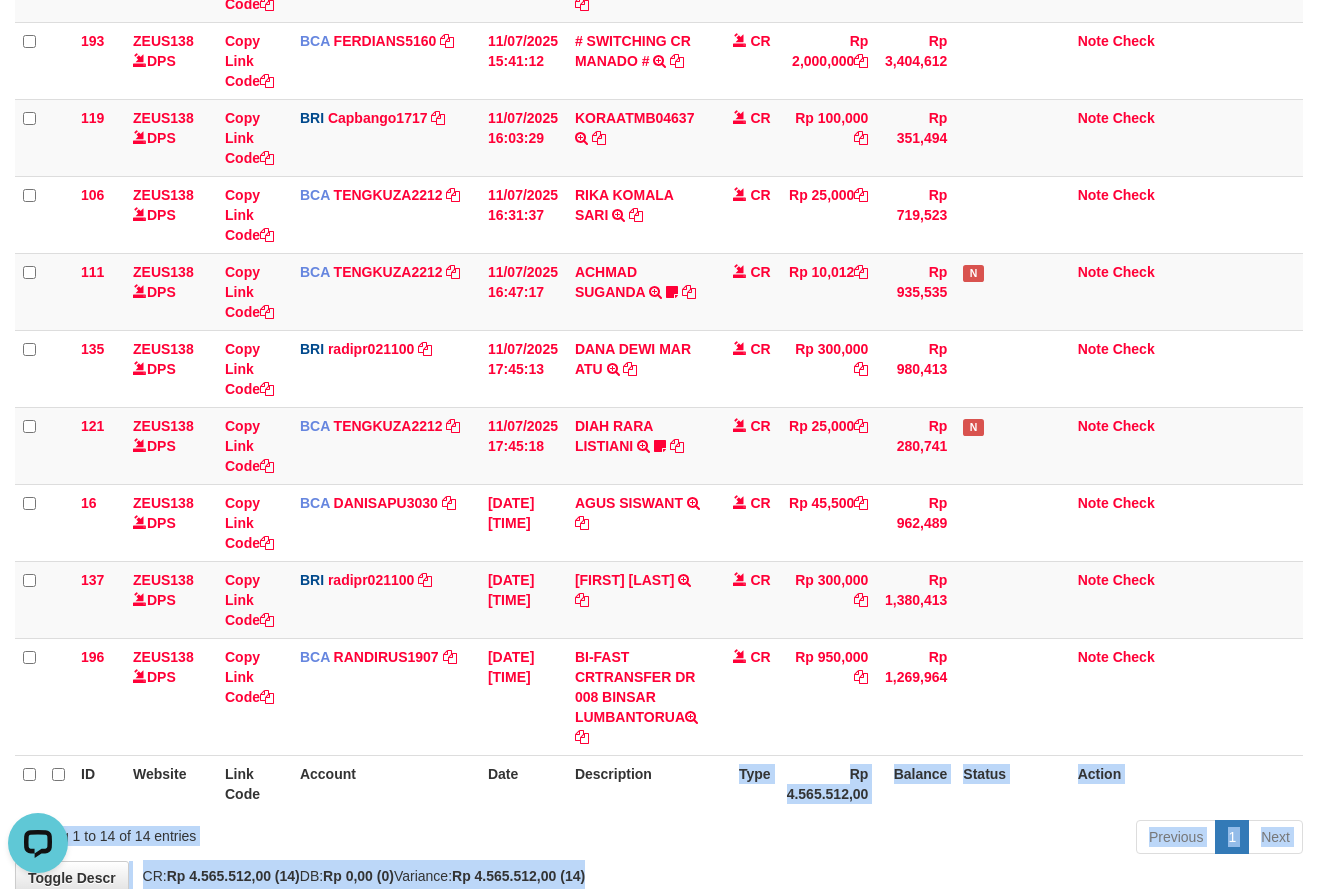 click on "Previous 1 Next" at bounding box center [933, 839] 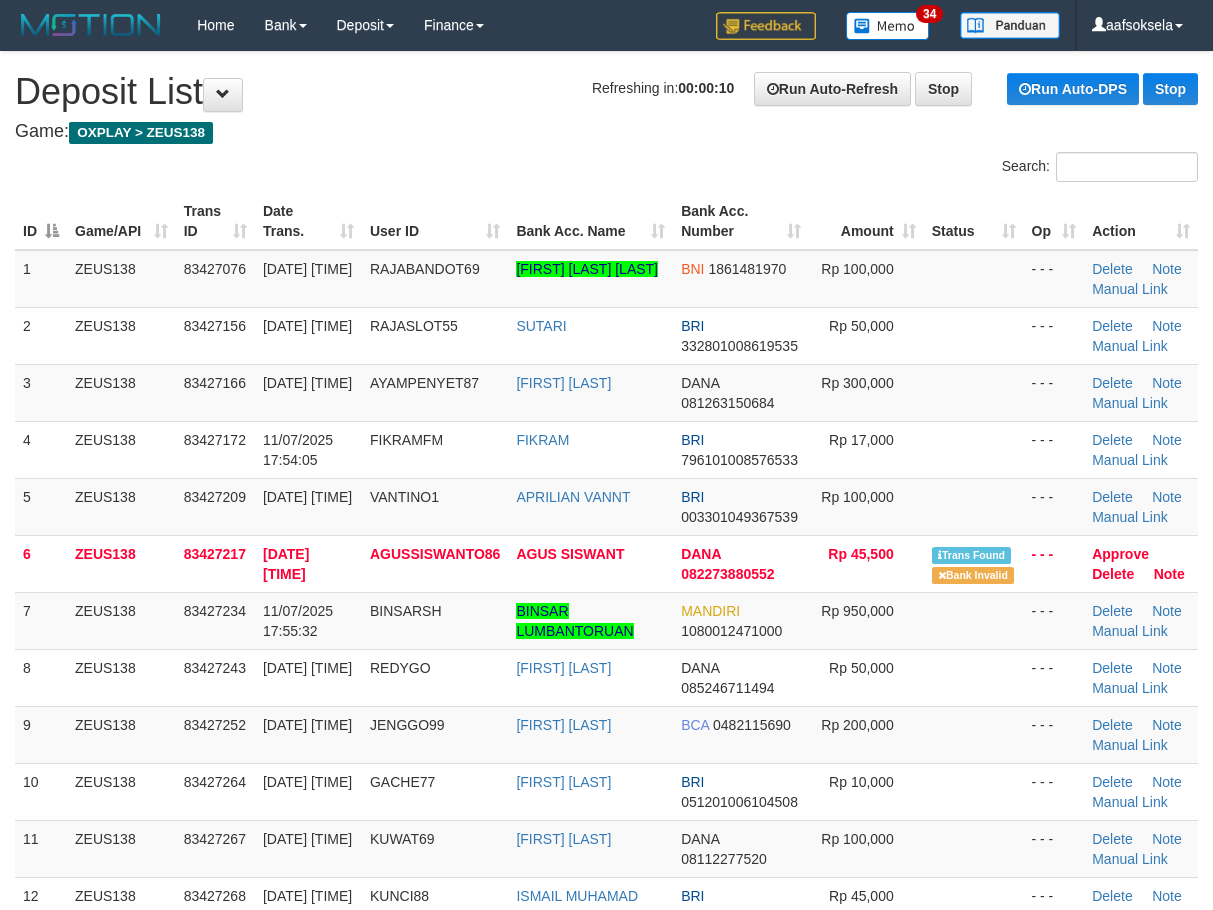 scroll, scrollTop: 0, scrollLeft: 0, axis: both 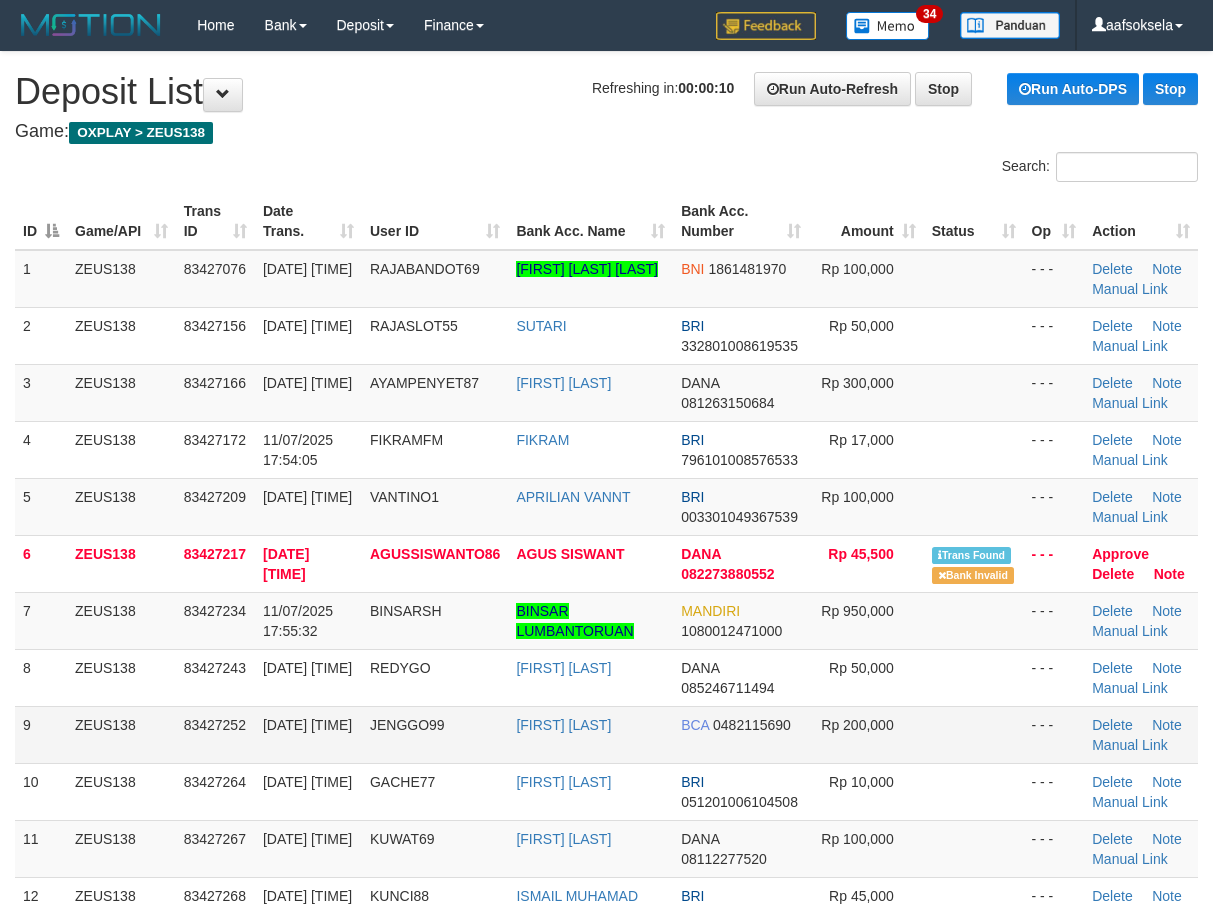 click on "[DATE] [TIME]" at bounding box center (308, 734) 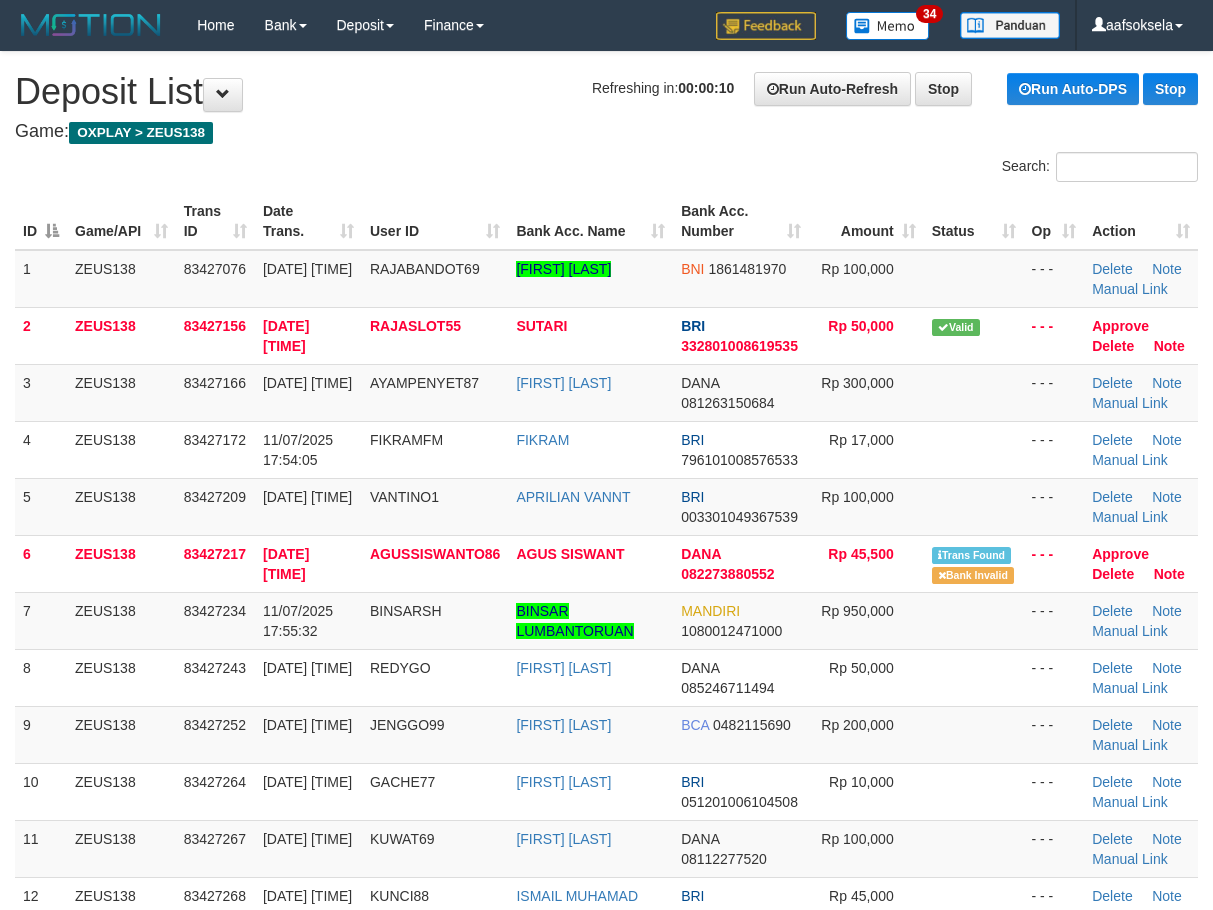 scroll, scrollTop: 0, scrollLeft: 0, axis: both 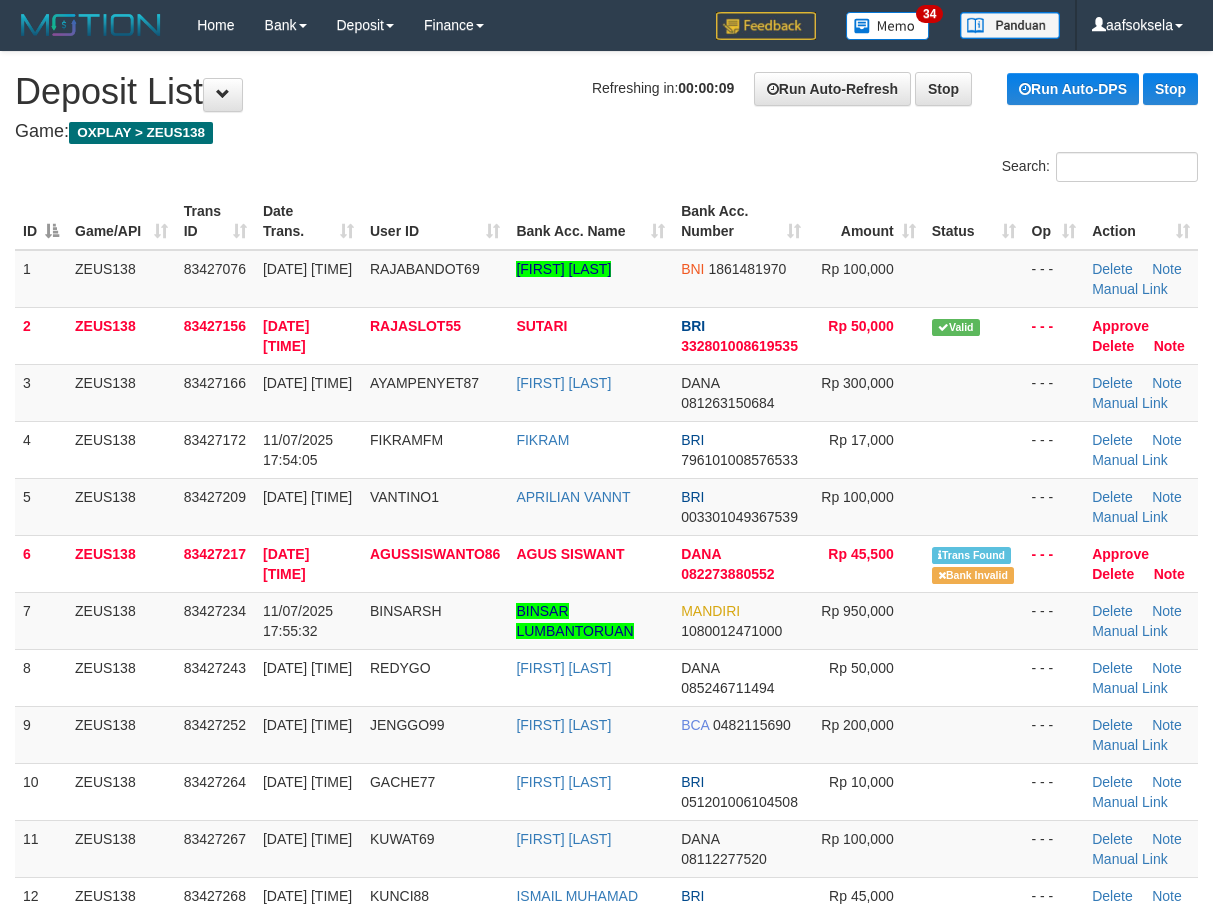 click on "REDYGO" at bounding box center (435, 677) 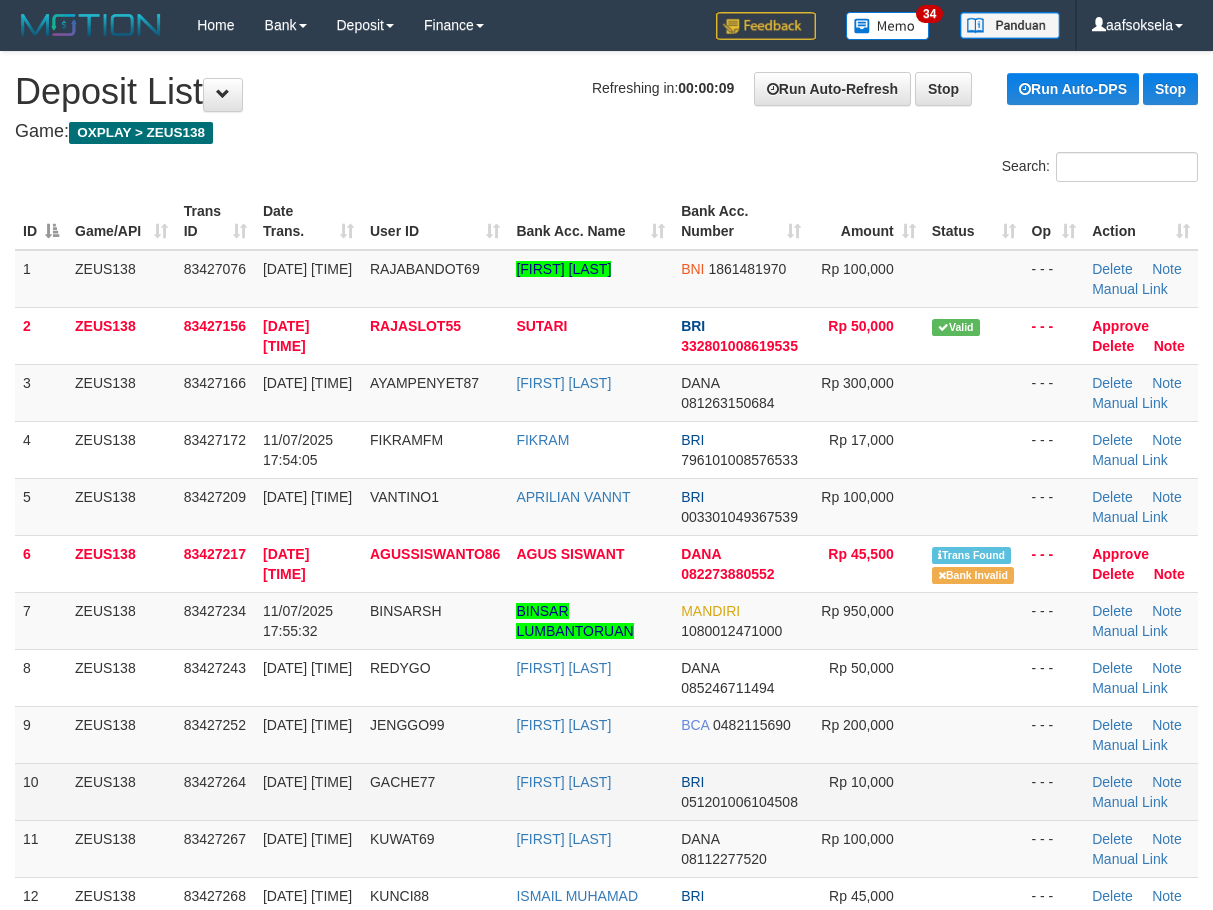 drag, startPoint x: 0, startPoint y: 0, endPoint x: 184, endPoint y: 792, distance: 813.09283 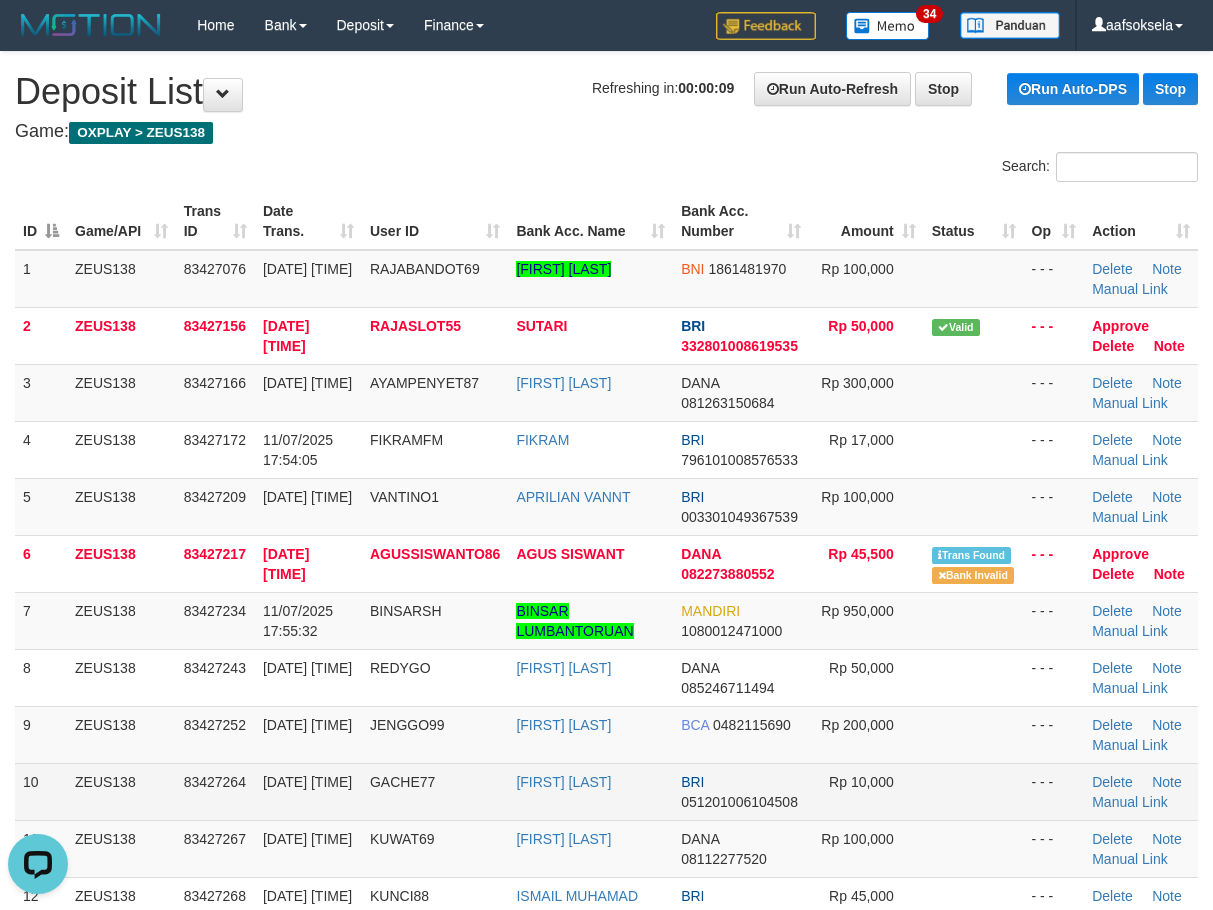 scroll, scrollTop: 0, scrollLeft: 0, axis: both 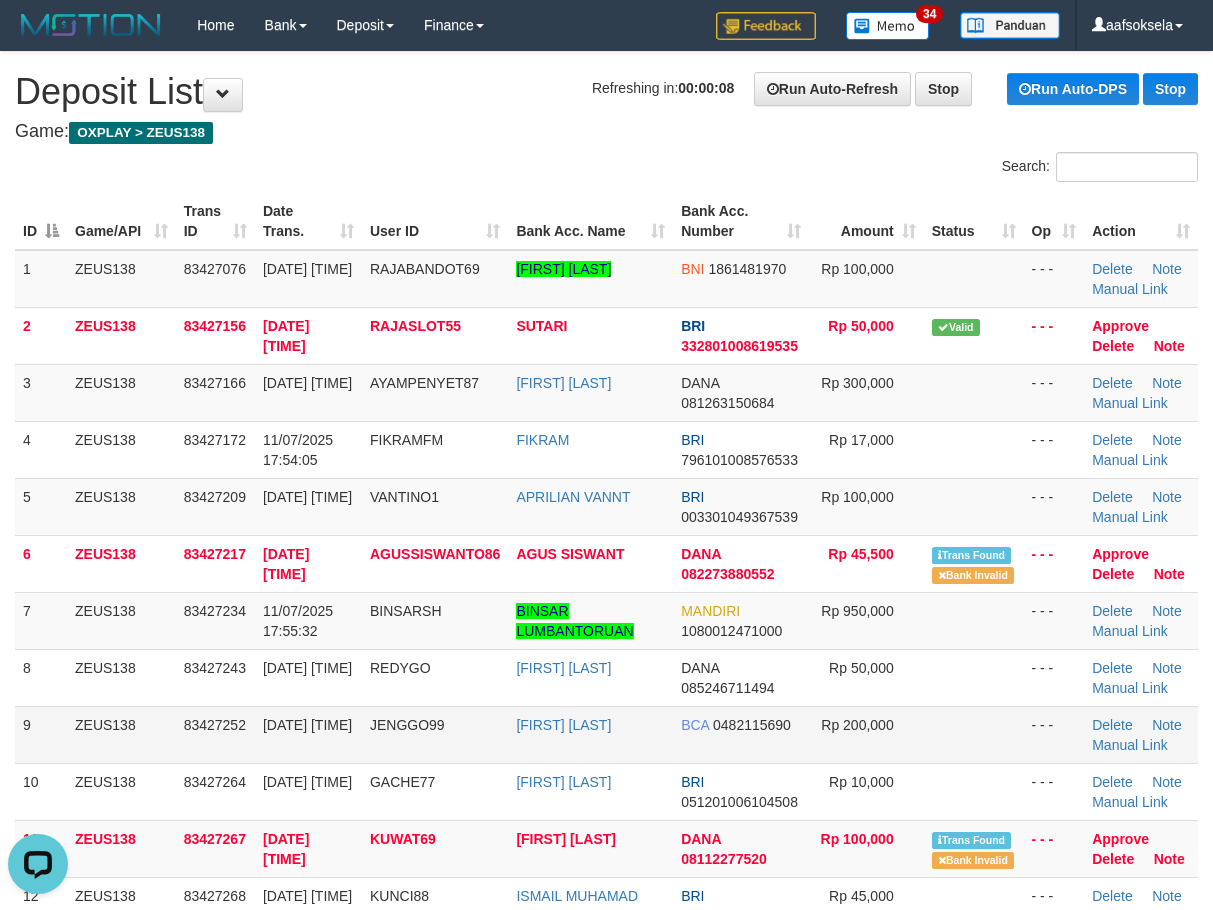 click on "JENGGO99" at bounding box center (435, 734) 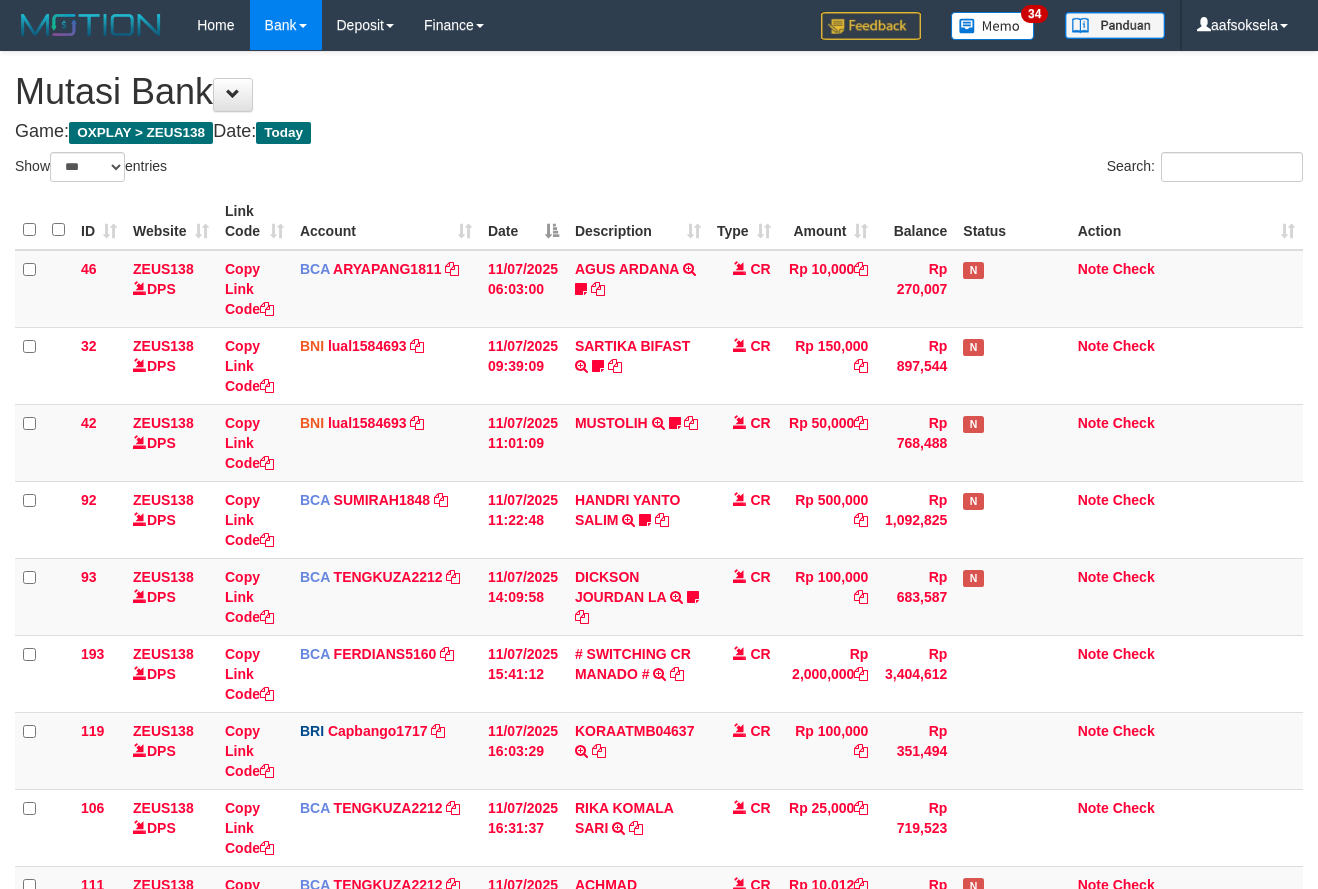 select on "***" 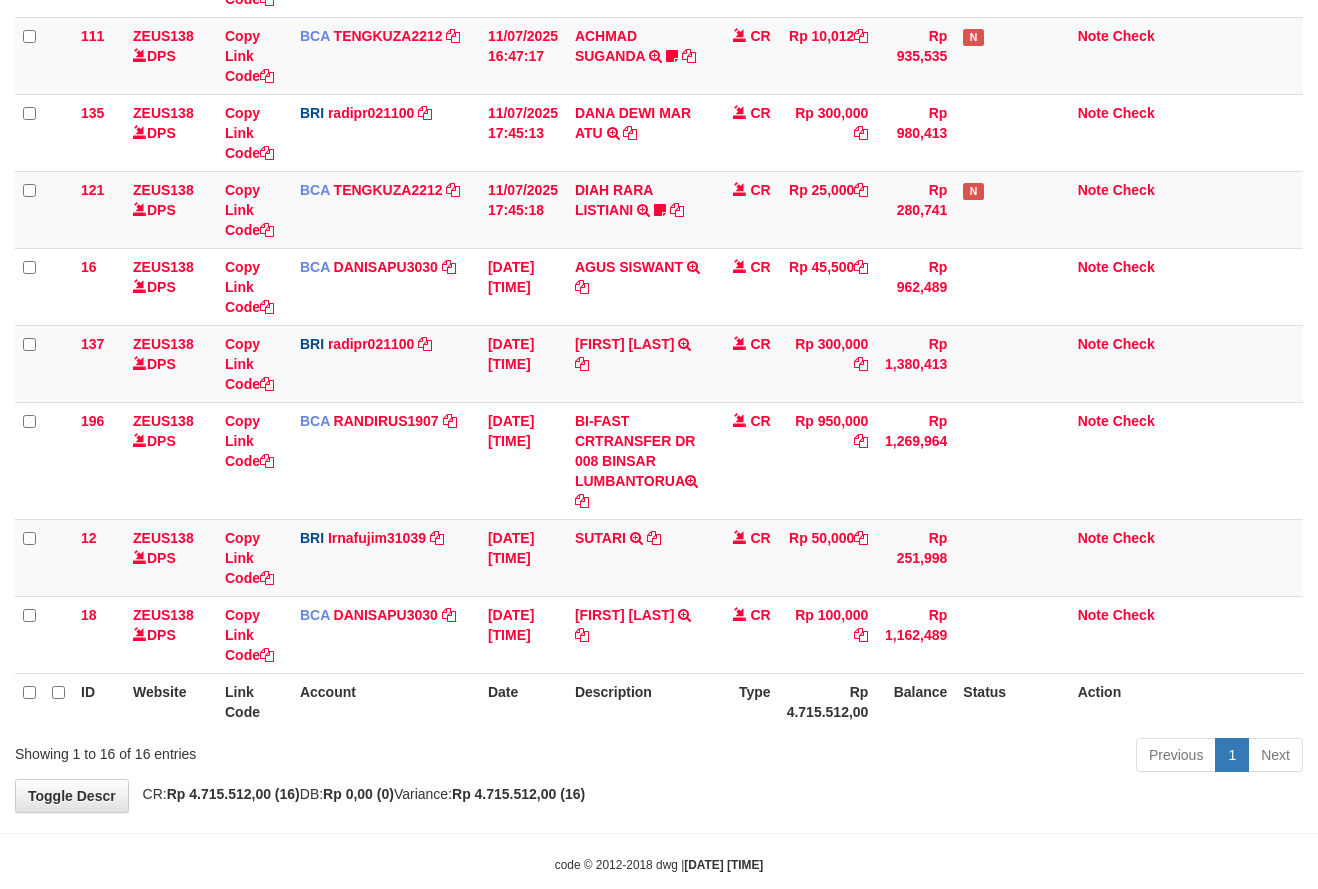 scroll, scrollTop: 839, scrollLeft: 0, axis: vertical 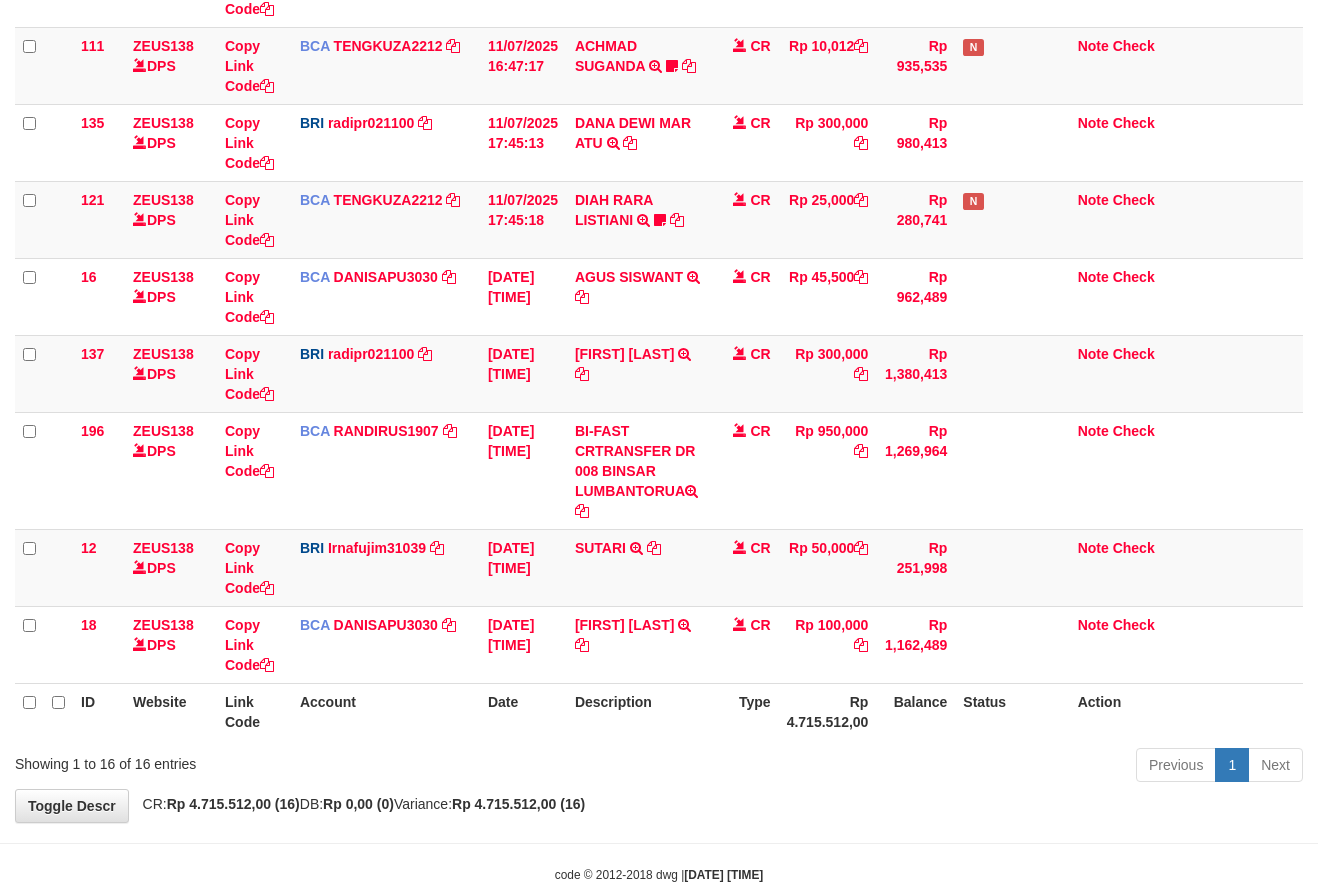click on "**********" at bounding box center (659, 17) 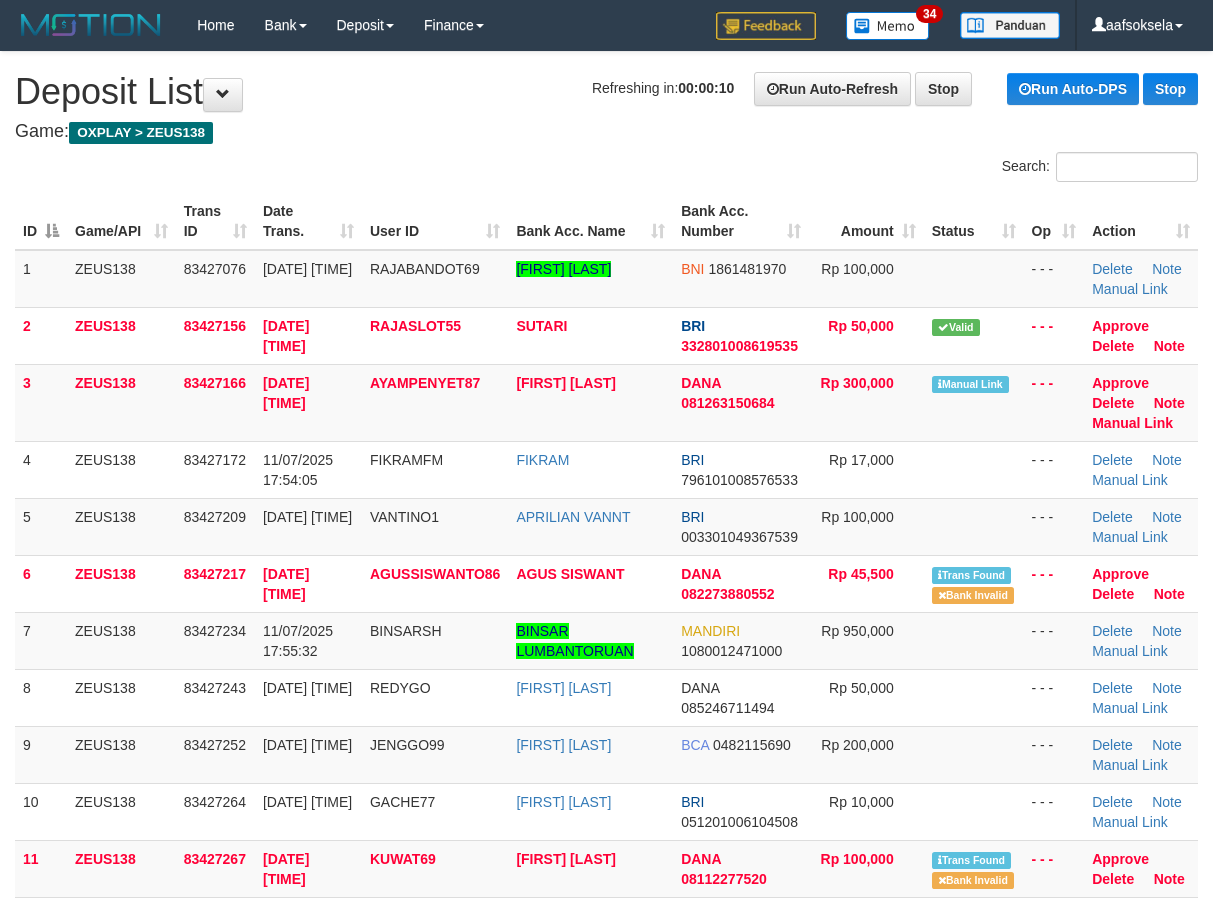 scroll, scrollTop: 0, scrollLeft: 0, axis: both 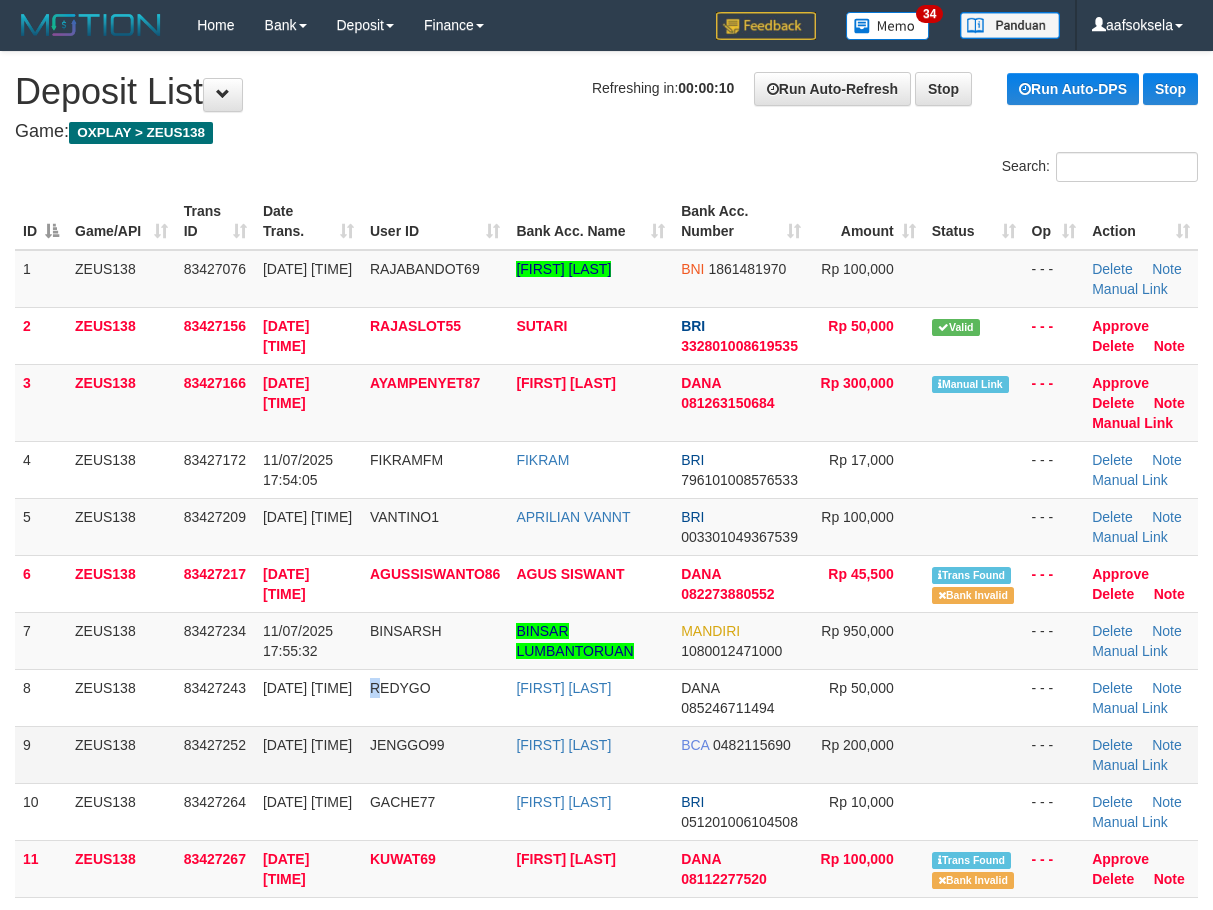 drag, startPoint x: 371, startPoint y: 721, endPoint x: 341, endPoint y: 727, distance: 30.594116 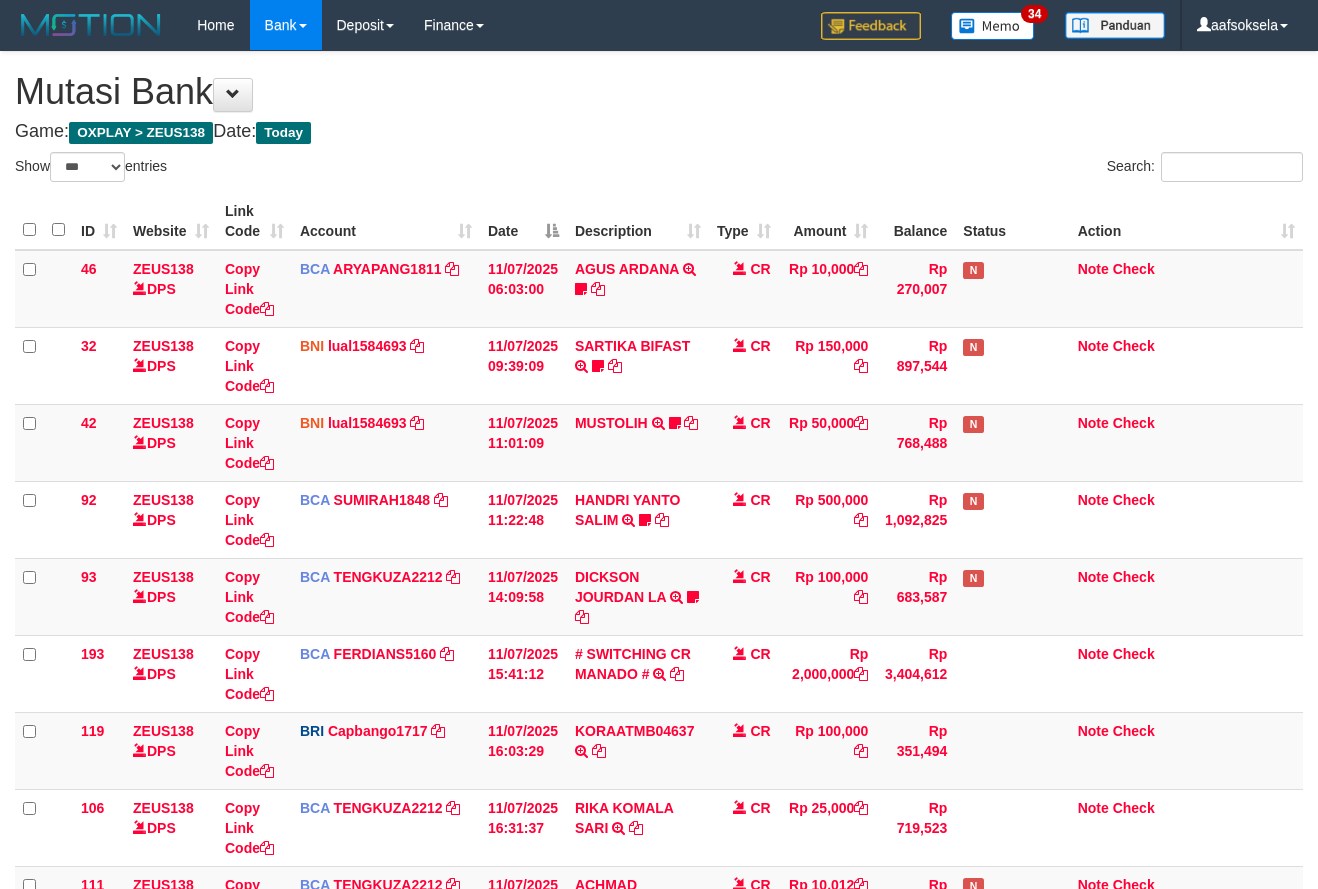 select on "***" 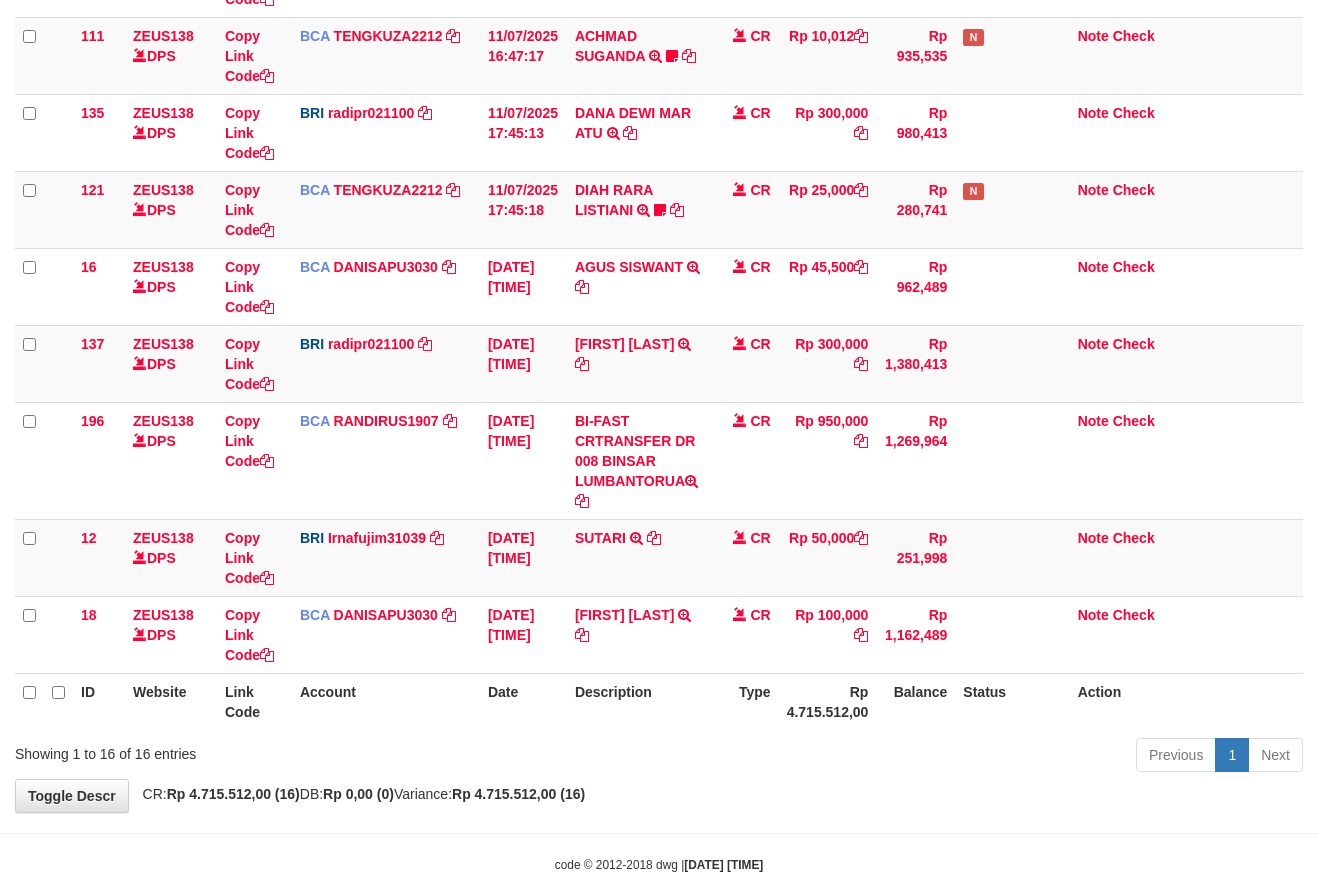 scroll, scrollTop: 839, scrollLeft: 0, axis: vertical 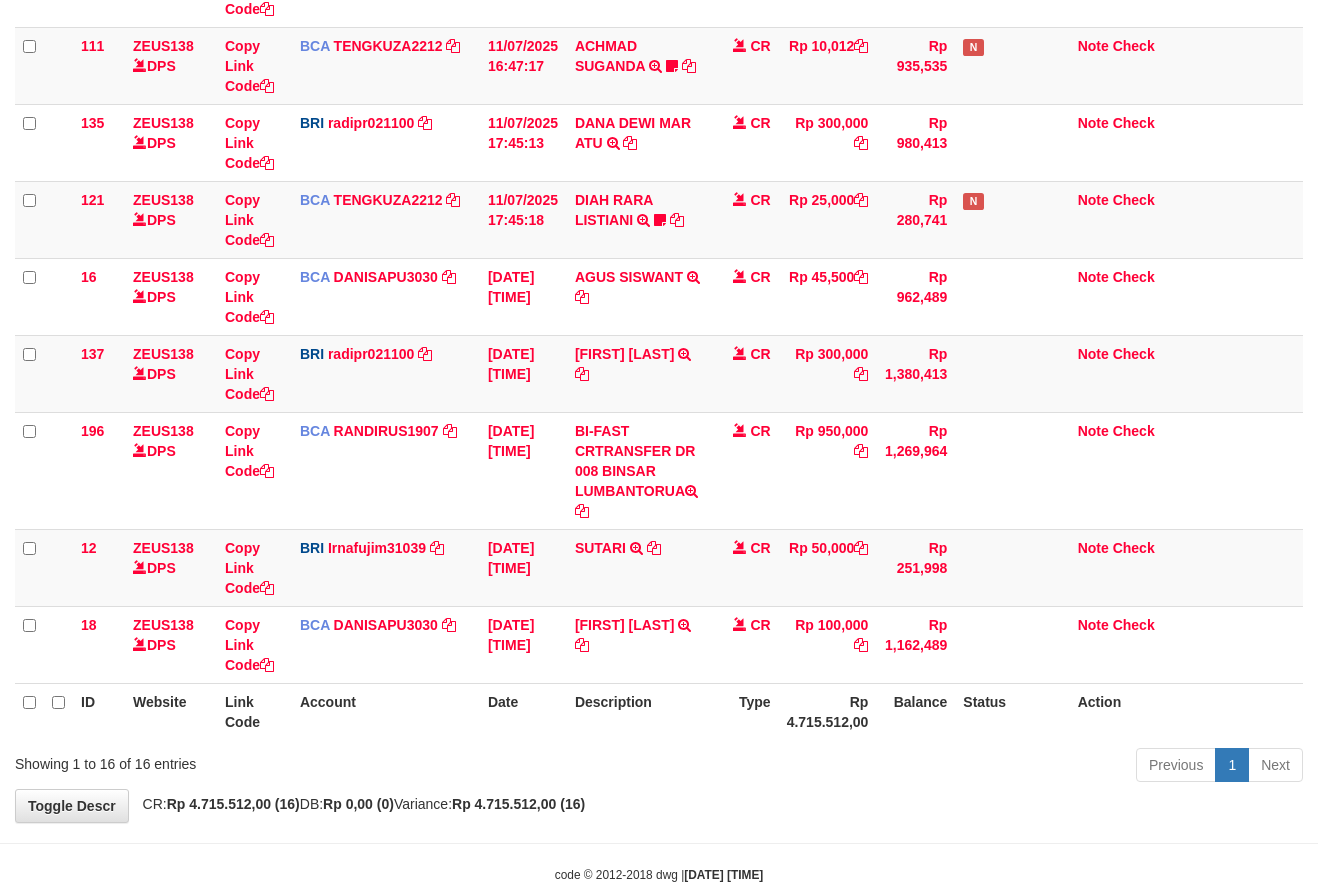 click on "**********" at bounding box center [659, 17] 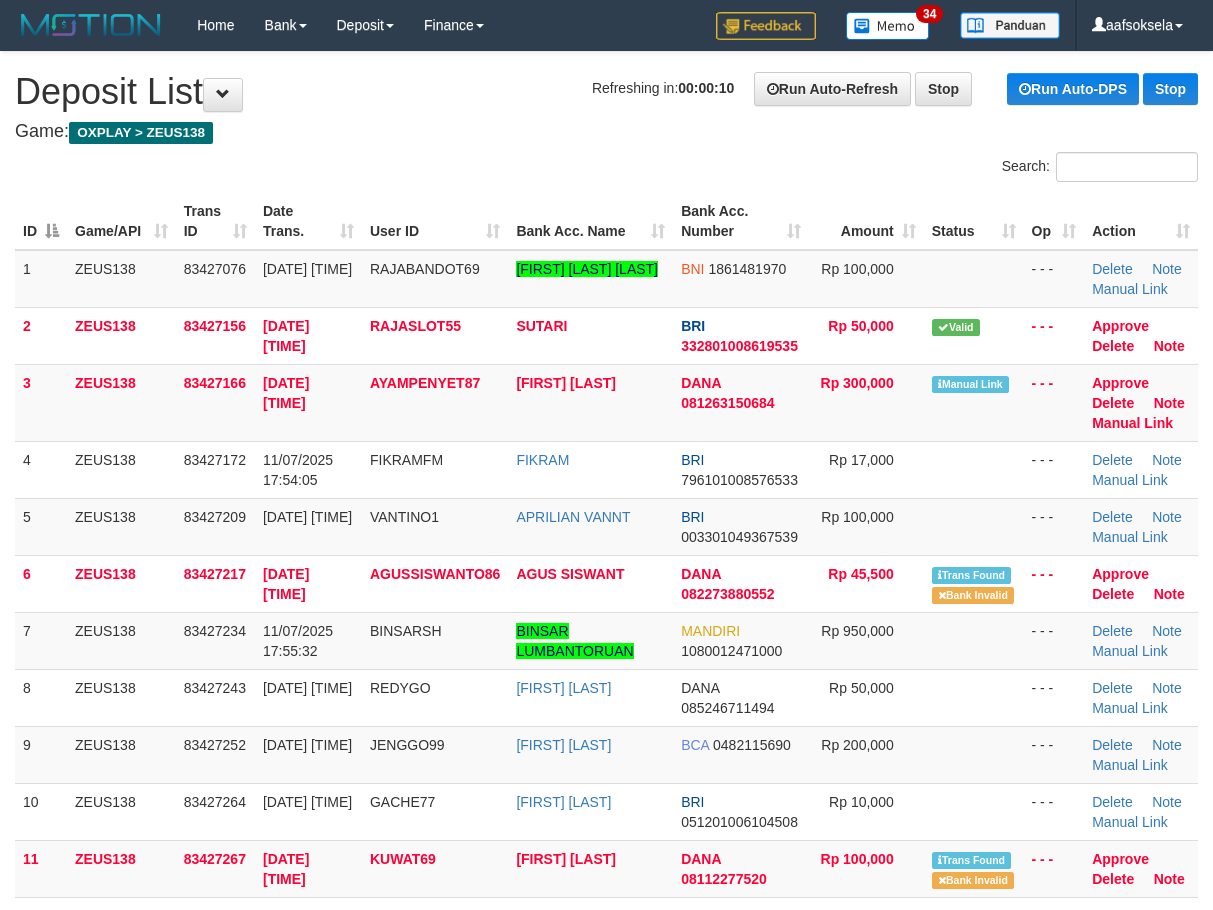 scroll, scrollTop: 0, scrollLeft: 0, axis: both 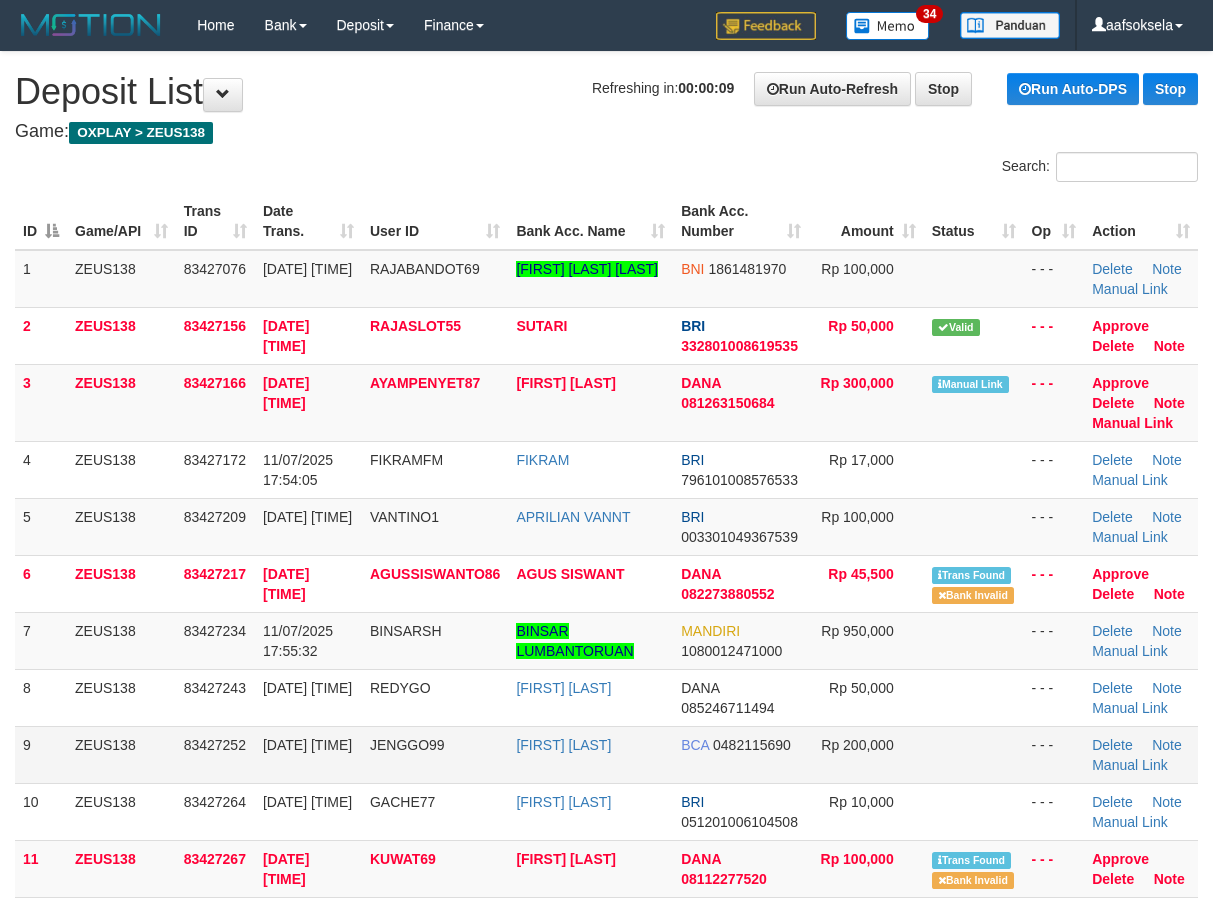 drag, startPoint x: 428, startPoint y: 695, endPoint x: 217, endPoint y: 748, distance: 217.5546 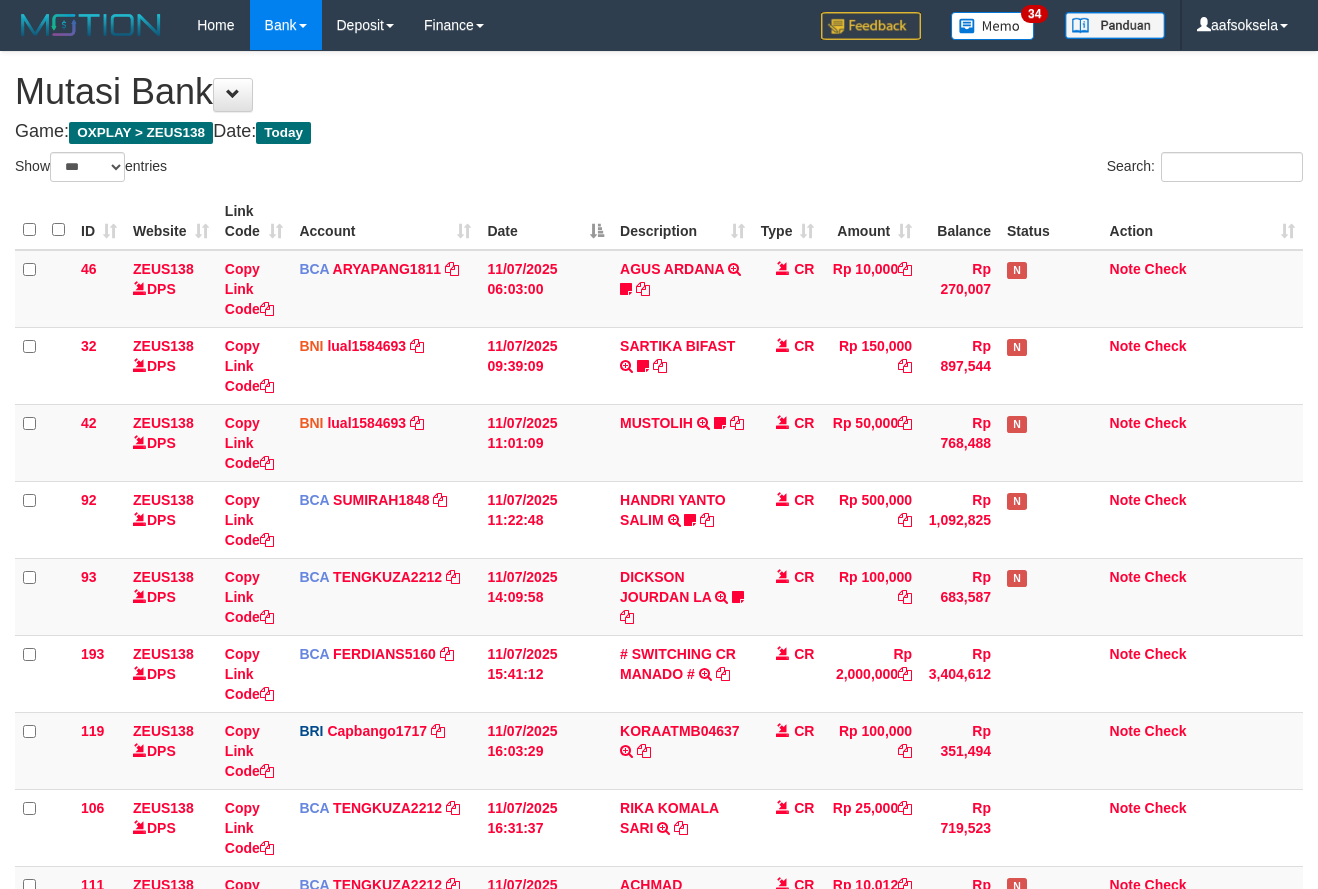 select on "***" 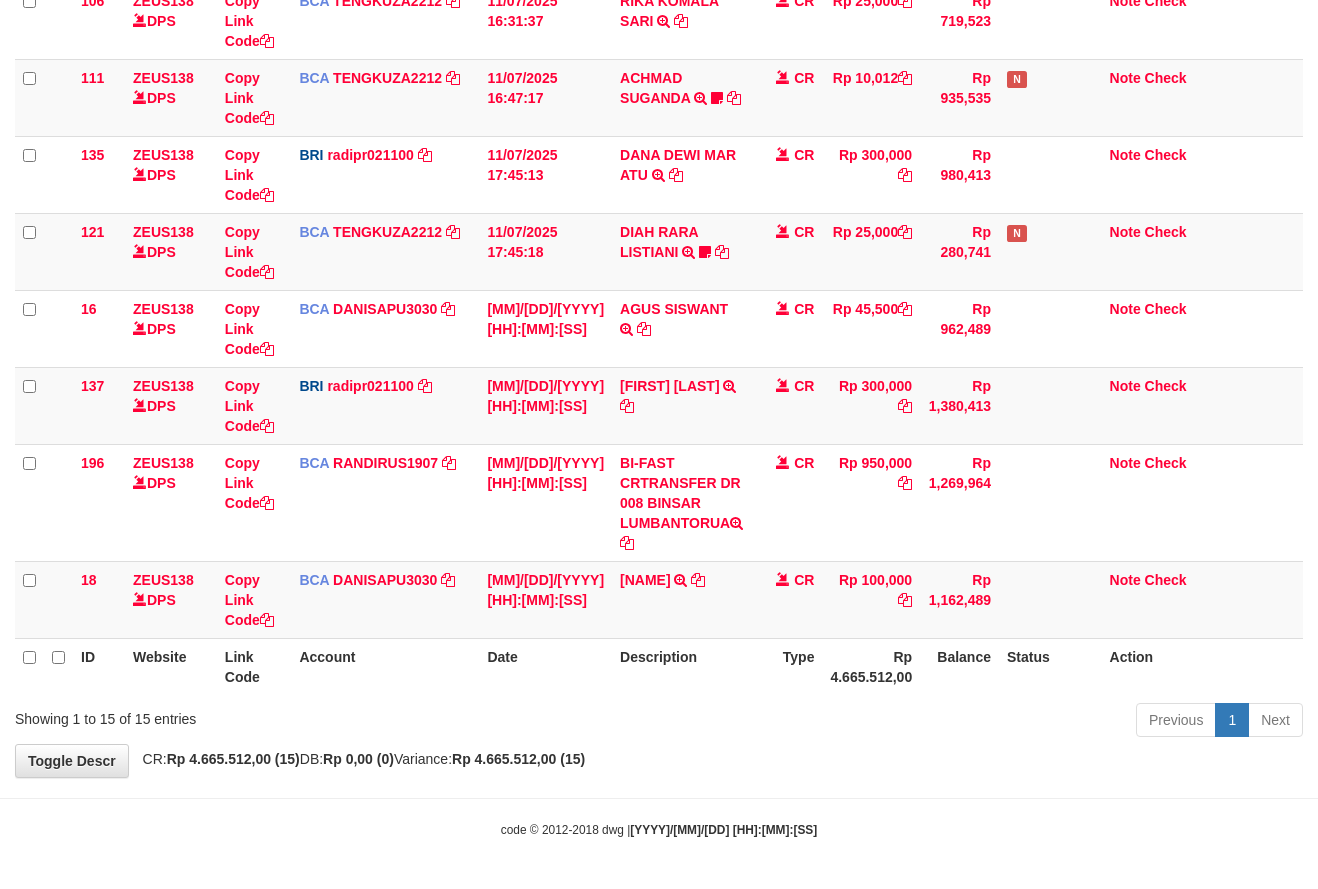 scroll, scrollTop: 740, scrollLeft: 0, axis: vertical 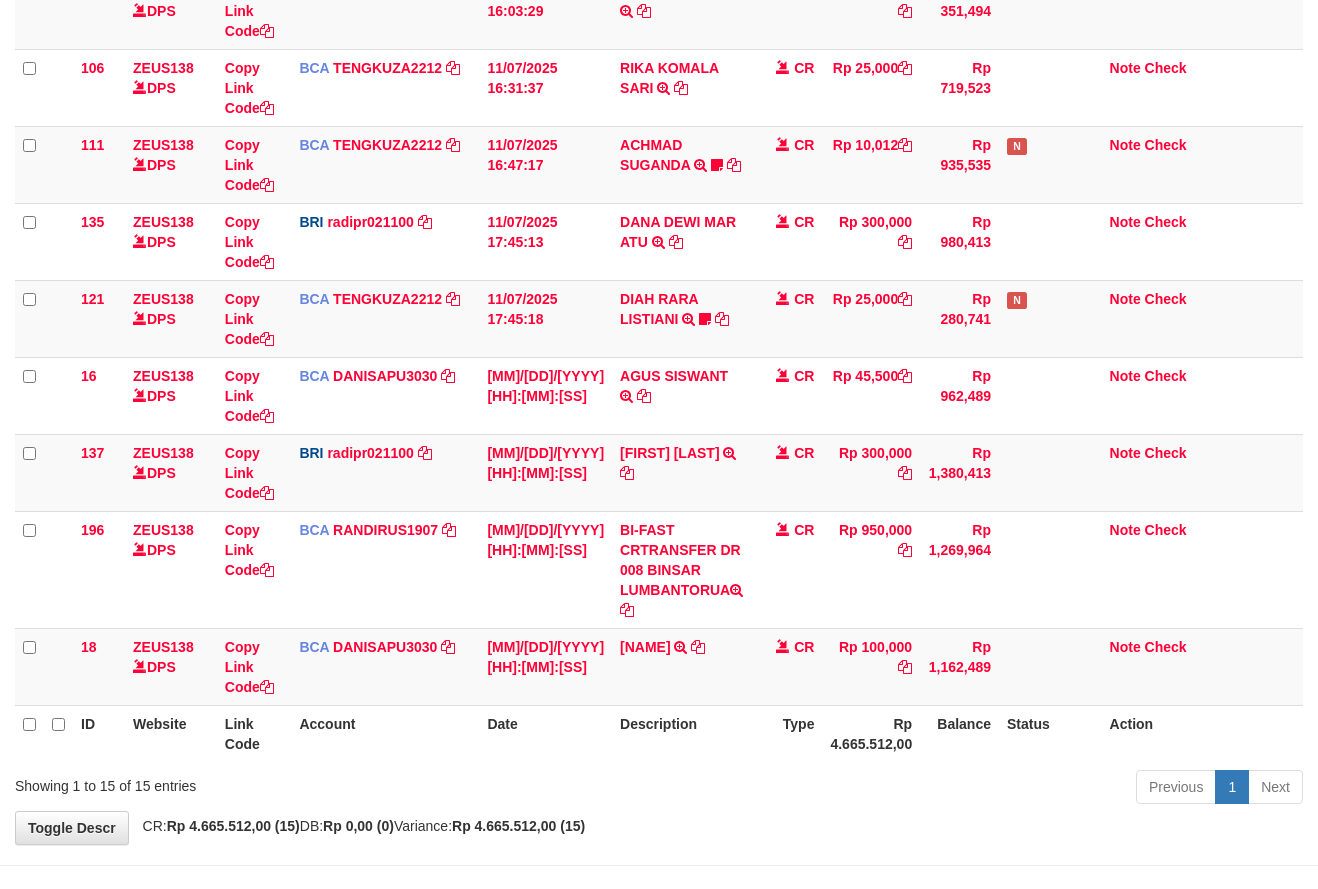 click on "Previous 1 Next" at bounding box center (933, 789) 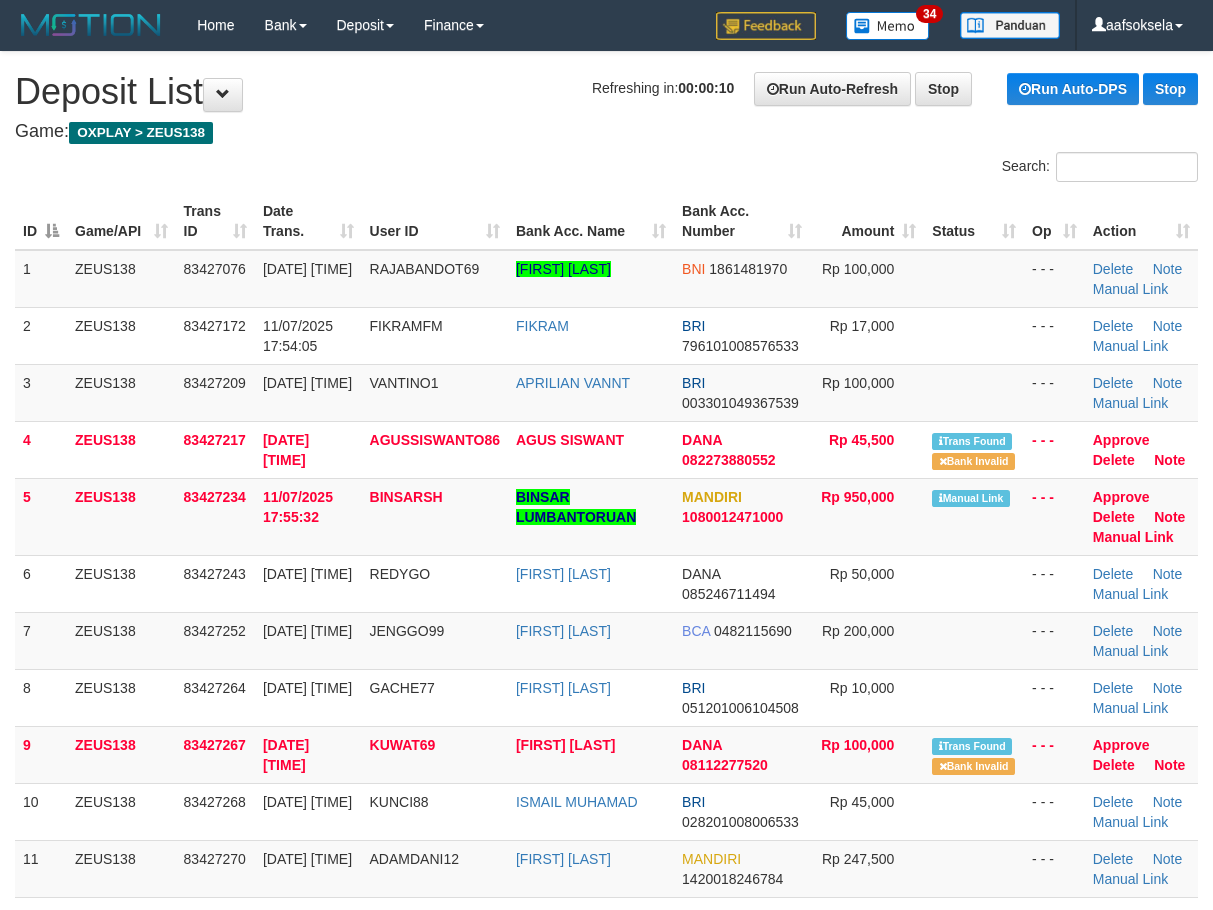 scroll, scrollTop: 0, scrollLeft: 0, axis: both 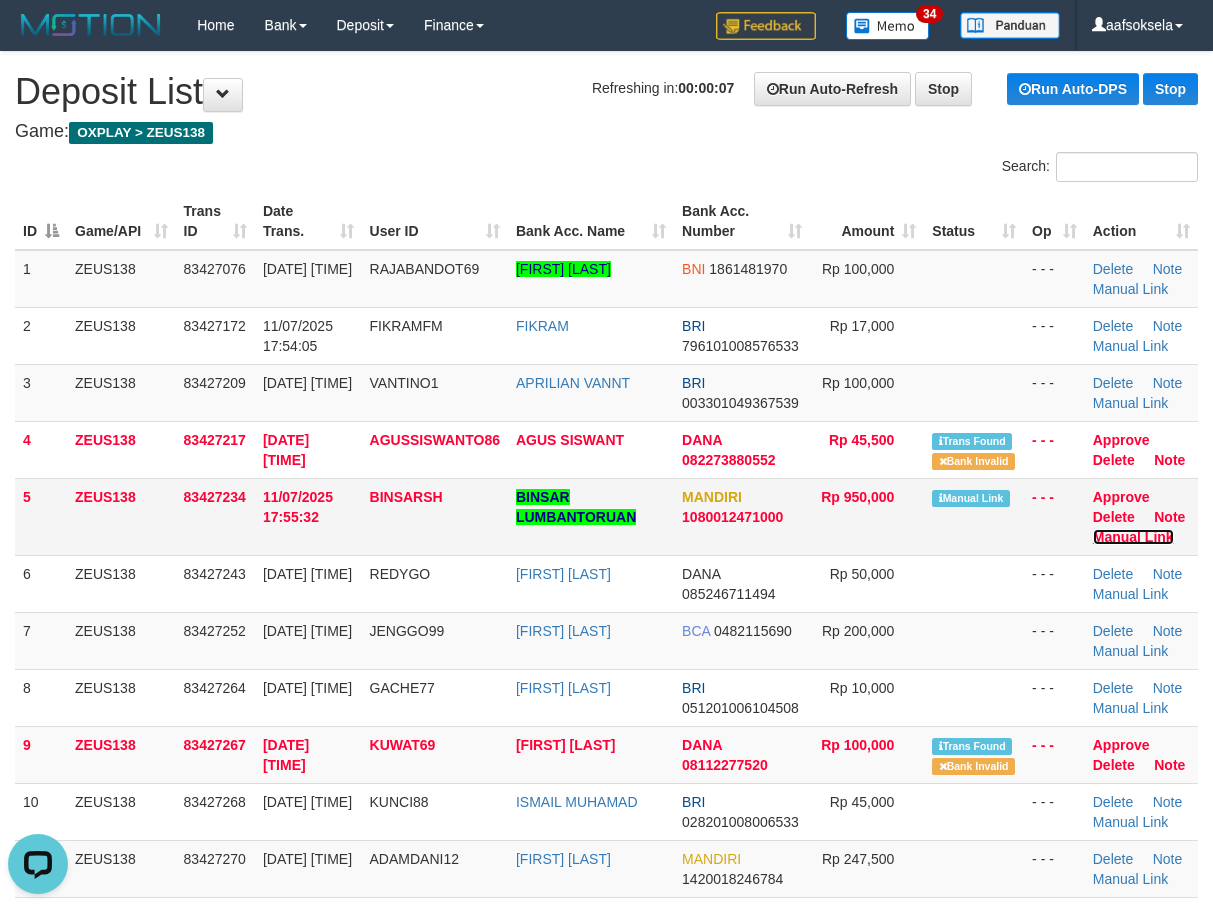 click on "Manual Link" at bounding box center (1133, 537) 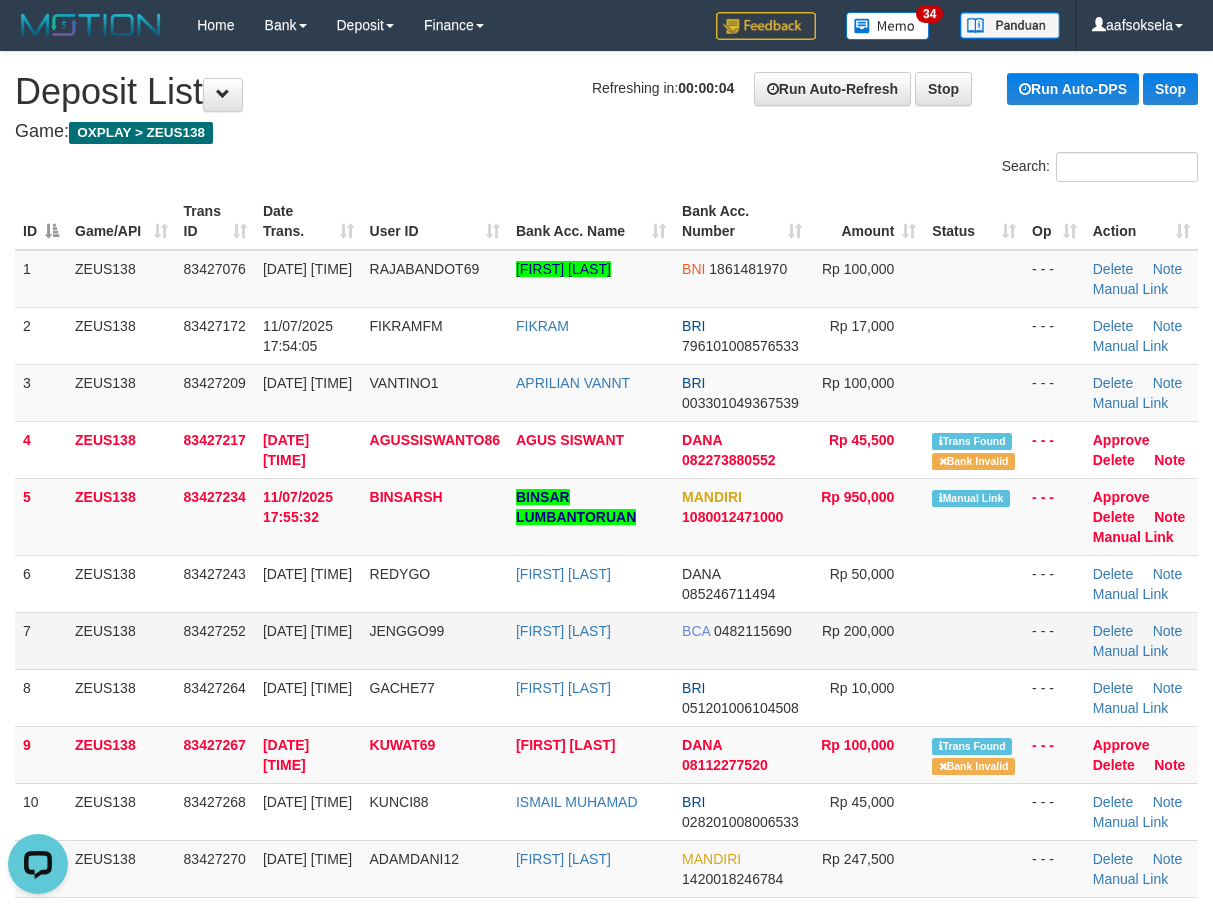 click on "ANTOK YUNIARKO" at bounding box center [591, 640] 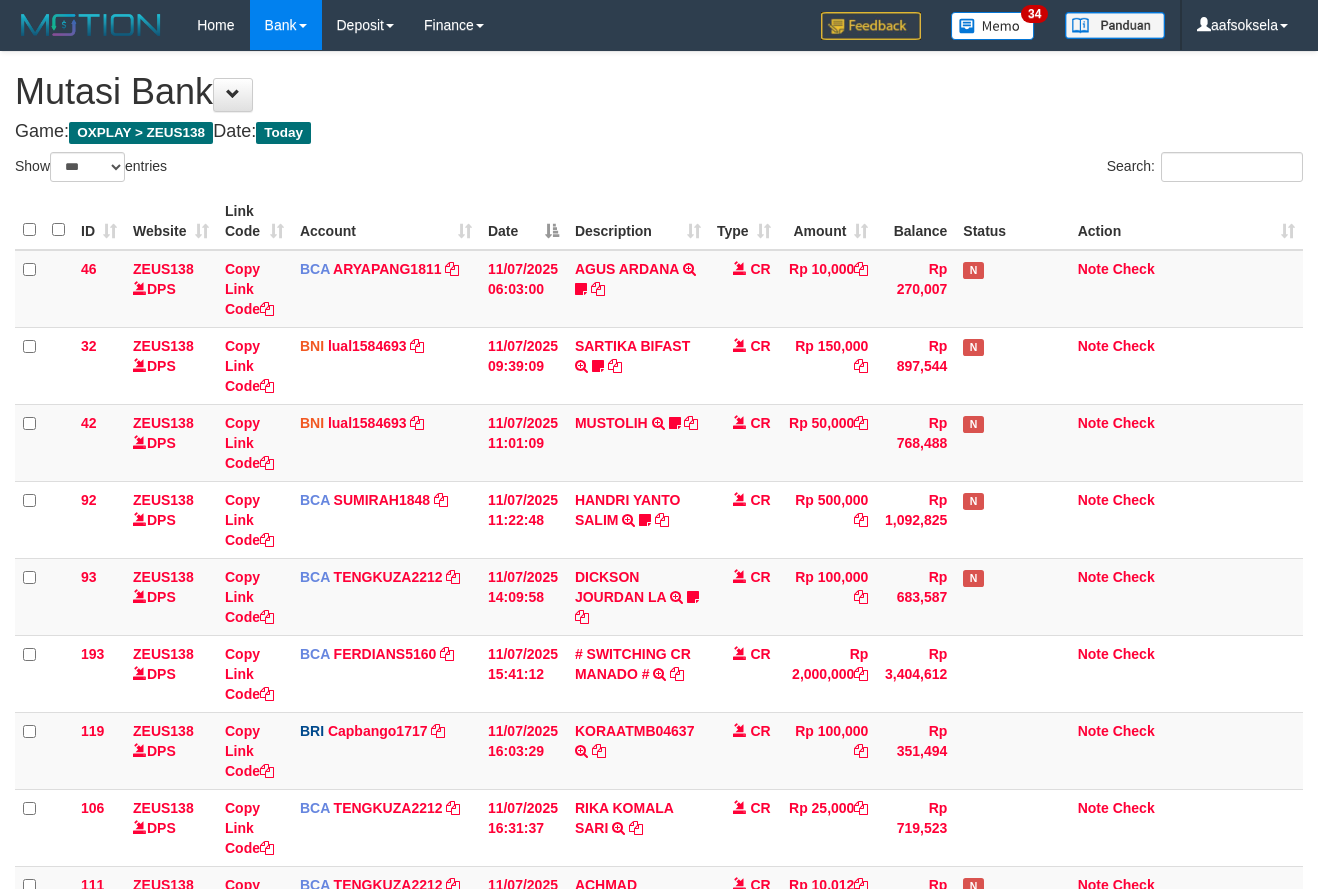 select on "***" 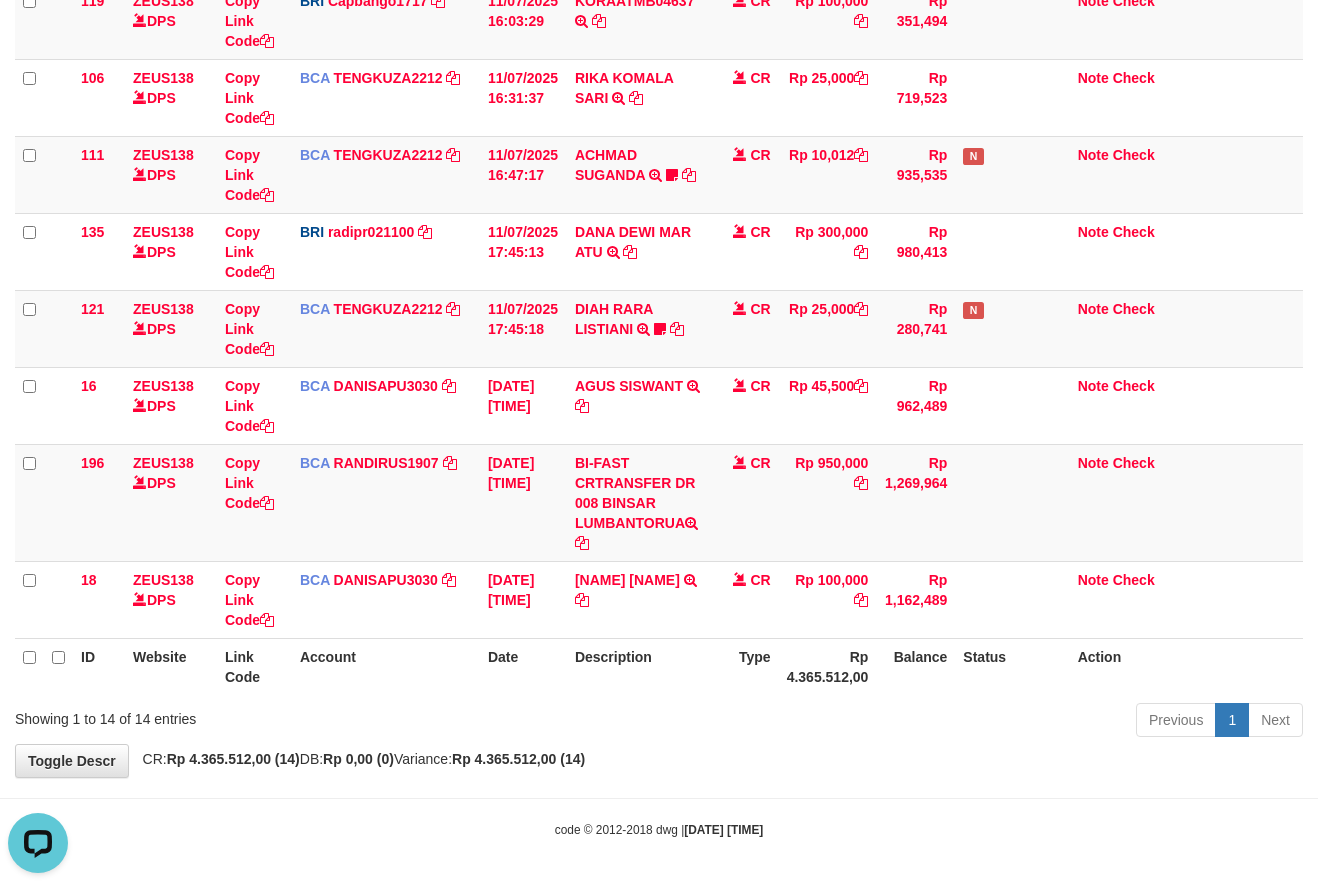 scroll, scrollTop: 0, scrollLeft: 0, axis: both 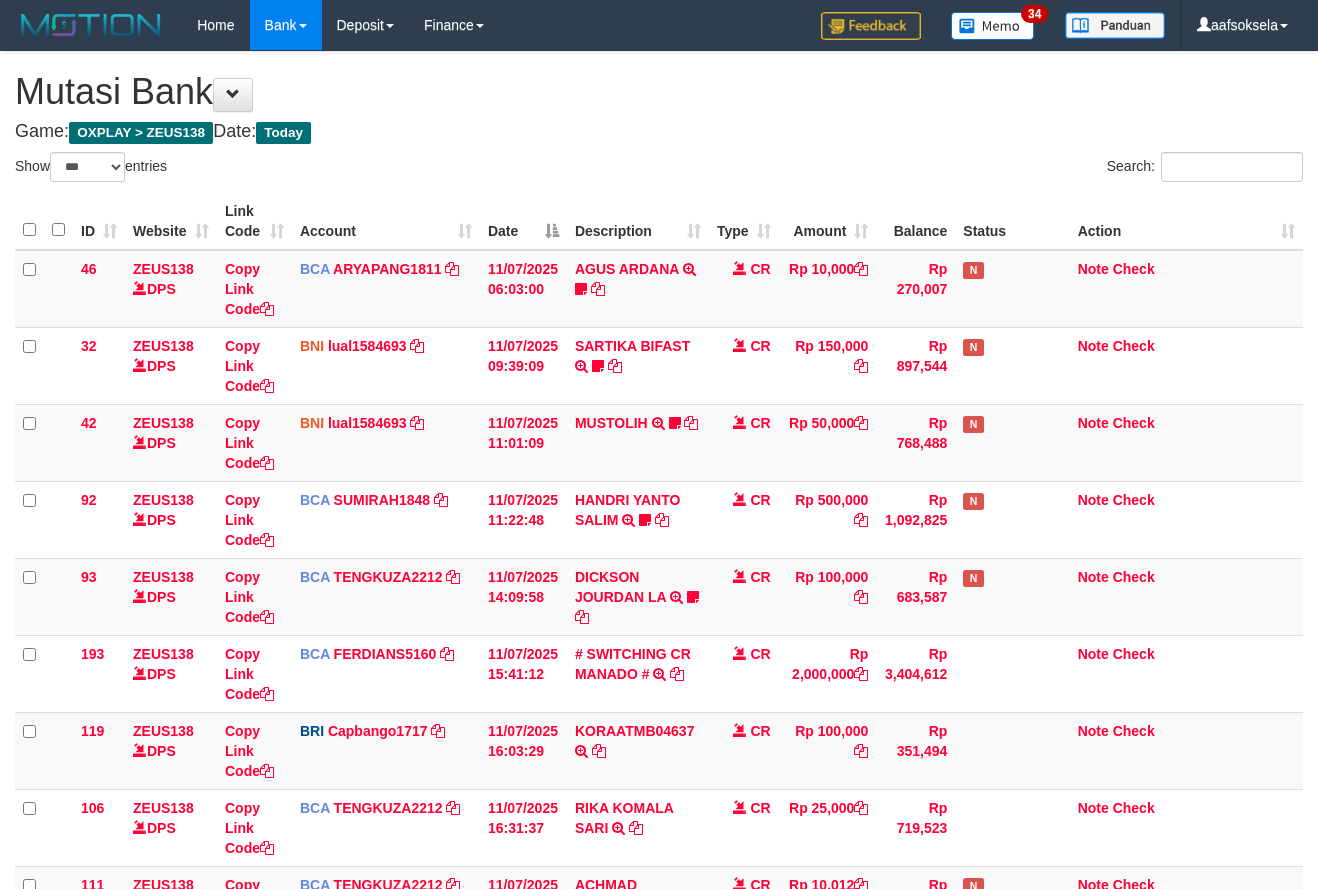 select on "***" 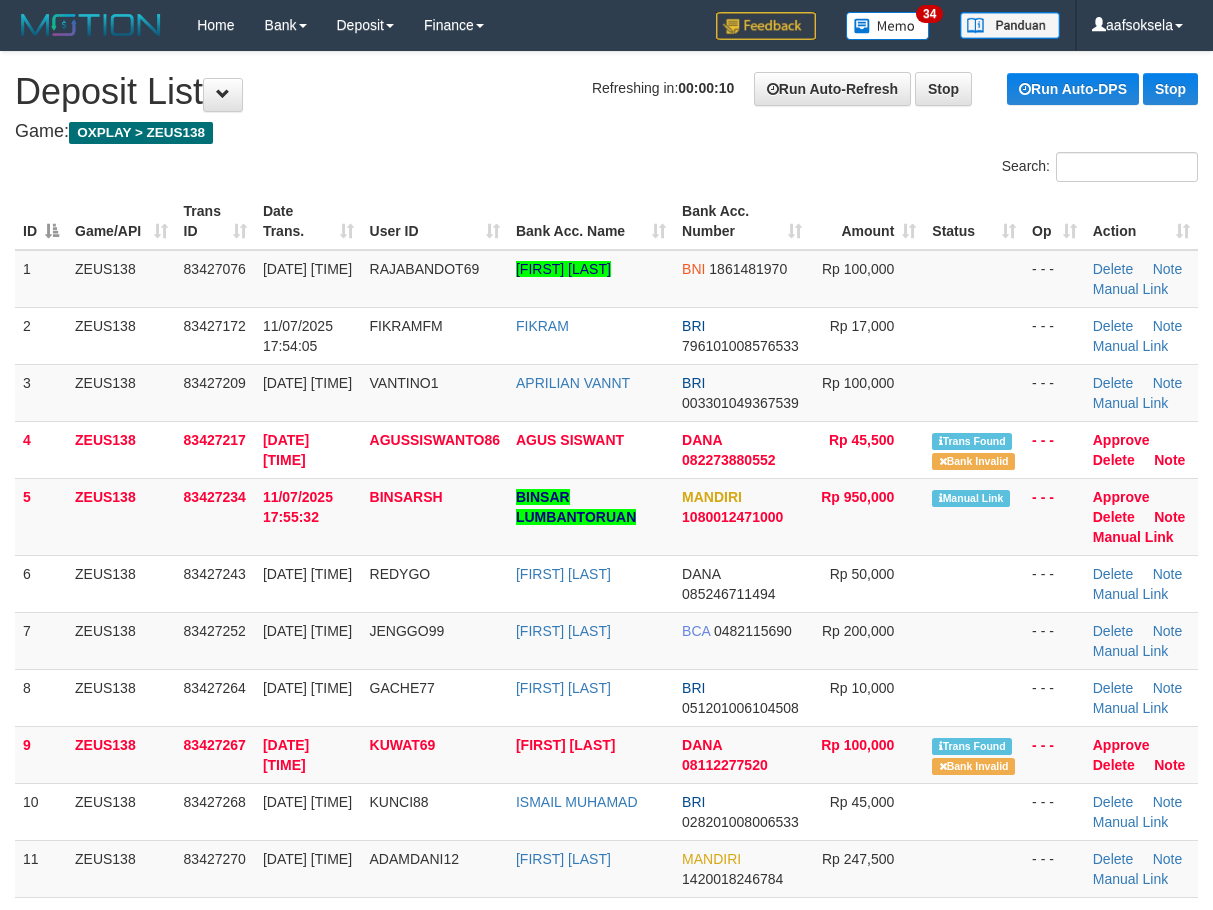 scroll, scrollTop: 0, scrollLeft: 0, axis: both 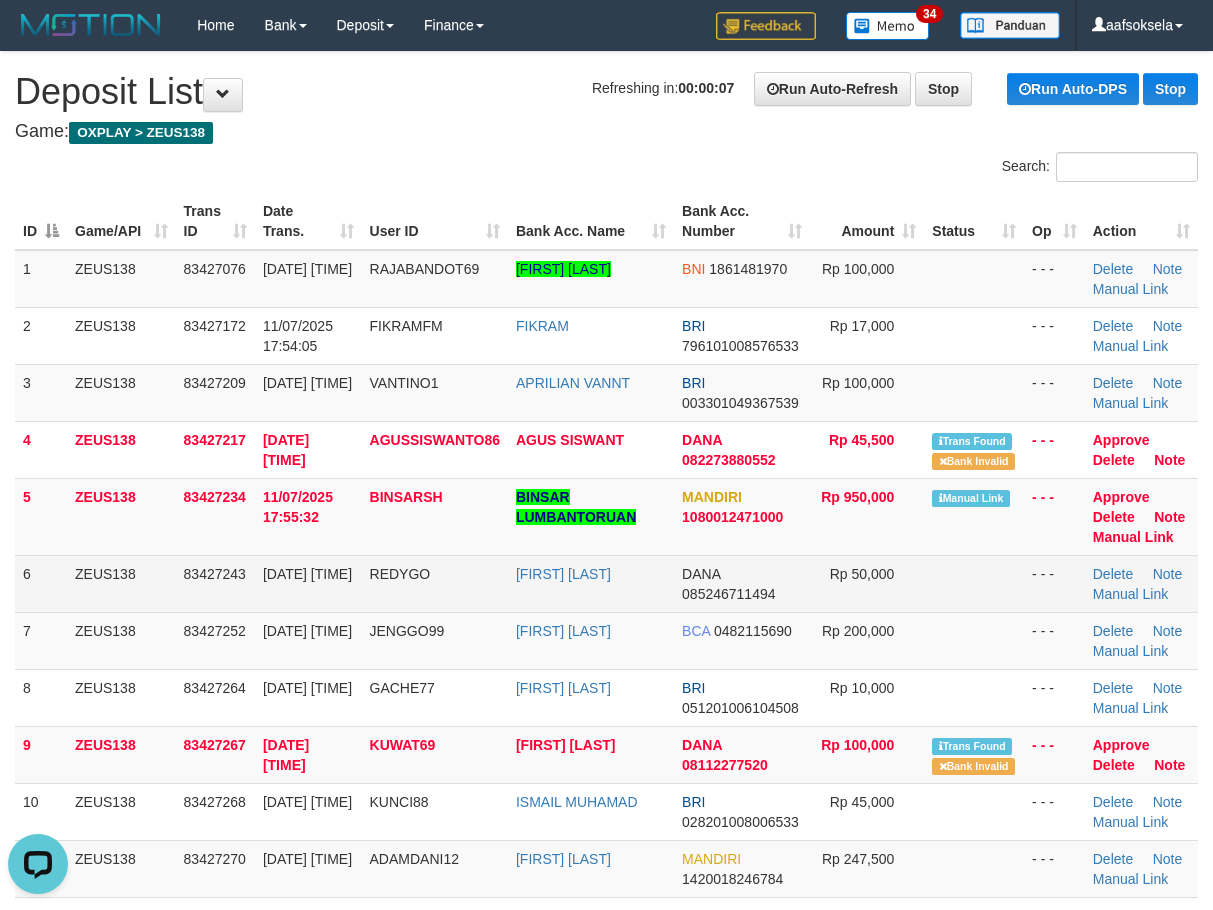 click on "MUHAMMAD RIZAL" at bounding box center [591, 583] 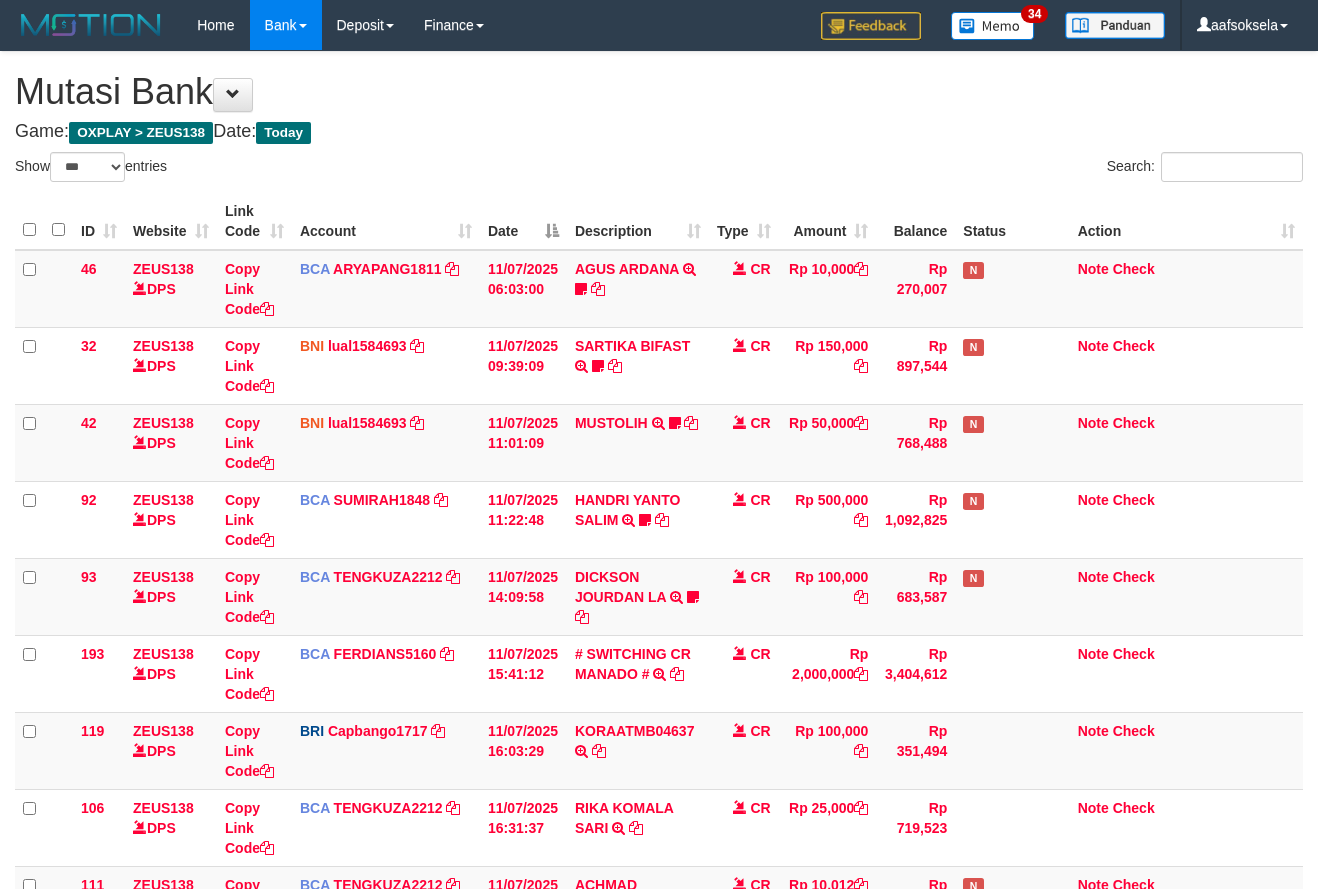 select on "***" 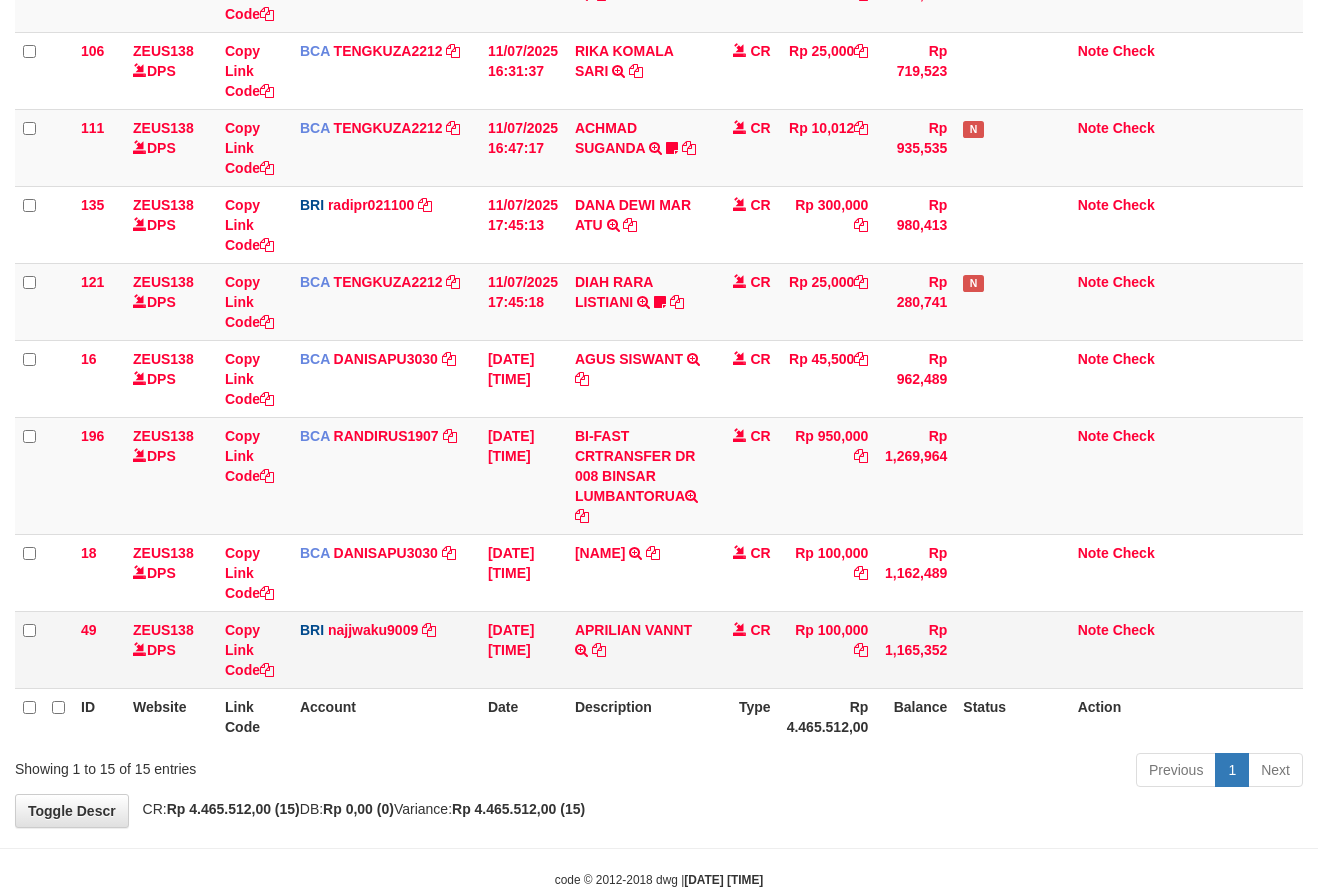 scroll, scrollTop: 730, scrollLeft: 0, axis: vertical 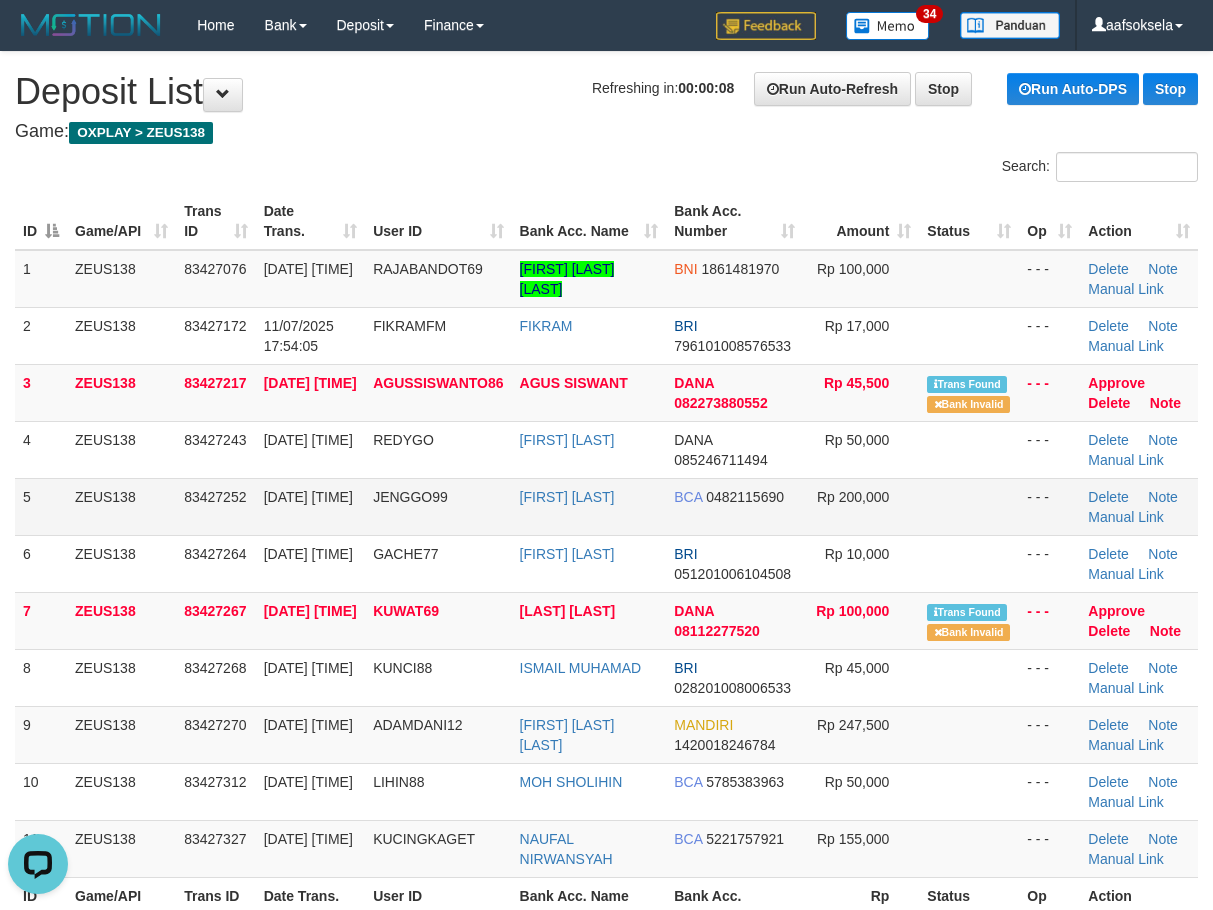 click on "JENGGO99" at bounding box center [438, 506] 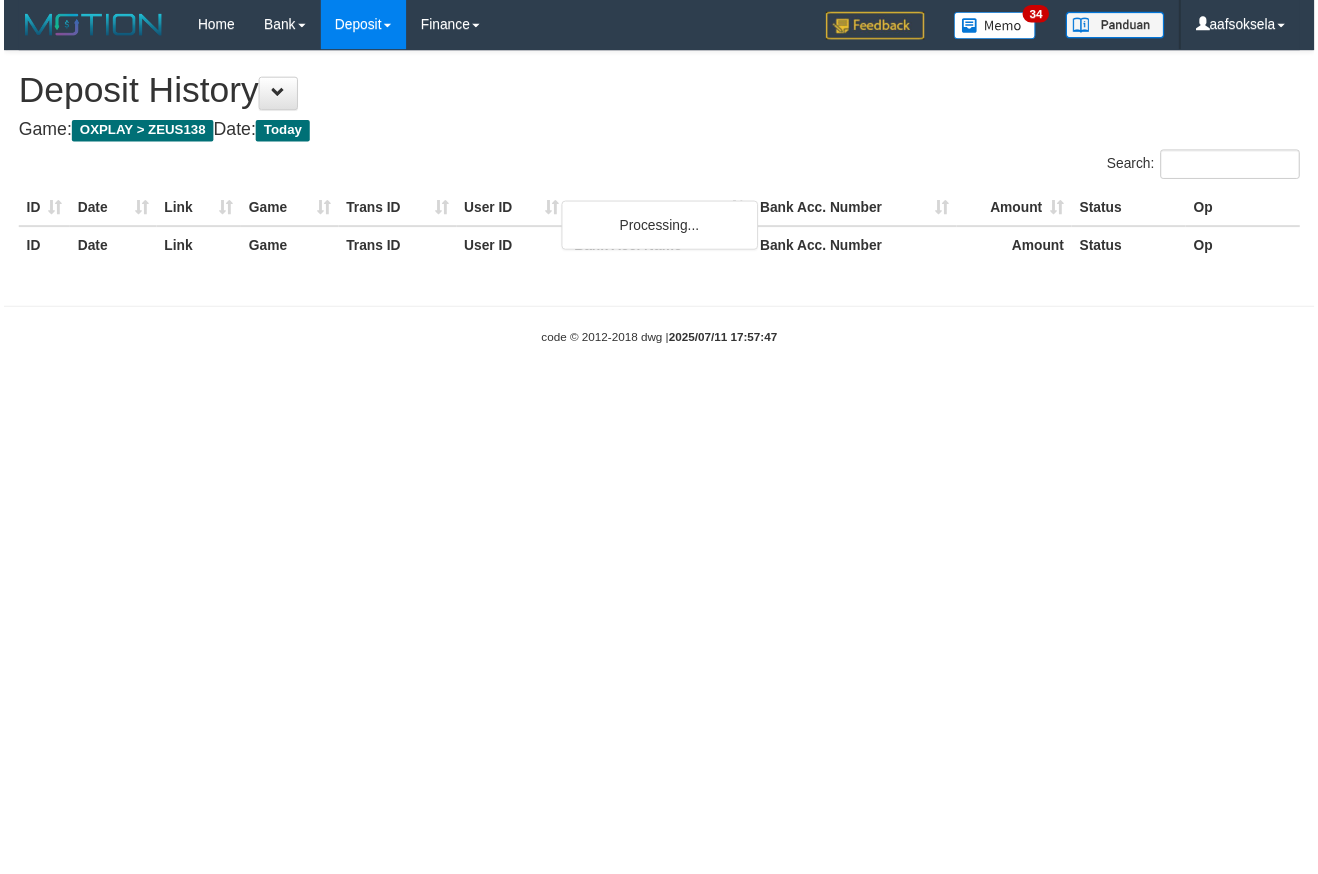 scroll, scrollTop: 0, scrollLeft: 0, axis: both 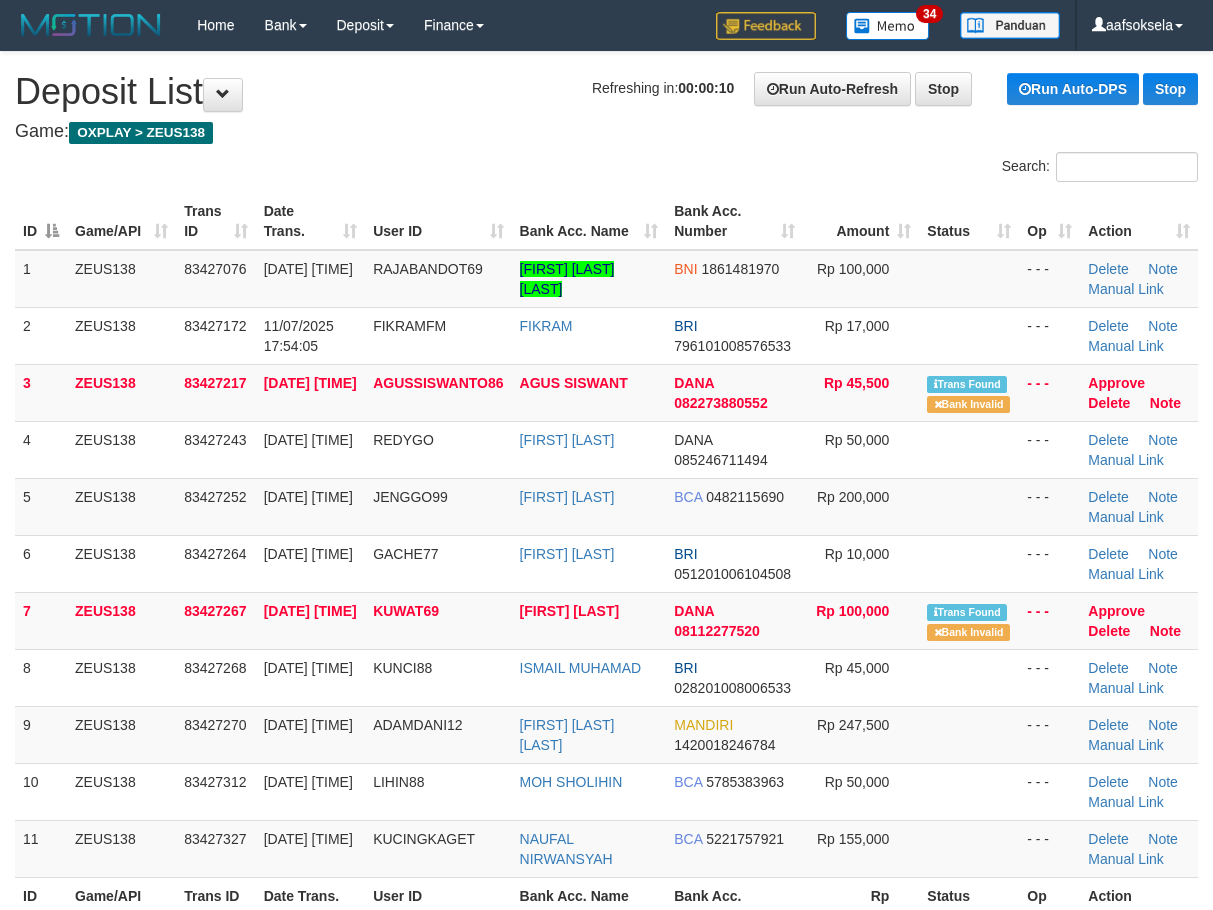 click on "**********" at bounding box center [606, 1383] 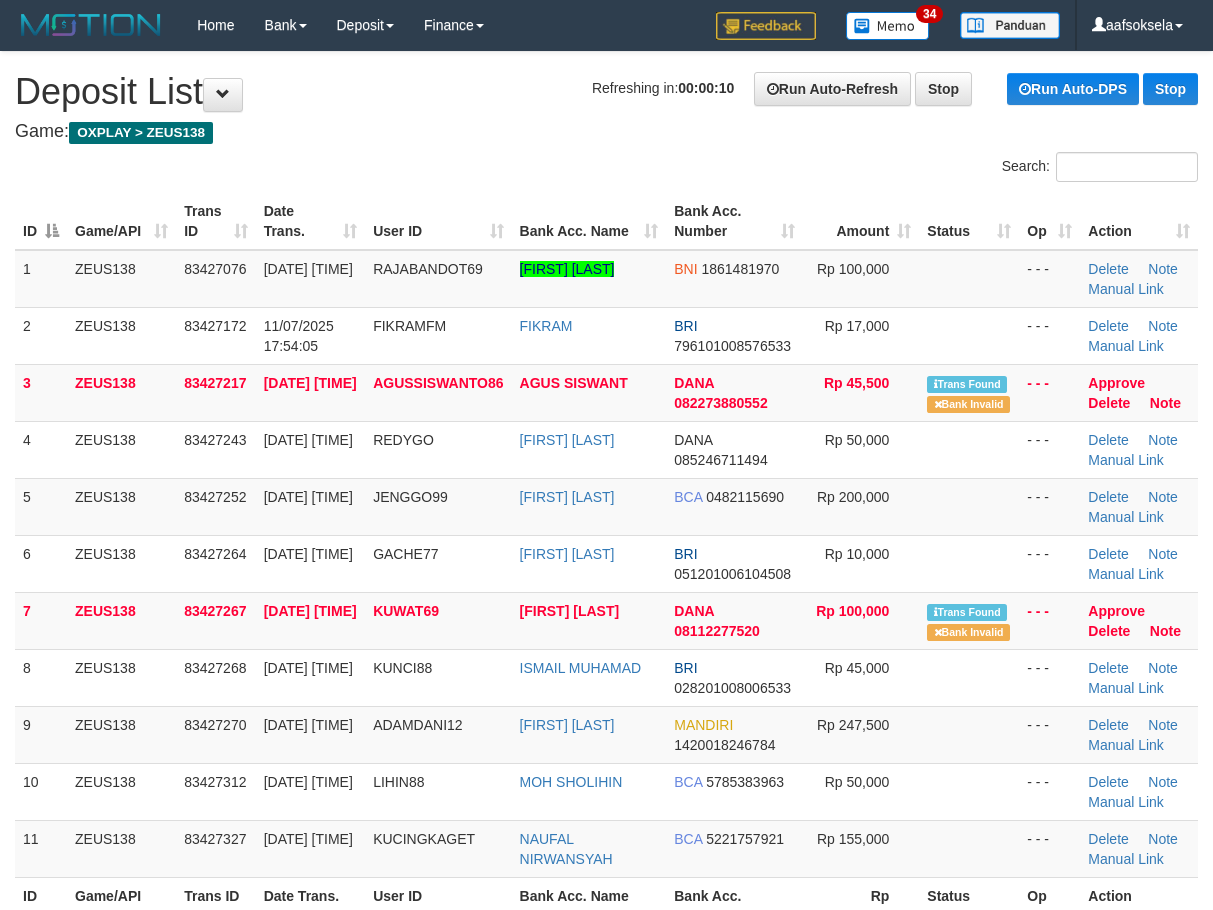 scroll, scrollTop: 0, scrollLeft: 0, axis: both 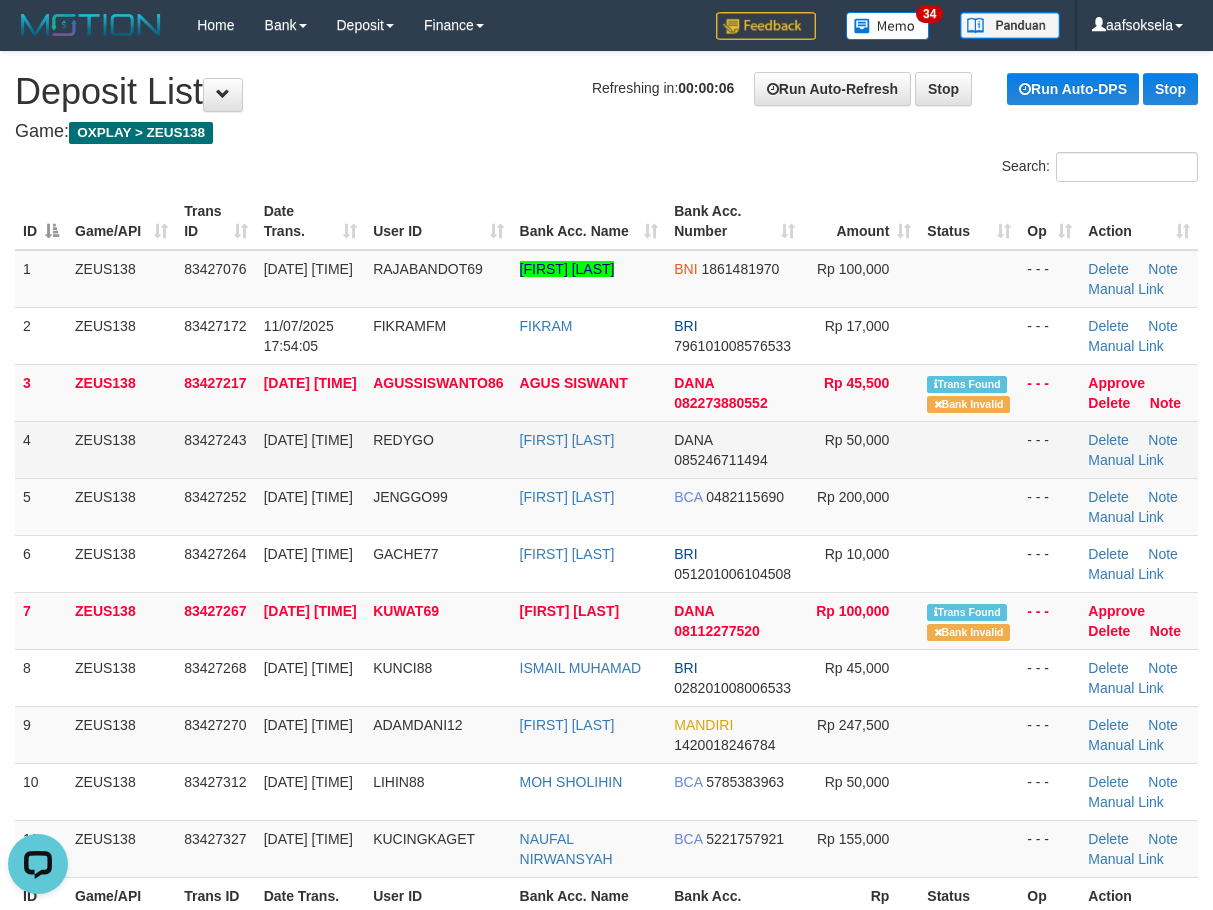 click on "REDYGO" at bounding box center [438, 449] 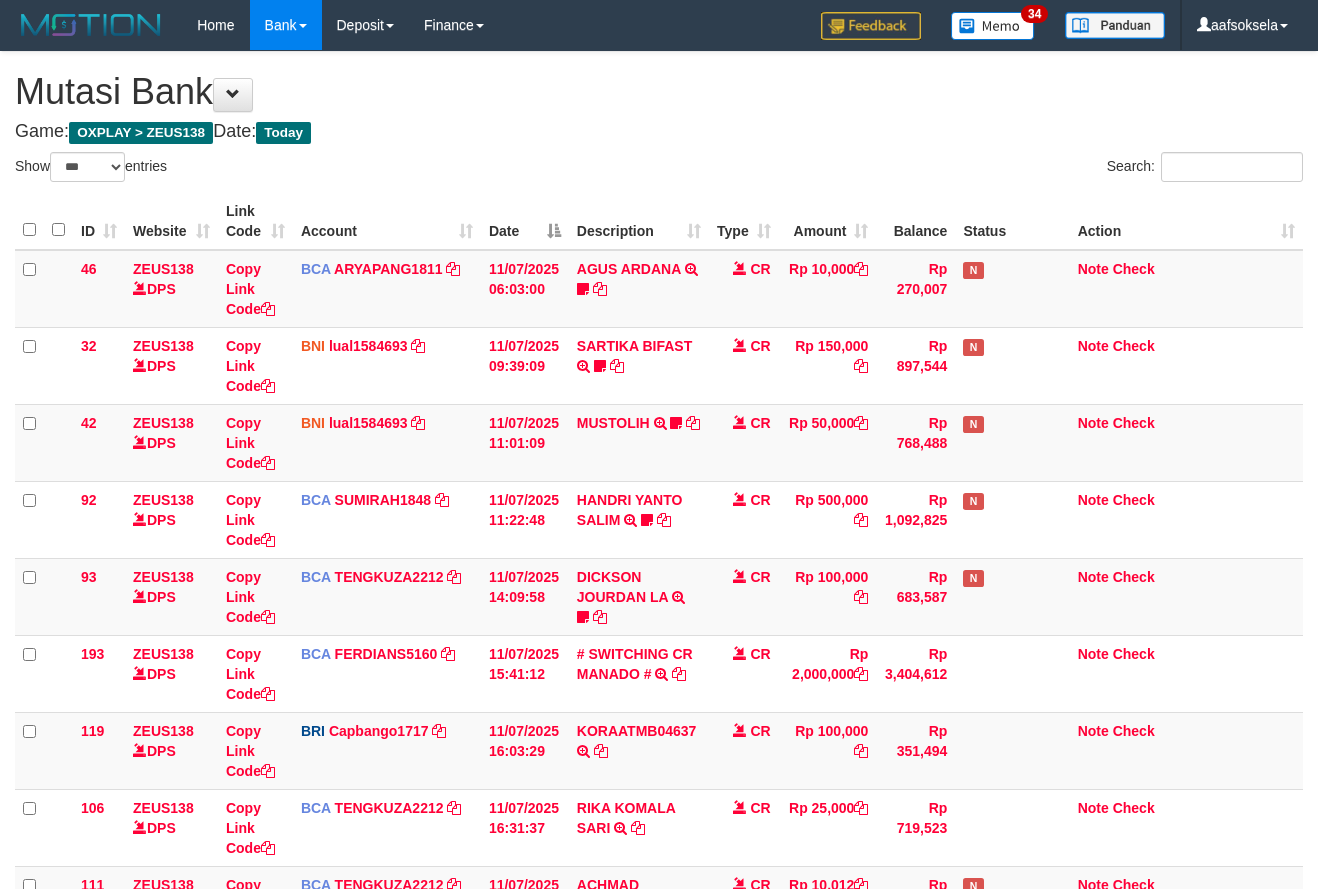 select on "***" 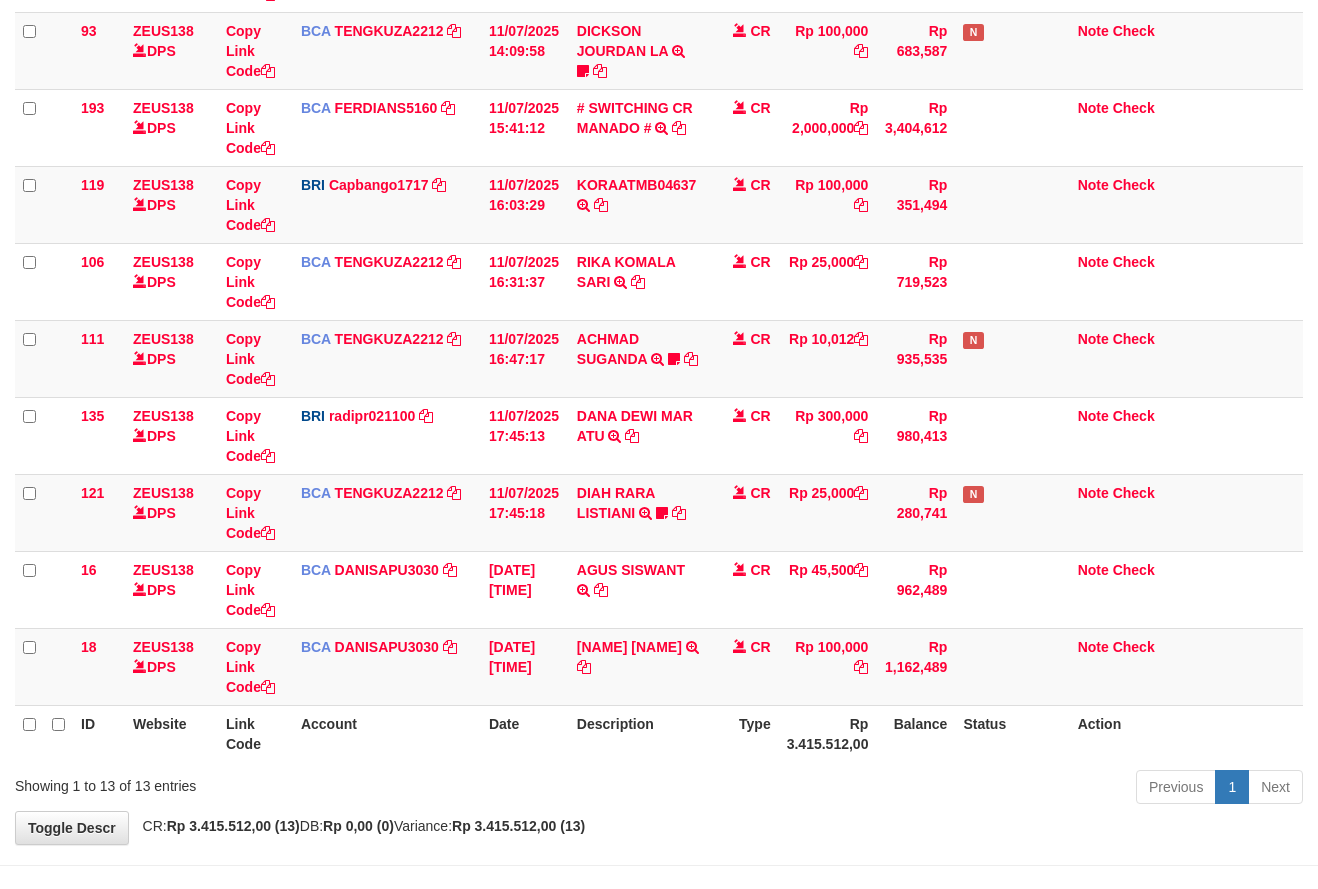 scroll, scrollTop: 613, scrollLeft: 0, axis: vertical 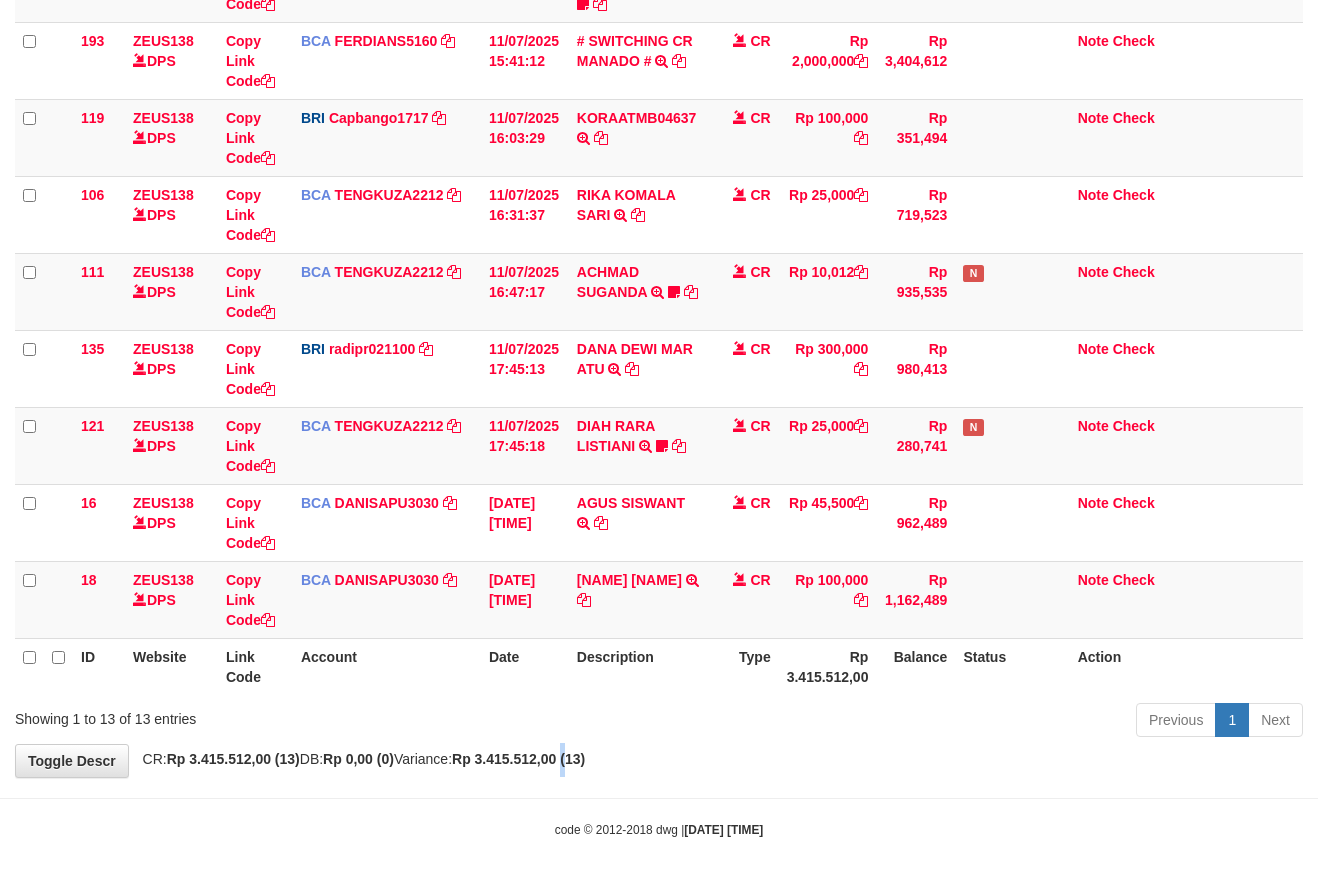 click on "Rp 3.415.512,00 (13)" at bounding box center [518, 759] 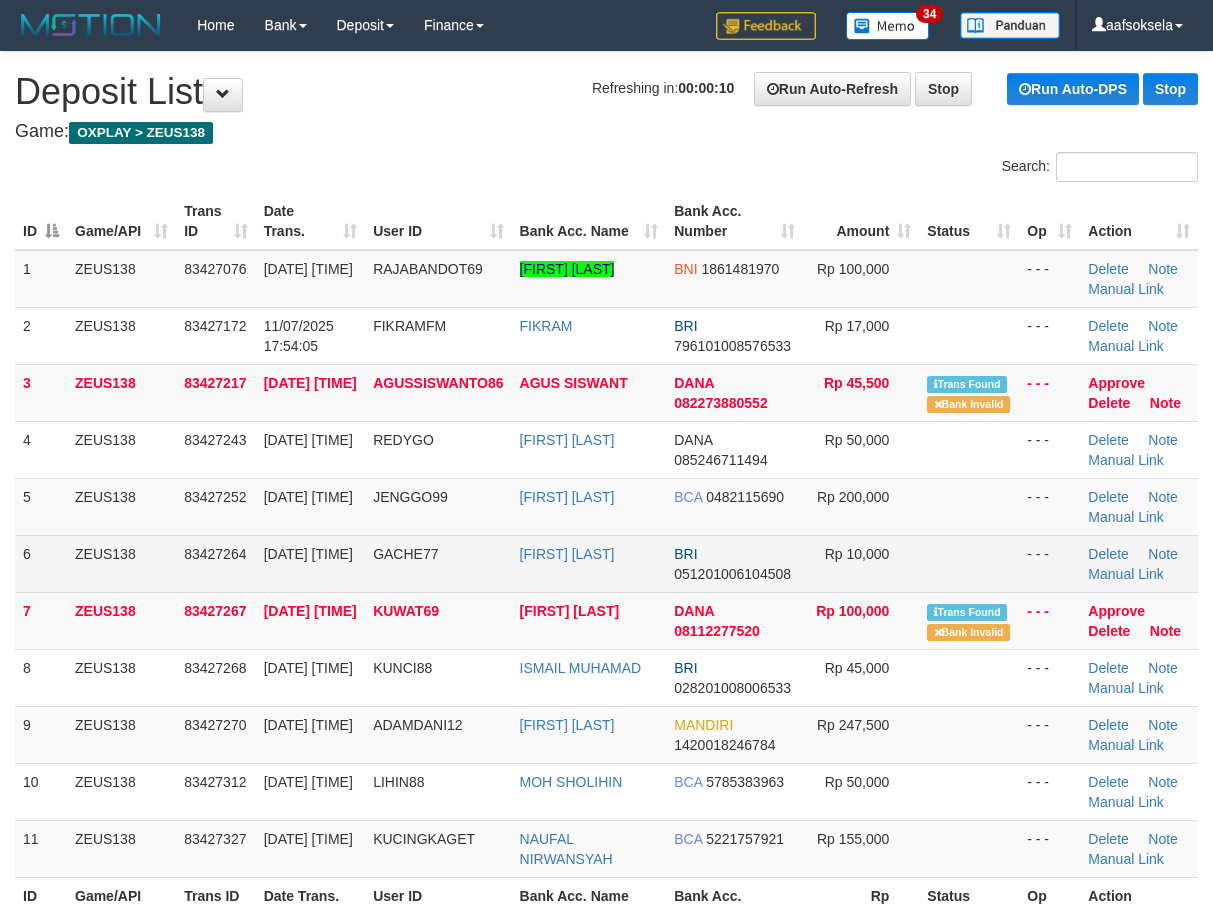 scroll, scrollTop: 0, scrollLeft: 0, axis: both 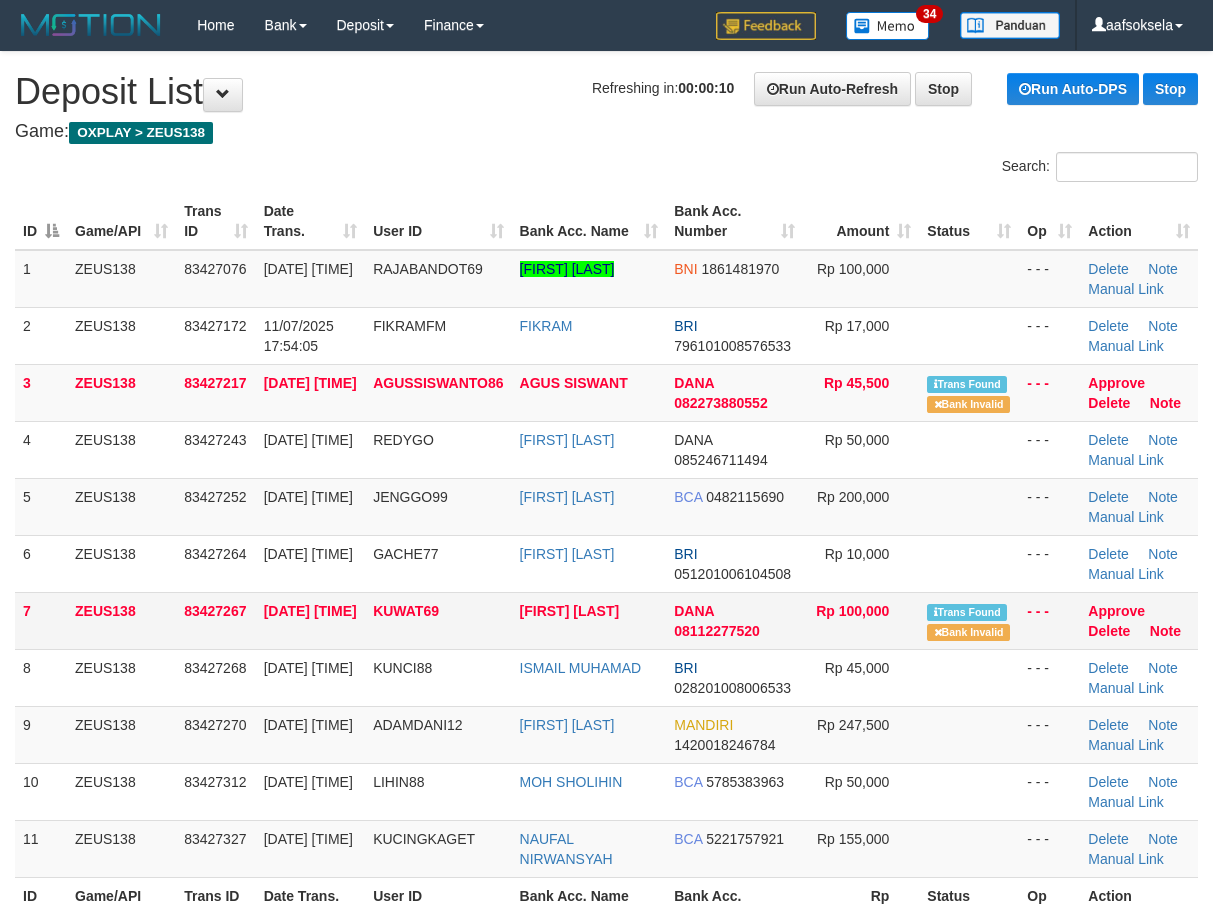 drag, startPoint x: 333, startPoint y: 566, endPoint x: 220, endPoint y: 612, distance: 122.0041 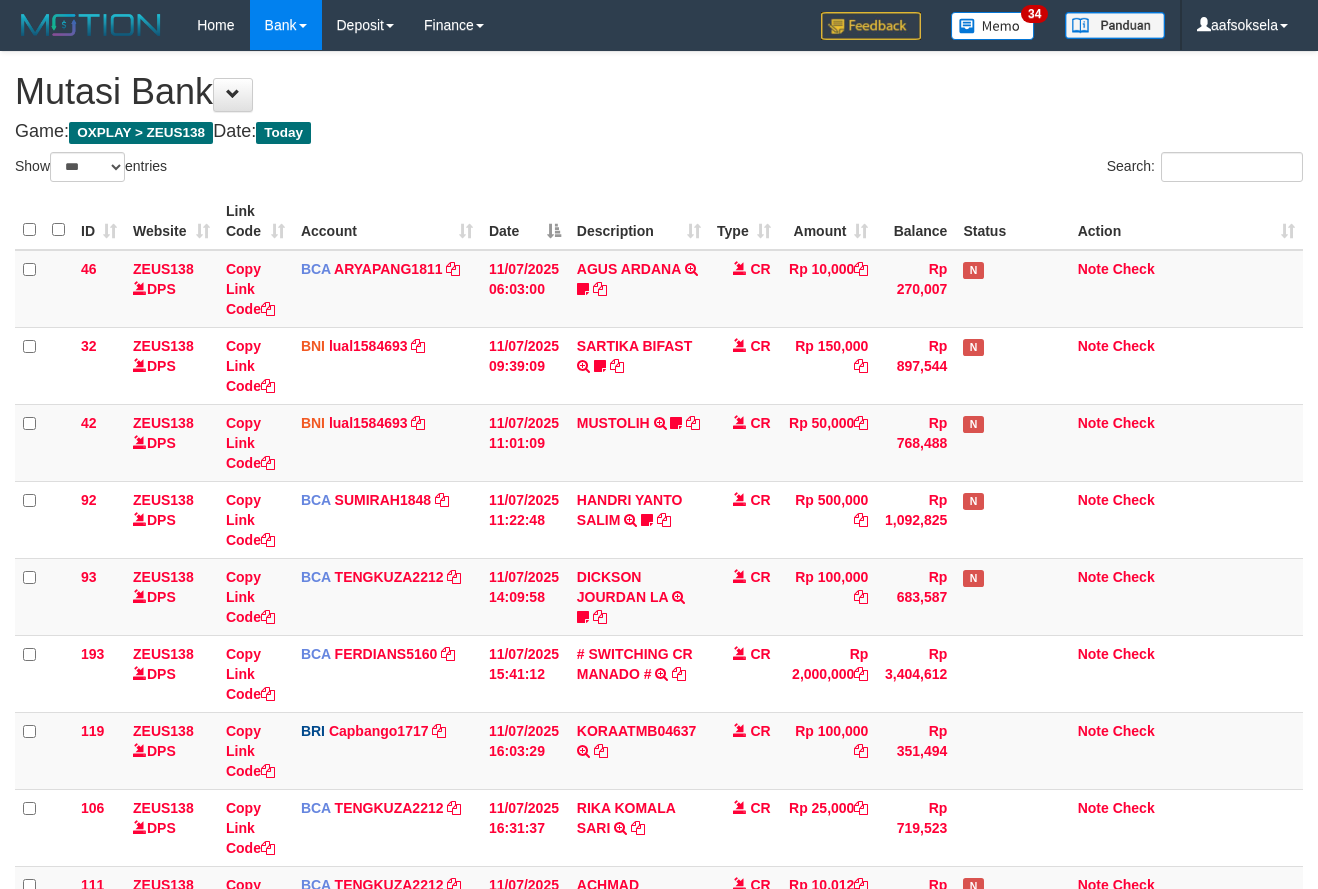 select on "***" 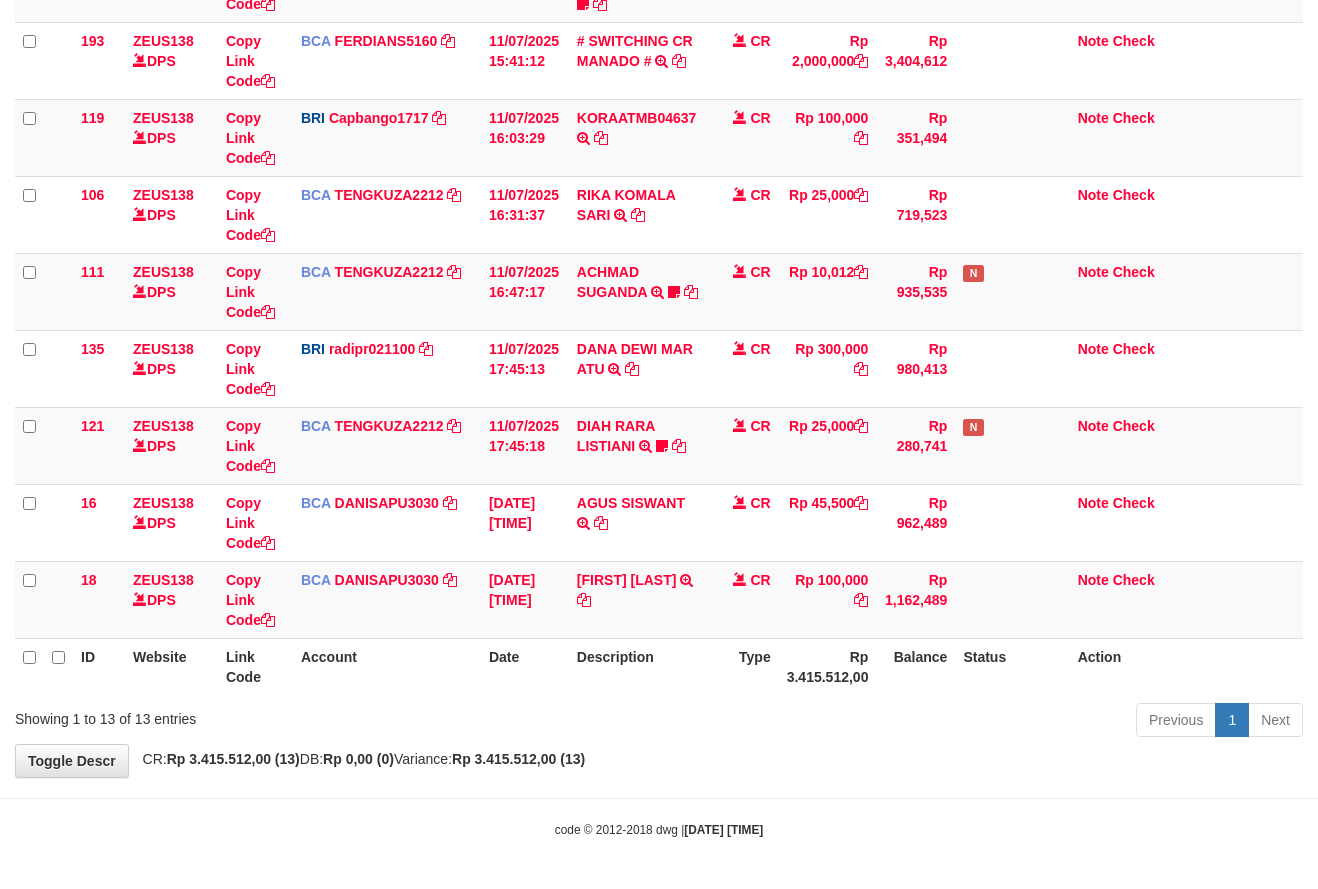 click on "Previous 1 Next" at bounding box center [933, 722] 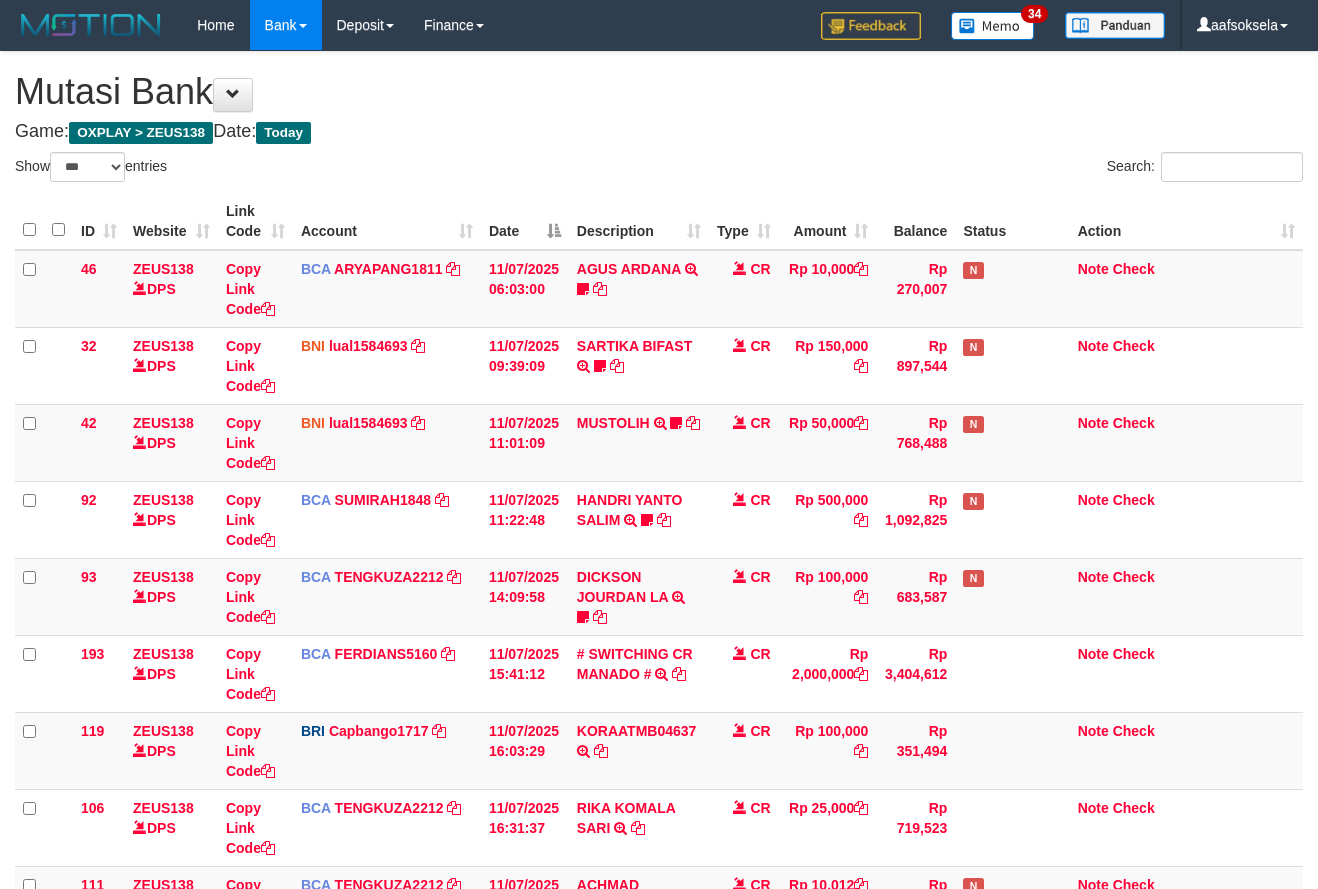 select on "***" 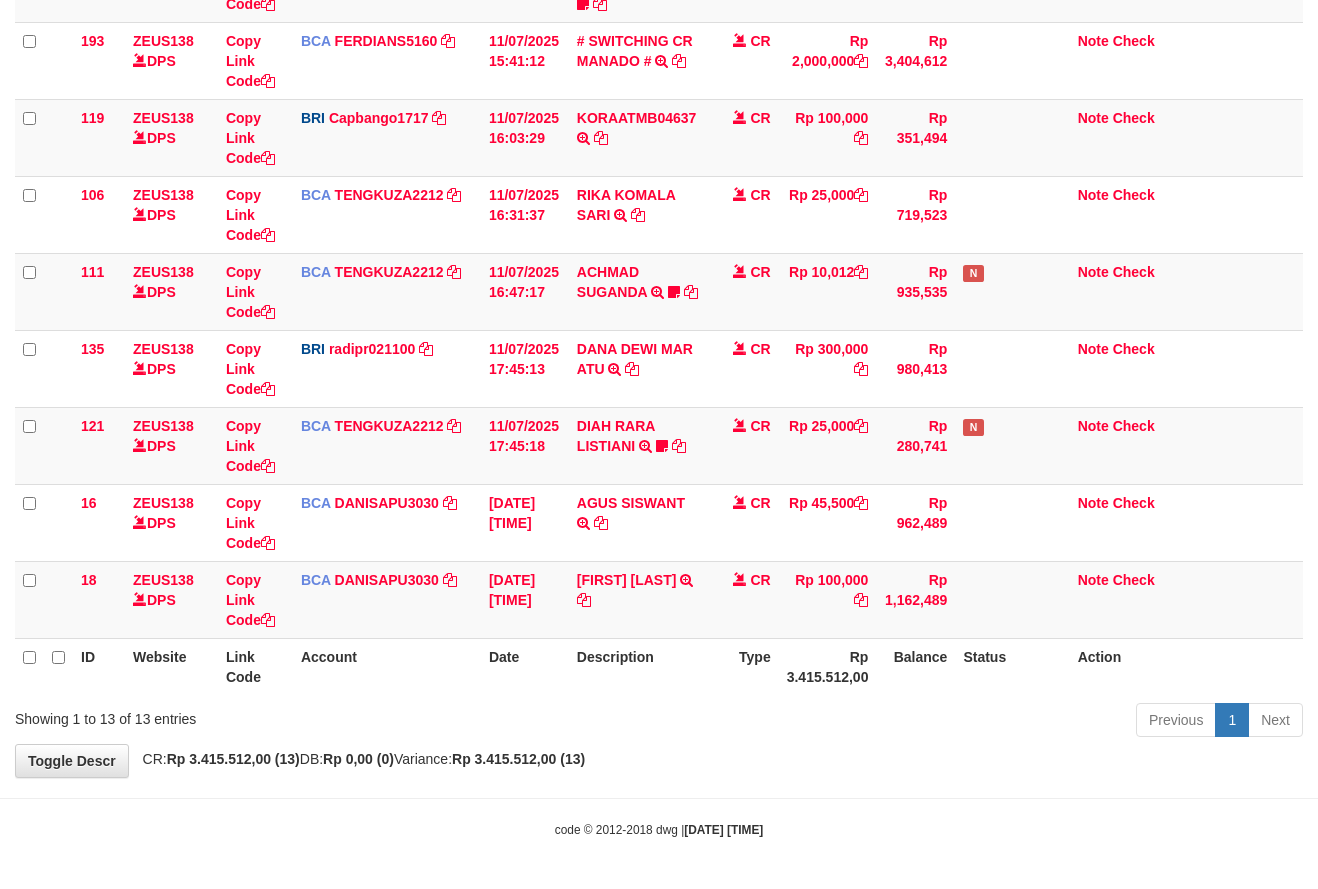 click on "Previous 1 Next" at bounding box center [933, 722] 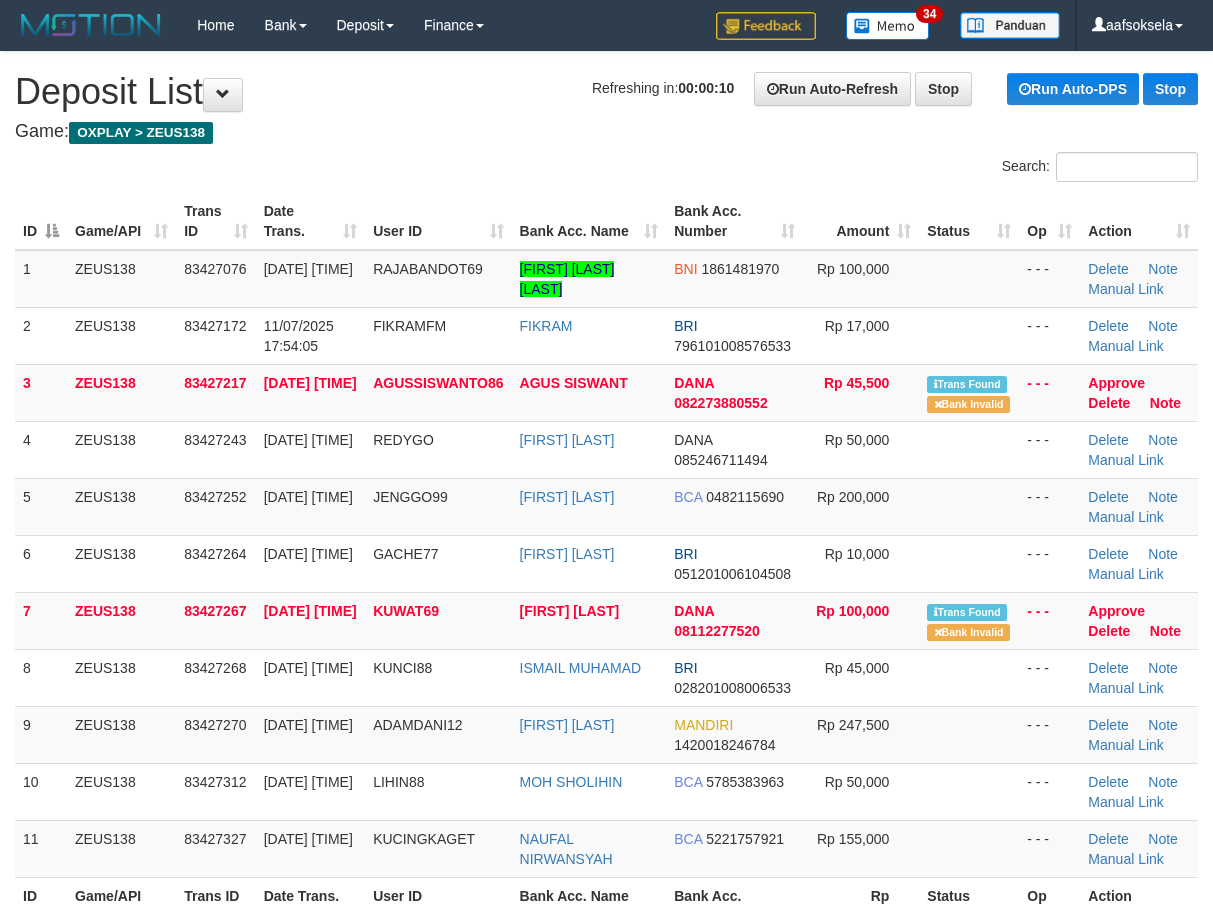 scroll, scrollTop: 0, scrollLeft: 0, axis: both 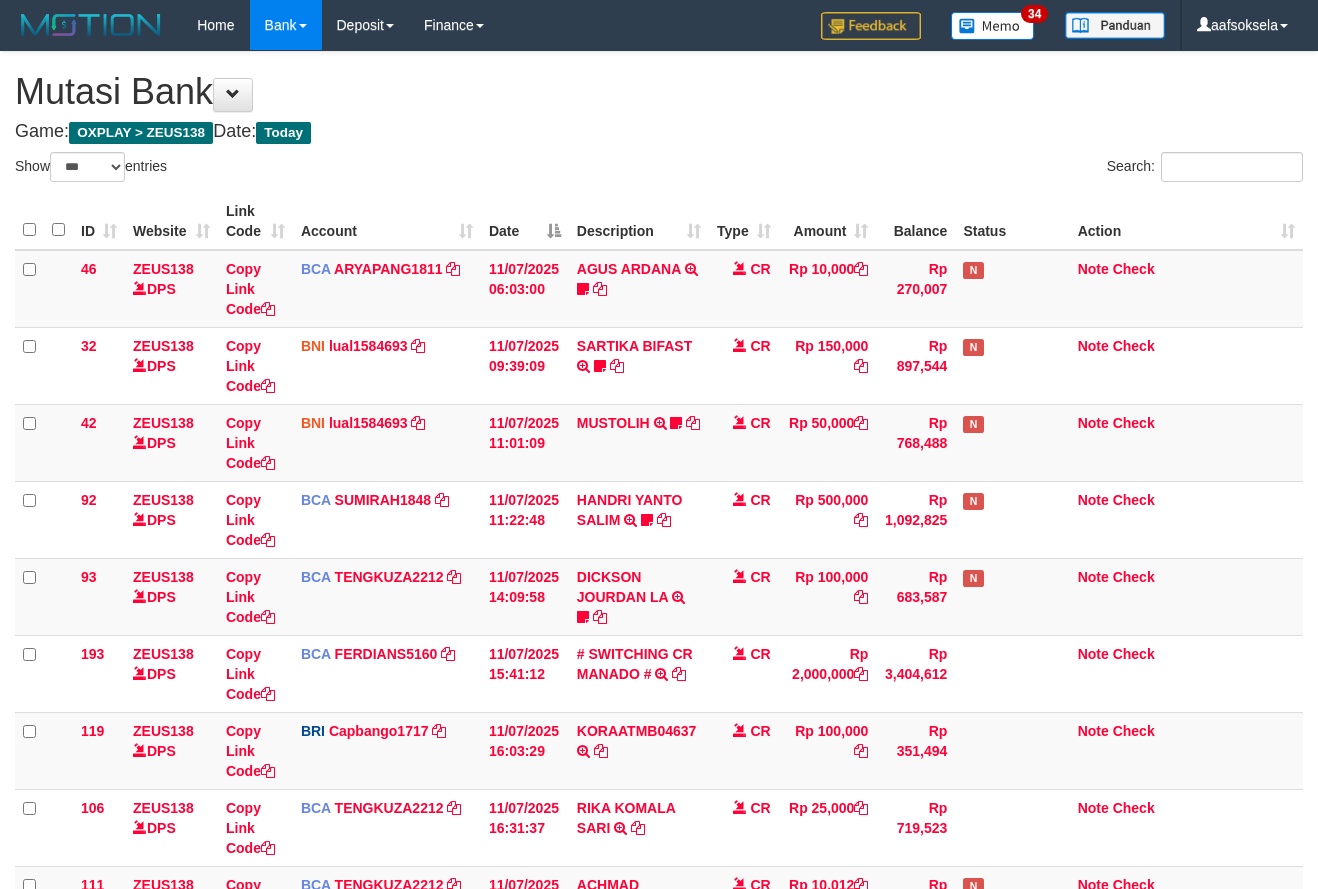 select on "***" 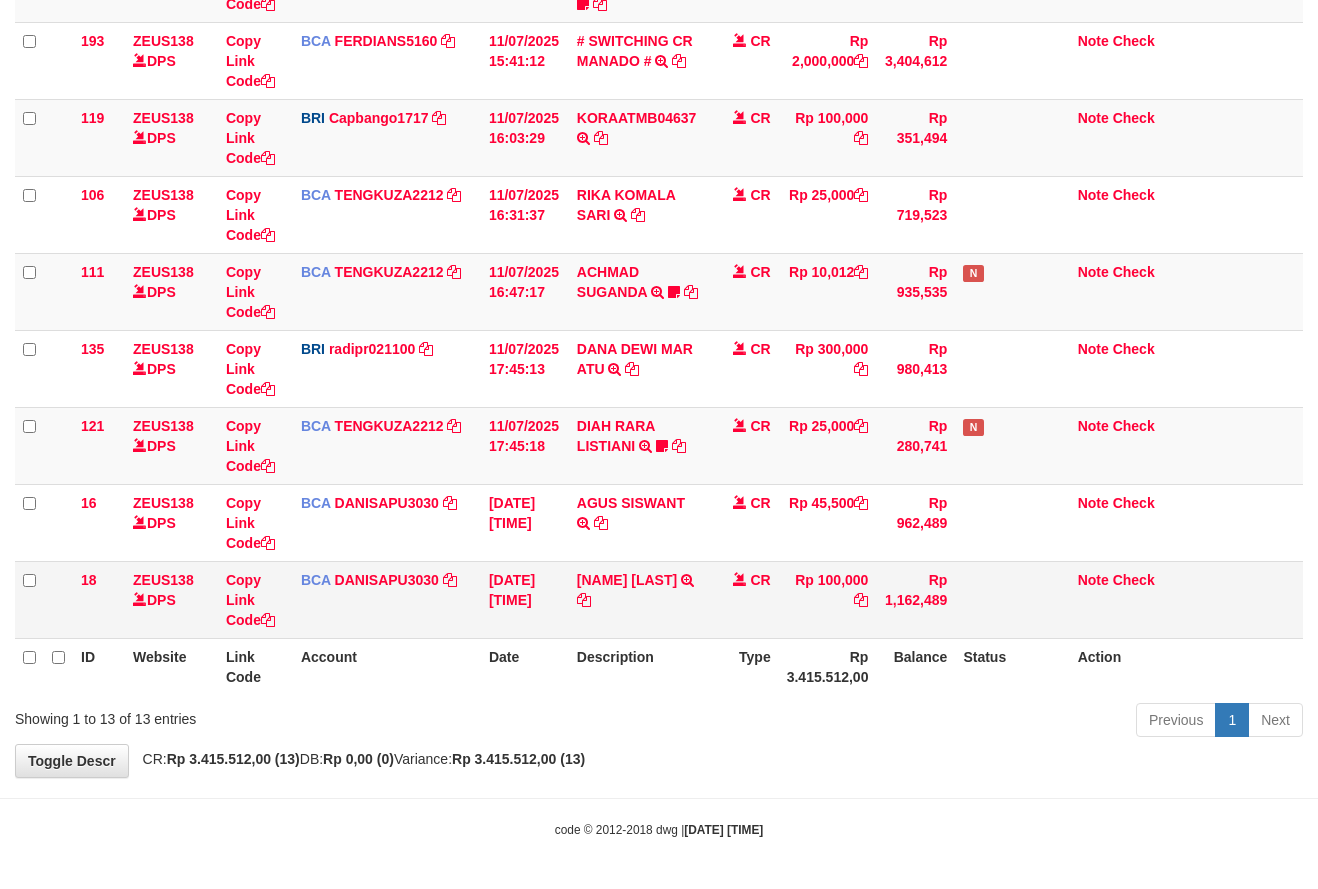 drag, startPoint x: 491, startPoint y: 755, endPoint x: 1293, endPoint y: 602, distance: 816.46375 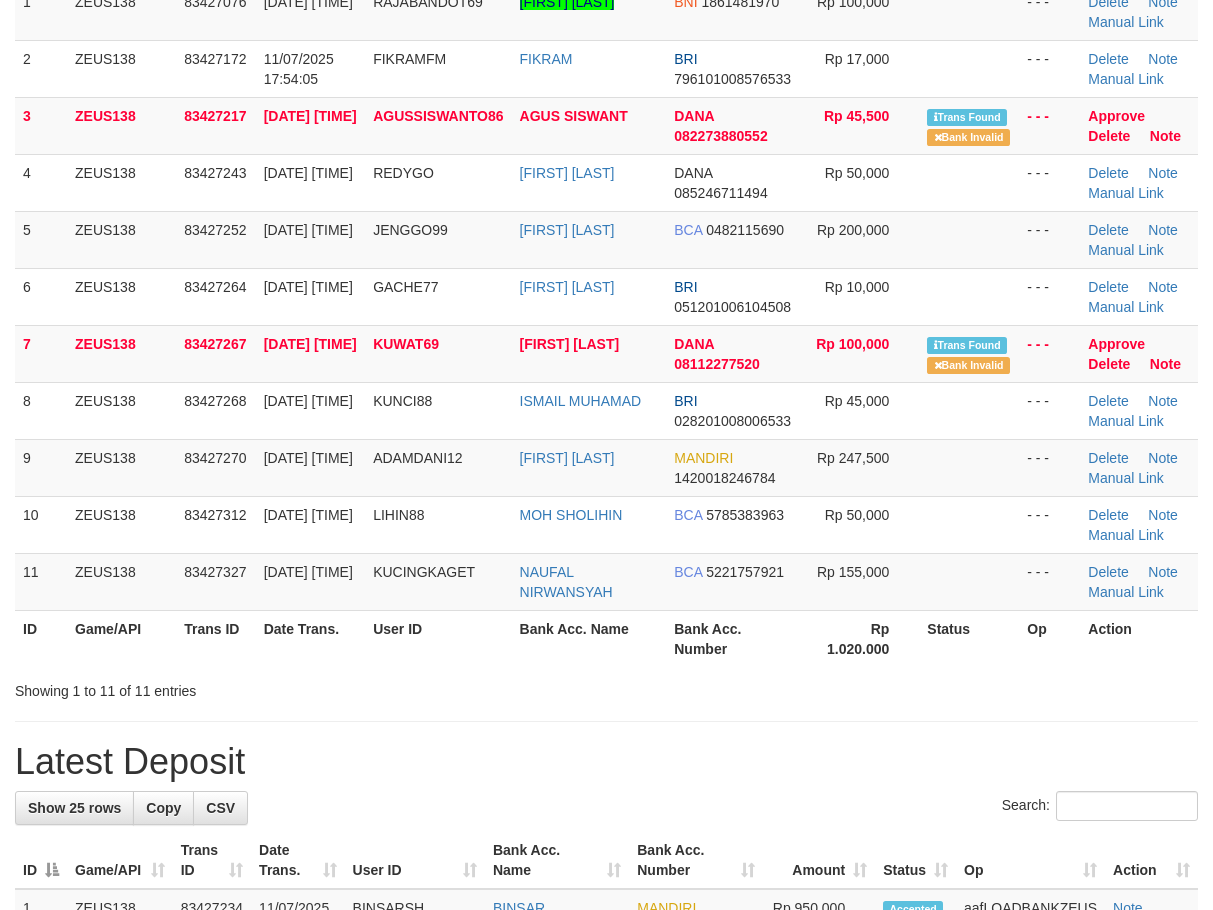 scroll, scrollTop: 533, scrollLeft: 0, axis: vertical 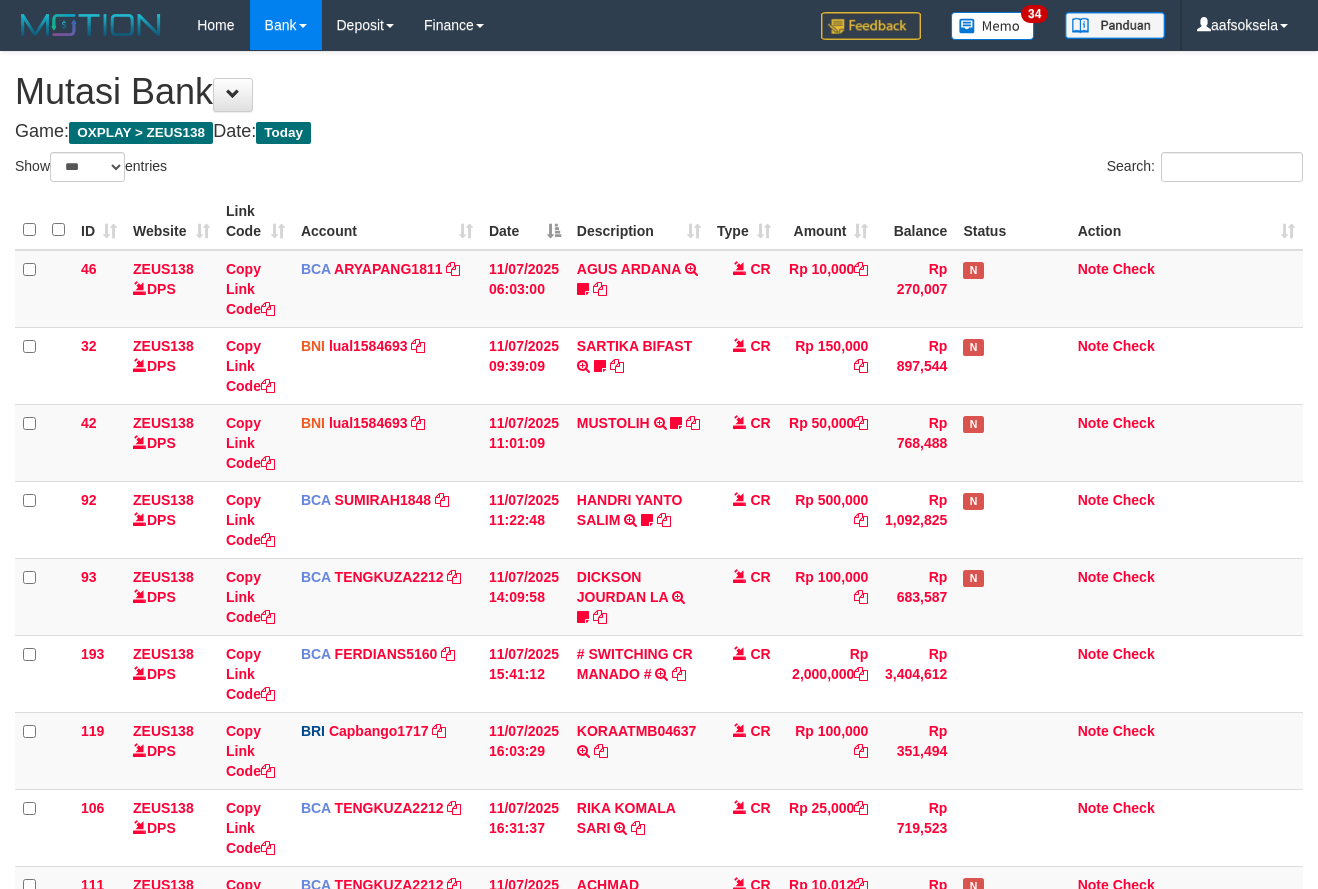 select on "***" 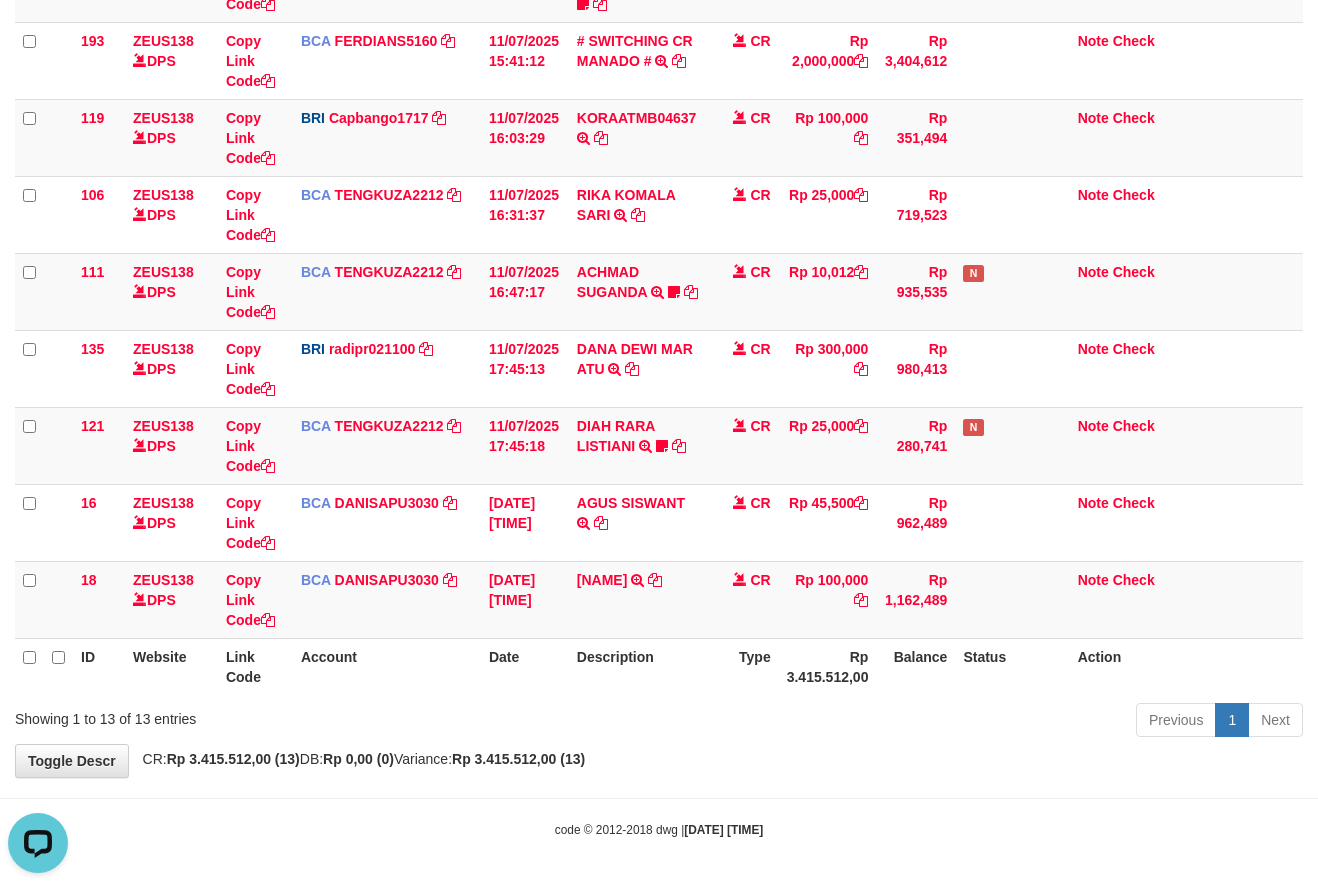 scroll, scrollTop: 0, scrollLeft: 0, axis: both 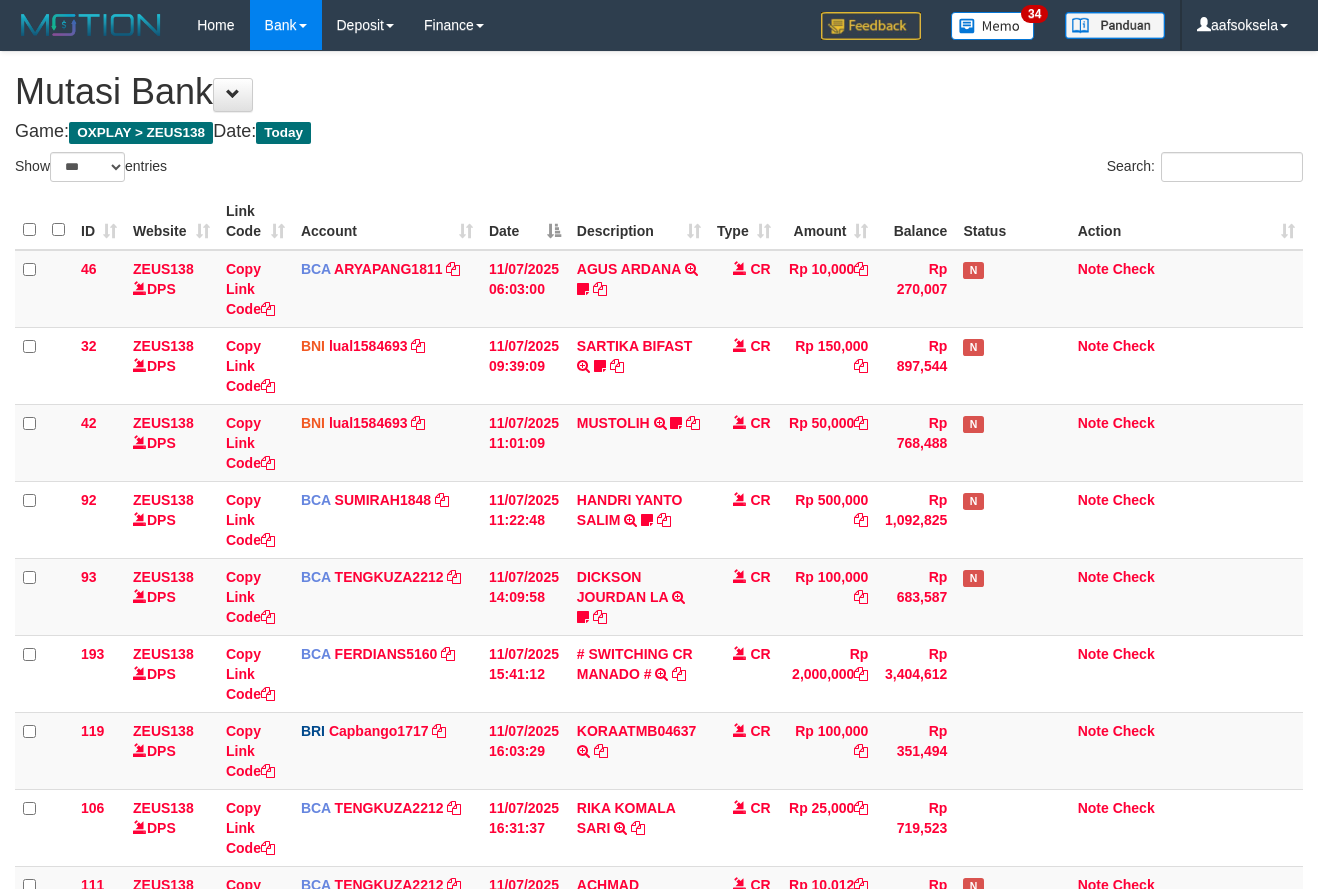 select on "***" 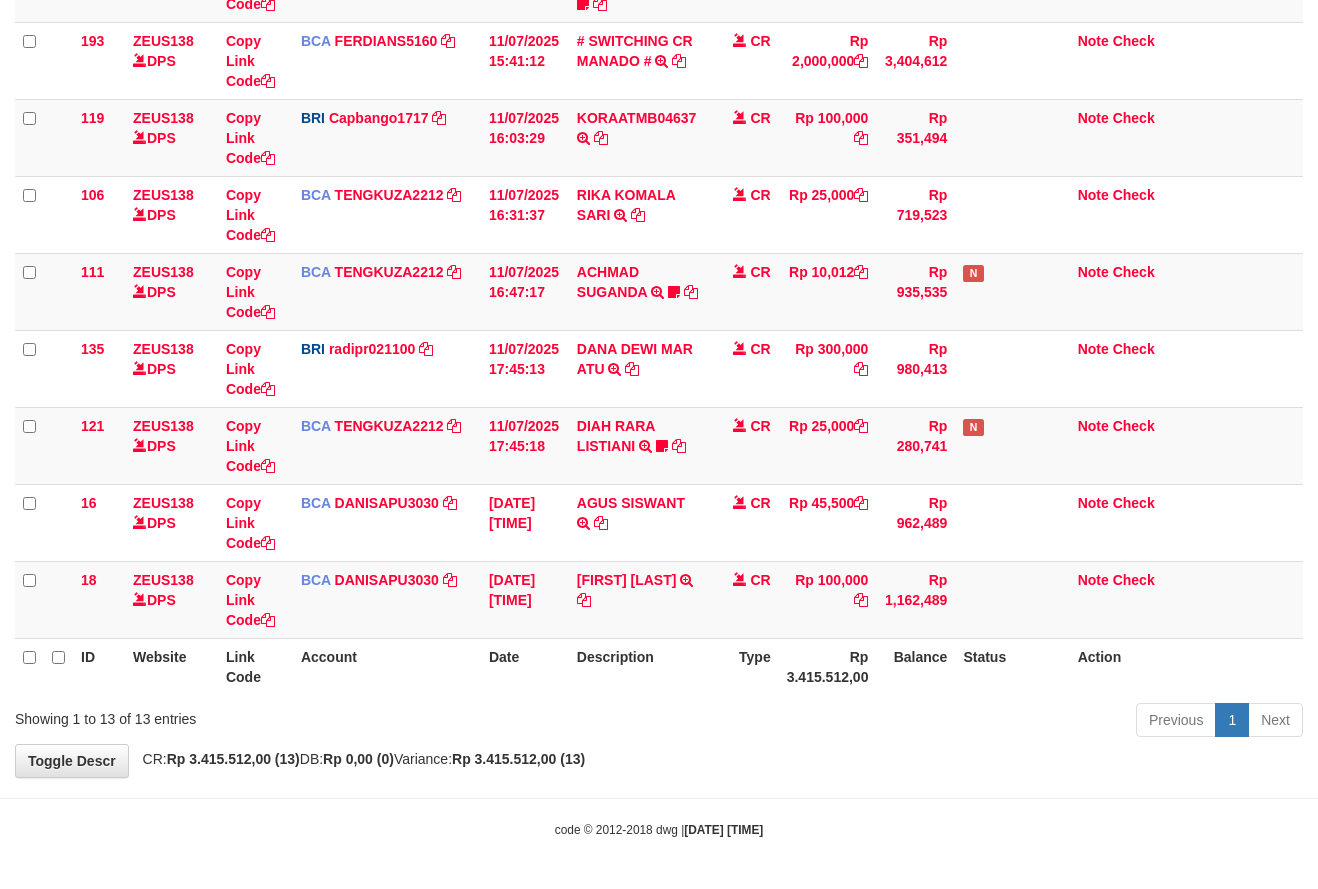 click on "Rp 3.415.512,00 (13)" at bounding box center [518, 759] 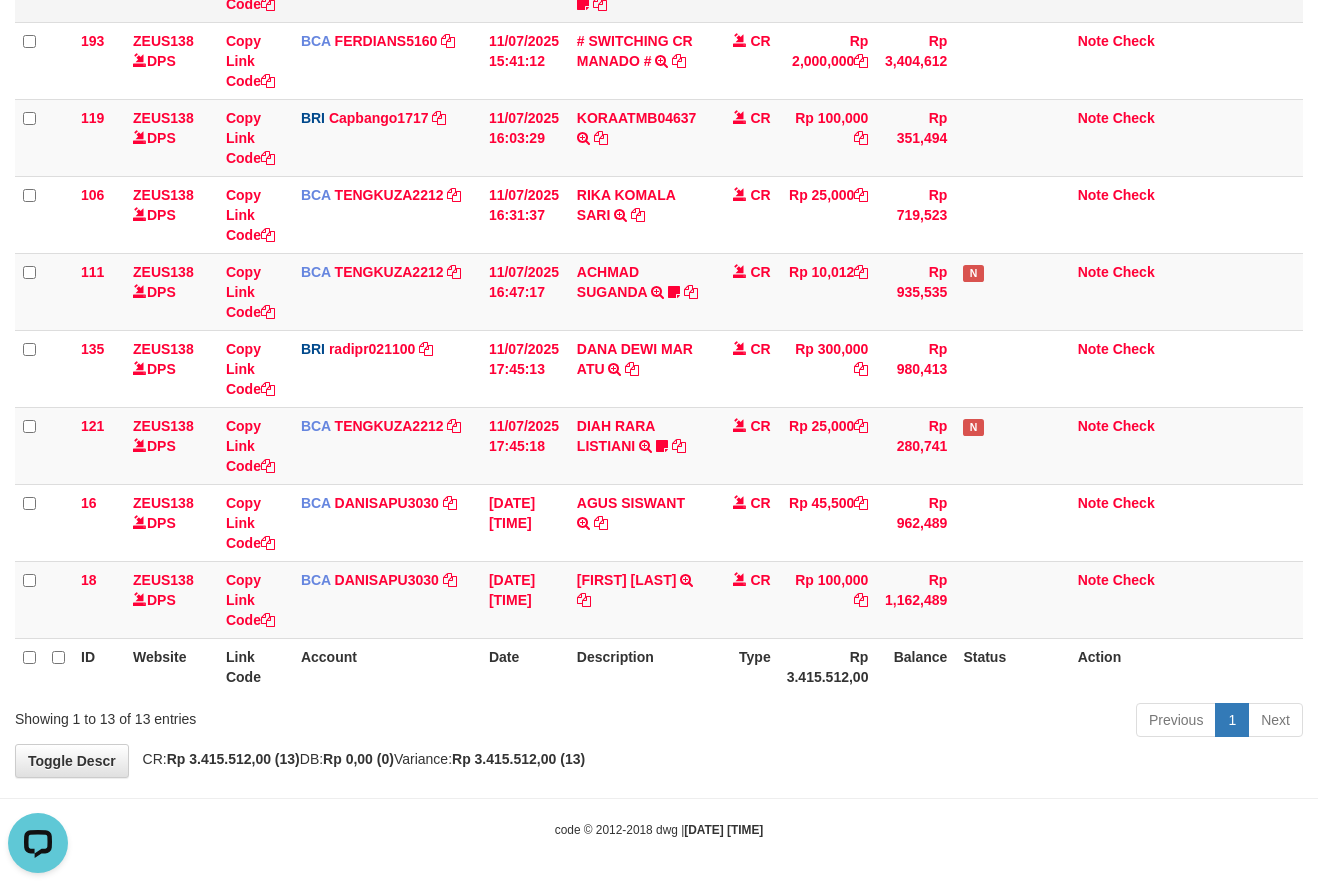 scroll, scrollTop: 0, scrollLeft: 0, axis: both 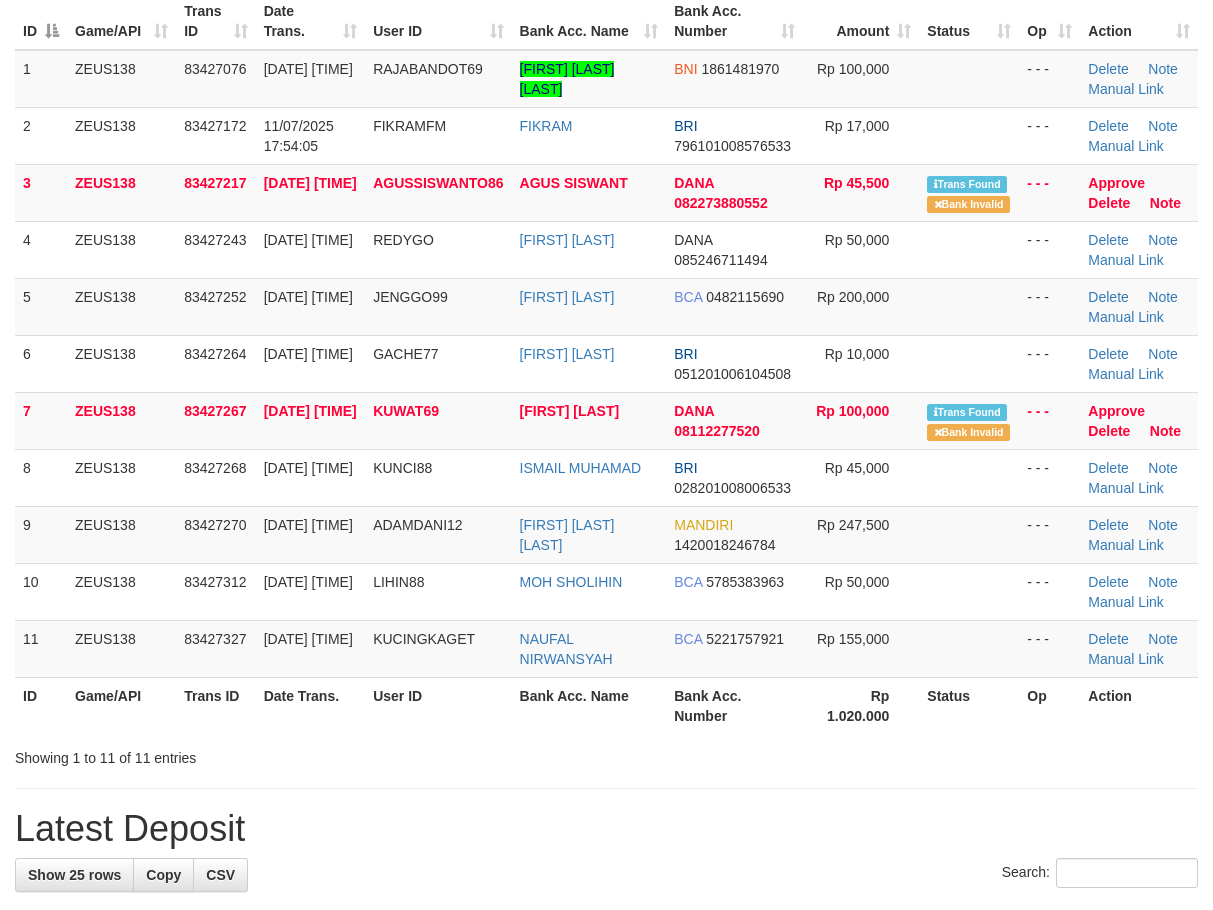click on "Bank Acc. Name" at bounding box center (589, 705) 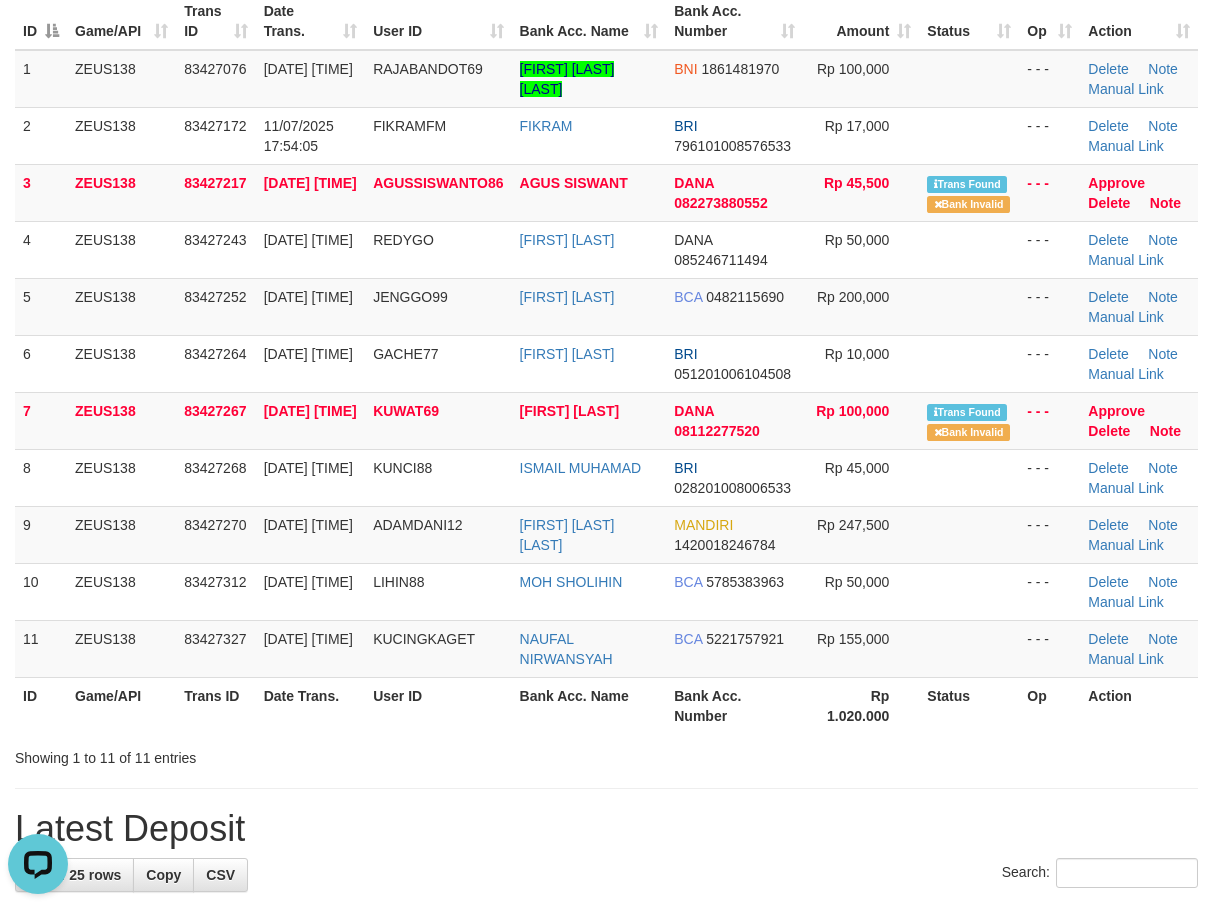 scroll, scrollTop: 0, scrollLeft: 0, axis: both 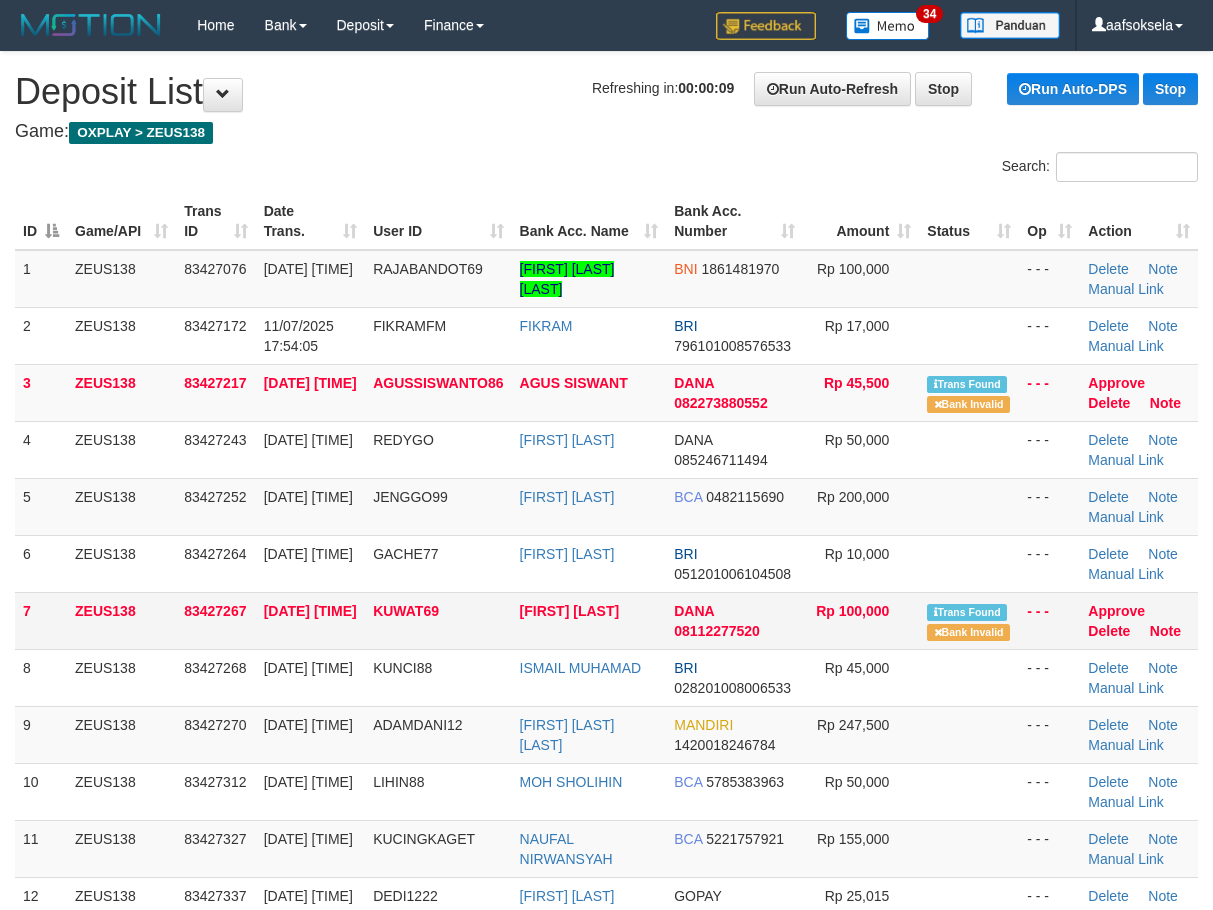 drag, startPoint x: 473, startPoint y: 599, endPoint x: 360, endPoint y: 636, distance: 118.90332 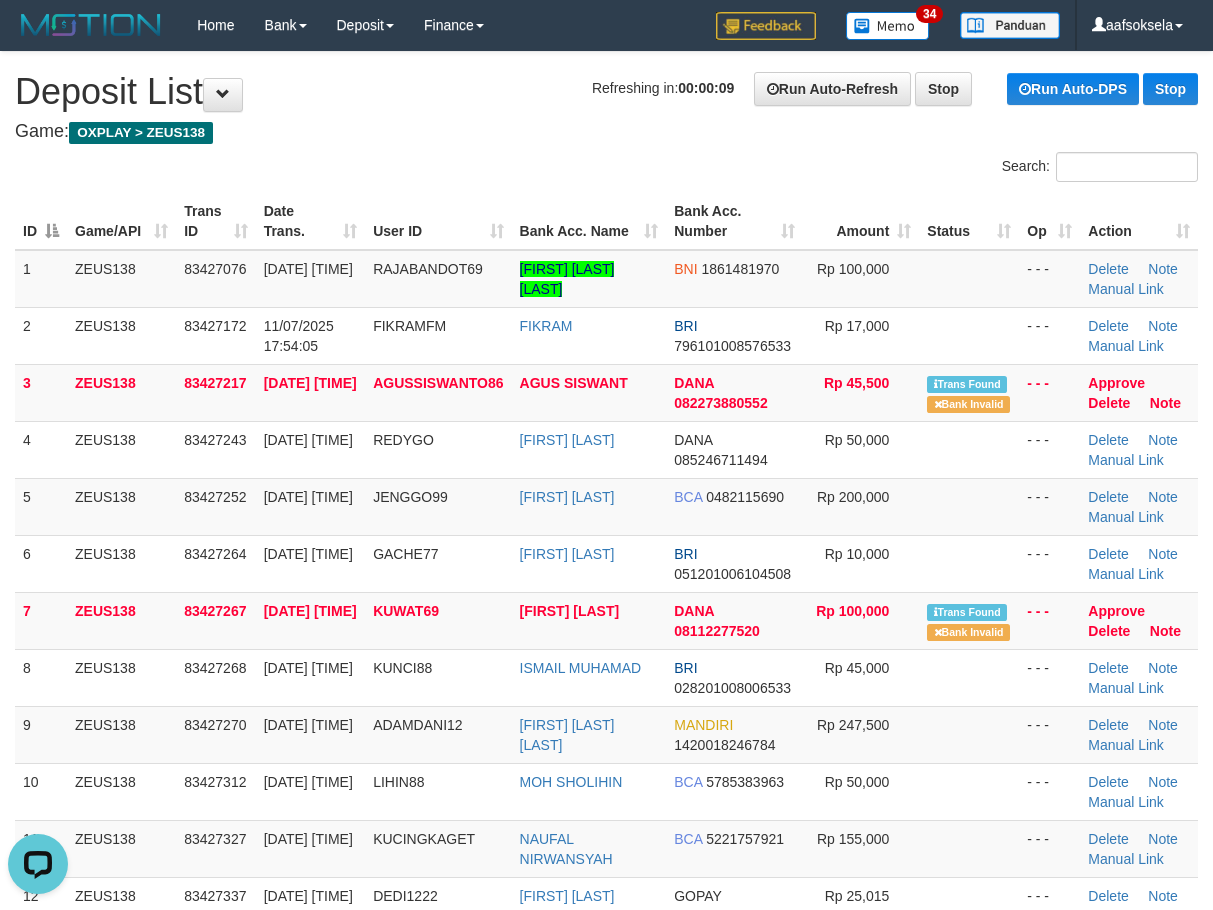 scroll, scrollTop: 0, scrollLeft: 0, axis: both 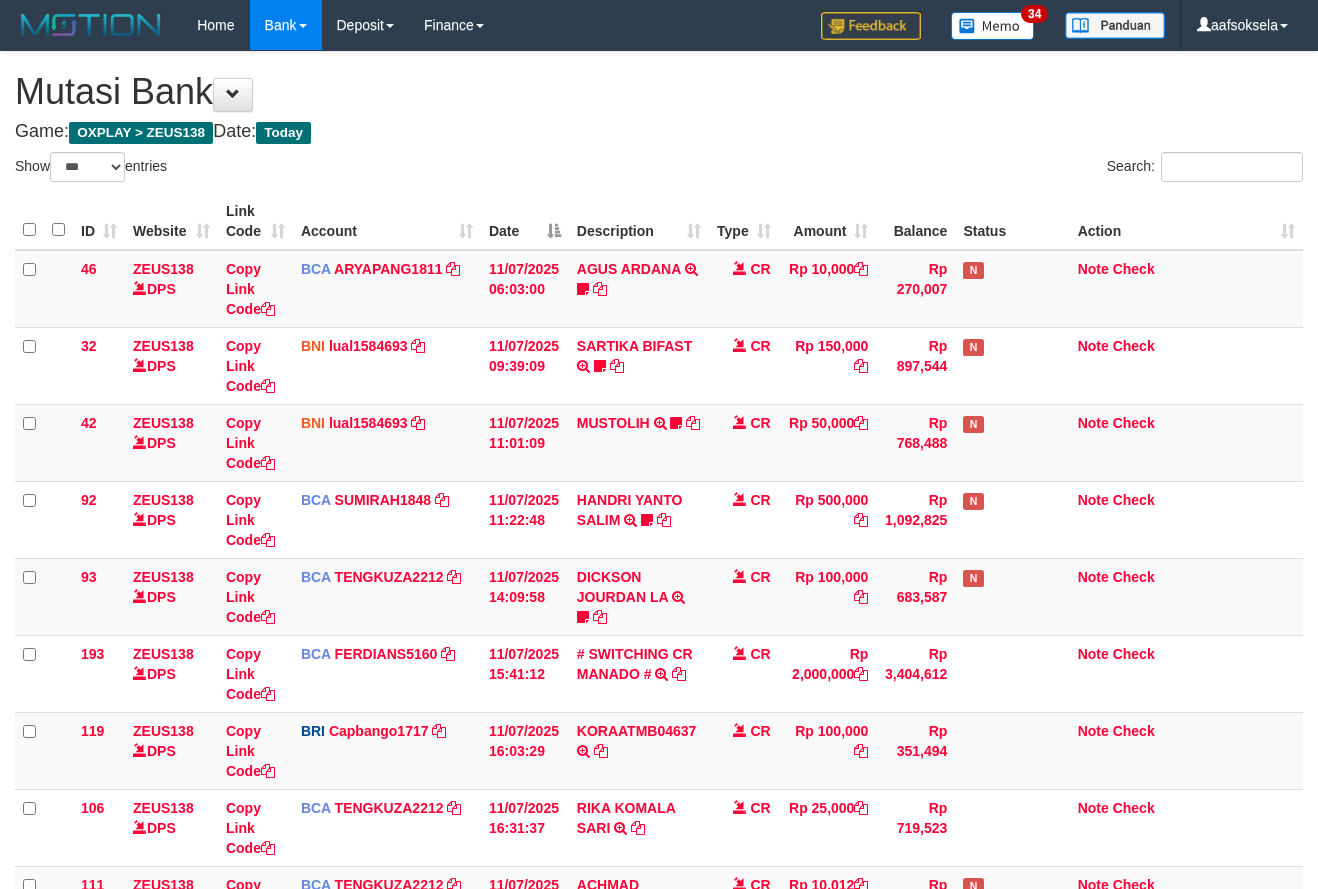 select on "***" 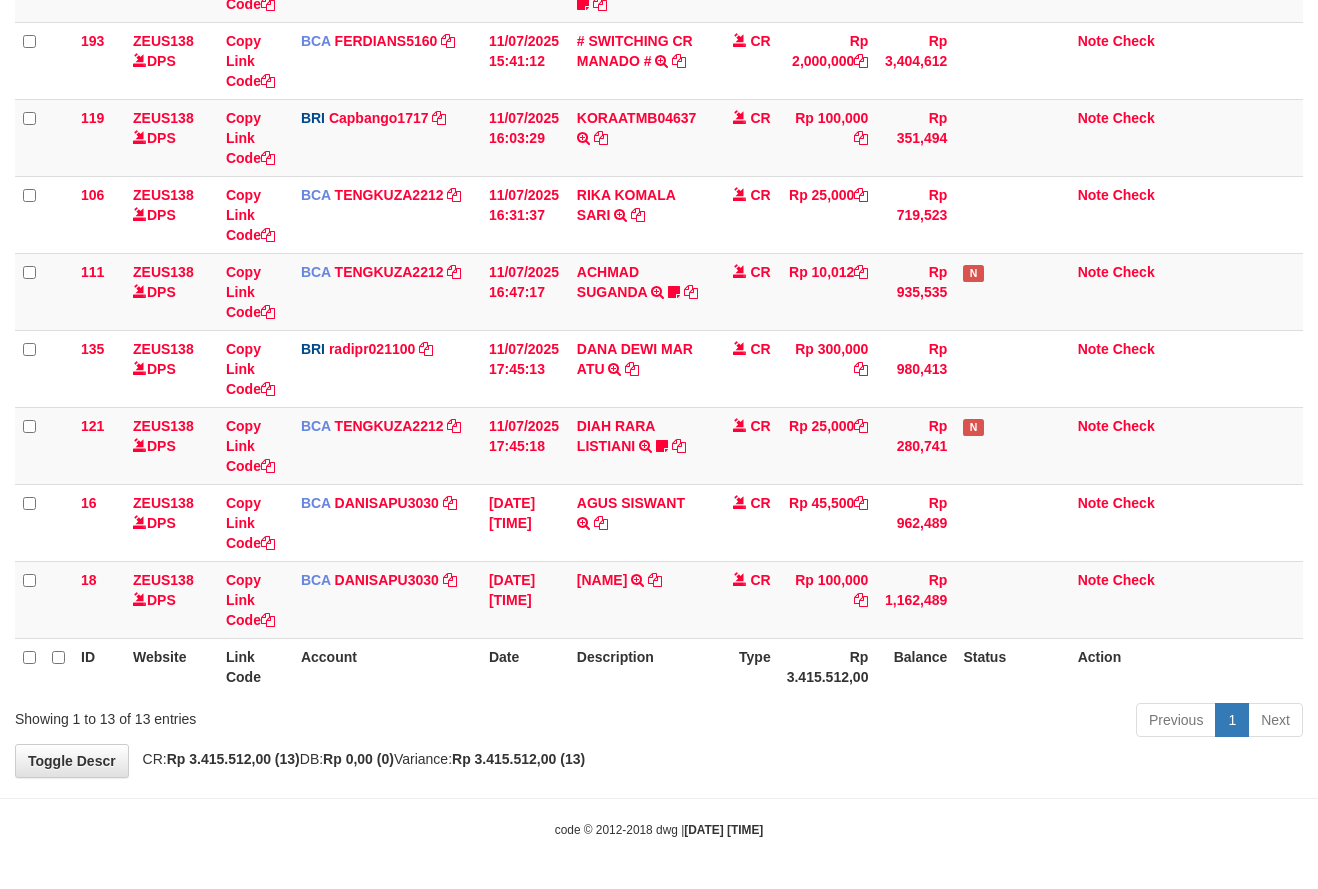drag, startPoint x: 698, startPoint y: 750, endPoint x: 699, endPoint y: 727, distance: 23.021729 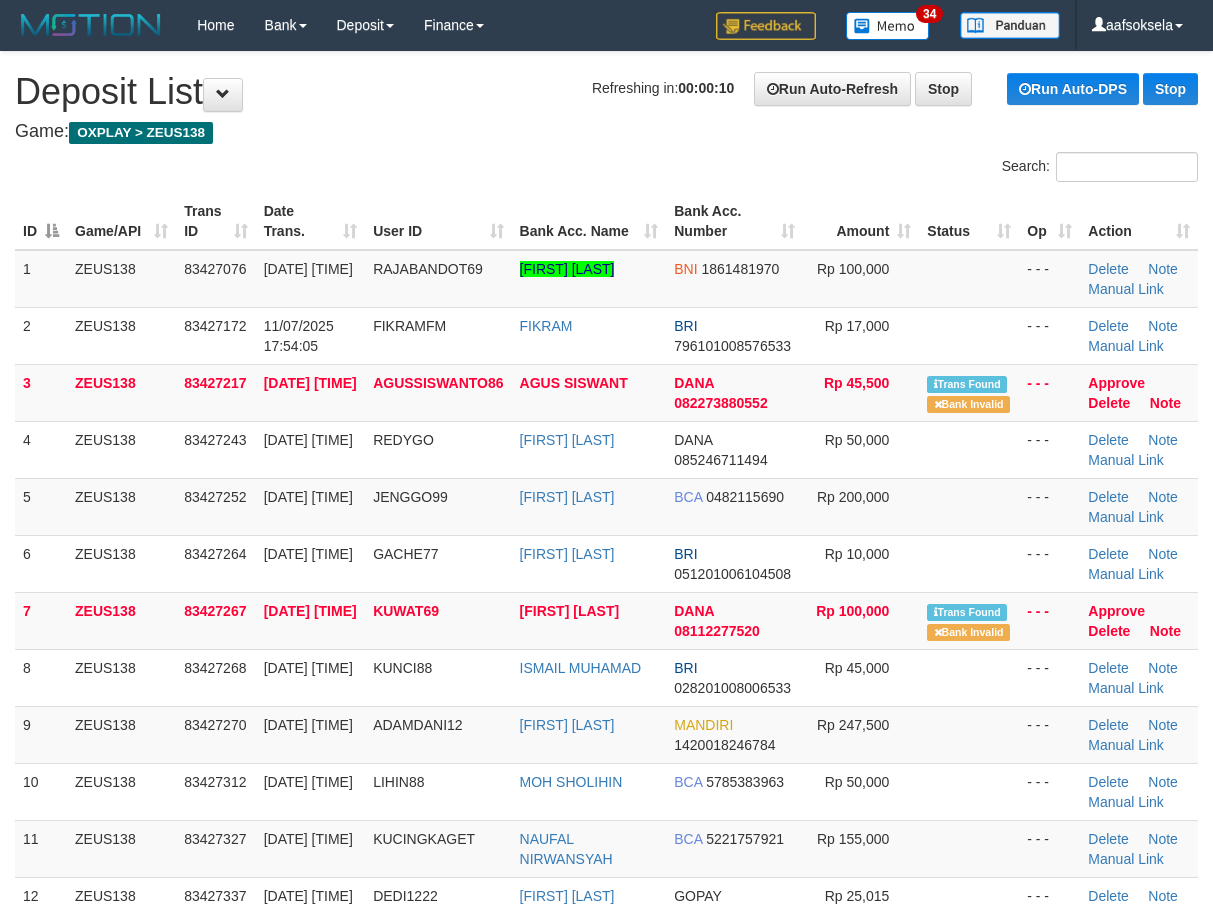 scroll, scrollTop: 0, scrollLeft: 0, axis: both 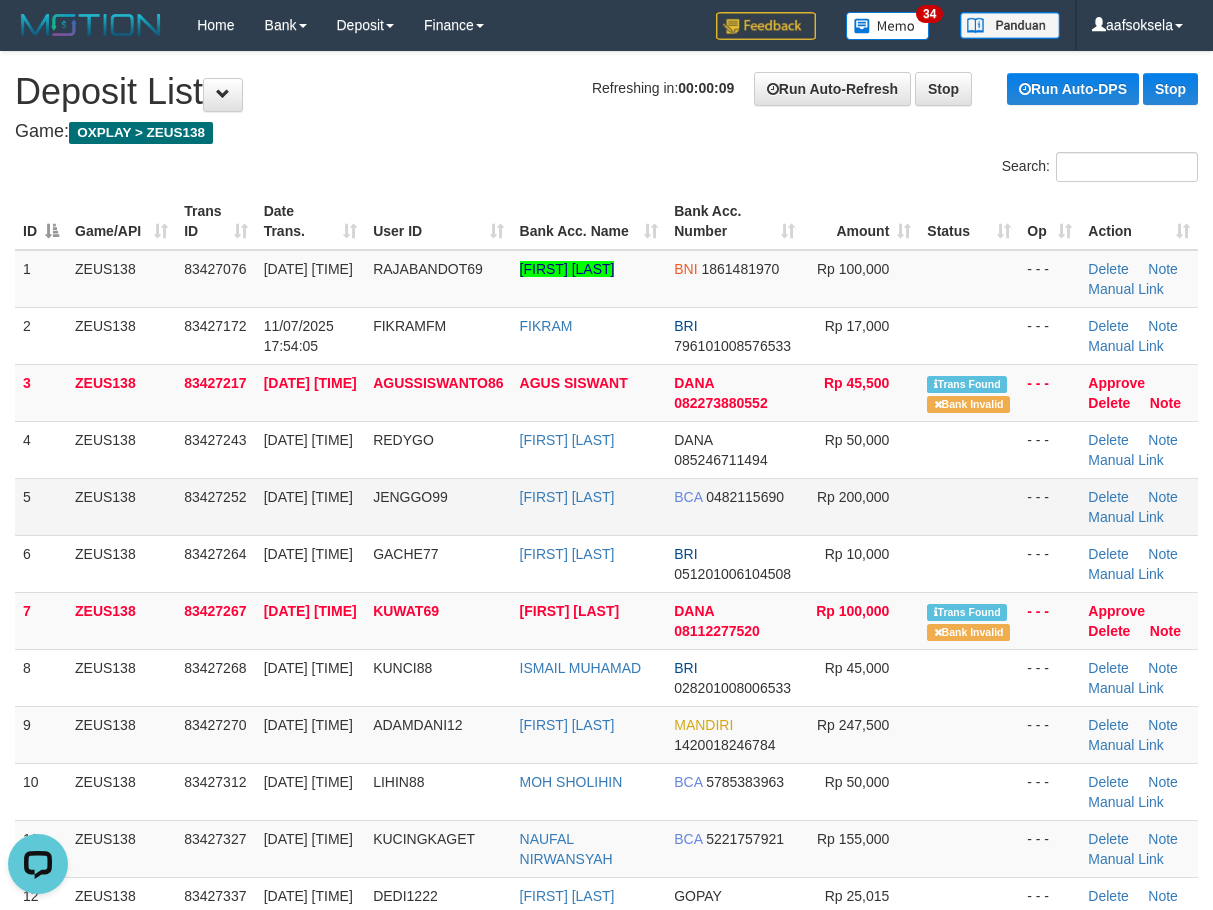 drag, startPoint x: 35, startPoint y: 484, endPoint x: 44, endPoint y: 489, distance: 10.29563 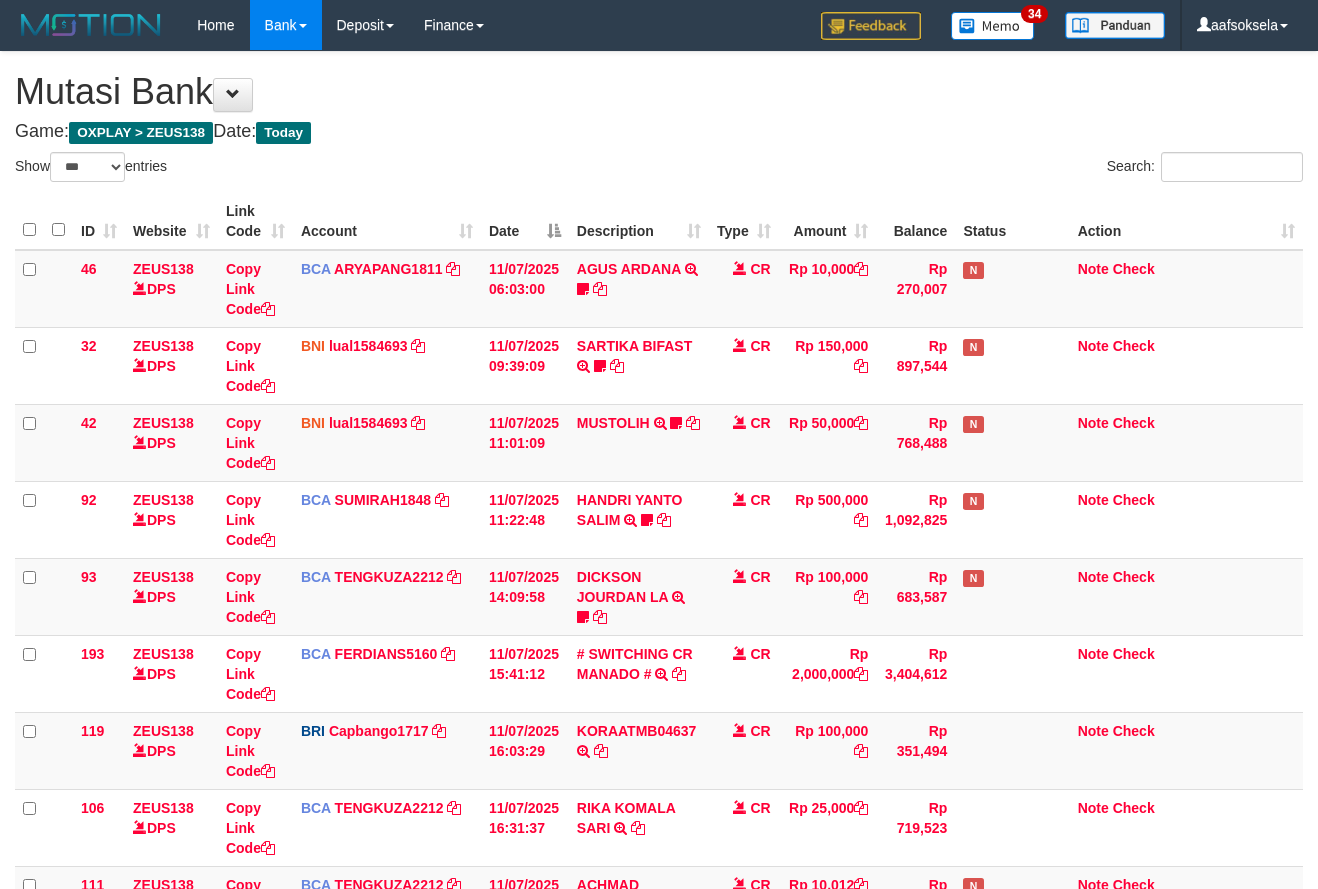 select on "***" 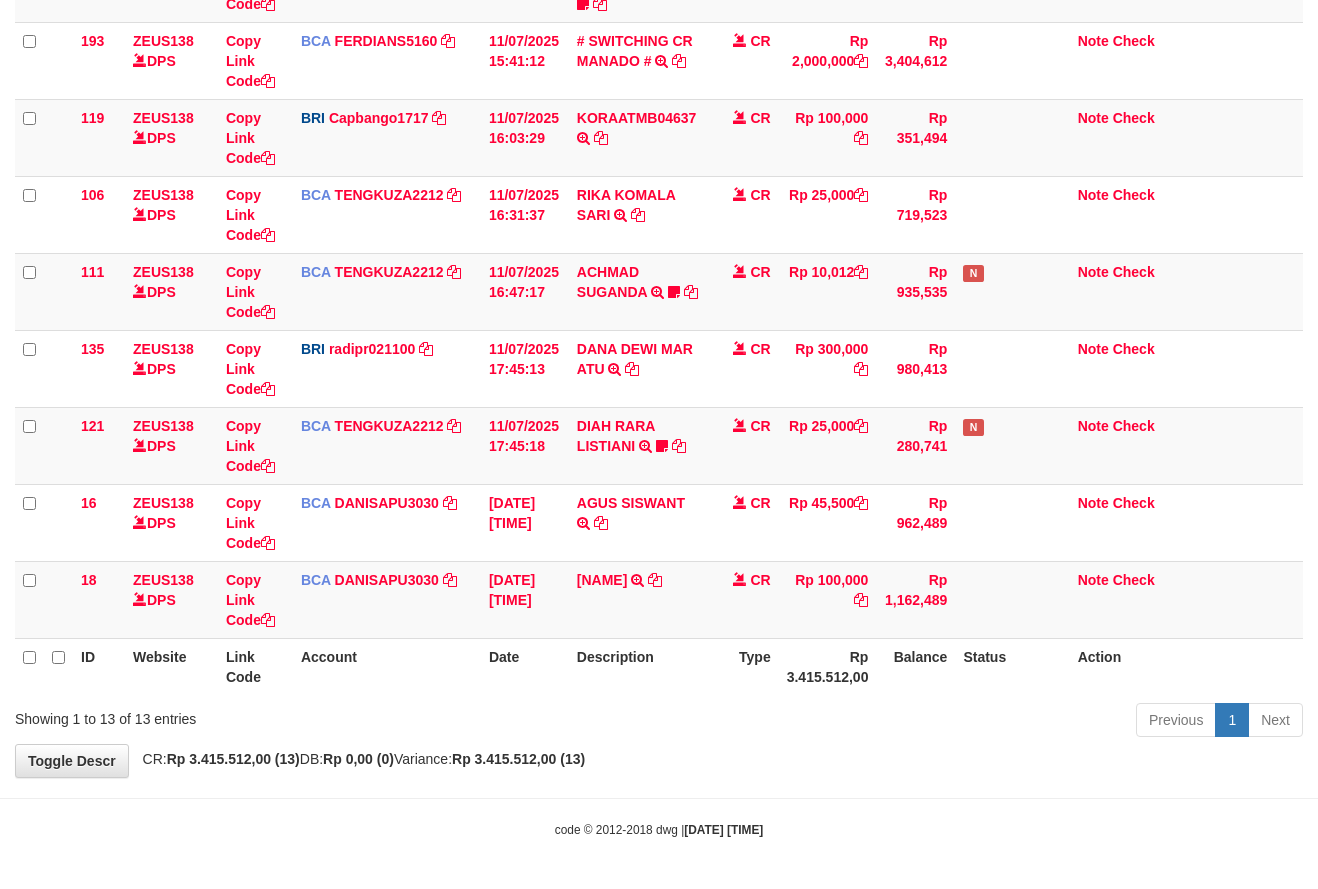 drag, startPoint x: 563, startPoint y: 789, endPoint x: 550, endPoint y: 842, distance: 54.571056 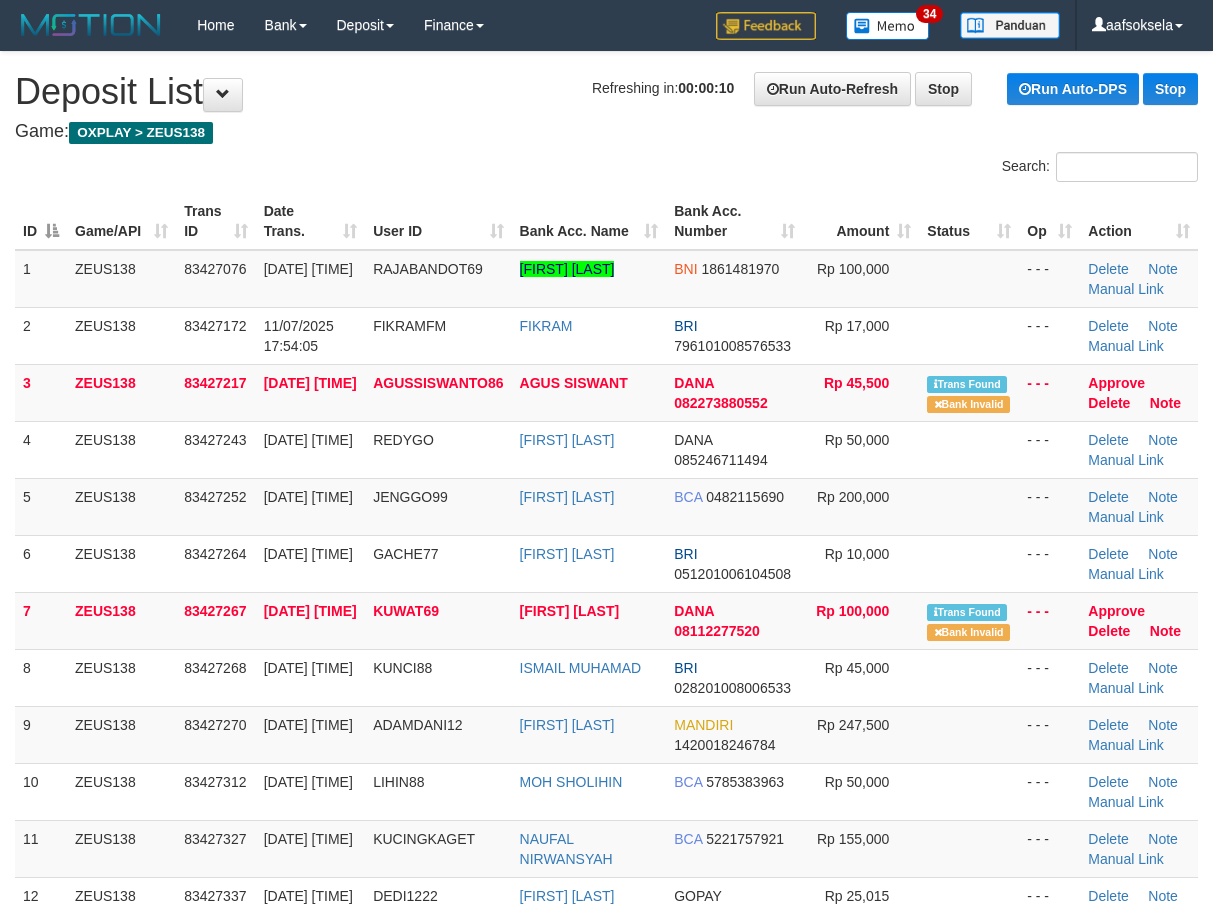scroll, scrollTop: 0, scrollLeft: 0, axis: both 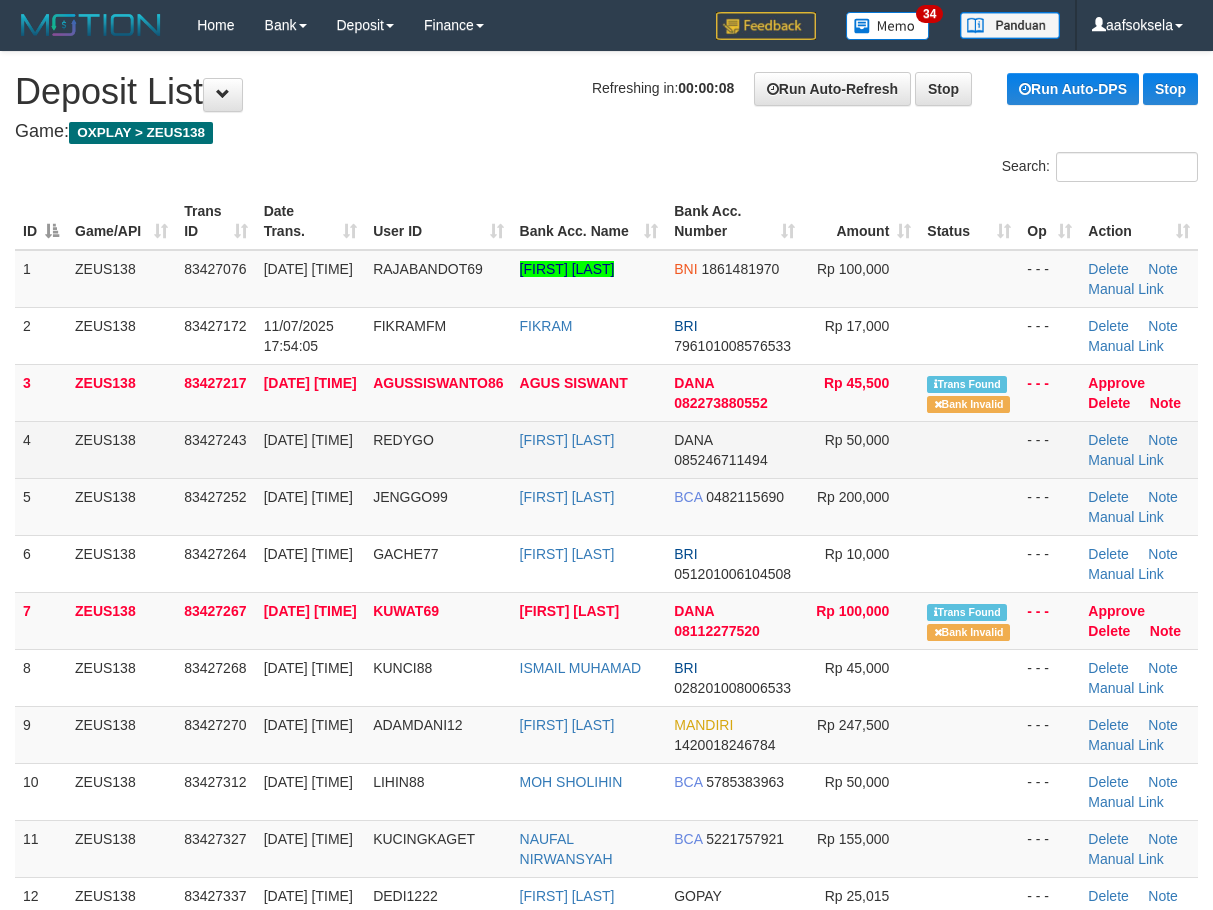 drag, startPoint x: 316, startPoint y: 425, endPoint x: 270, endPoint y: 462, distance: 59.03389 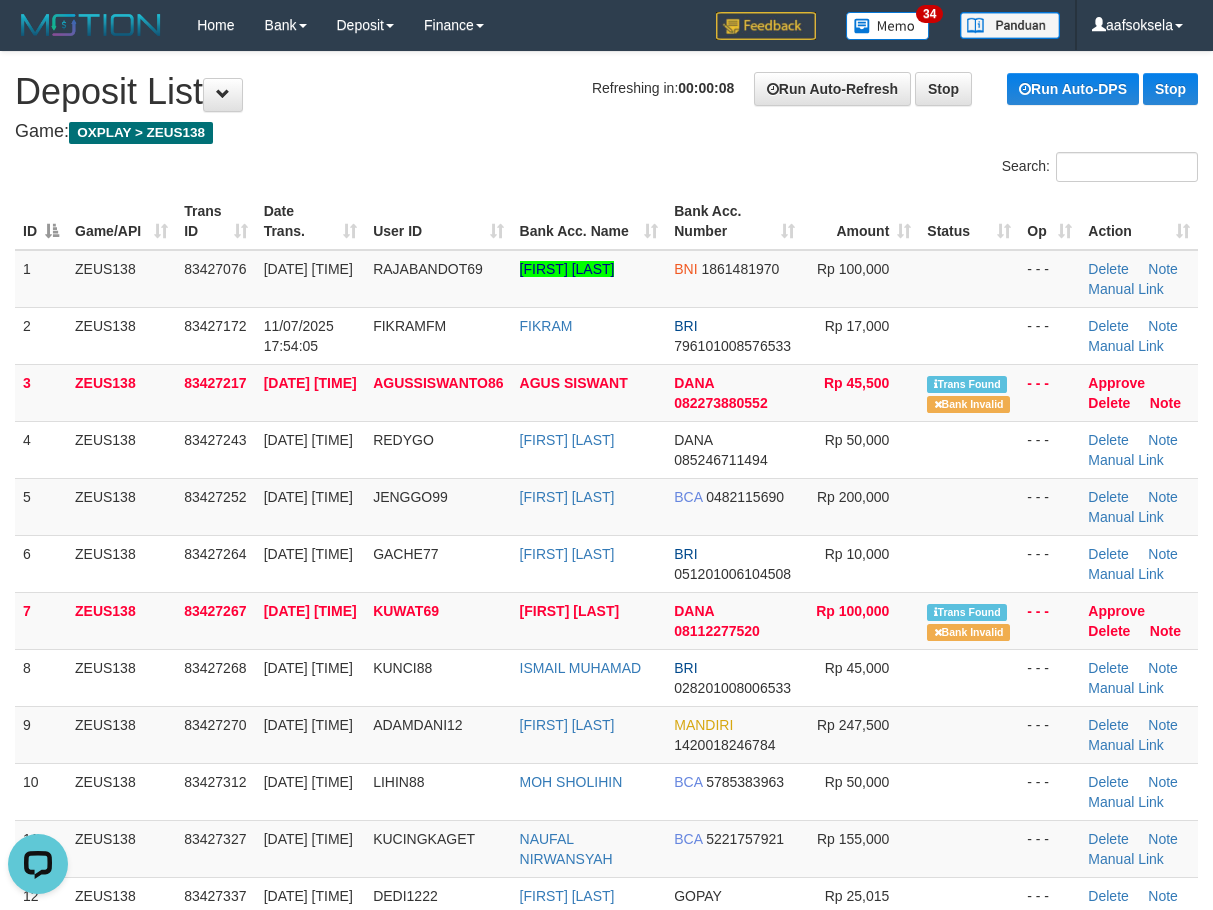 scroll, scrollTop: 0, scrollLeft: 0, axis: both 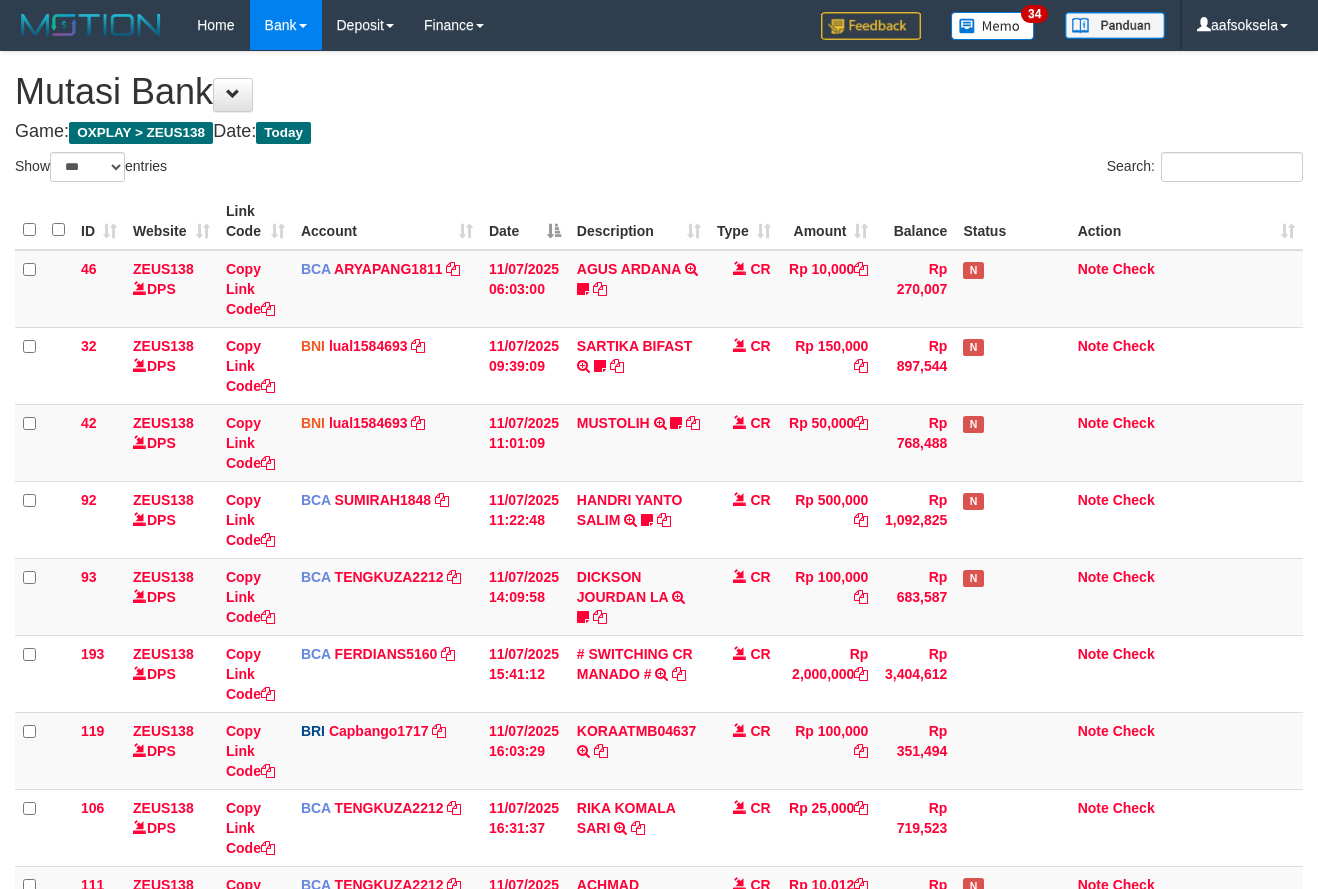 select on "***" 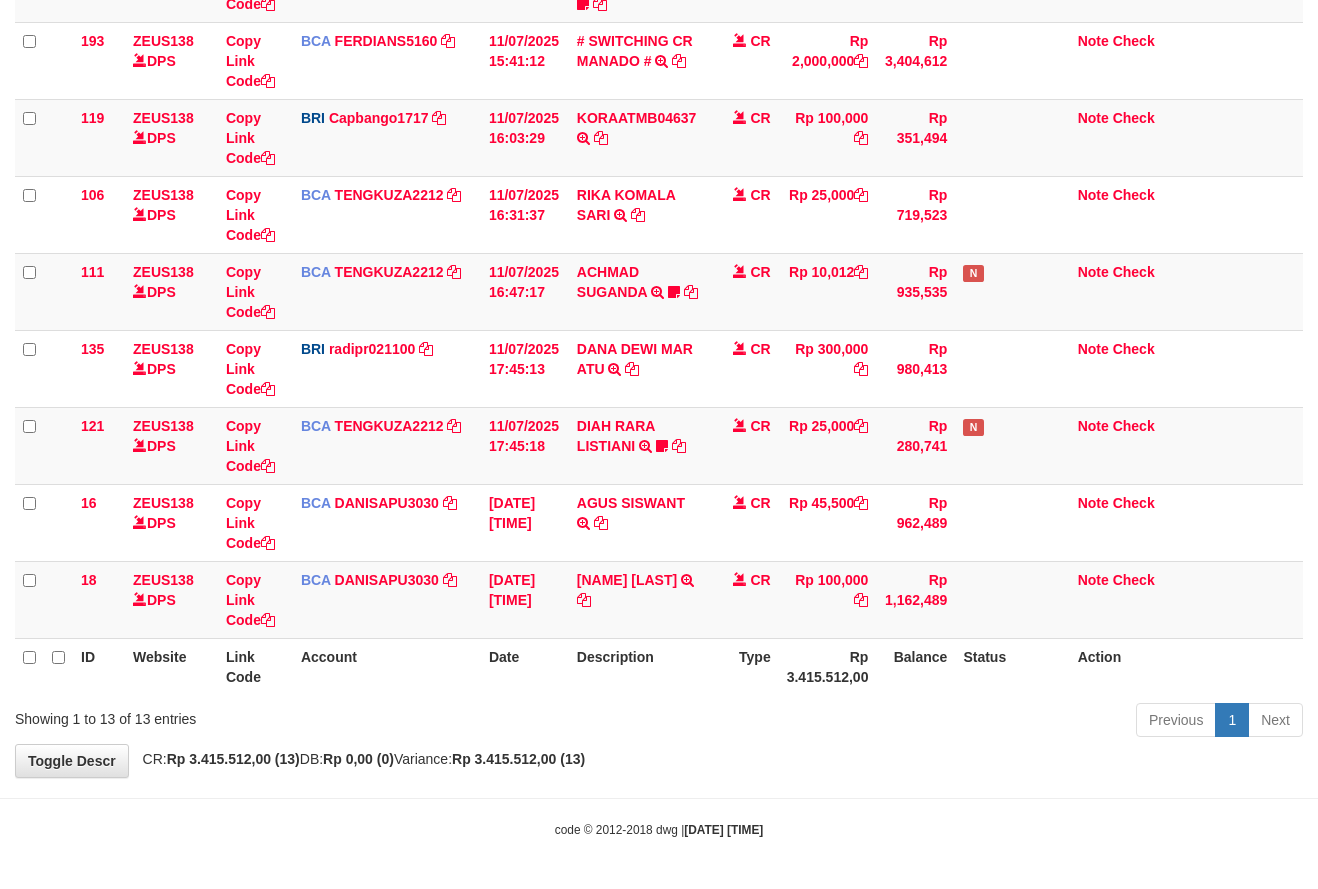 click on "Rp 3.415.512,00" at bounding box center (828, 666) 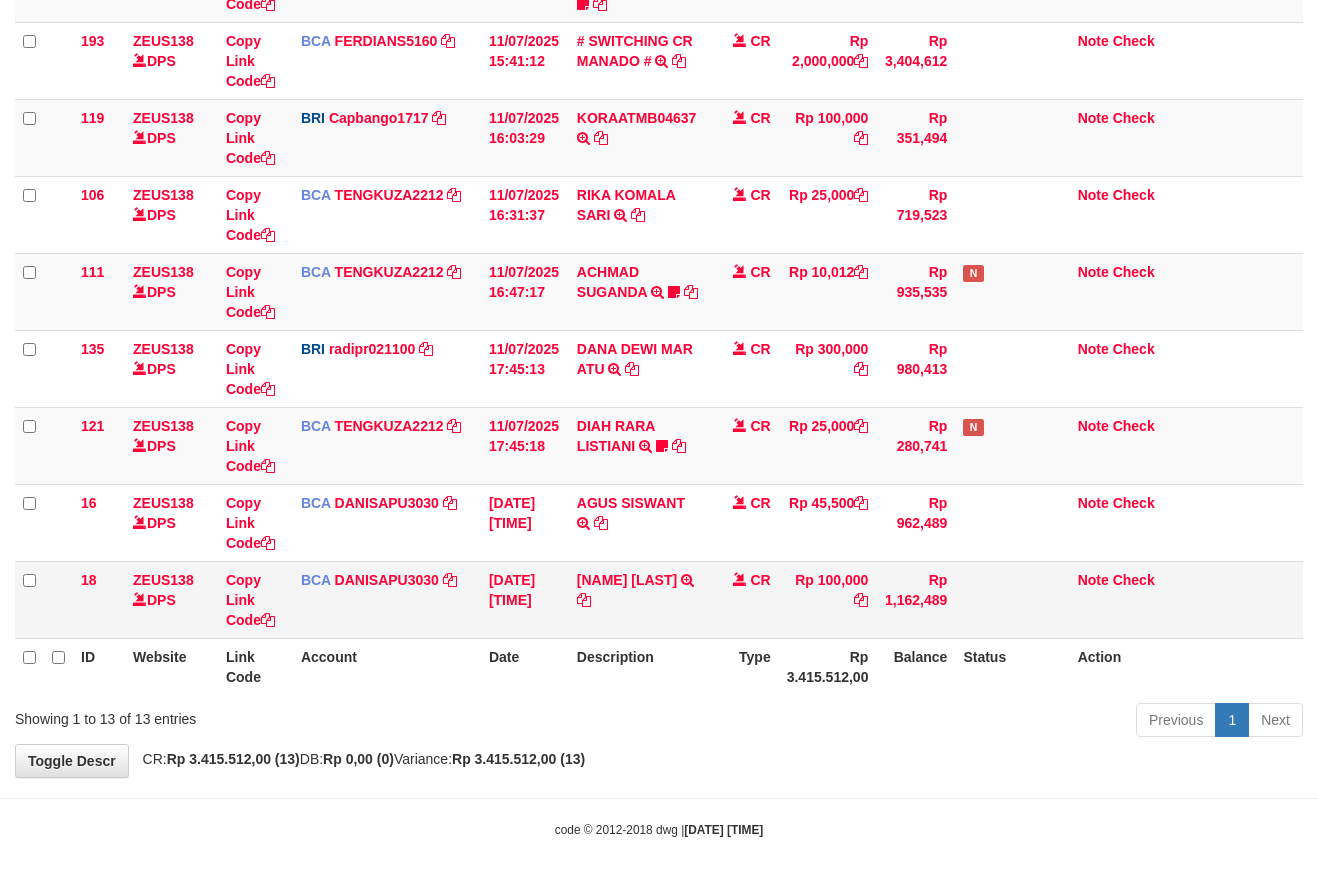 click on "CR" at bounding box center [744, 599] 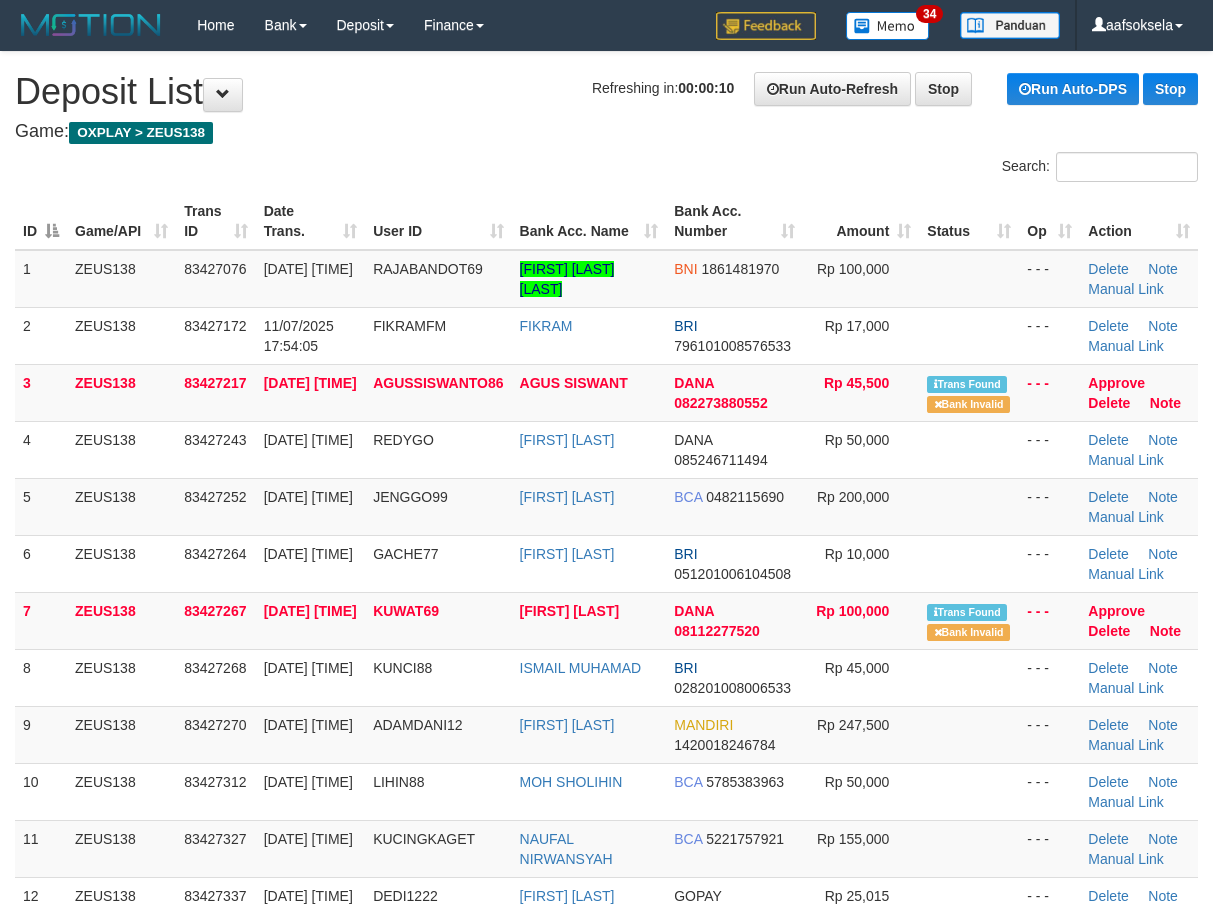 scroll, scrollTop: 0, scrollLeft: 0, axis: both 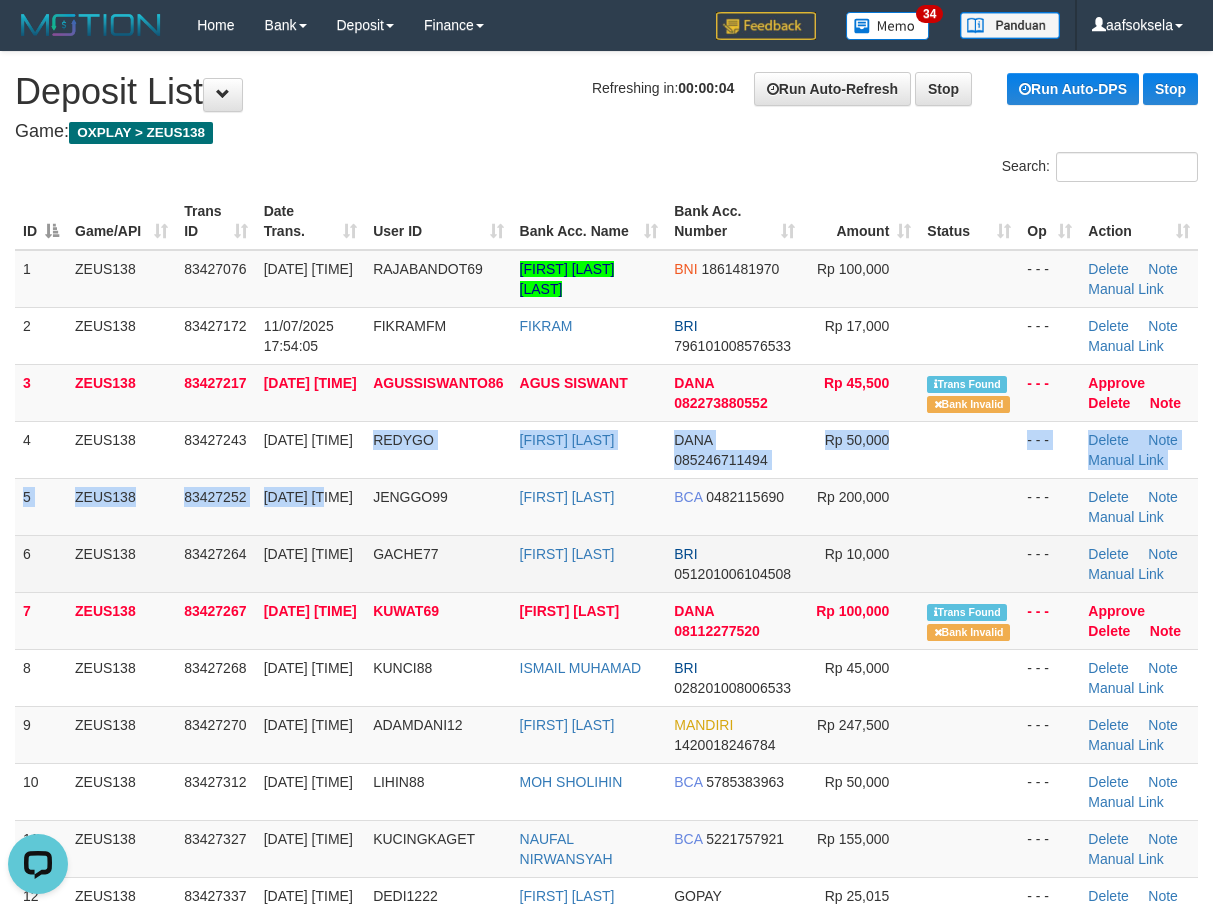 click on "1
ZEUS138
83427076
[DATE] [TIME]
RAJABANDOT69
[FIRST] [LAST] [LAST]
BNI
1861481970
Rp 100,000
- - -
Delete
Note
Manual Link
2
ZEUS138
83427172
[DATE] [TIME]
FIKRAMFM
FIKRAM
BRI
796101008576533
Rp 17,000
- - -
Delete
Note BCA" at bounding box center (606, 649) 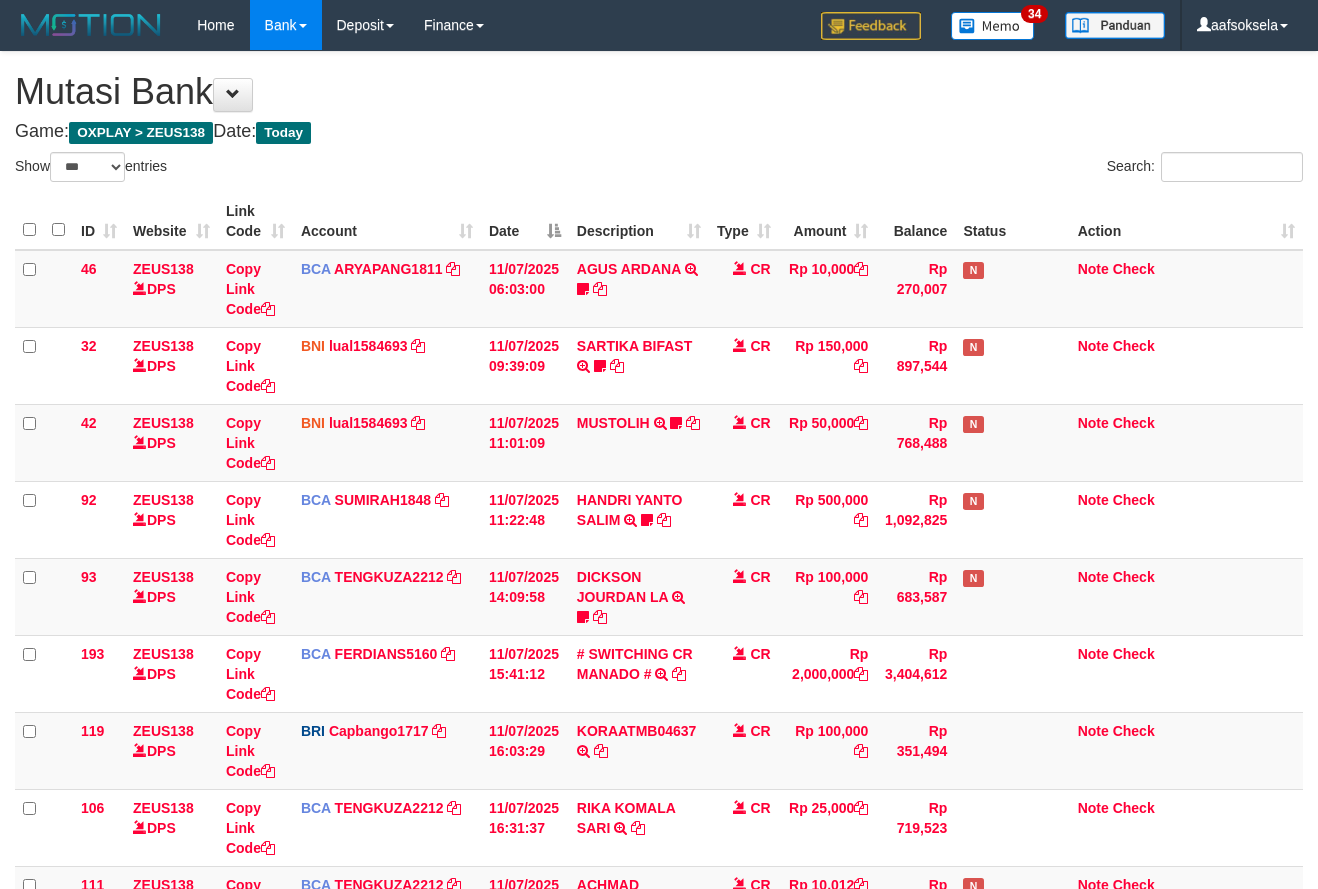 select on "***" 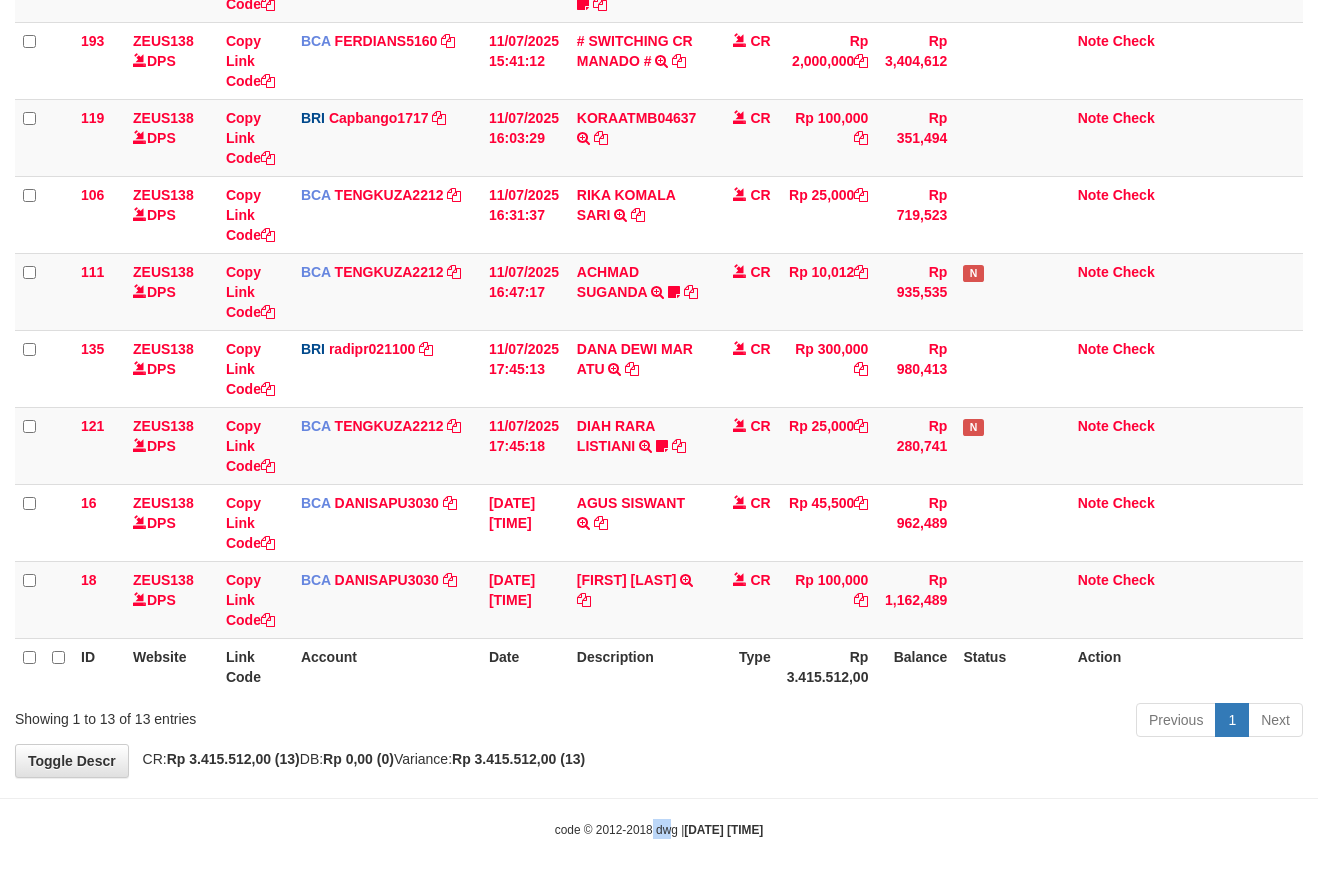 click on "Toggle navigation
Home
Bank
Account List
Mutasi Bank
Search
Sync
Note Mutasi
Deposit
DPS Fetch
DPS List
History
Note DPS
Finance
Financial Data
aafsoksela
My Profile
Log Out" at bounding box center [659, 138] 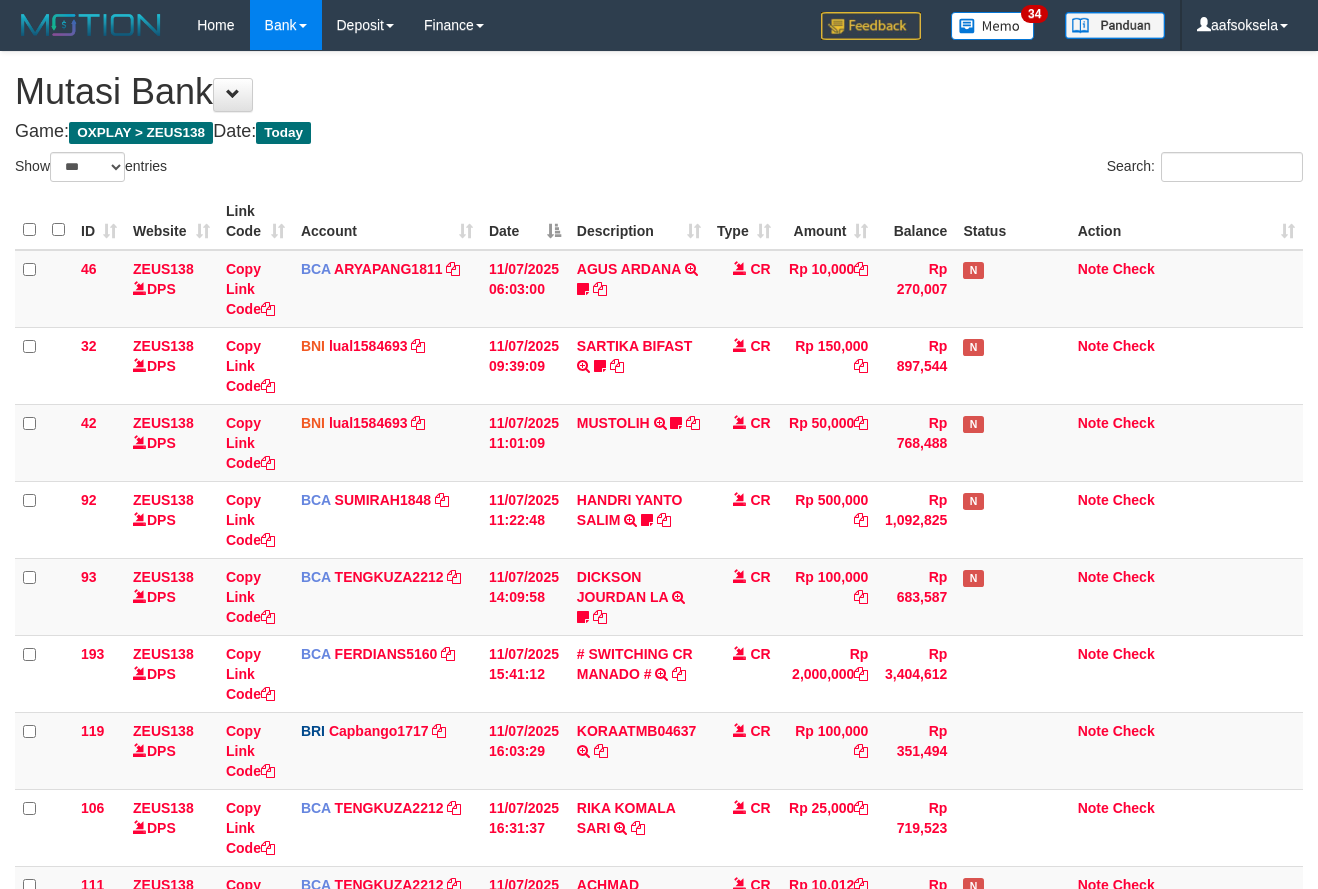 select on "***" 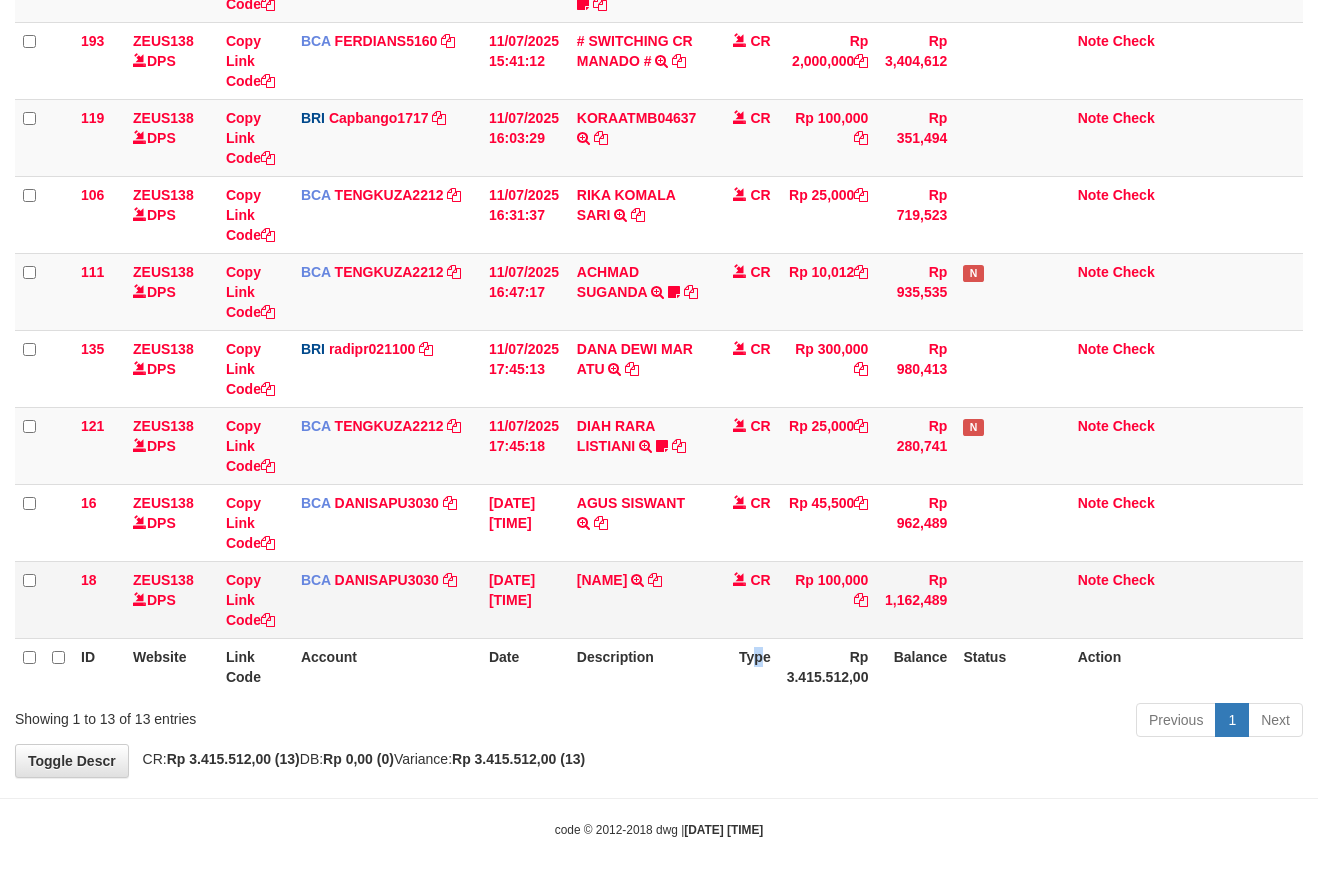click on "Type" at bounding box center [744, 666] 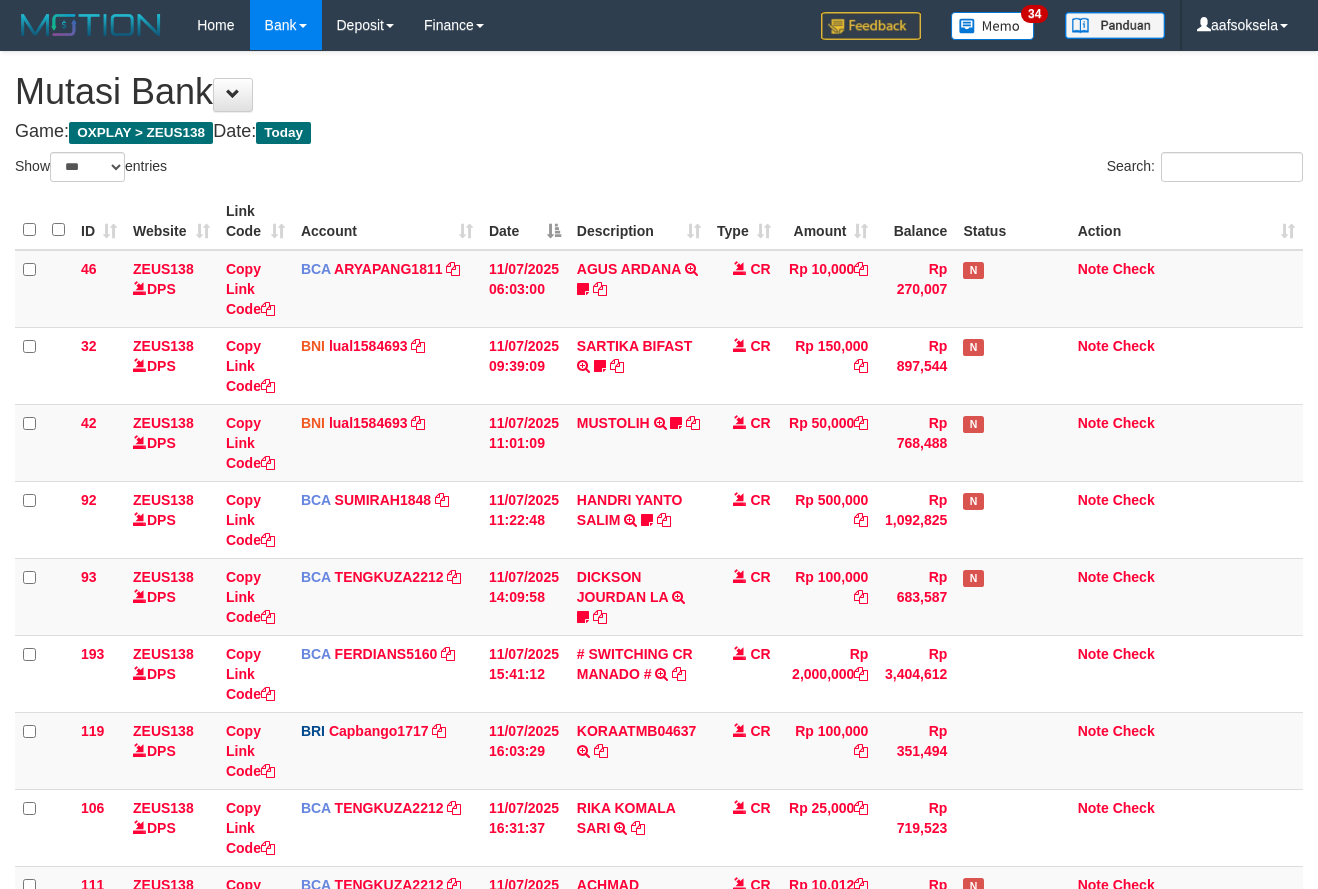 select on "***" 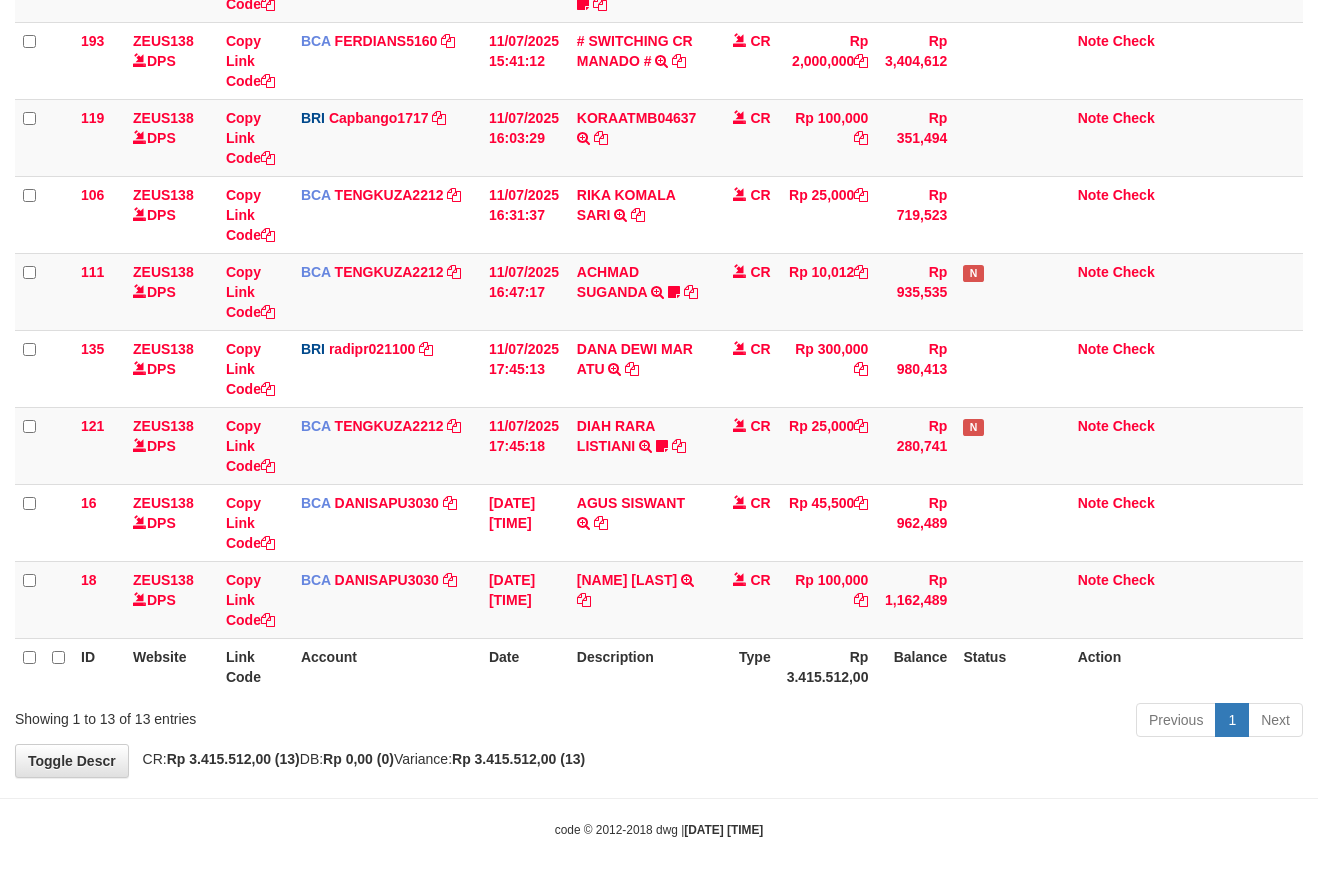 click on "Previous 1 Next" at bounding box center [933, 722] 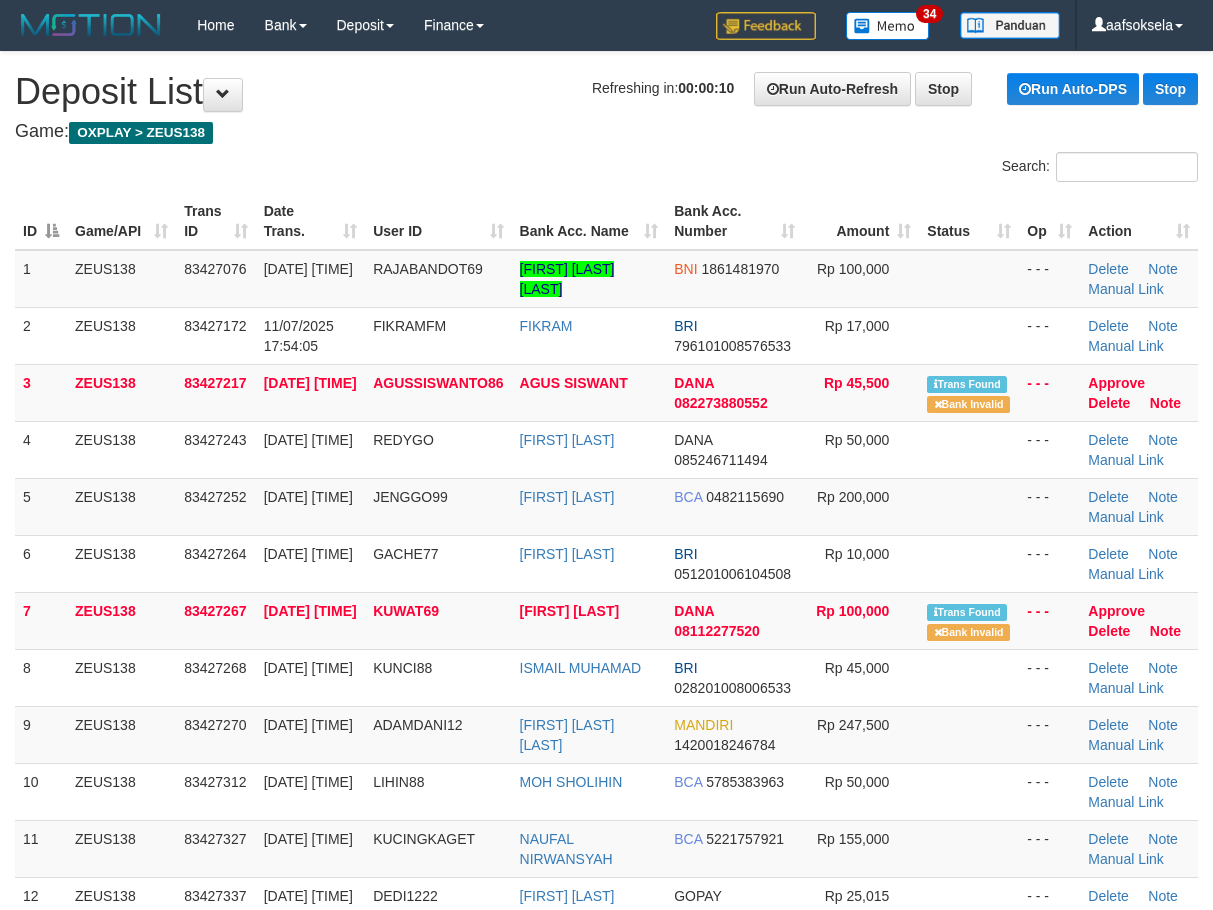 scroll, scrollTop: 0, scrollLeft: 0, axis: both 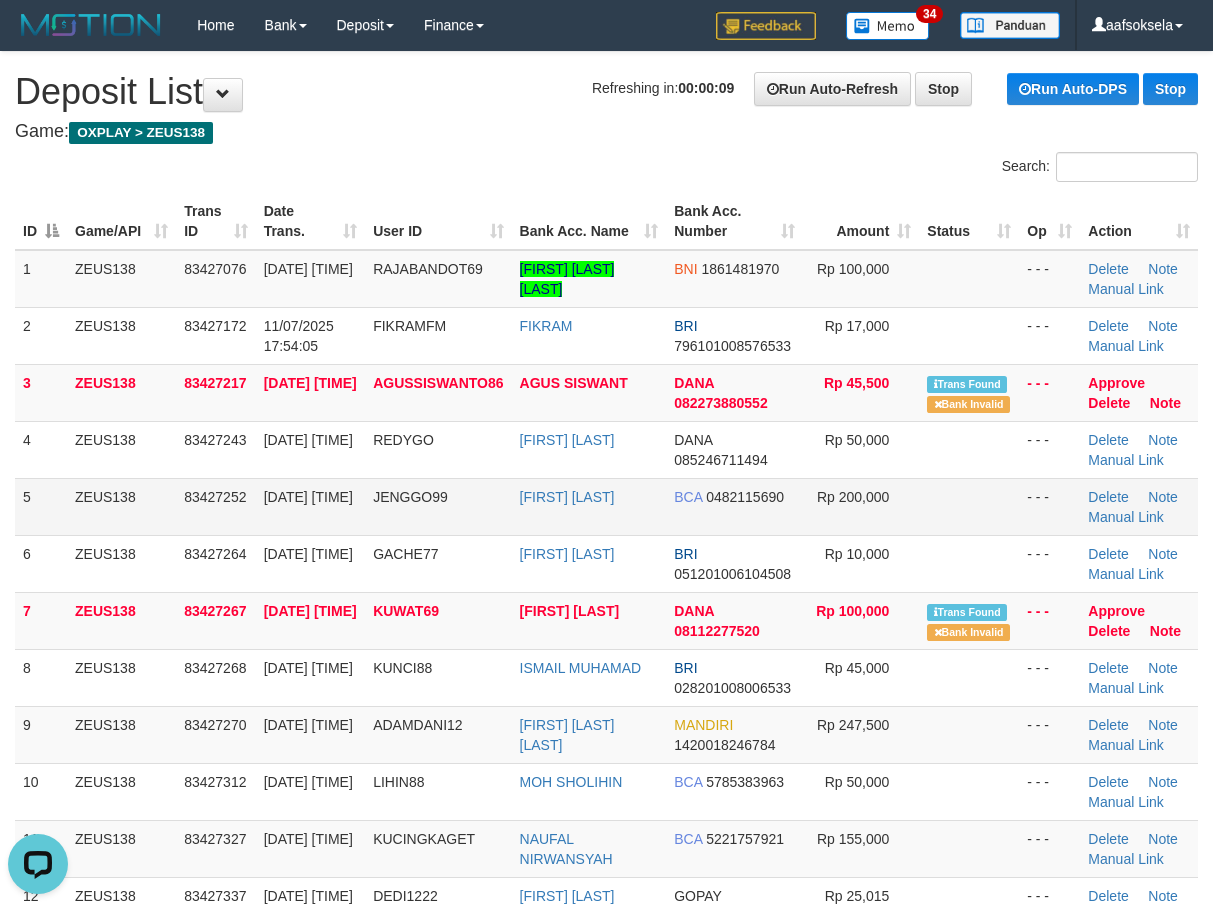 click on "BCA
0482115690" at bounding box center [734, 506] 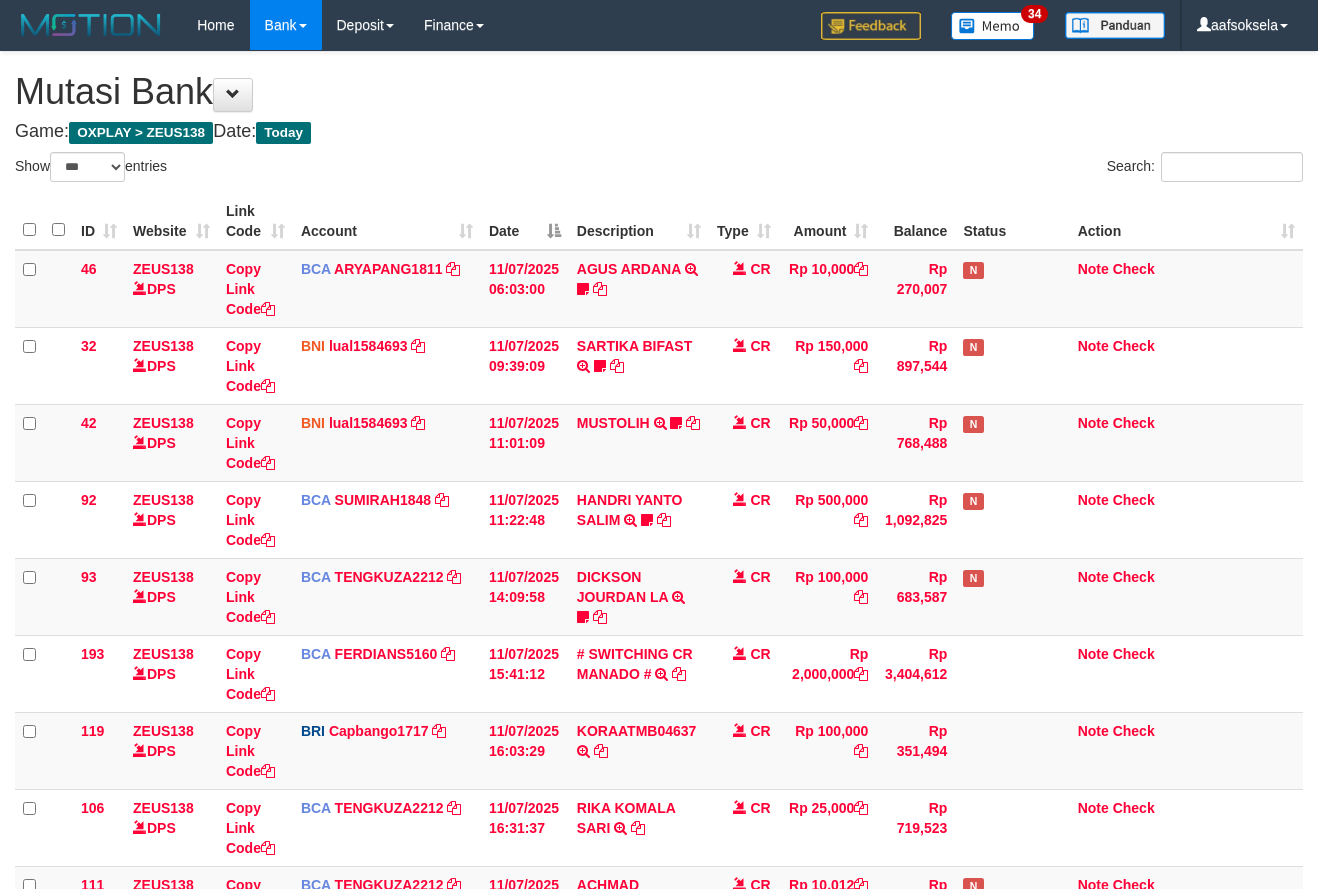 select on "***" 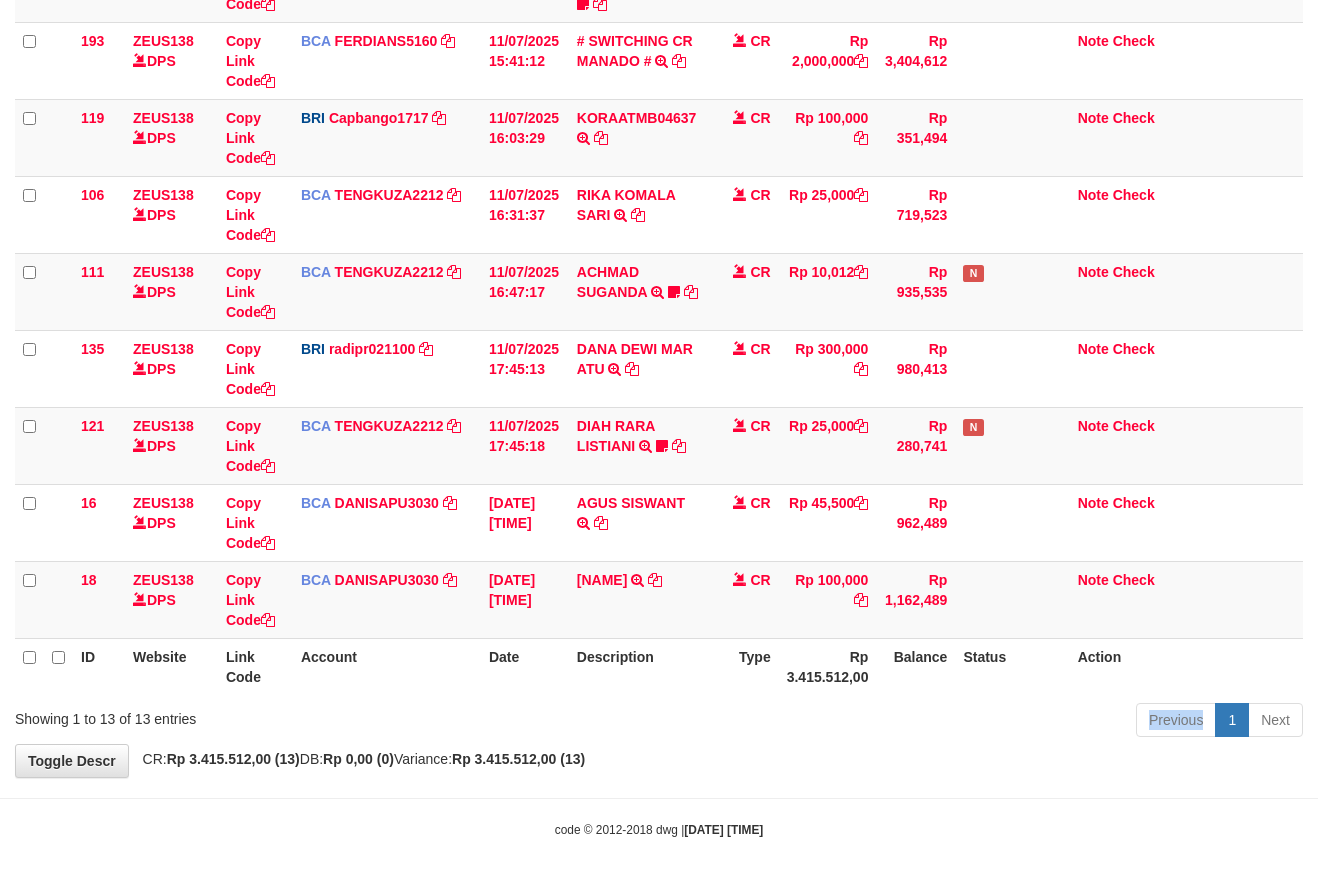 click on "Previous 1 Next" at bounding box center (933, 722) 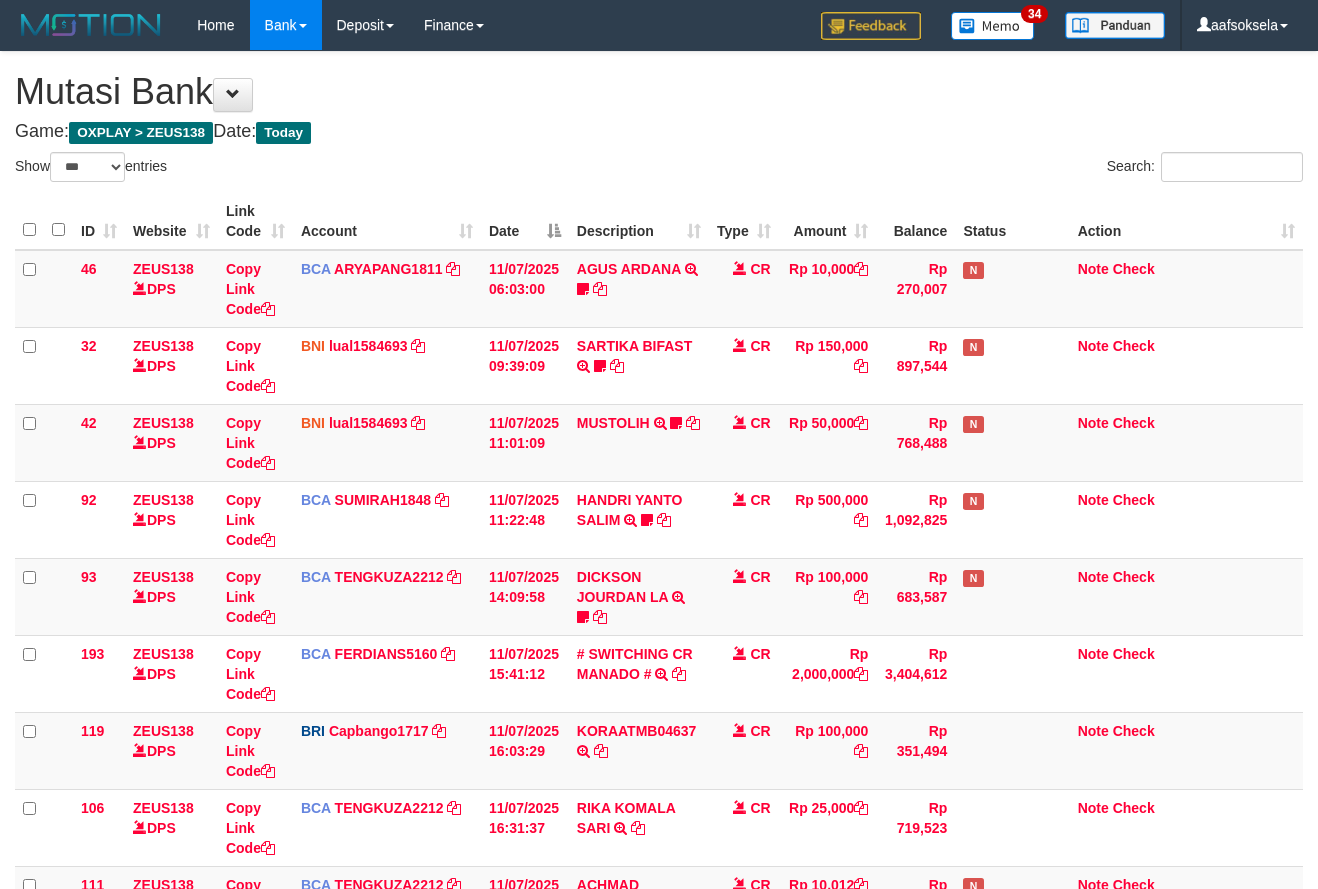 select on "***" 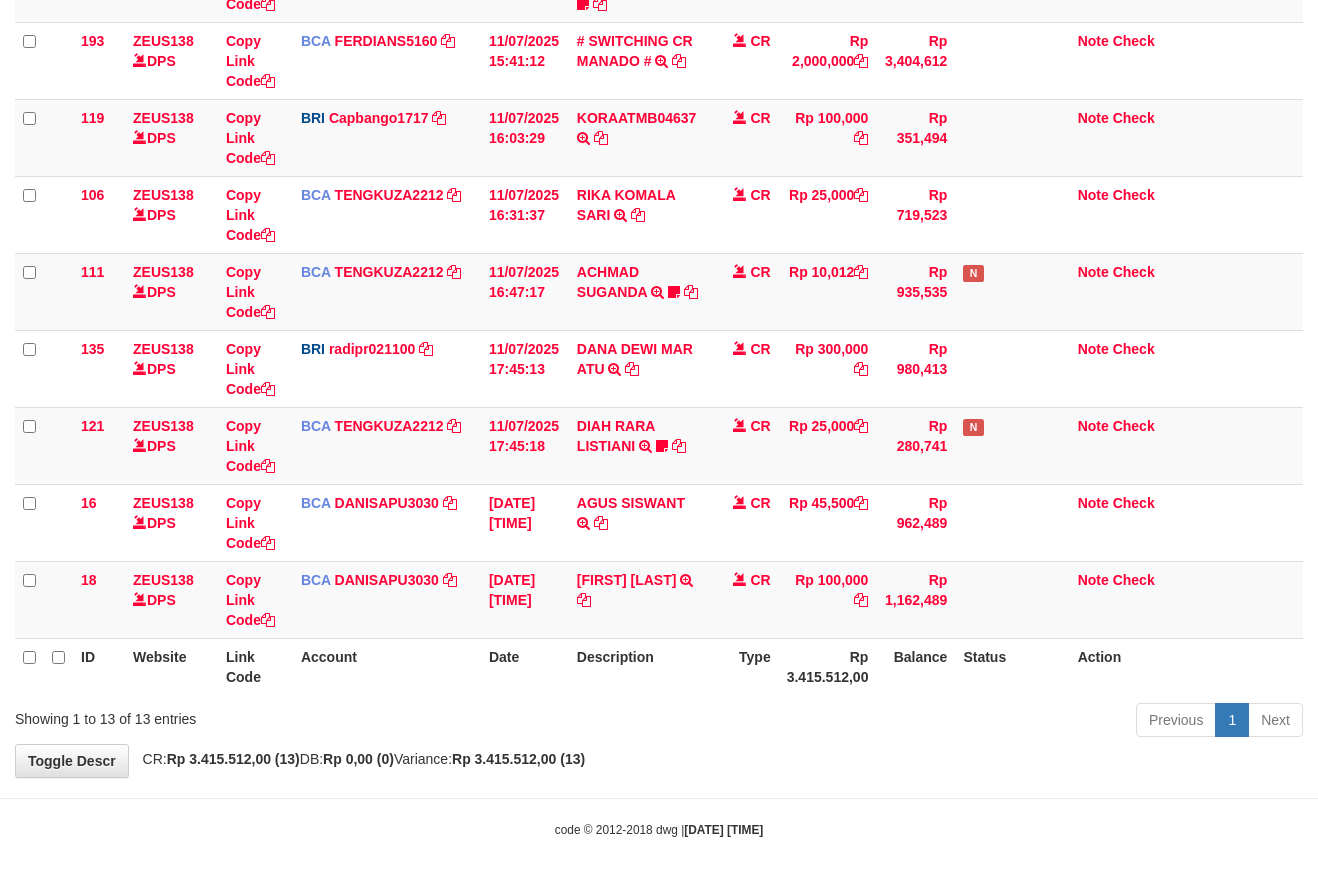 click on "Previous 1 Next" at bounding box center [933, 722] 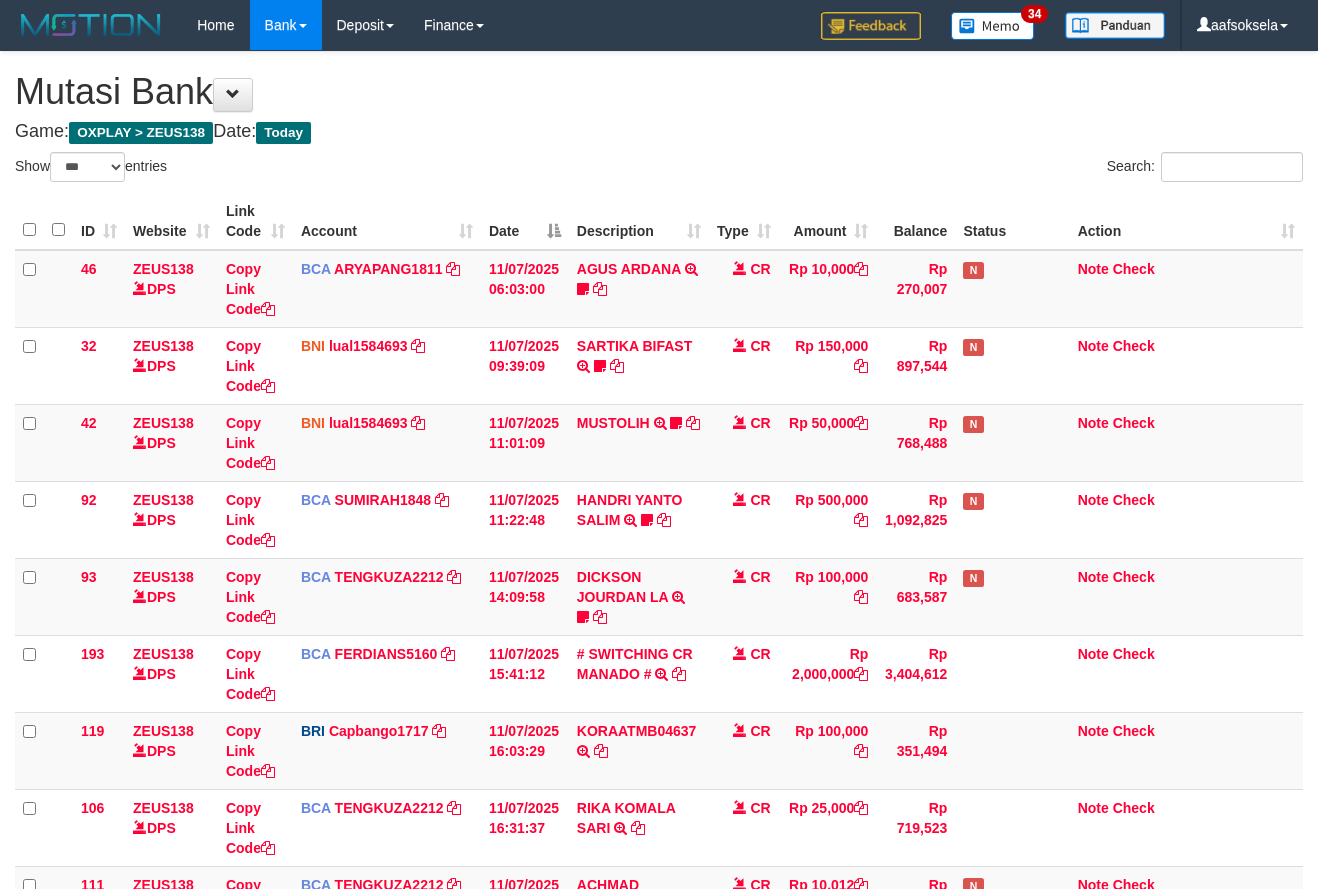 select on "***" 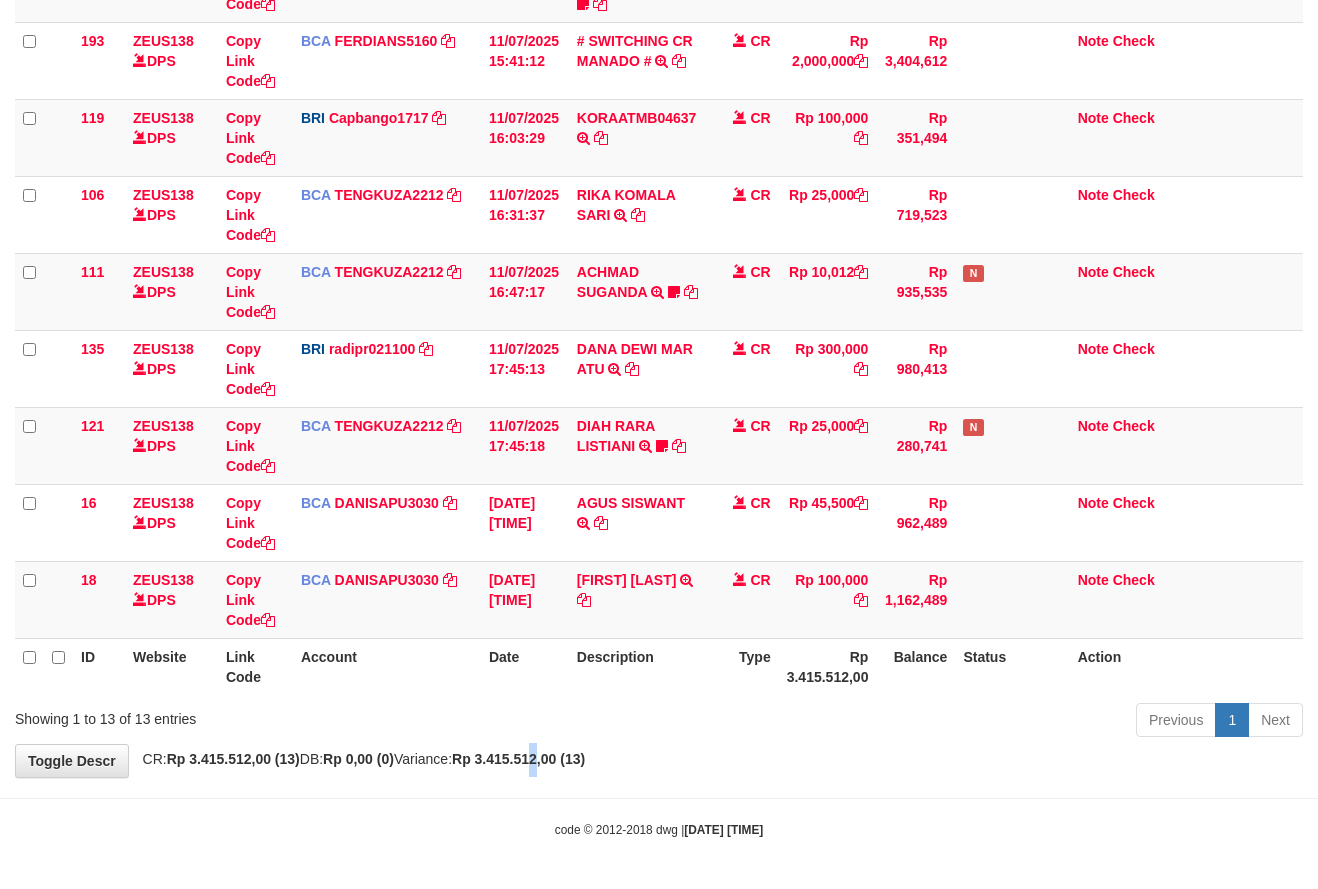 click on "Rp 3.415.512,00 (13)" at bounding box center [518, 759] 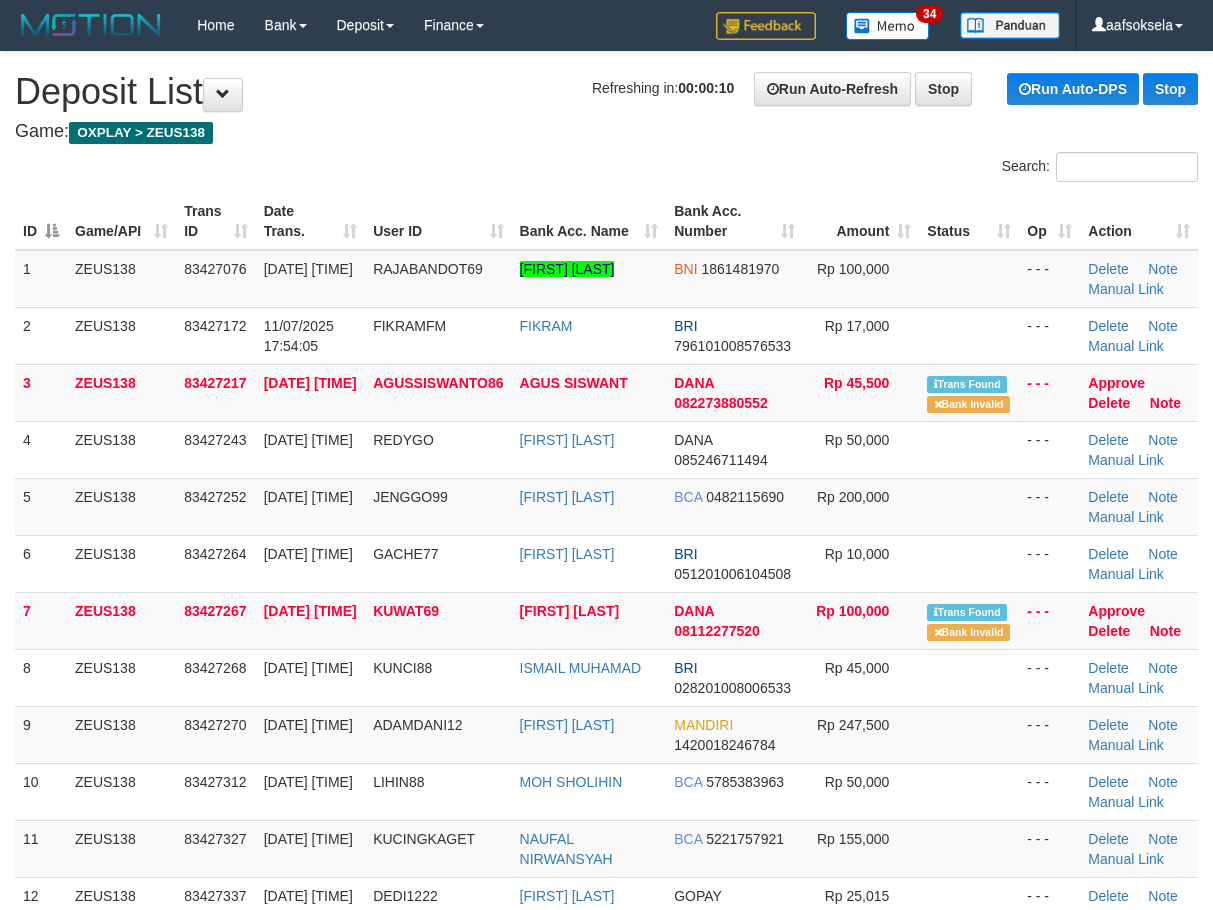 scroll, scrollTop: 0, scrollLeft: 0, axis: both 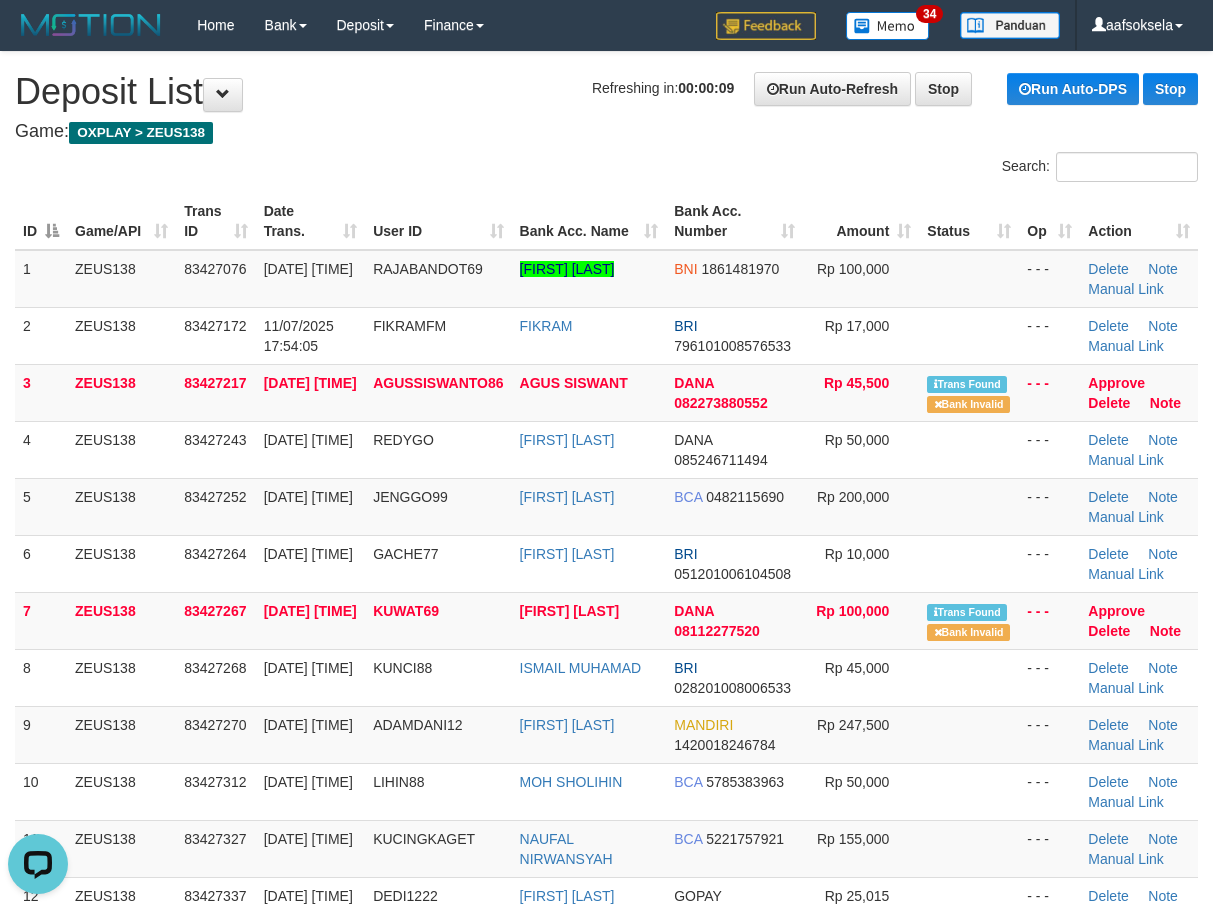 drag, startPoint x: 289, startPoint y: 513, endPoint x: 3, endPoint y: 587, distance: 295.41833 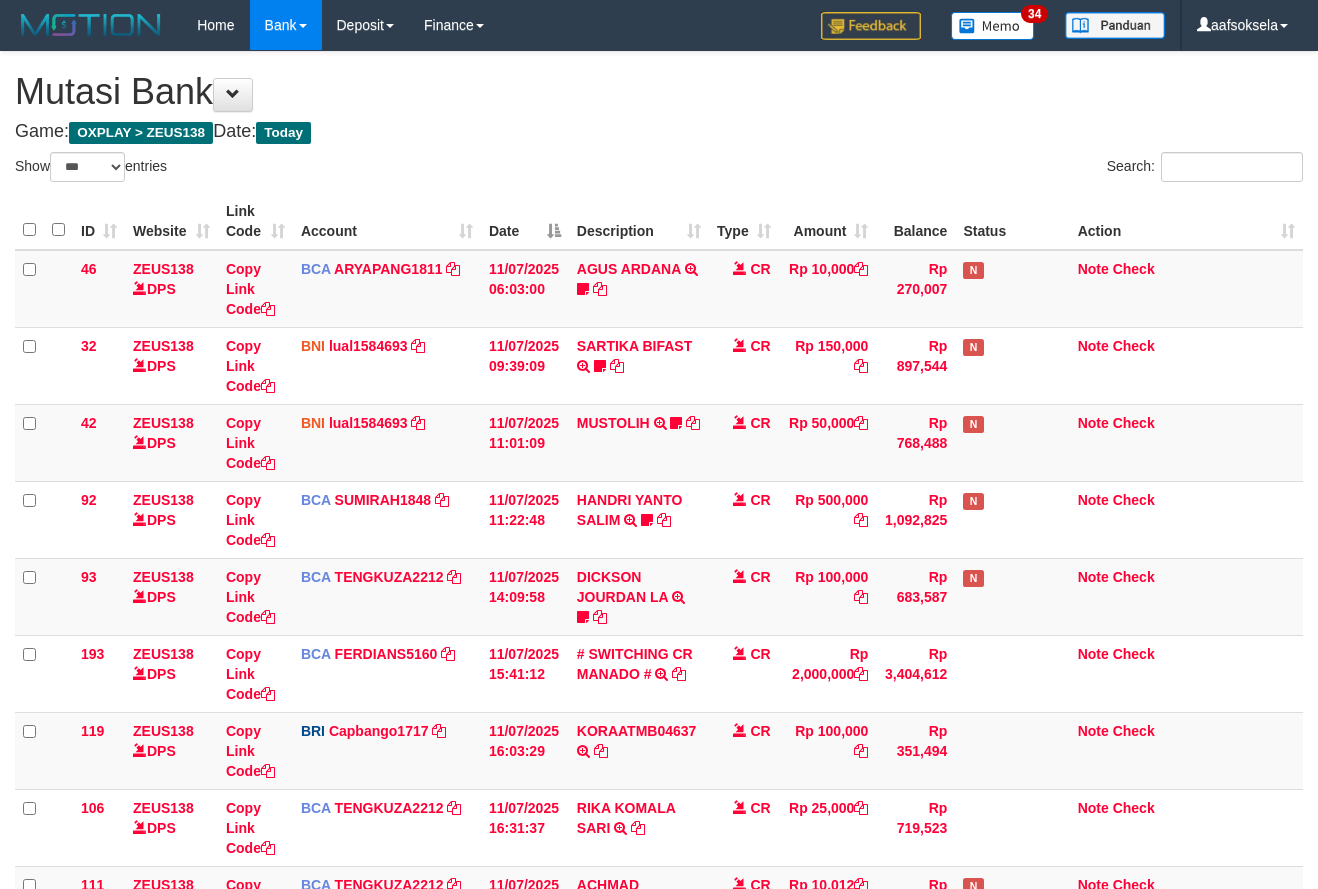 select on "***" 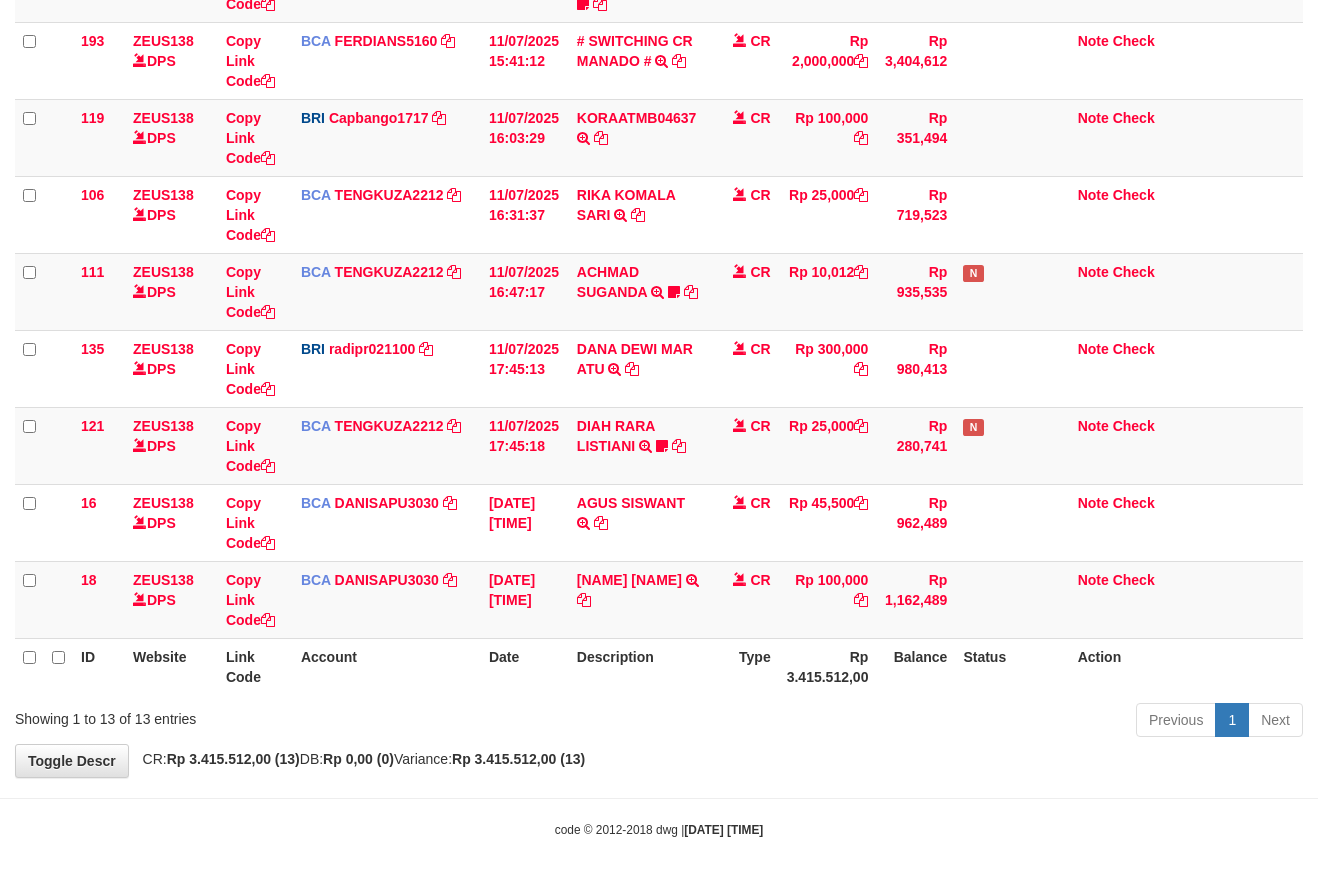 click on "Previous 1 Next" at bounding box center (933, 722) 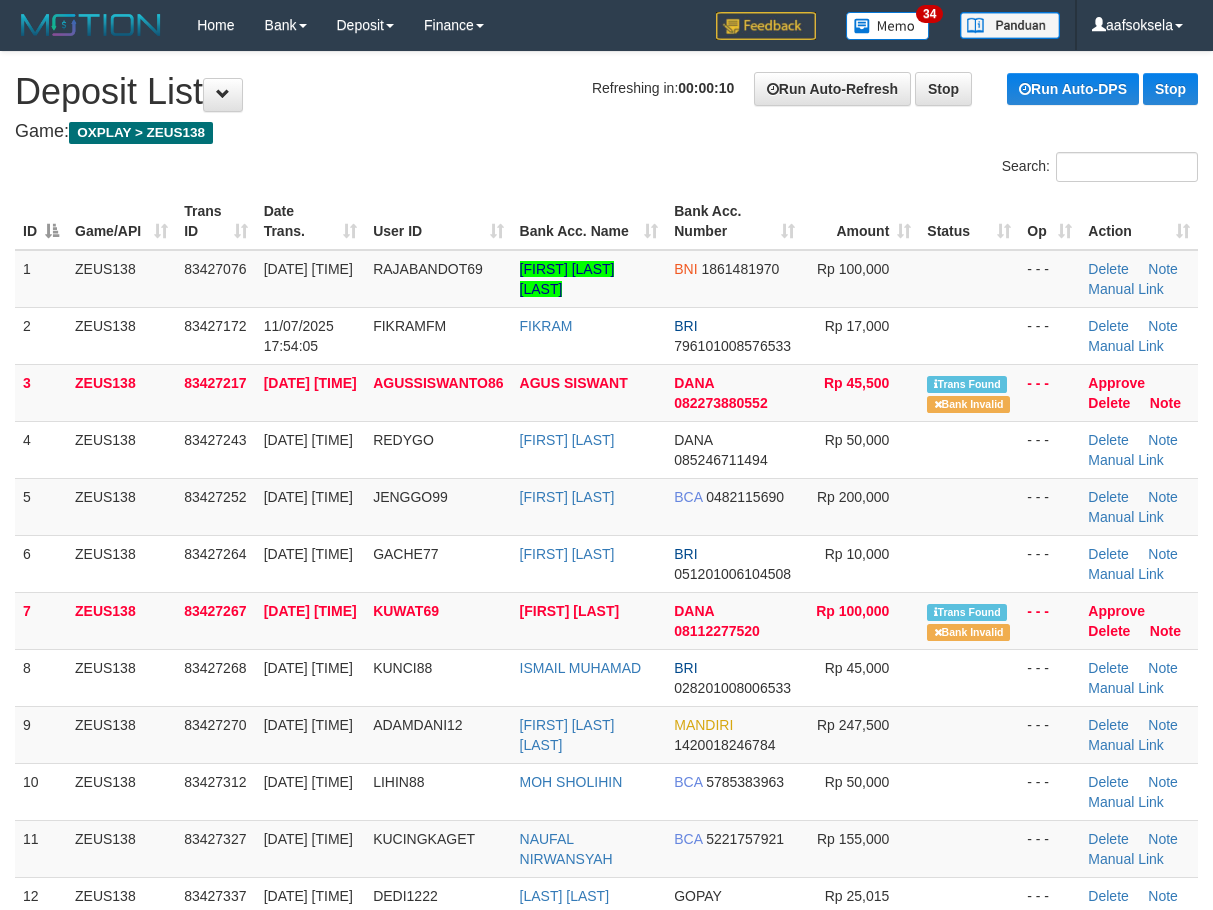 scroll, scrollTop: 0, scrollLeft: 0, axis: both 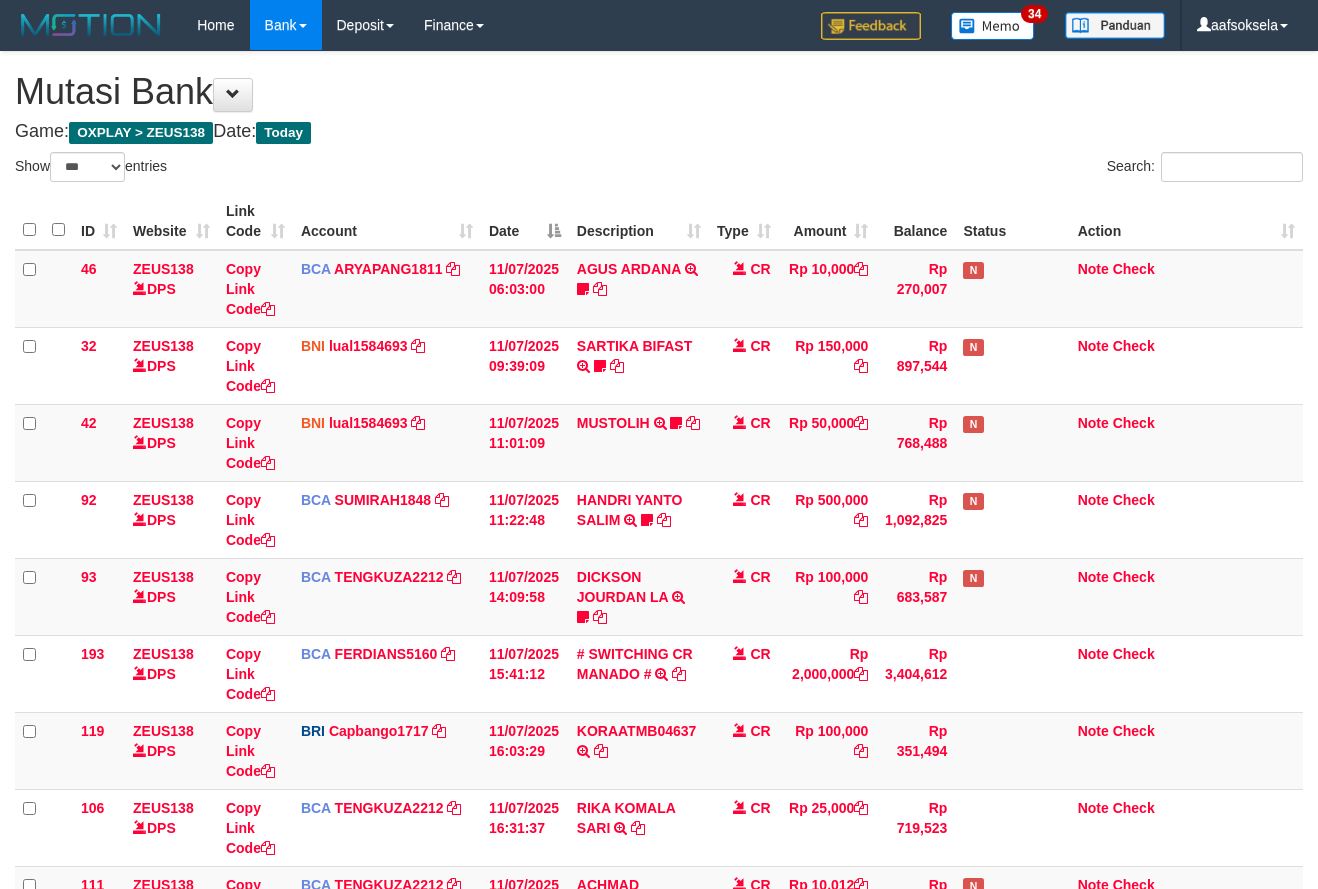 select on "***" 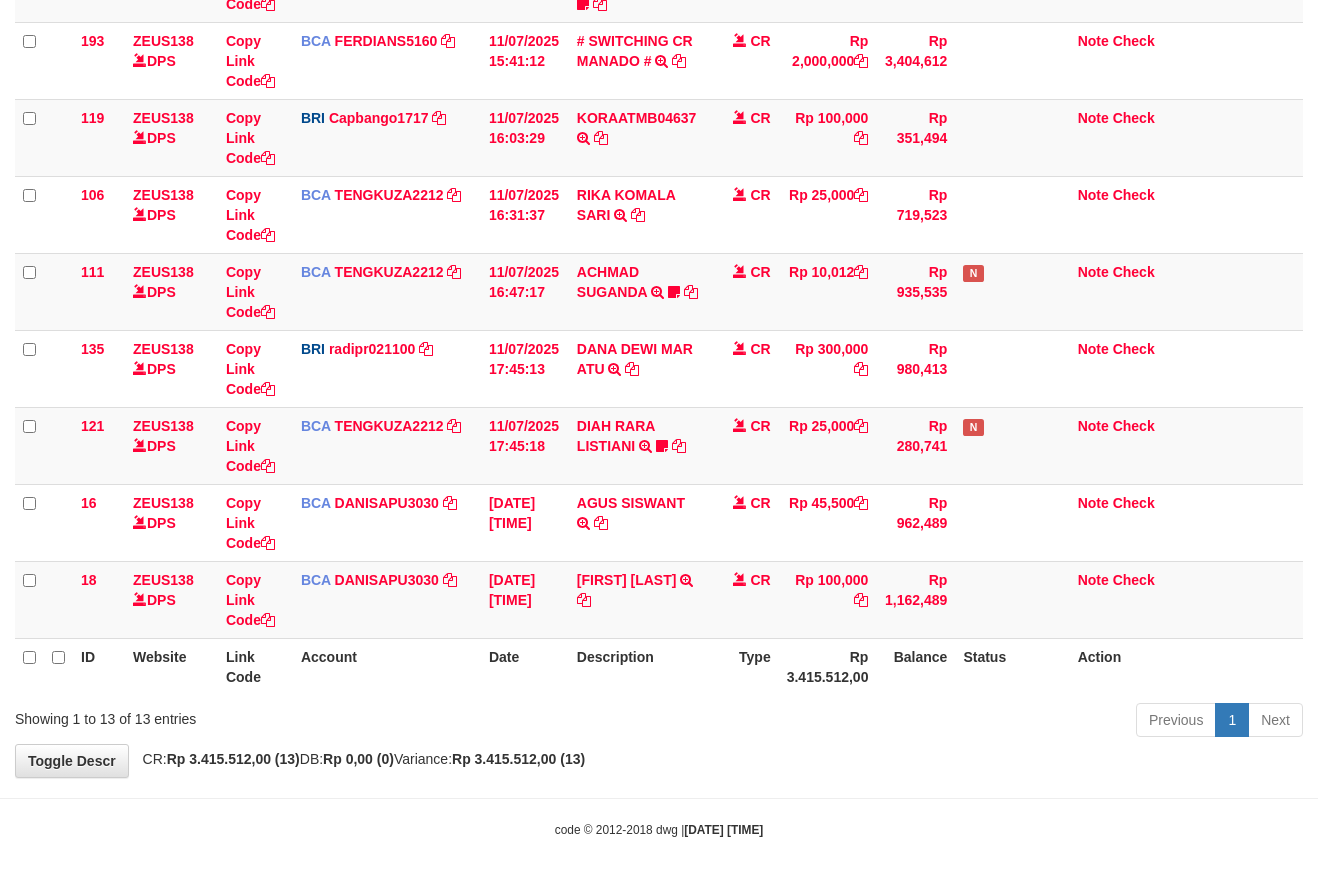 click on "Toggle navigation
Home
Bank
Account List
Mutasi Bank
Search
Sync
Note Mutasi
Deposit
DPS Fetch
DPS List
History
Note DPS
Finance
Financial Data
aafsoksela
My Profile
Log Out" at bounding box center (659, 138) 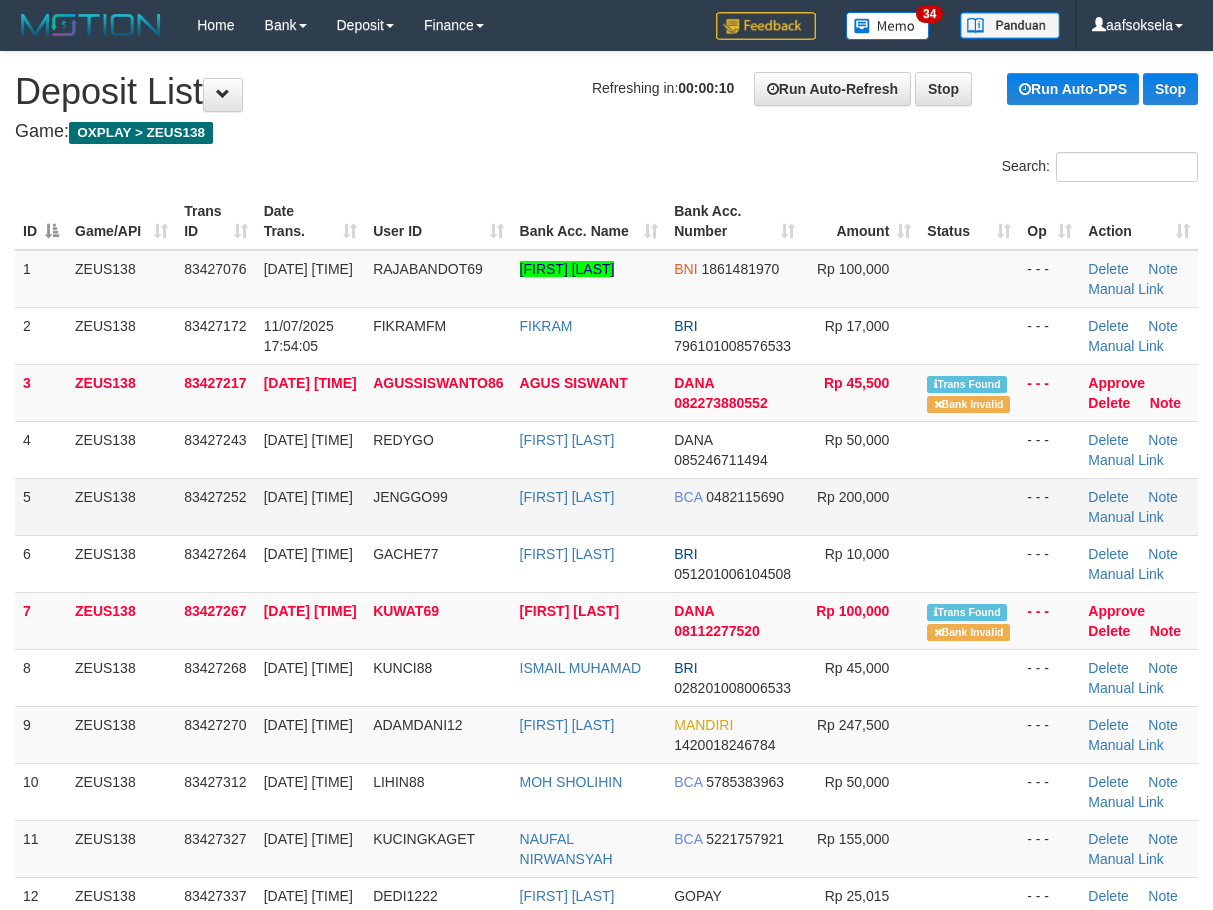 scroll, scrollTop: 0, scrollLeft: 0, axis: both 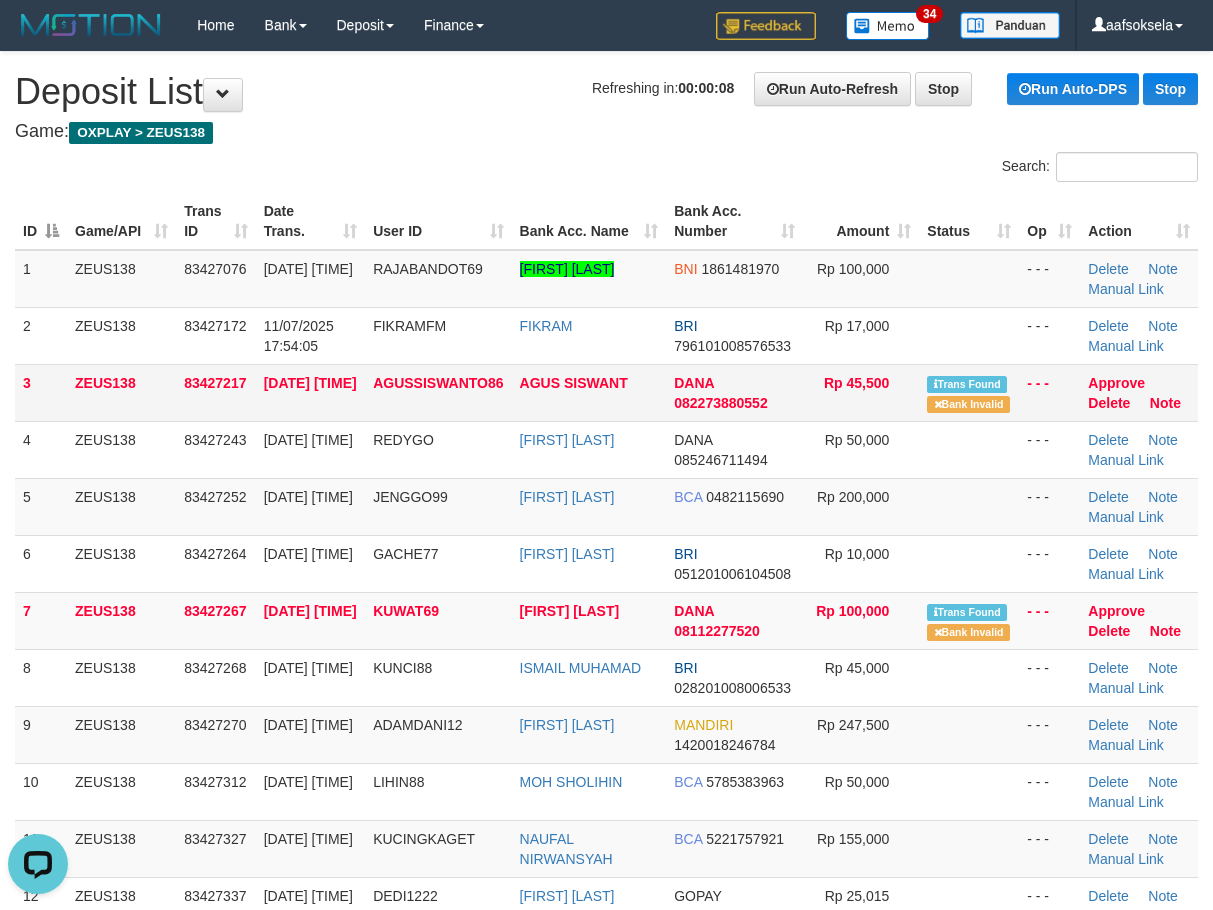 click on "83427217" at bounding box center [215, 392] 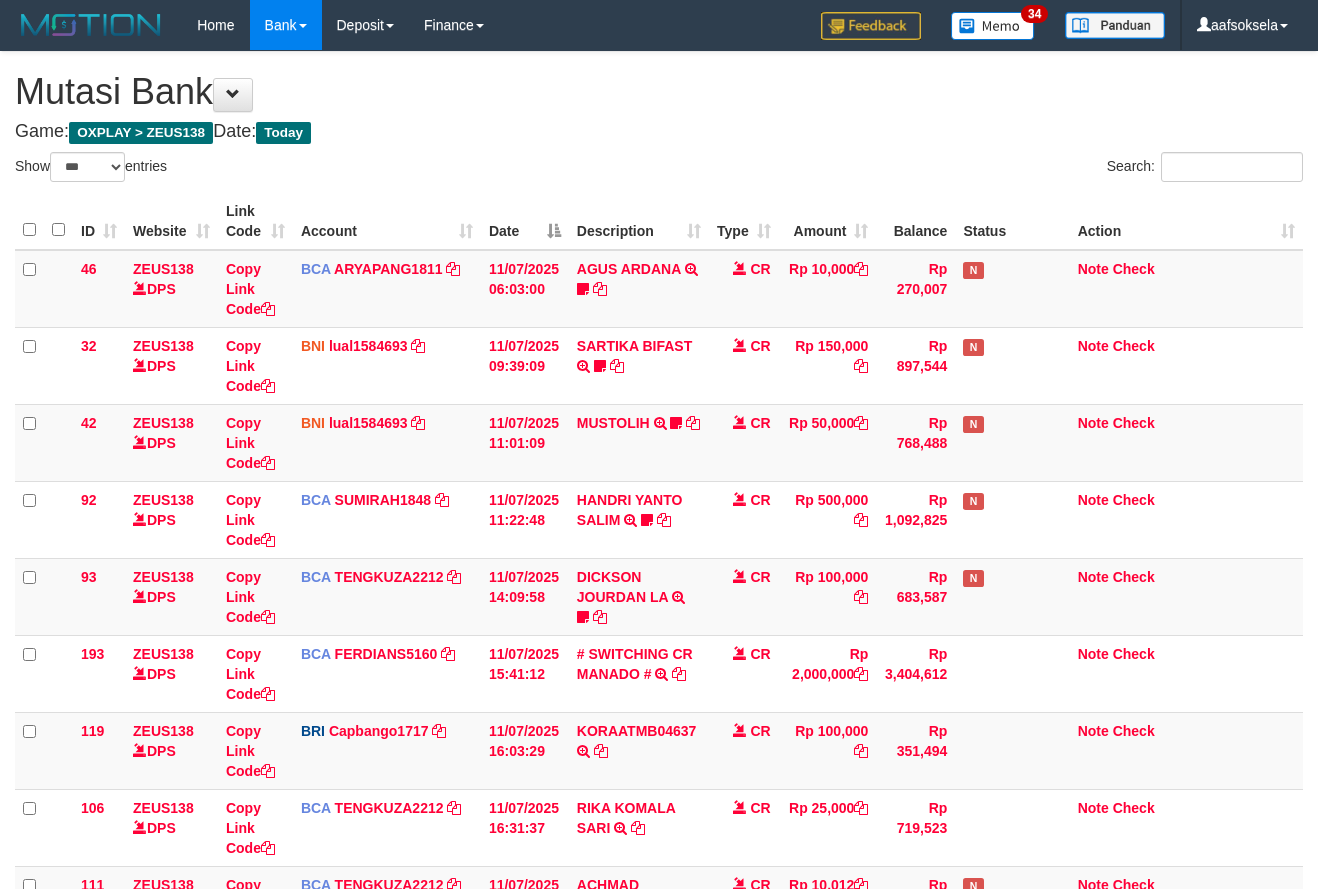 select on "***" 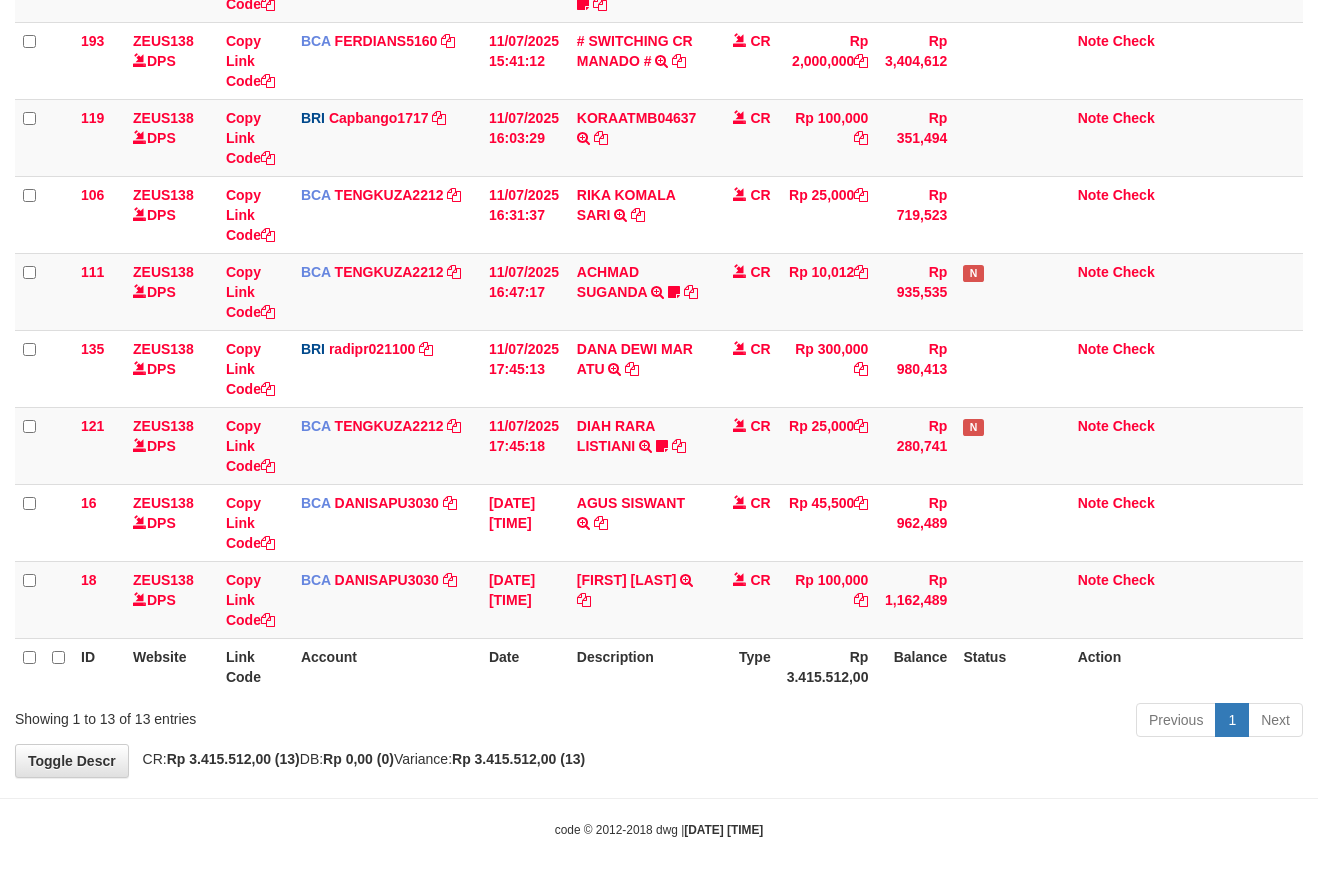 click on "Toggle navigation
Home
Bank
Account List
Mutasi Bank
Search
Sync
Note Mutasi
Deposit
DPS Fetch
DPS List
History
Note DPS
Finance
Financial Data
aafsoksela
My Profile
Log Out" at bounding box center (659, 138) 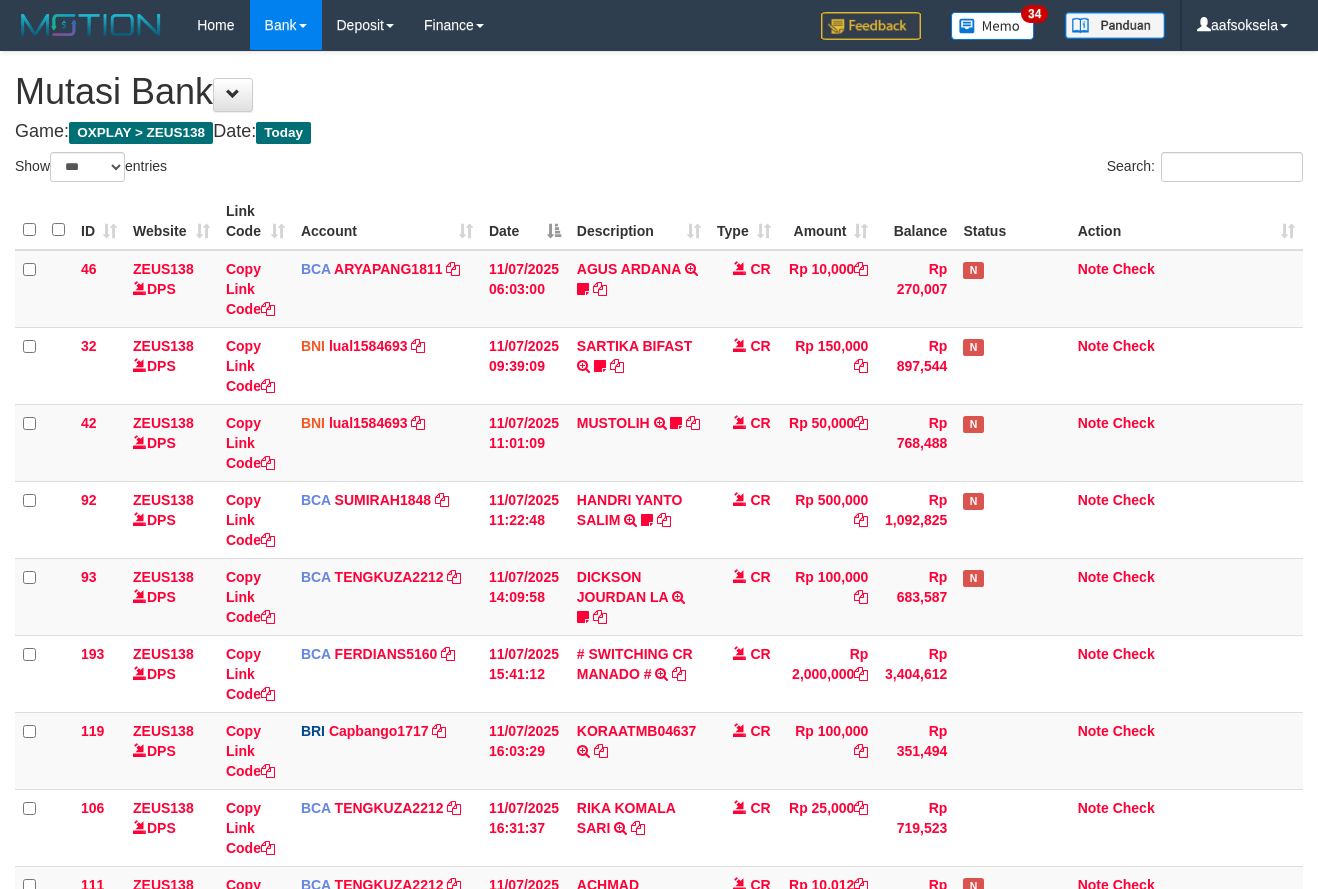 select on "***" 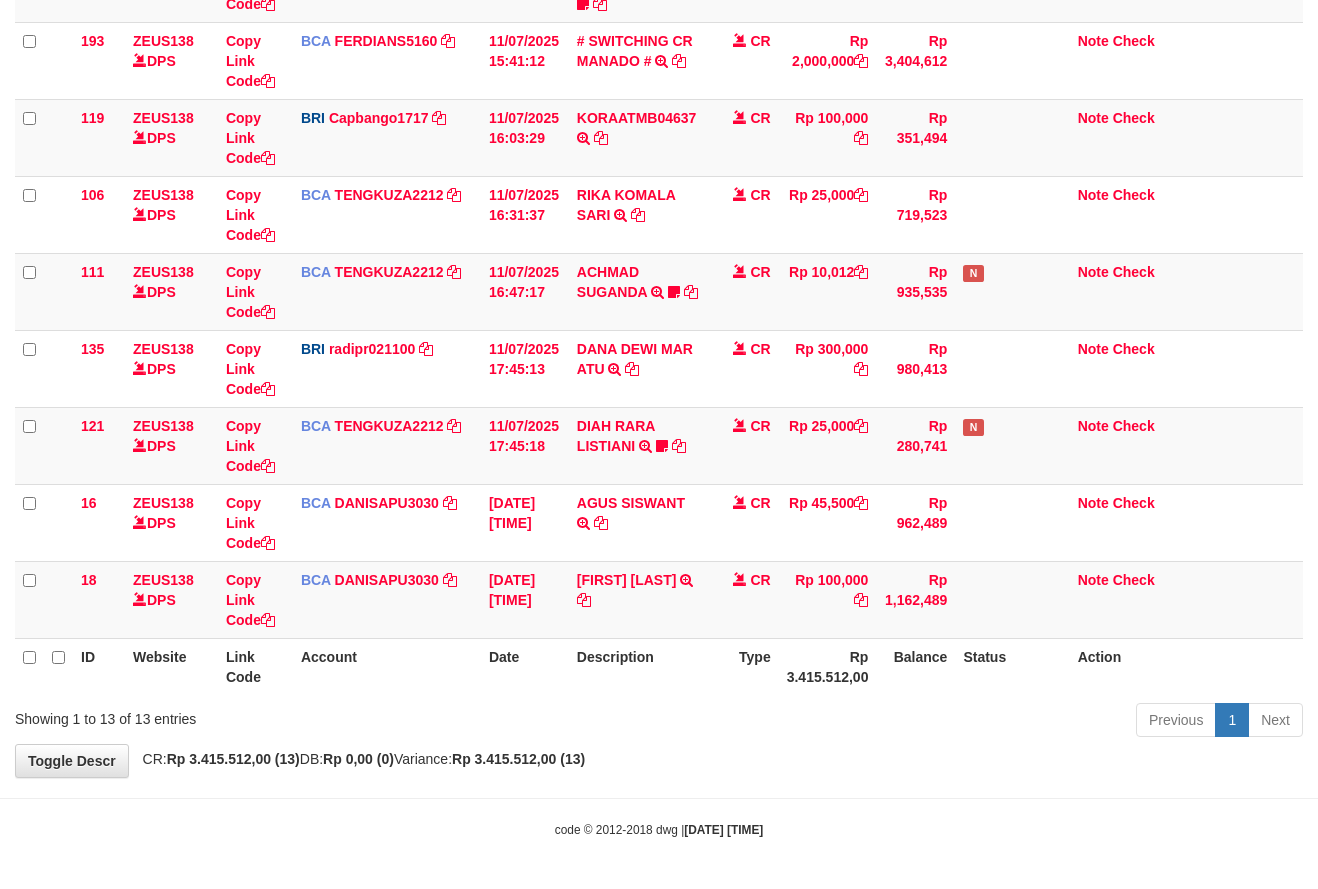 click on "Description" at bounding box center (639, 666) 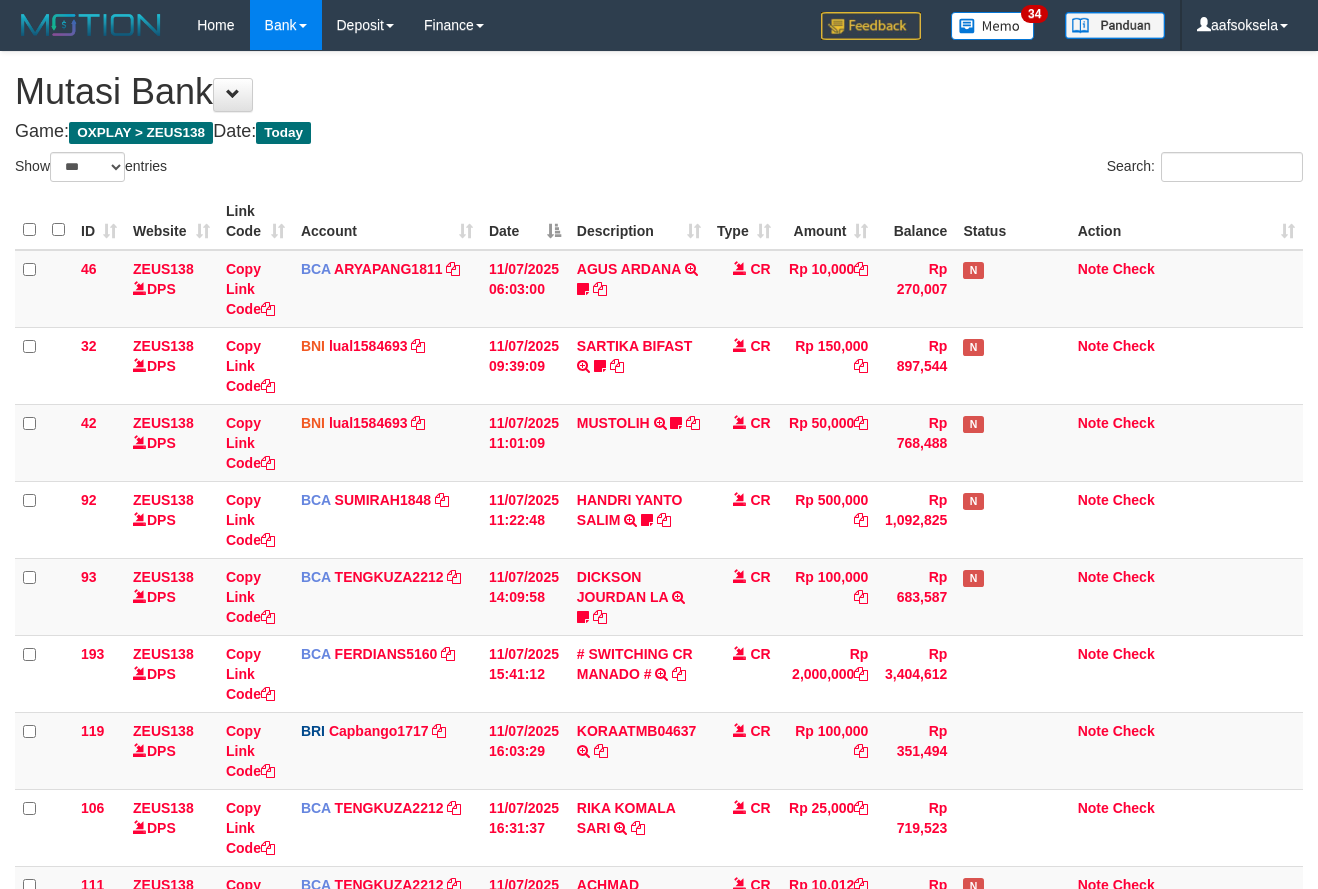 select on "***" 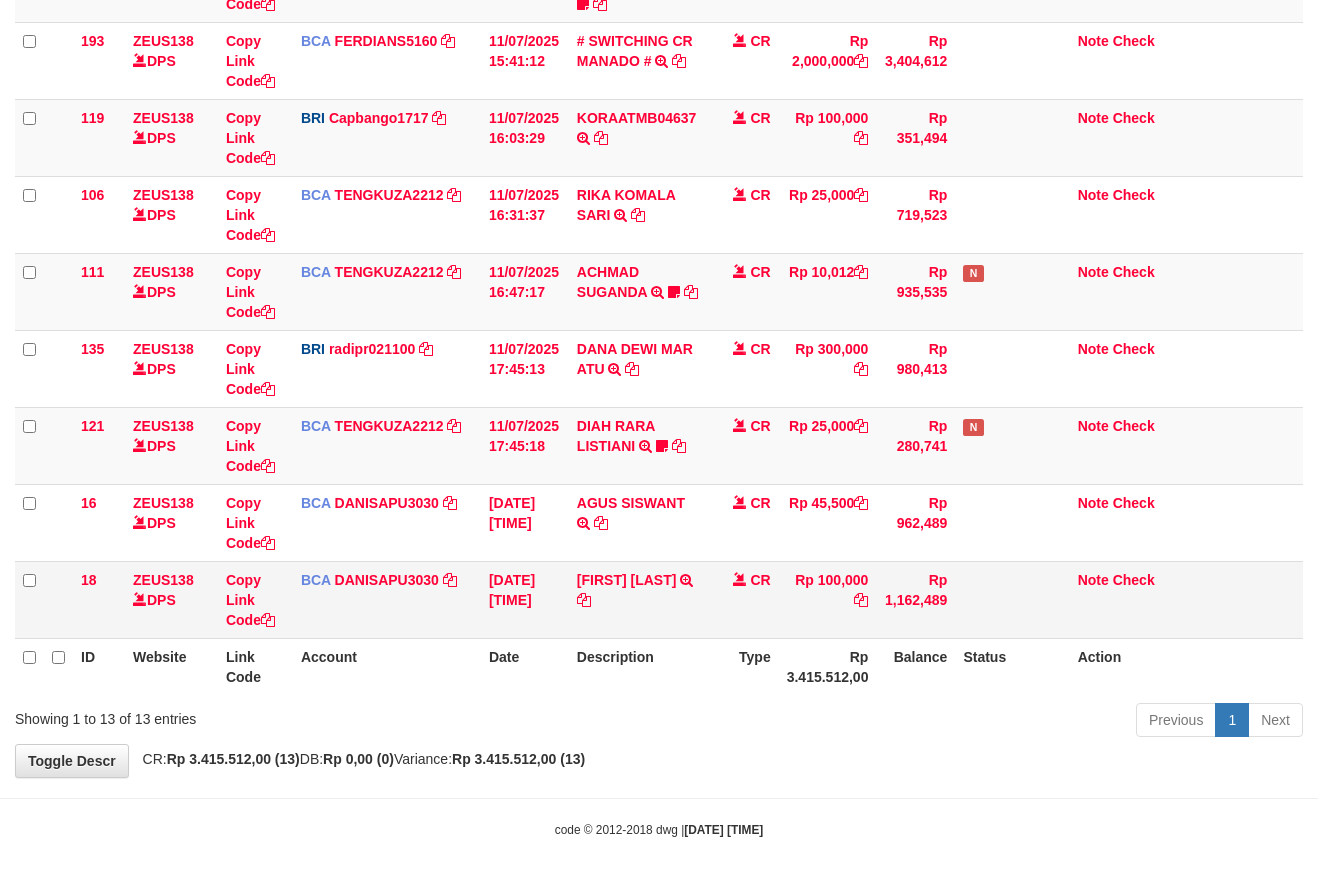 click on "CR" at bounding box center (744, 599) 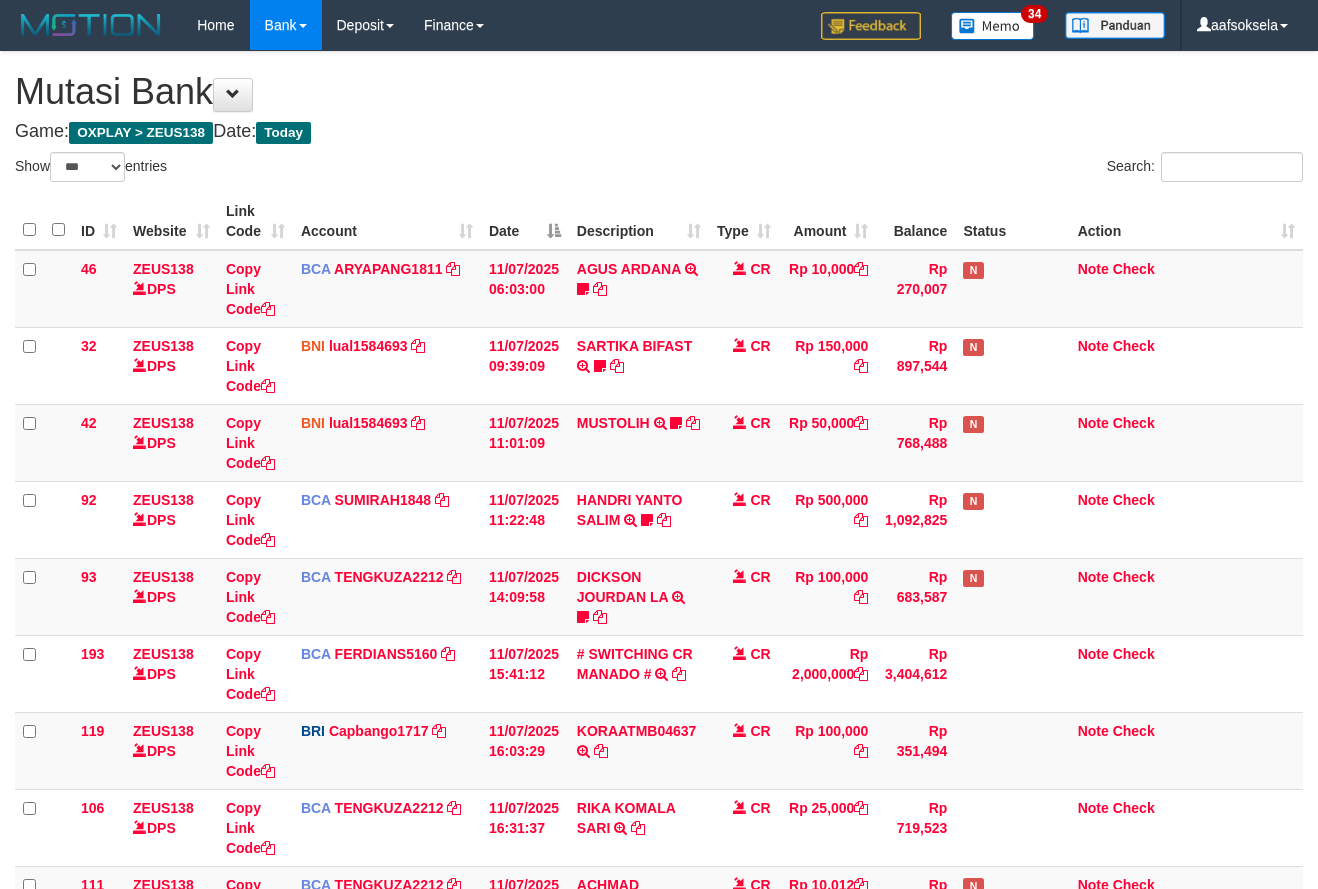 select on "***" 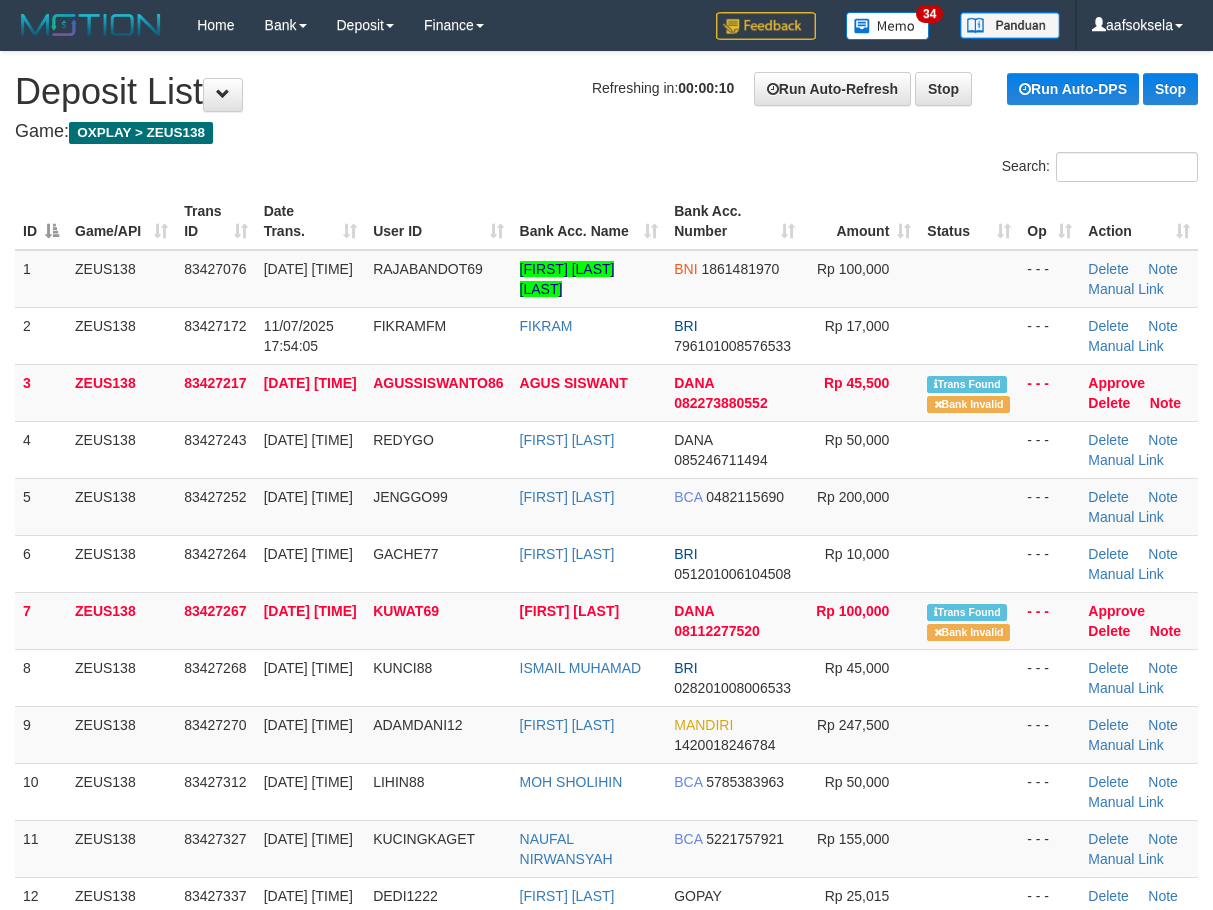 scroll, scrollTop: 0, scrollLeft: 0, axis: both 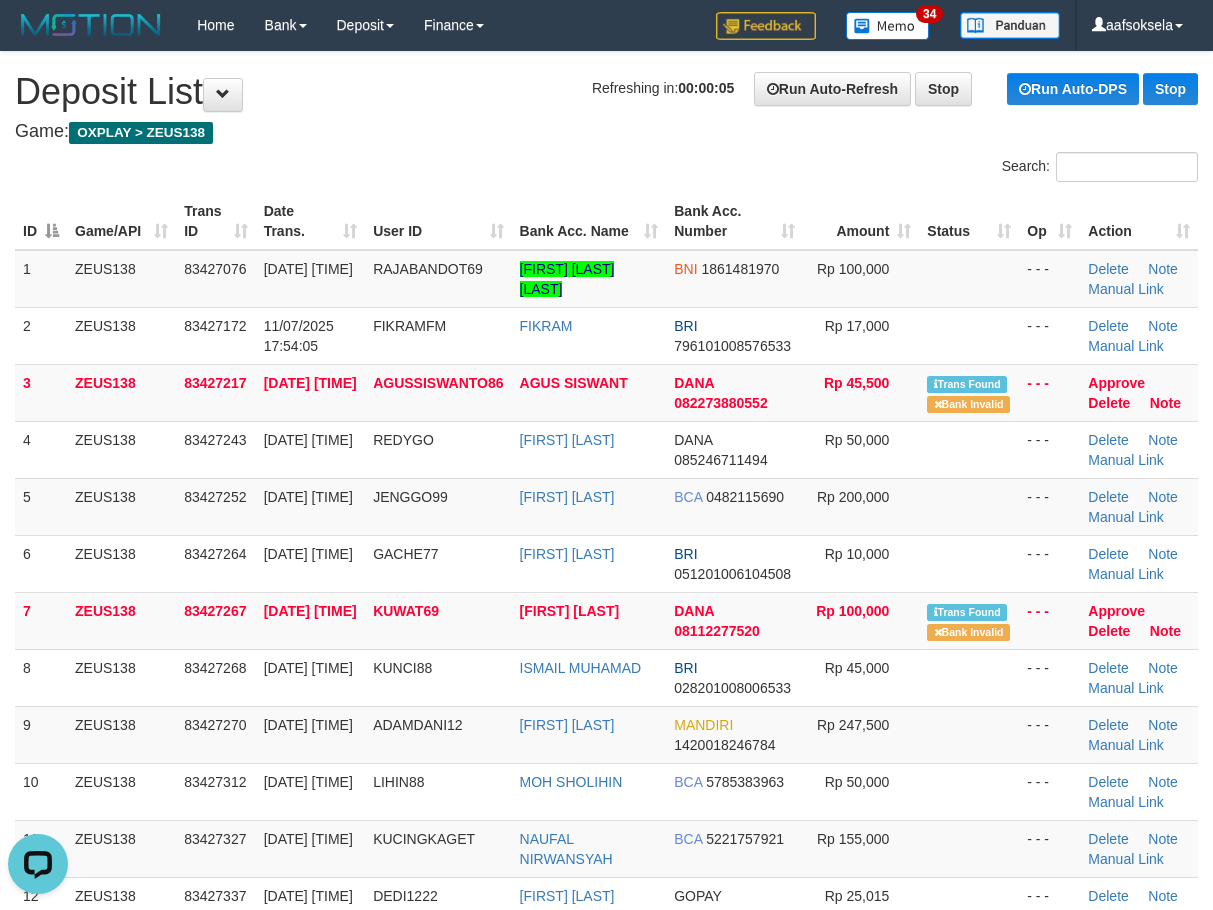 click on "REDYGO" at bounding box center [438, 449] 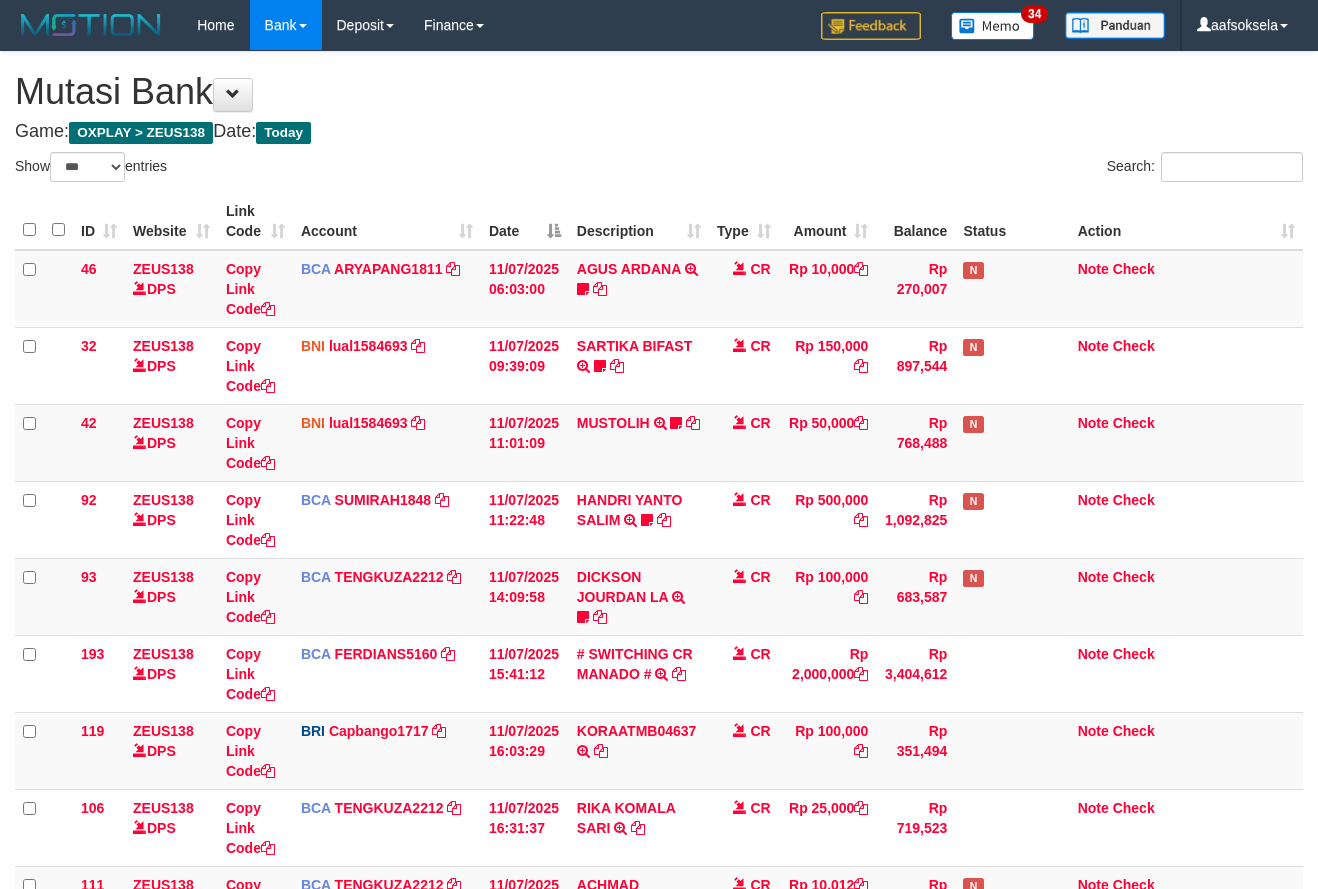 select on "***" 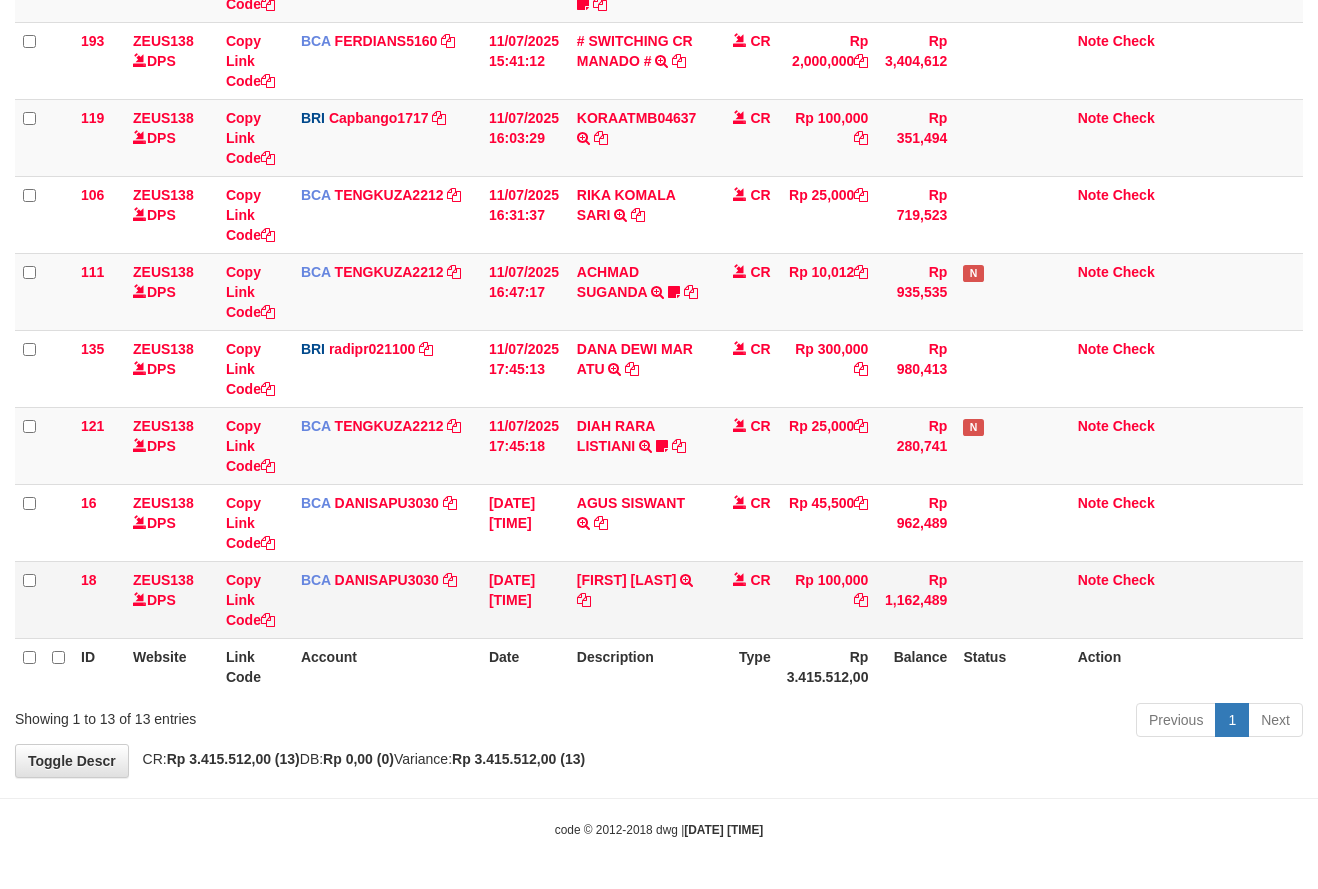 click on "CR" at bounding box center [744, 599] 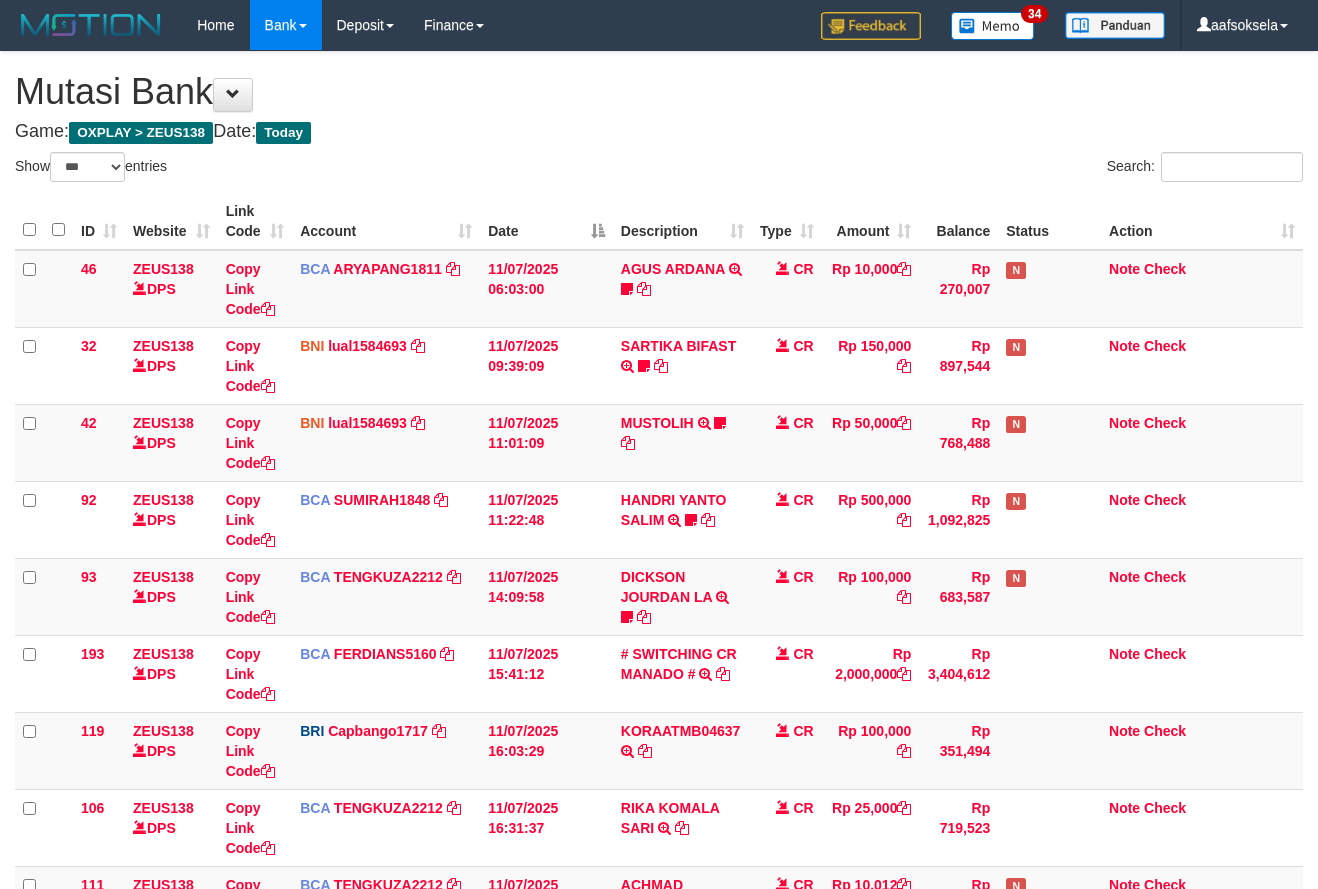 select on "***" 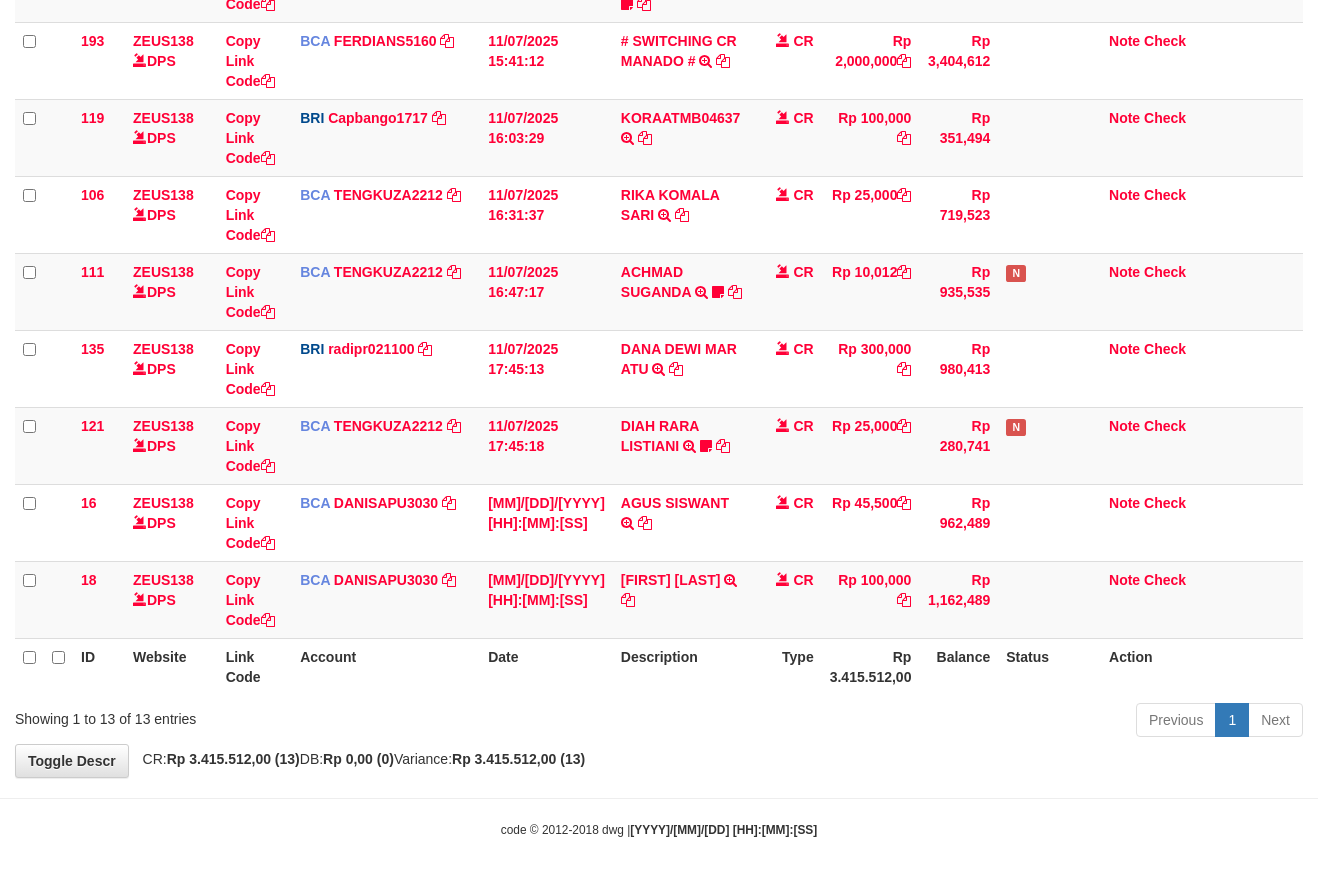 click on "Type" at bounding box center [787, 666] 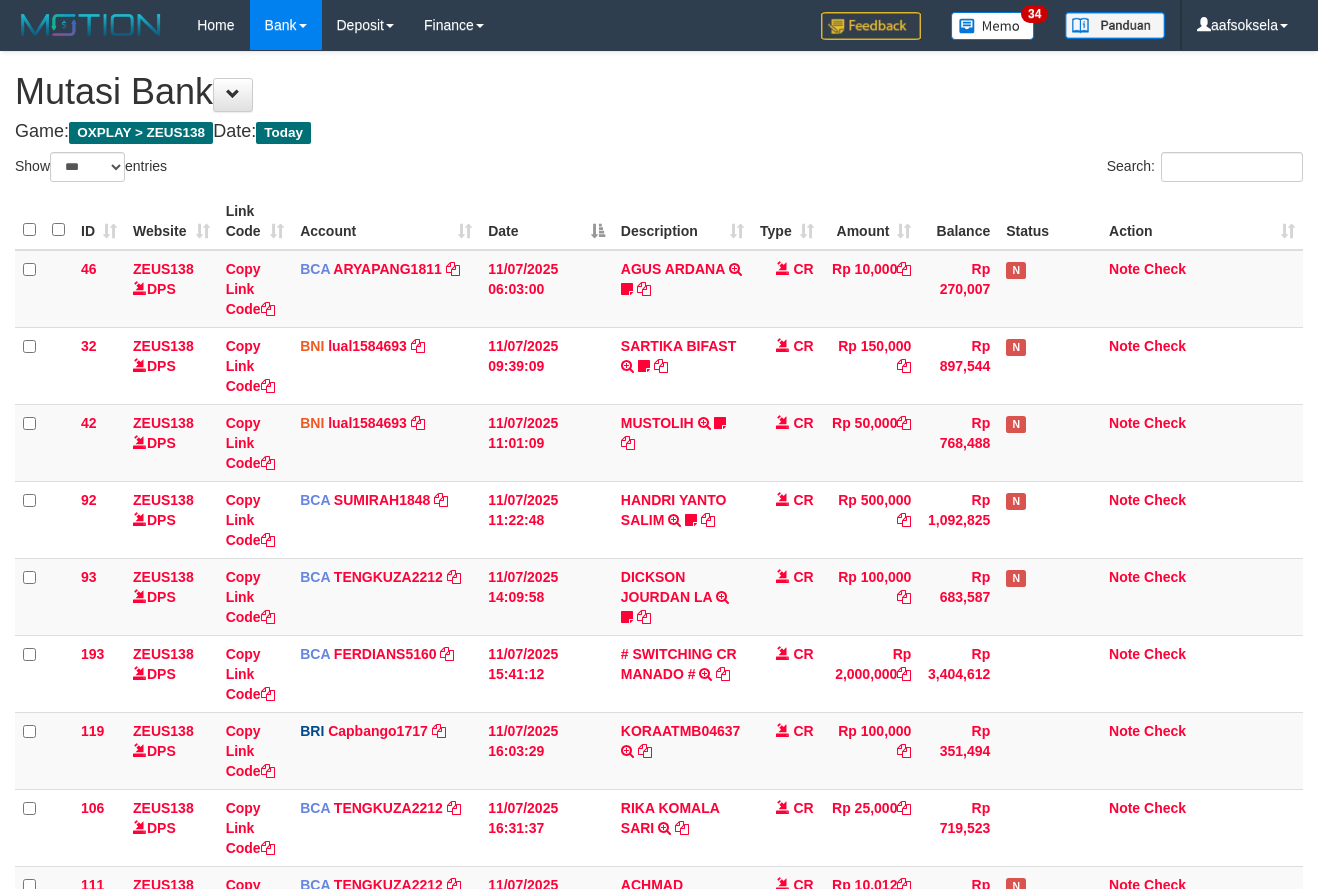 select on "***" 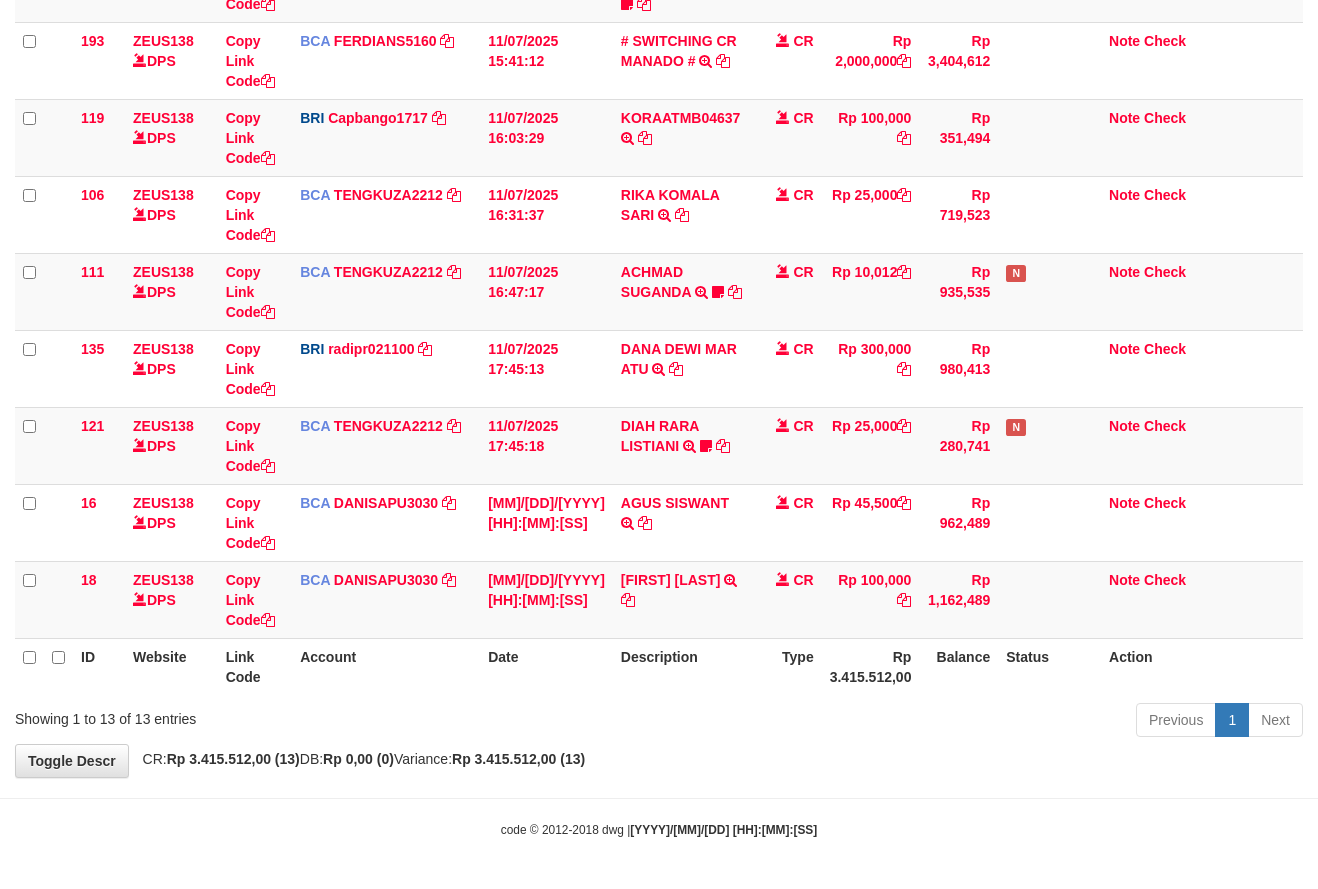 click on "Toggle navigation
Home
Bank
Account List
Mutasi Bank
Search
Sync
Note Mutasi
Deposit
DPS Fetch
DPS List
History
Note DPS
Finance
Financial Data
aafsoksela
My Profile
Log Out" at bounding box center [659, 138] 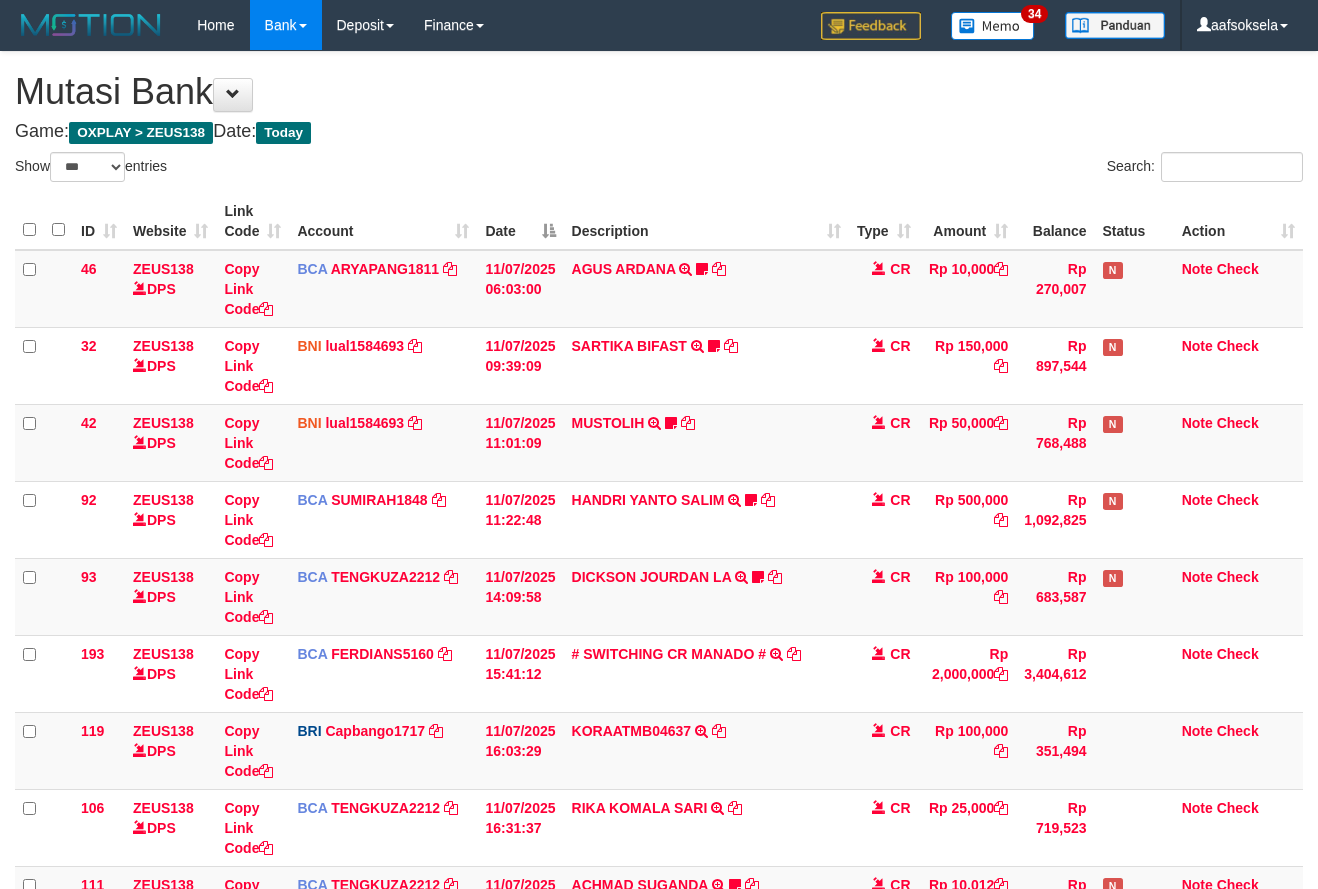 select on "***" 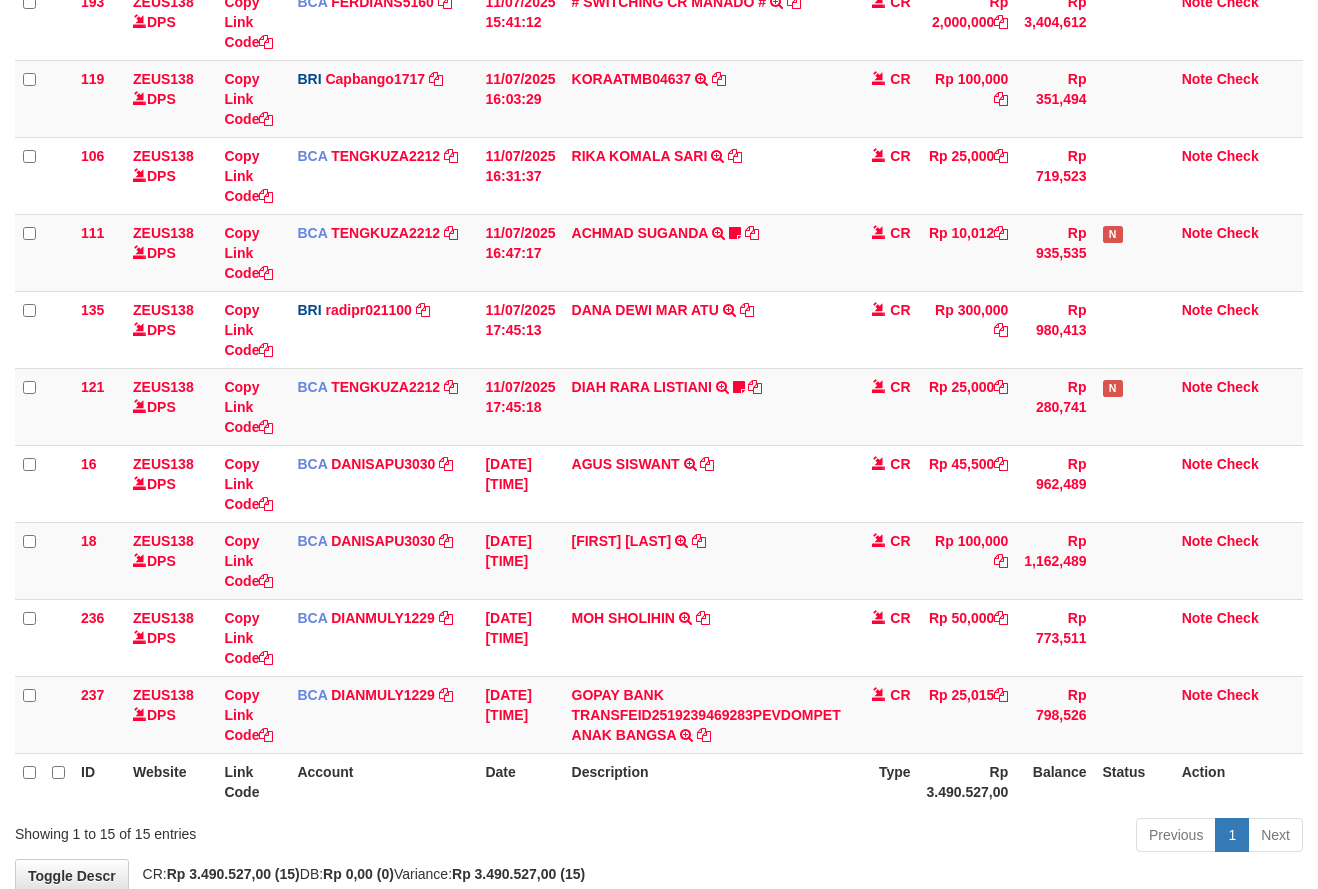 scroll, scrollTop: 613, scrollLeft: 0, axis: vertical 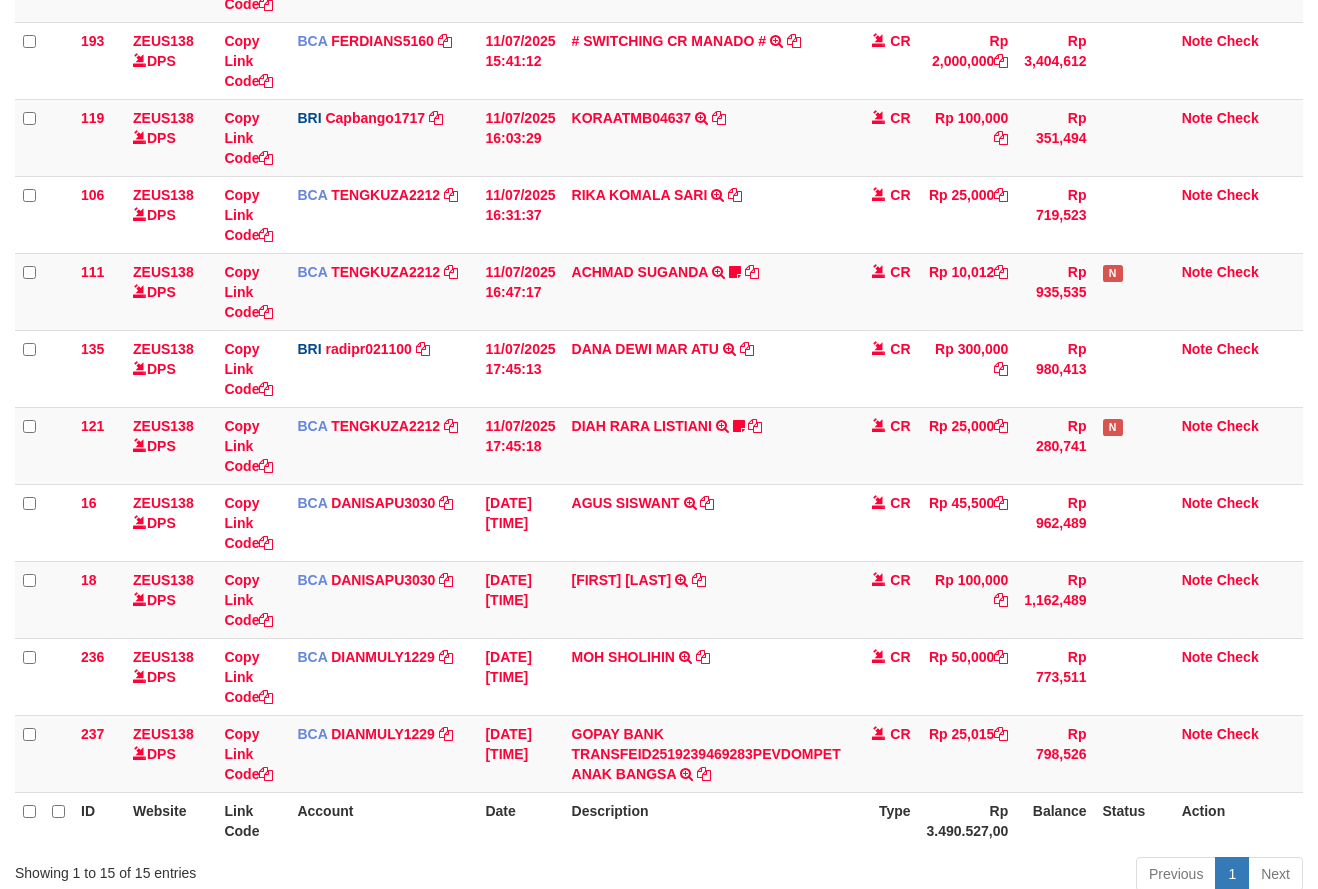click on "Description" at bounding box center [706, 820] 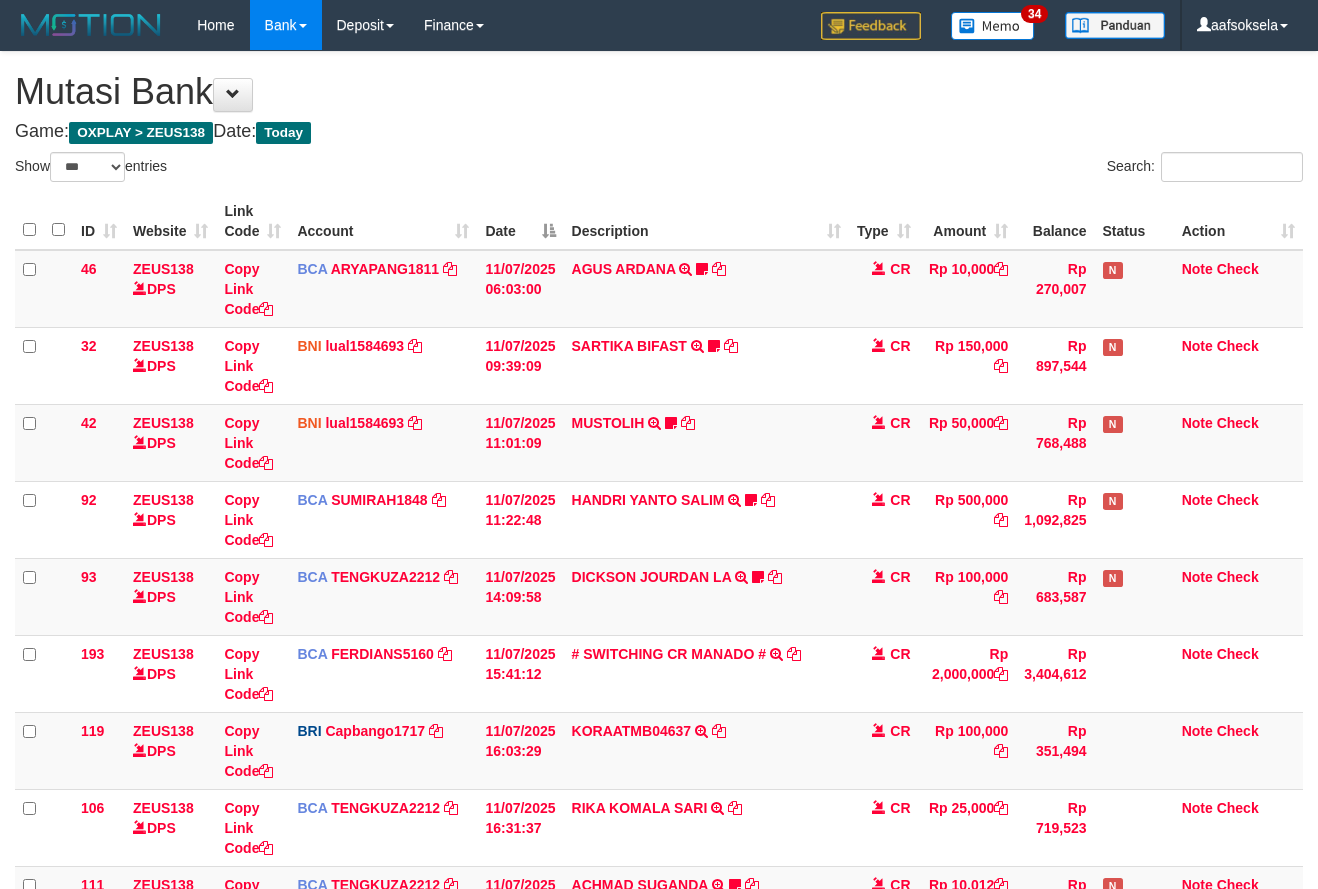 select on "***" 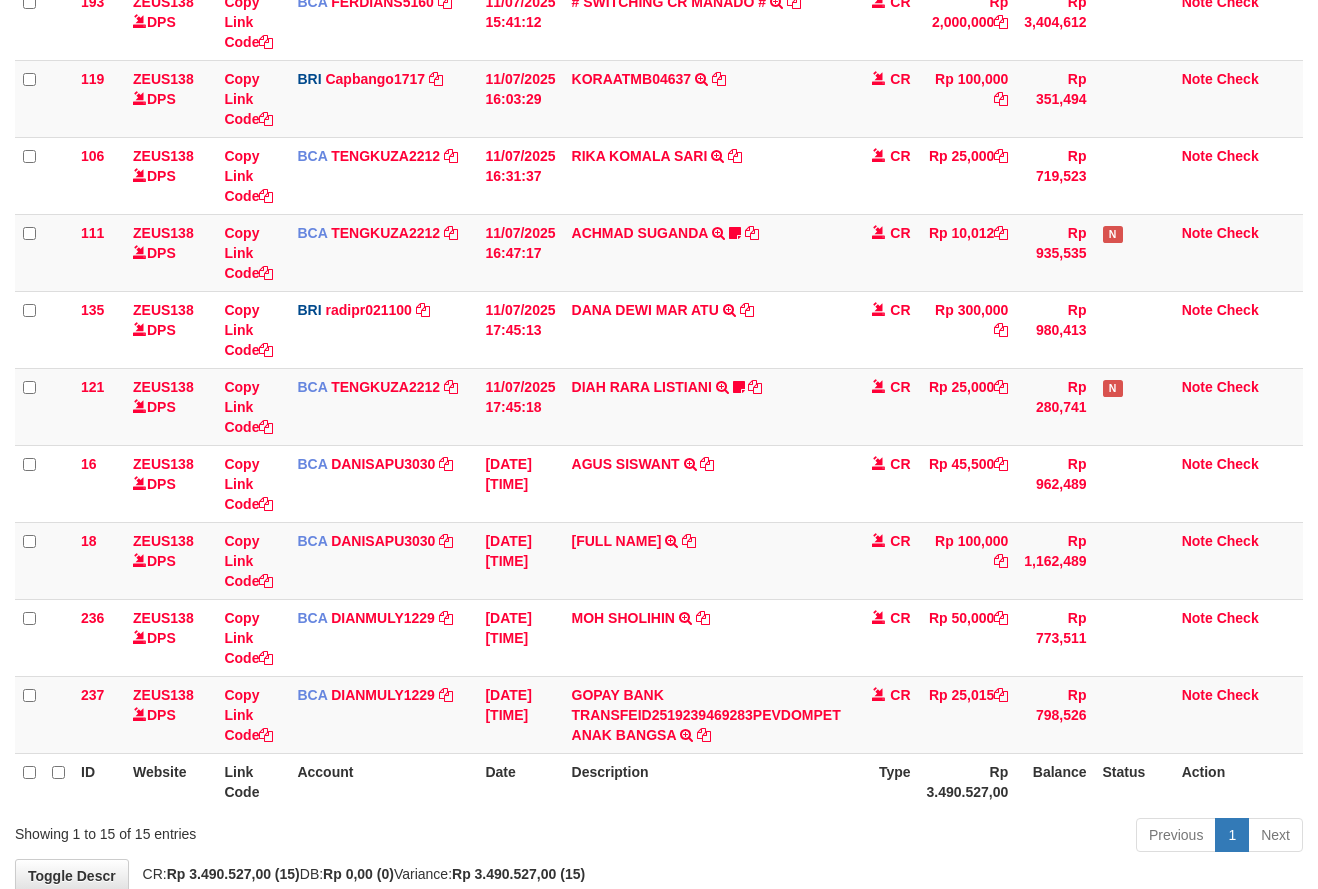 scroll, scrollTop: 719, scrollLeft: 0, axis: vertical 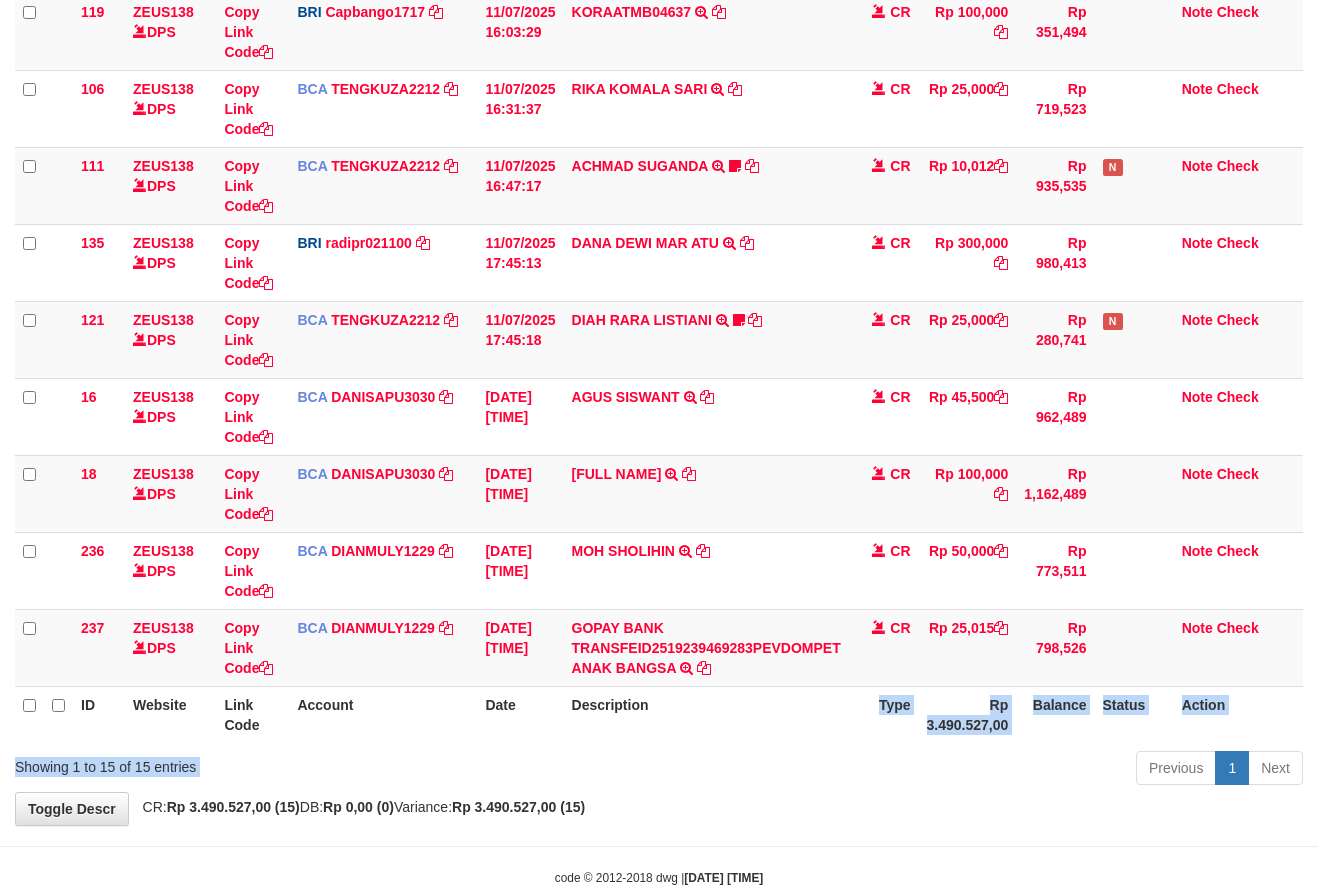 click on "ID Website Link Code Account Date Description Type Amount Balance Status Action
46
ZEUS138    DPS
Copy Link Code
BCA
ARYAPANG1811
DPS
ARYA PANGESTU
mutasi_20250711_2620 | 46
mutasi_20250711_2620 | 46
11/07/2025 06:03:00
AGUS ARDANA            TRSF E-BANKING CR 1107/FTSCY/WS95051
10000.002025071158167087 TRFDN-AGUS ARDANA ESPAY DEBIT INDONE    Aguslike
tunggu bukti tranfer
CR
Rp 10,000
Rp 270,007
N
Note
Check
32" at bounding box center (659, 108) 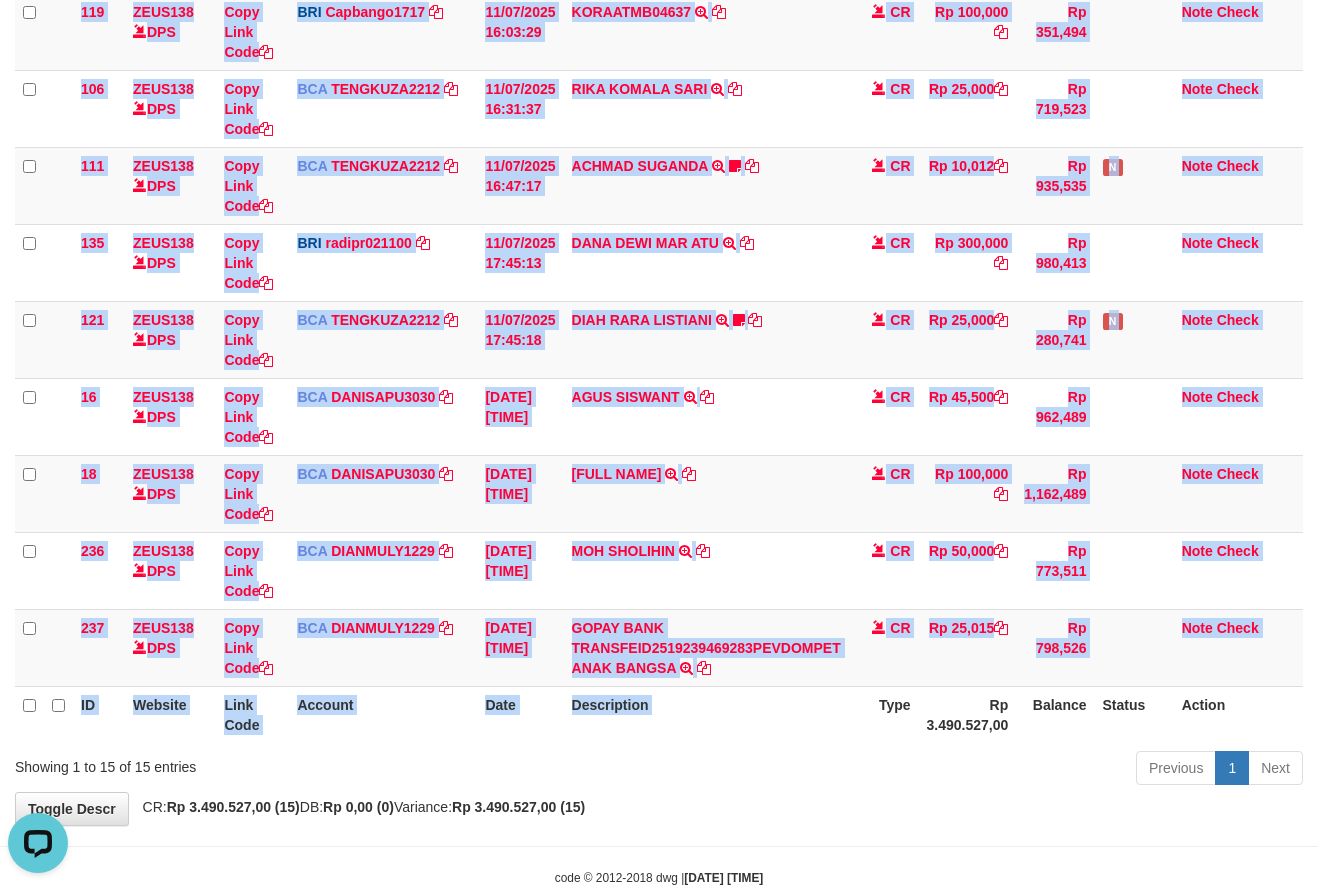 scroll, scrollTop: 0, scrollLeft: 0, axis: both 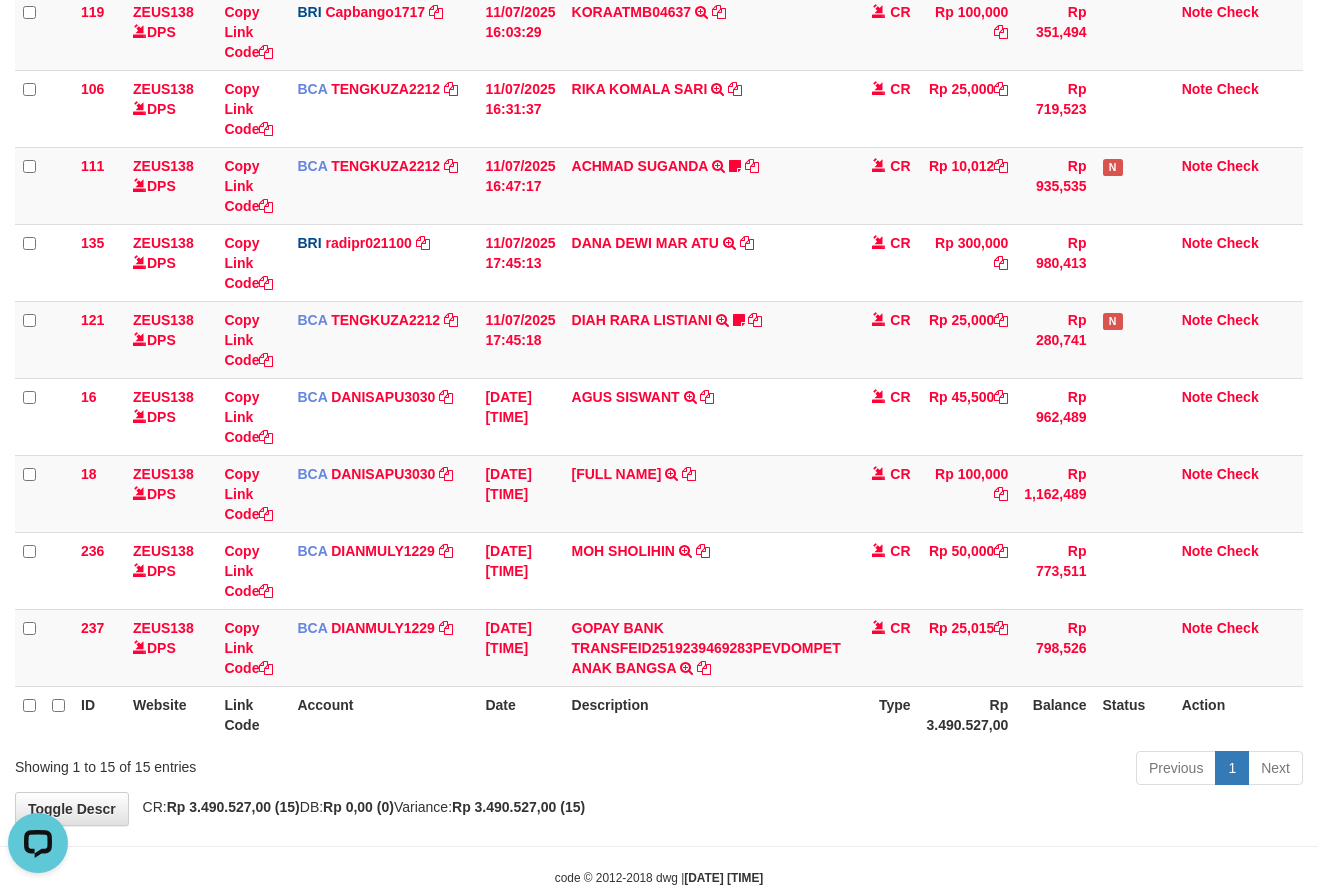 click on "Previous 1 Next" at bounding box center (933, 770) 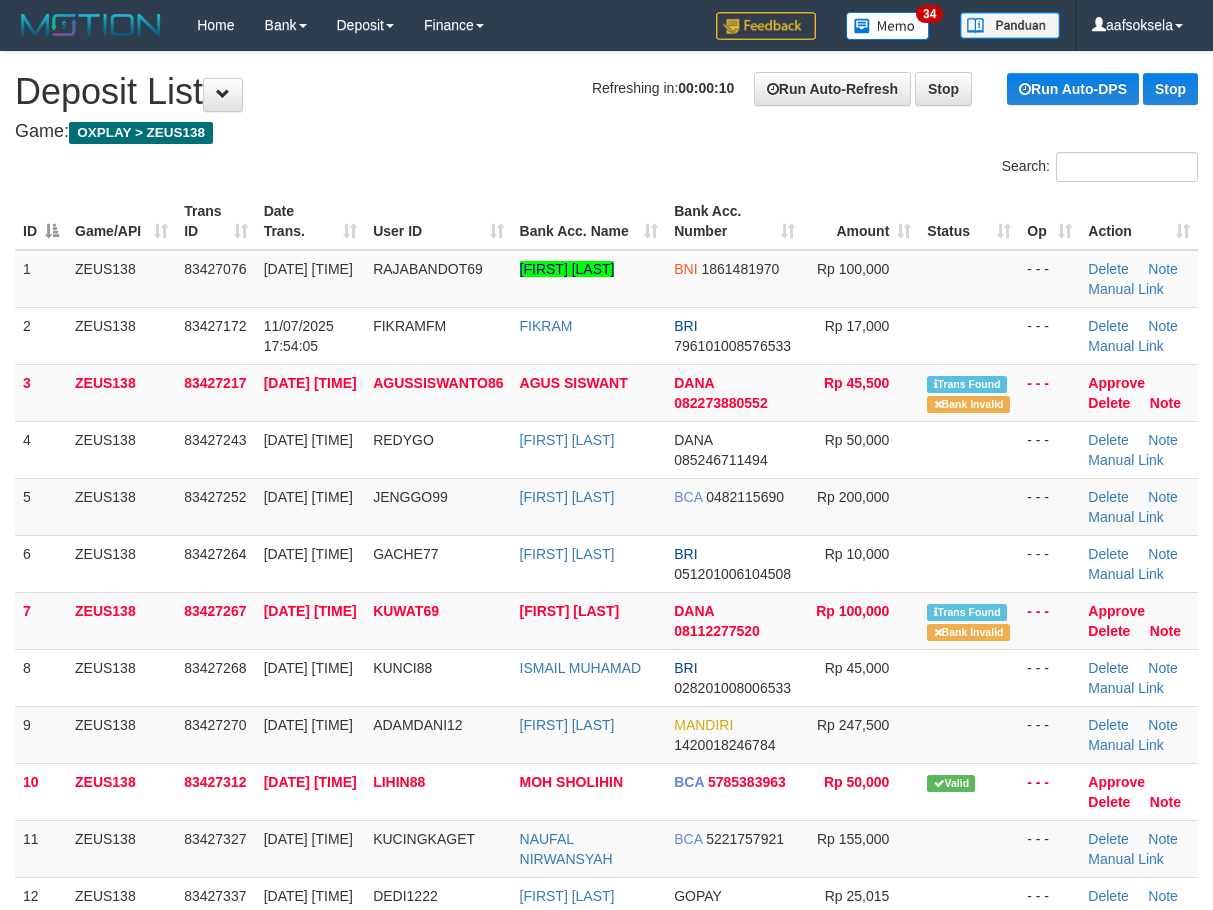scroll, scrollTop: 0, scrollLeft: 0, axis: both 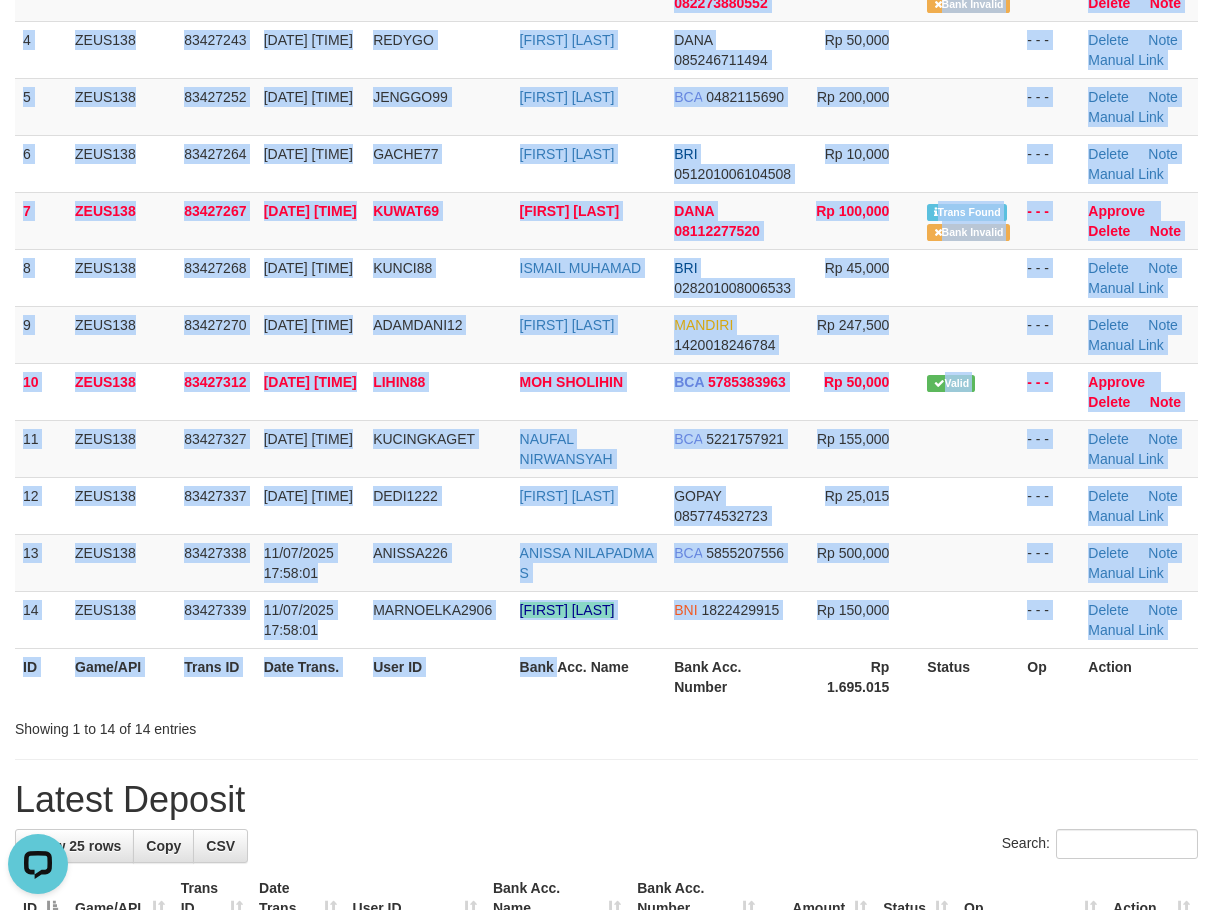 drag, startPoint x: 558, startPoint y: 699, endPoint x: 448, endPoint y: 726, distance: 113.265175 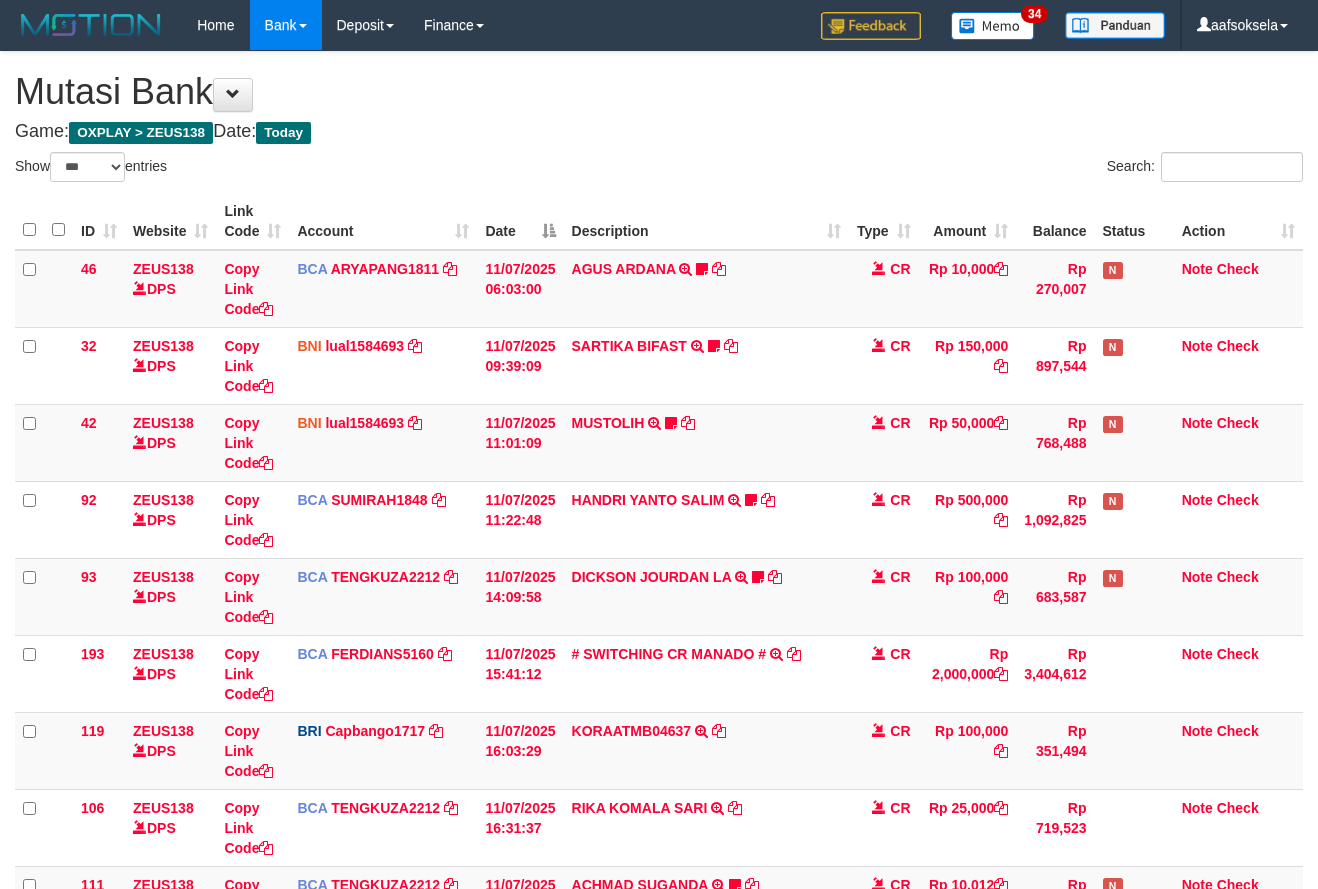 select on "***" 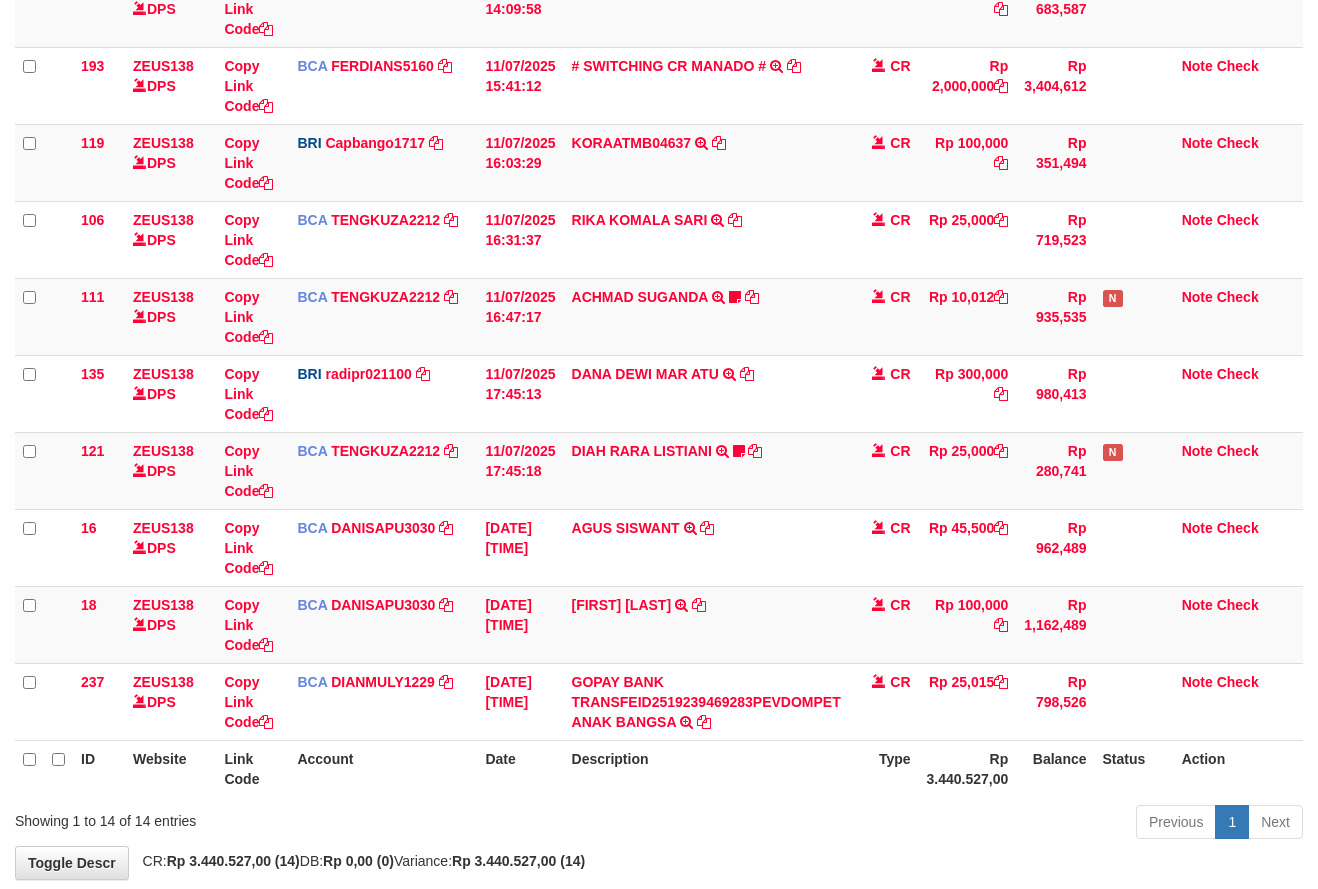 click on "Description" at bounding box center [706, 768] 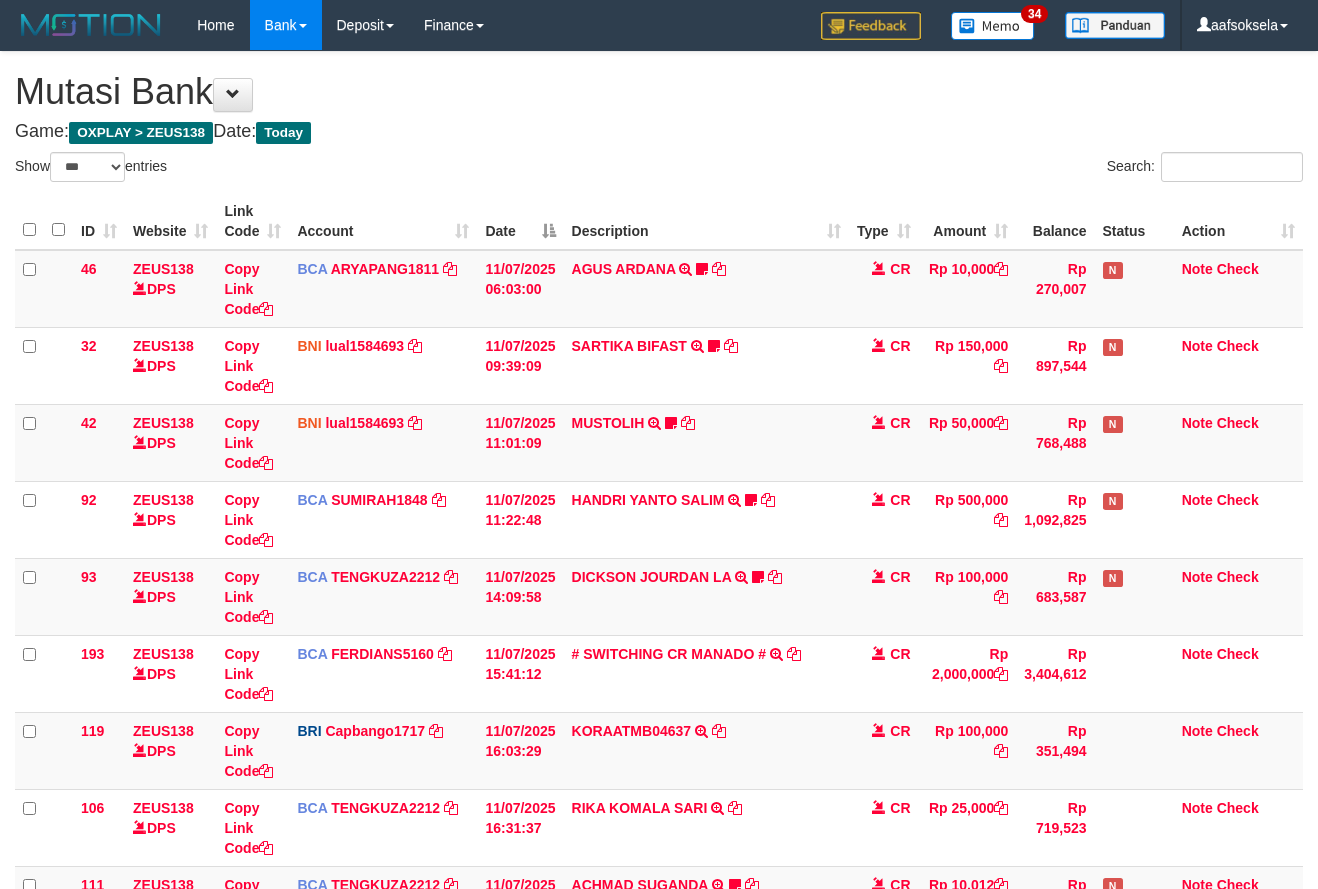 select on "***" 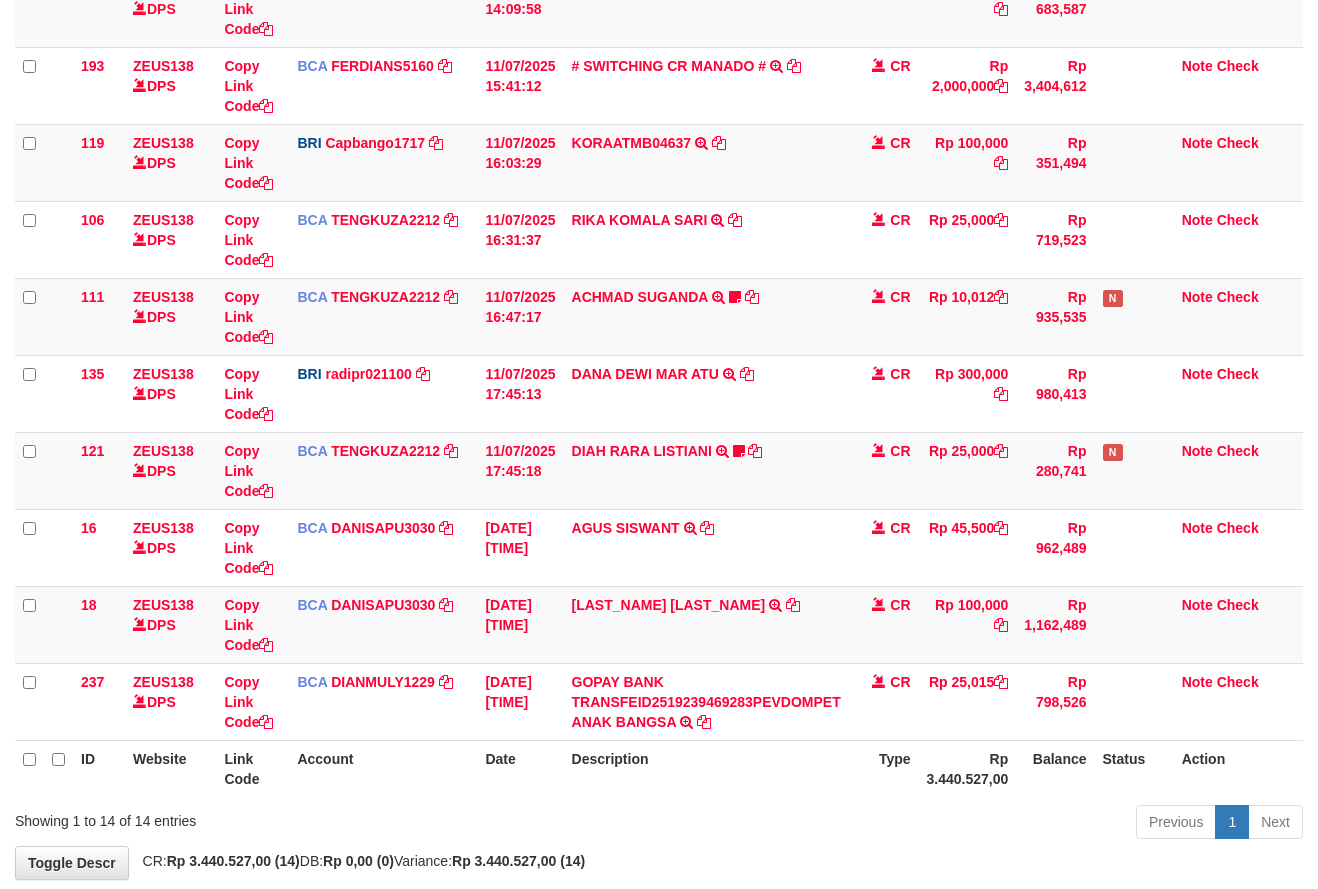scroll, scrollTop: 690, scrollLeft: 0, axis: vertical 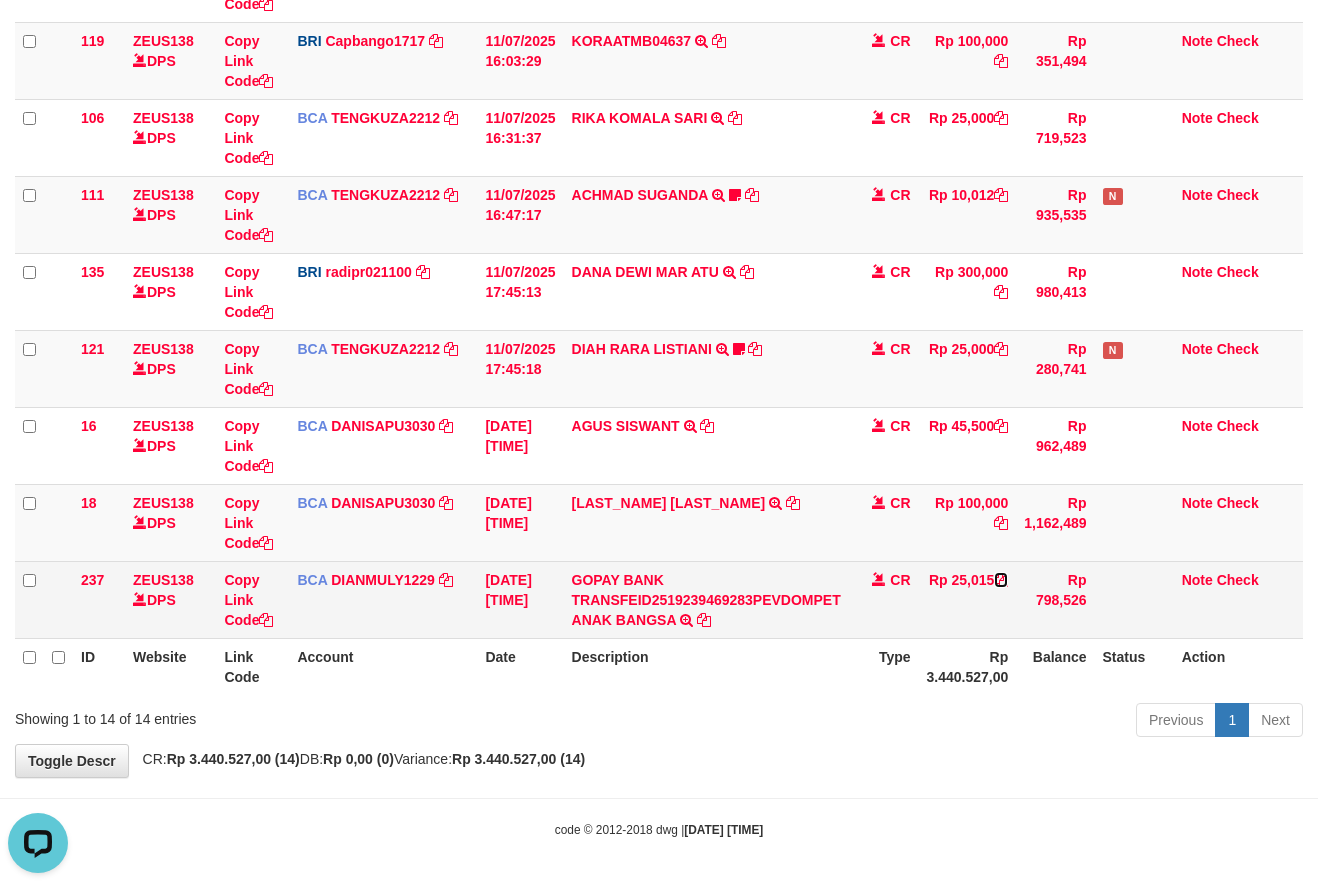 click at bounding box center [1001, 580] 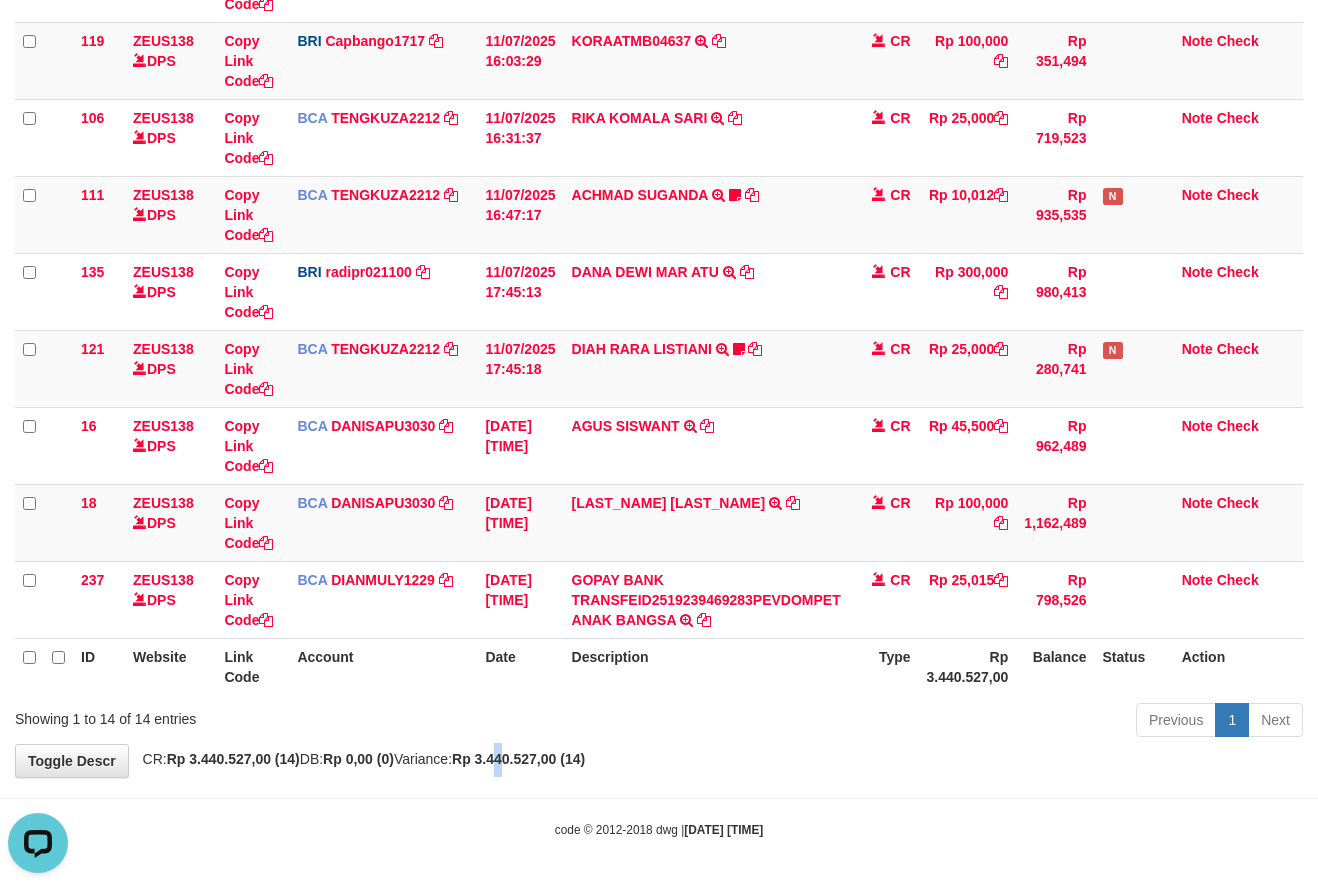 click on "**********" at bounding box center [659, 69] 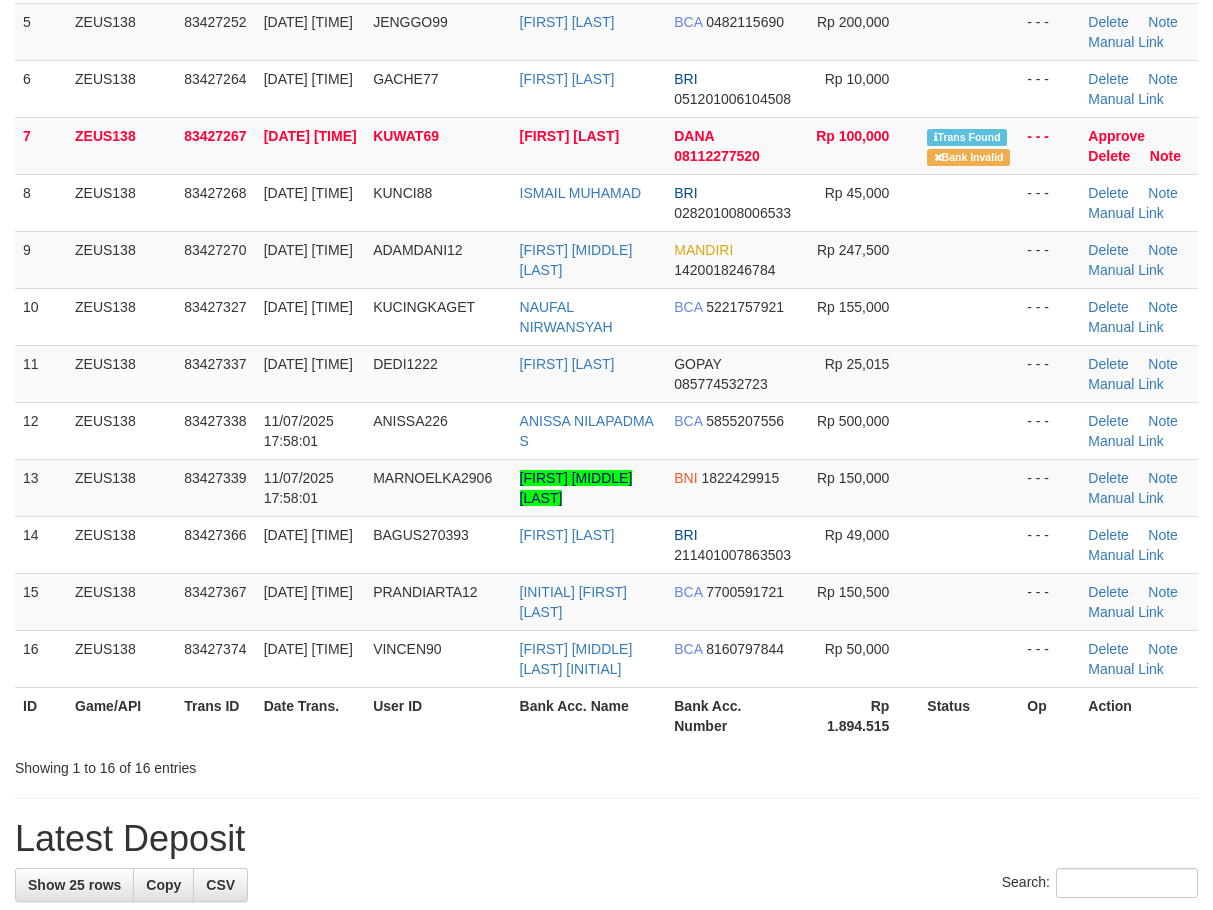 scroll, scrollTop: 400, scrollLeft: 0, axis: vertical 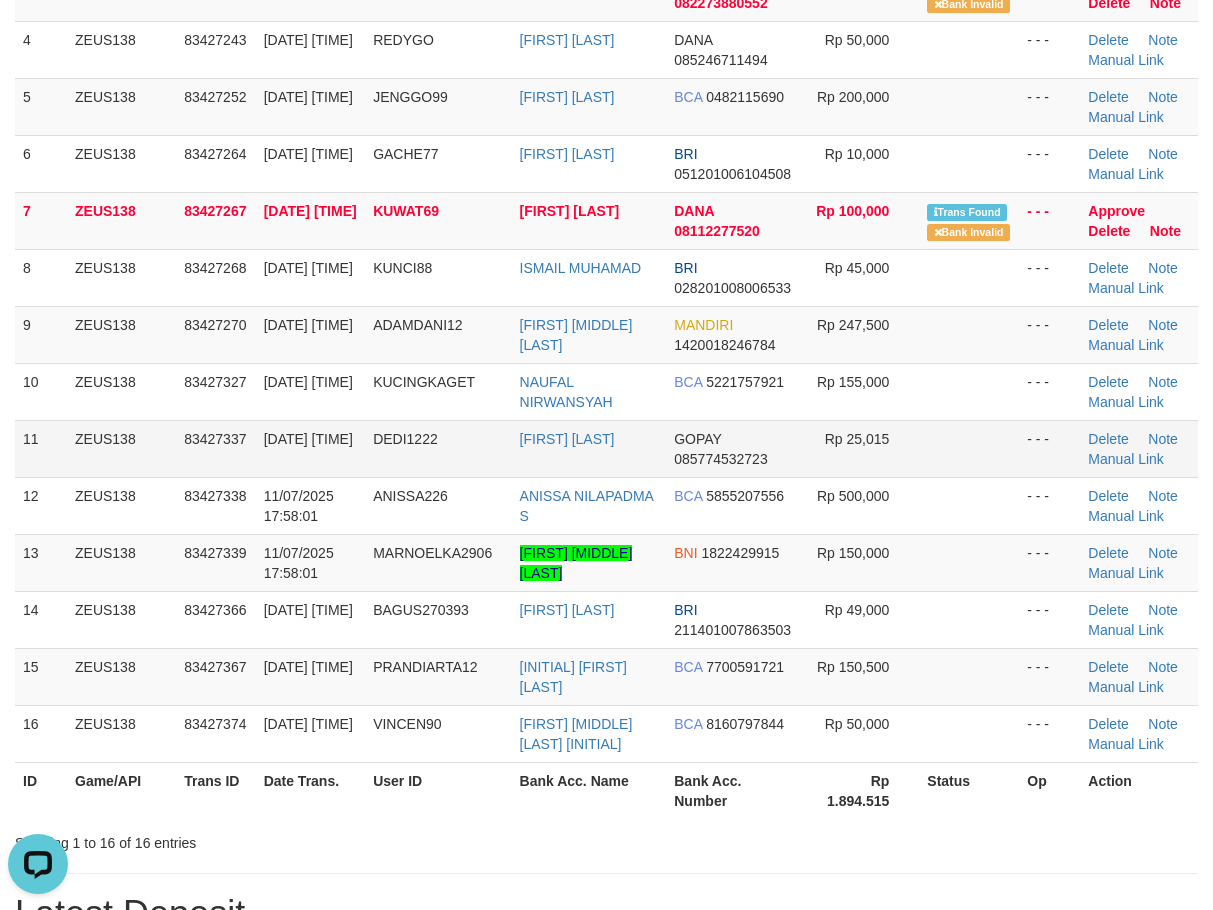 click on "83427337" at bounding box center [215, 448] 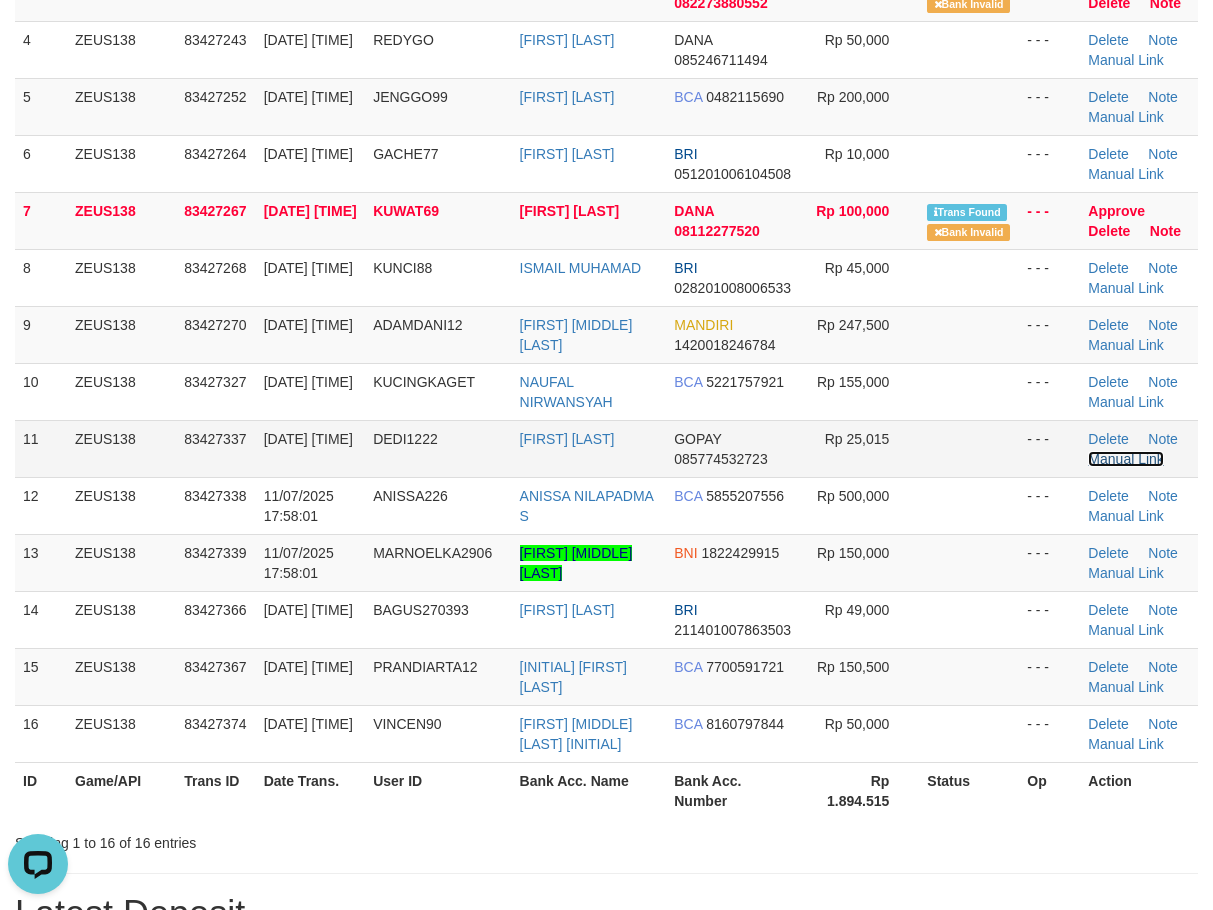 click on "Manual Link" at bounding box center [1126, 459] 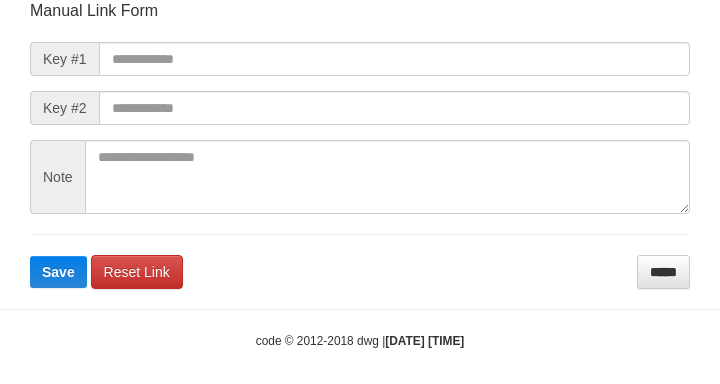 scroll, scrollTop: 233, scrollLeft: 0, axis: vertical 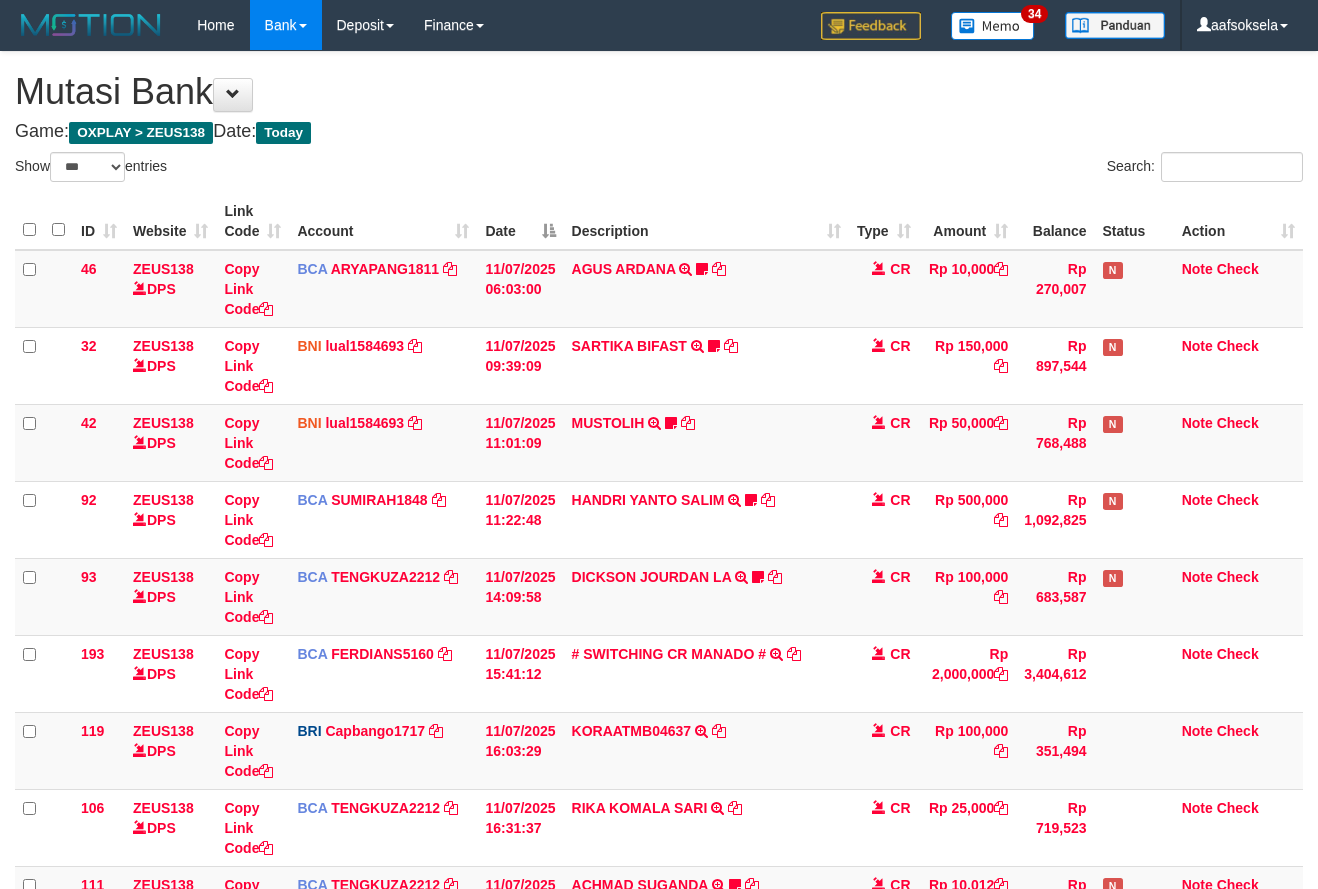 select on "***" 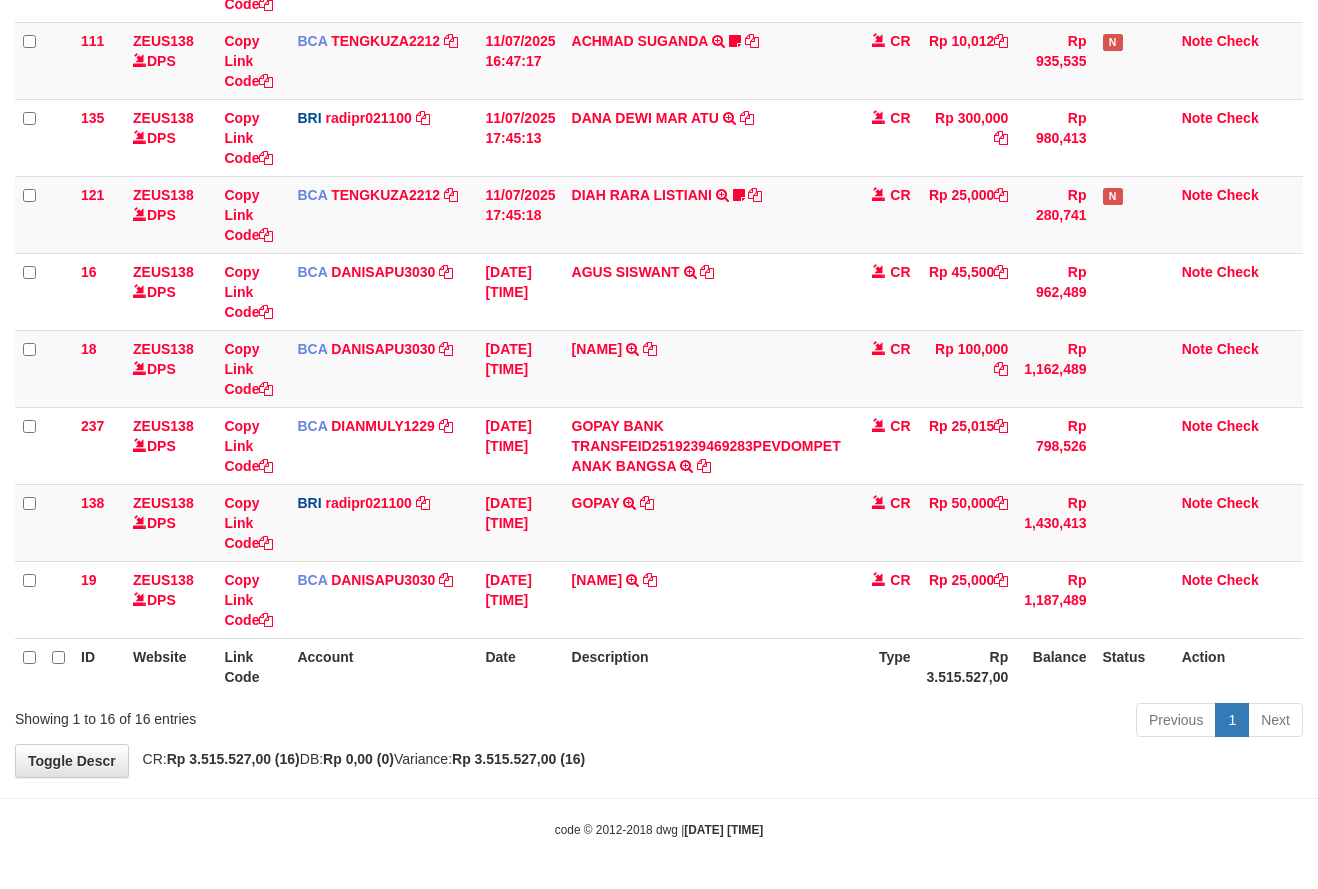 click on "**********" at bounding box center (659, -8) 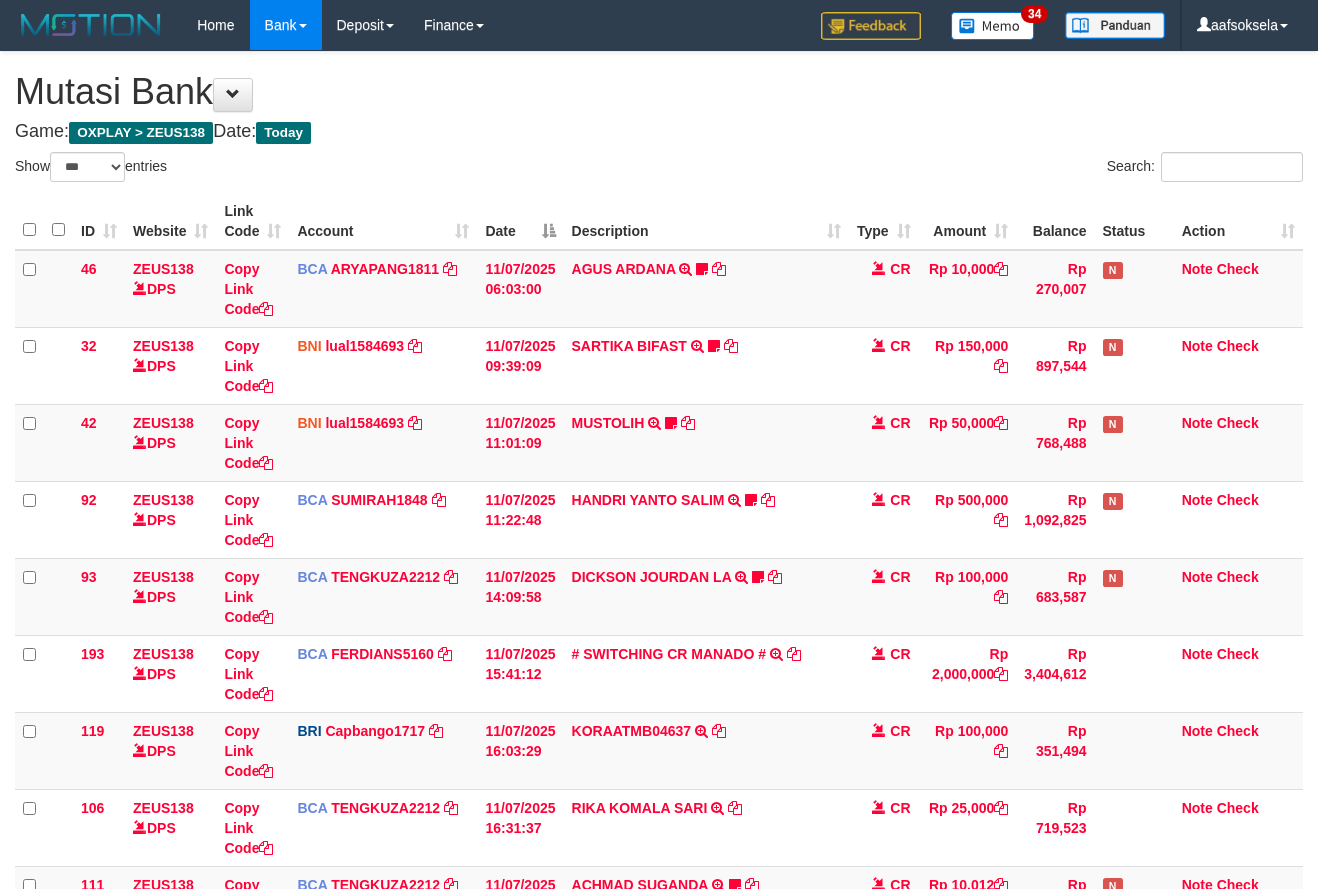 select on "***" 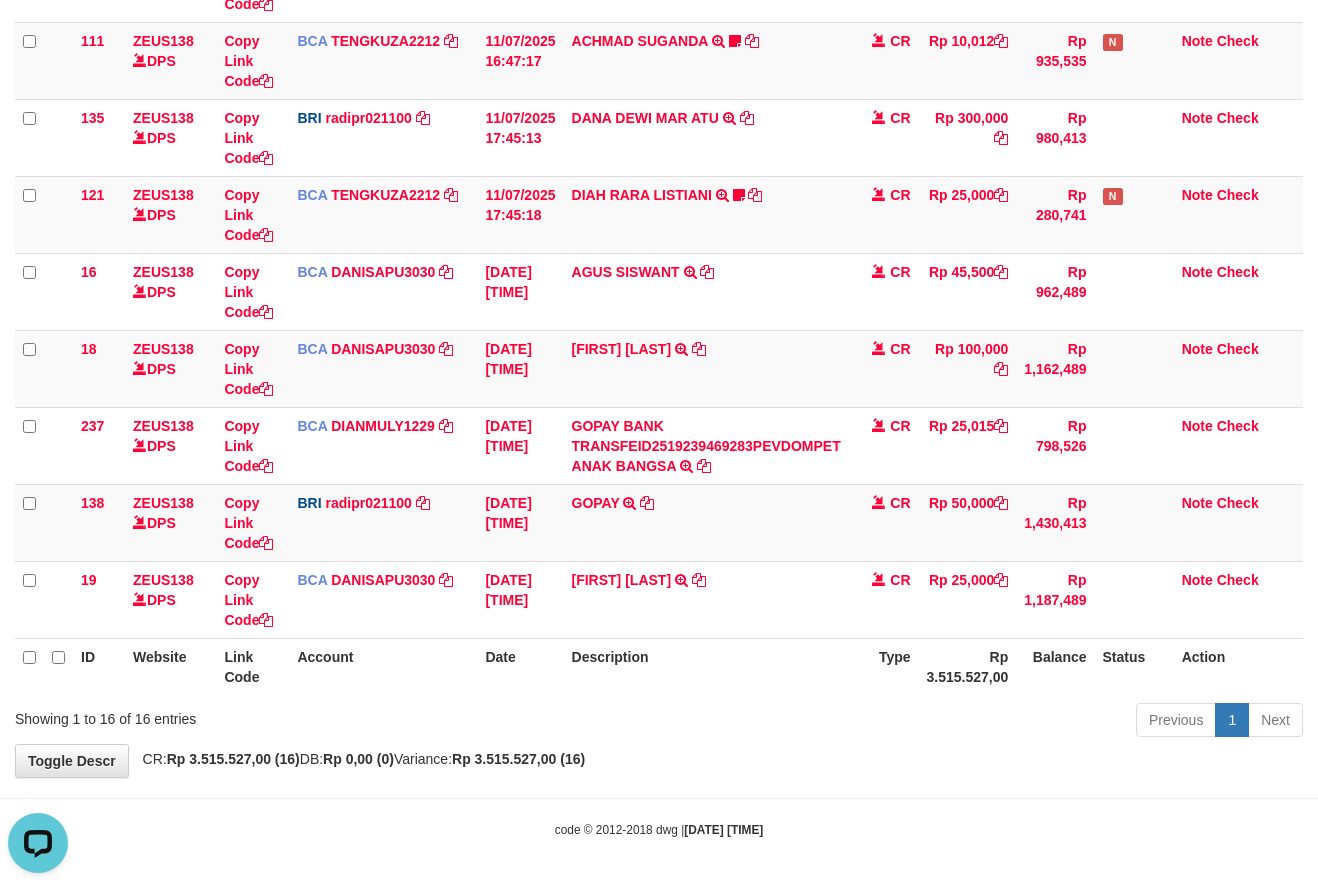 scroll, scrollTop: 0, scrollLeft: 0, axis: both 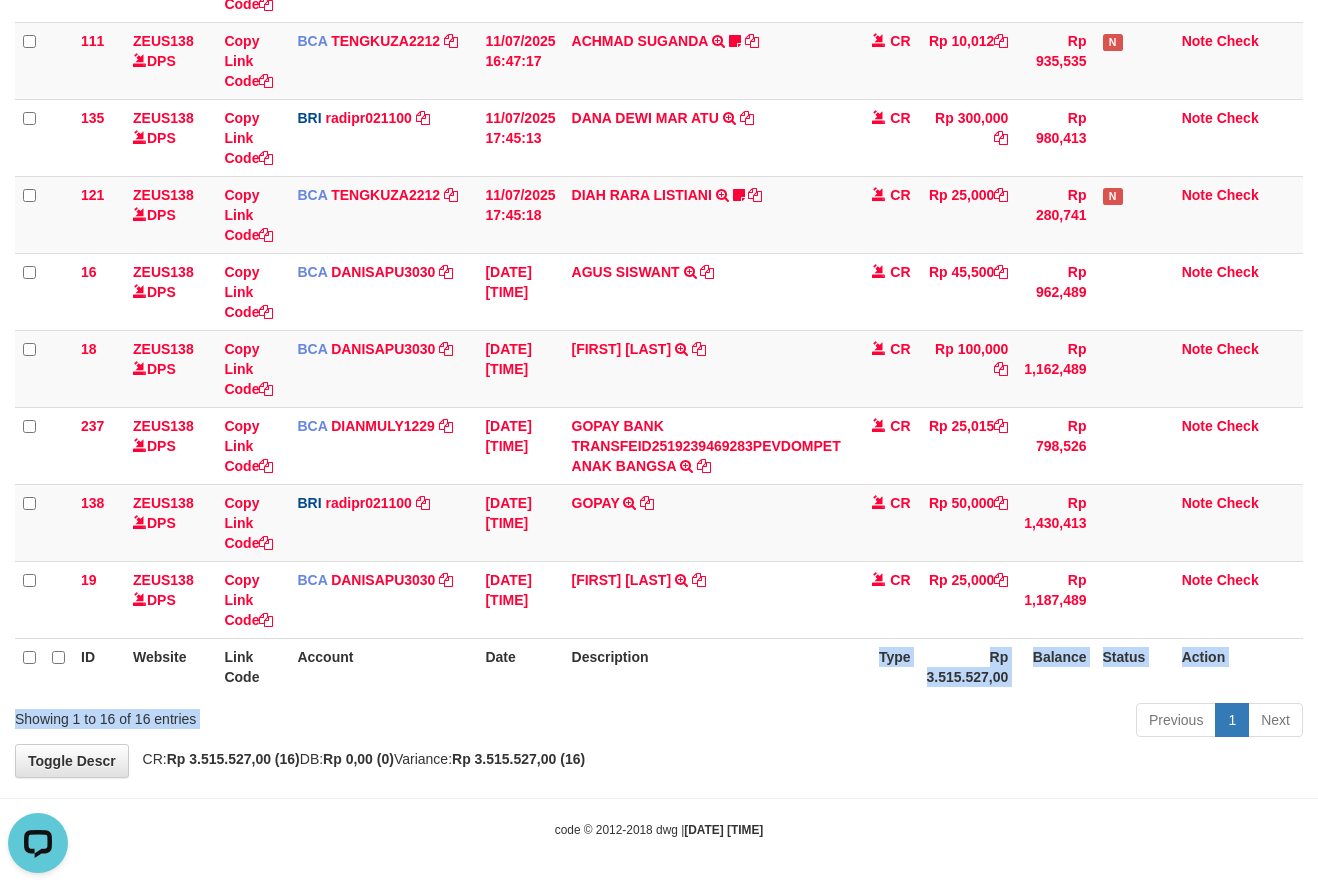 drag, startPoint x: 724, startPoint y: 684, endPoint x: 712, endPoint y: 712, distance: 30.463093 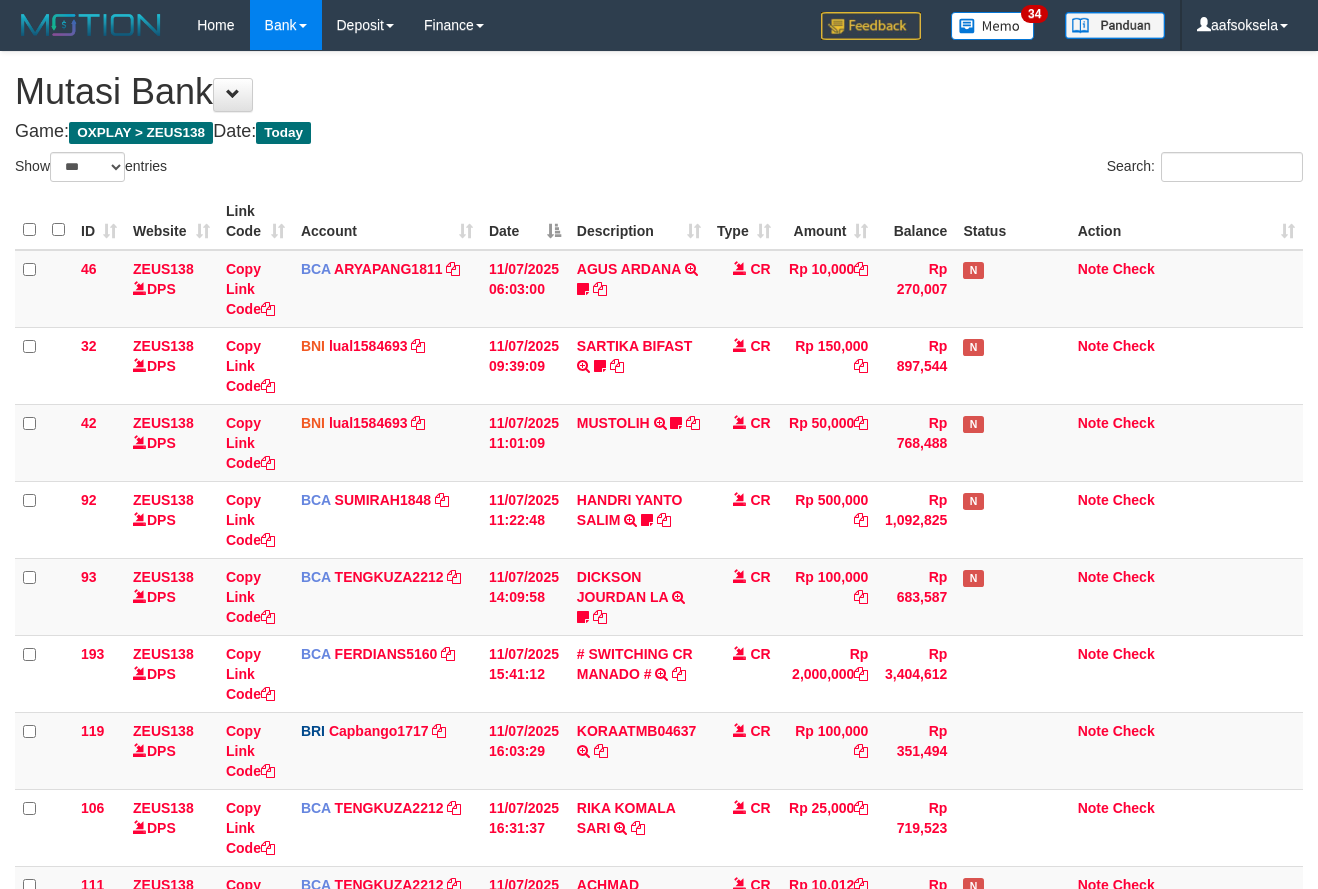 select on "***" 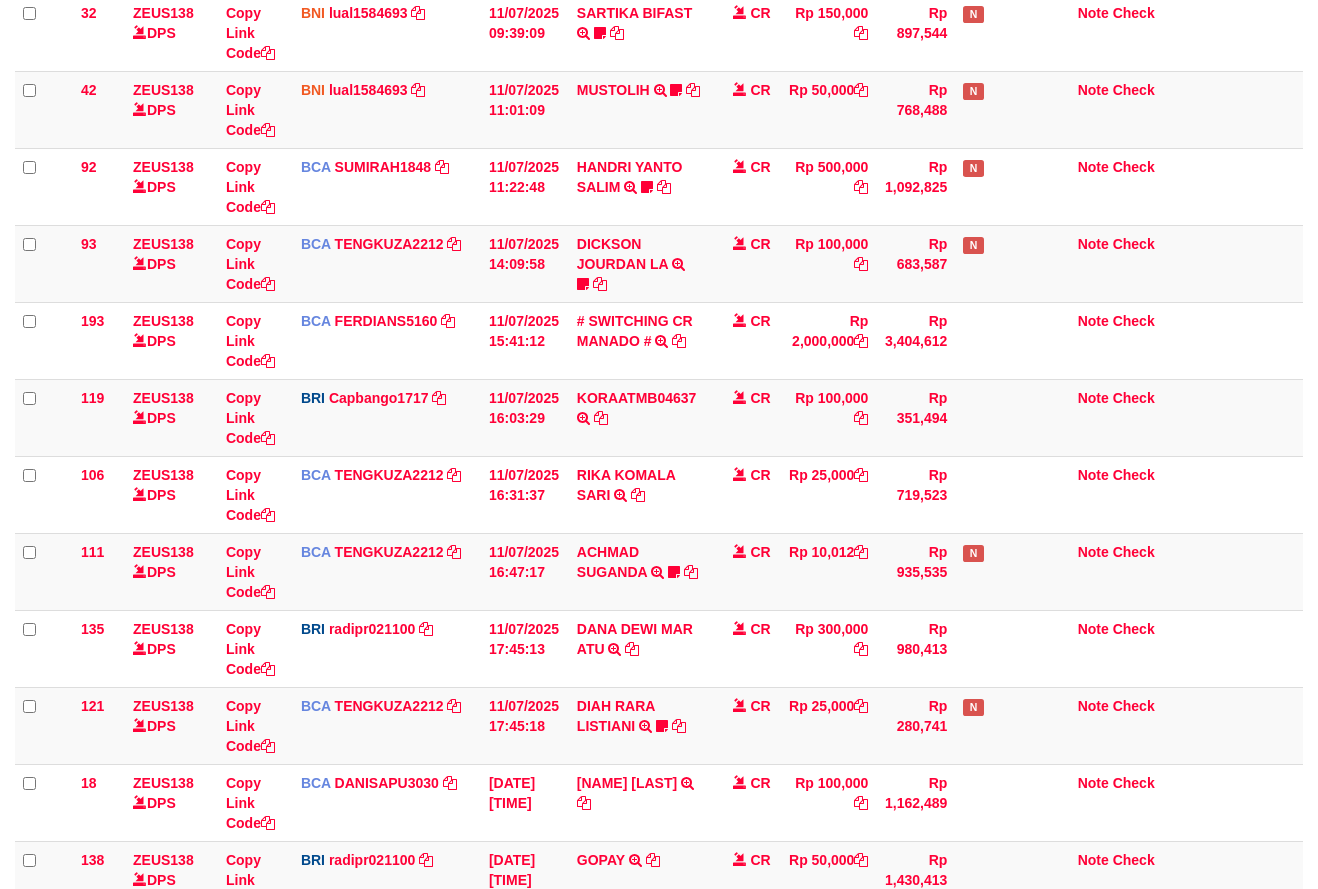scroll, scrollTop: 667, scrollLeft: 0, axis: vertical 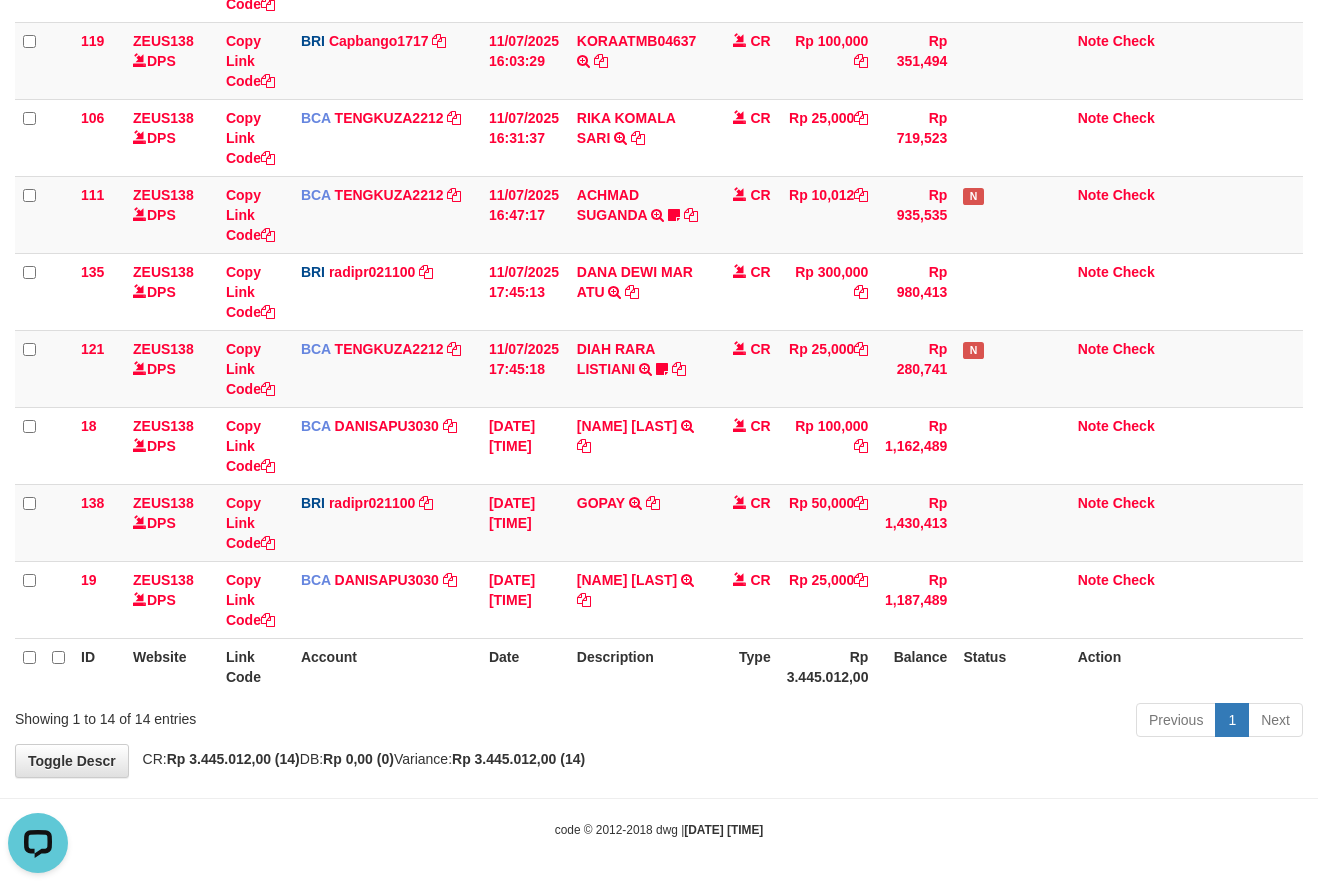 drag, startPoint x: 755, startPoint y: 735, endPoint x: 744, endPoint y: 738, distance: 11.401754 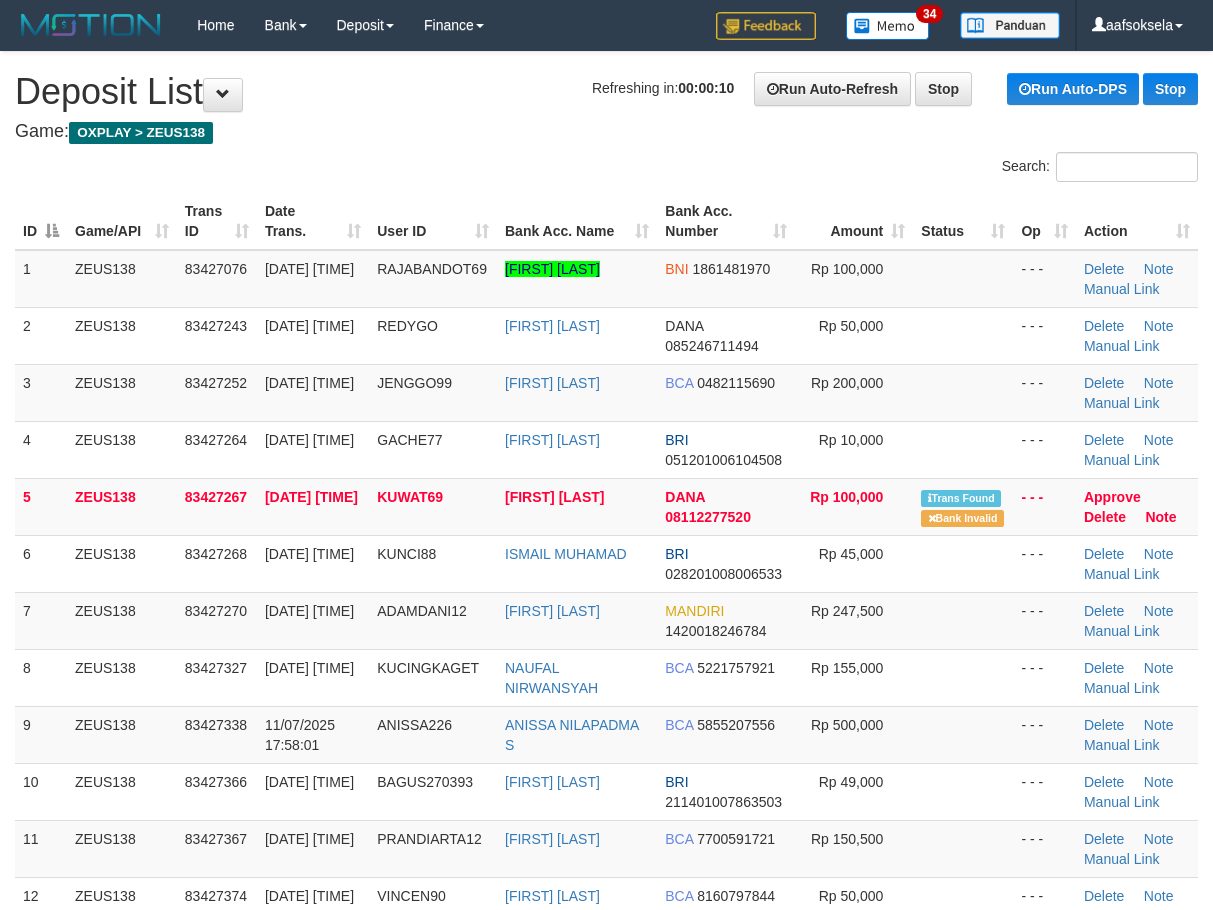 scroll, scrollTop: 0, scrollLeft: 0, axis: both 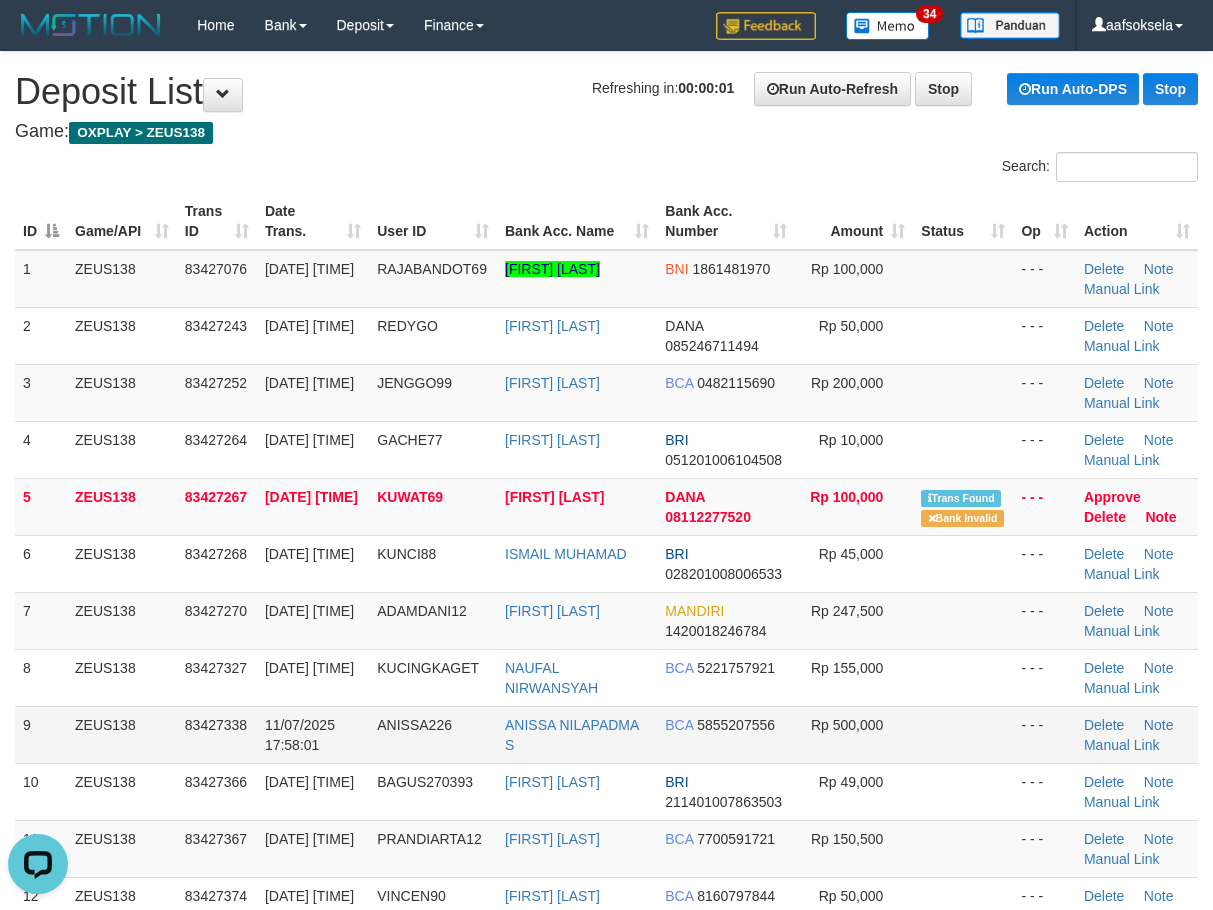 click on "11/07/2025 17:58:01" at bounding box center [300, 735] 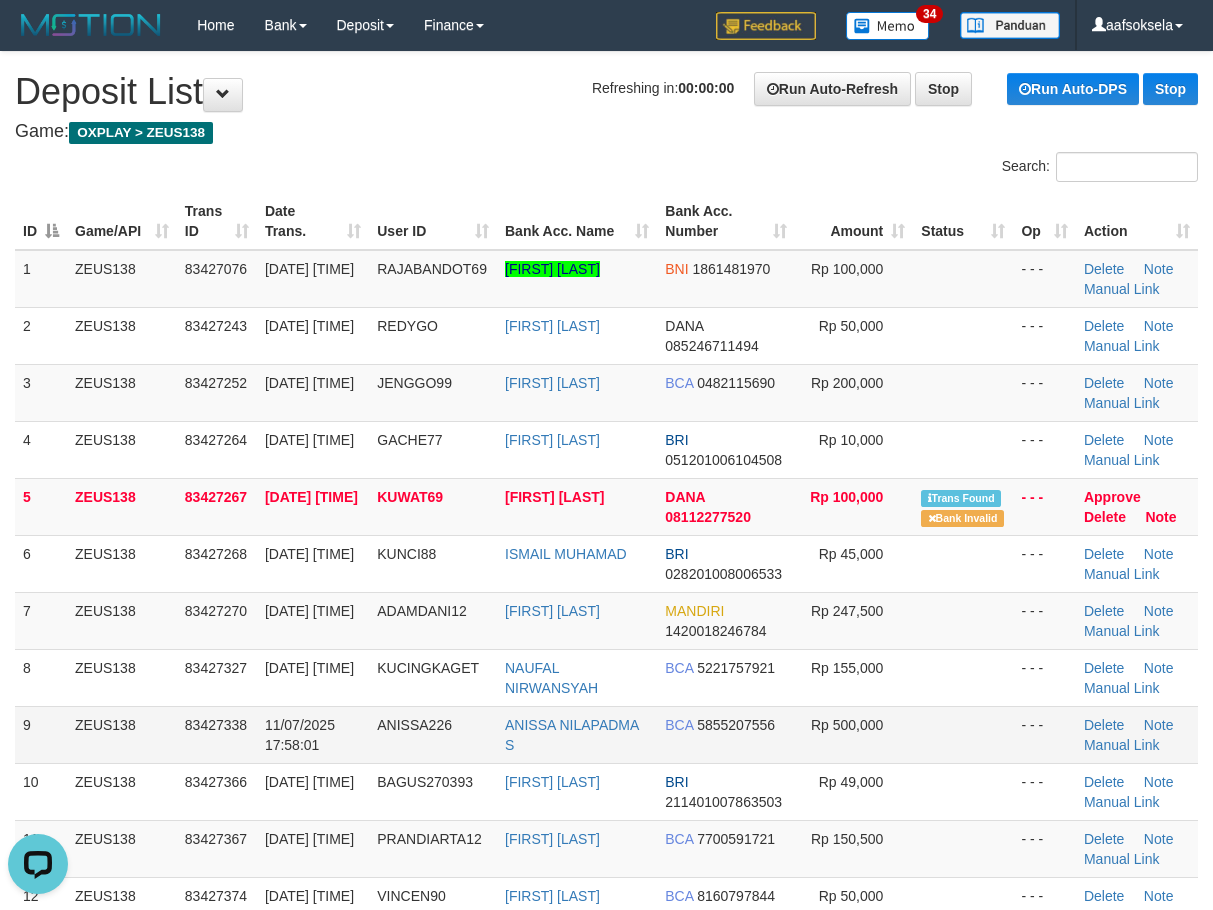 drag, startPoint x: 323, startPoint y: 687, endPoint x: 312, endPoint y: 708, distance: 23.70654 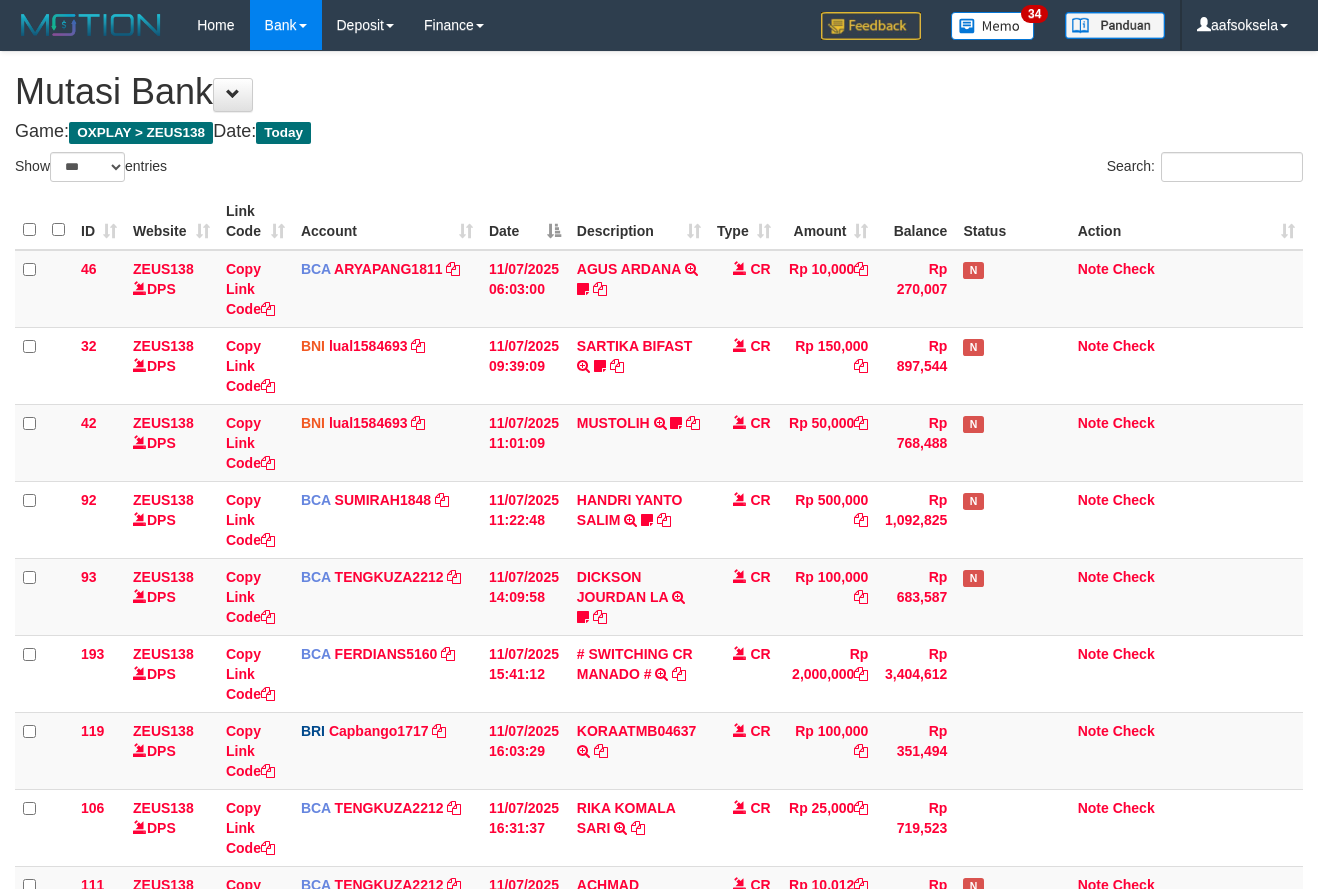 select on "***" 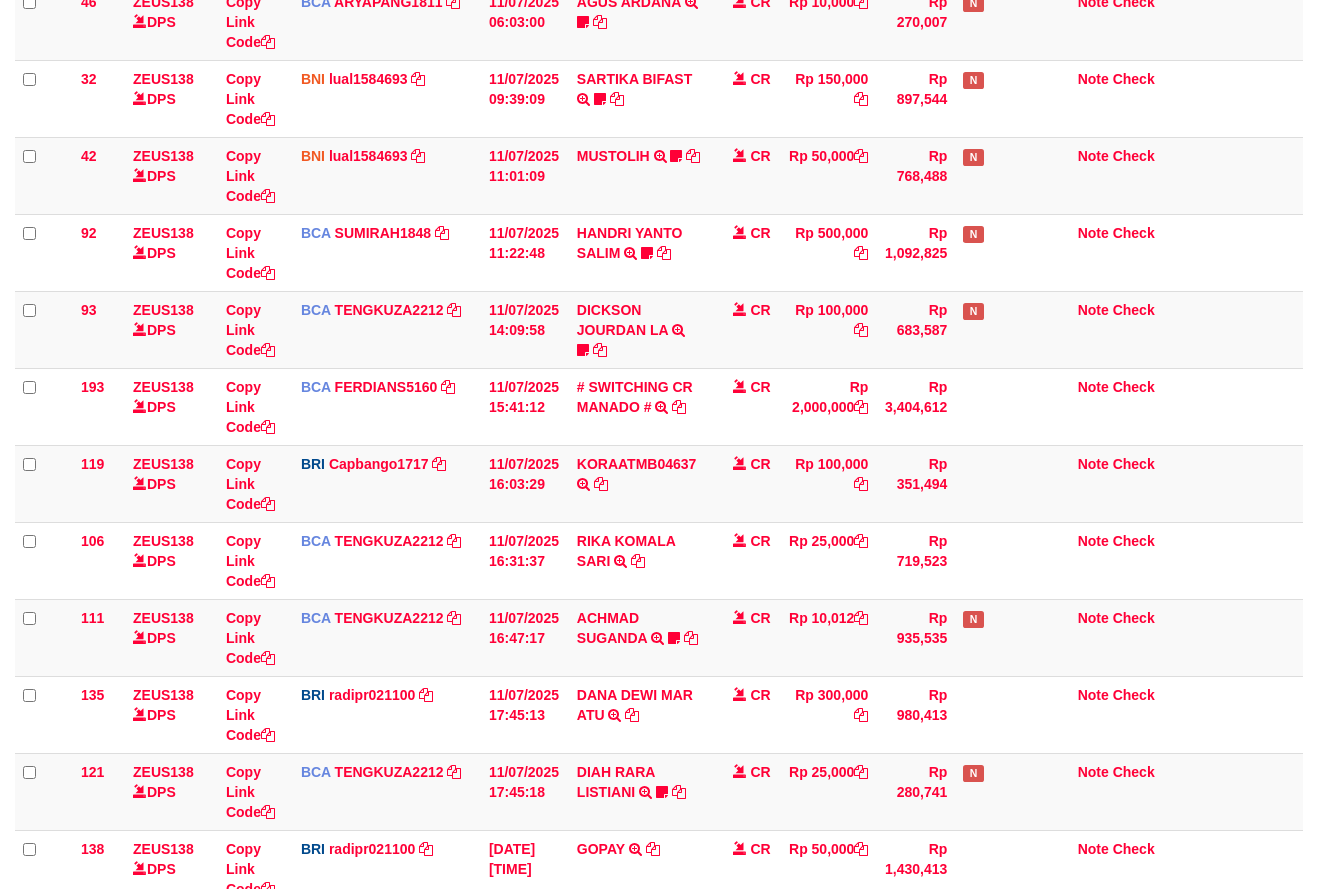 scroll, scrollTop: 536, scrollLeft: 0, axis: vertical 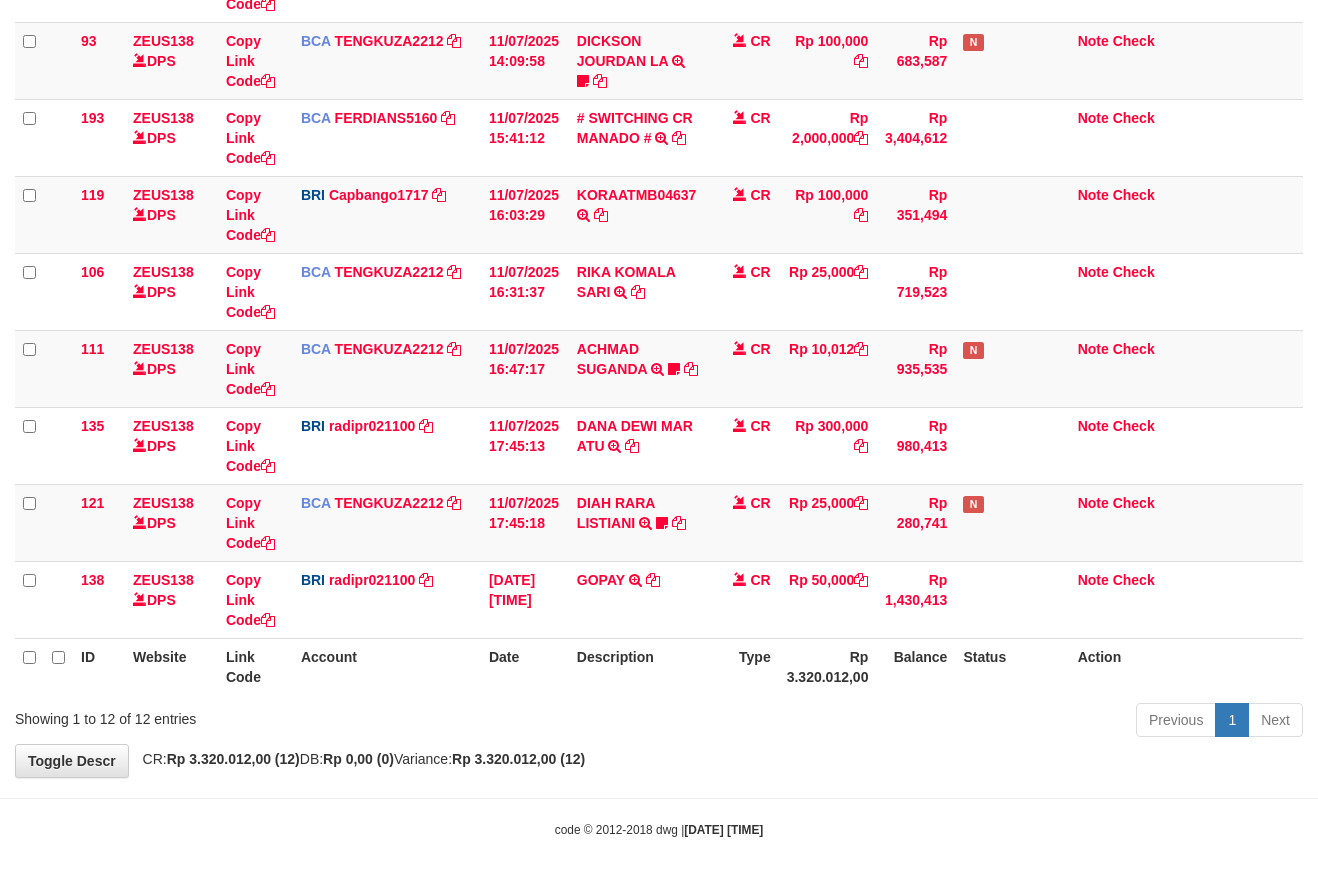 click on "Previous 1 Next" at bounding box center (933, 722) 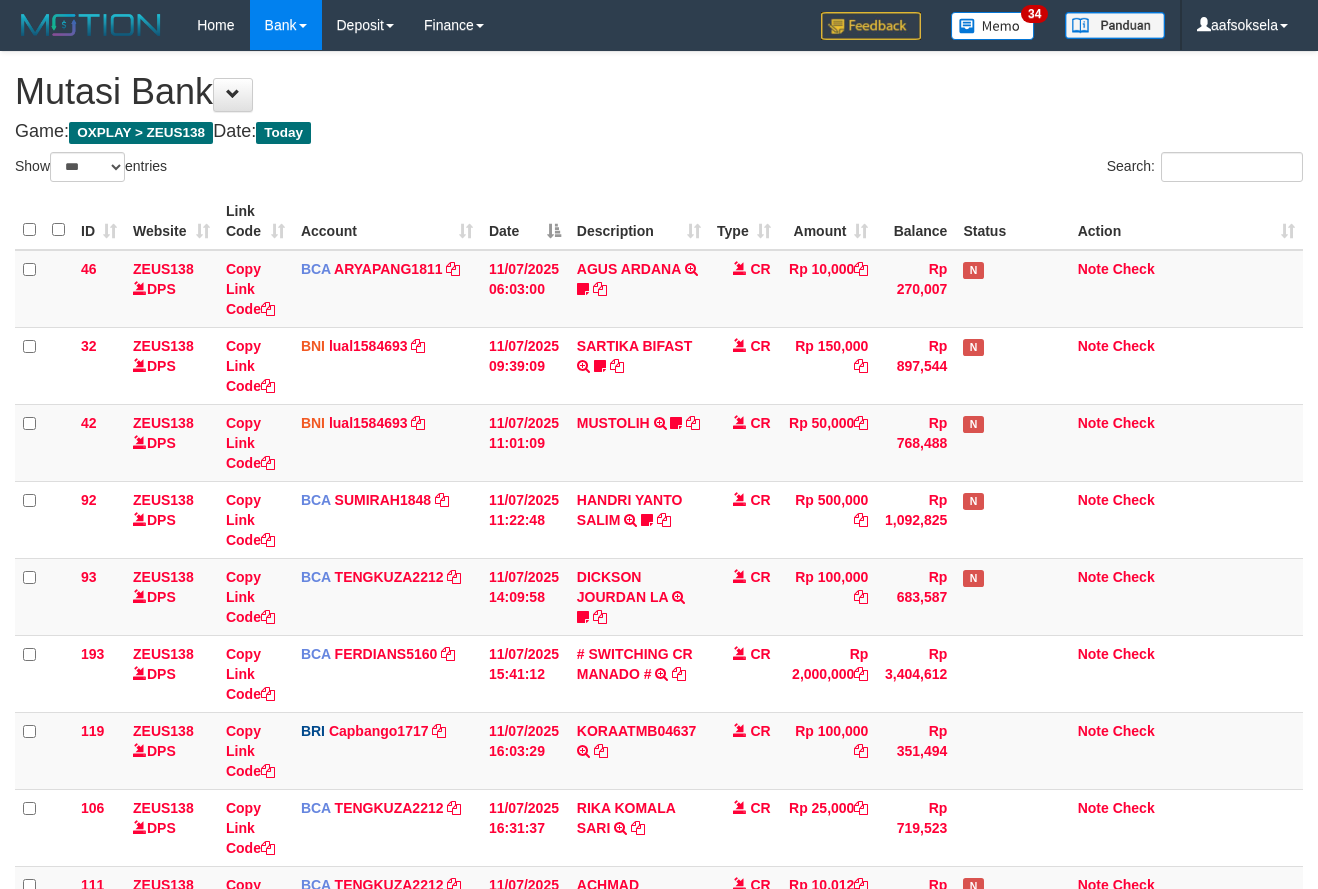 select on "***" 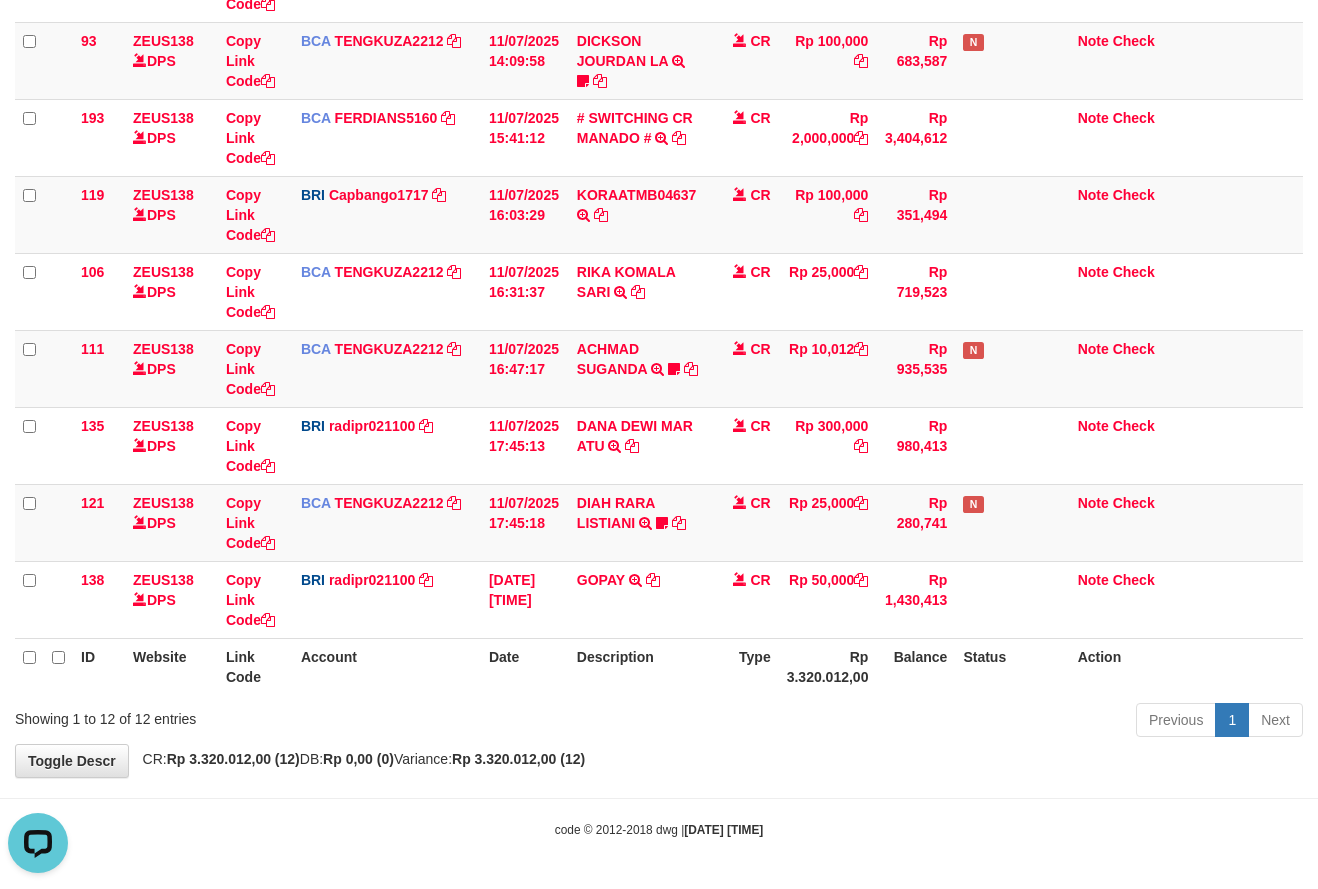 scroll, scrollTop: 0, scrollLeft: 0, axis: both 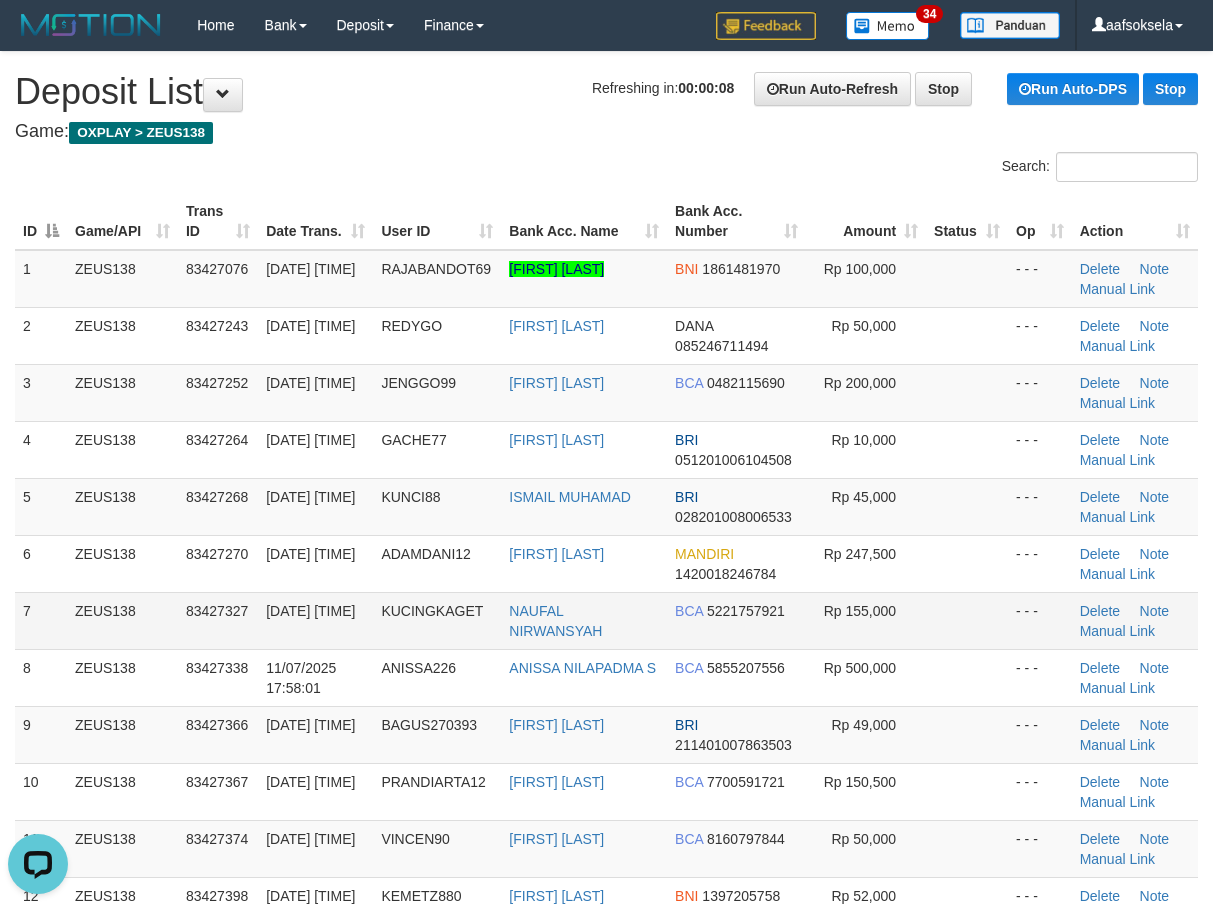 click on "KUCINGKAGET" at bounding box center (437, 620) 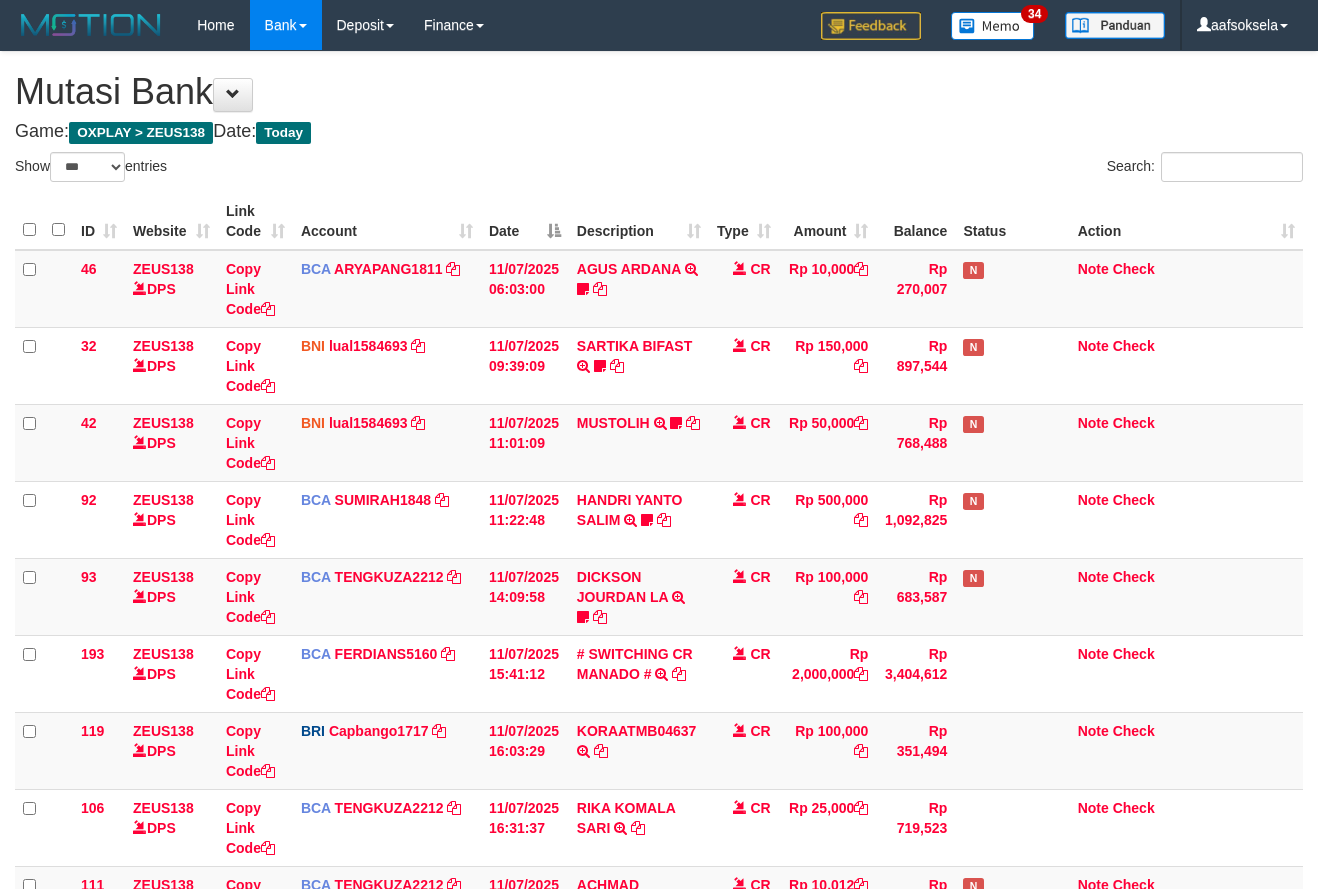 select on "***" 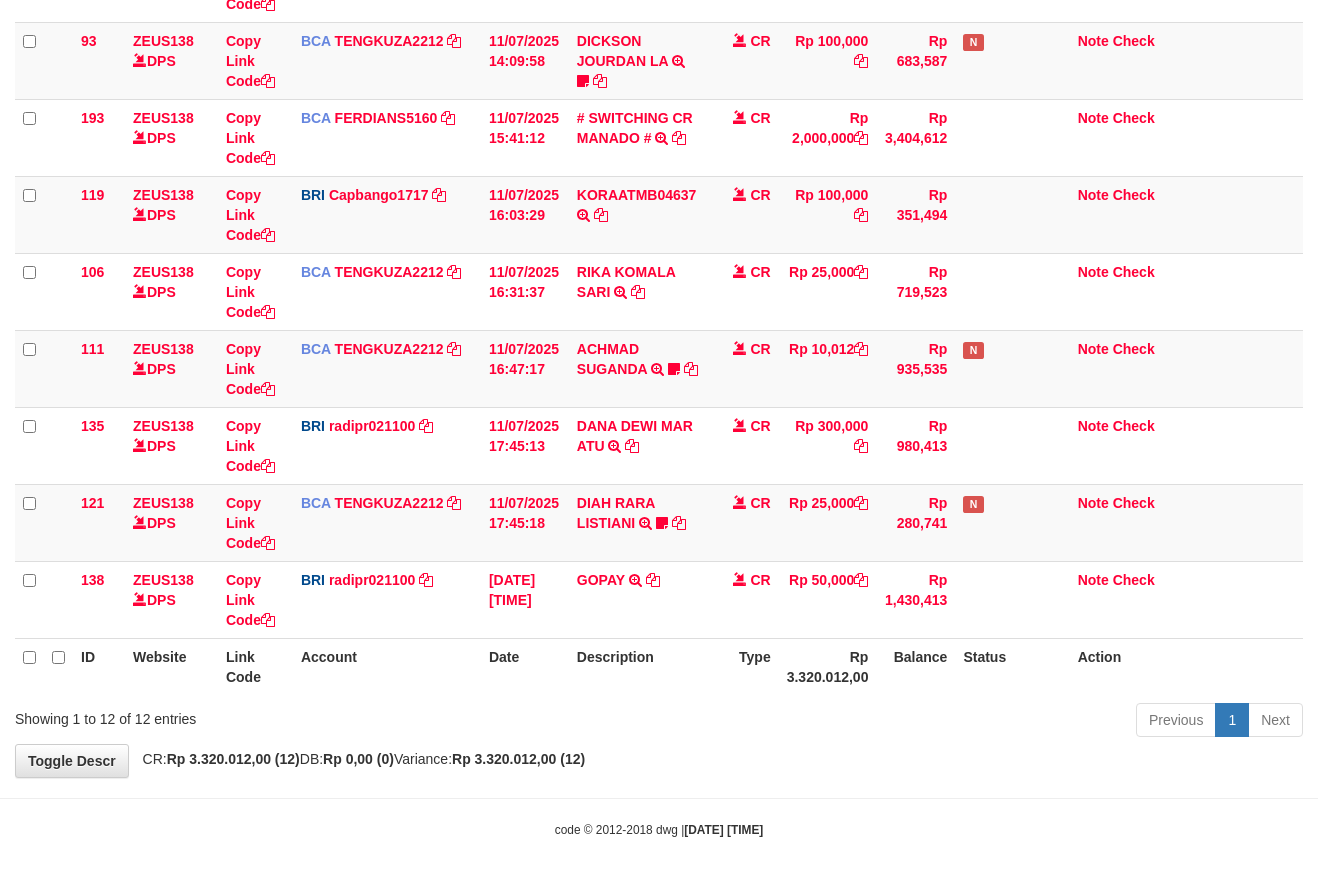 click on "Previous 1 Next" at bounding box center [933, 722] 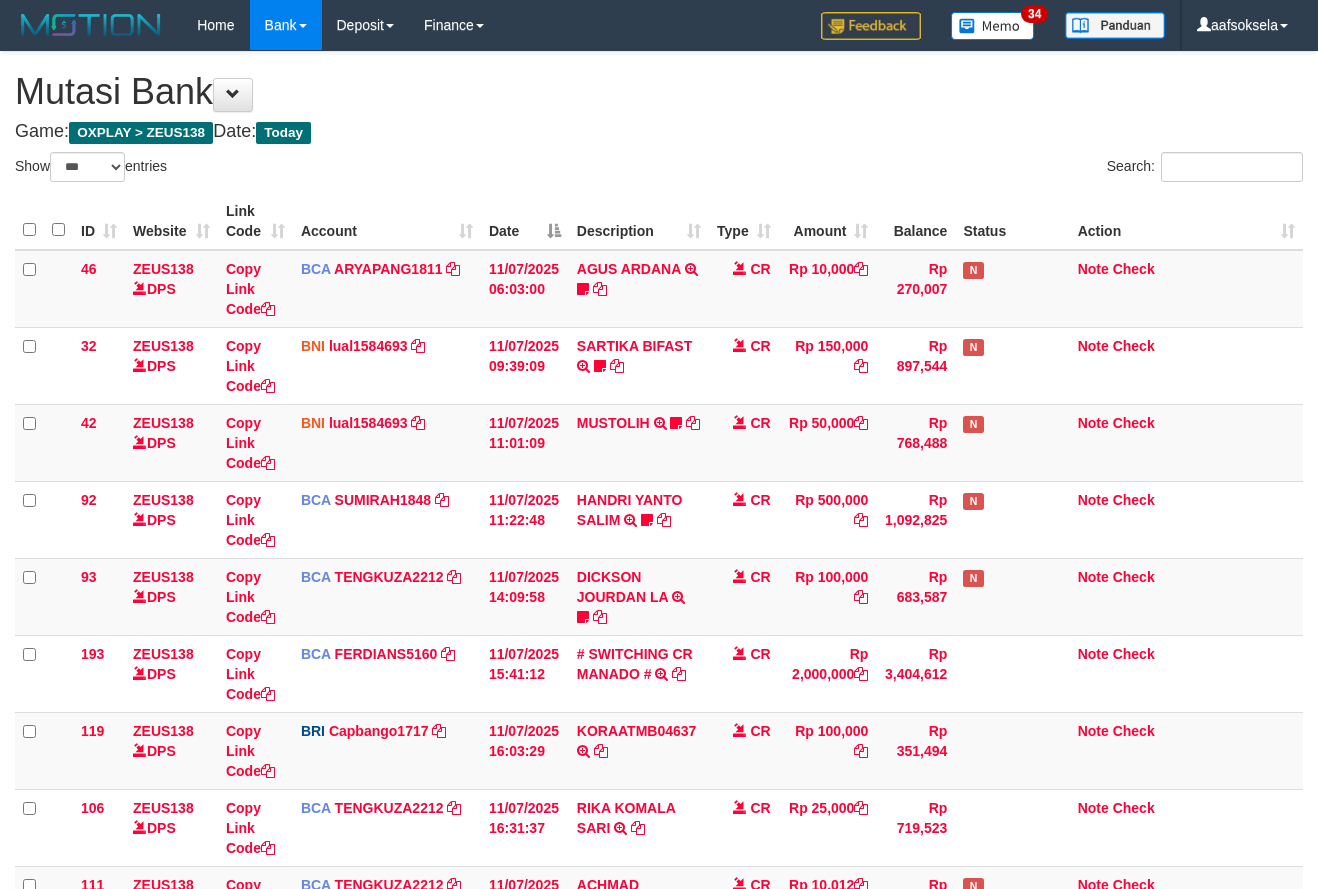 select on "***" 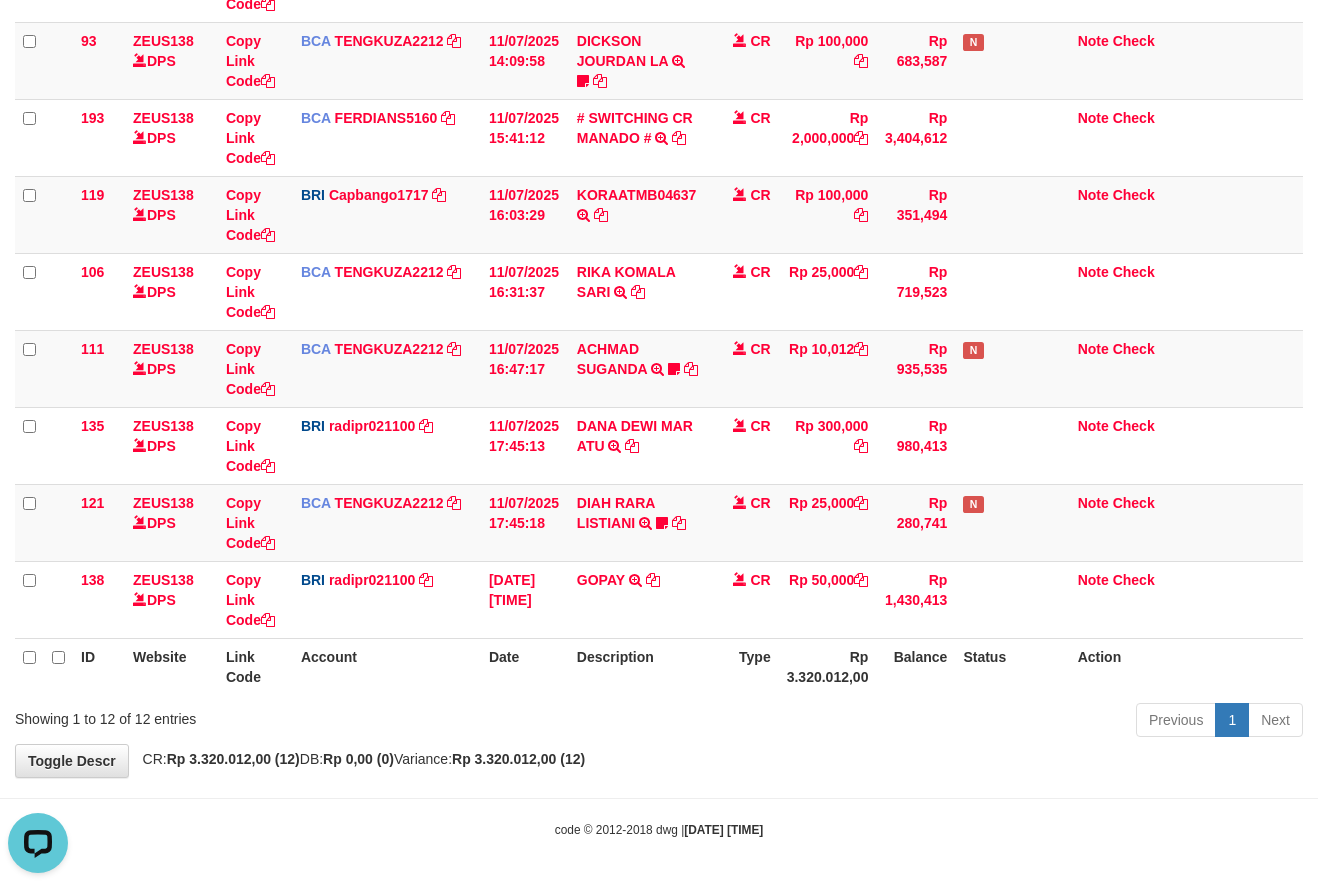 scroll, scrollTop: 0, scrollLeft: 0, axis: both 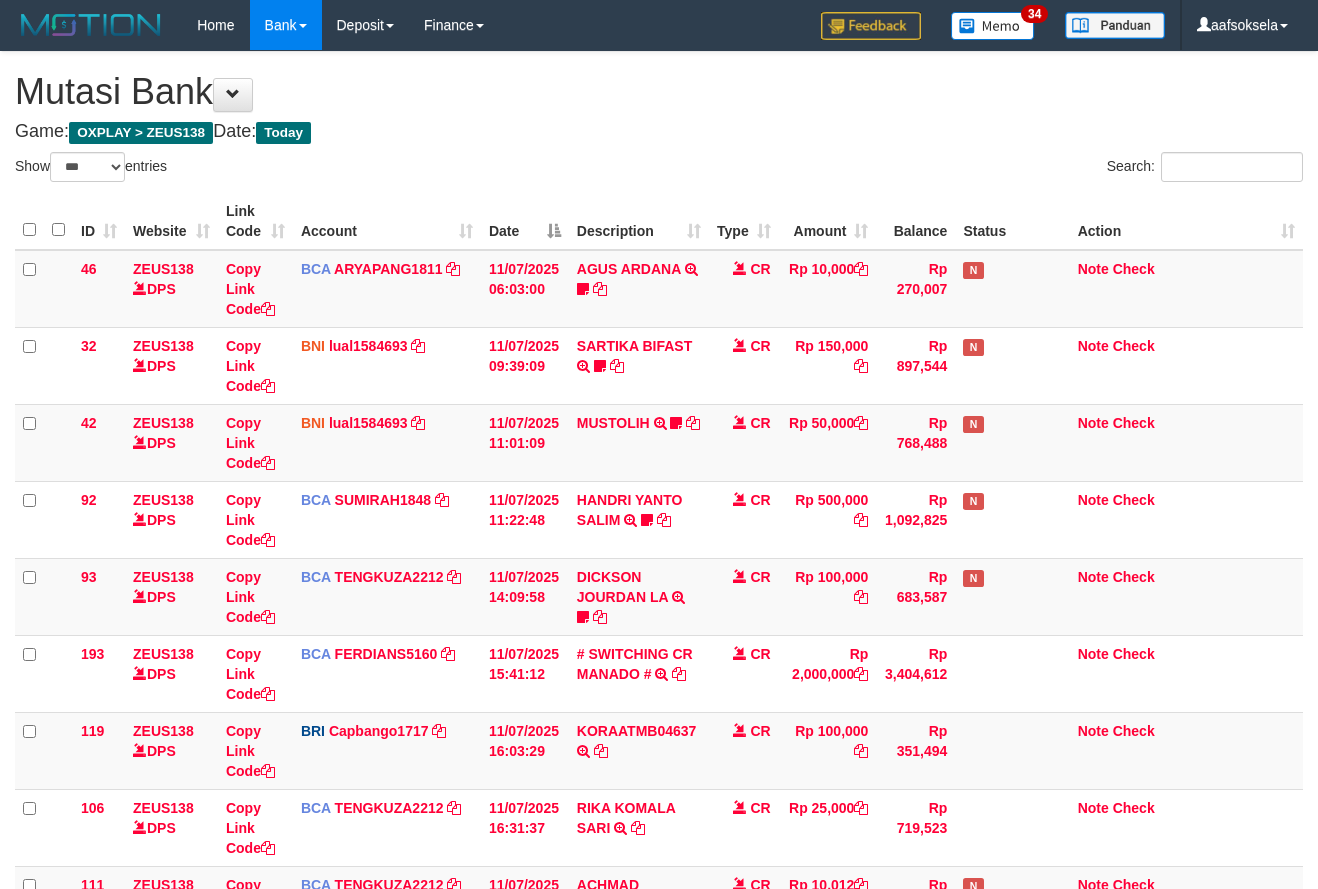 select on "***" 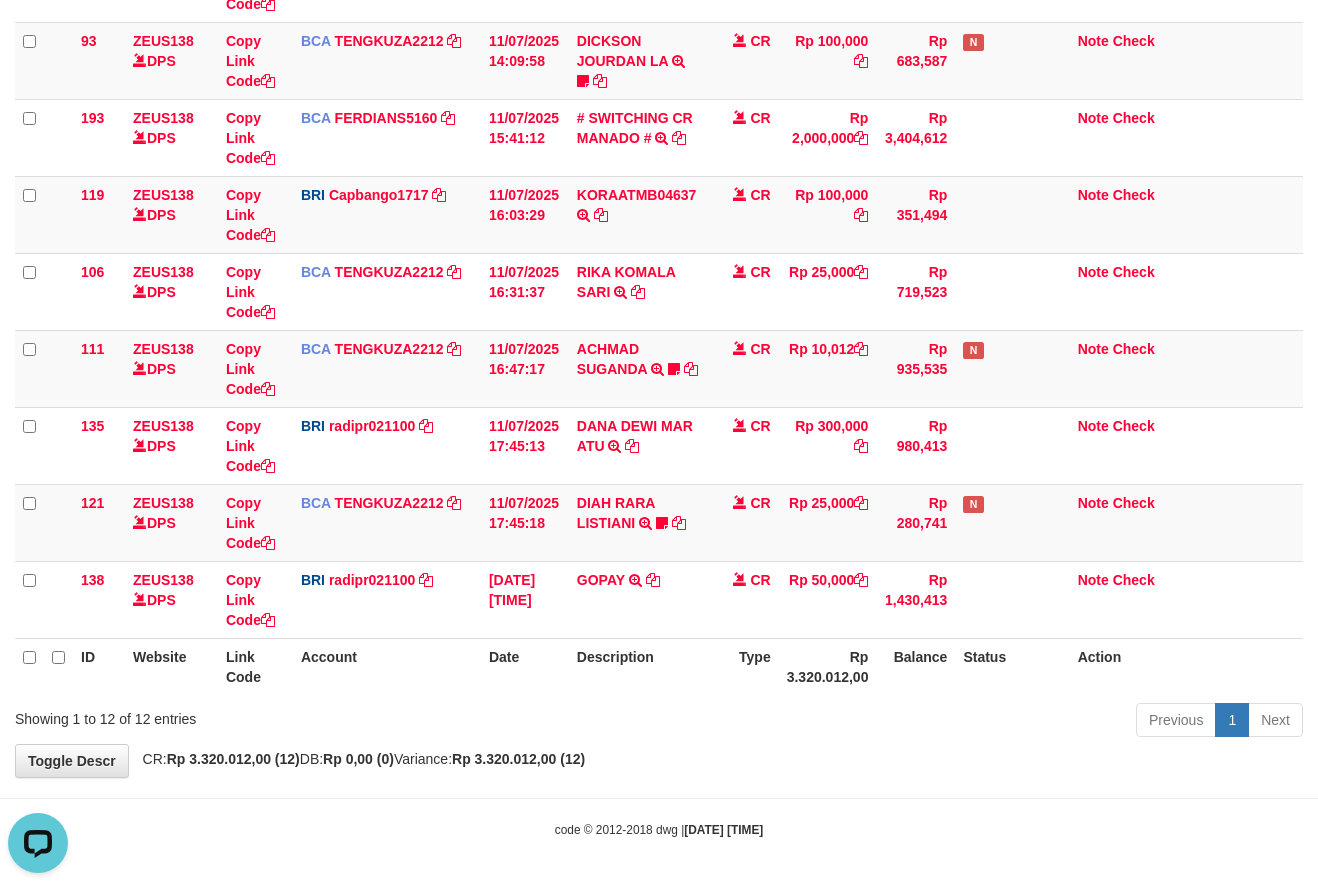 scroll, scrollTop: 0, scrollLeft: 0, axis: both 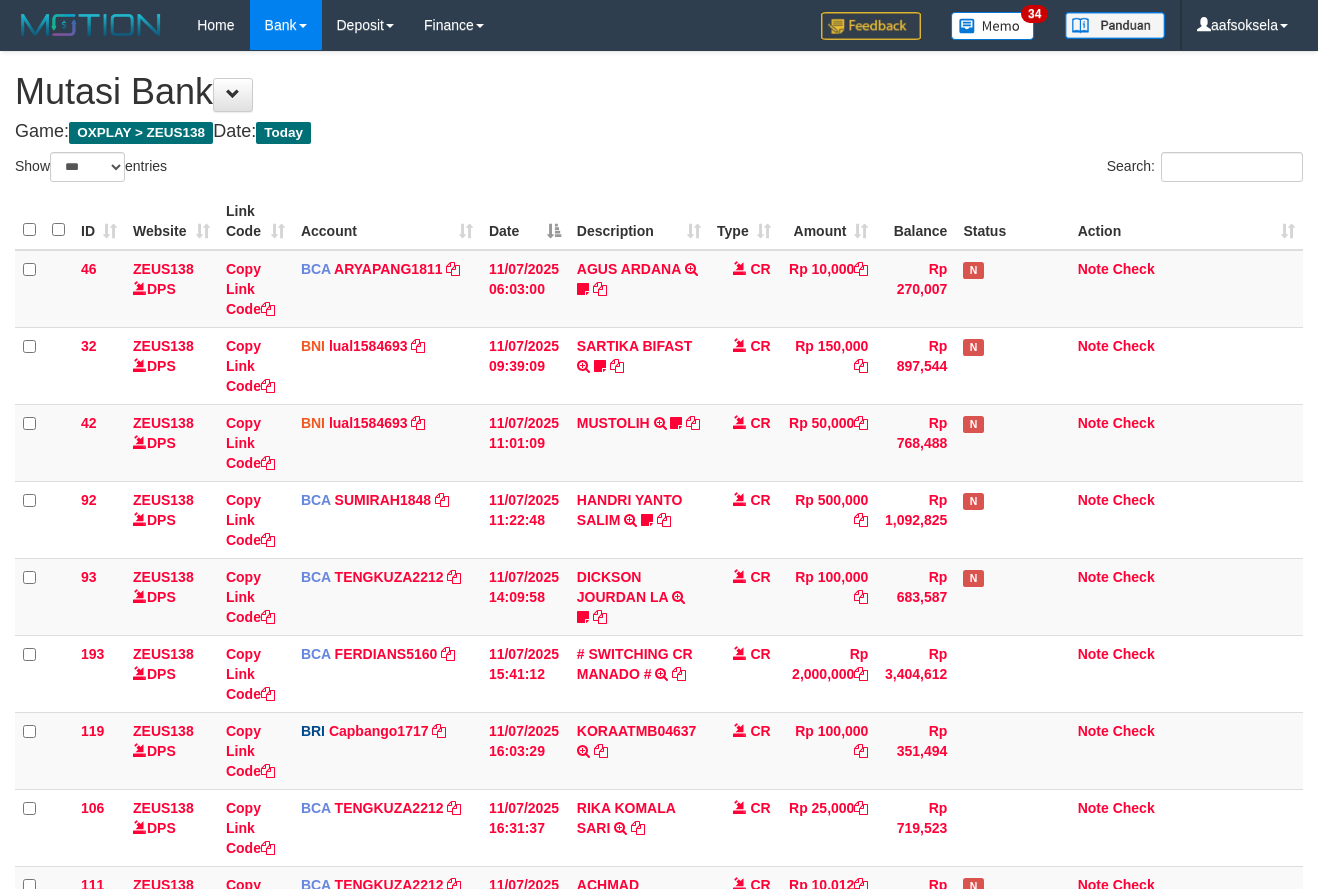 select on "***" 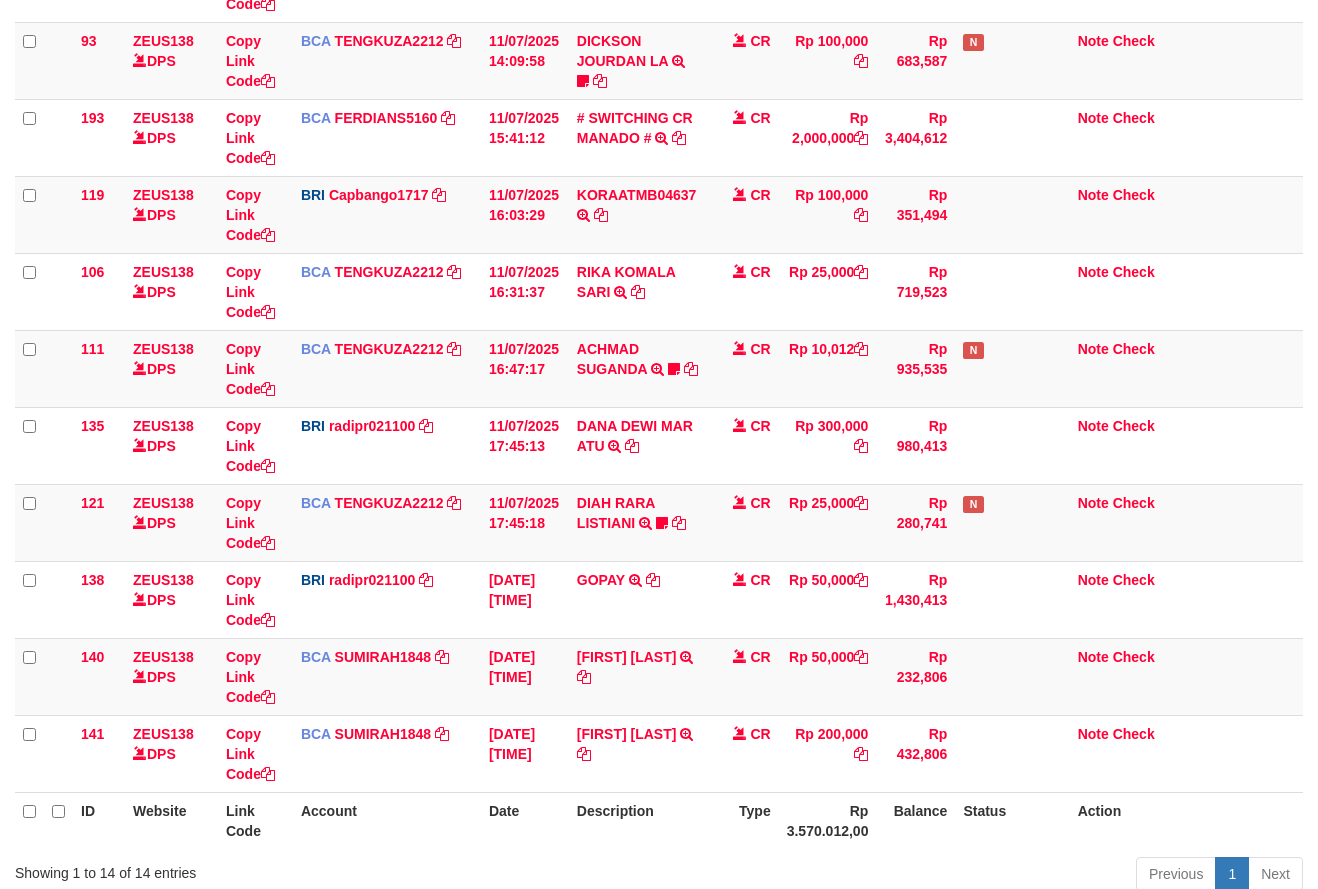 click at bounding box center [1012, 753] 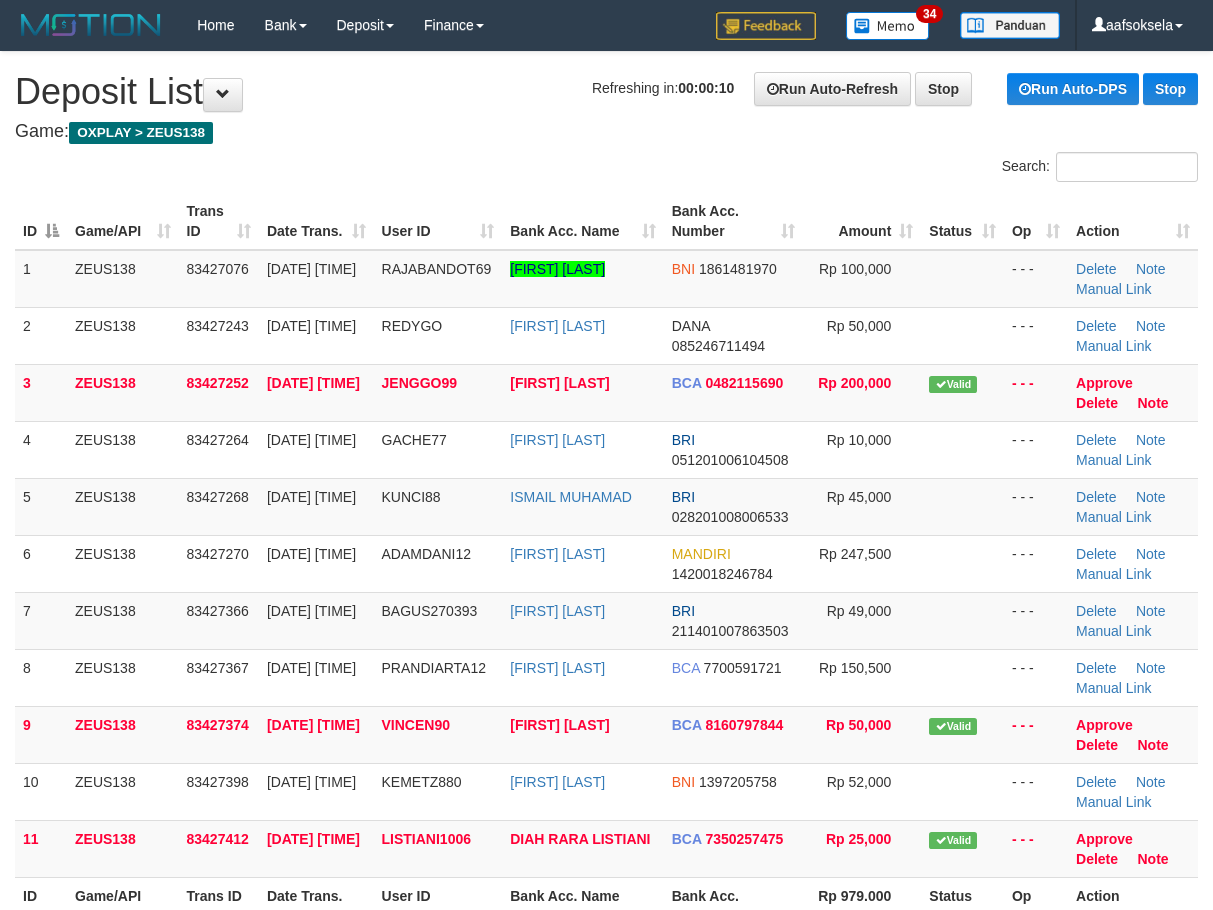 scroll, scrollTop: 0, scrollLeft: 0, axis: both 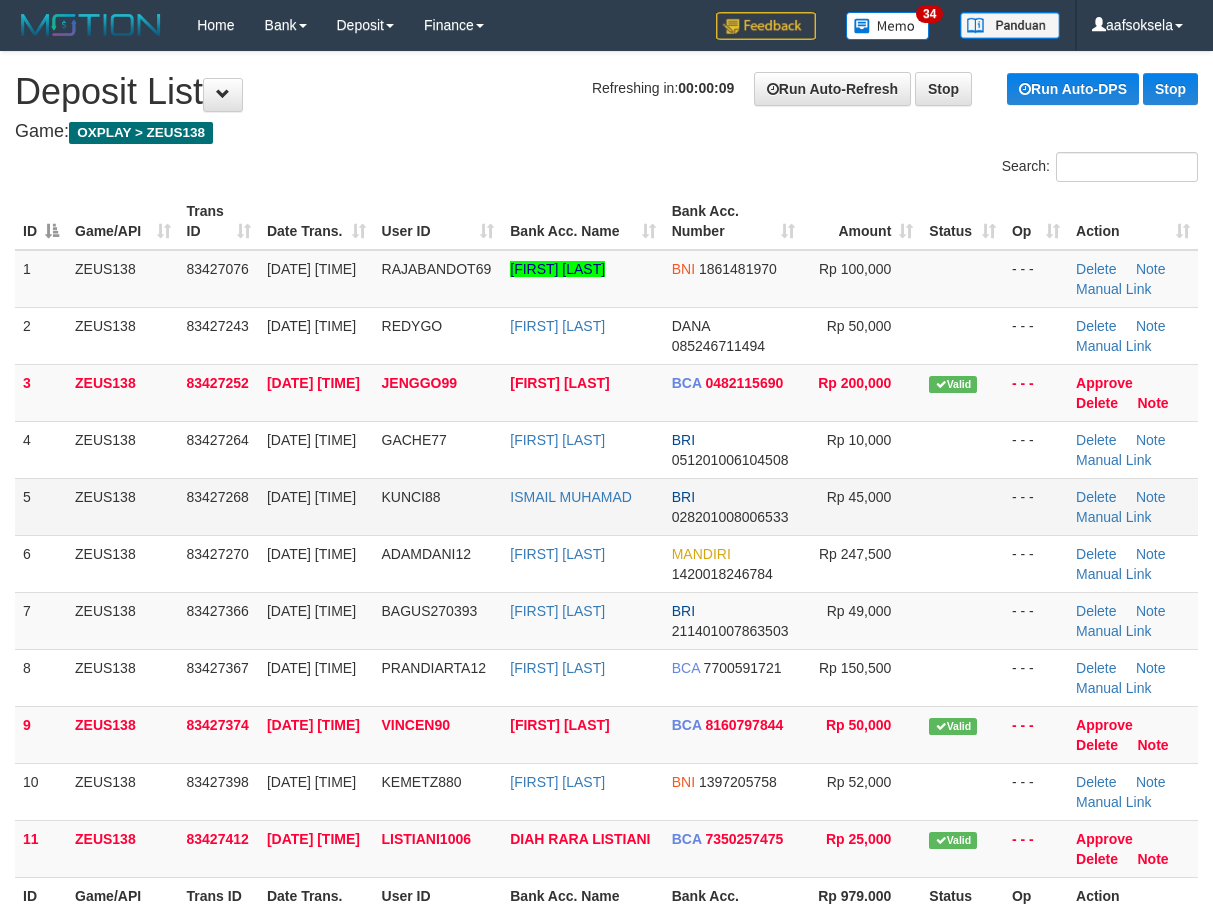 drag, startPoint x: 507, startPoint y: 508, endPoint x: 501, endPoint y: 484, distance: 24.738634 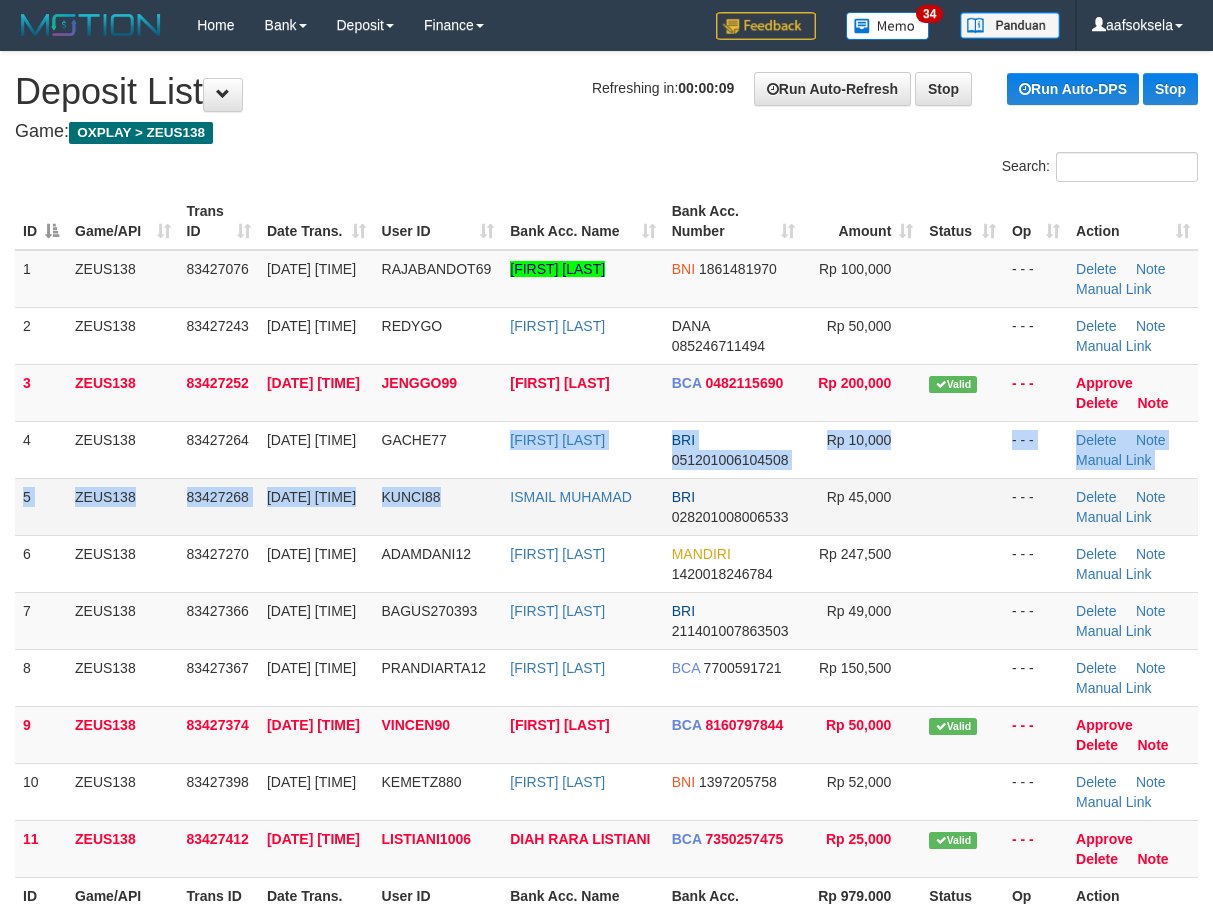click on "1
ZEUS138
83427076
11/07/2025 17:52:18
RAJABANDOT69
AHMAD BAMBANG PRASTIYO
BNI
1861481970
Rp 100,000
- - -
Delete
Note
Manual Link
2
ZEUS138
83427243
11/07/2025 17:55:44
REDYGO
MUHAMMAD RIZAL
DANA
085246711494
Rp 50,000
- - -
Delete
Note" at bounding box center [606, 564] 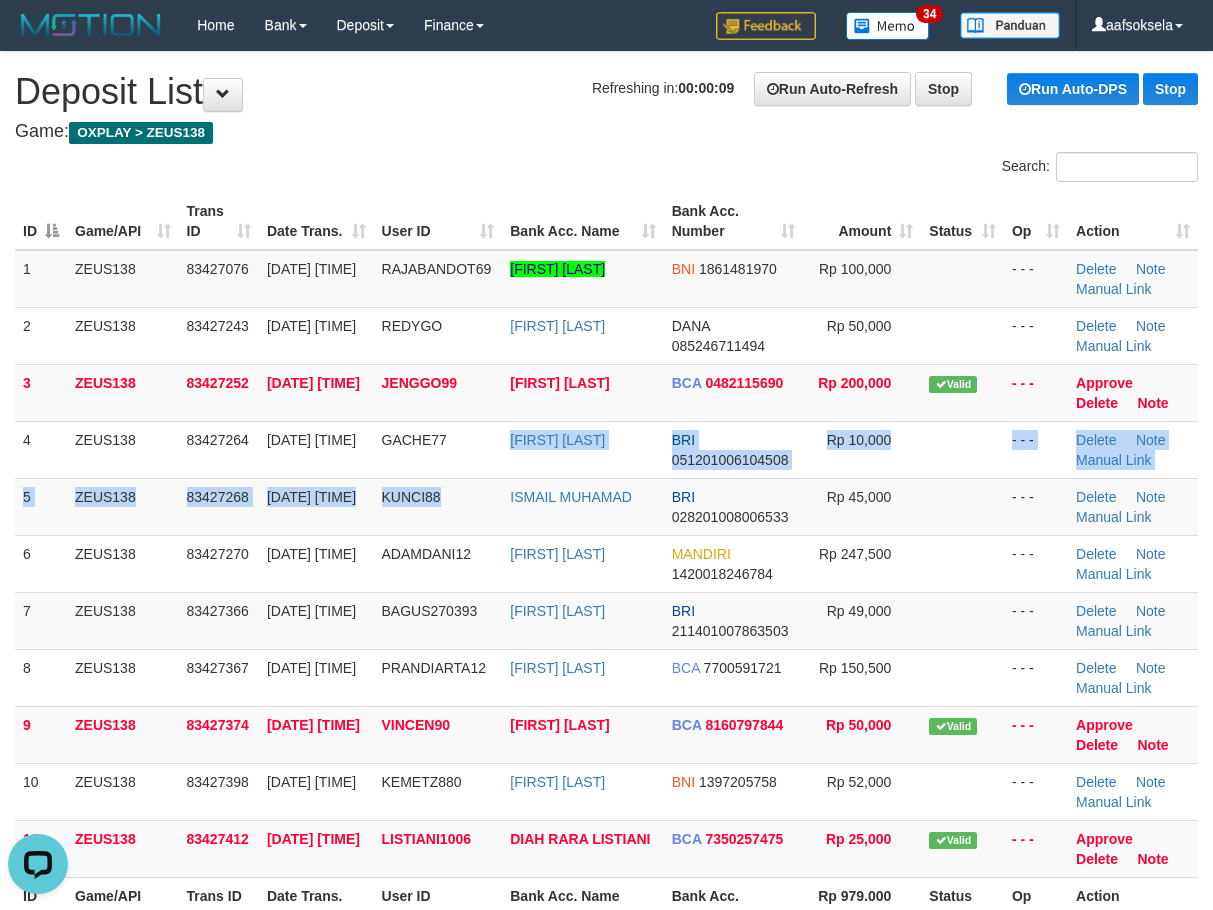 scroll, scrollTop: 0, scrollLeft: 0, axis: both 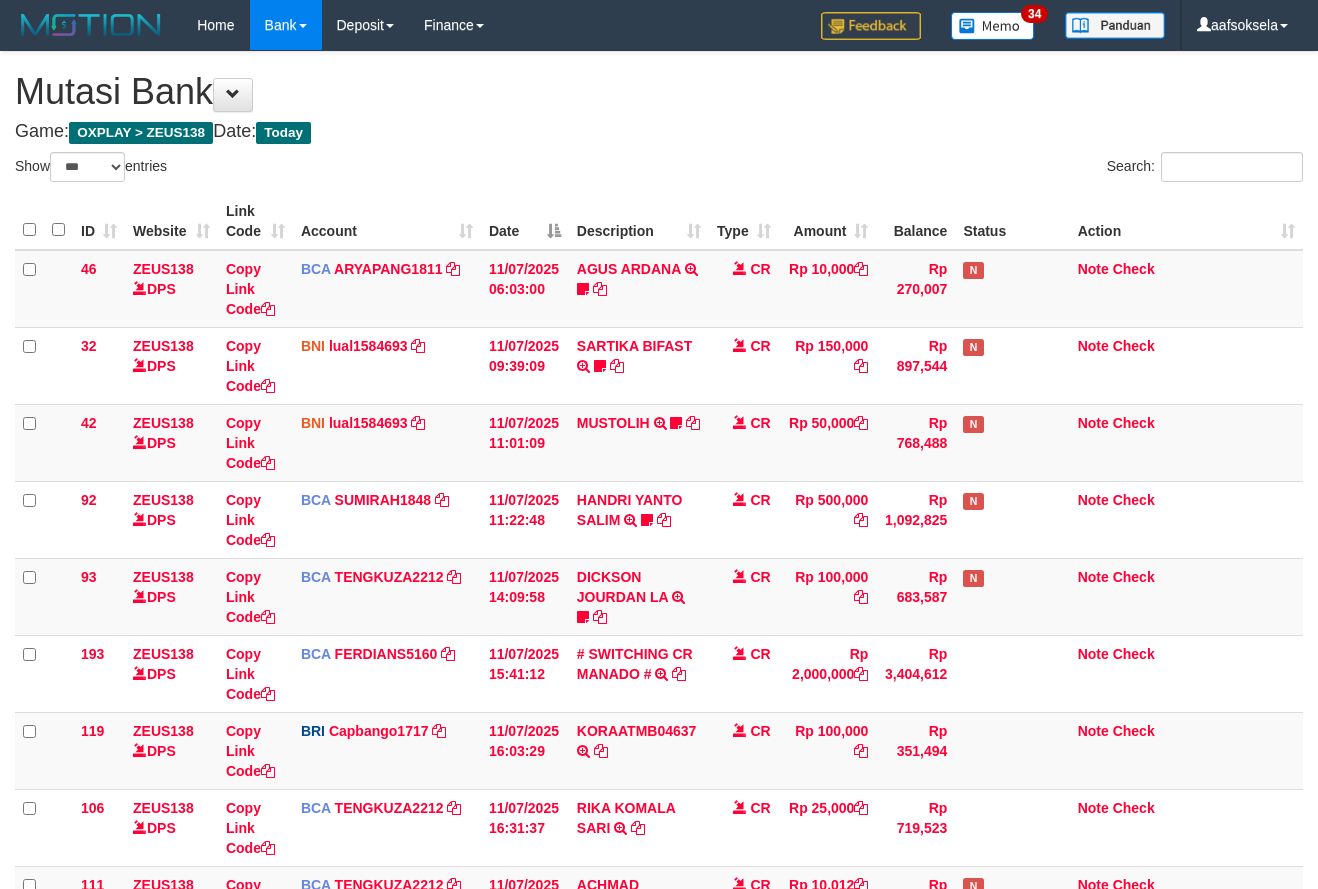 select on "***" 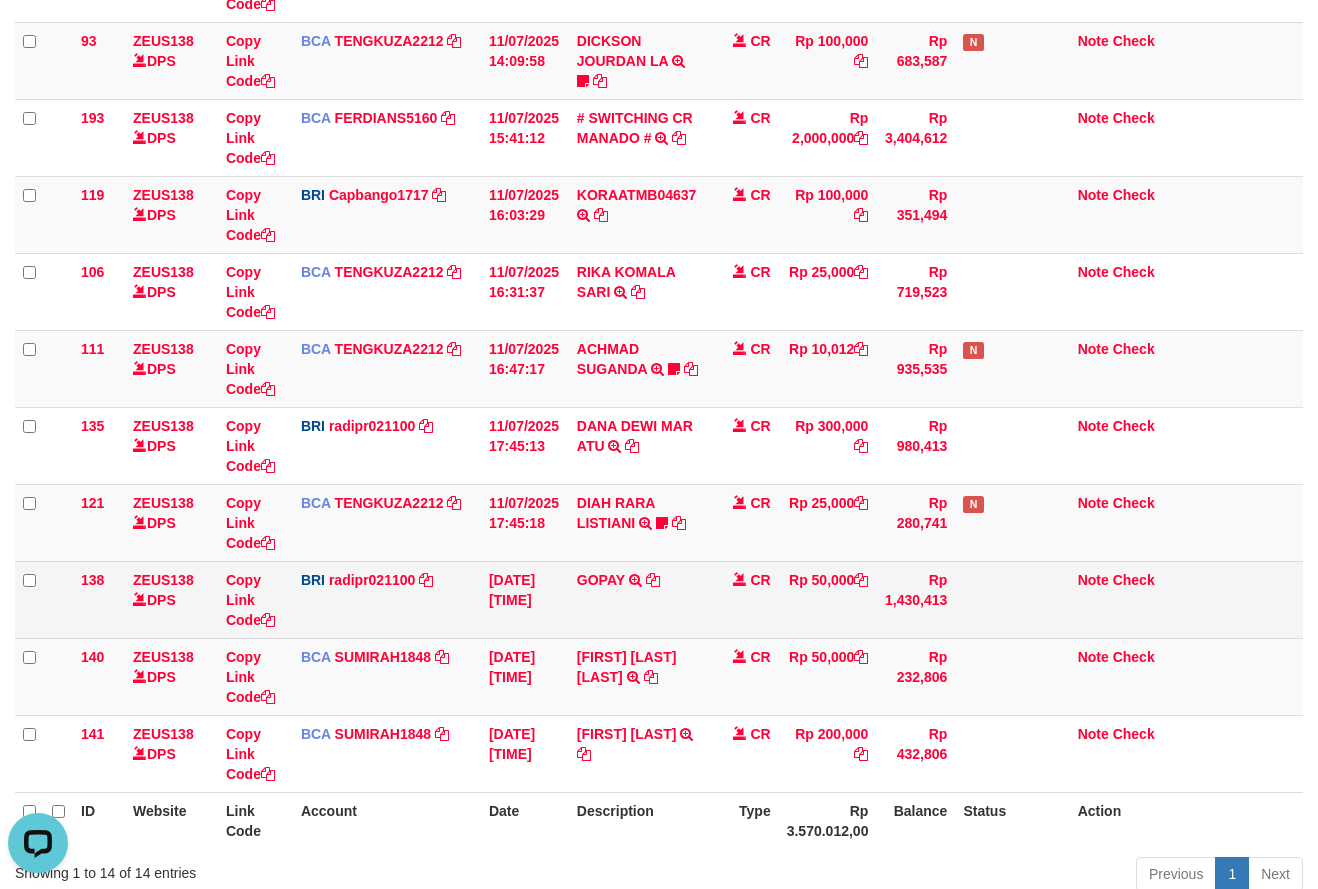 scroll, scrollTop: 0, scrollLeft: 0, axis: both 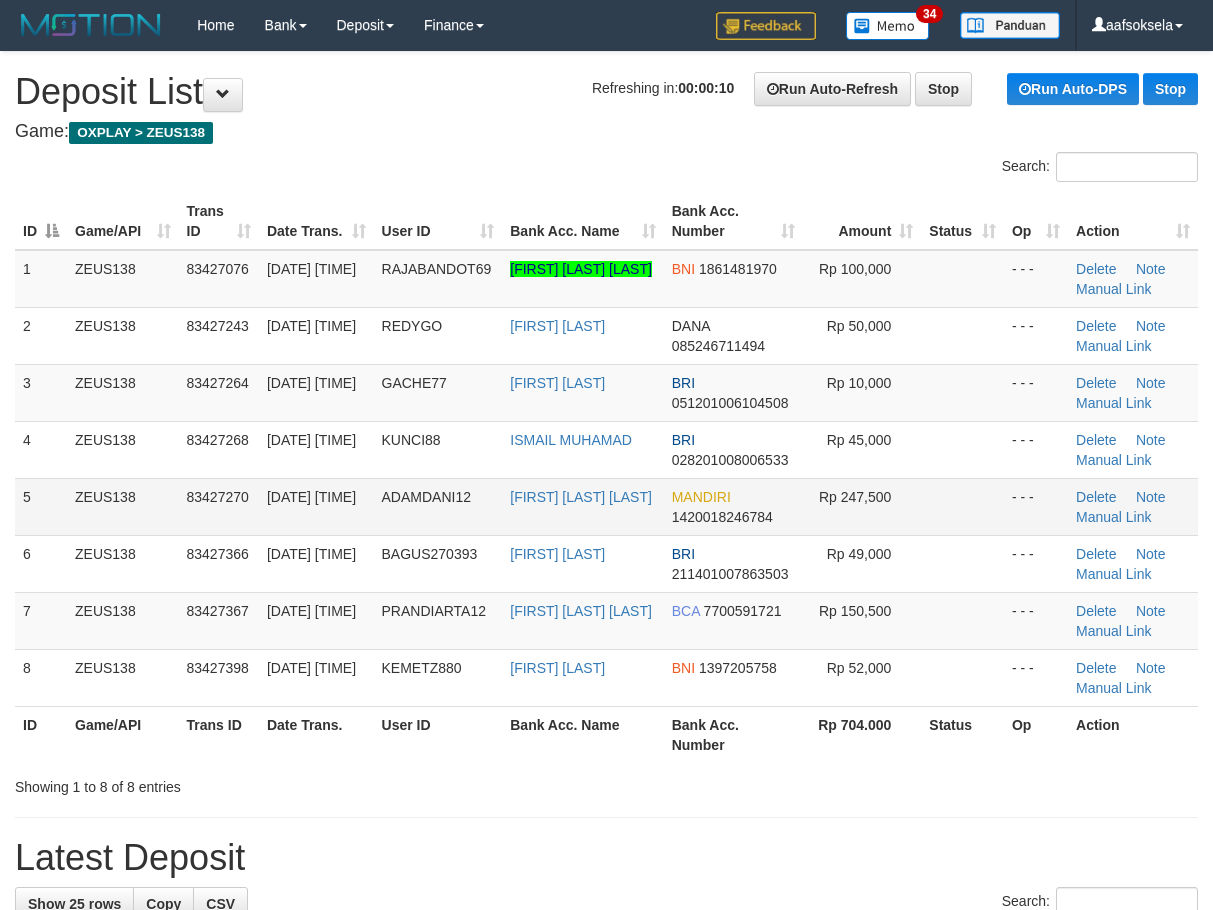 click on "[FIRST] [LAST]" at bounding box center [582, 506] 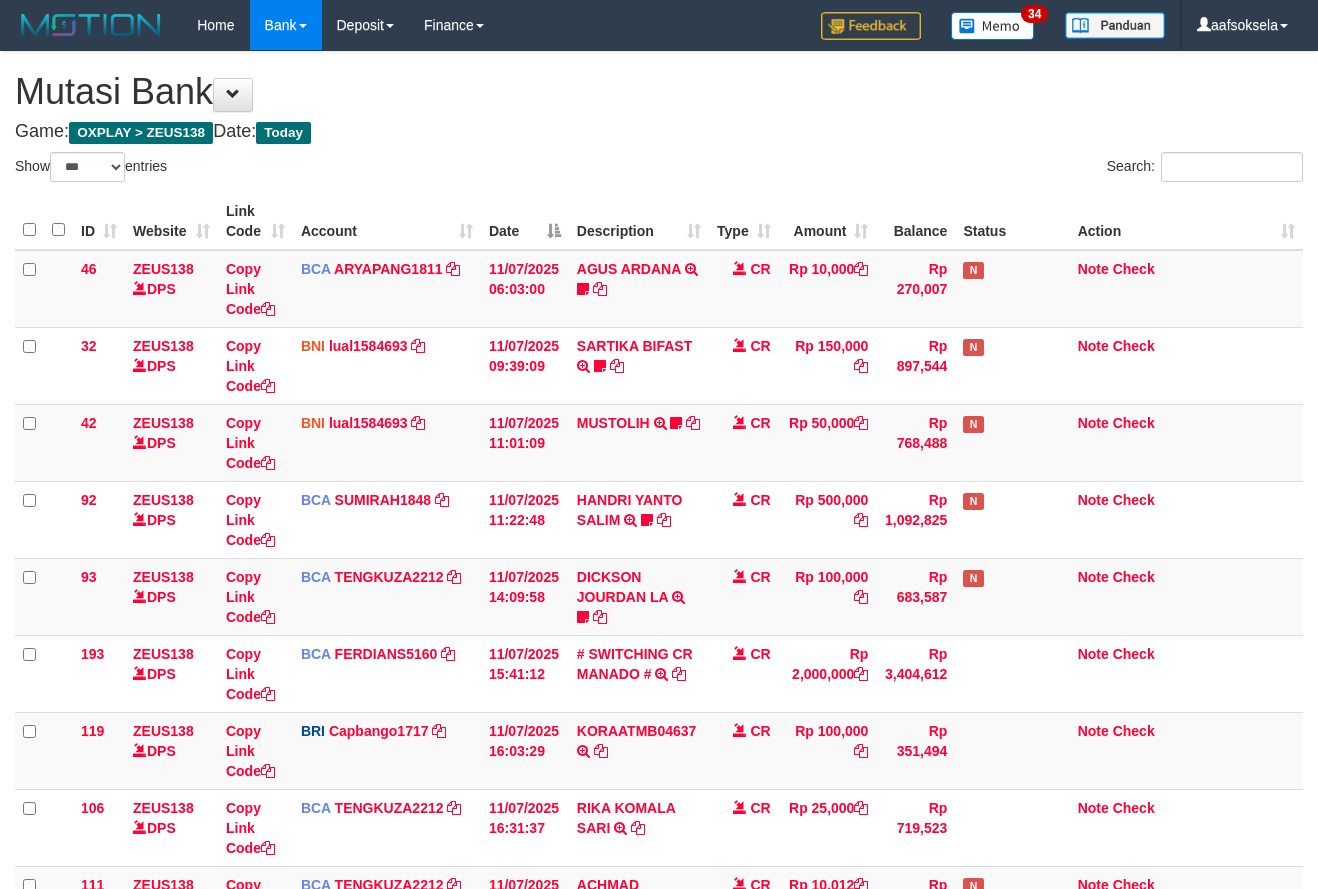 select on "***" 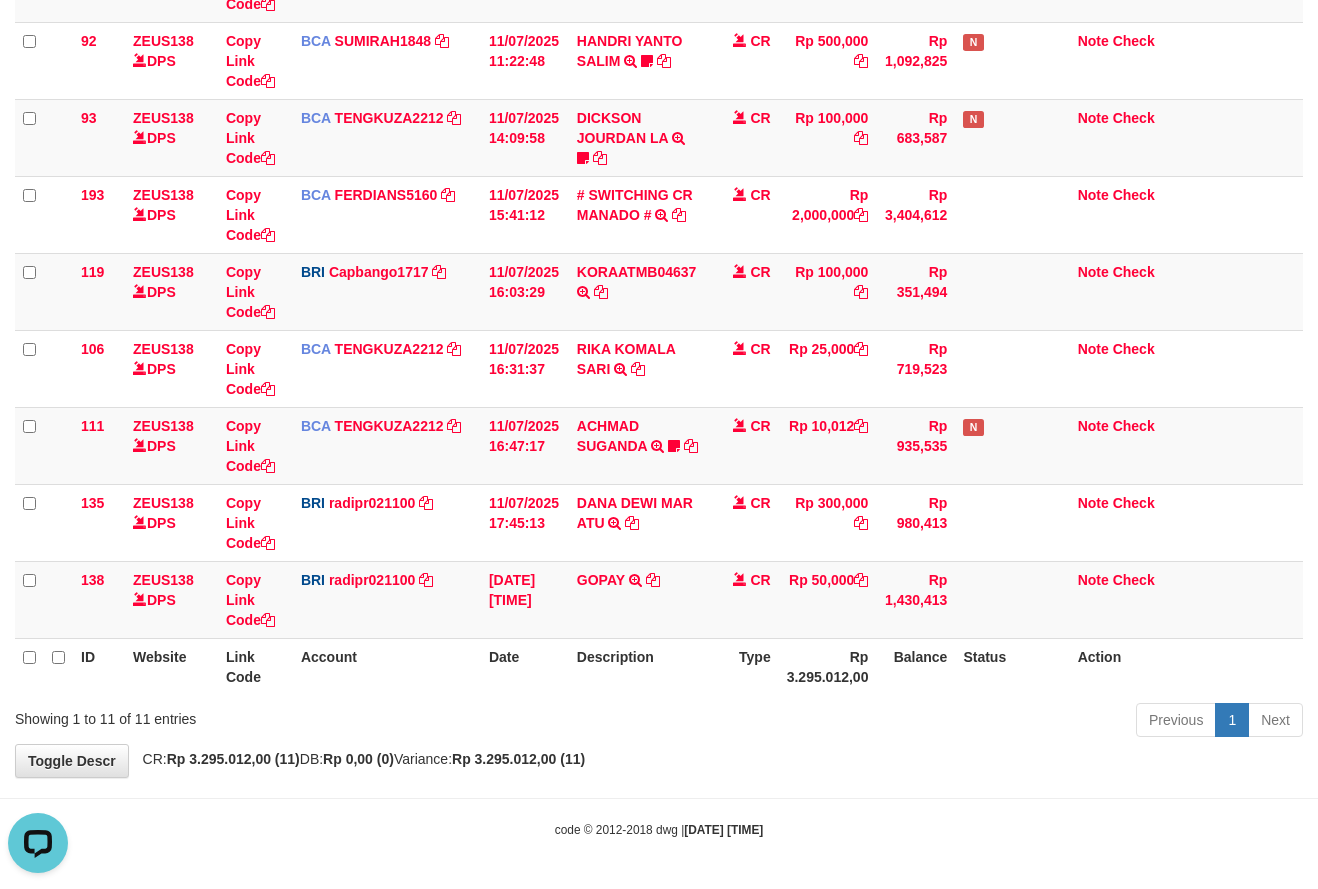 scroll, scrollTop: 0, scrollLeft: 0, axis: both 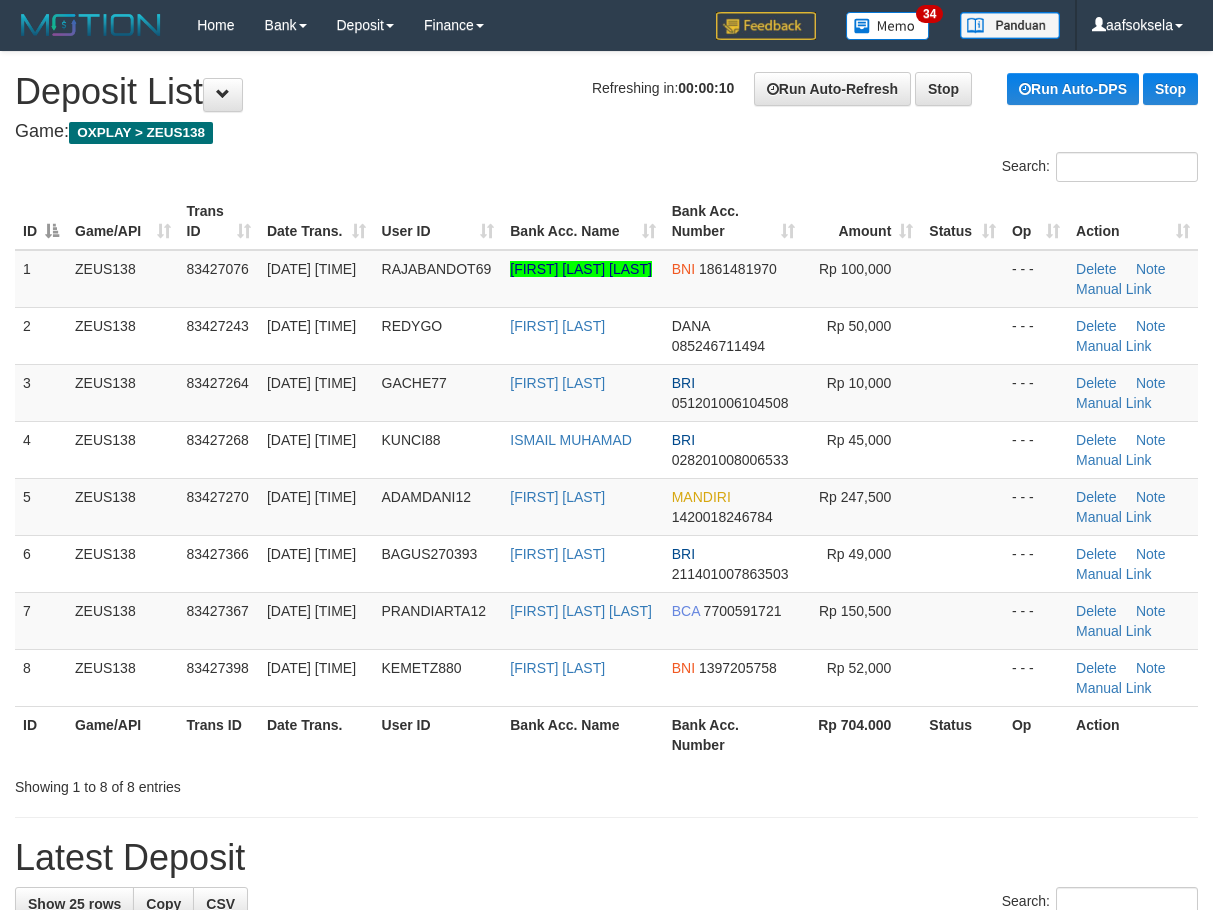 click on "Showing 1 to 8 of 8 entries" at bounding box center [252, 783] 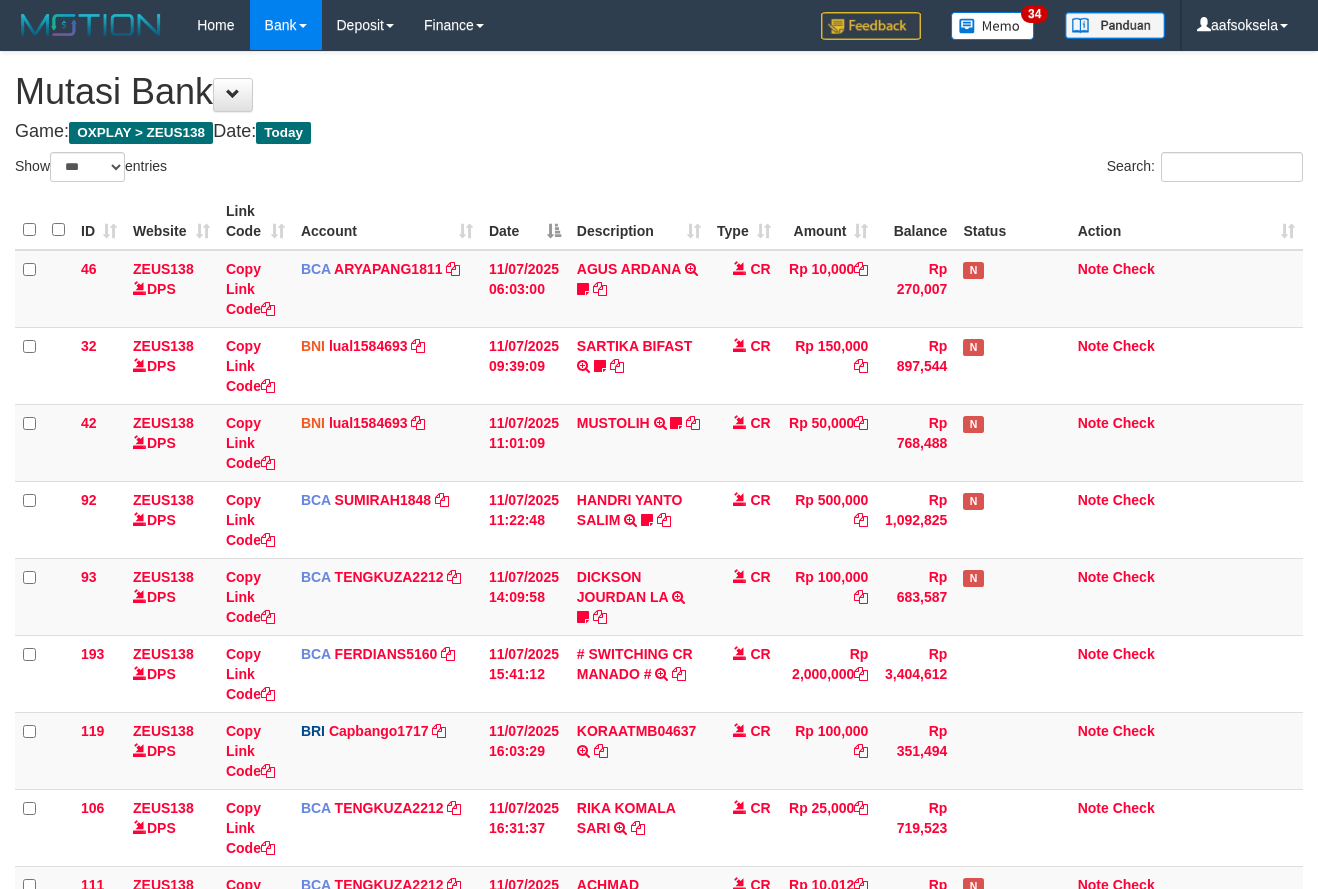 select on "***" 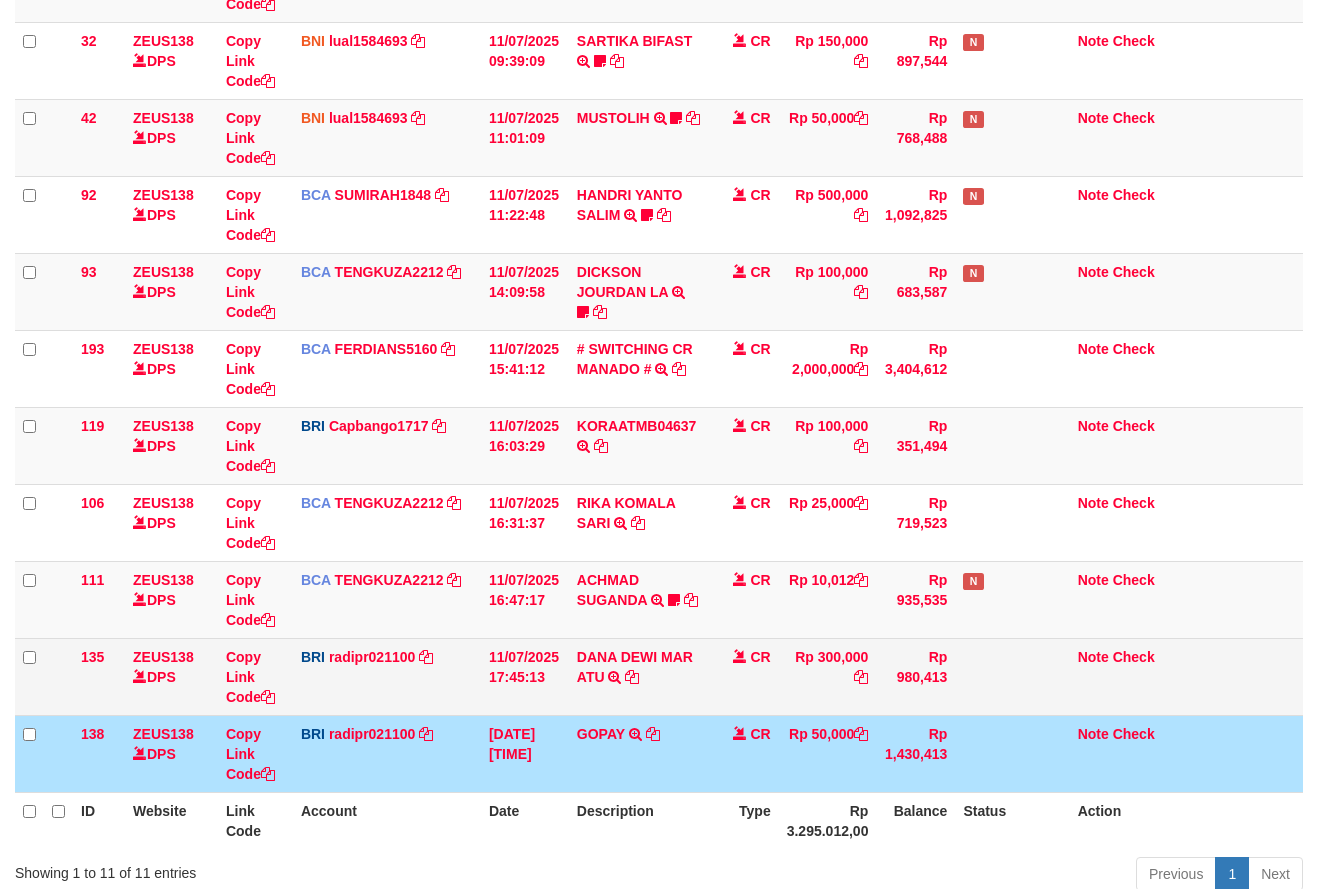 click on "Rp 980,413" at bounding box center (915, 676) 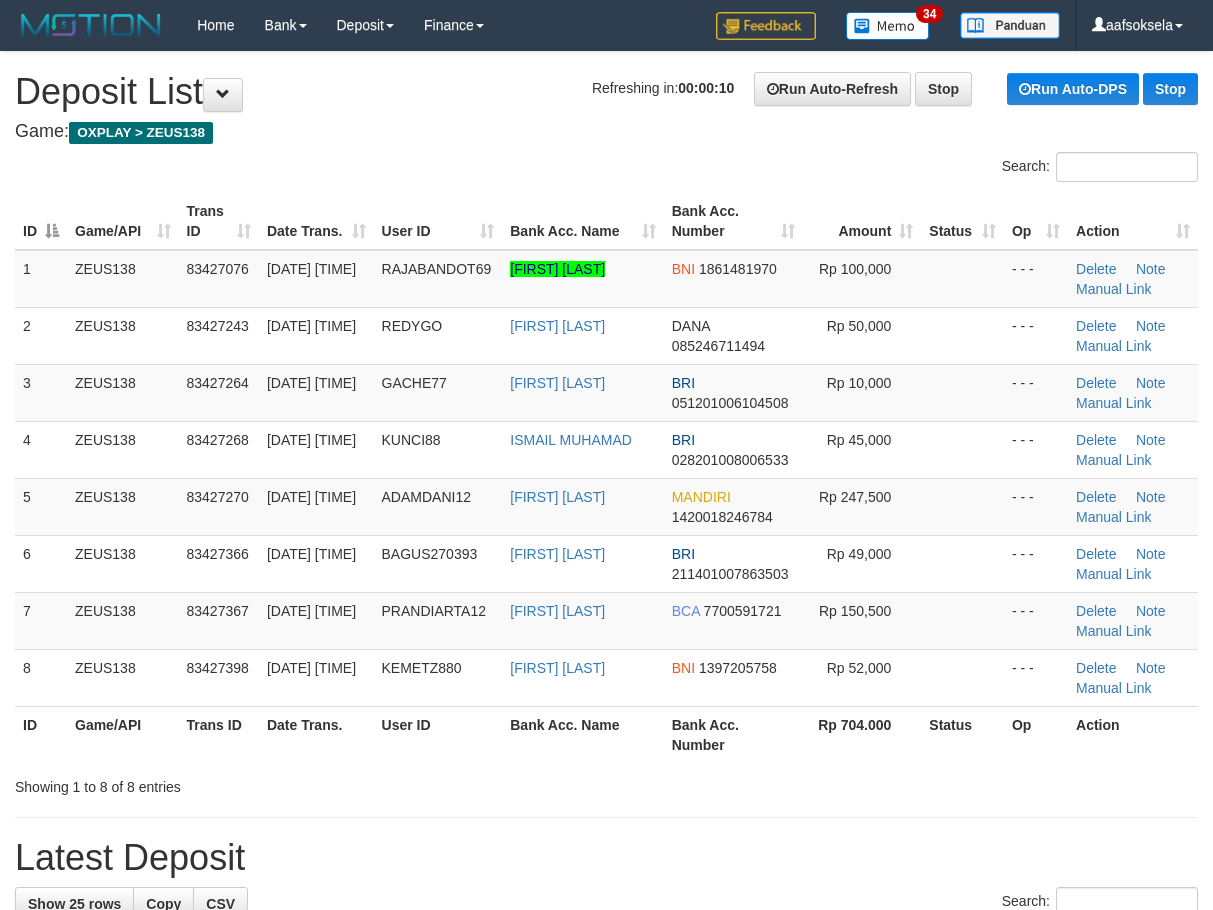 scroll, scrollTop: 0, scrollLeft: 0, axis: both 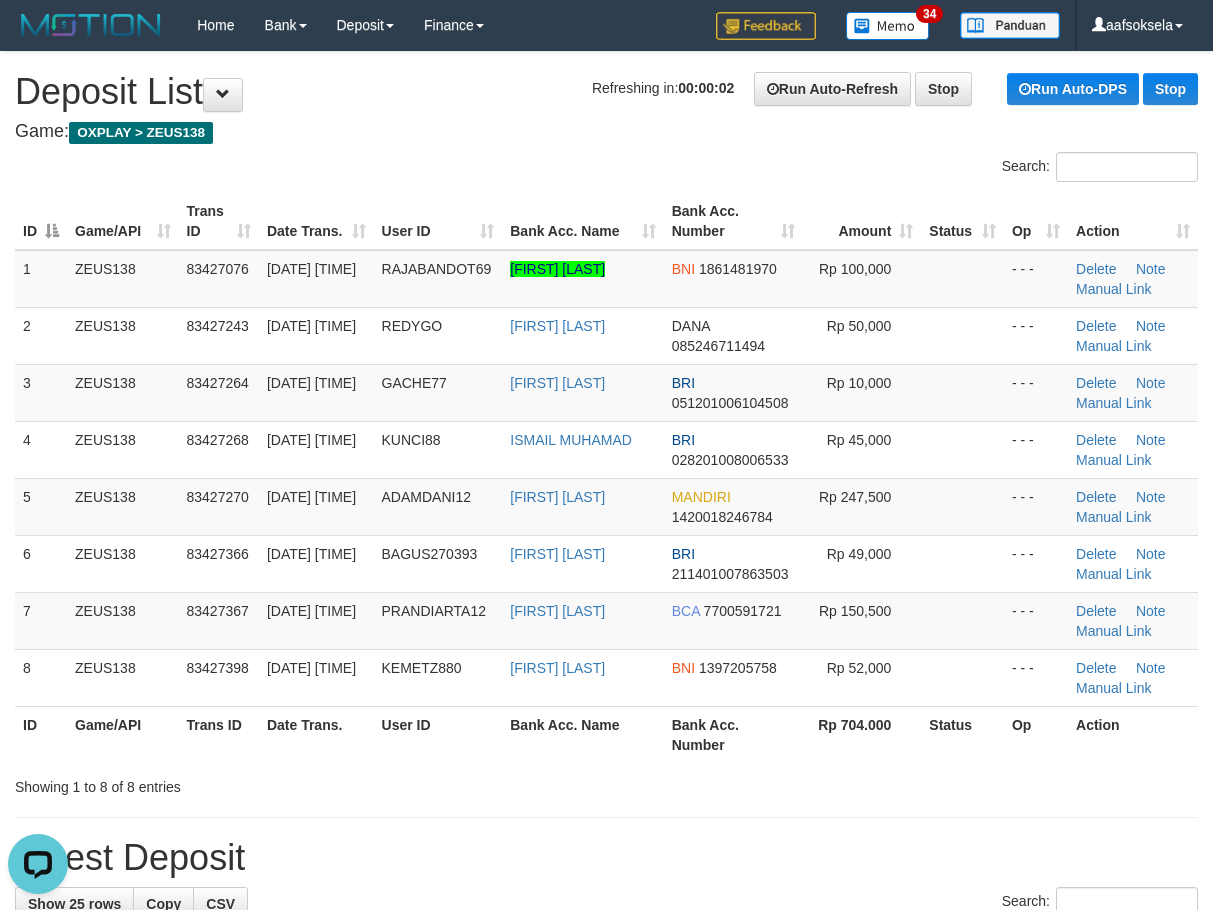 drag, startPoint x: 786, startPoint y: 770, endPoint x: 716, endPoint y: 771, distance: 70.00714 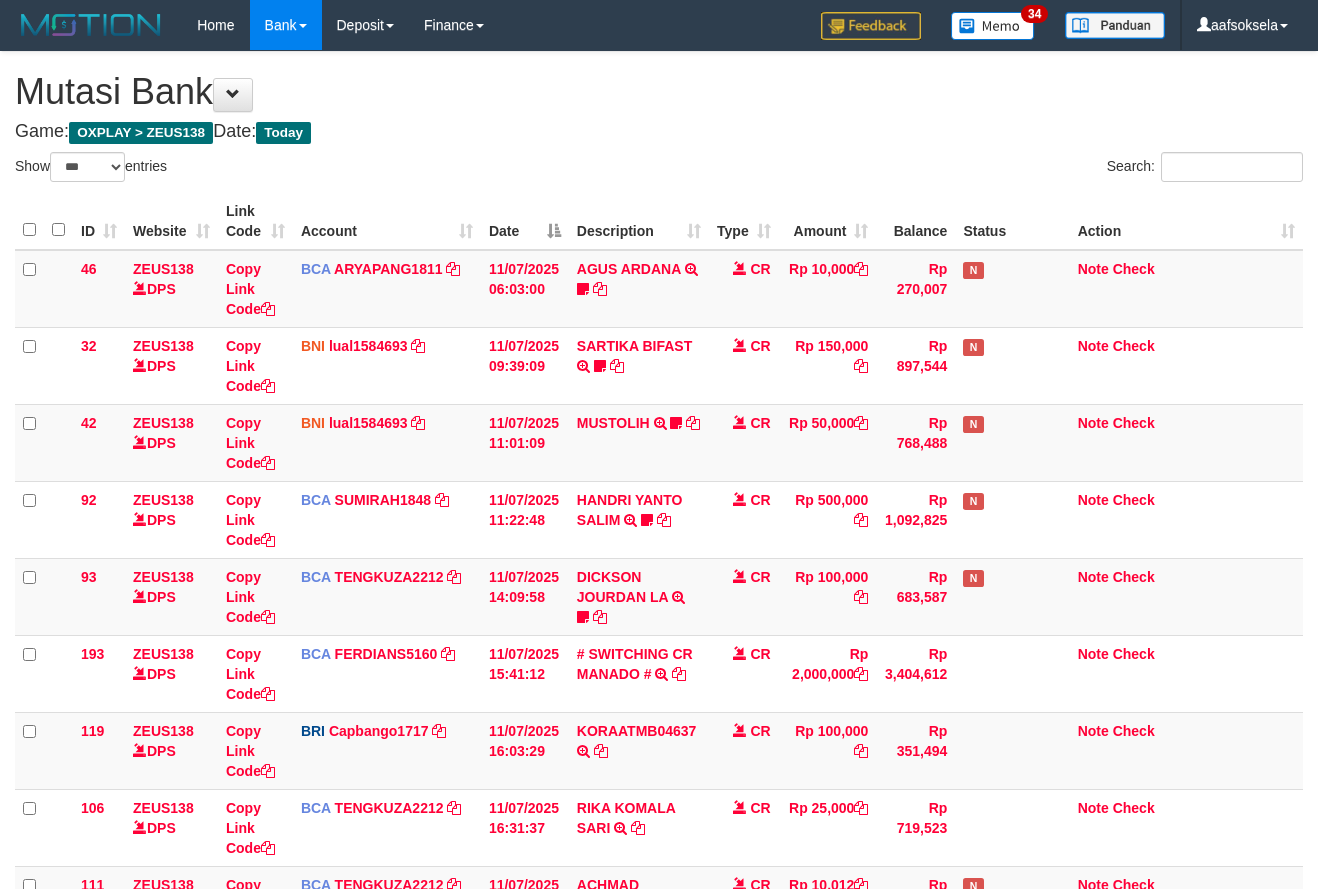 select on "***" 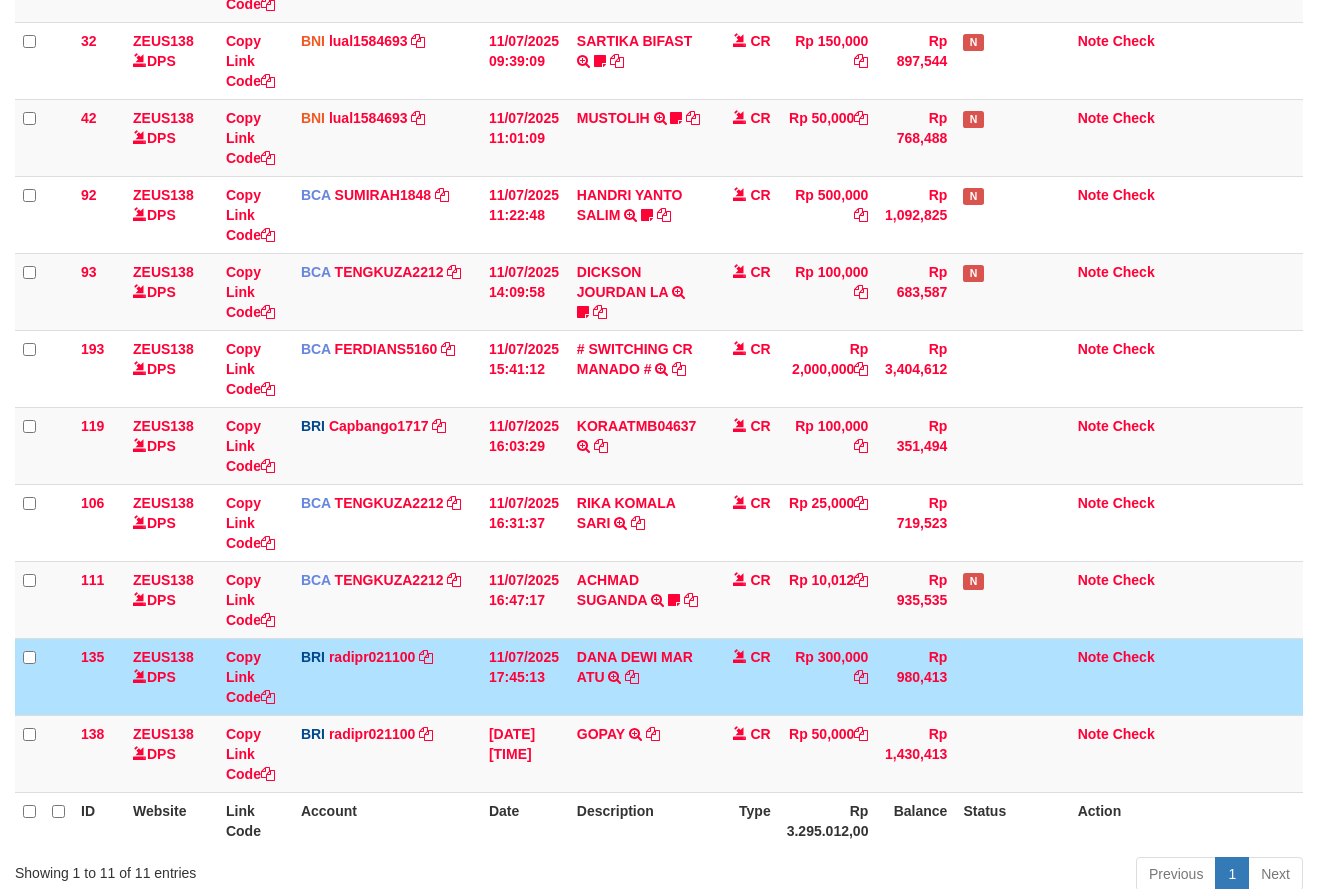 click on "Rp 980,413" at bounding box center (915, 676) 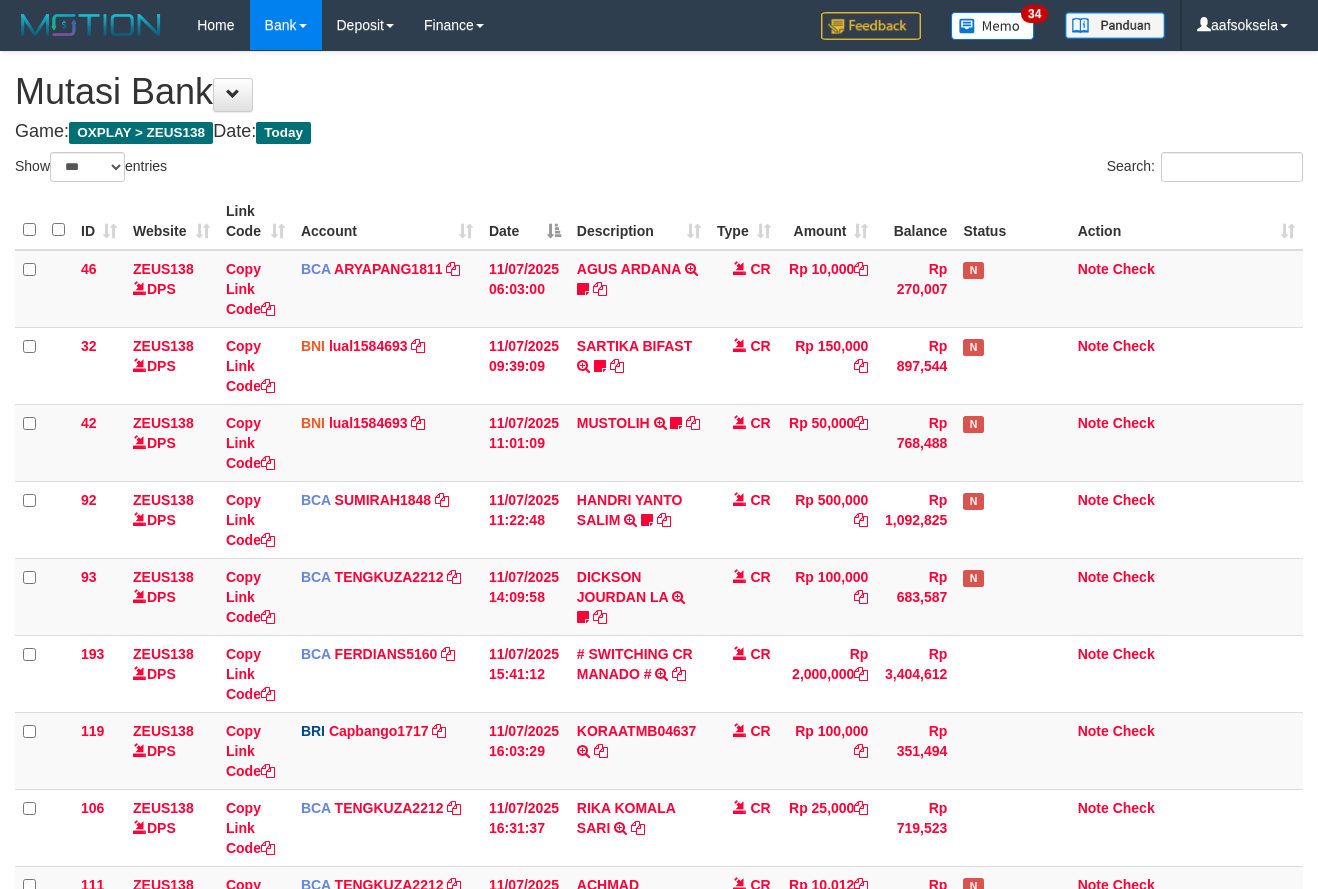 select on "***" 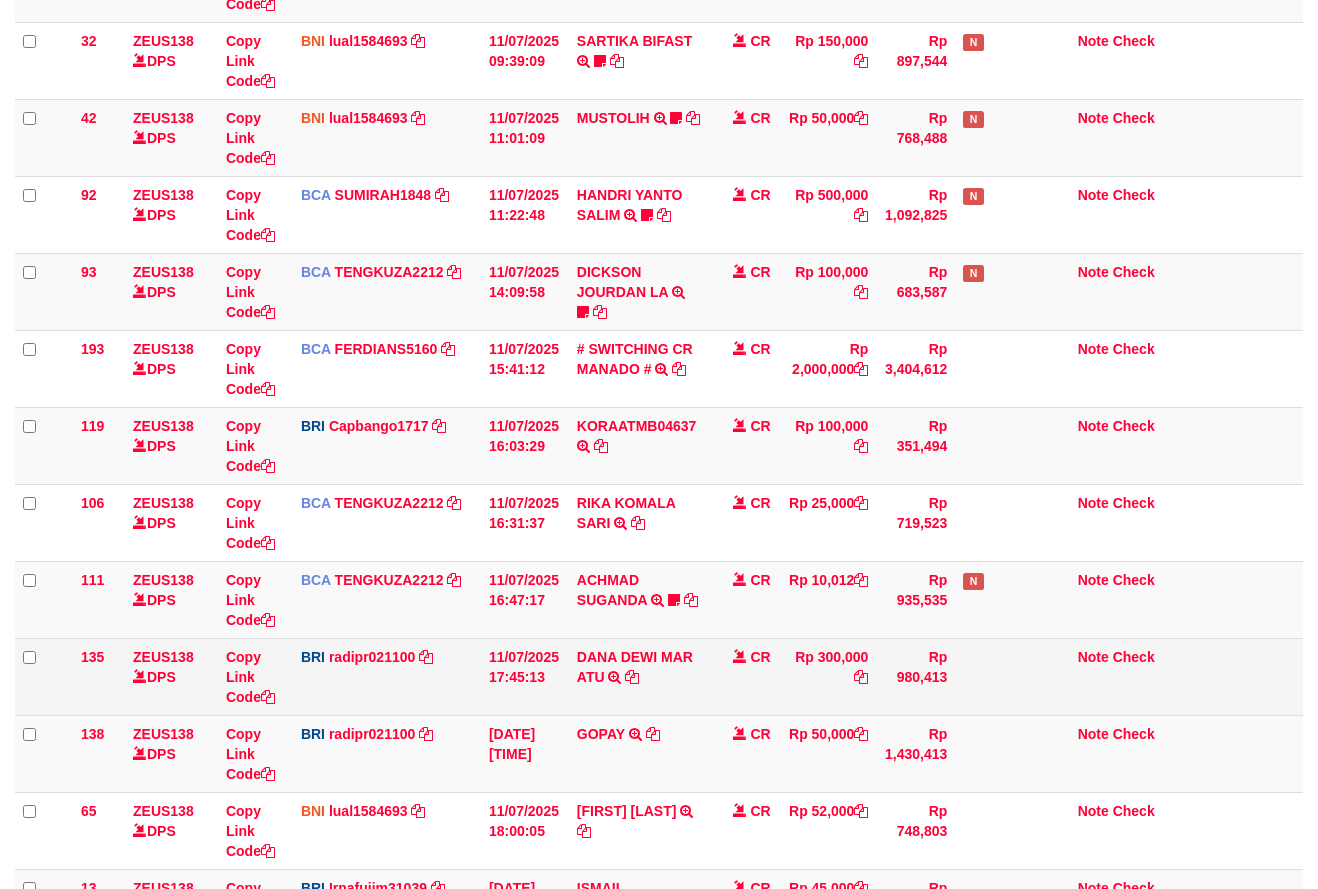 scroll, scrollTop: 372, scrollLeft: 0, axis: vertical 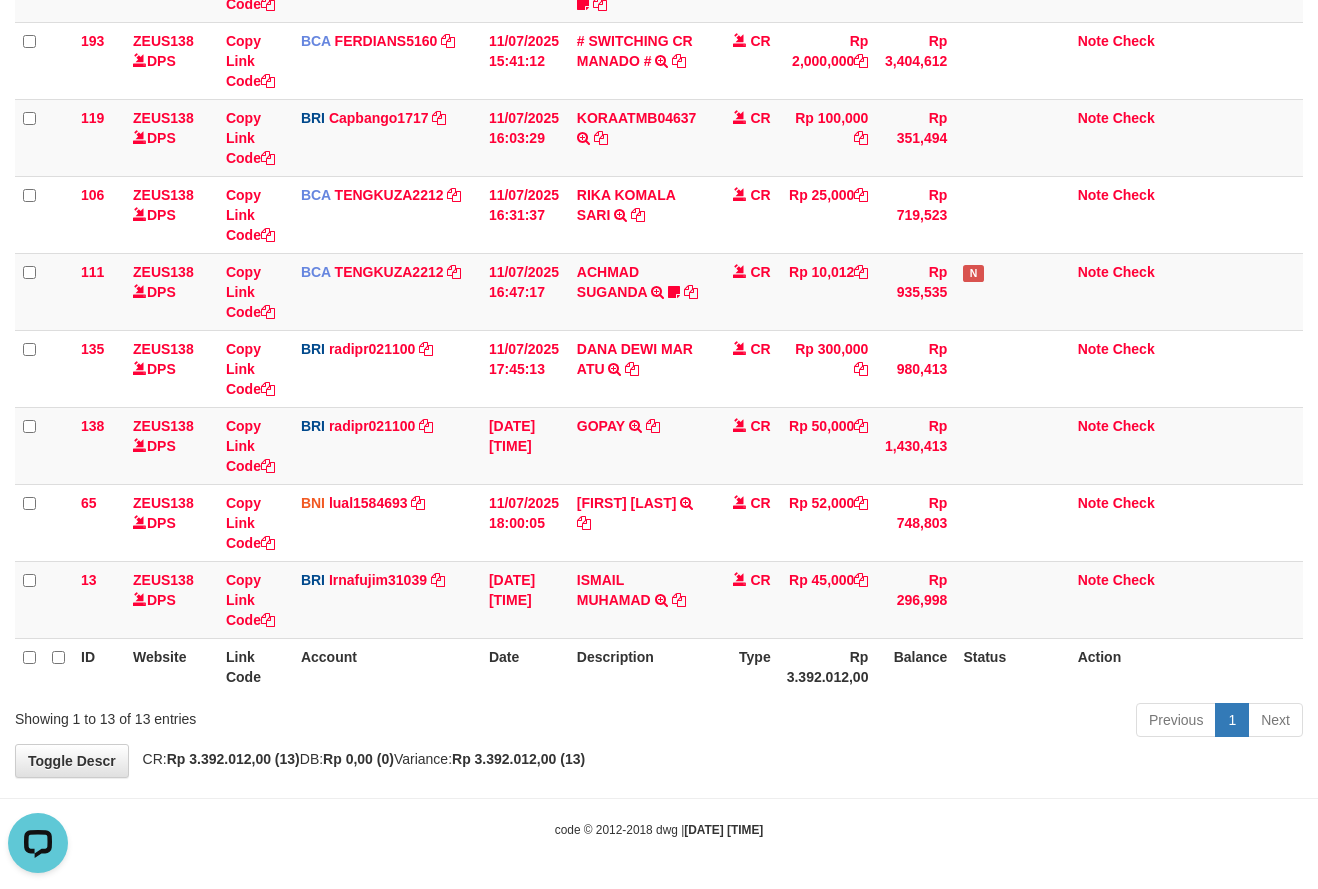 click on "**********" at bounding box center [659, 108] 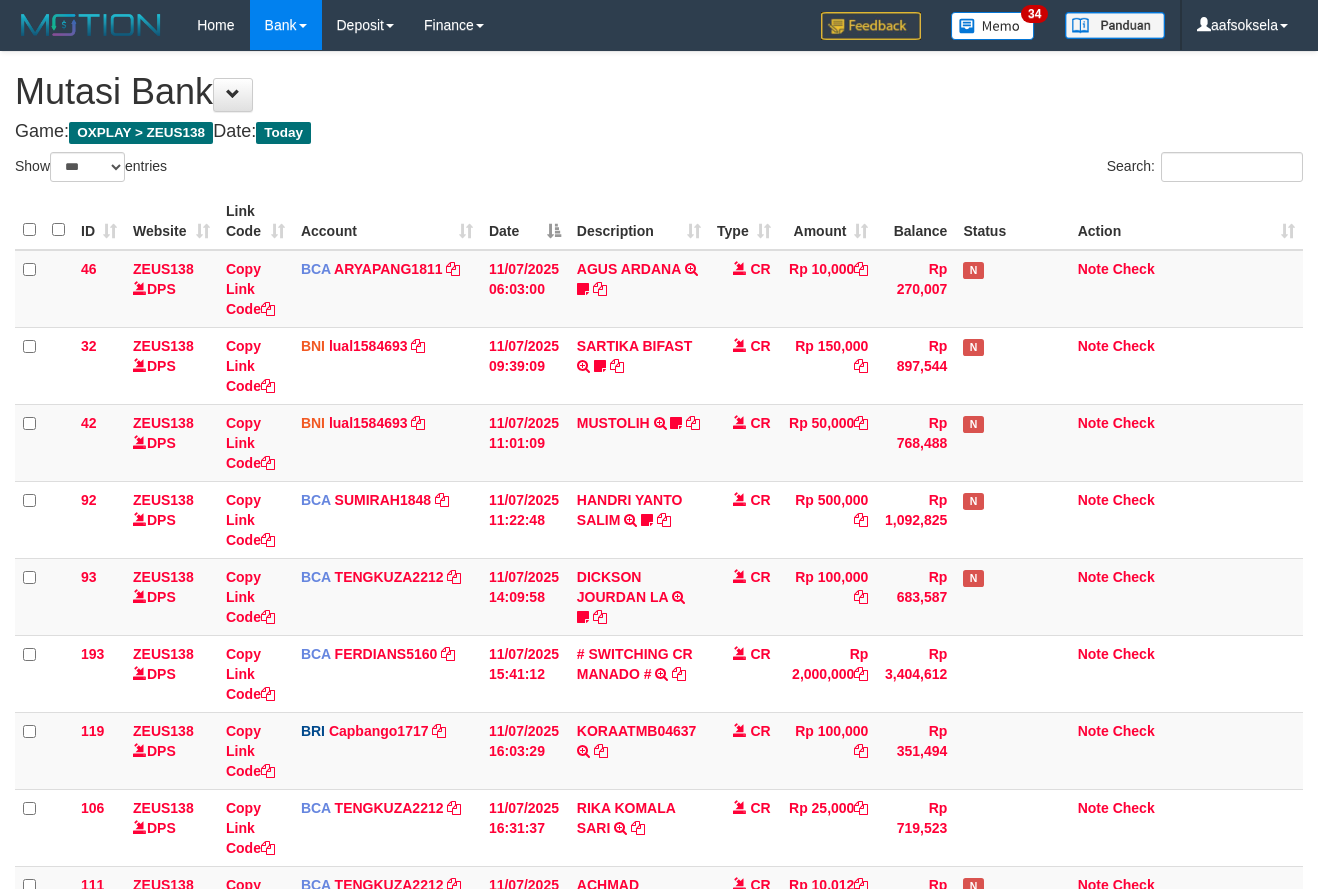 select on "***" 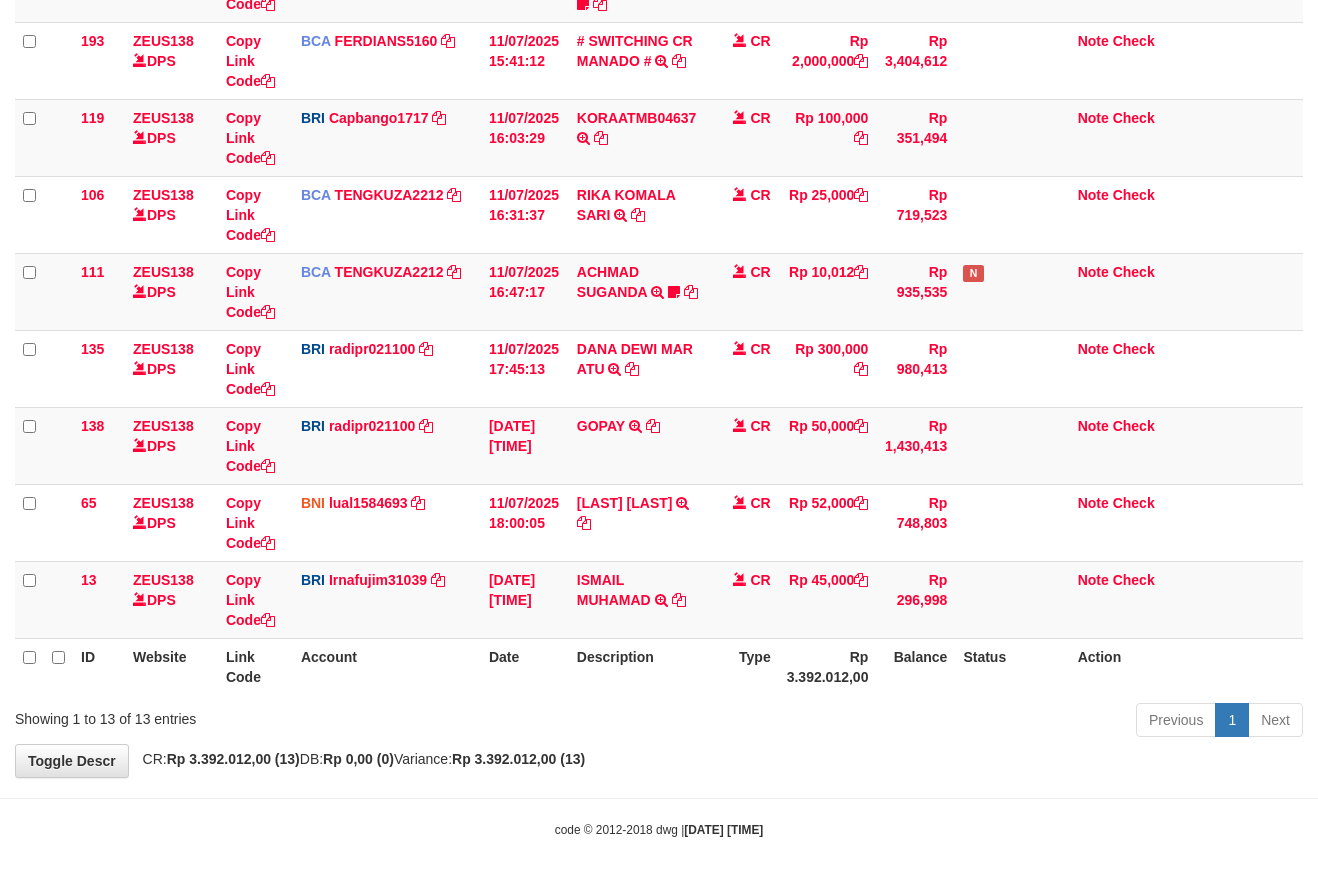 click on "**********" at bounding box center [659, 108] 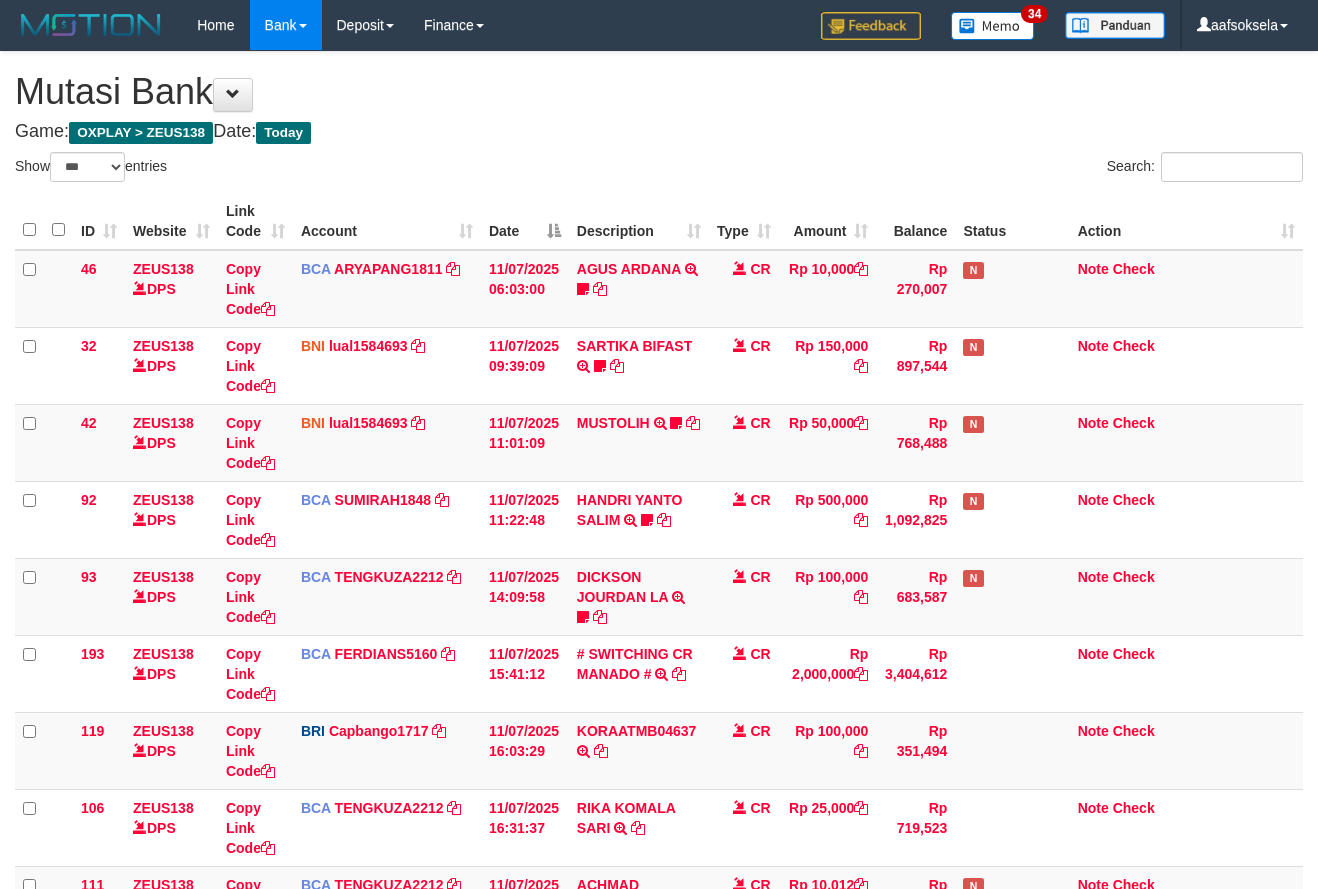 select on "***" 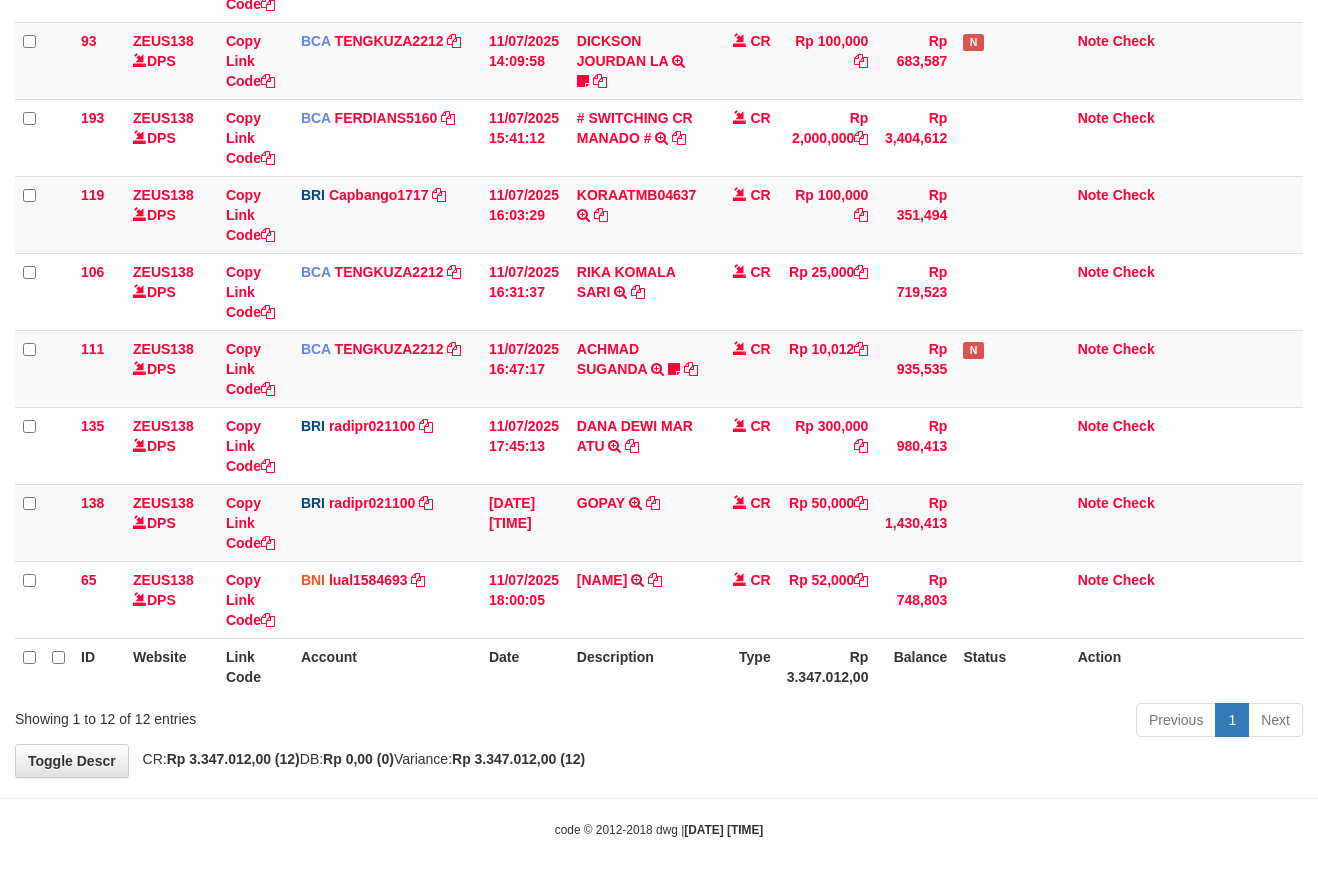 click on "Previous 1 Next" at bounding box center (933, 722) 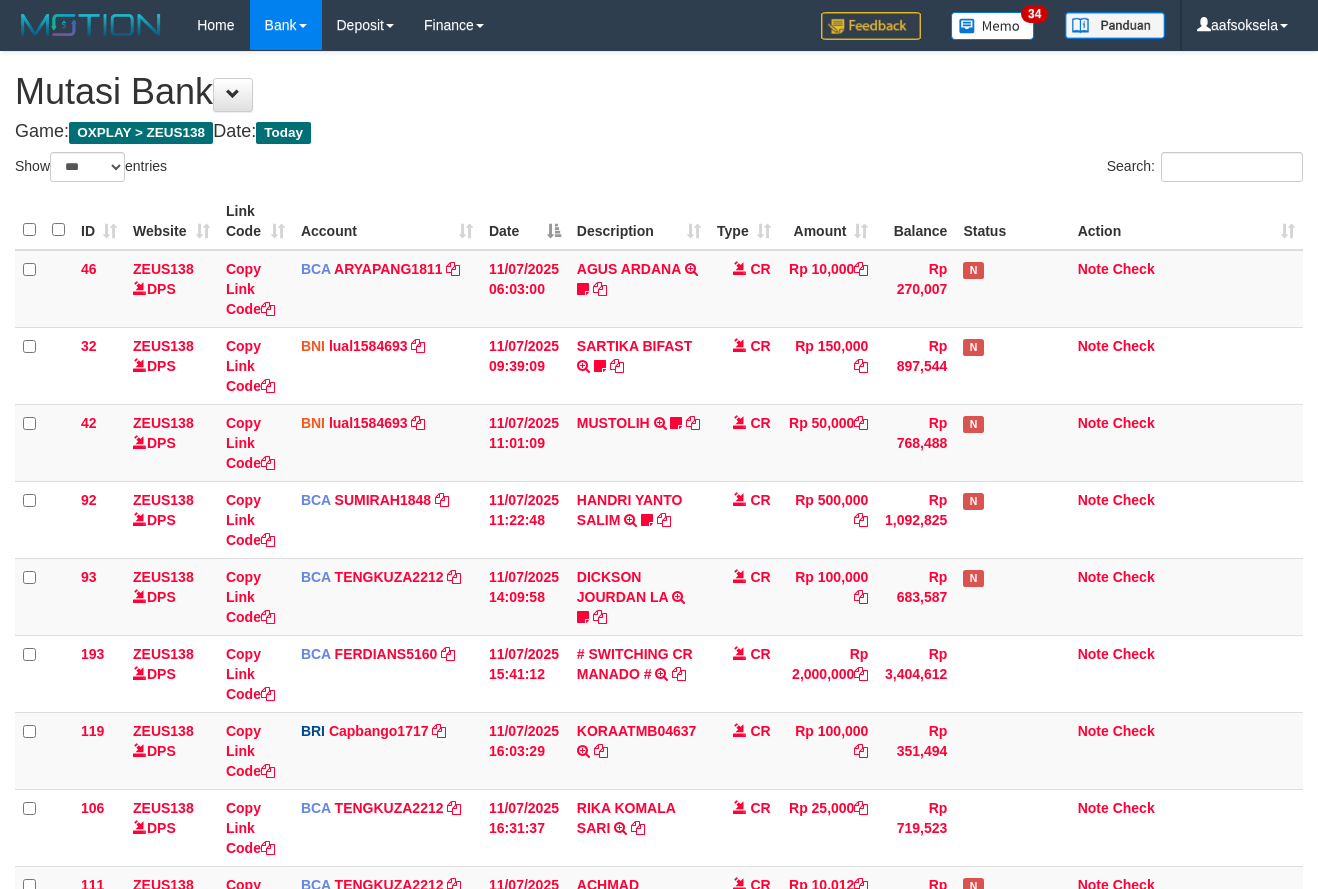 select on "***" 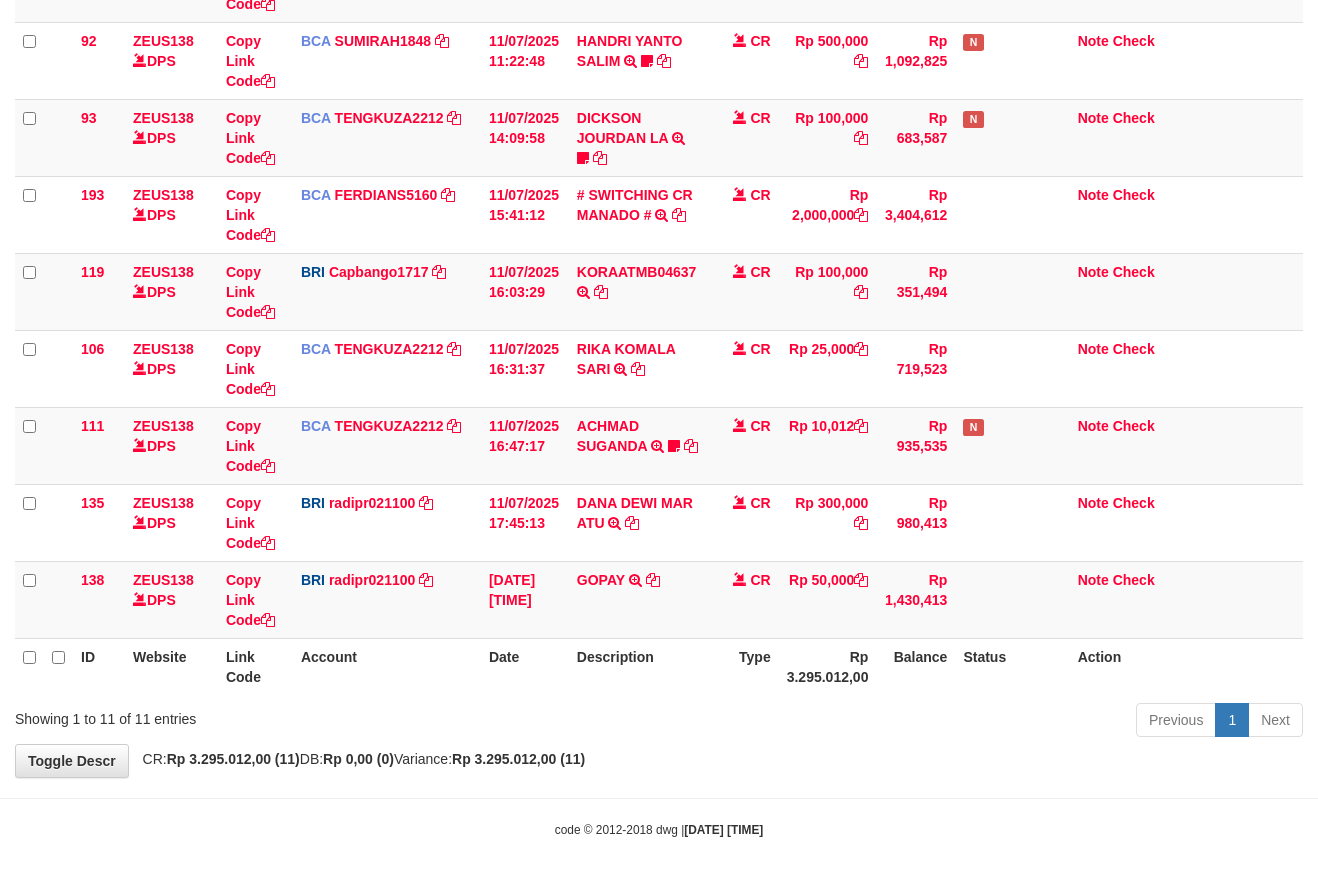 click on "Toggle navigation
Home
Bank
Account List
Mutasi Bank
Search
Sync
Note Mutasi
Deposit
DPS Fetch
DPS List
History
Note DPS
Finance
Financial Data
aafsoksela
My Profile
Log Out" at bounding box center [659, 215] 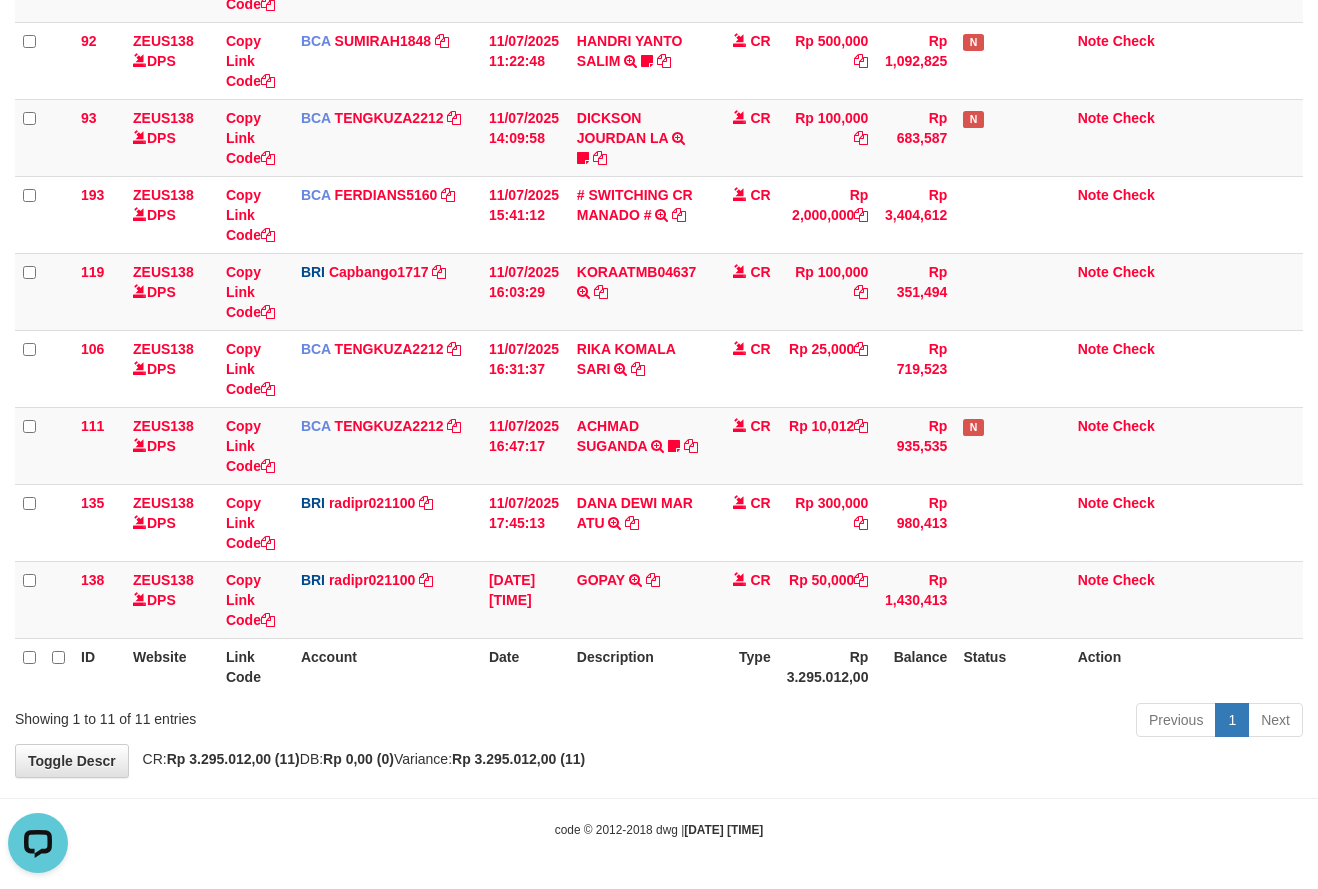 scroll, scrollTop: 0, scrollLeft: 0, axis: both 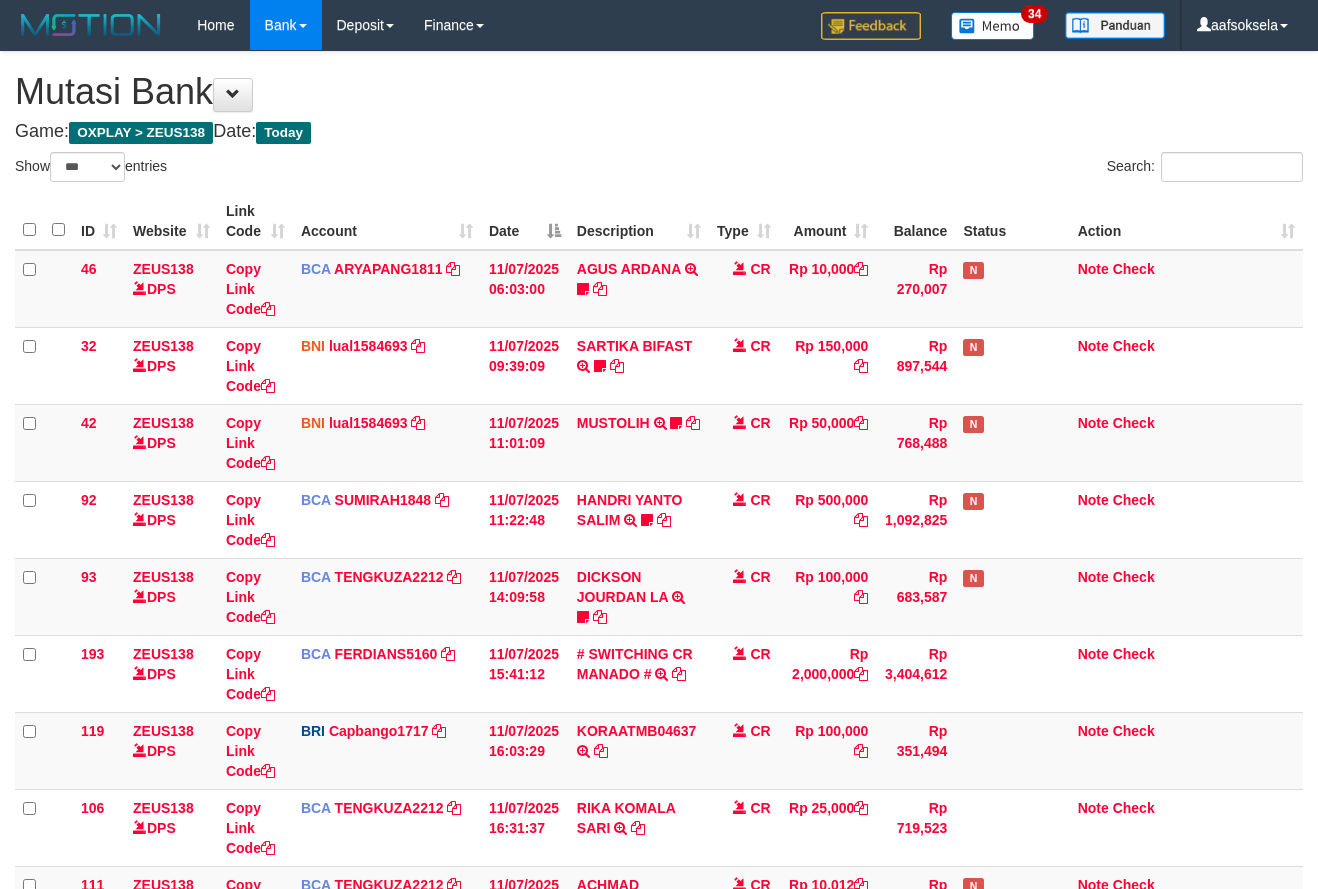 select on "***" 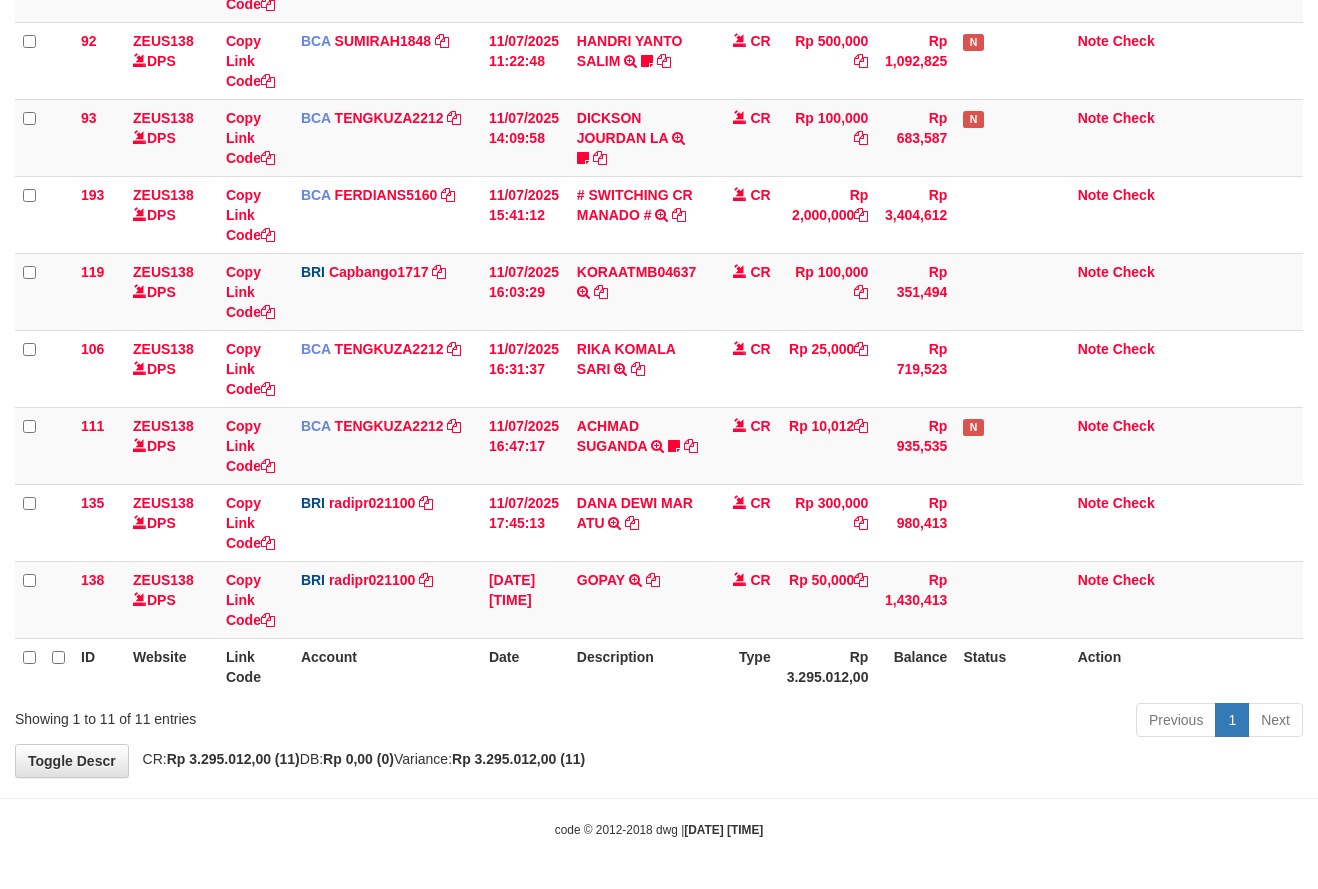drag, startPoint x: 718, startPoint y: 830, endPoint x: 720, endPoint y: 814, distance: 16.124516 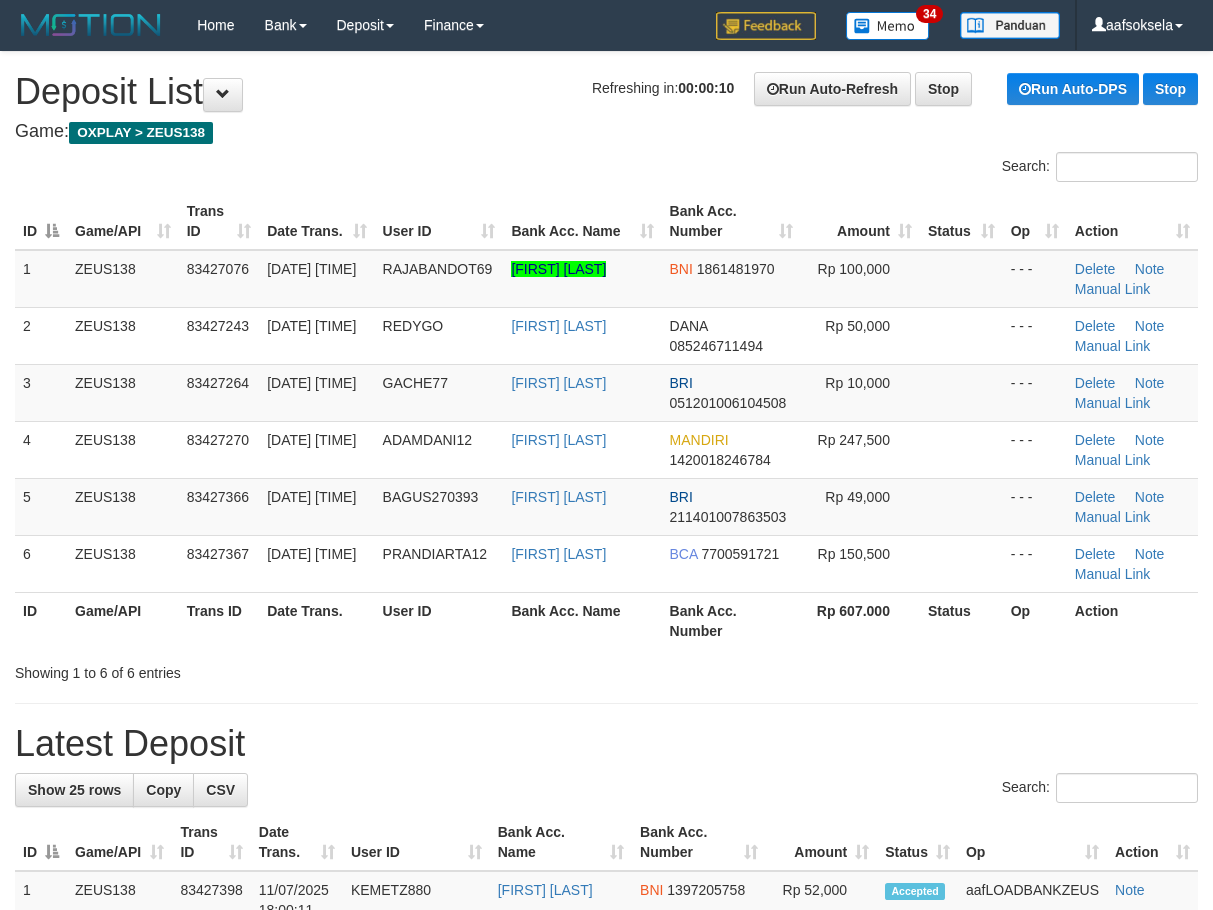 scroll, scrollTop: 0, scrollLeft: 0, axis: both 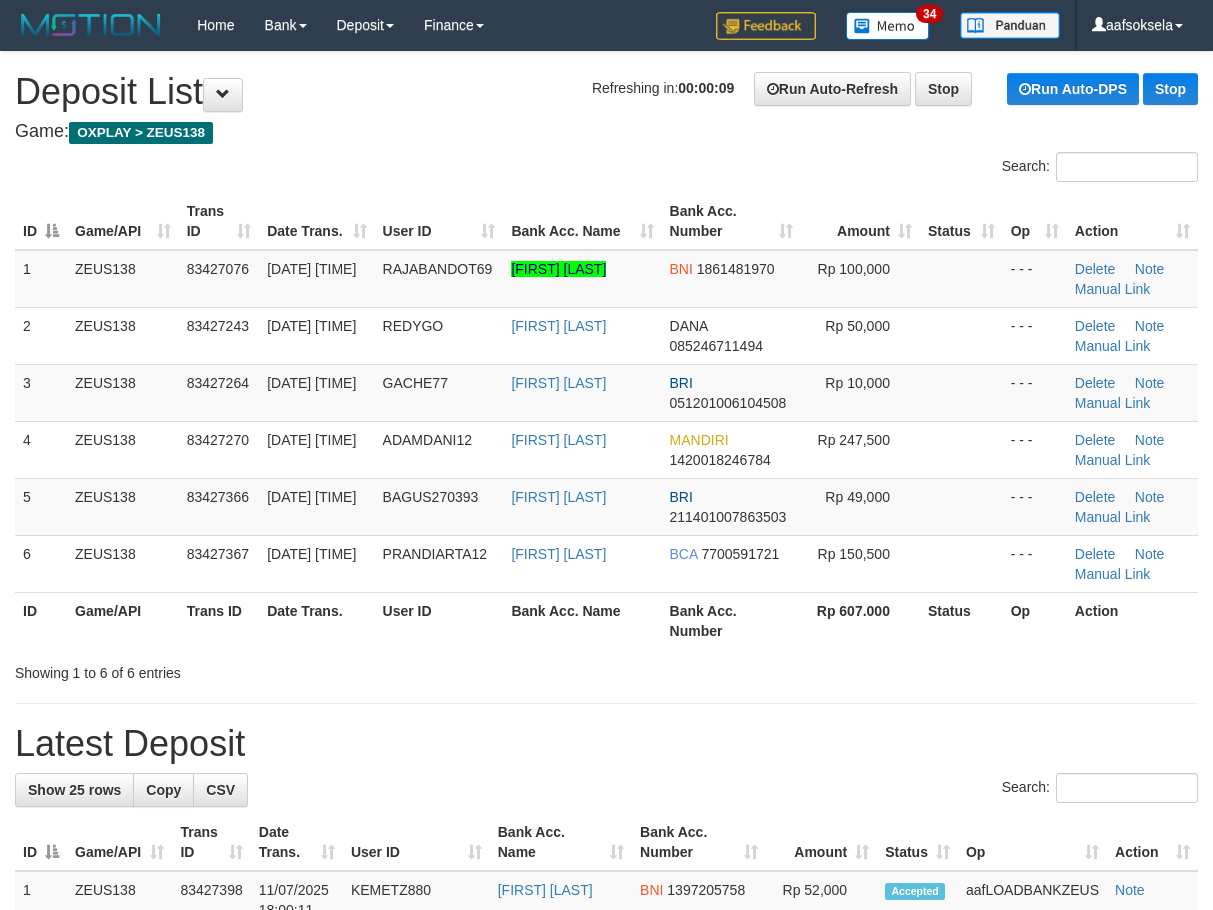 drag, startPoint x: 271, startPoint y: 765, endPoint x: 16, endPoint y: 769, distance: 255.03137 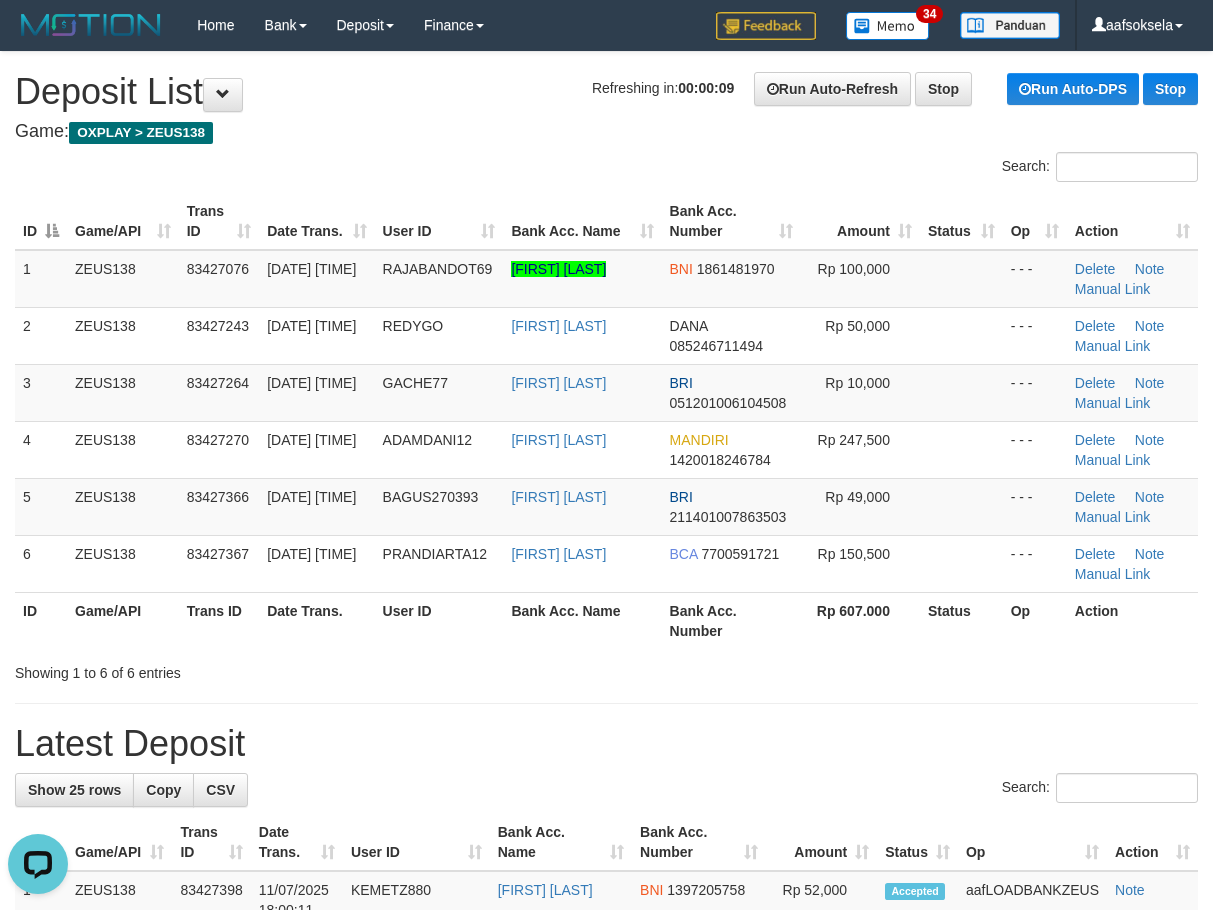 scroll, scrollTop: 0, scrollLeft: 0, axis: both 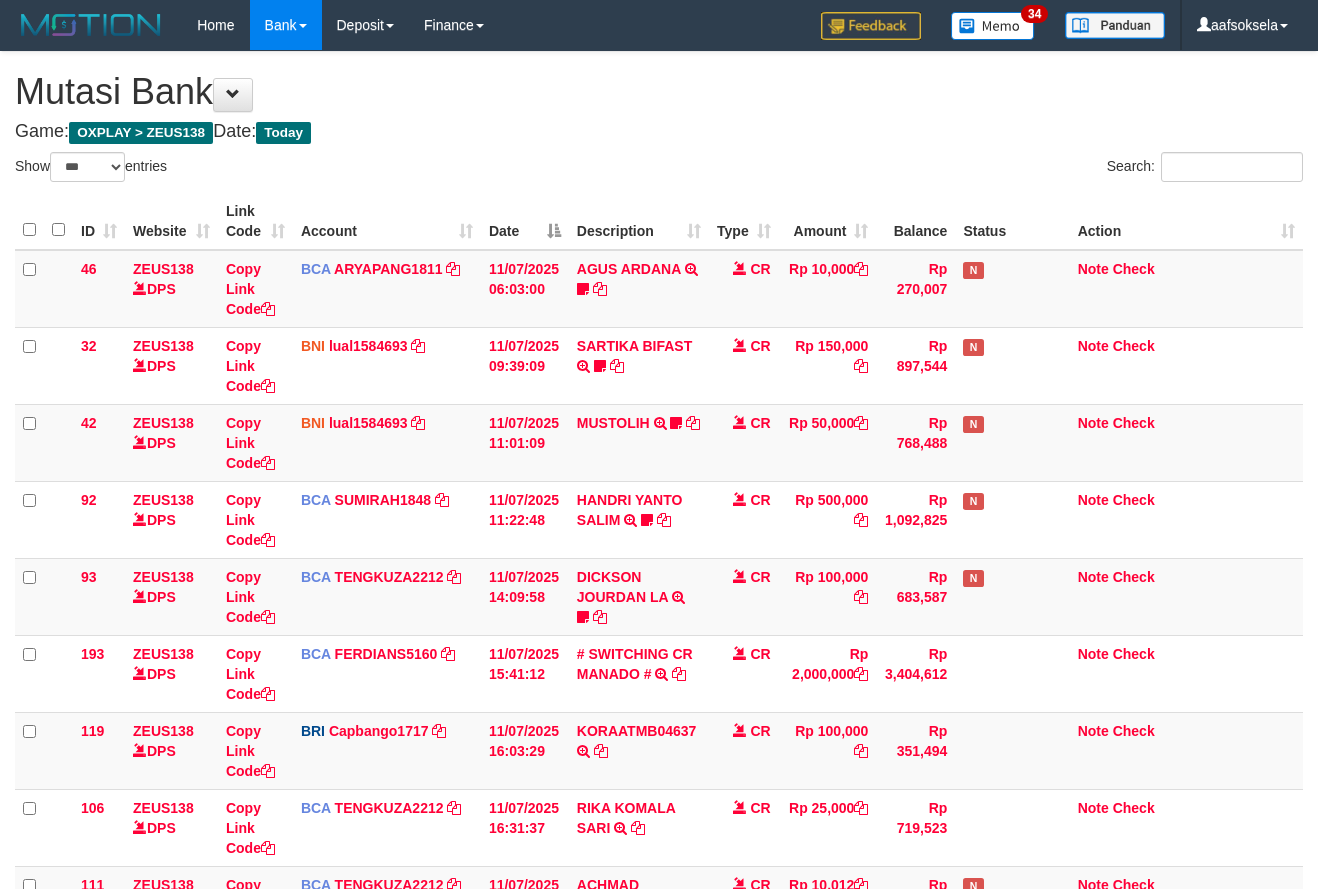 select on "***" 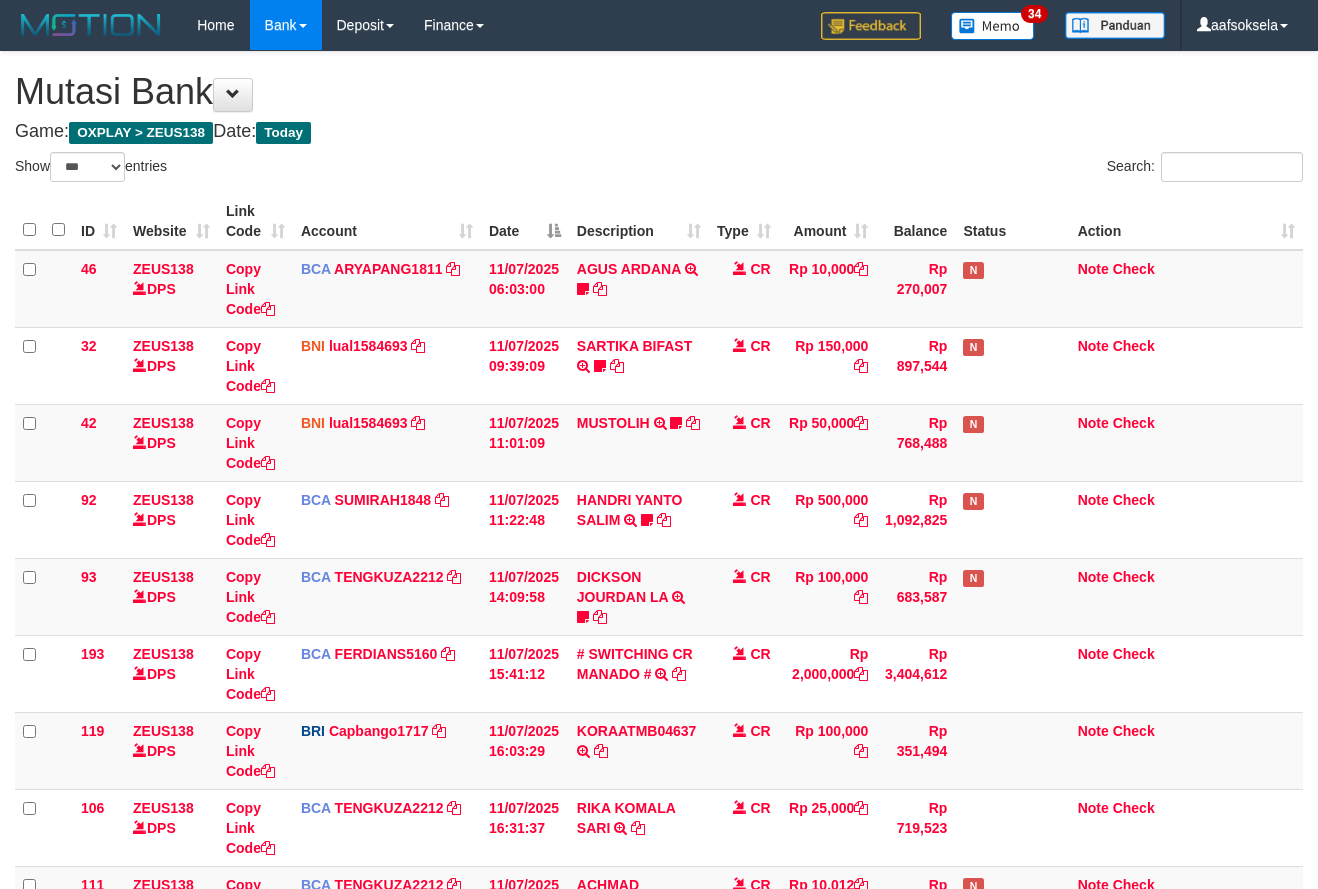 scroll, scrollTop: 459, scrollLeft: 0, axis: vertical 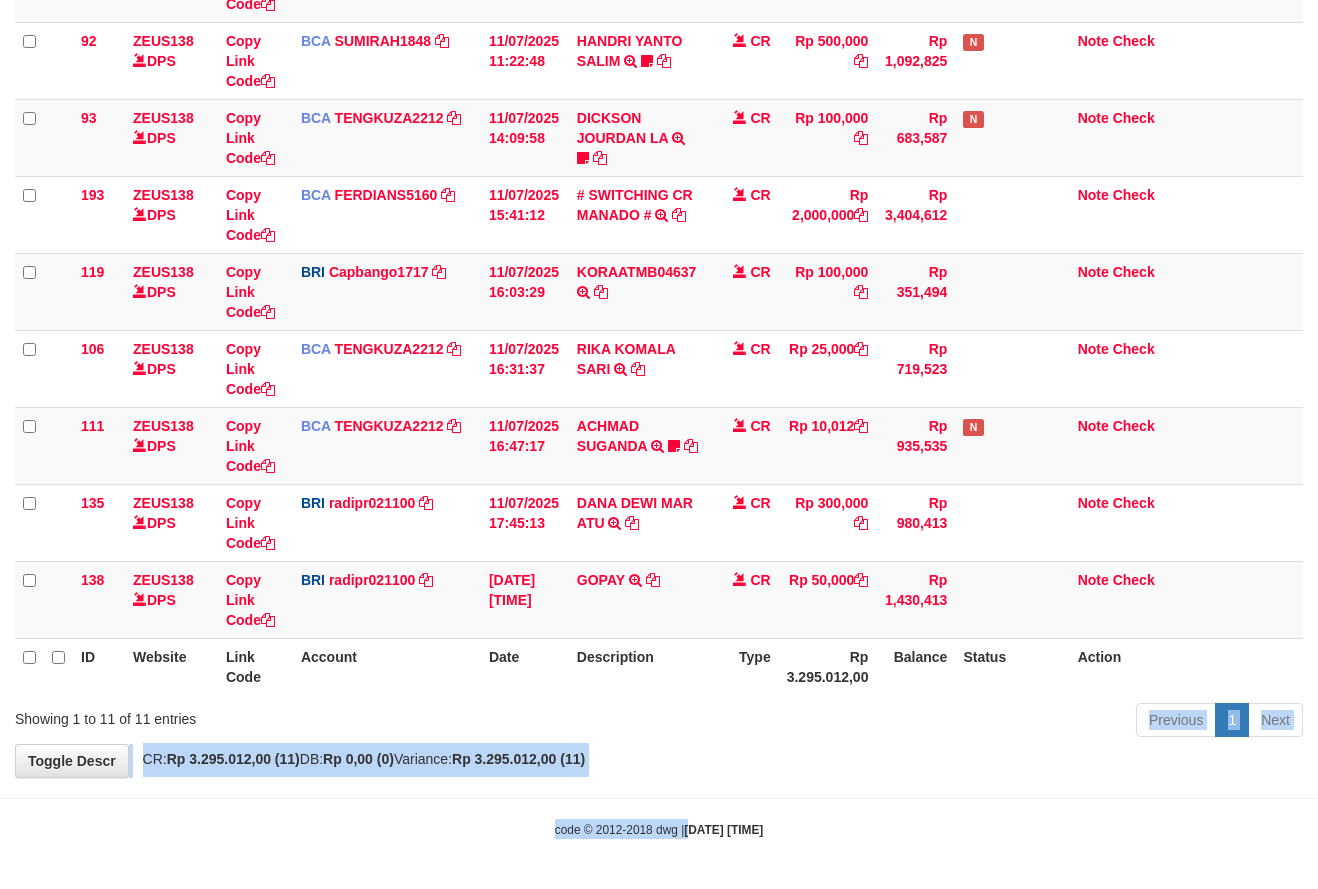 click on "Toggle navigation
Home
Bank
Account List
Mutasi Bank
Search
Sync
Note Mutasi
Deposit
DPS Fetch
DPS List
History
Note DPS
Finance
Financial Data
aafsoksela
My Profile
Log Out" at bounding box center (659, 215) 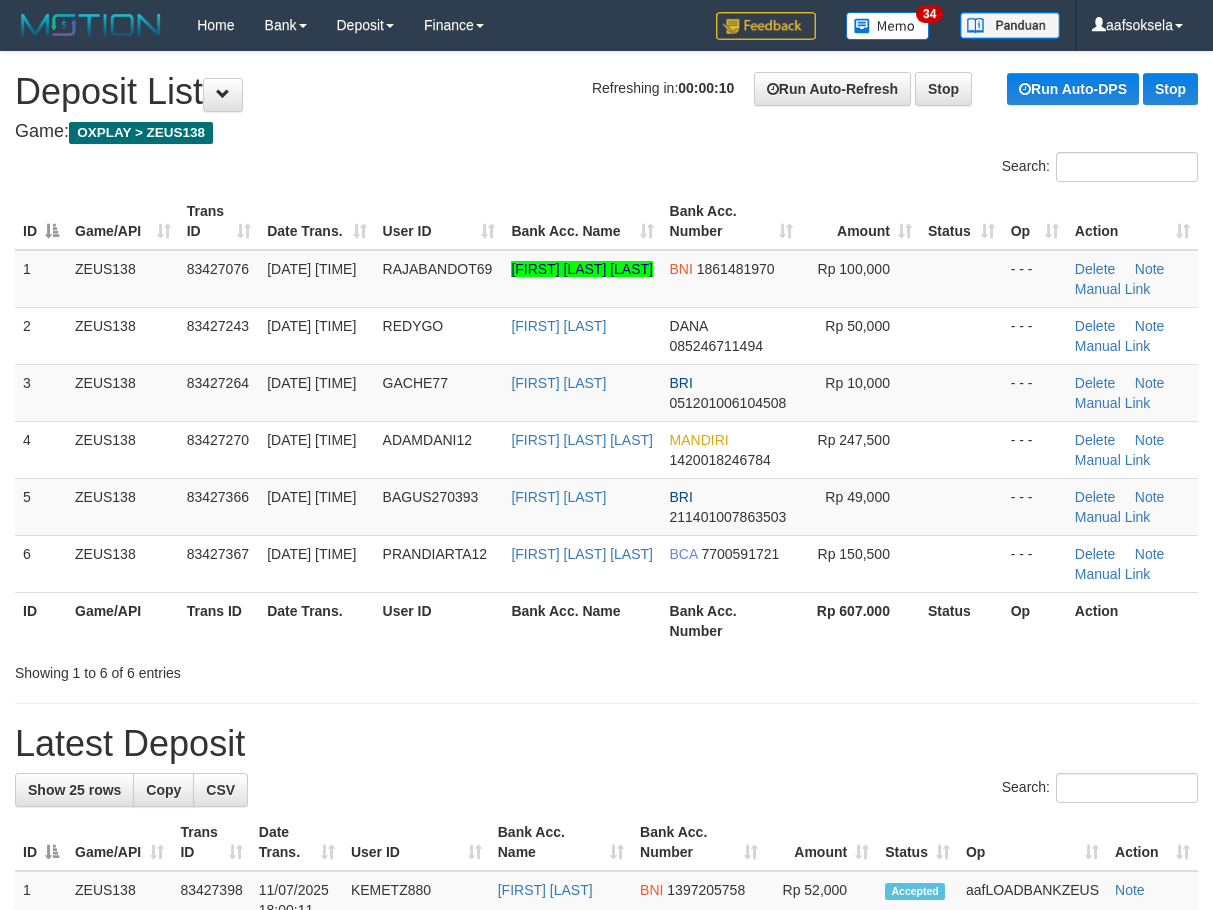 scroll, scrollTop: 0, scrollLeft: 0, axis: both 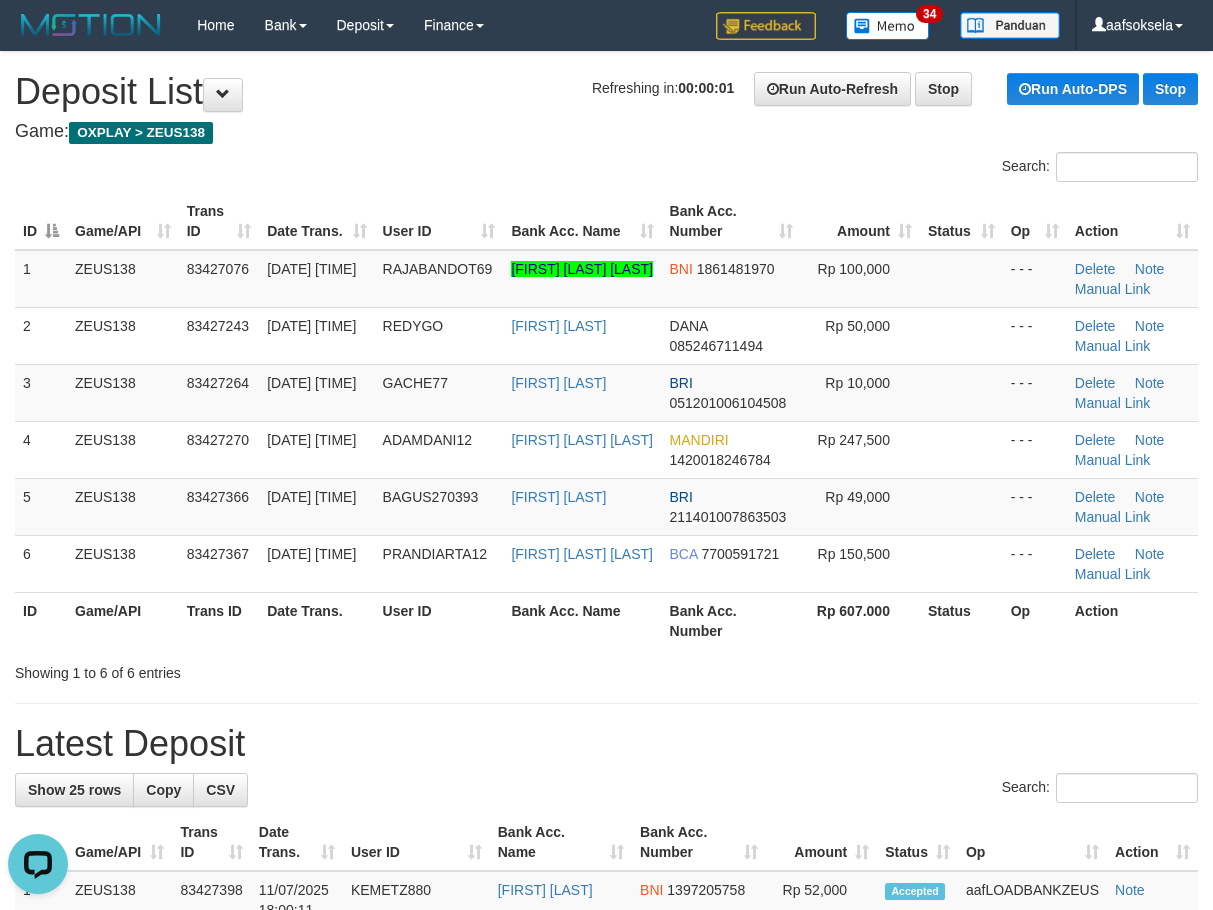 drag, startPoint x: 610, startPoint y: 756, endPoint x: 554, endPoint y: 721, distance: 66.037865 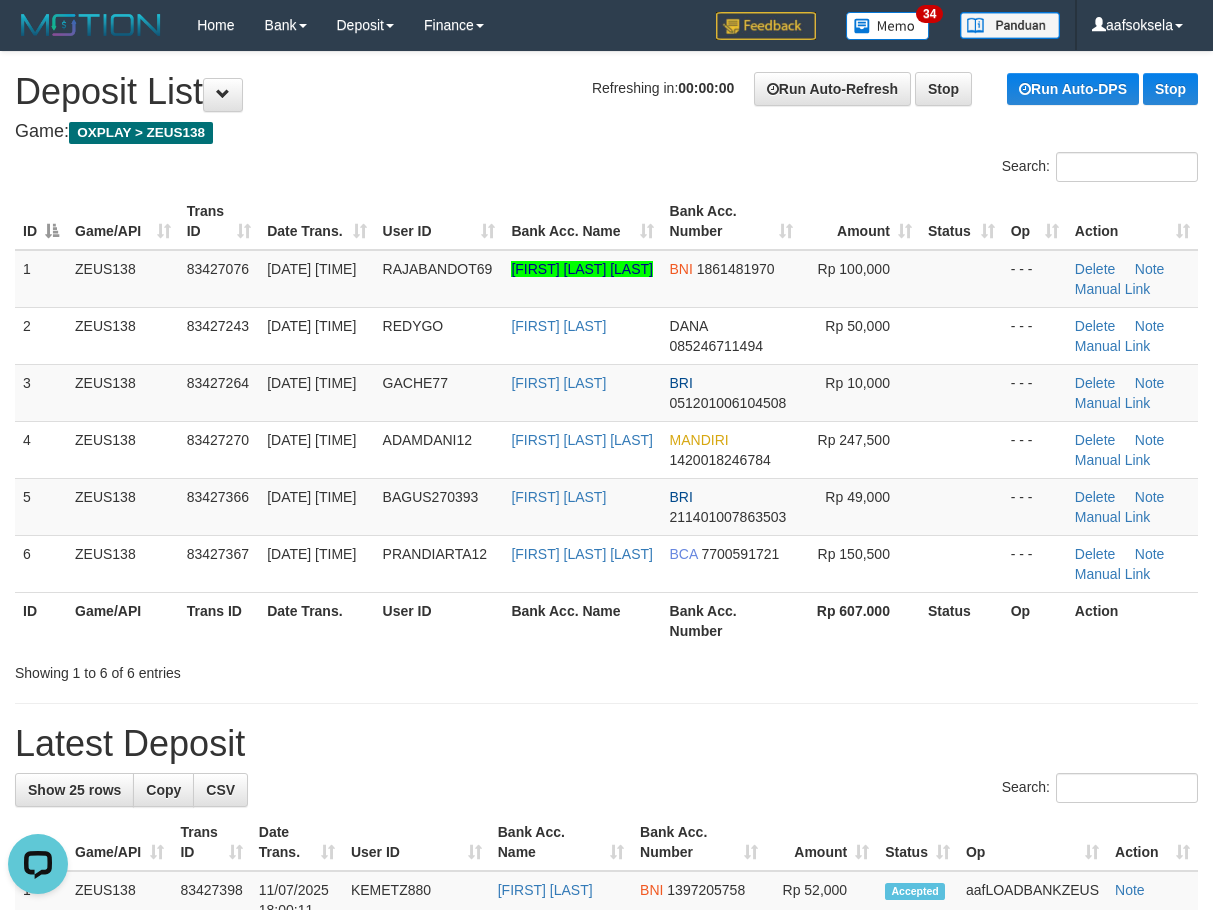 click on "**********" at bounding box center (606, 1241) 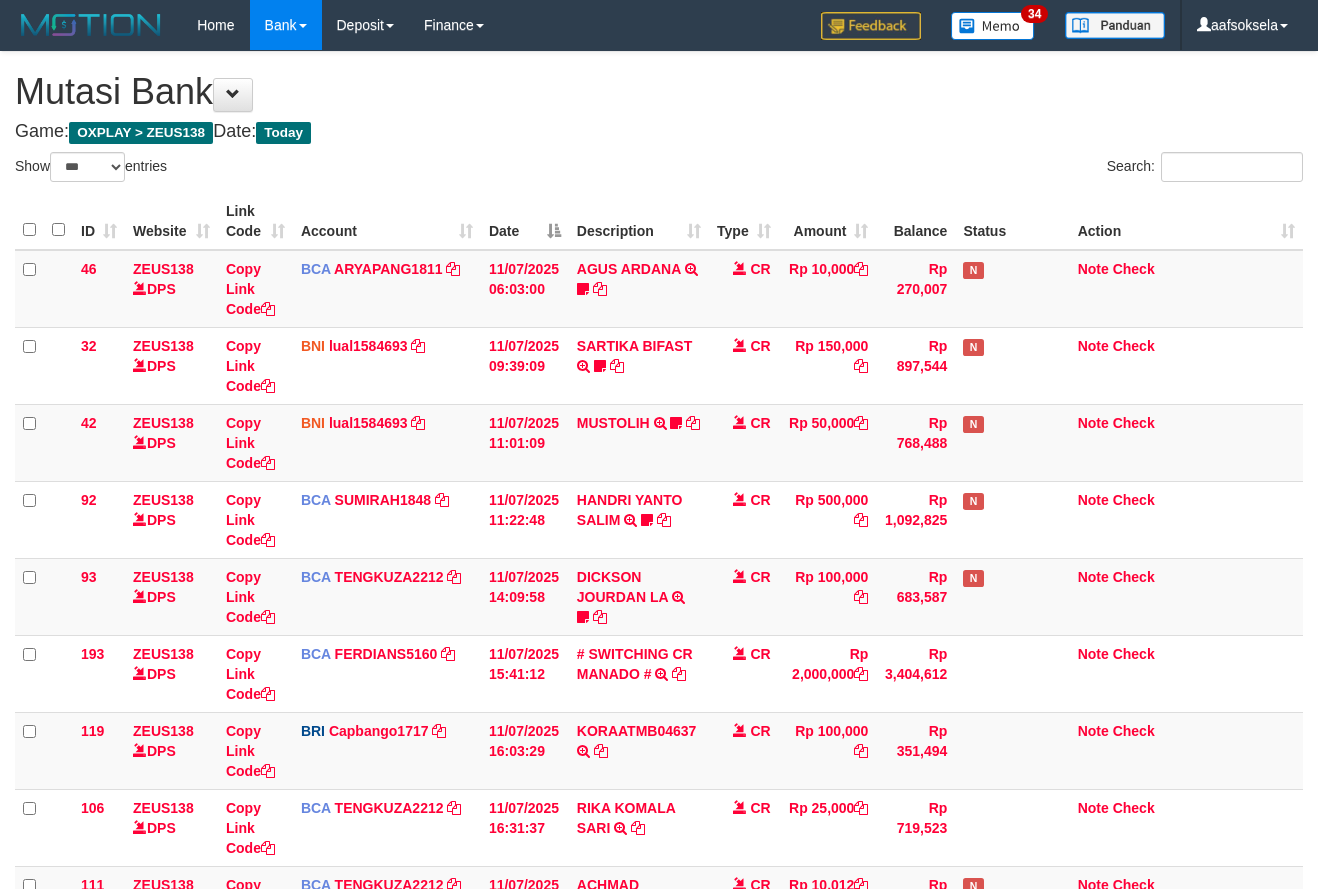 select on "***" 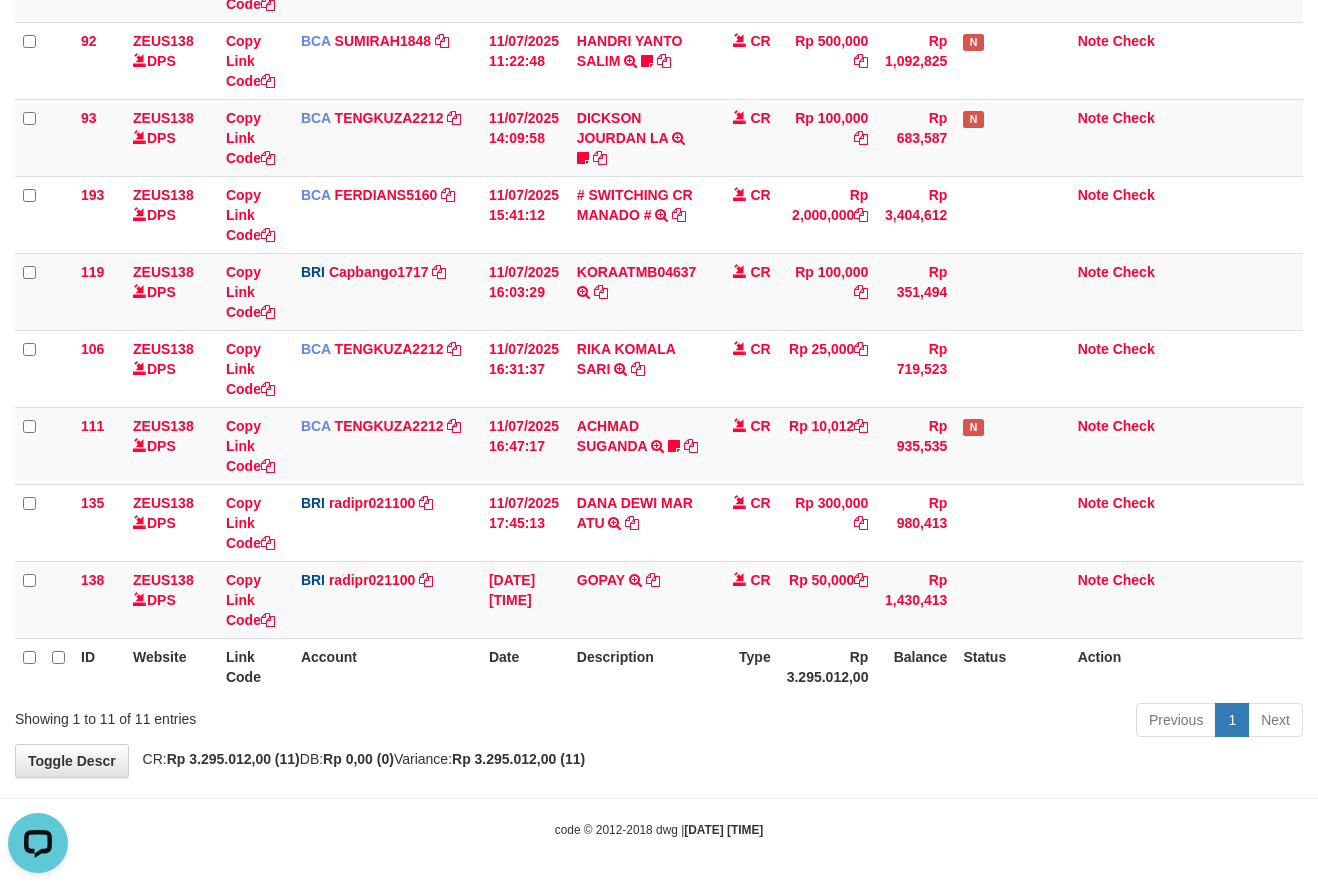 scroll, scrollTop: 0, scrollLeft: 0, axis: both 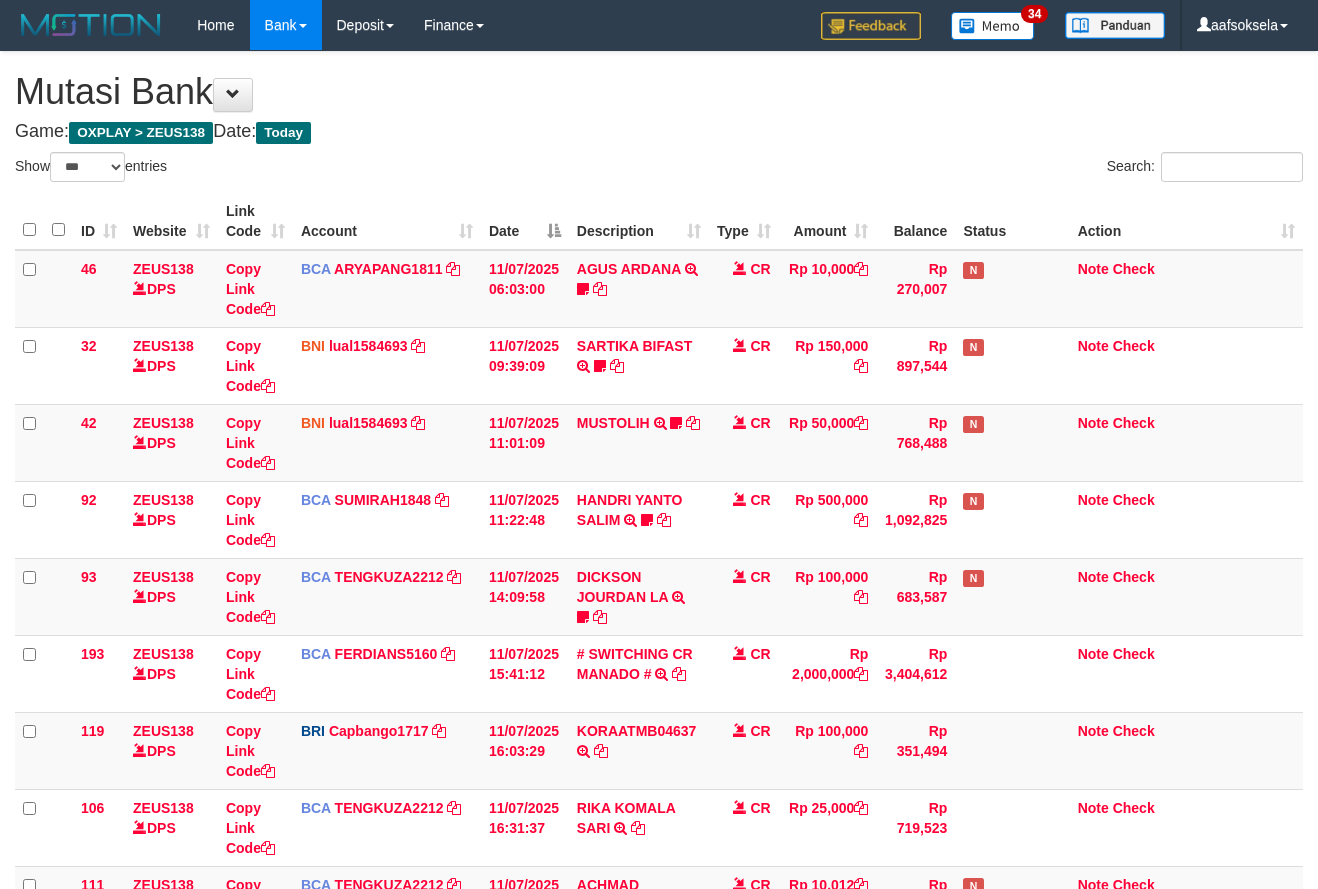 select on "***" 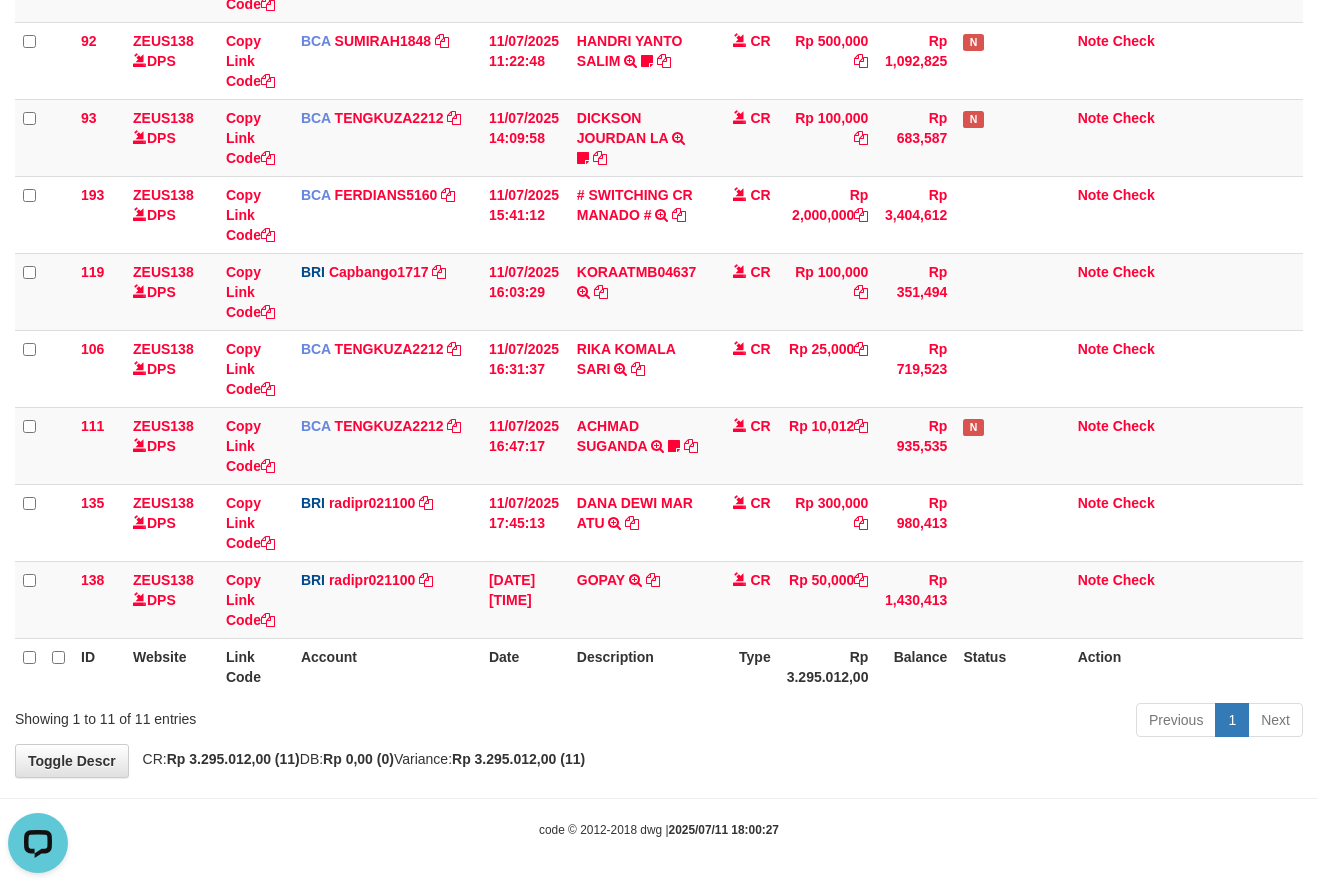 scroll, scrollTop: 0, scrollLeft: 0, axis: both 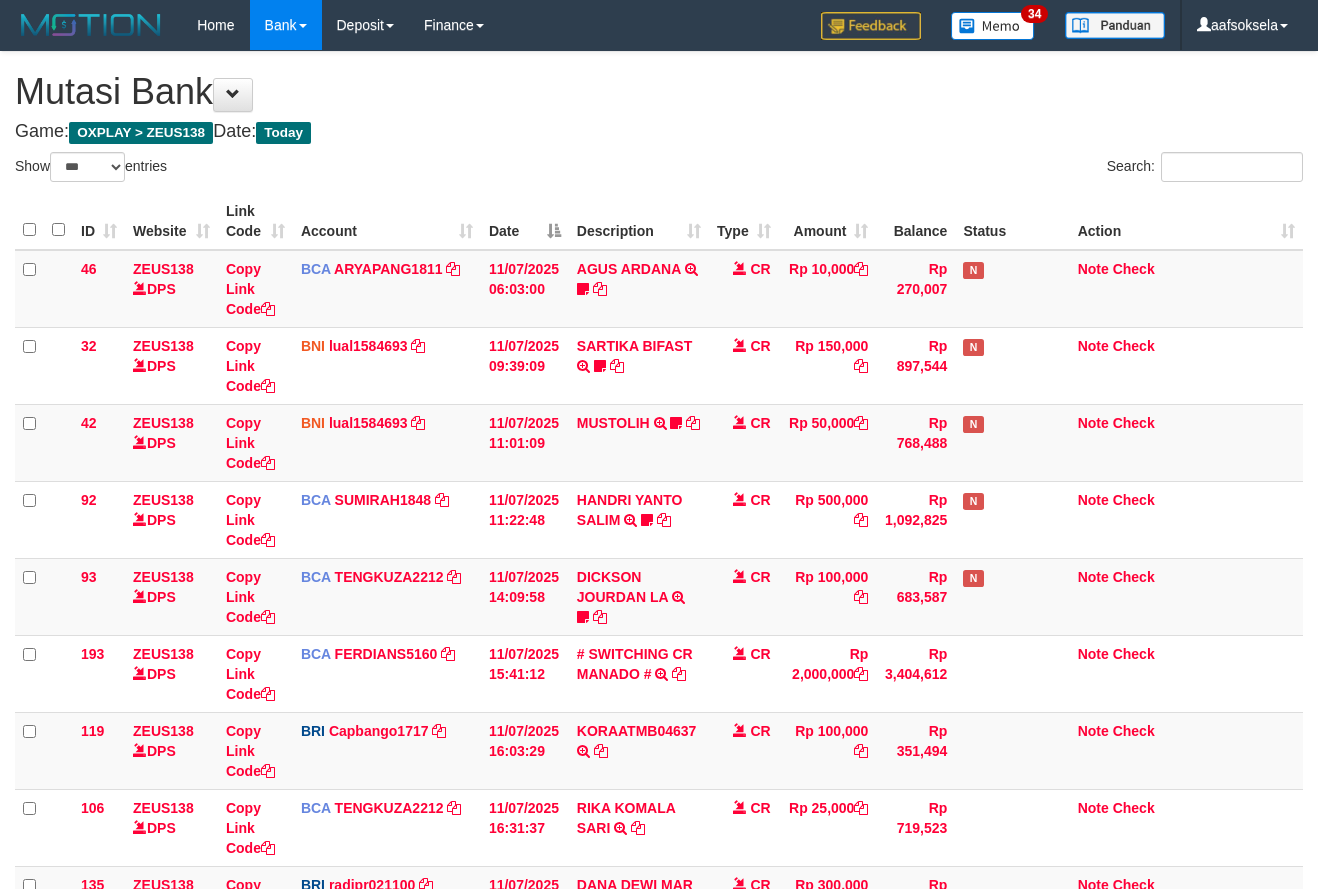 select on "***" 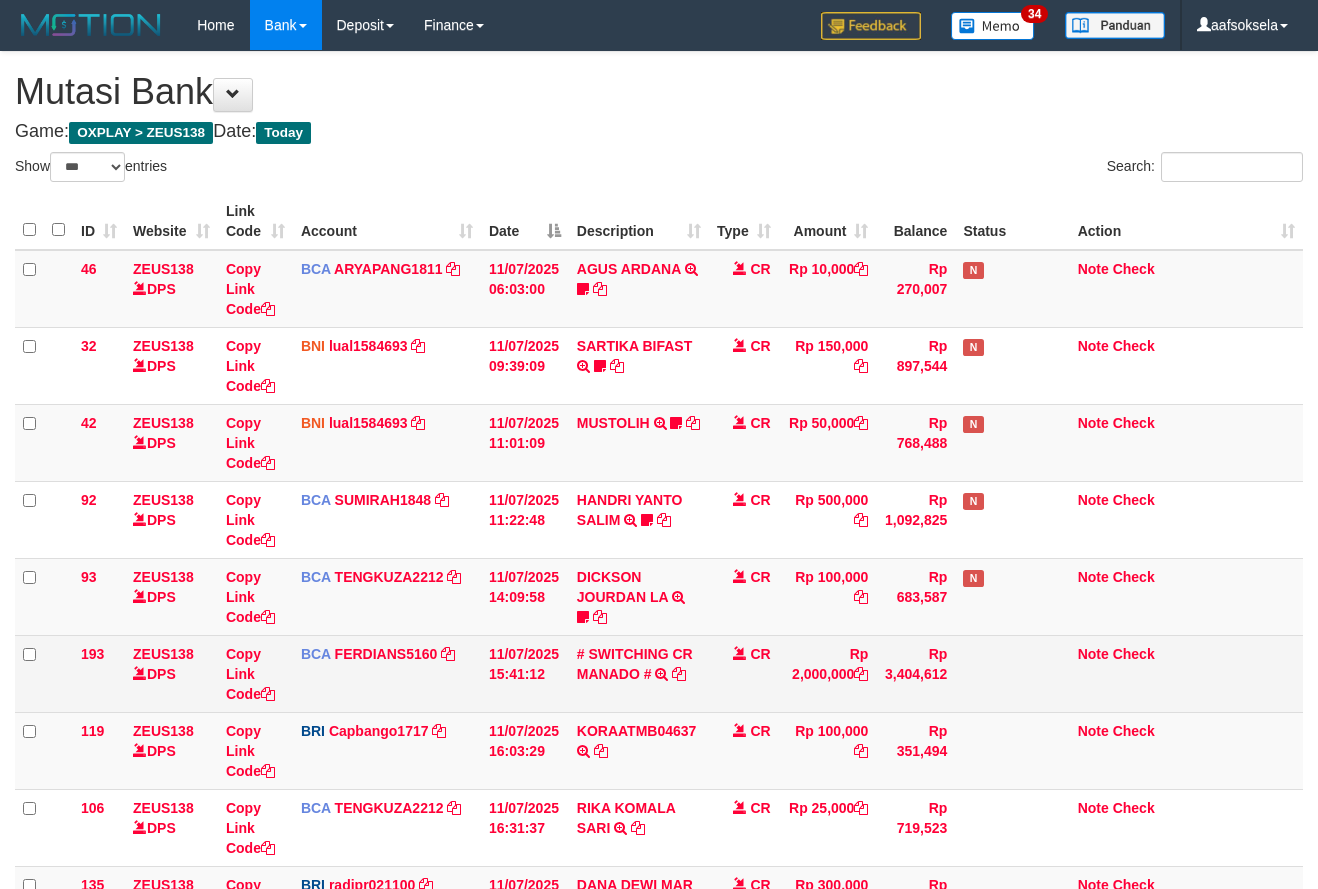 scroll, scrollTop: 0, scrollLeft: 0, axis: both 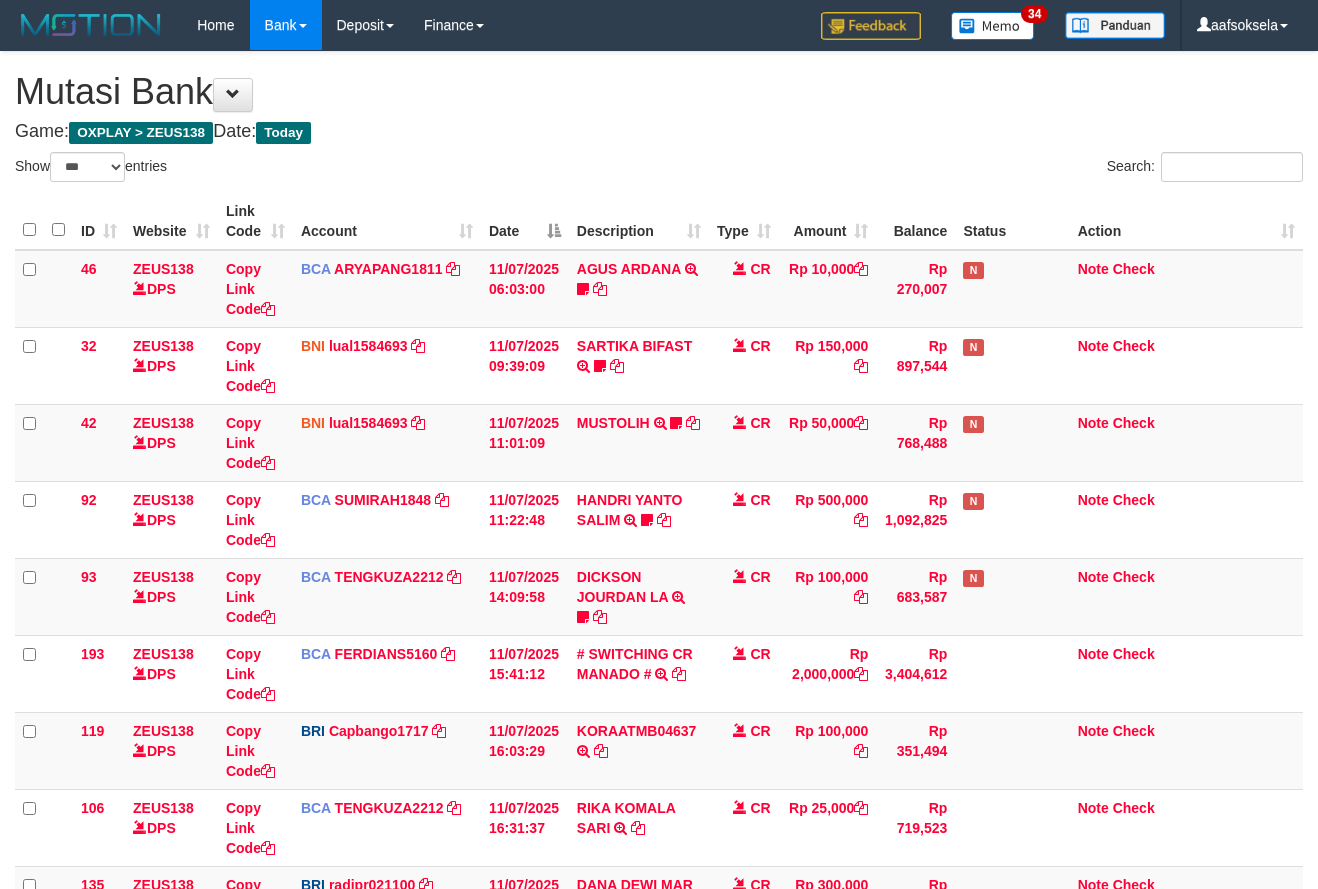 select on "***" 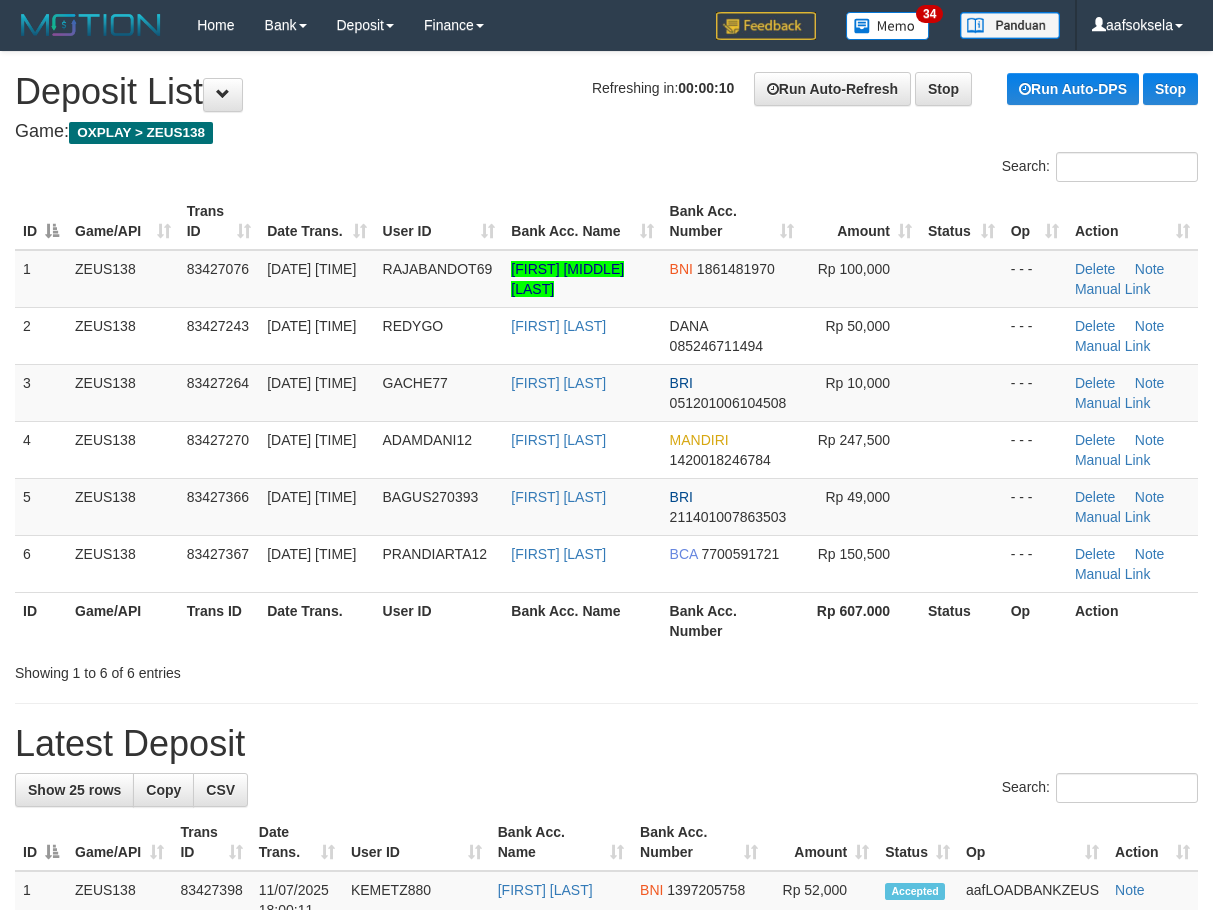 scroll, scrollTop: 0, scrollLeft: 0, axis: both 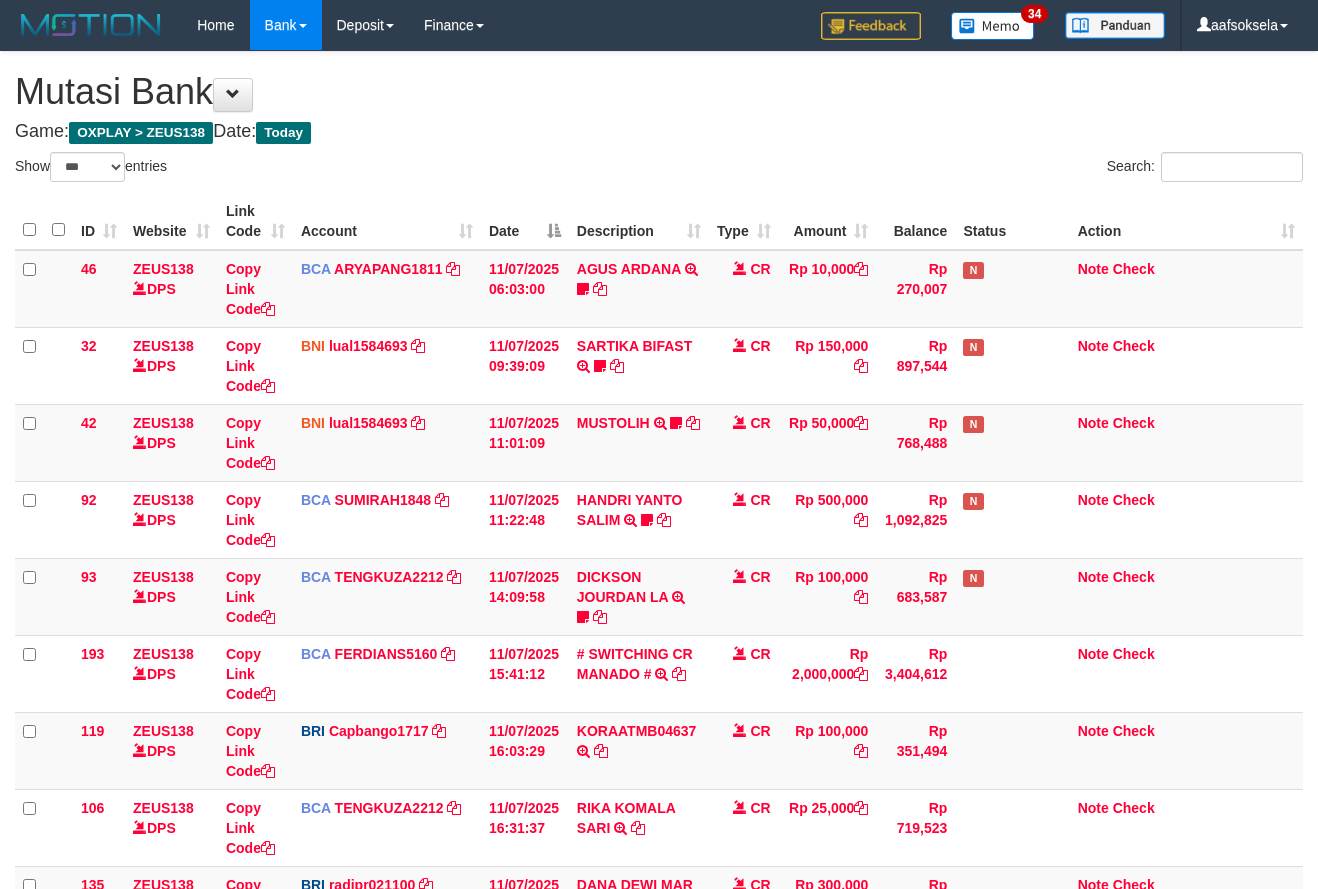 select on "***" 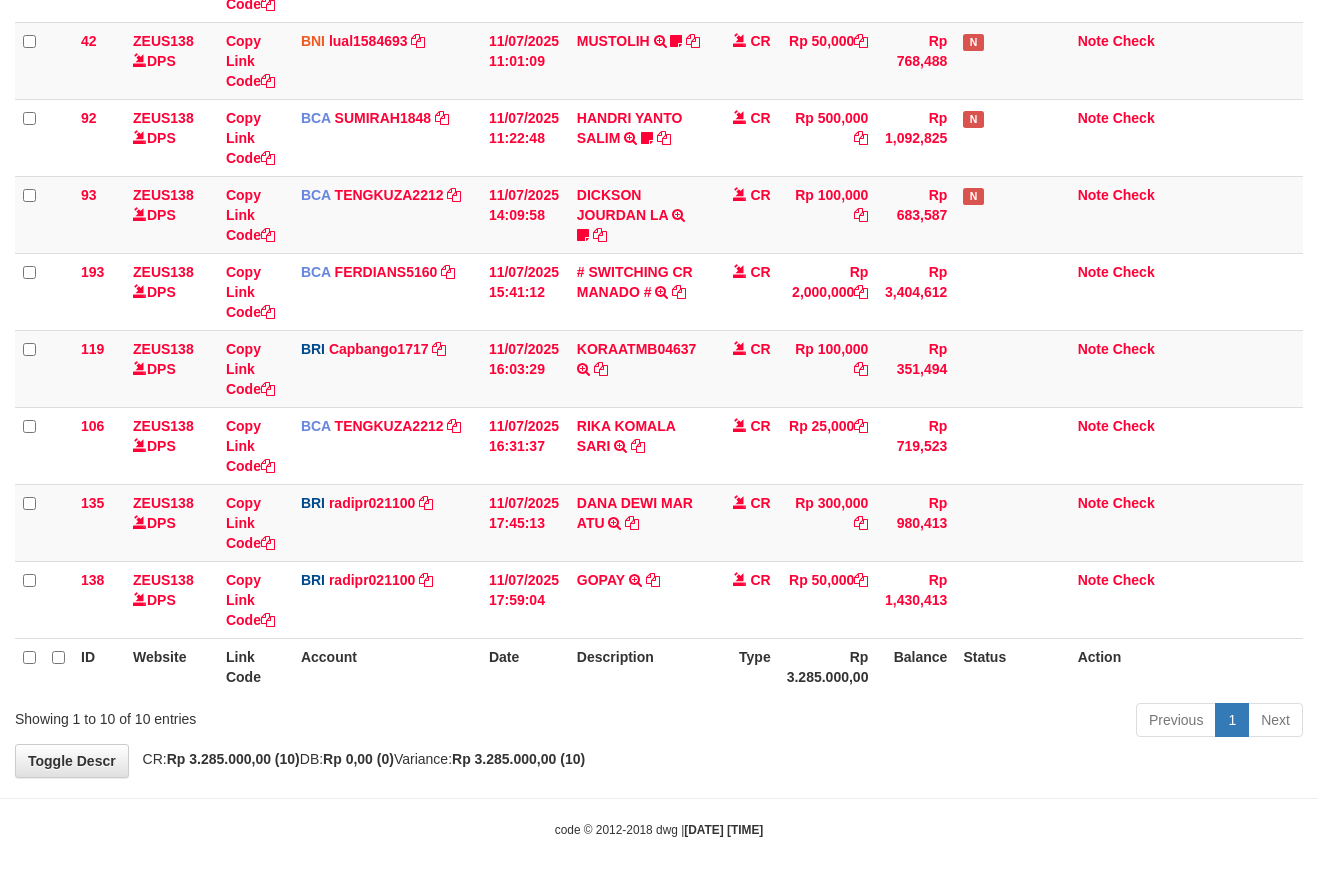 drag, startPoint x: 790, startPoint y: 753, endPoint x: 890, endPoint y: 743, distance: 100.49876 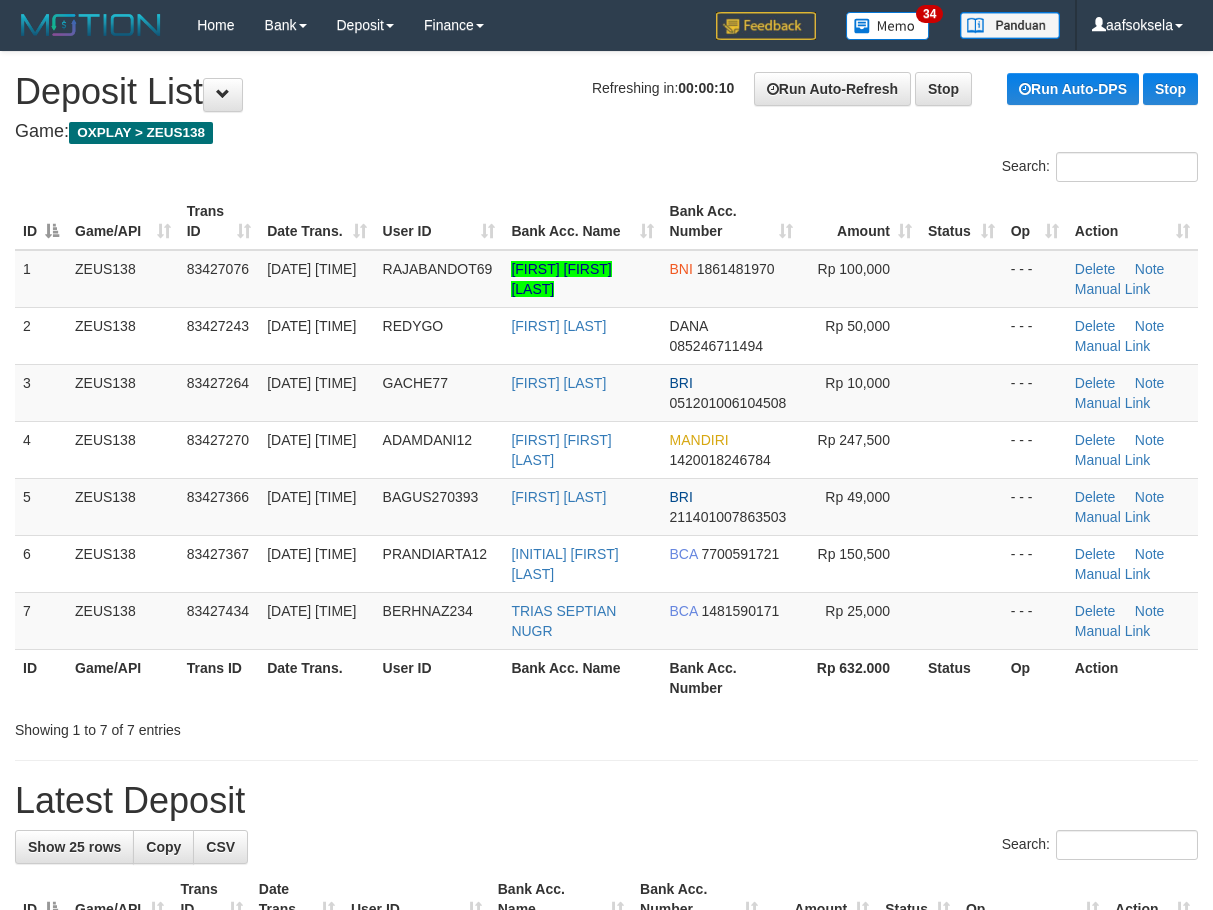 click on "ID Game/API Trans ID Date Trans. User ID Bank Acc. Name Bank Acc. Number Amount Status Op Action
1
ZEUS138
83427076
11/07/2025 17:52:18
RAJABANDOT69
AHMAD BAMBANG PRASTIYO
BNI
1861481970
Rp 100,000
- - -
Delete
Note
Manual Link
2
ZEUS138
83427243
11/07/2025 17:55:44
REDYGO
MUHAMMAD RIZAL
DANA
085246711494
Rp 50,000" at bounding box center [606, 449] 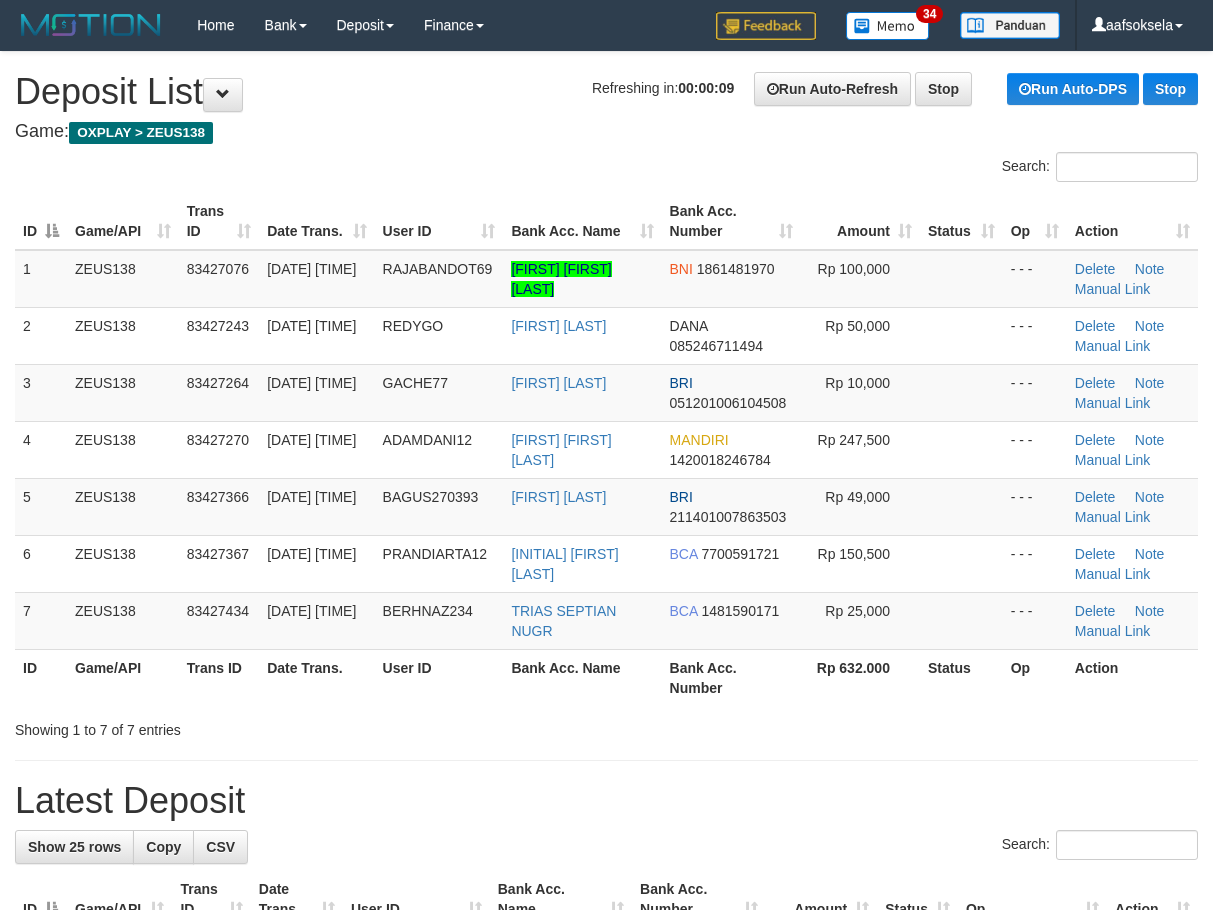 drag, startPoint x: 445, startPoint y: 757, endPoint x: 436, endPoint y: 742, distance: 17.492855 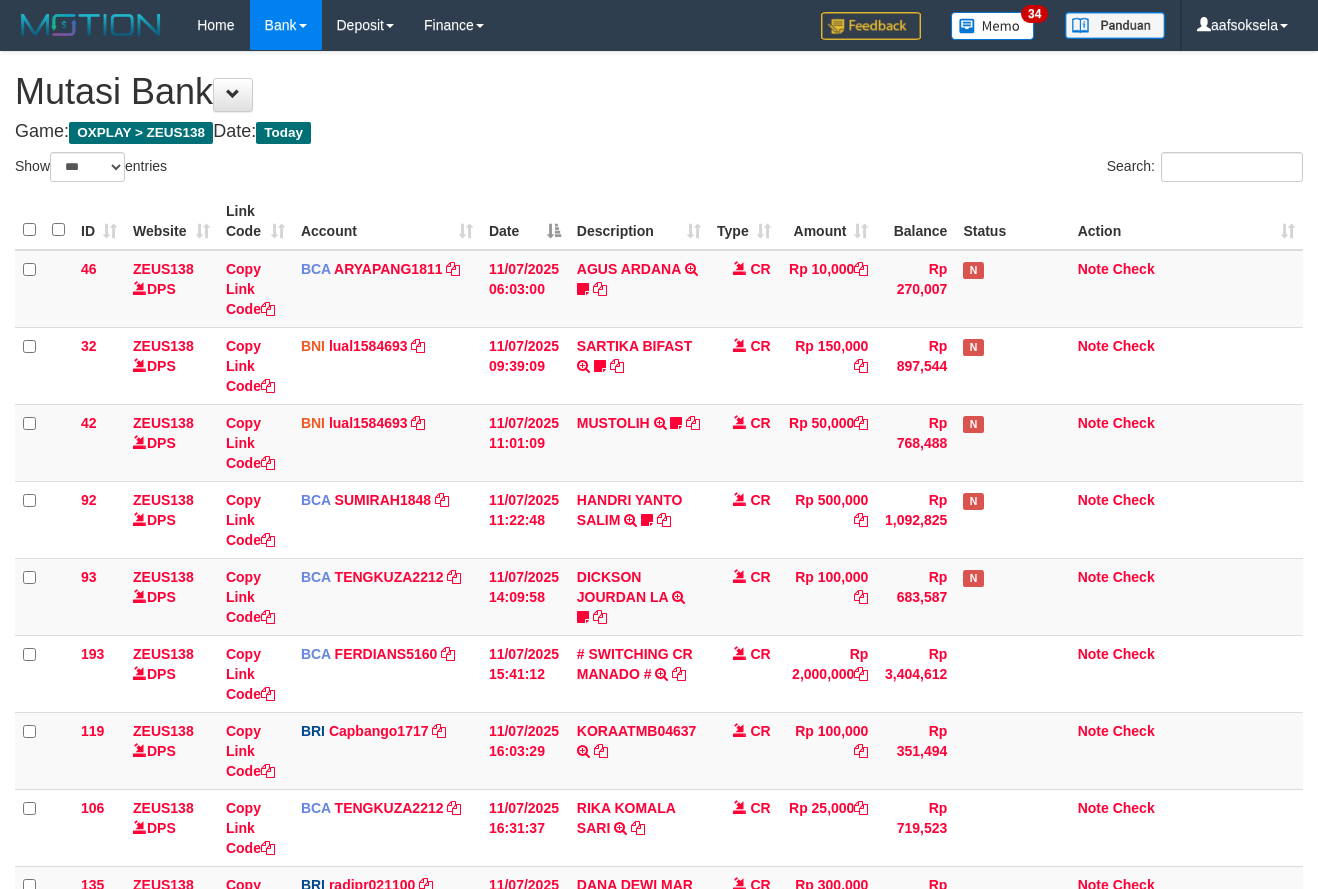 select on "***" 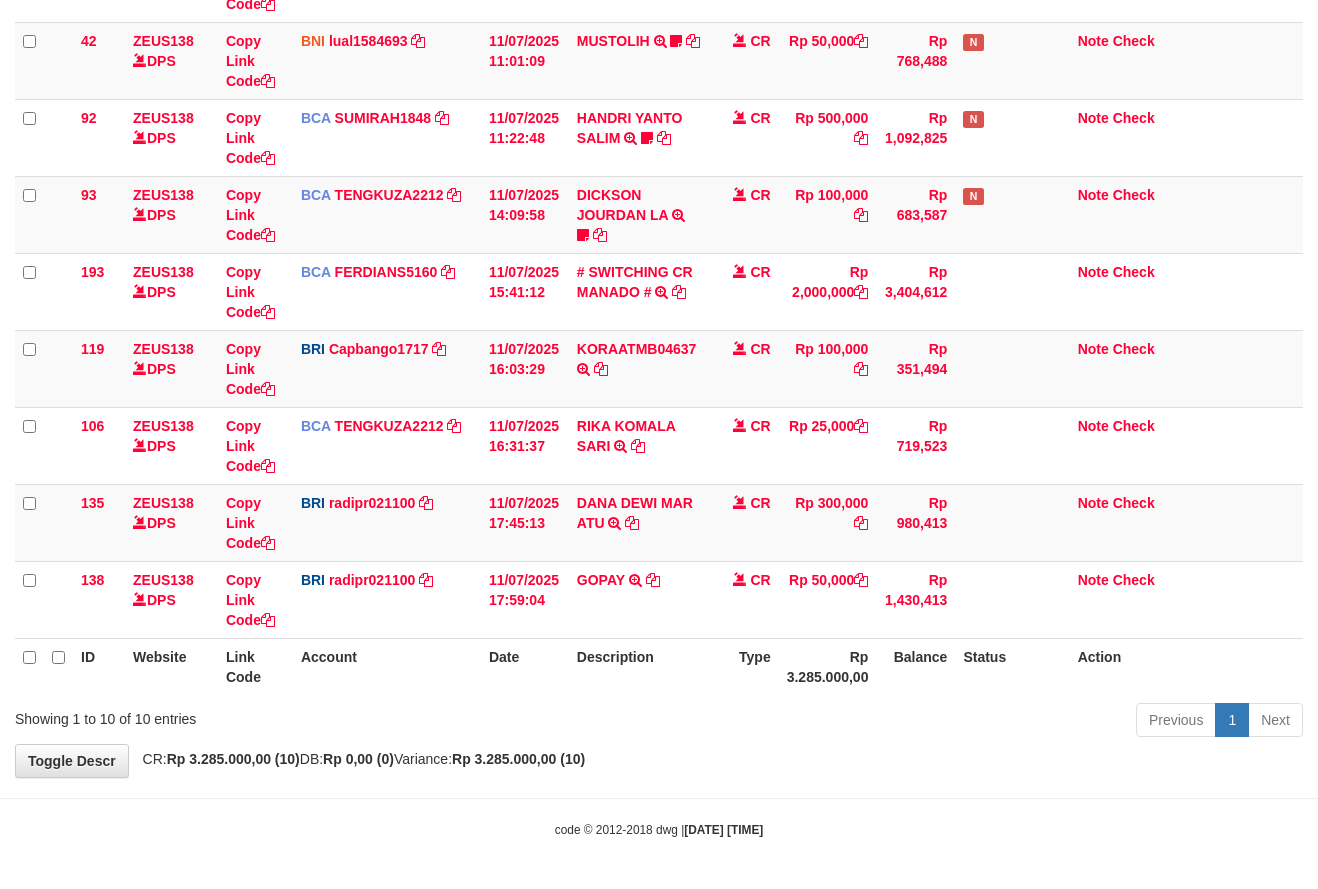 click on "**********" at bounding box center [659, 223] 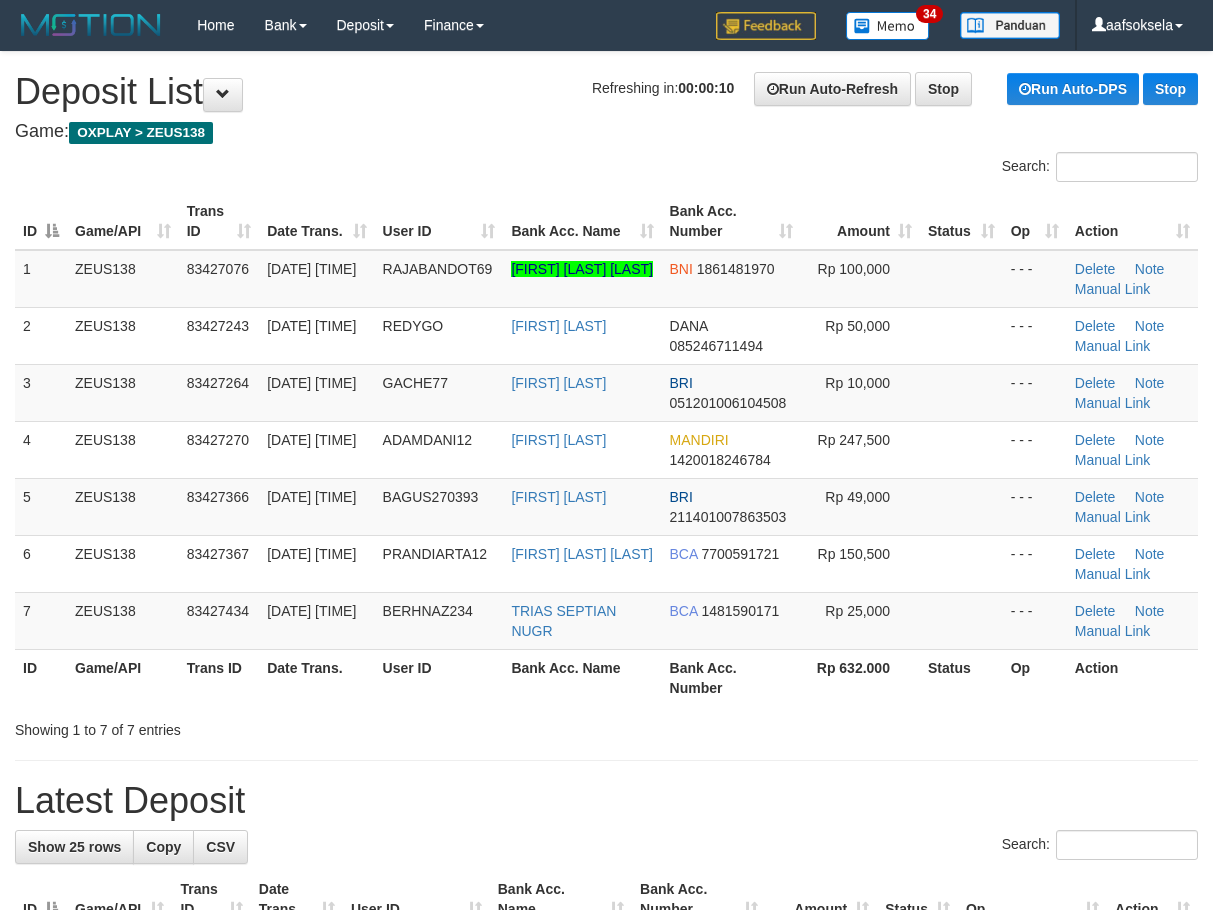 scroll, scrollTop: 0, scrollLeft: 0, axis: both 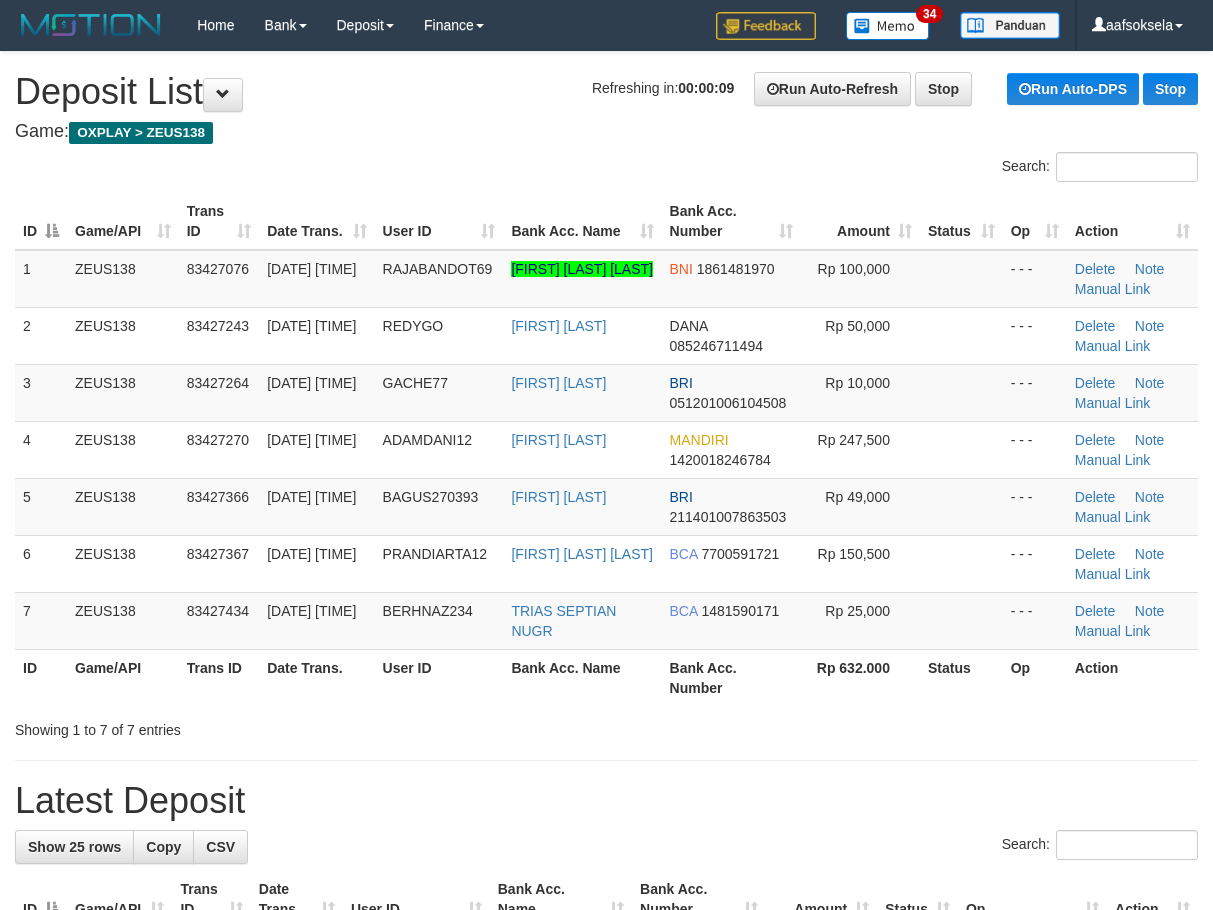 drag, startPoint x: 656, startPoint y: 748, endPoint x: 641, endPoint y: 731, distance: 22.671568 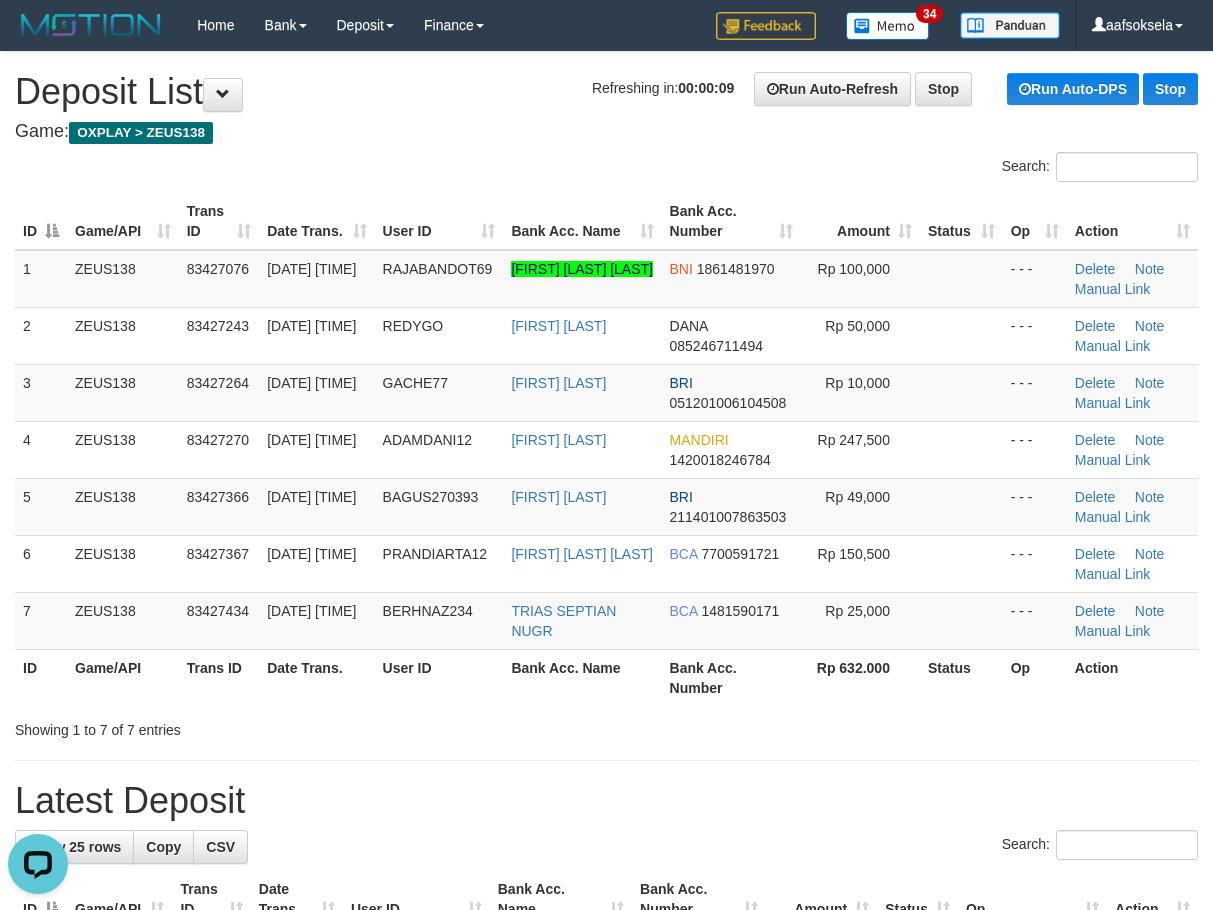 scroll, scrollTop: 0, scrollLeft: 0, axis: both 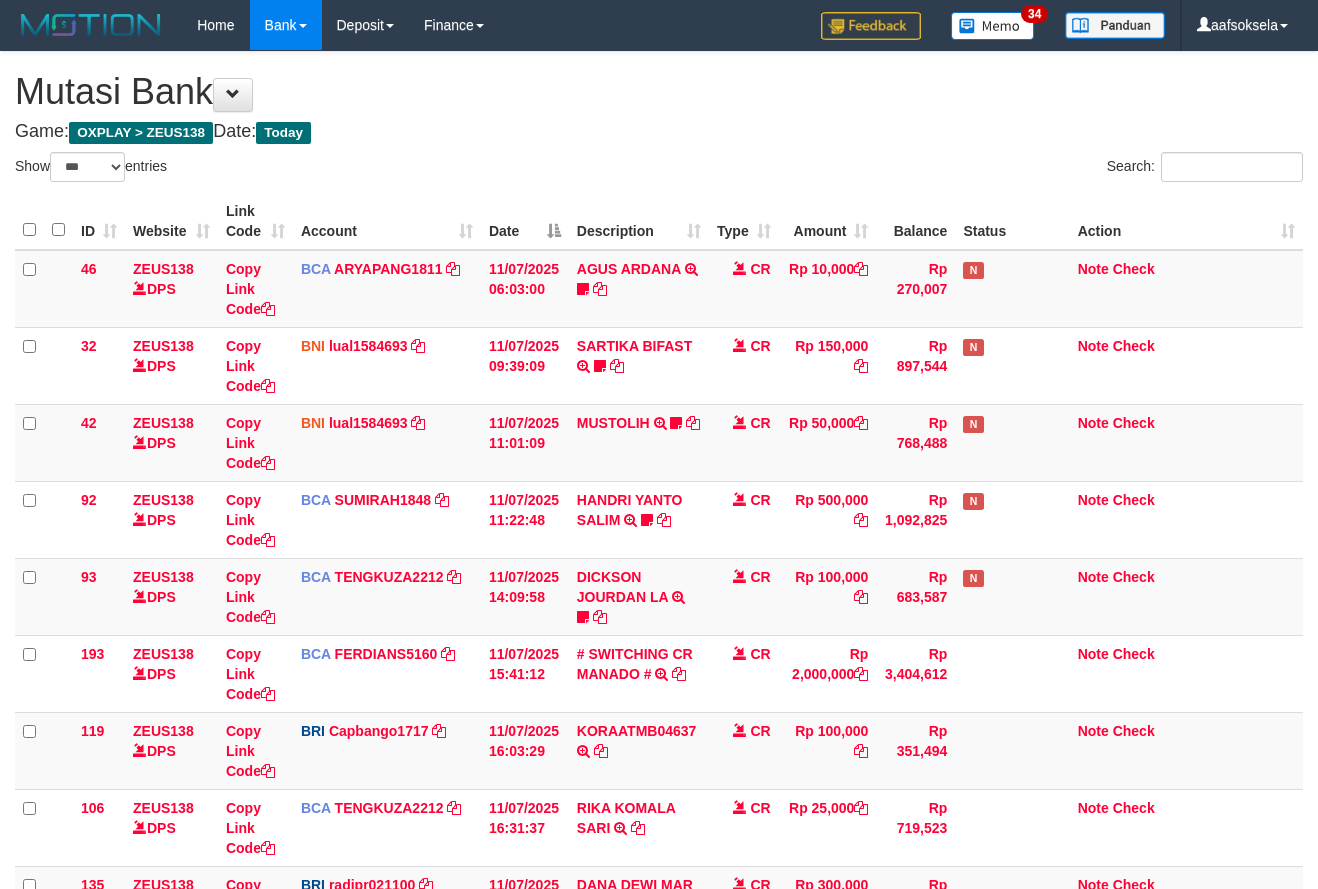 select on "***" 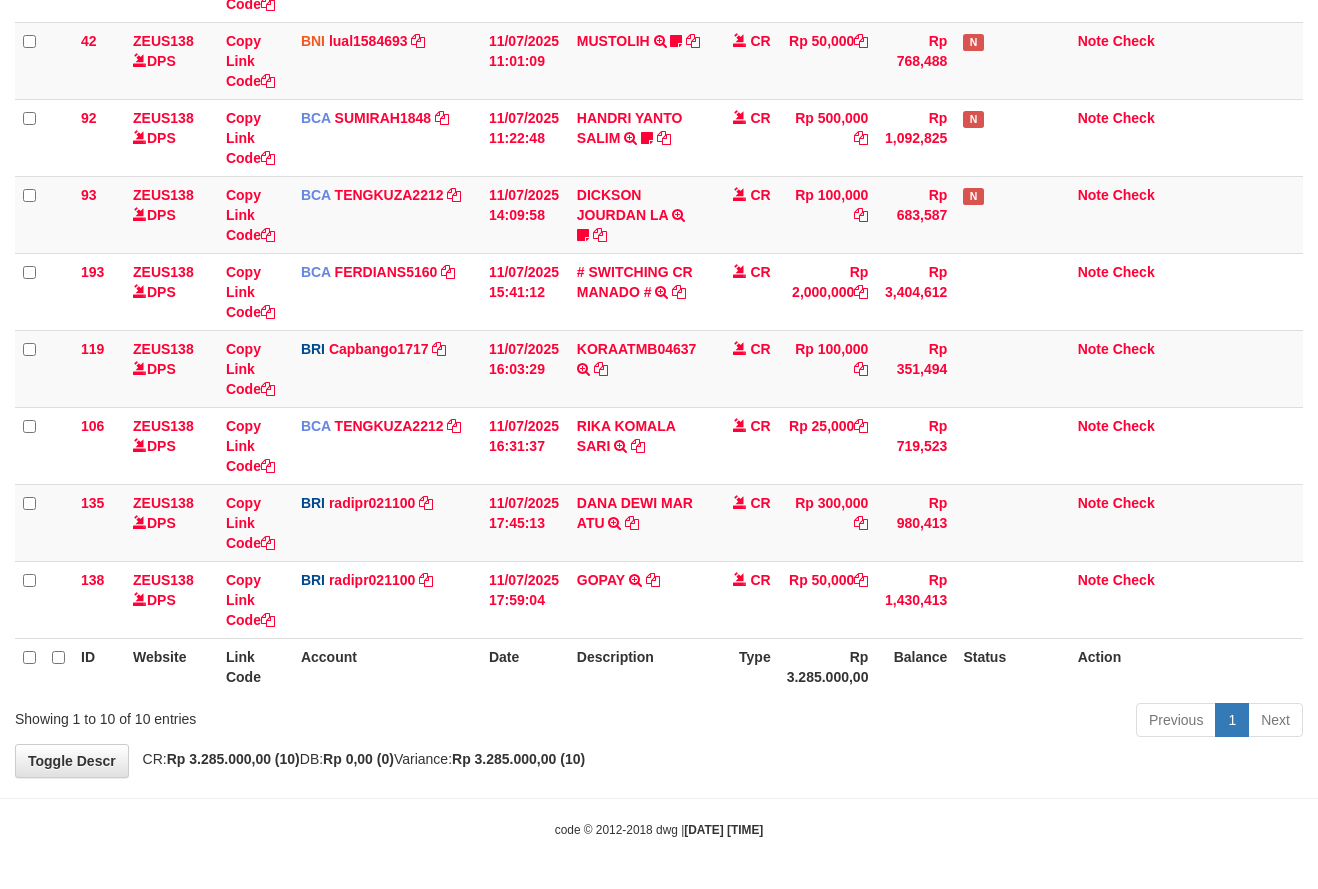 click on "Previous 1 Next" at bounding box center [933, 722] 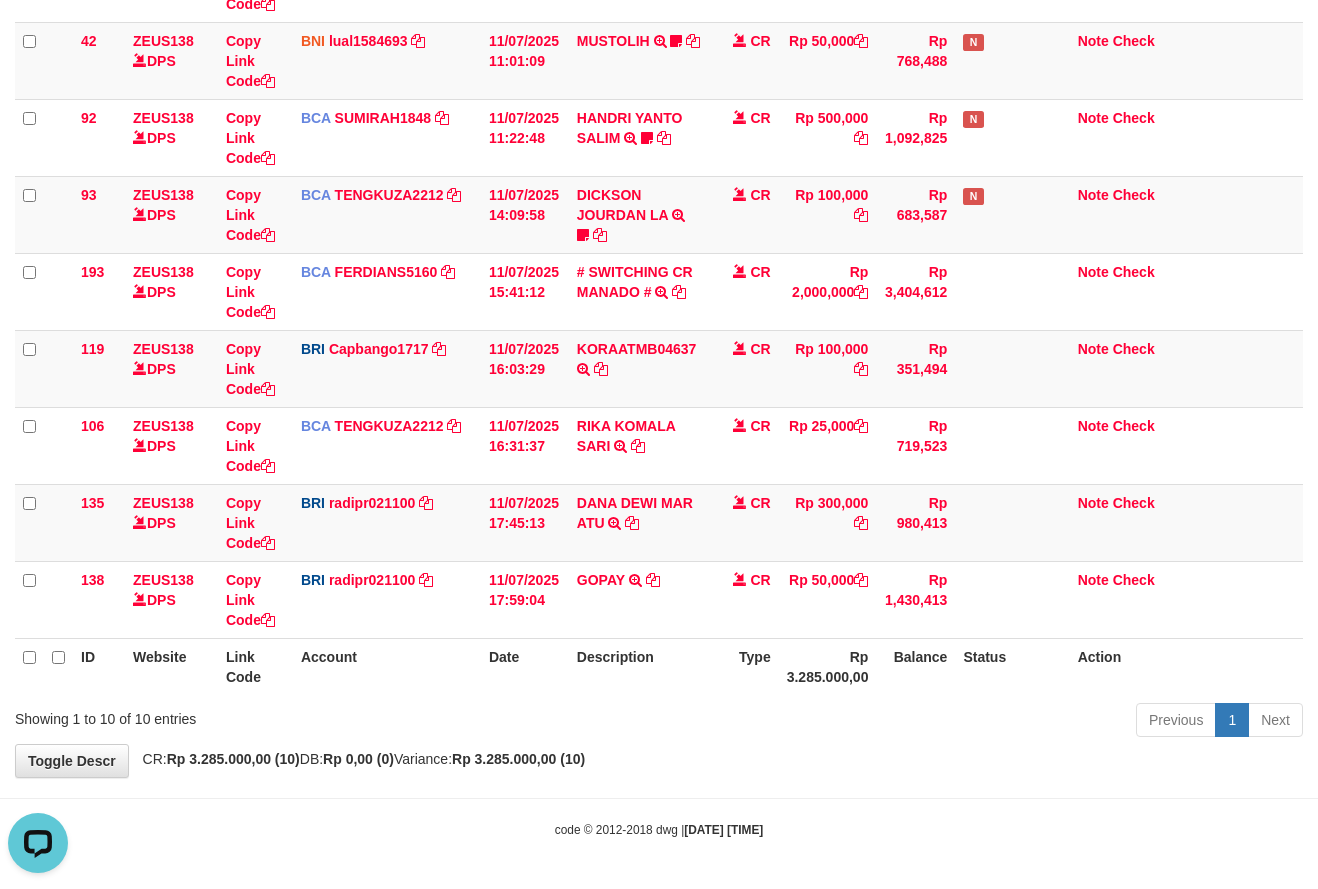 scroll, scrollTop: 0, scrollLeft: 0, axis: both 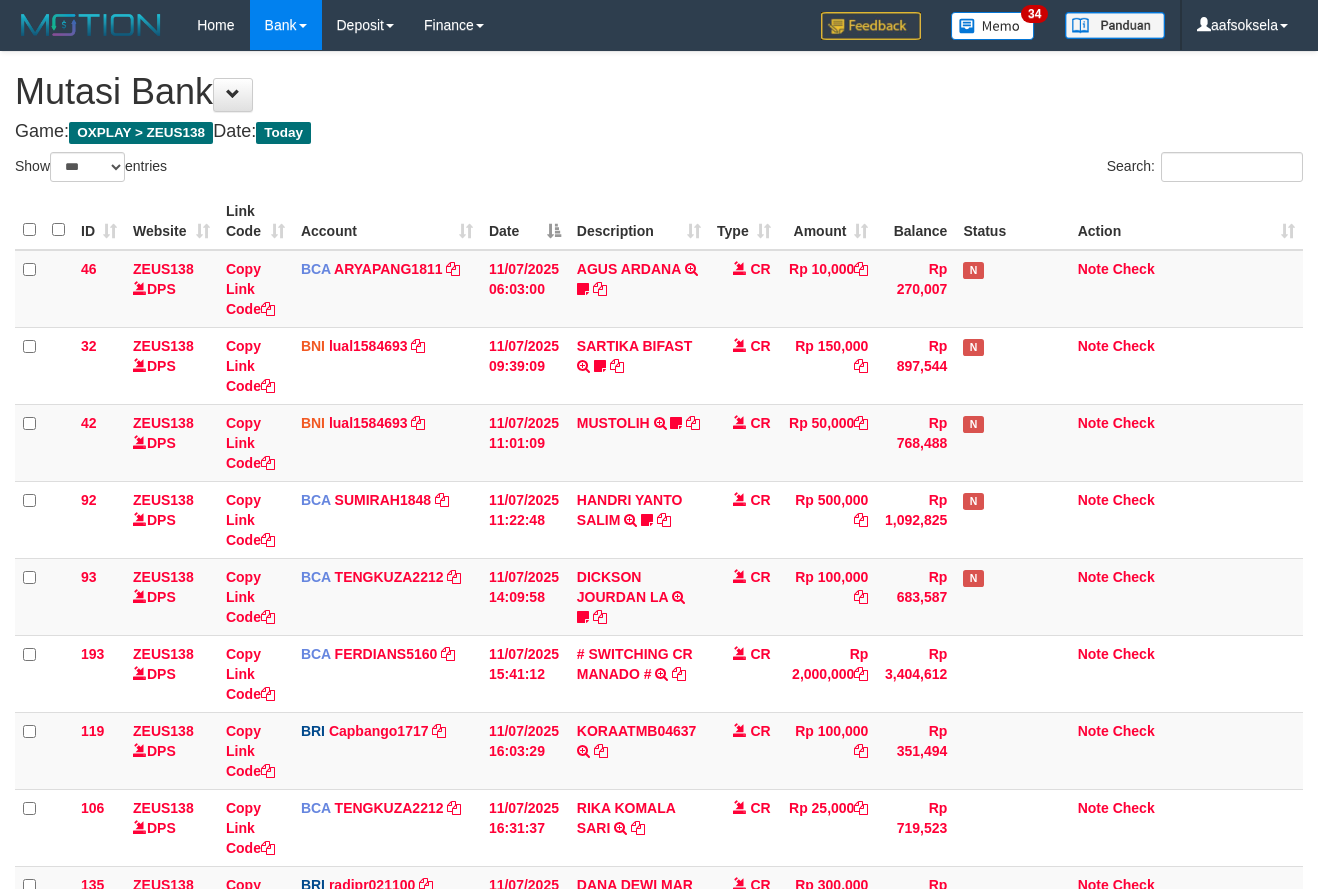 select on "***" 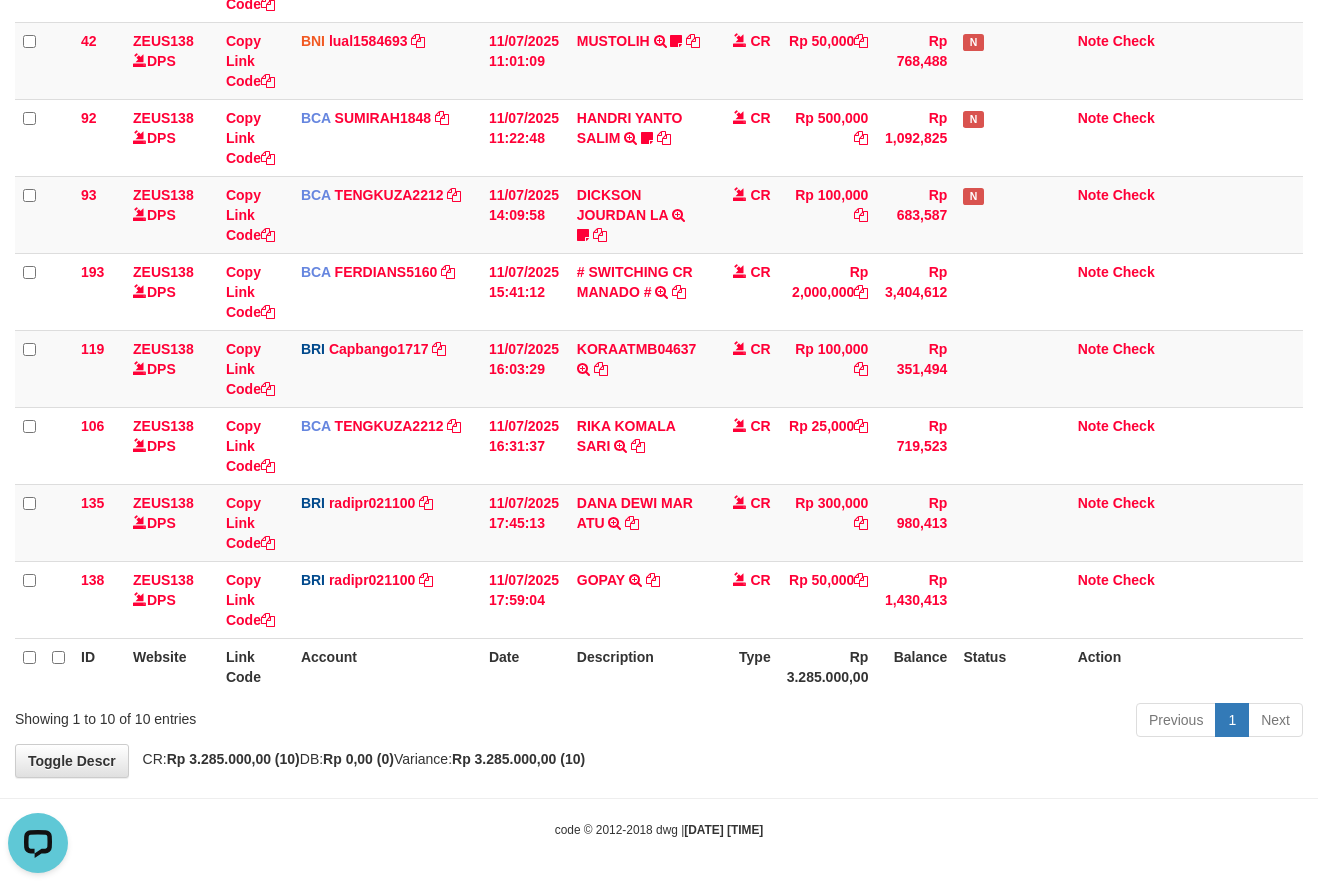 scroll, scrollTop: 0, scrollLeft: 0, axis: both 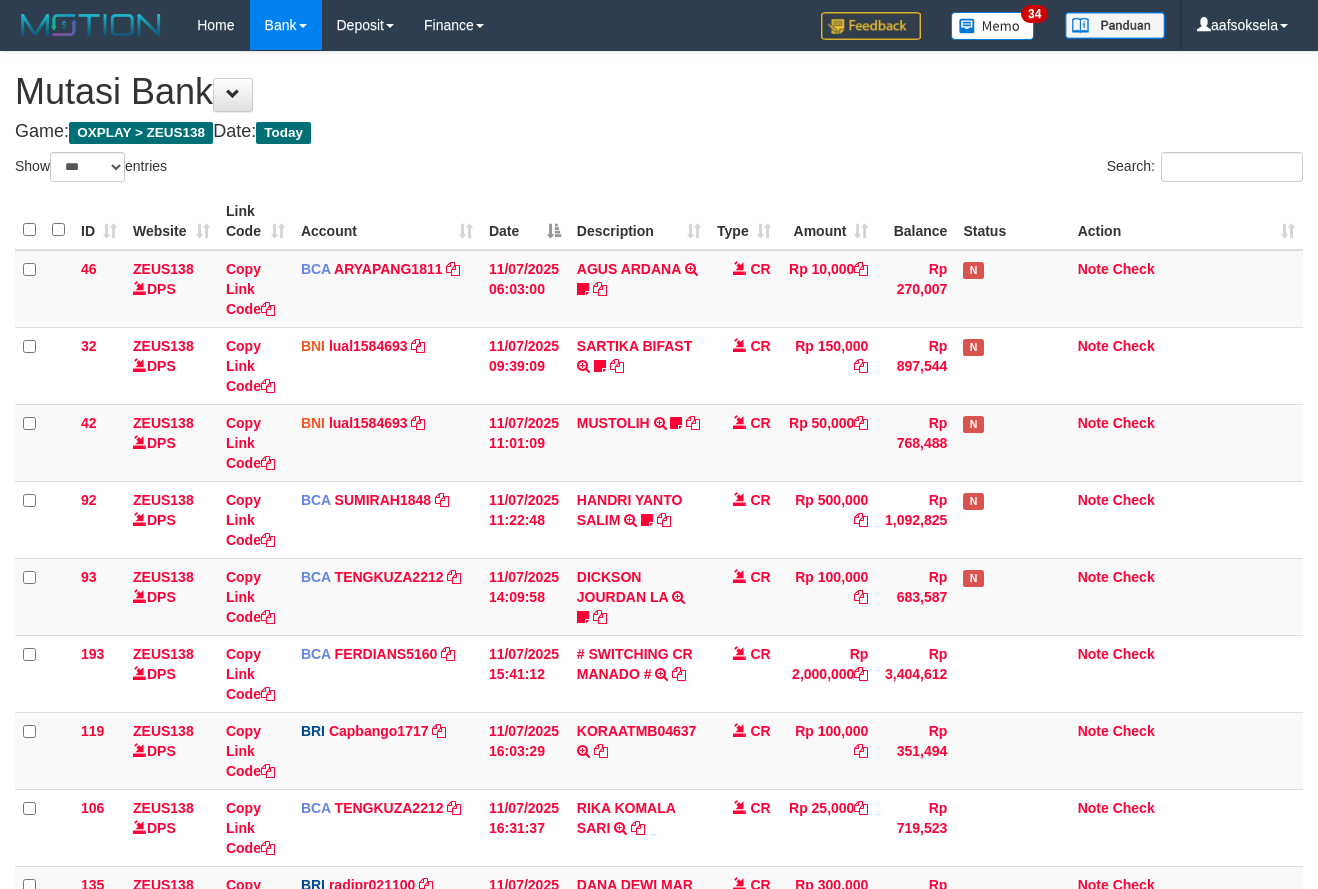select on "***" 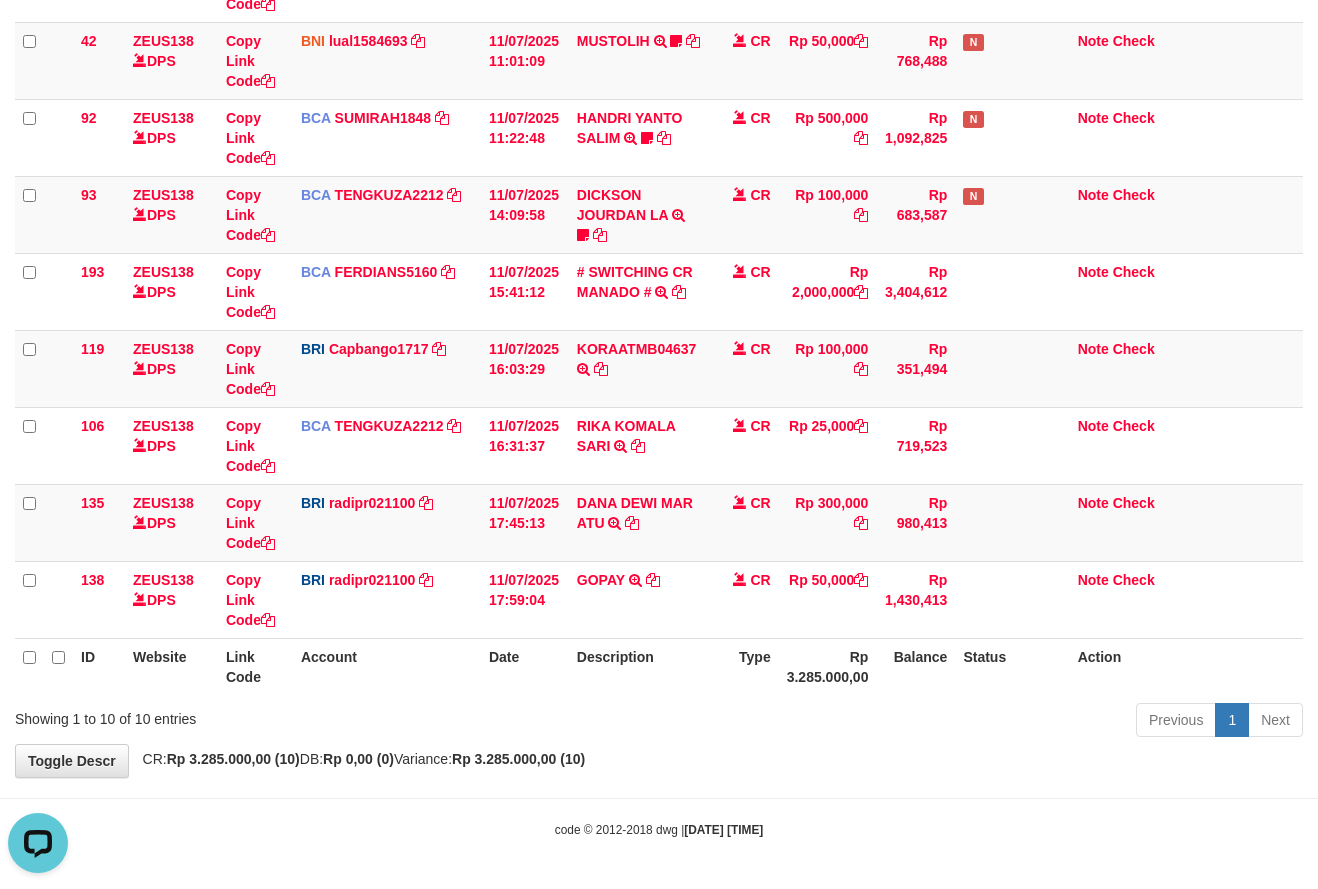 scroll, scrollTop: 0, scrollLeft: 0, axis: both 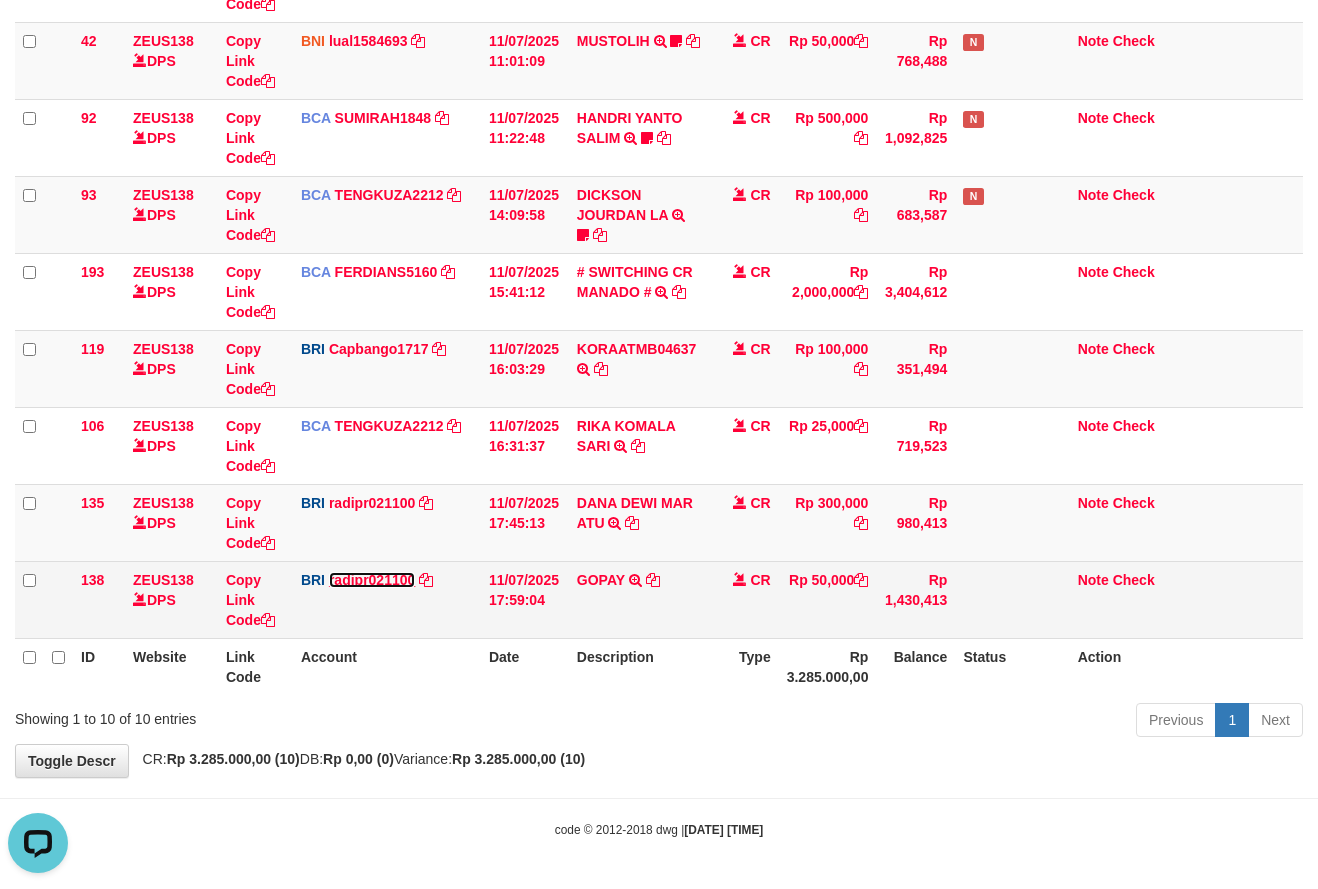 click on "radipr021100" at bounding box center [372, 580] 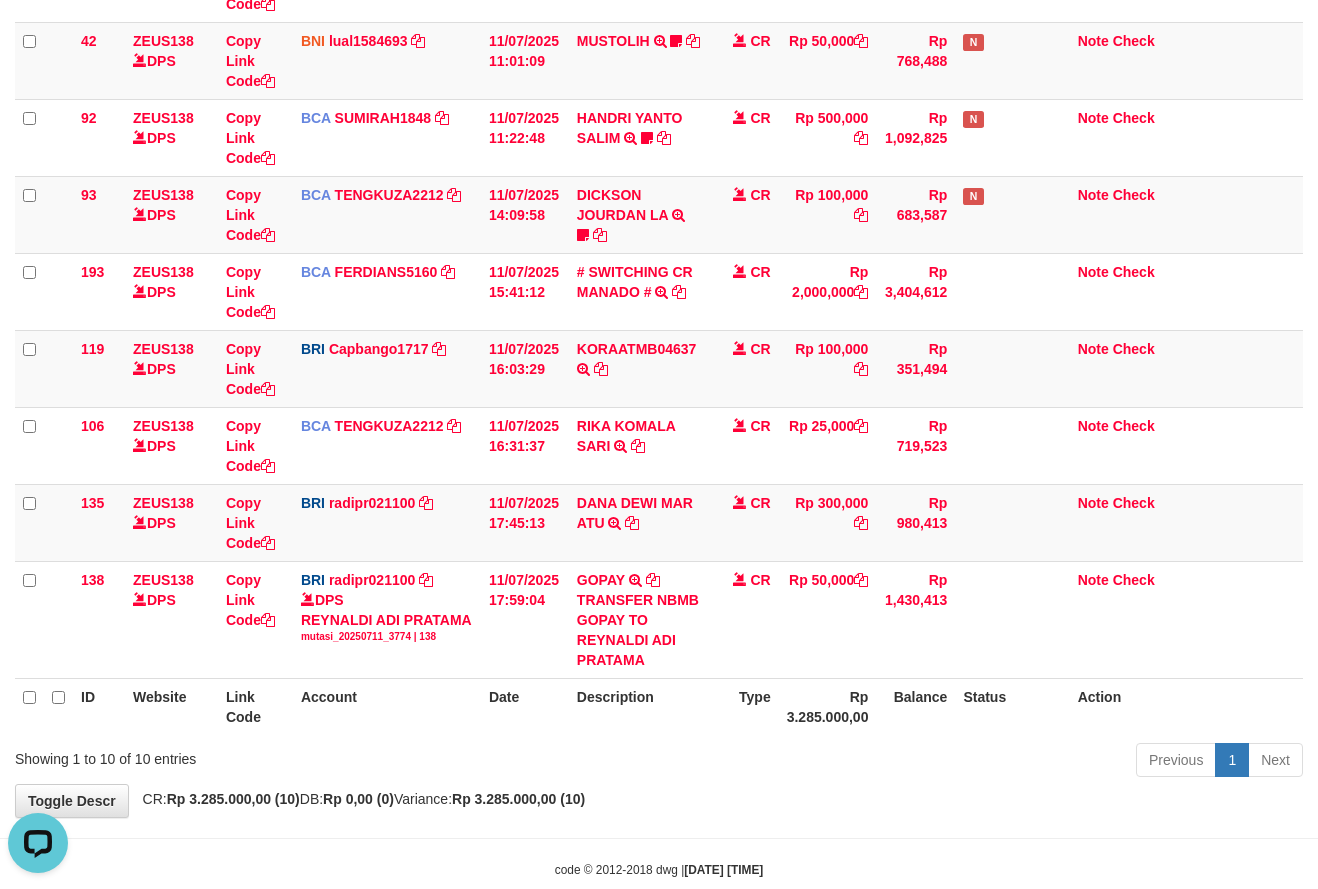 drag, startPoint x: 666, startPoint y: 759, endPoint x: 645, endPoint y: 776, distance: 27.018513 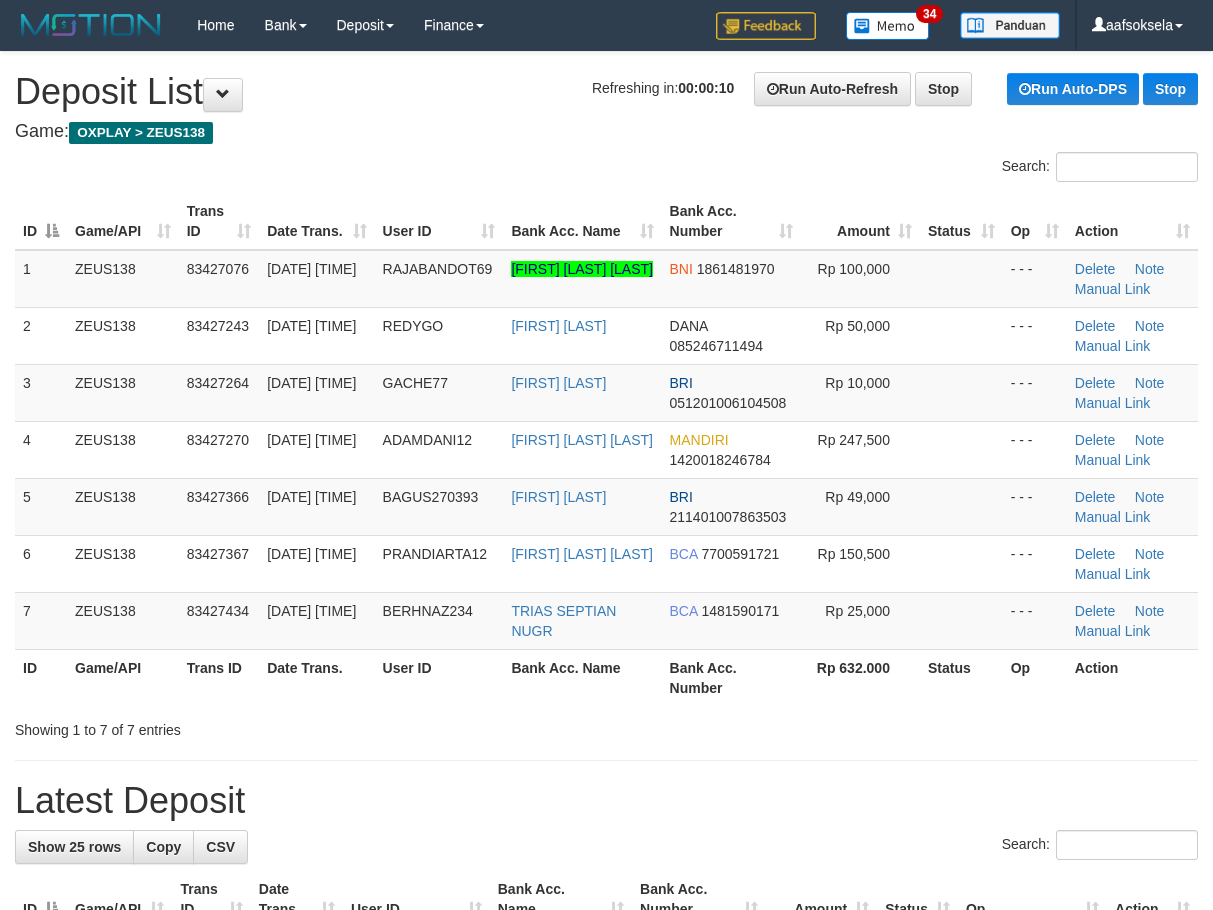 scroll, scrollTop: 0, scrollLeft: 0, axis: both 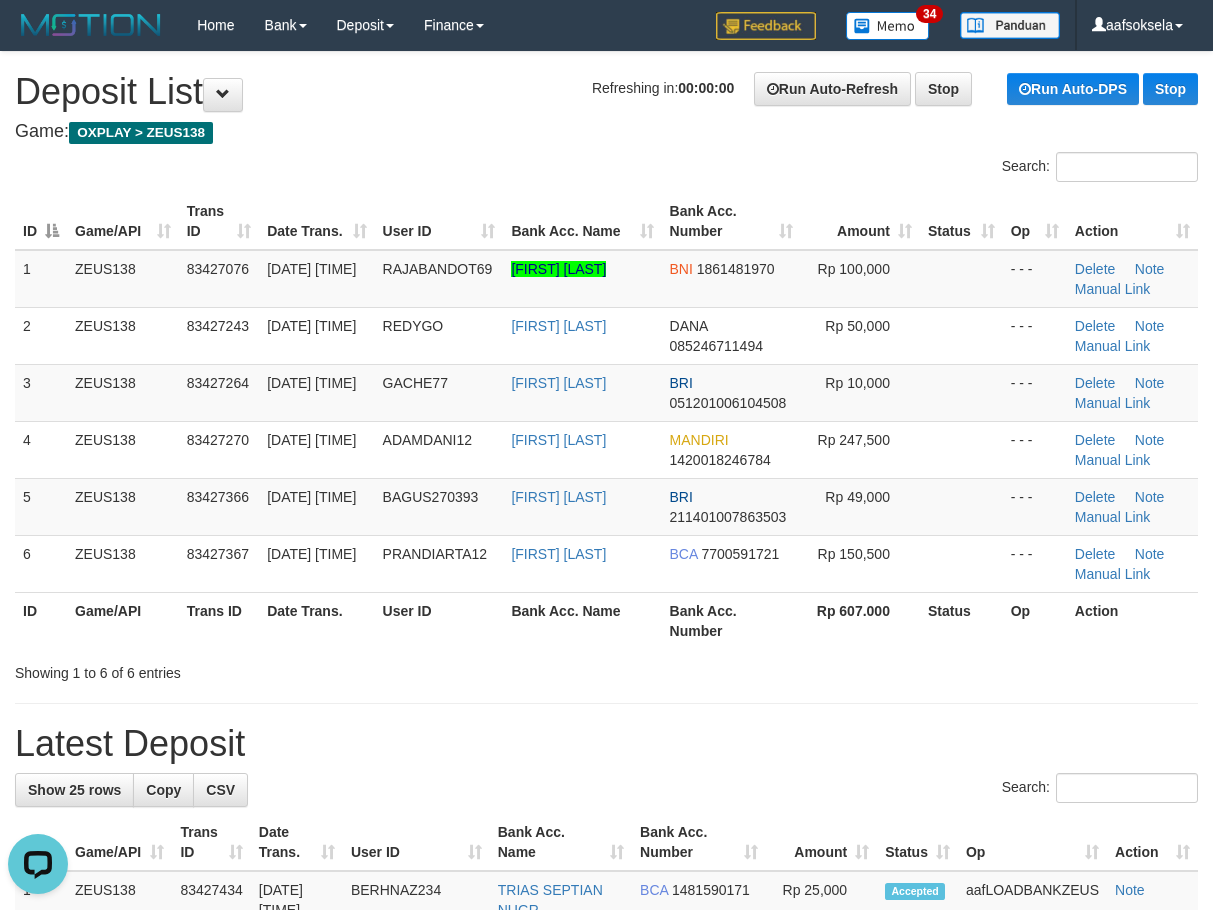 click on "Showing 1 to 6 of 6 entries" at bounding box center (252, 669) 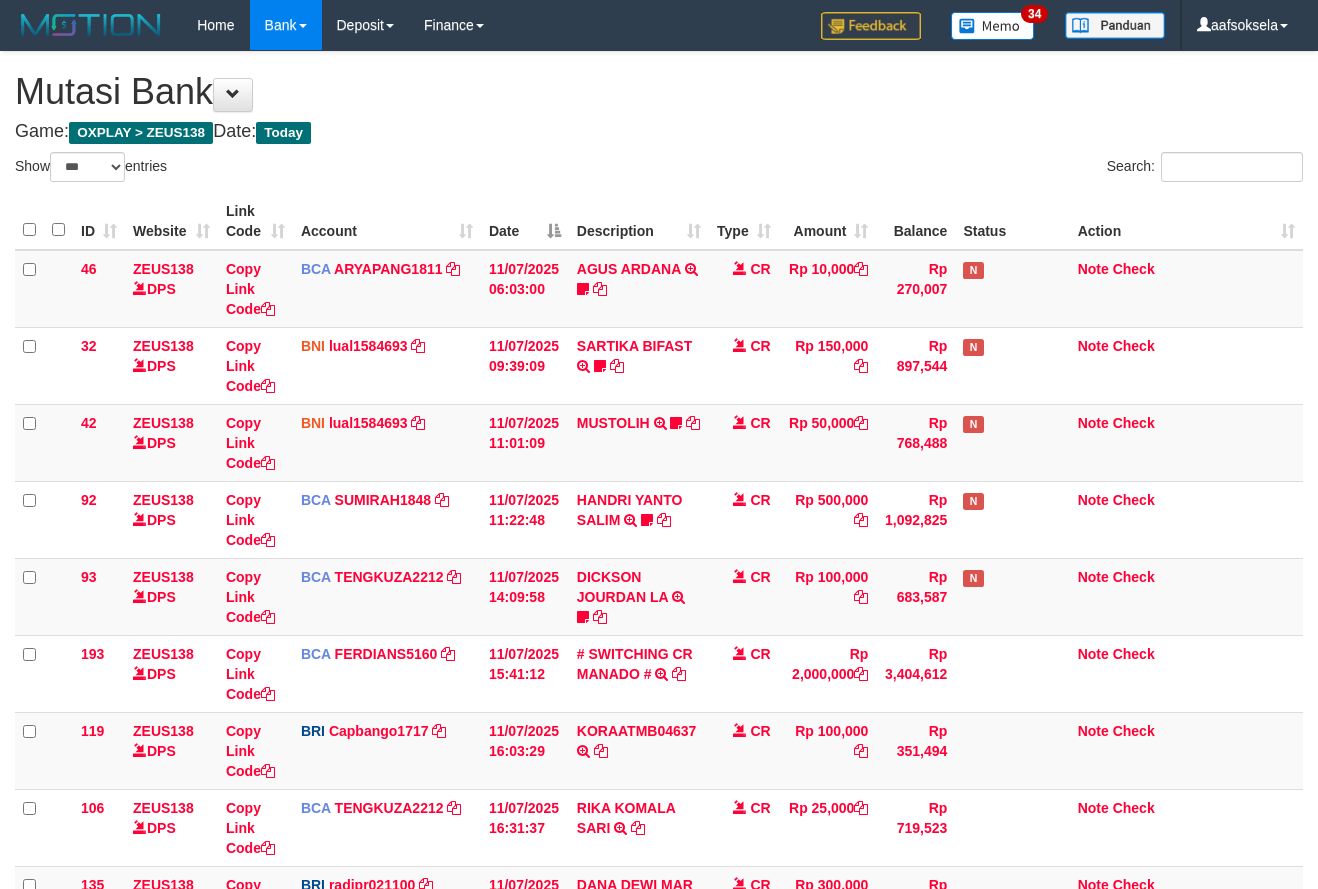 select on "***" 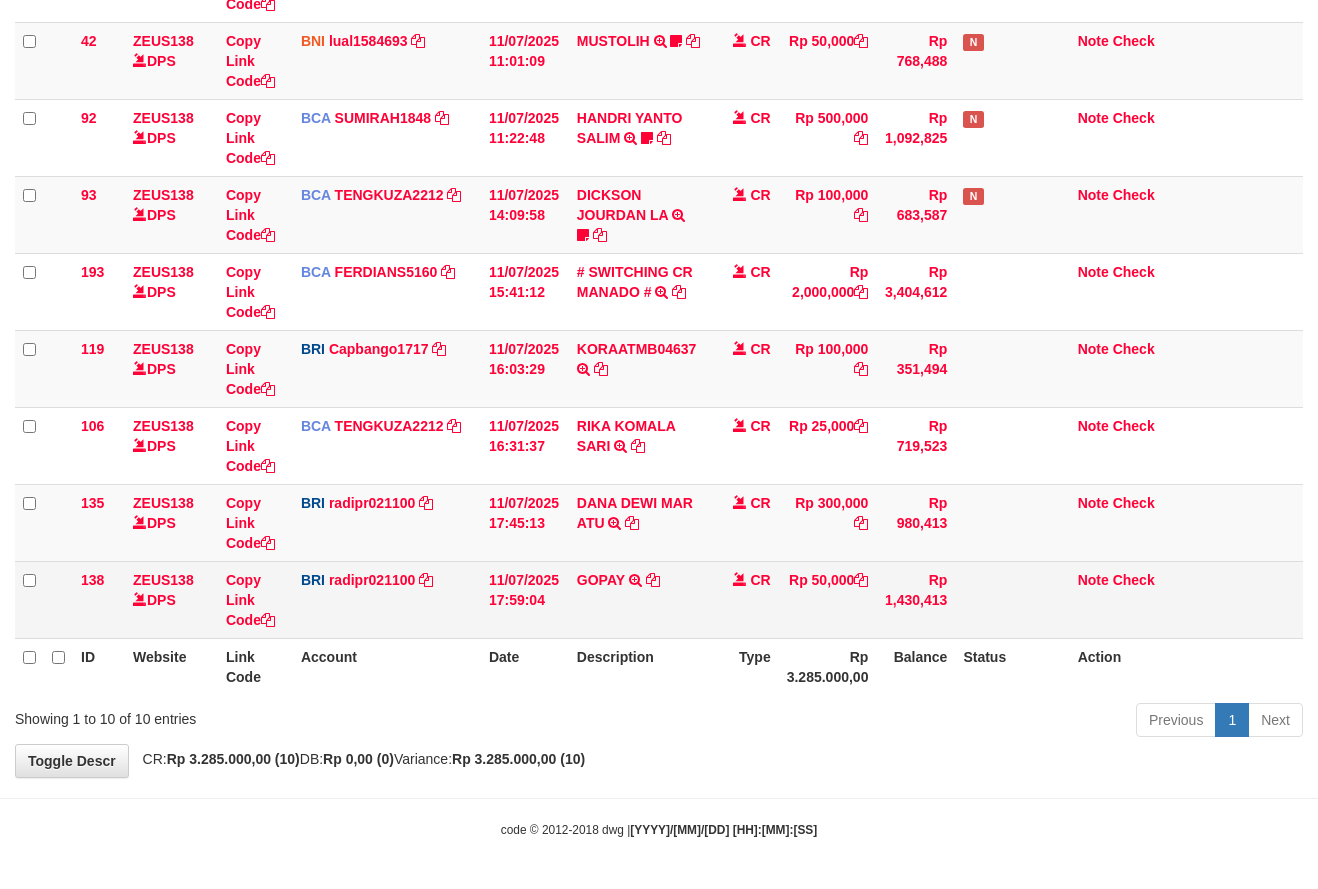 click on "GOPAY TRANSFER NBMB GOPAY TO [NAME] [NAME]" at bounding box center [639, 599] 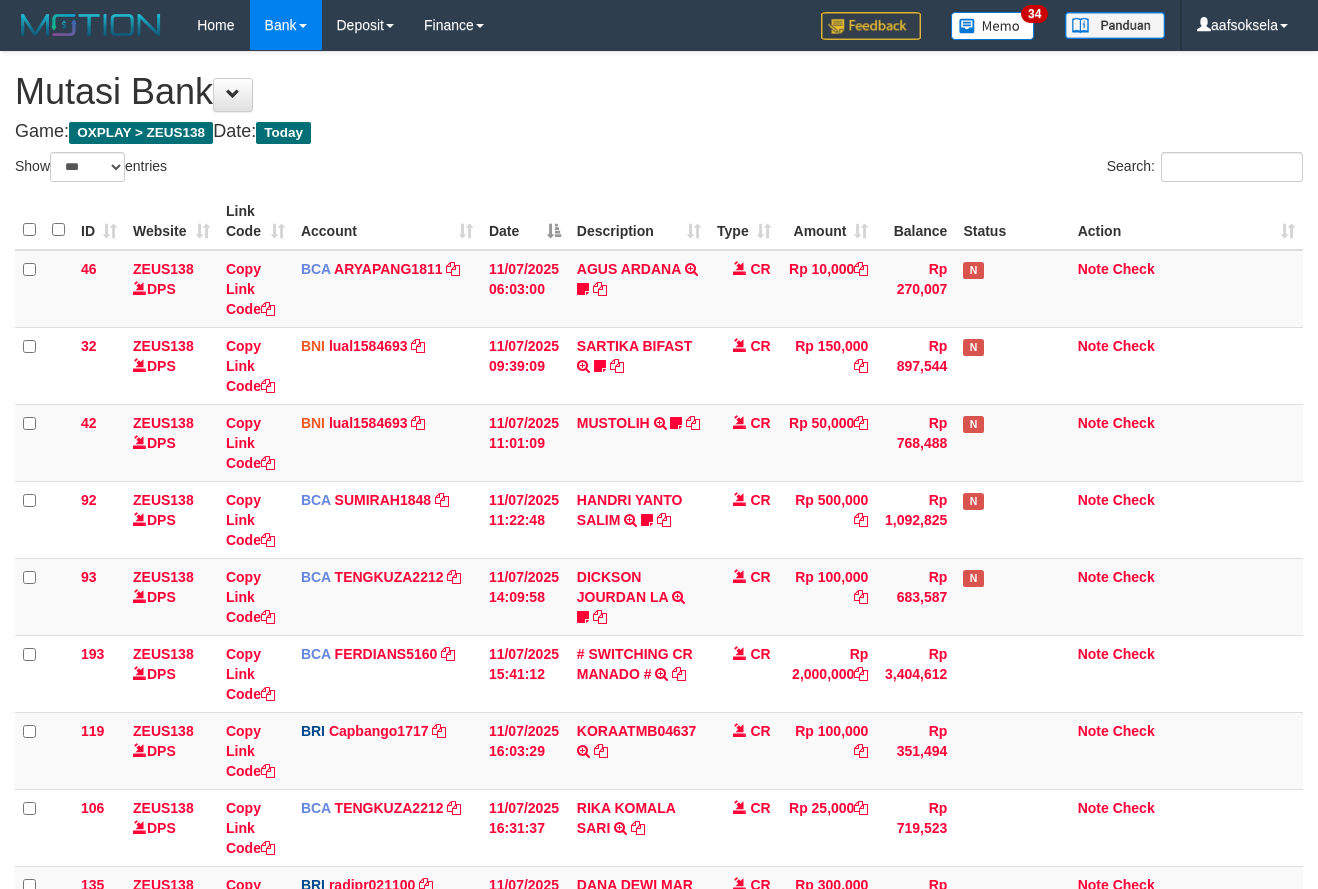 select on "***" 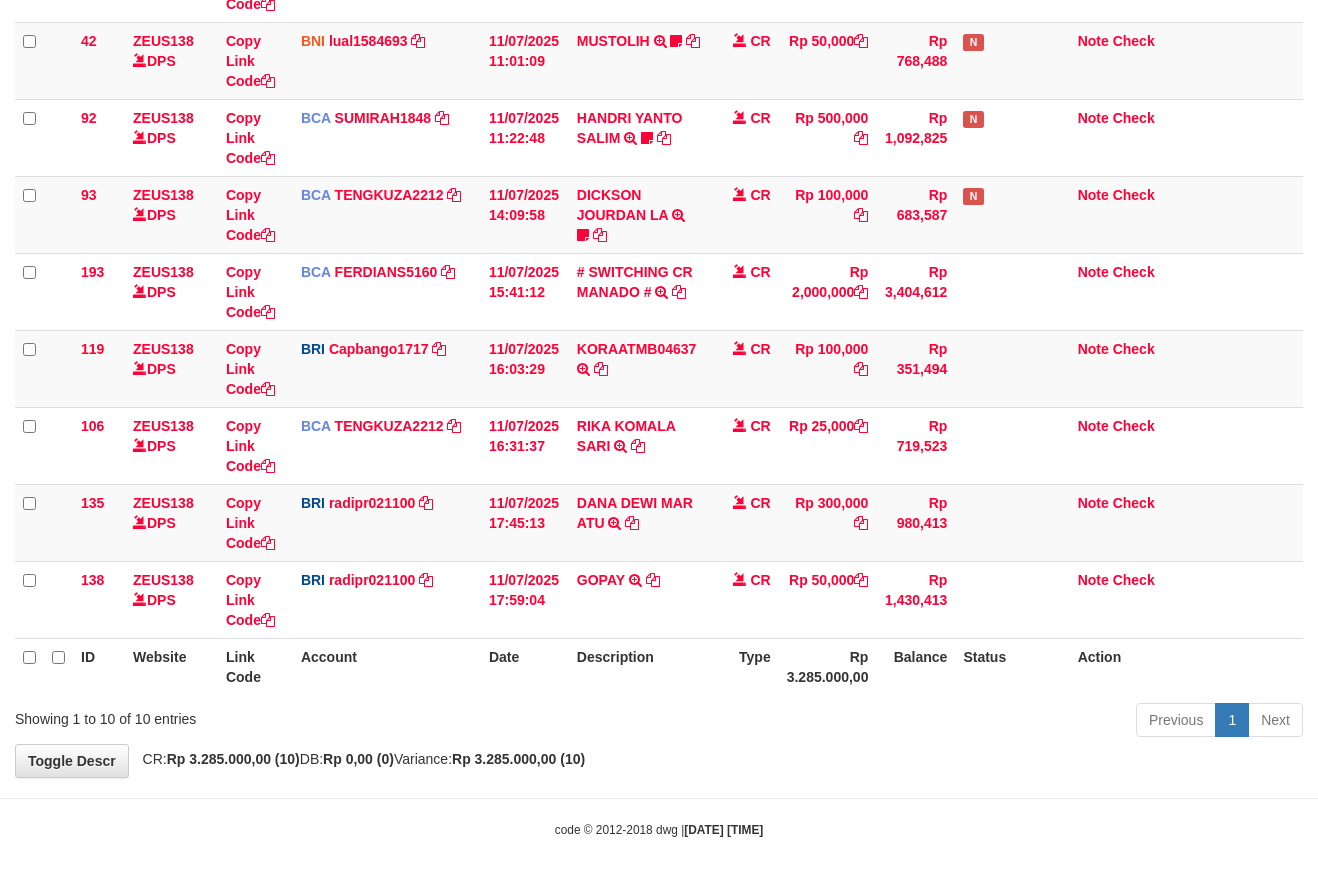 click on "Previous 1 Next" at bounding box center [933, 722] 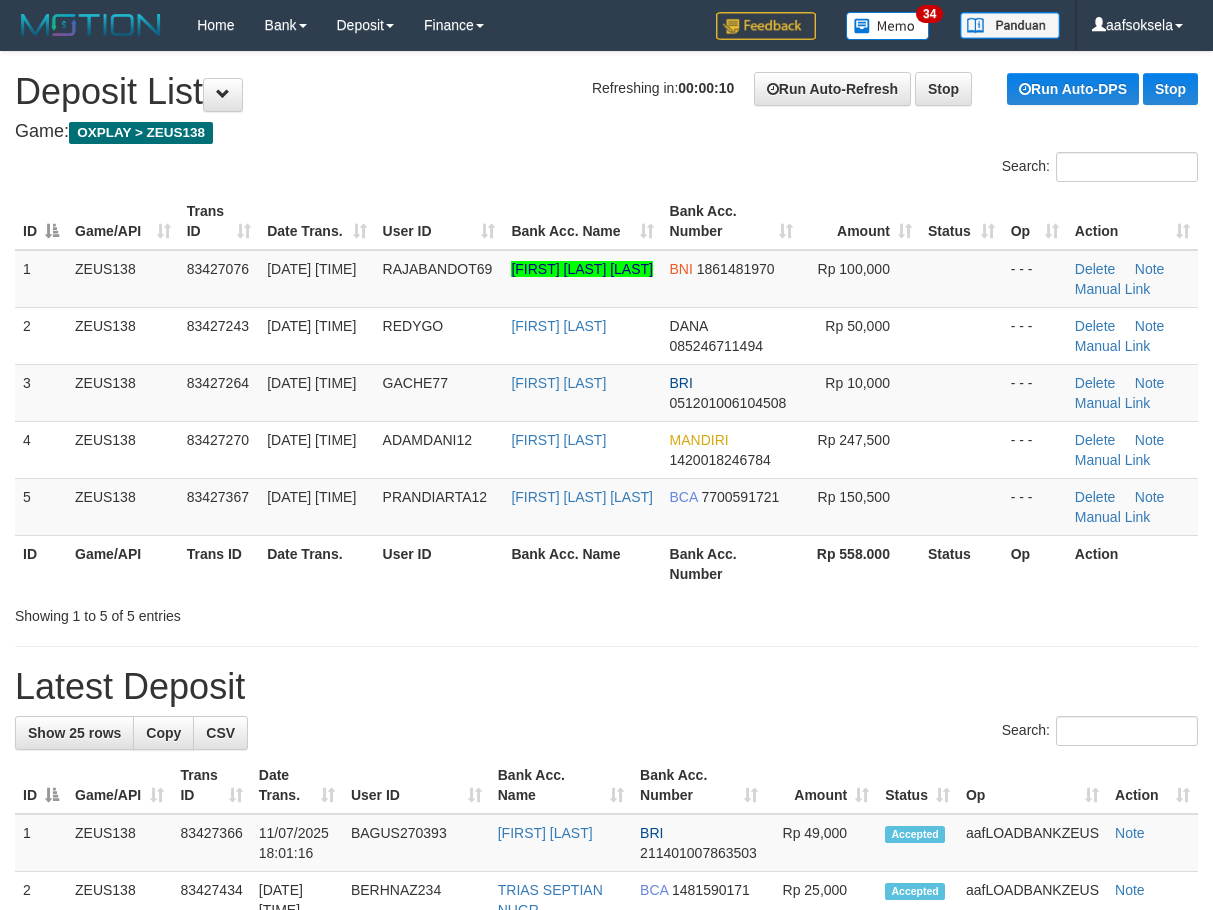 click on "**********" at bounding box center [606, 1212] 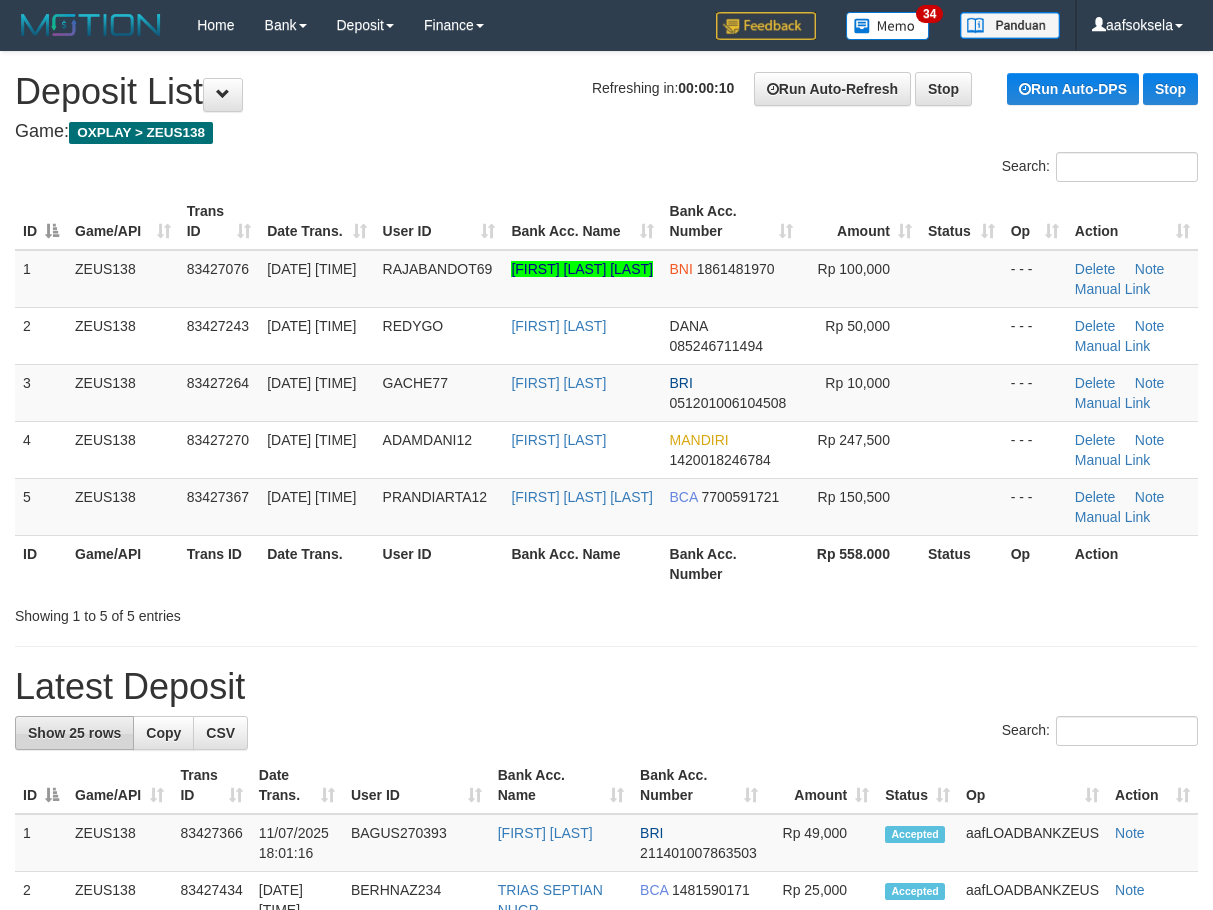 scroll, scrollTop: 0, scrollLeft: 0, axis: both 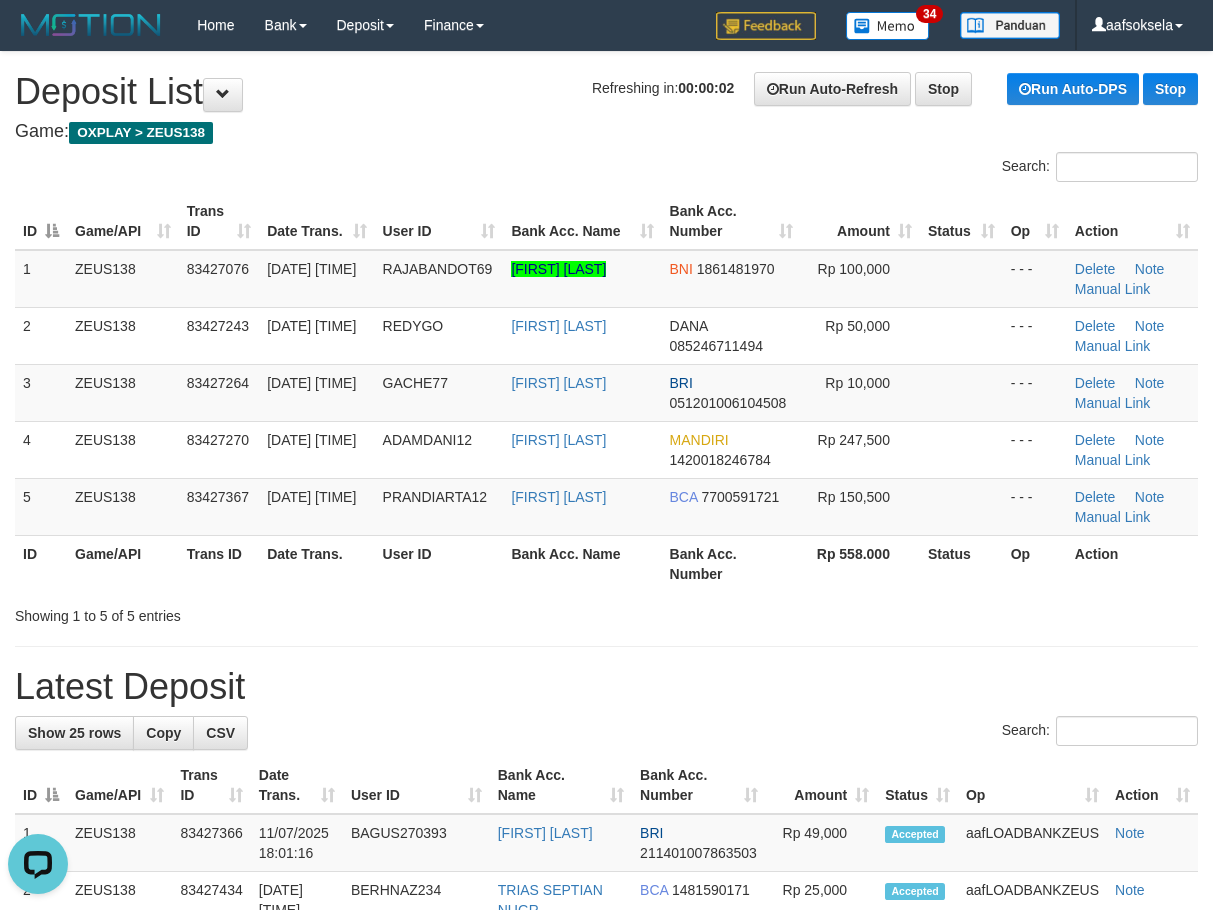 click on "Bank Acc. Name" at bounding box center (582, 563) 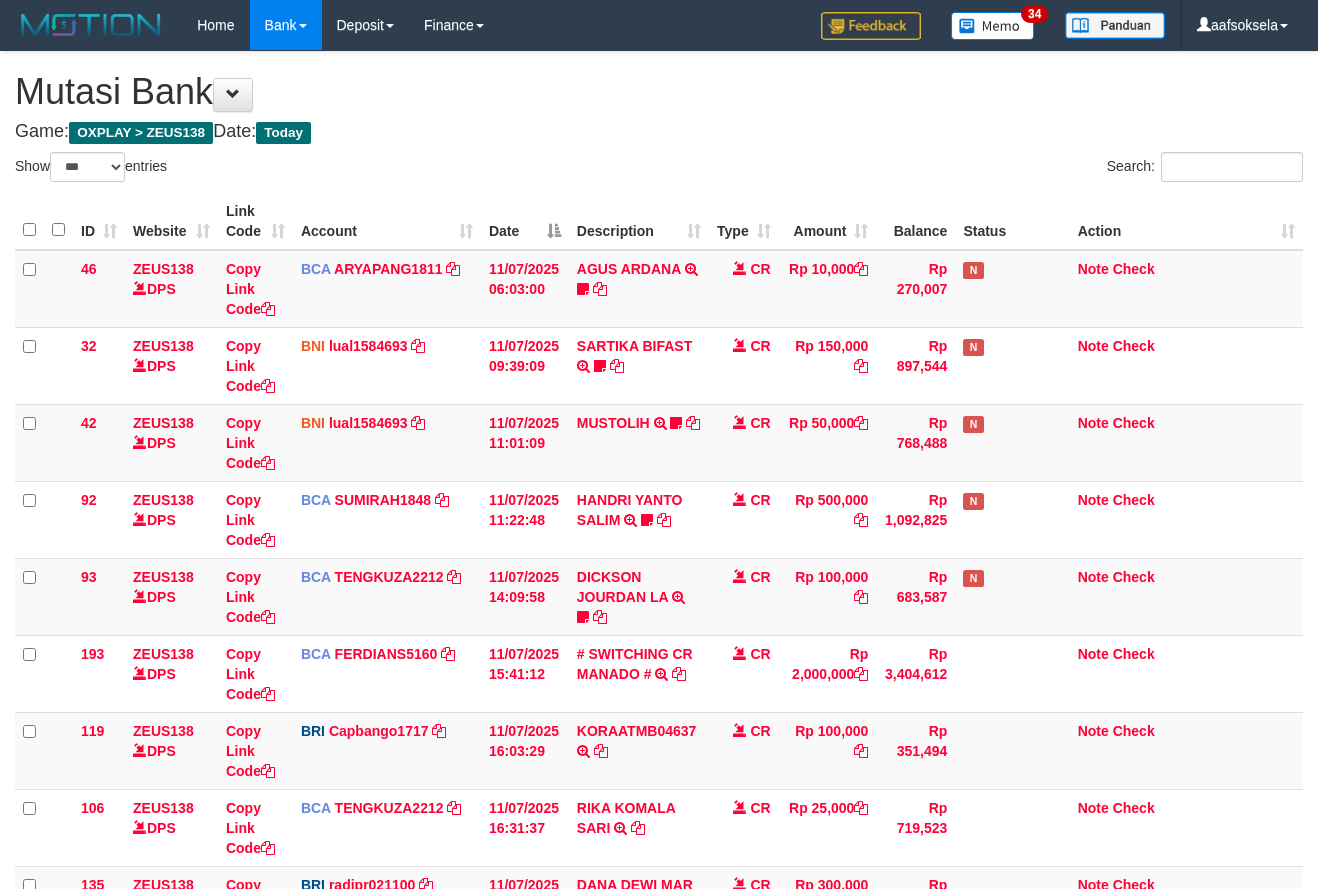 select on "***" 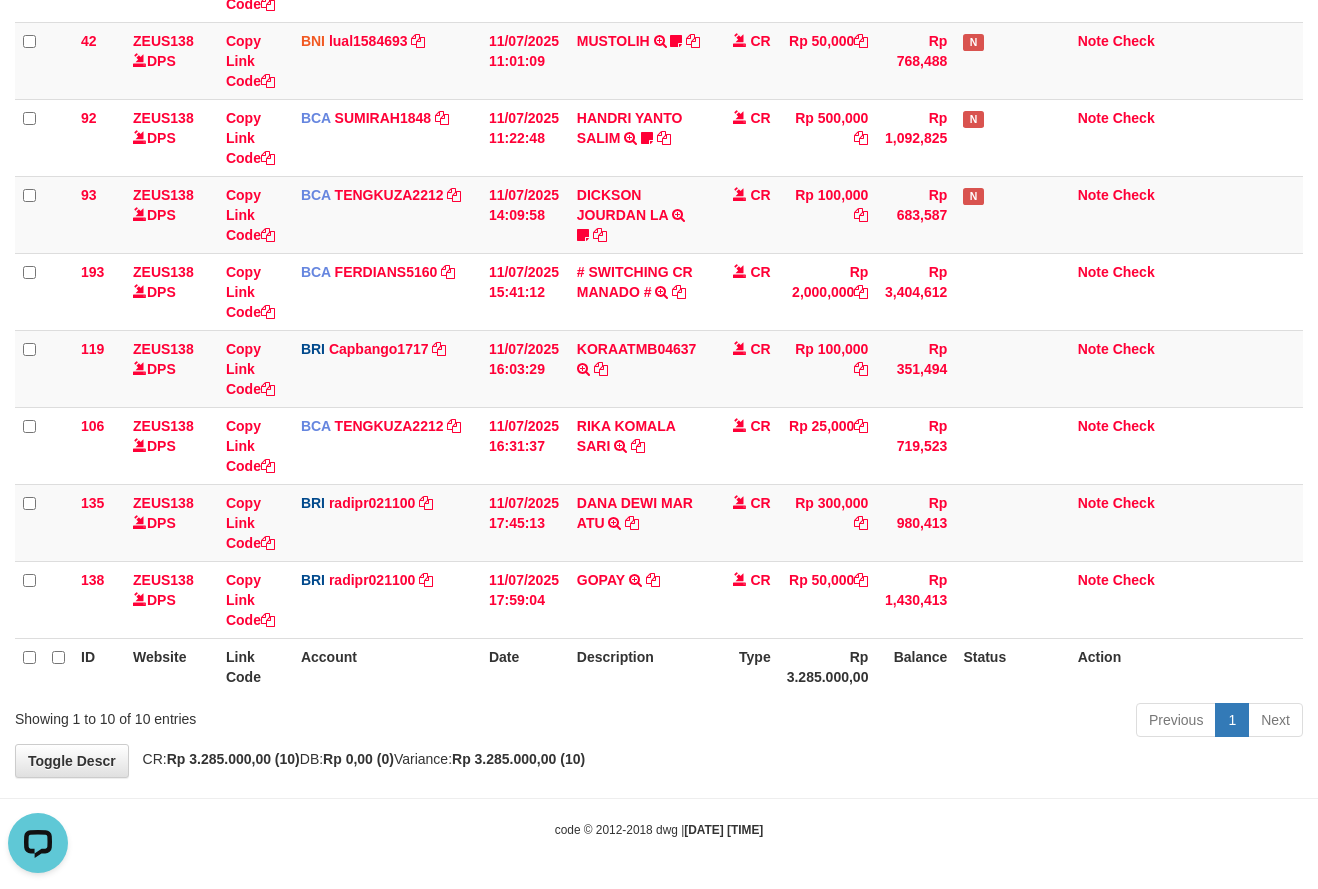 scroll, scrollTop: 0, scrollLeft: 0, axis: both 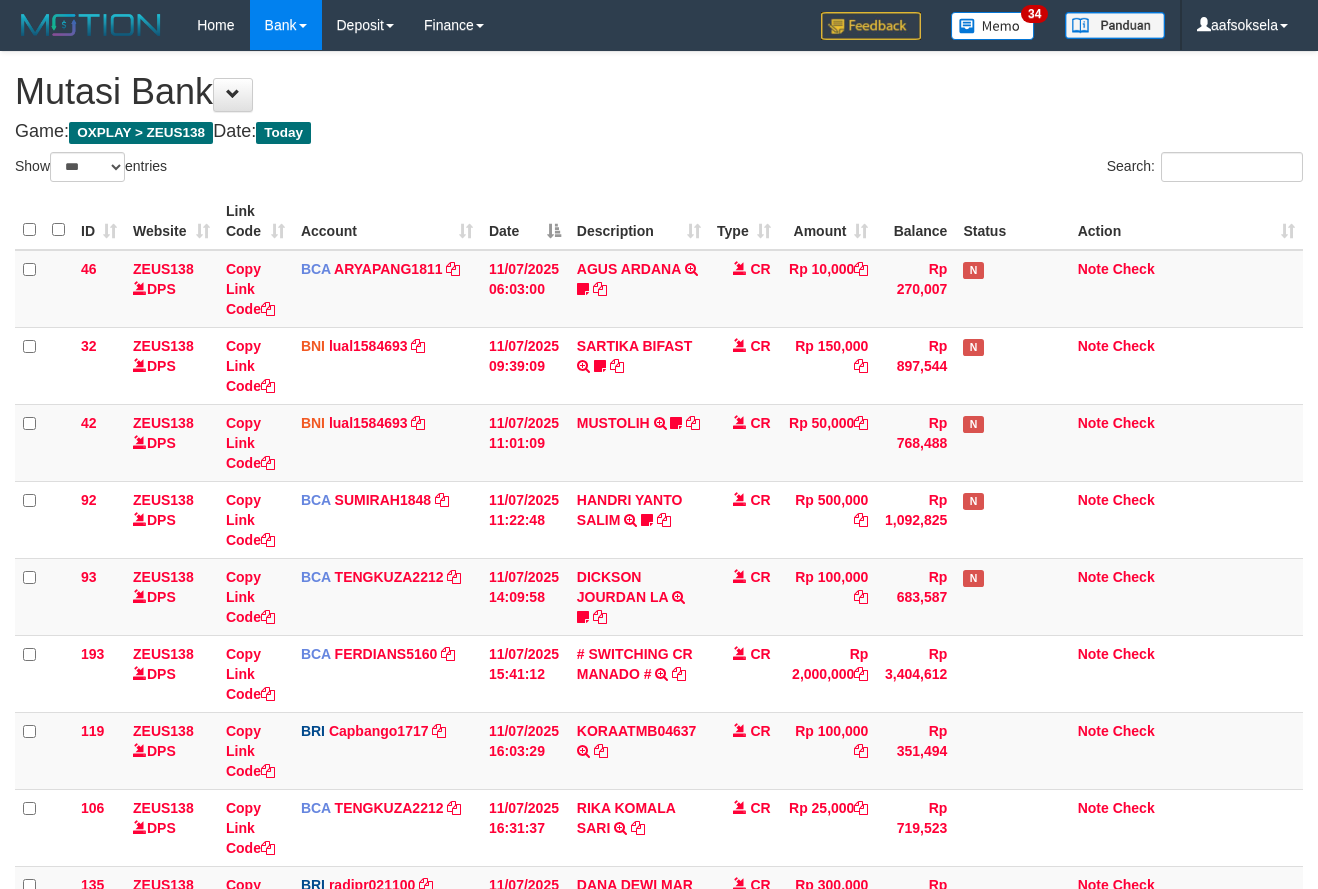 select on "***" 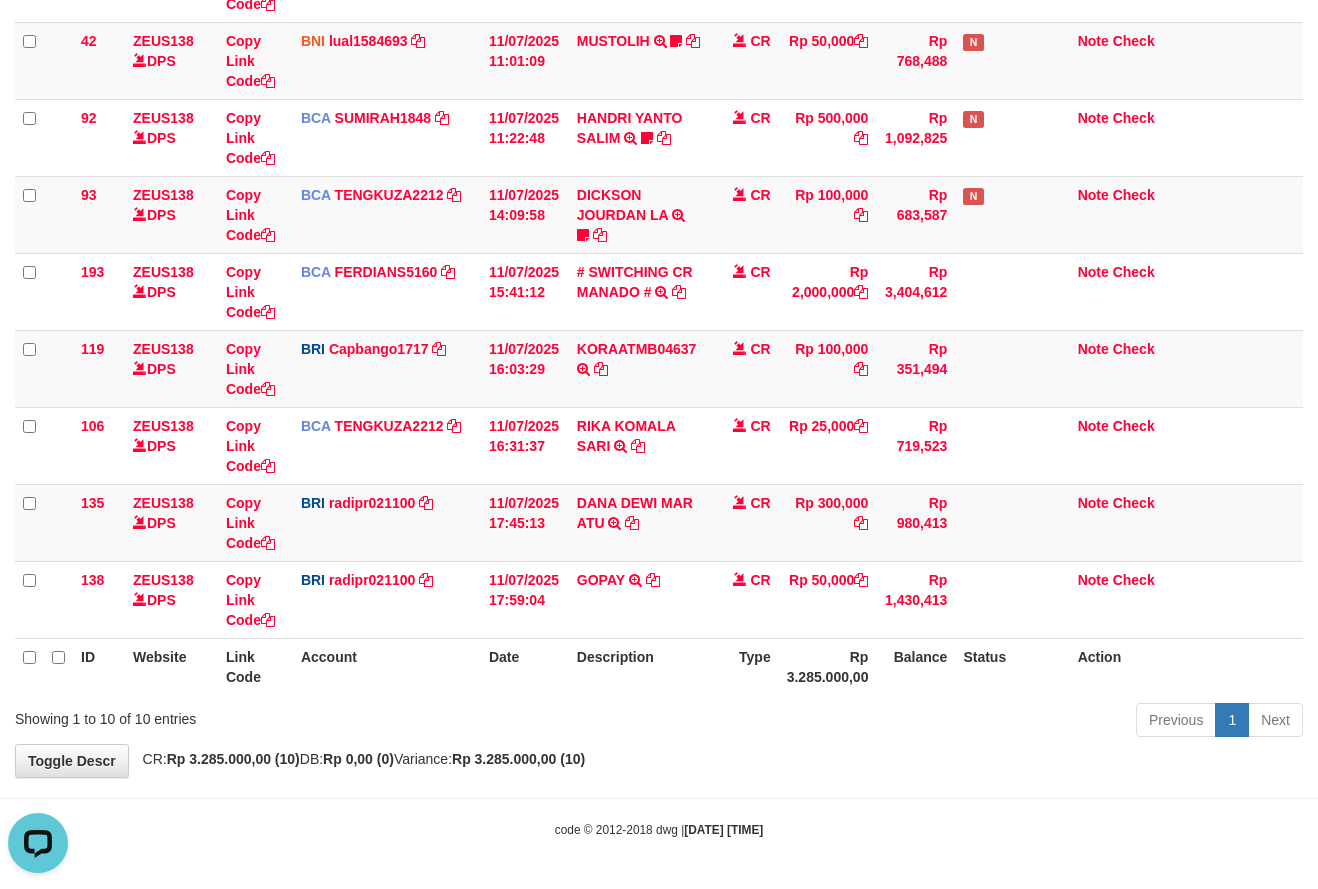 scroll, scrollTop: 0, scrollLeft: 0, axis: both 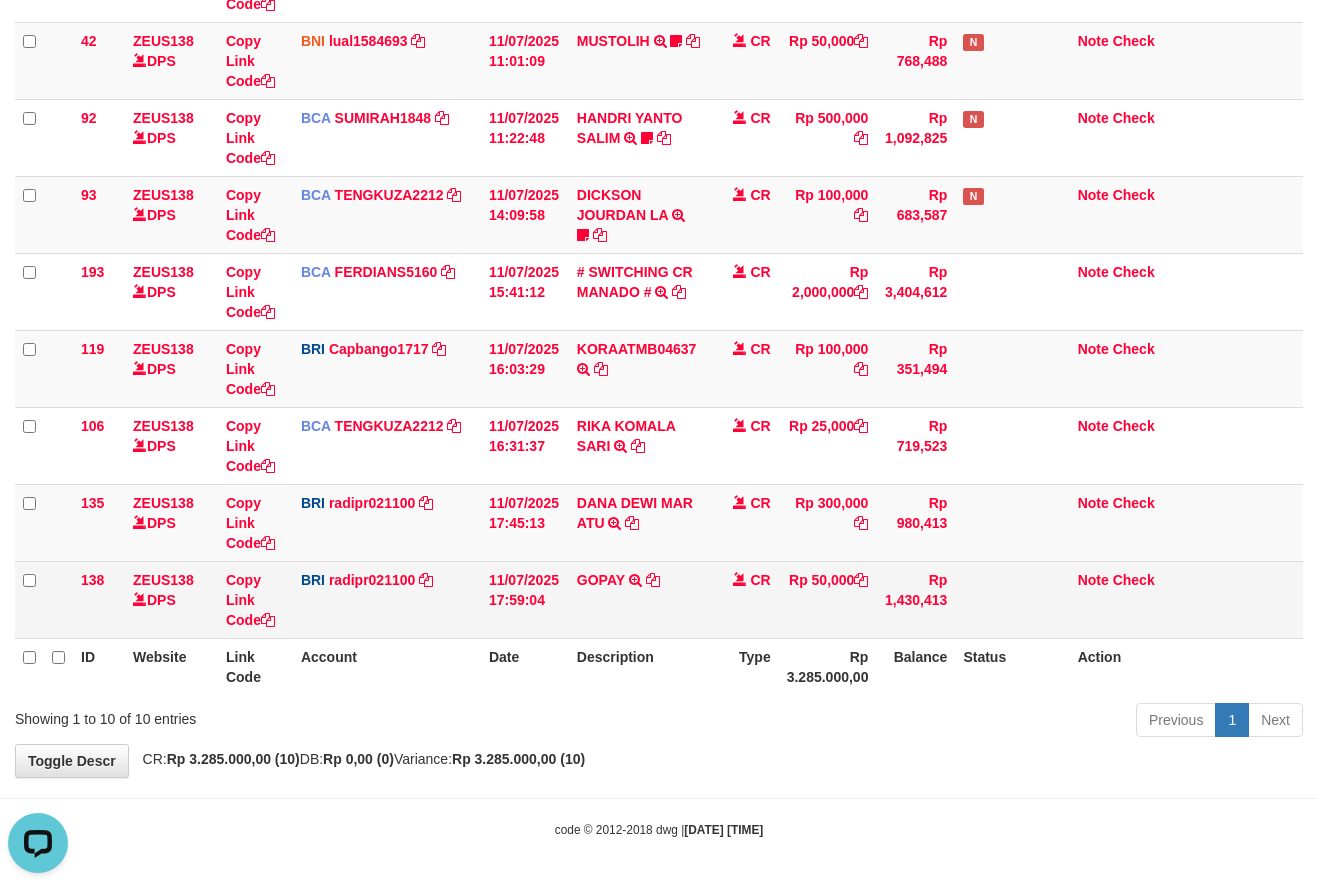click at bounding box center [1012, 599] 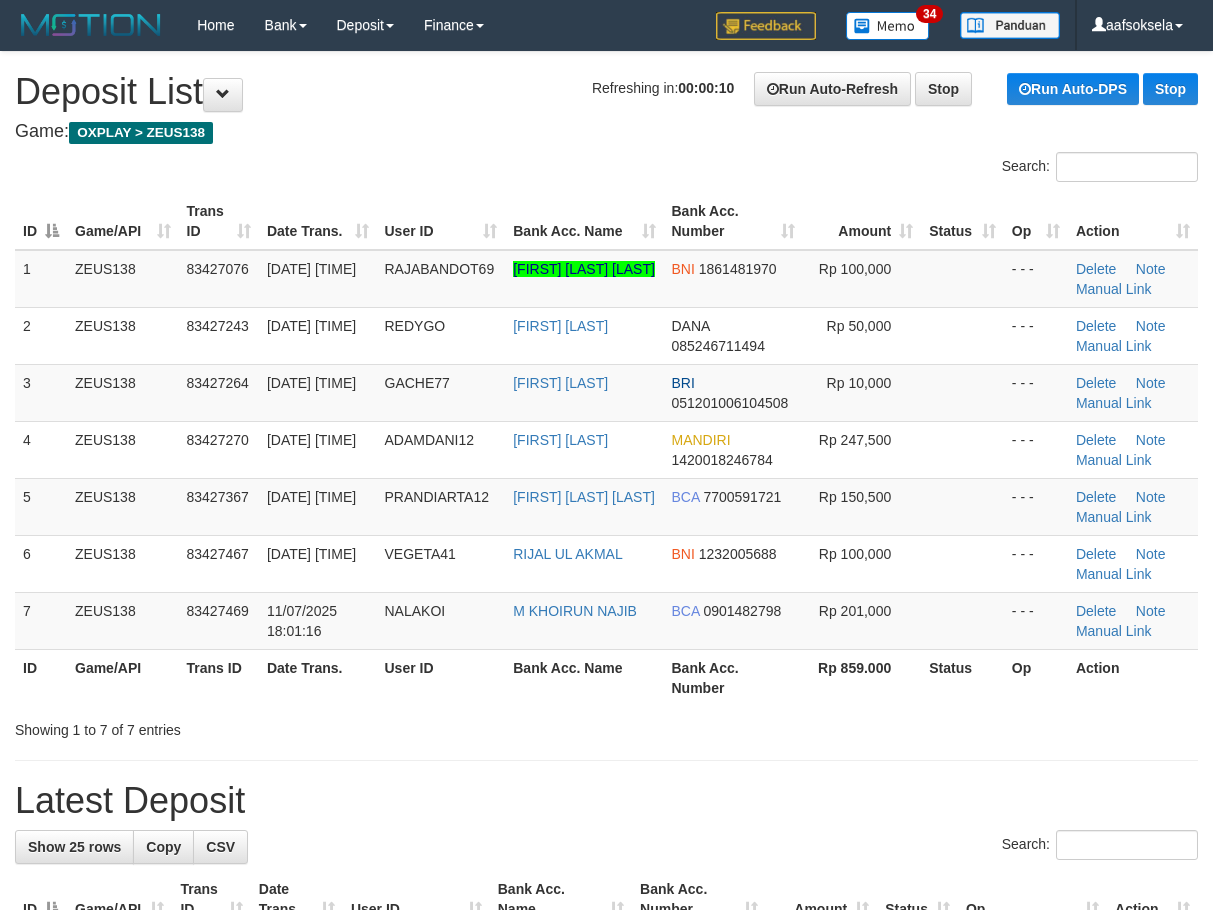 scroll, scrollTop: 0, scrollLeft: 0, axis: both 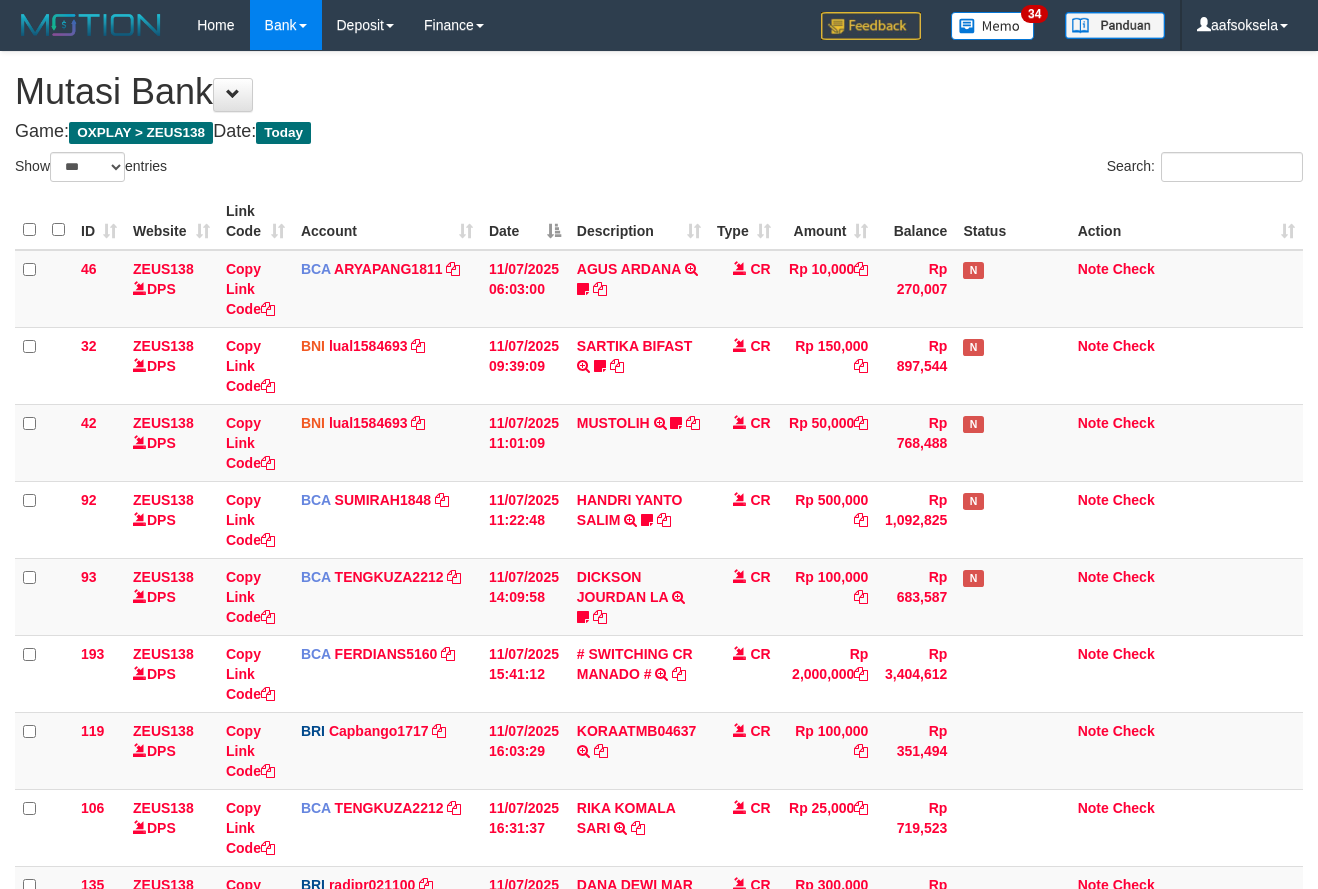 select on "***" 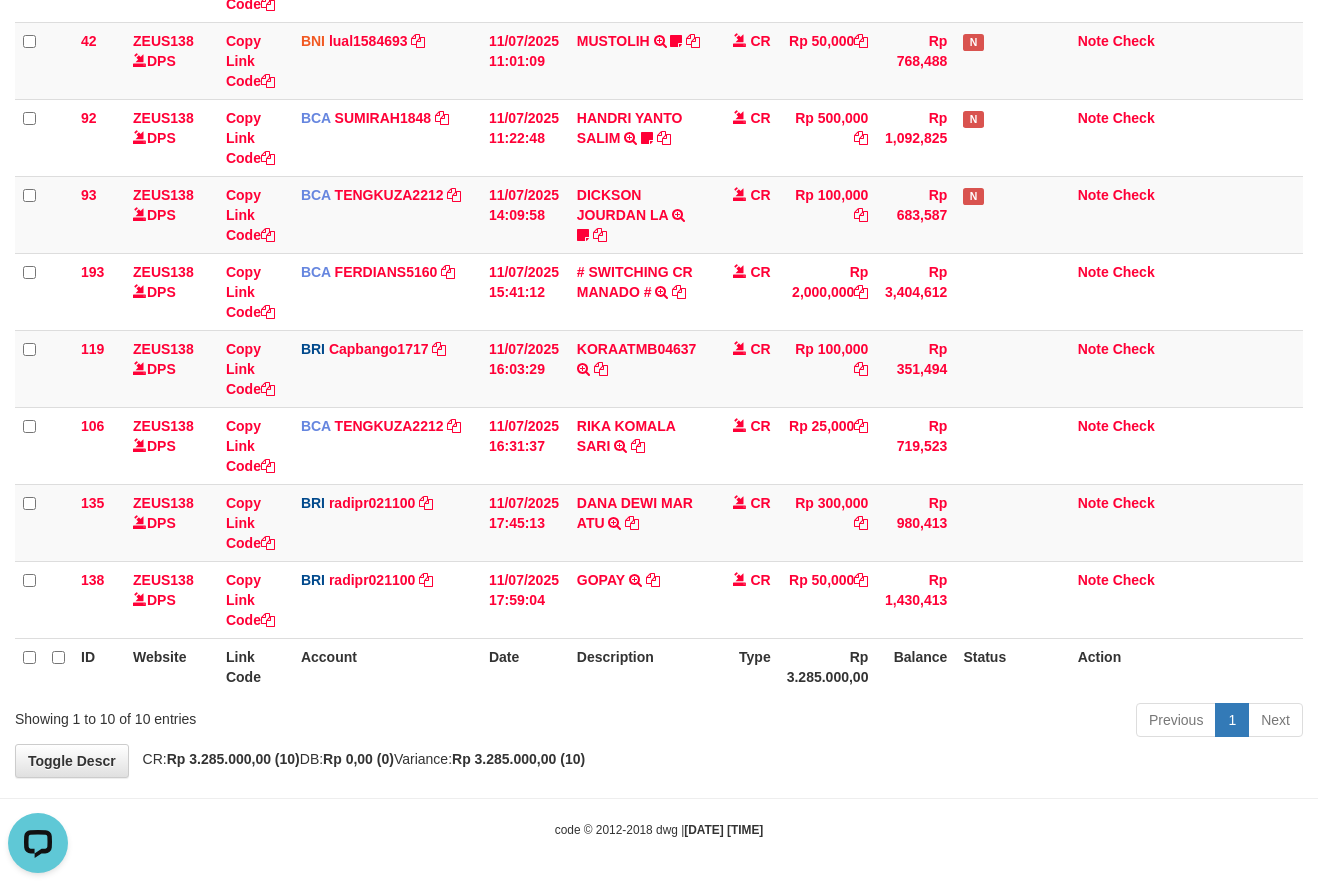 scroll, scrollTop: 0, scrollLeft: 0, axis: both 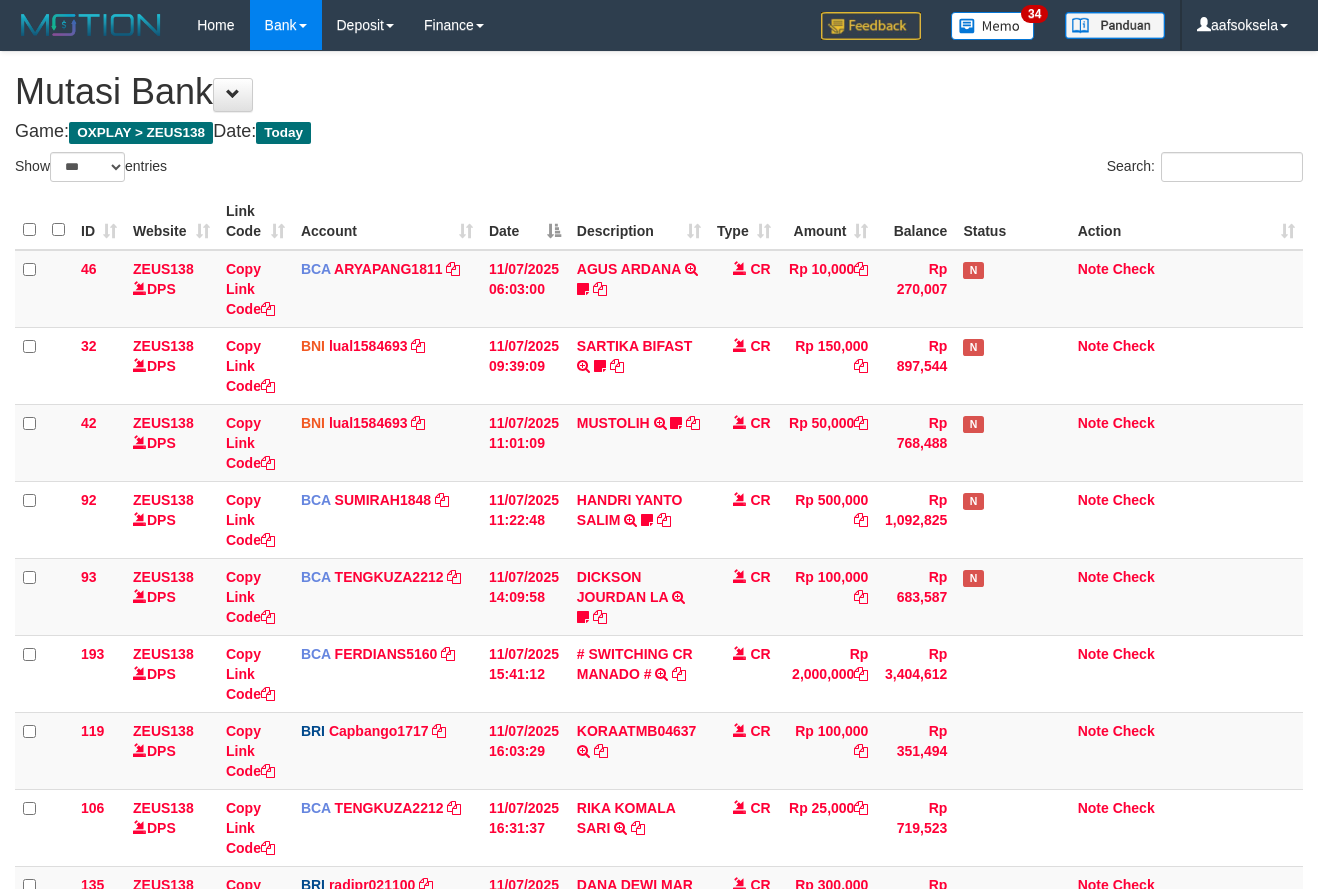 select on "***" 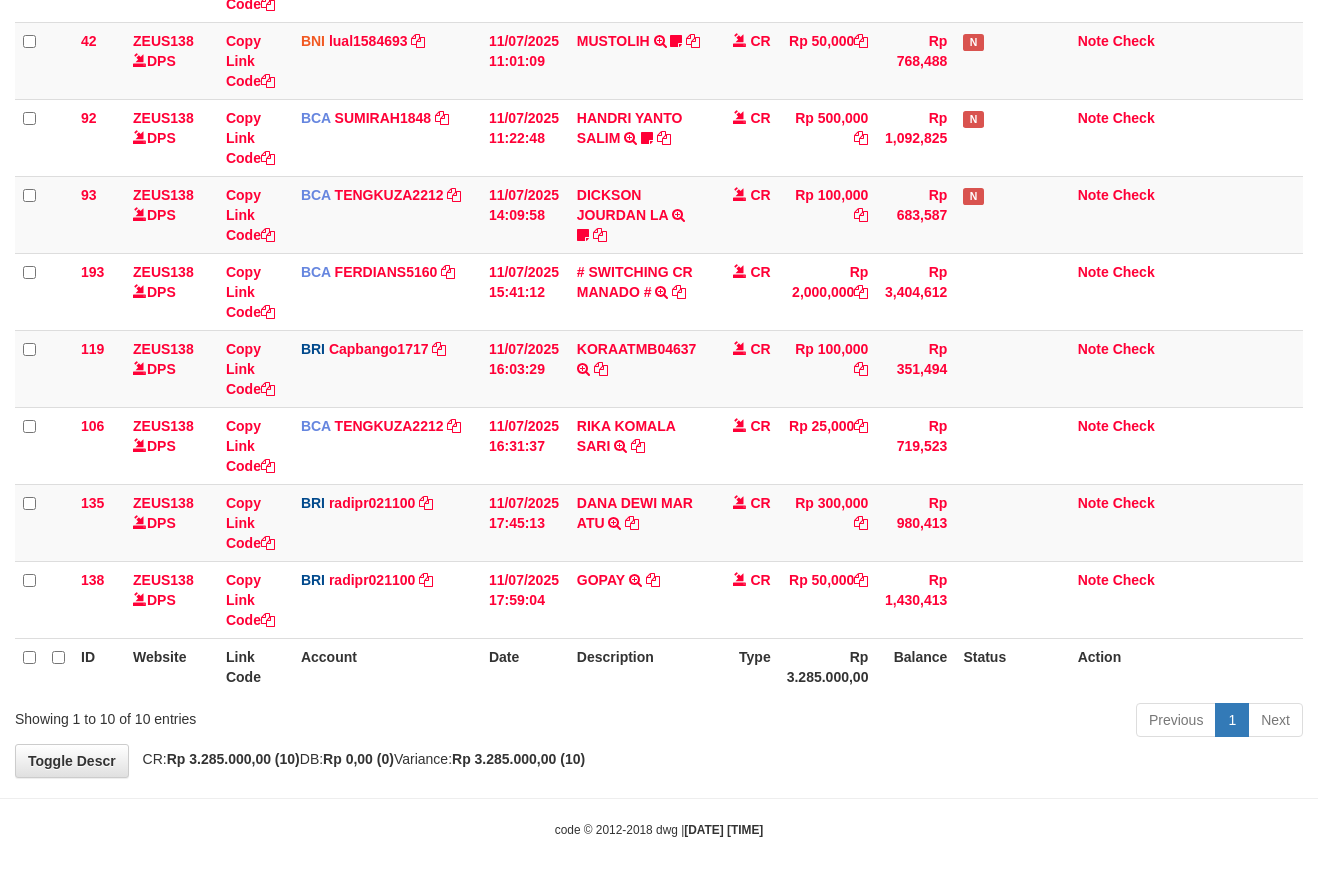 click on "Previous 1 Next" at bounding box center [933, 722] 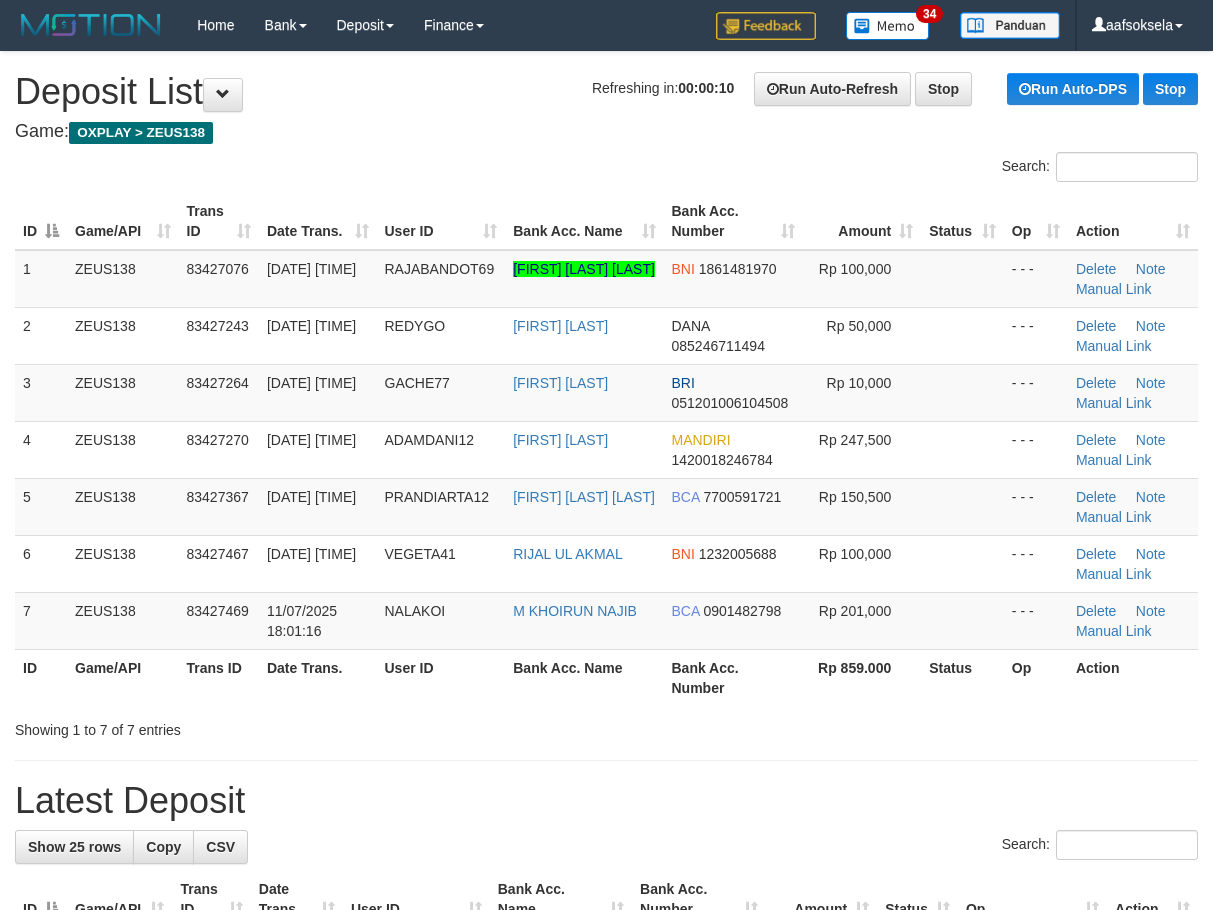 scroll, scrollTop: 0, scrollLeft: 0, axis: both 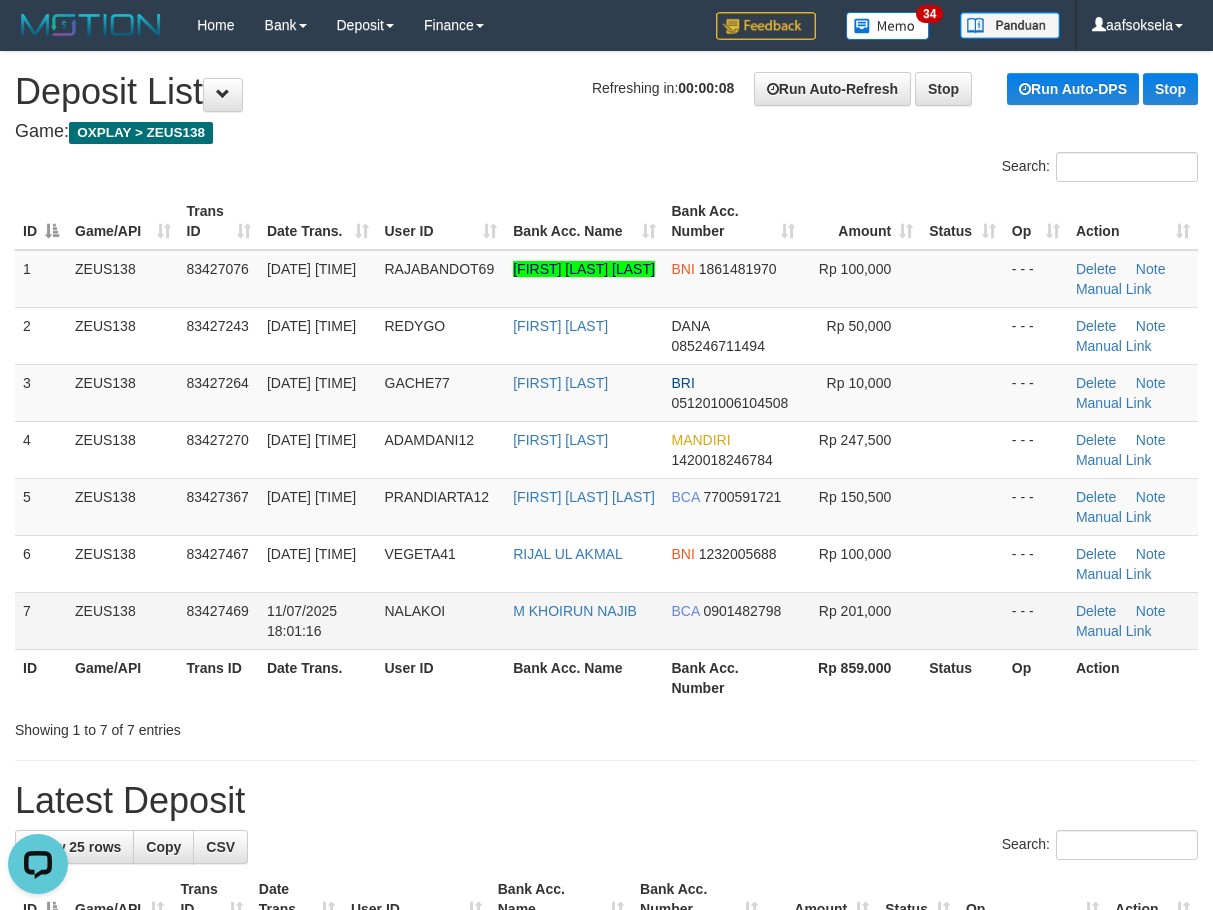 drag, startPoint x: 801, startPoint y: 629, endPoint x: 748, endPoint y: 612, distance: 55.65968 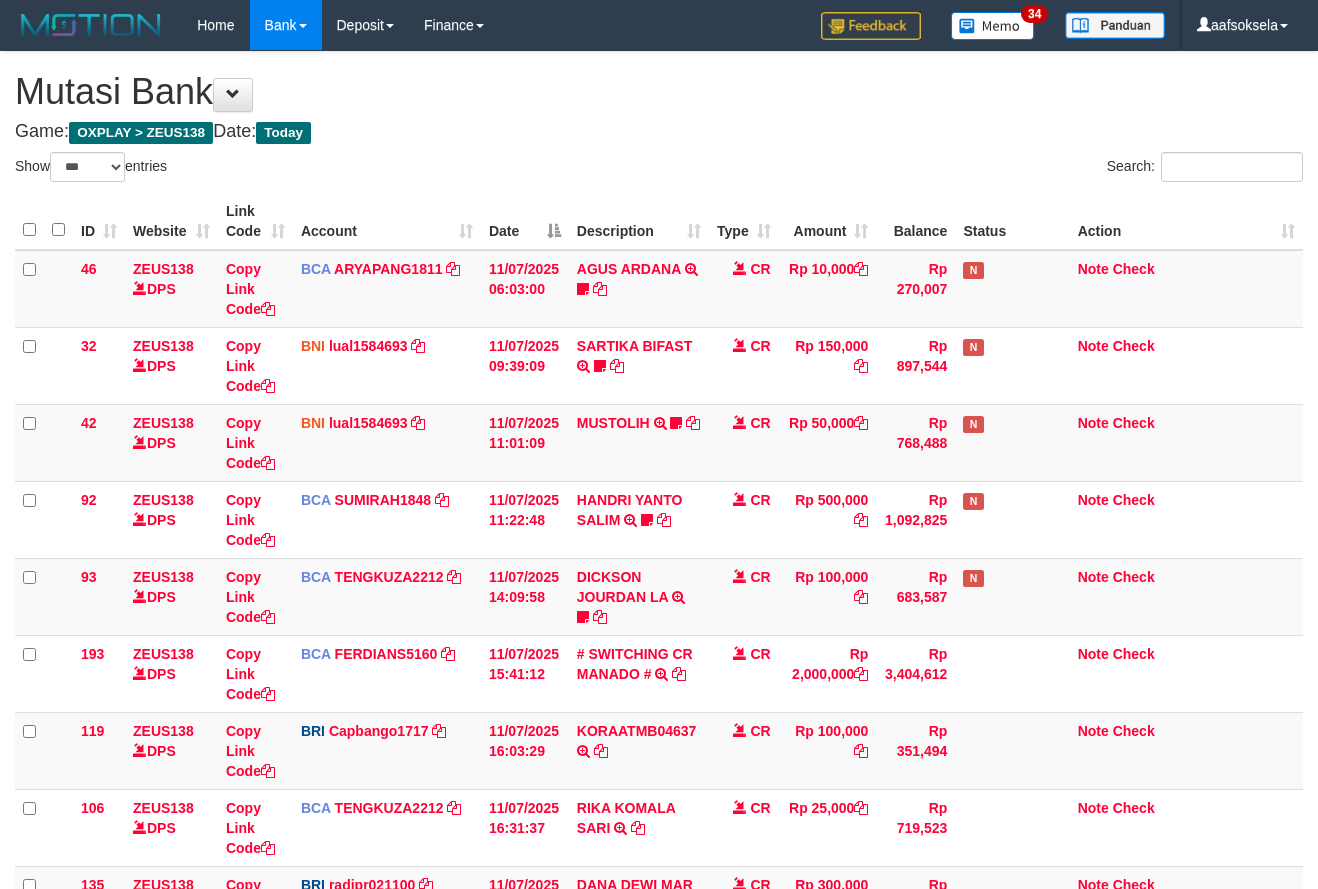 select on "***" 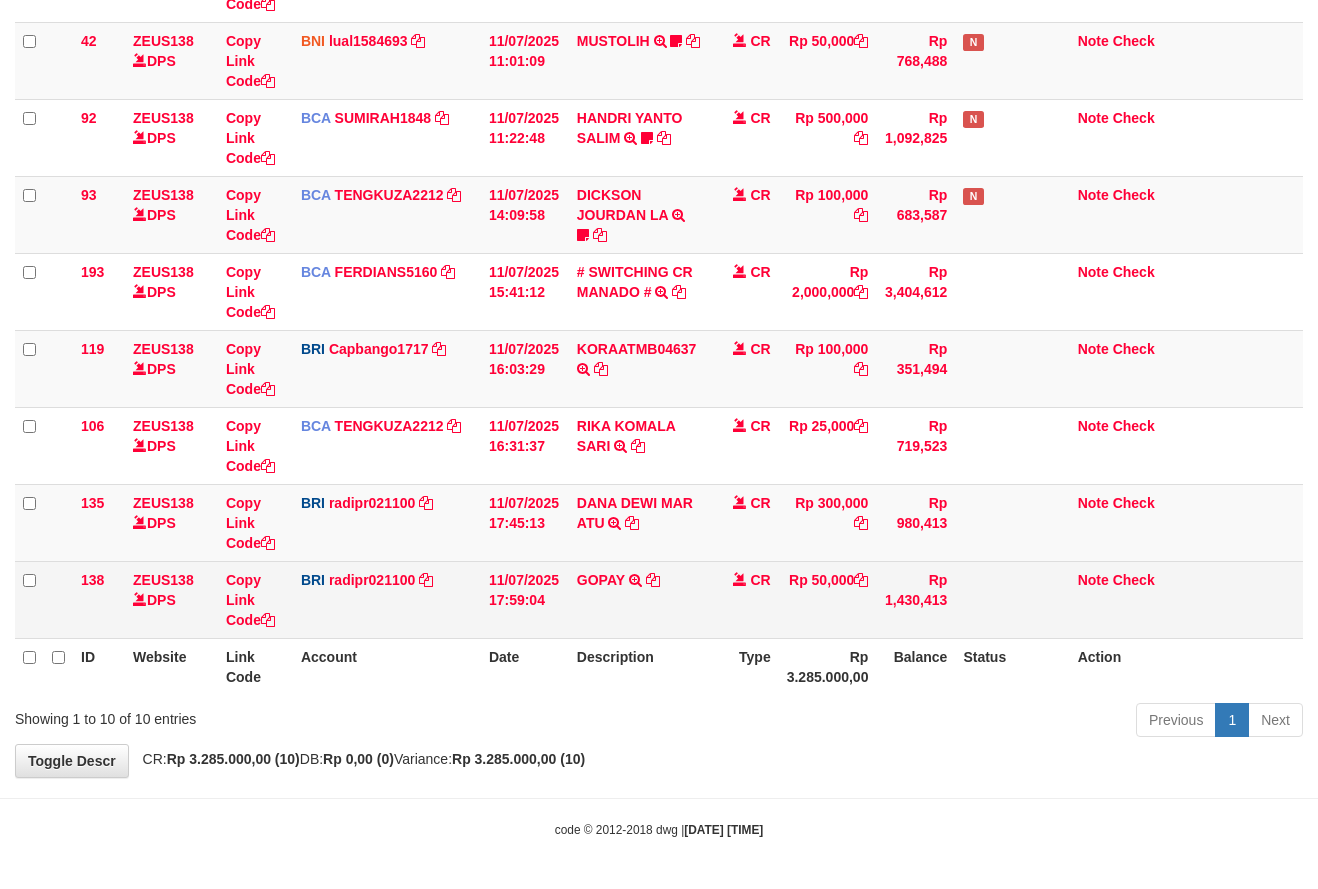 click on "Rp 1,430,413" at bounding box center [915, 599] 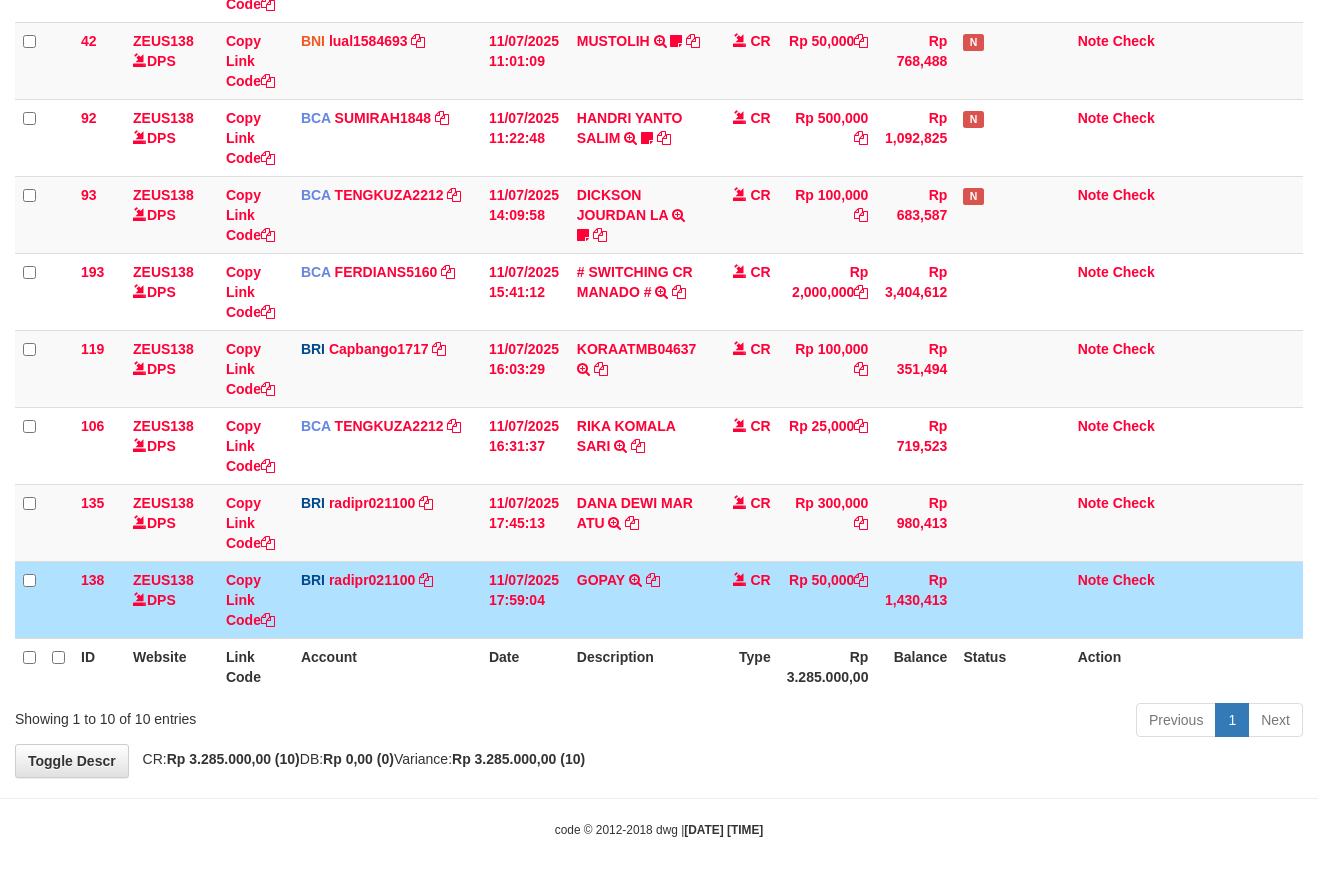 click on "Rp 1,430,413" at bounding box center [915, 599] 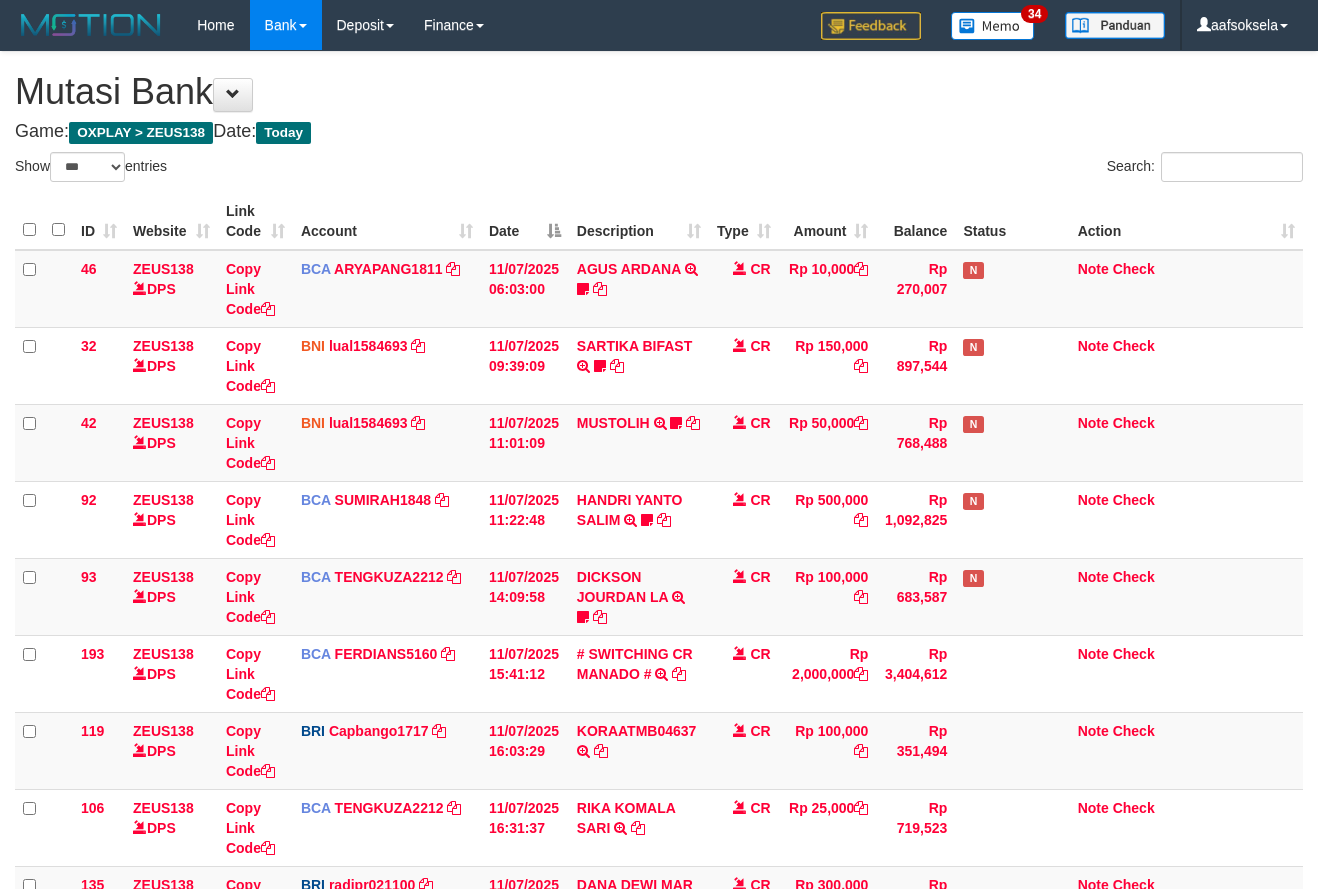 select on "***" 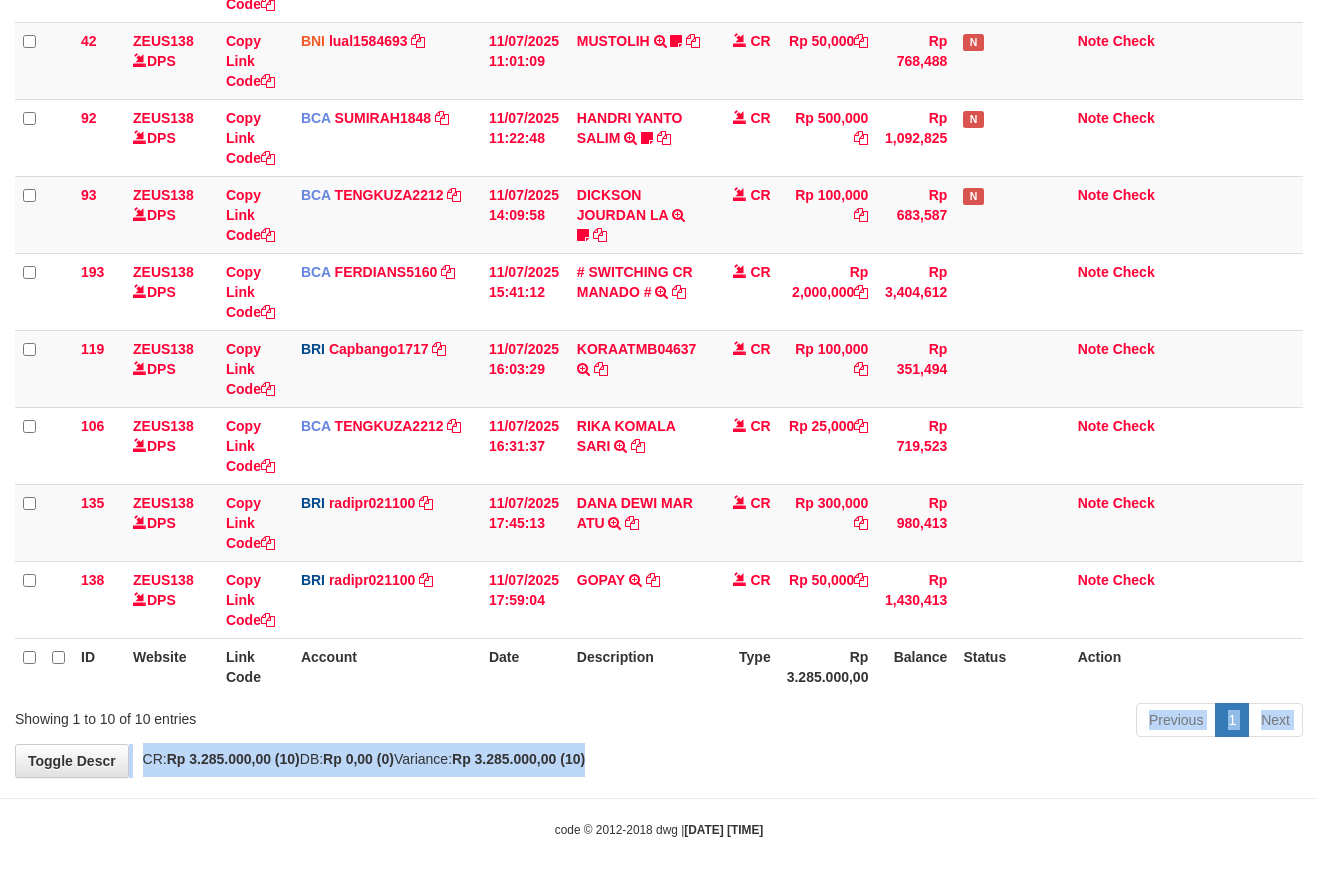 click on "**********" at bounding box center (659, 223) 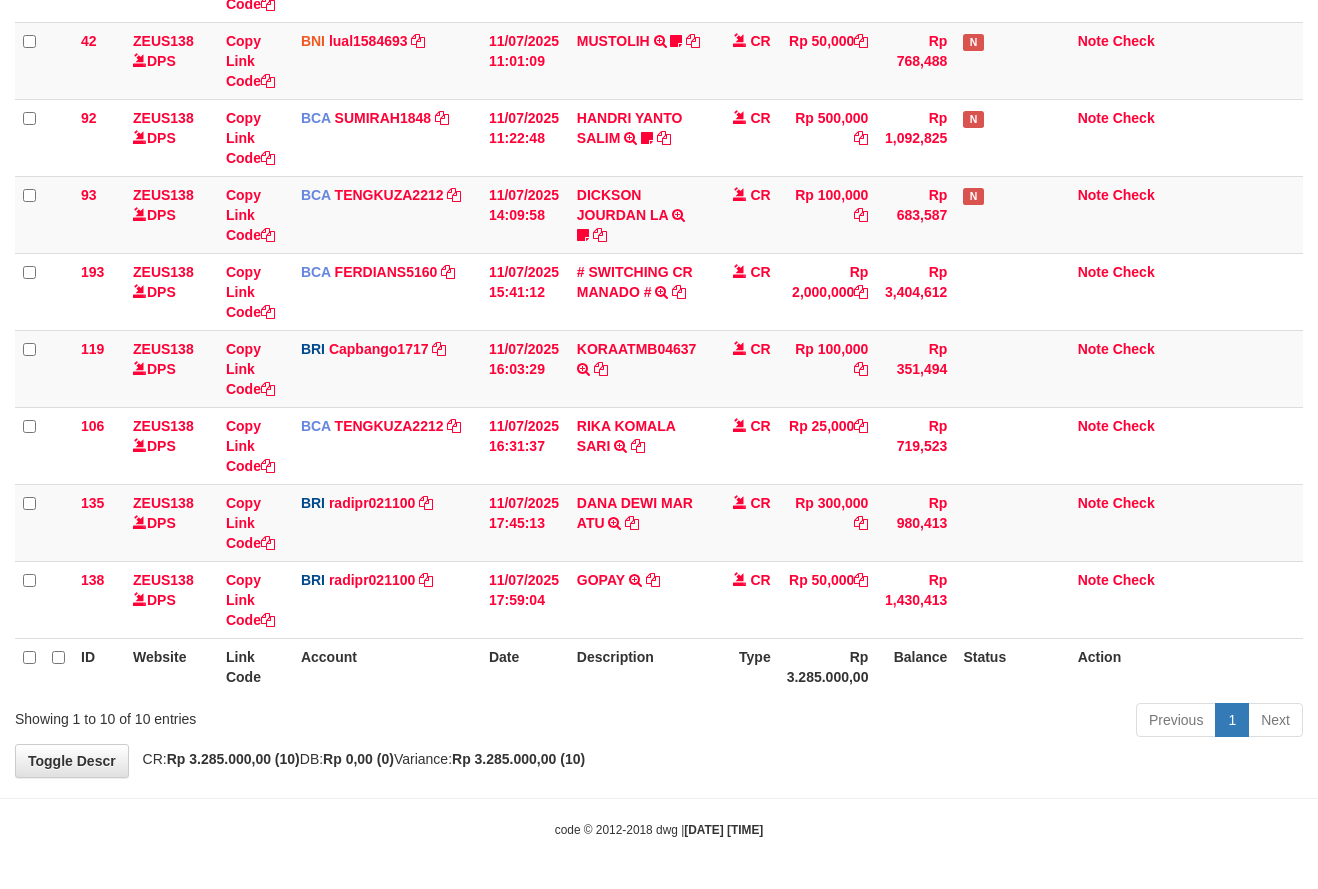 click on "Previous 1 Next" at bounding box center [933, 722] 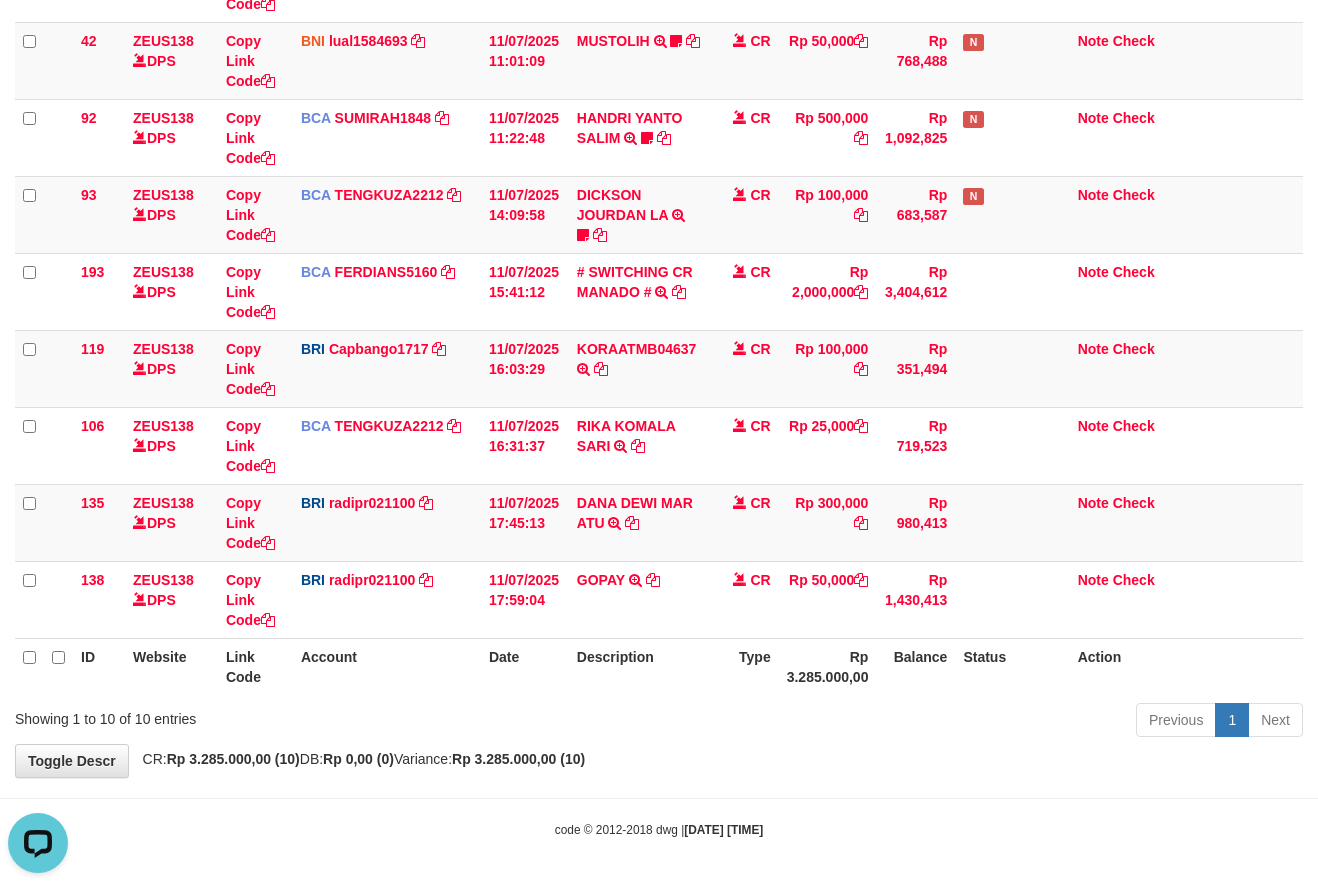 scroll, scrollTop: 0, scrollLeft: 0, axis: both 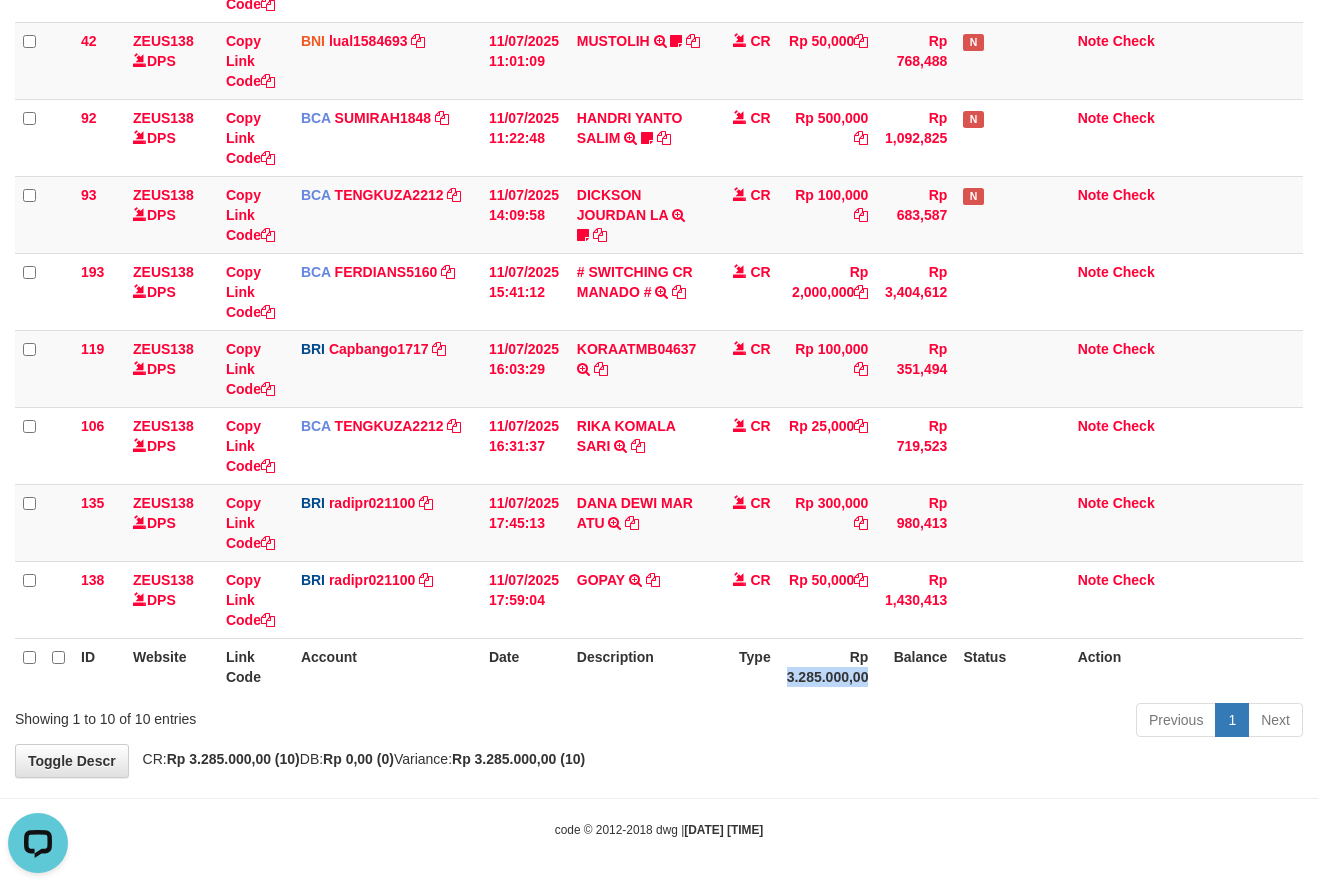 click on "Rp 3.285.000,00" at bounding box center (828, 666) 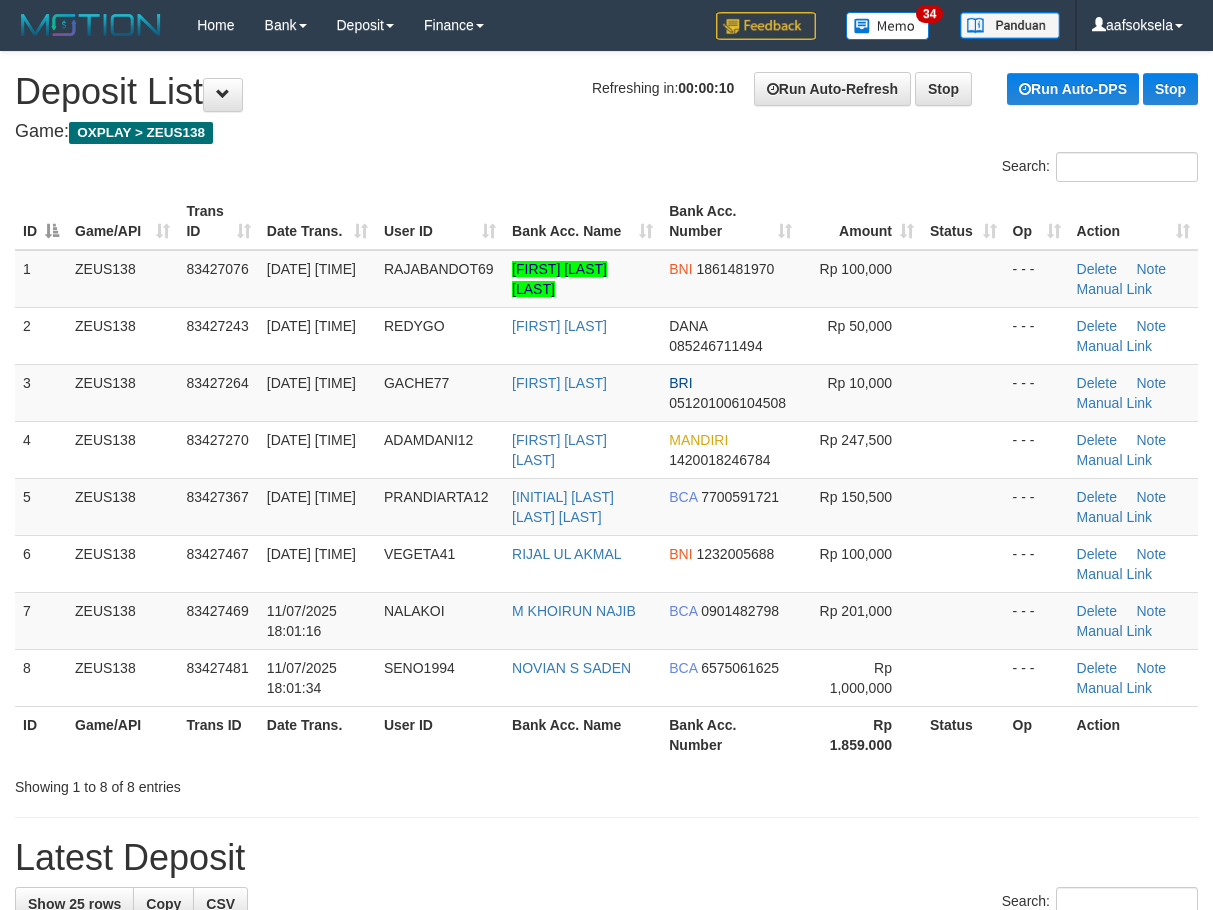 scroll, scrollTop: 0, scrollLeft: 0, axis: both 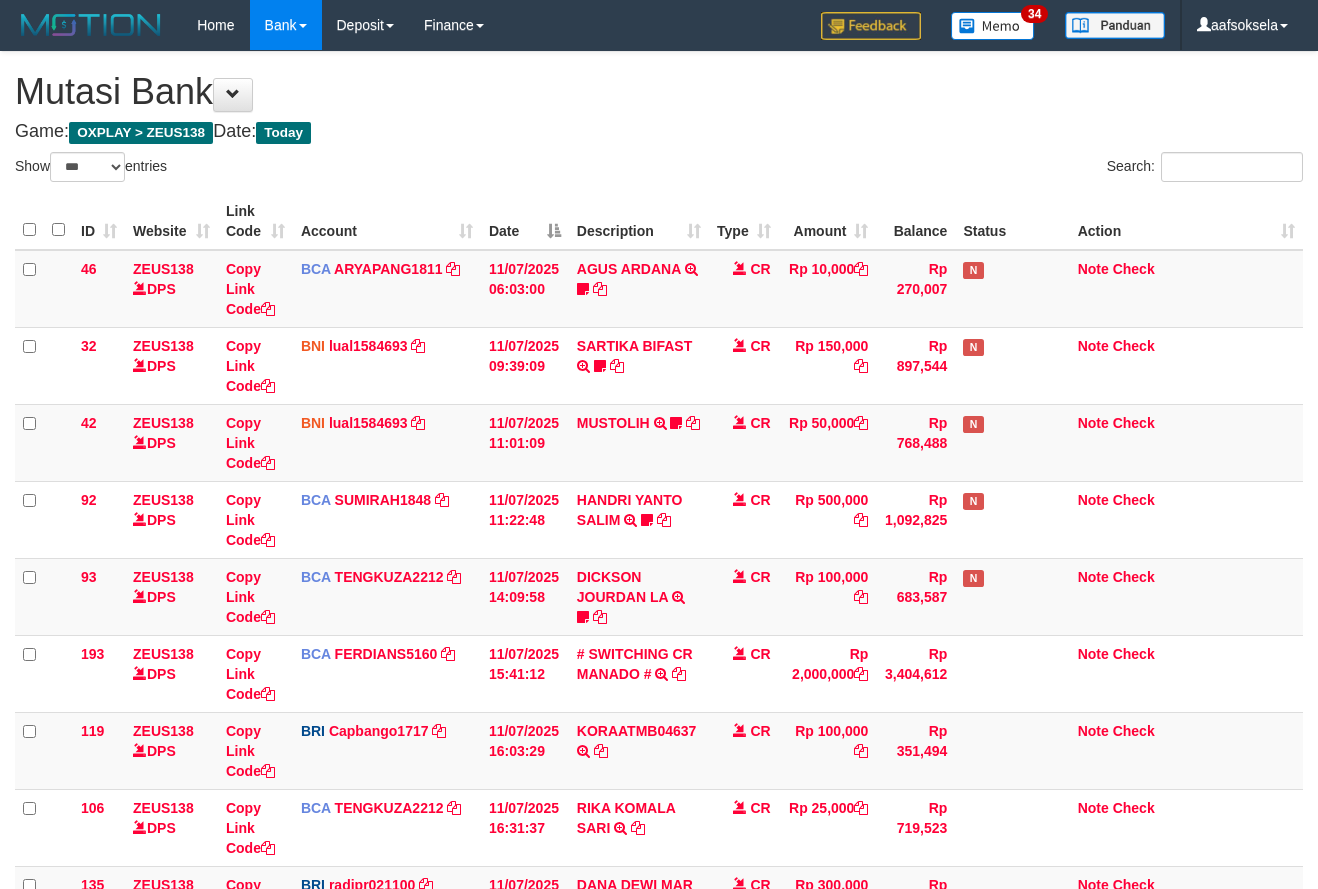 select on "***" 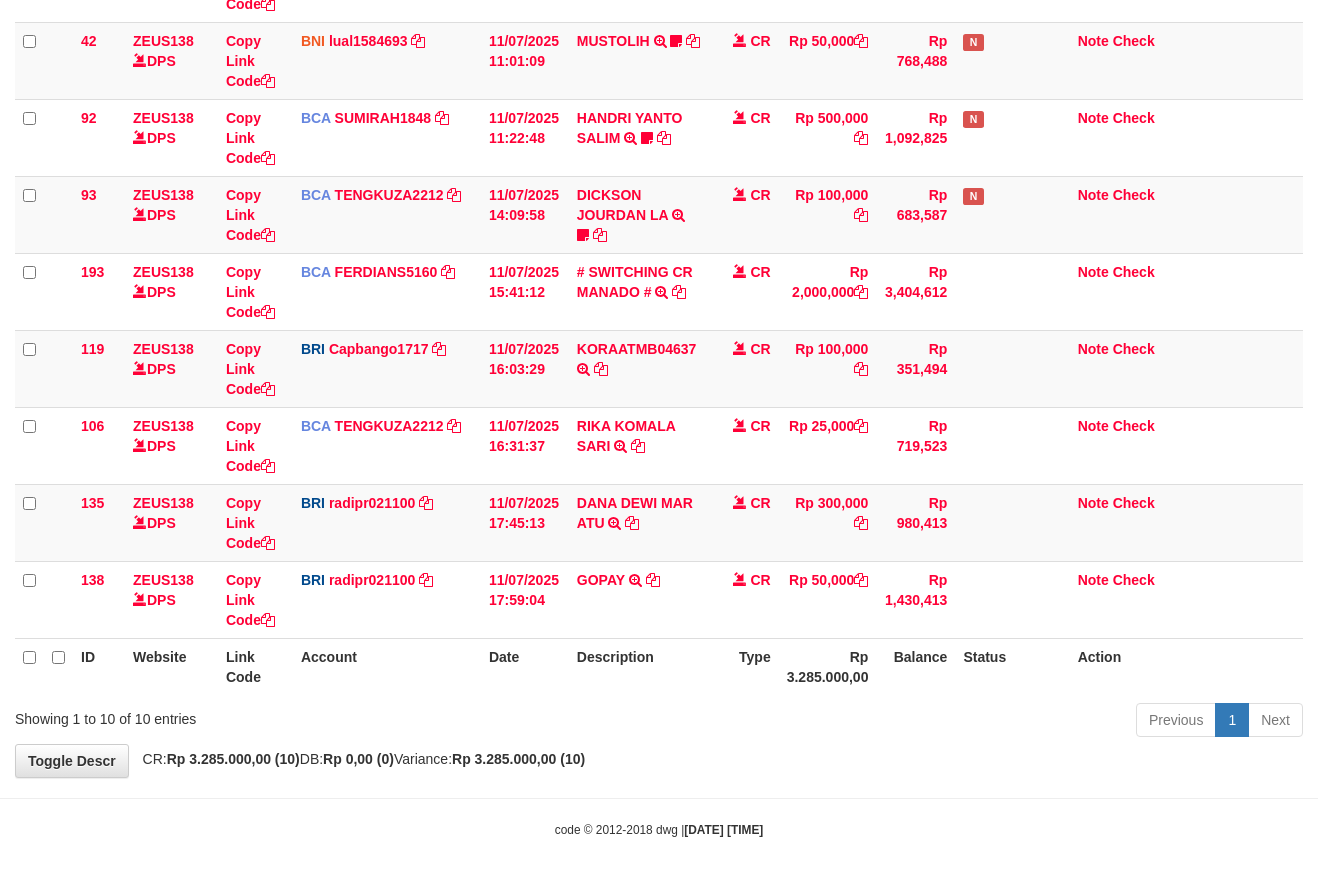 click on "Previous 1 Next" at bounding box center (933, 722) 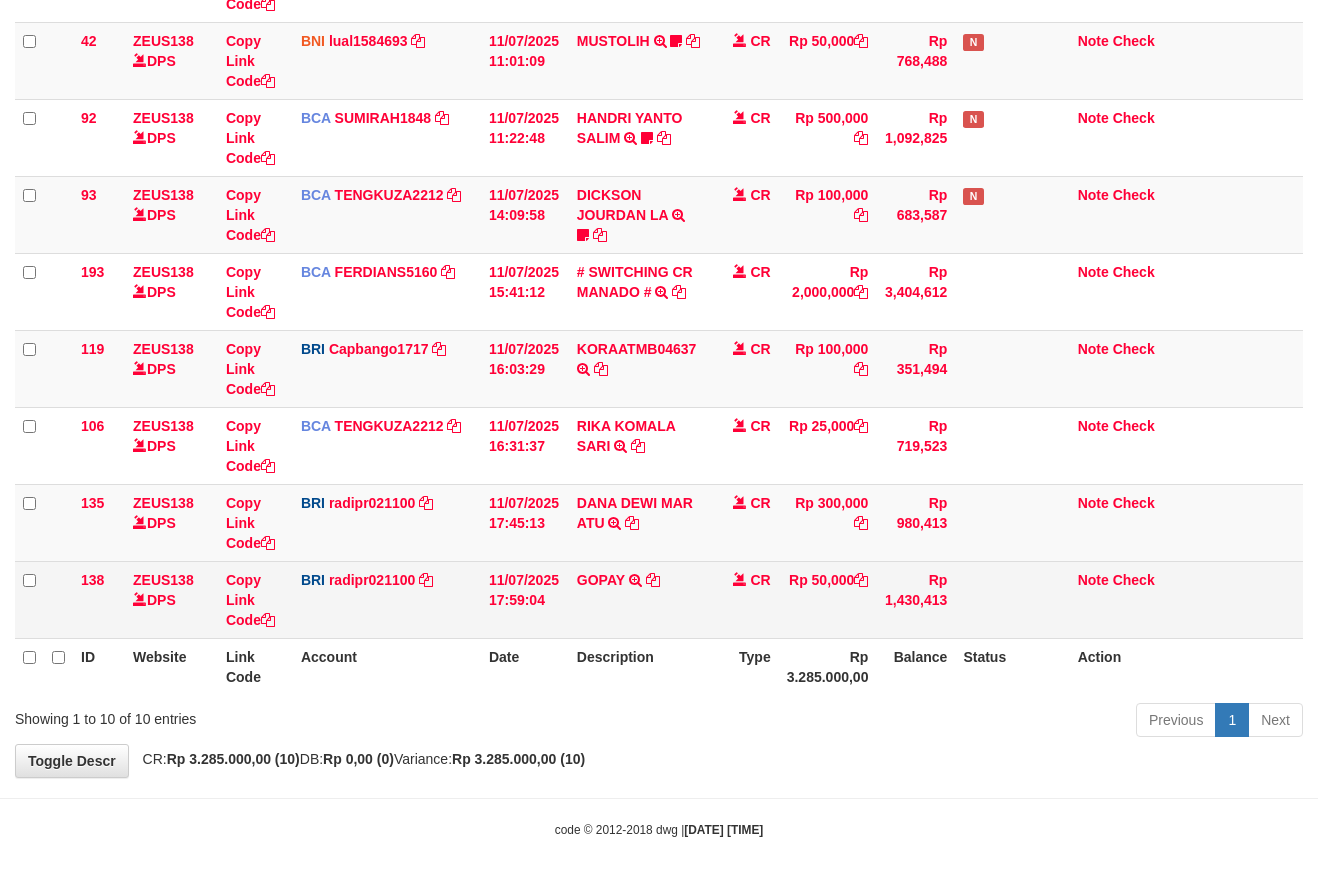 drag, startPoint x: 680, startPoint y: 639, endPoint x: 685, endPoint y: 630, distance: 10.29563 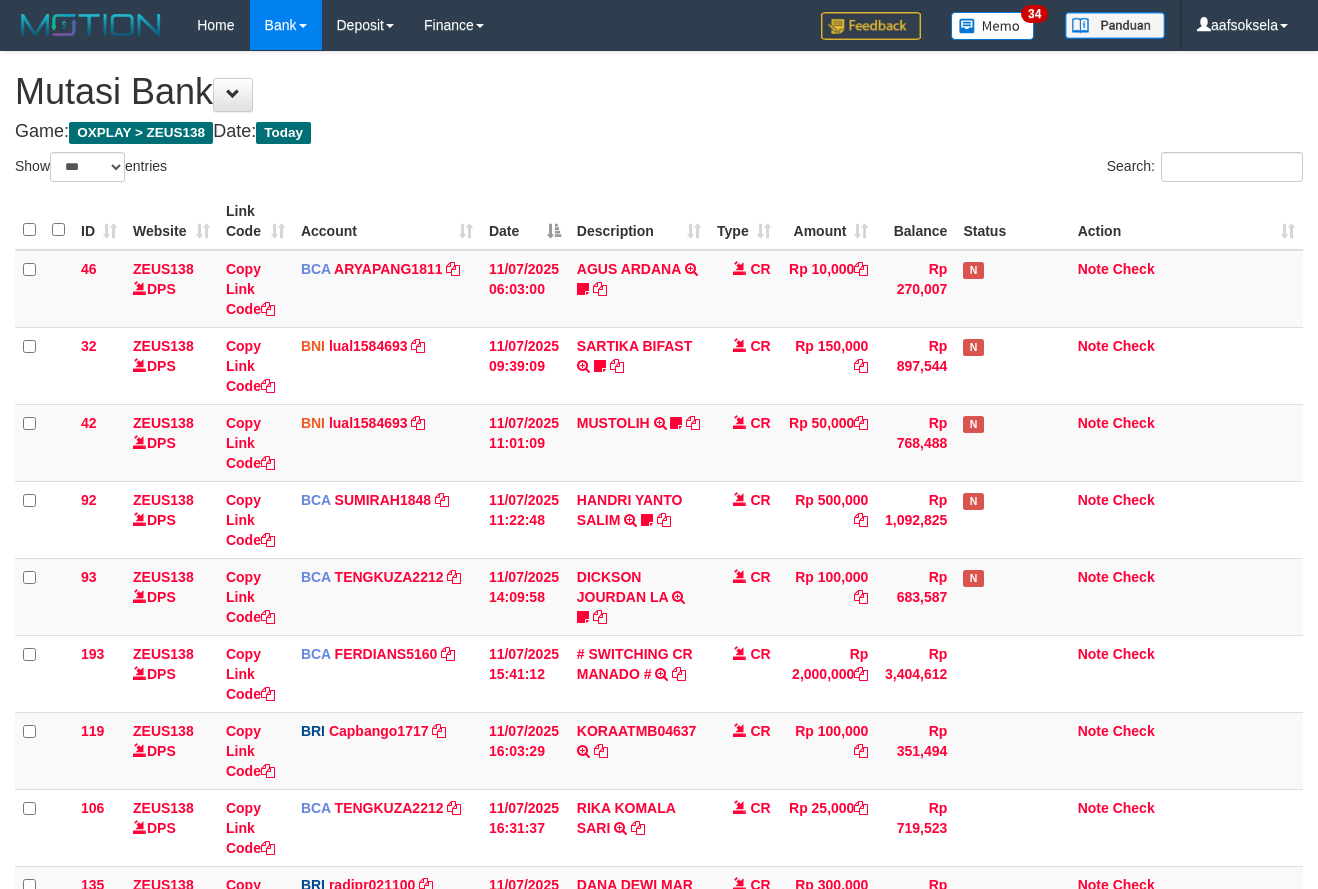 select on "***" 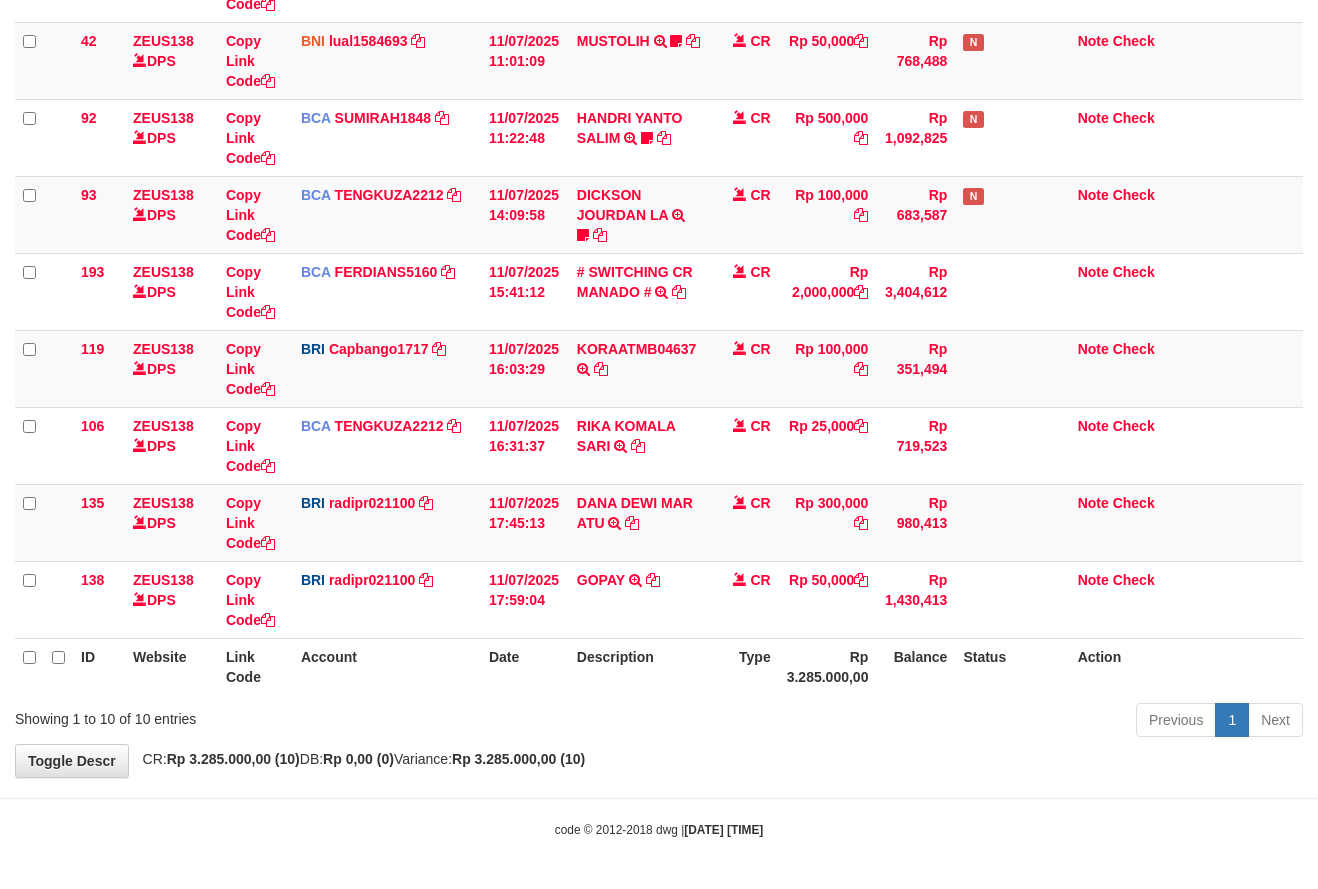 click on "Previous 1 Next" at bounding box center [933, 722] 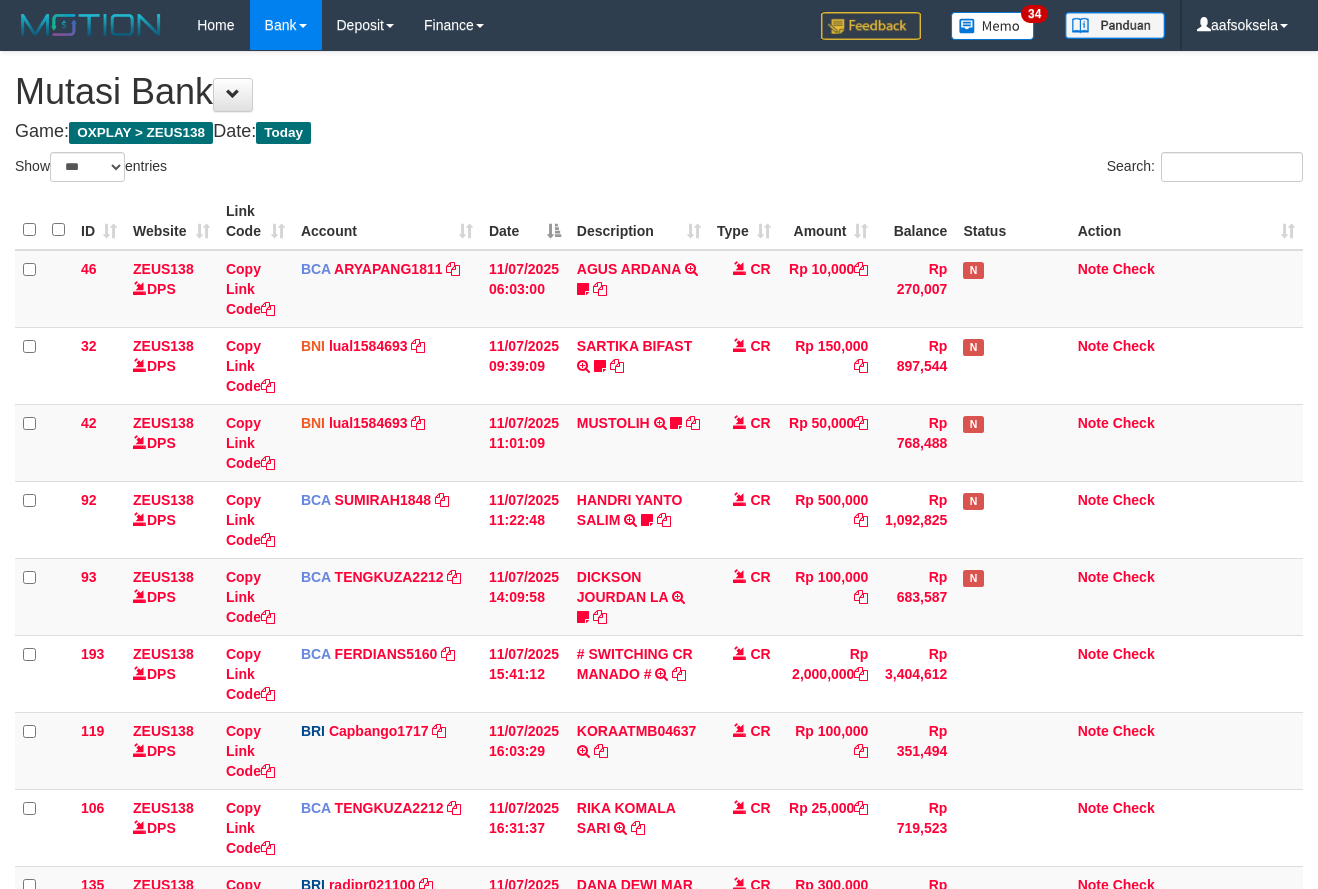 select on "***" 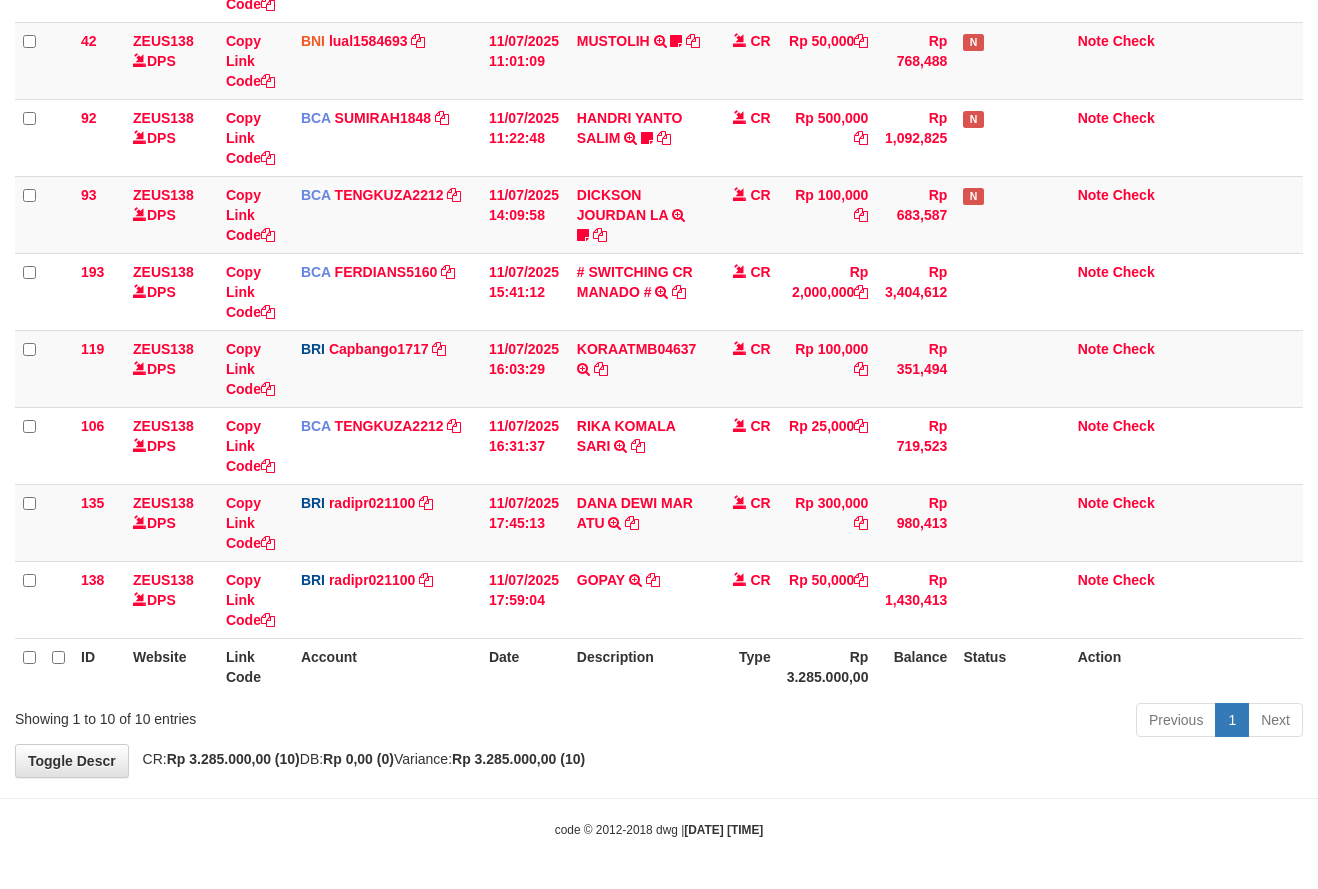 click on "ID Website Link Code Account Date Description Type Amount Balance Status Action
46
ZEUS138    DPS
Copy Link Code
BCA
ARYAPANG1811
DPS
[FIRST] [LAST]
mutasi_20250711_2620 | 46
mutasi_20250711_2620 | 46
[DATE] [TIME]
[FIRST] [LAST]            TRSF E-BANKING CR 1107/FTSCY/WS95051
10000.002025071158167087 TRFDN-[FIRST] [LAST] ESPAY DEBIT INDONE    Aguslike
tunggu bukti tranfer
CR
Rp 10,000
Rp 270,007
N
Note
Check
32
ZEUS138    DPS
BNI" at bounding box center (659, 253) 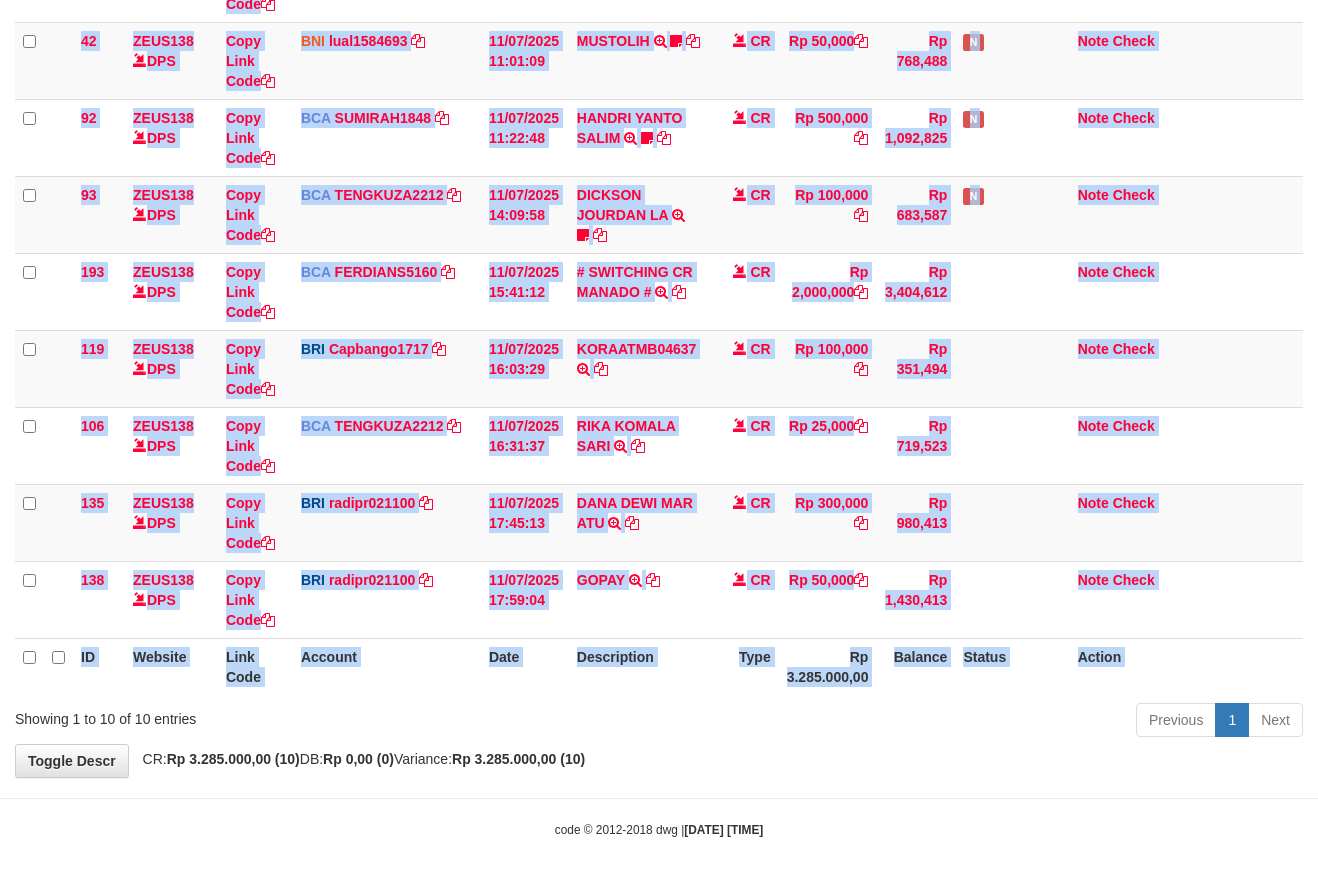 click on "ID Website Link Code Account Date Description Type Amount Balance Status Action
46
ZEUS138    DPS
Copy Link Code
BCA
ARYAPANG1811
DPS
[FIRST] [LAST]
mutasi_20250711_2620 | 46
mutasi_20250711_2620 | 46
[DATE] [TIME]
[FIRST] [LAST]            TRSF E-BANKING CR 1107/FTSCY/WS95051
10000.002025071158167087 TRFDN-[FIRST] [LAST] ESPAY DEBIT INDONE    Aguslike
tunggu bukti tranfer
CR
Rp 10,000
Rp 270,007
N
Note
Check
32
ZEUS138    DPS
BNI" at bounding box center [659, 253] 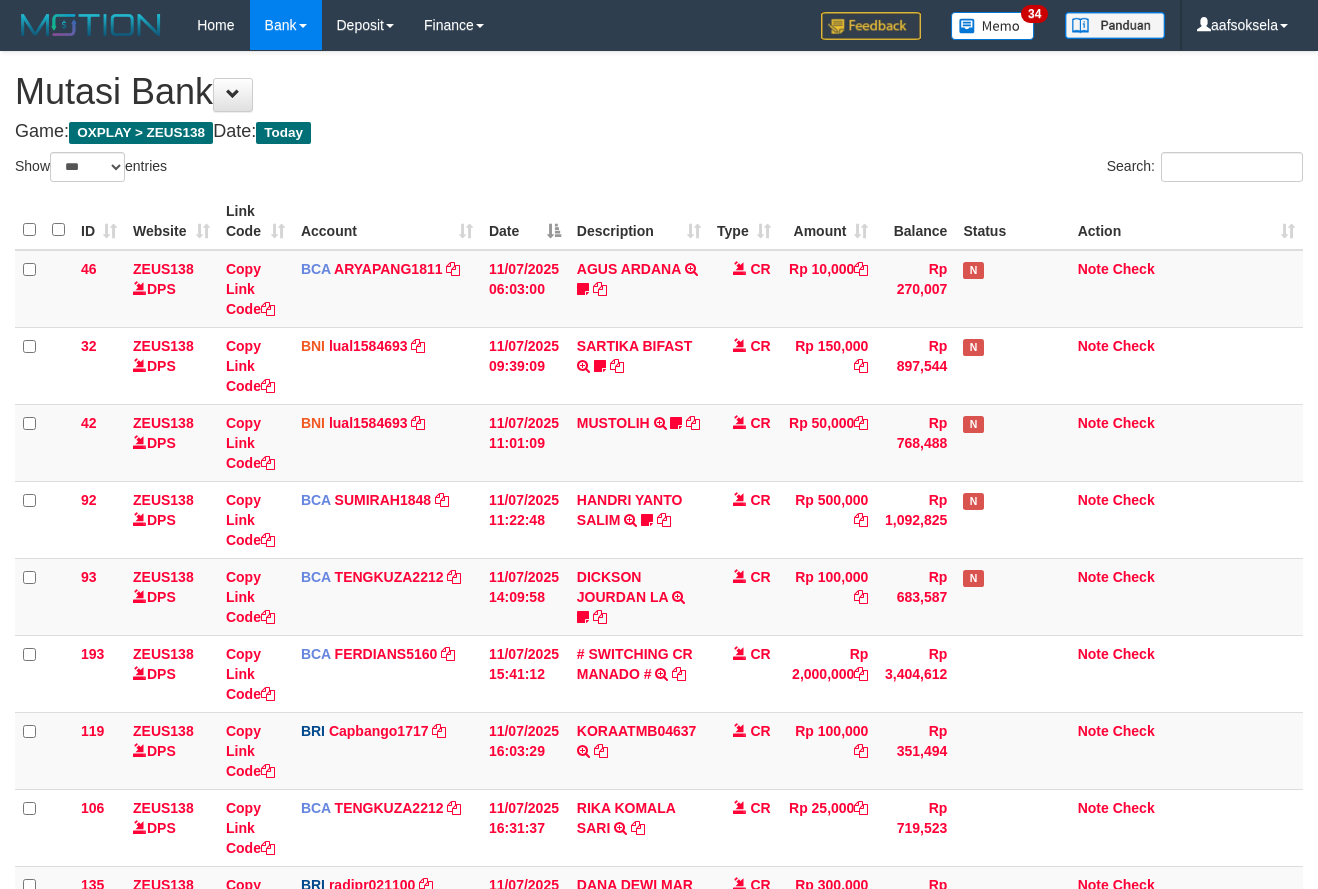 select on "***" 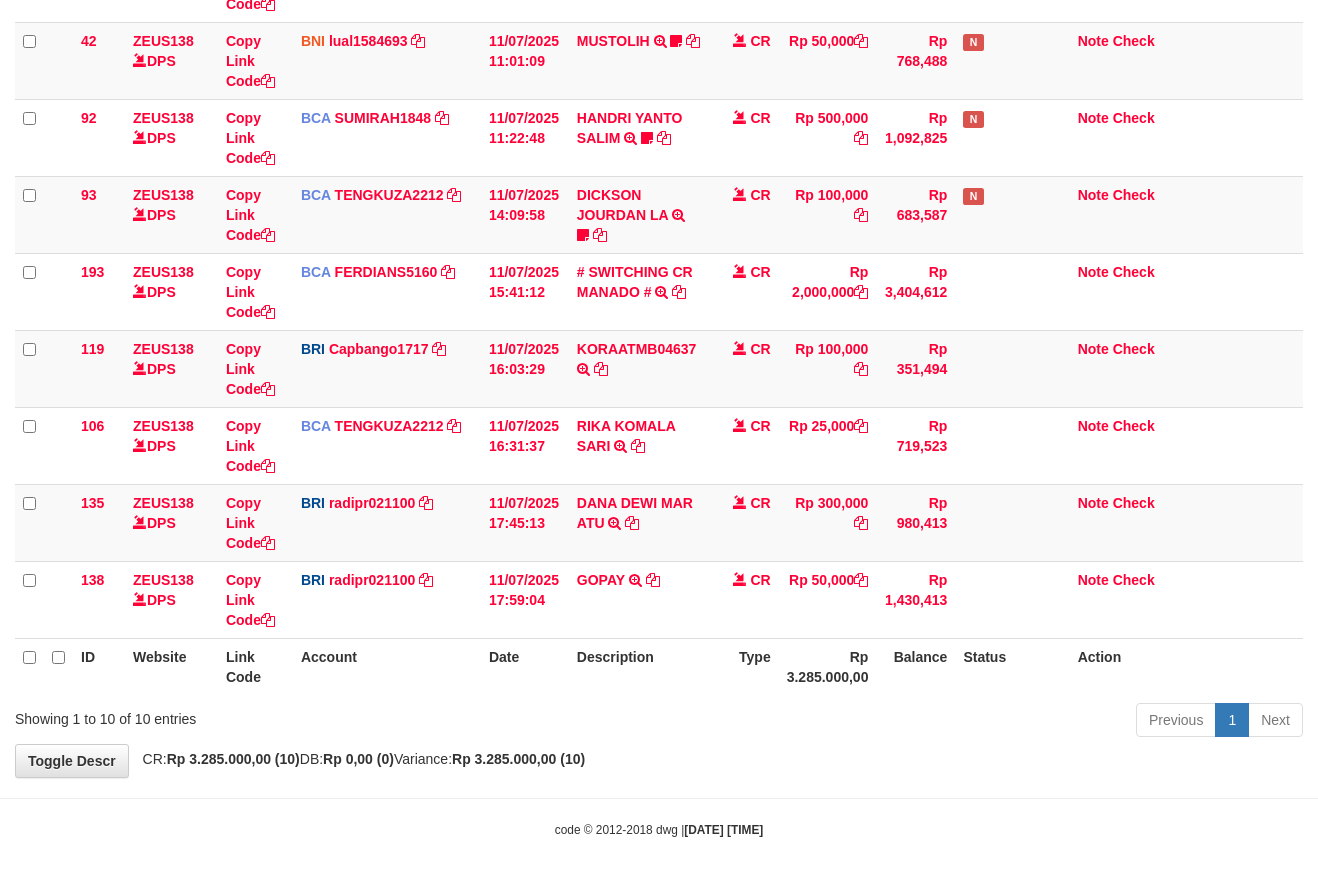 click on "Previous 1 Next" at bounding box center [933, 722] 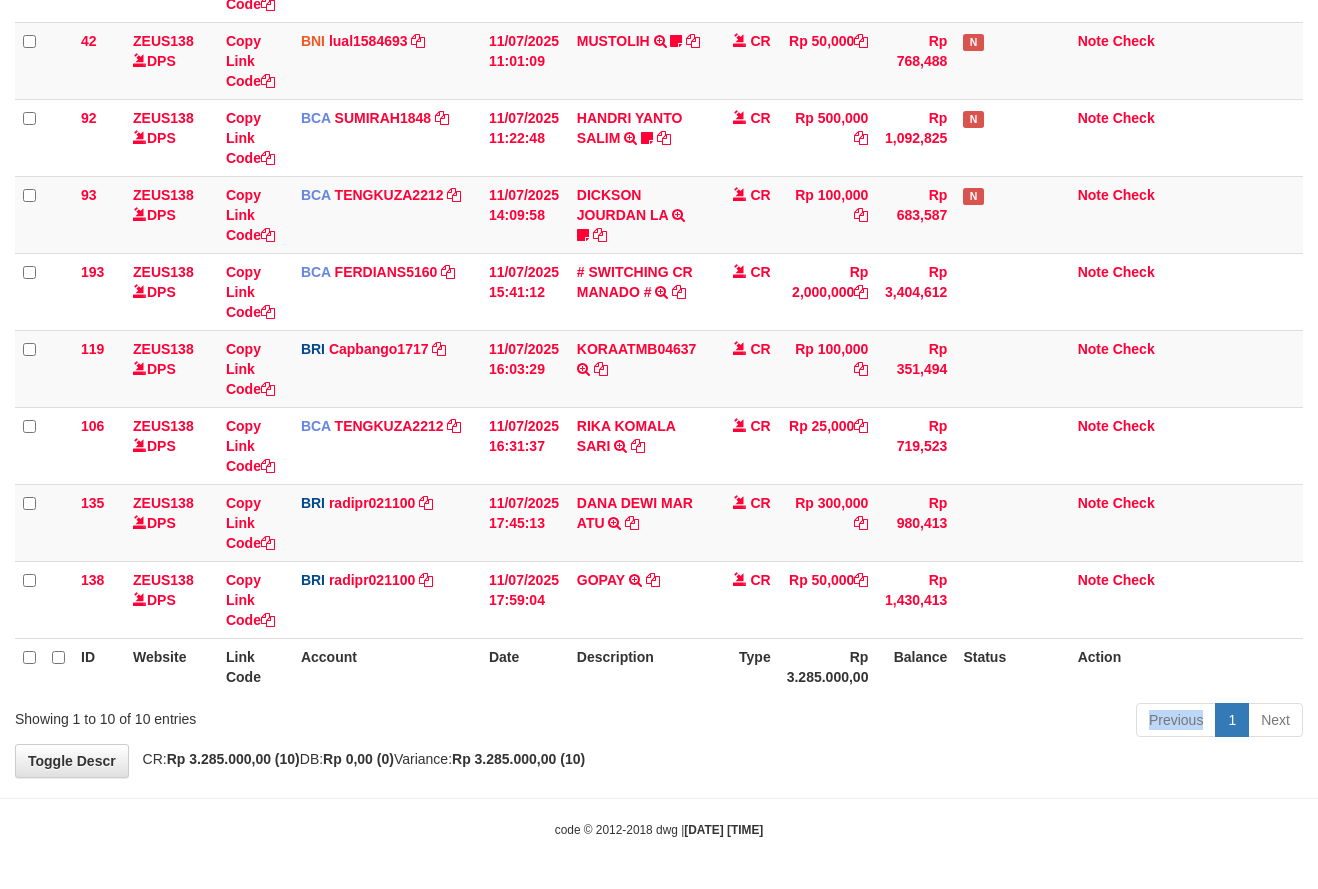 click on "Previous 1 Next" at bounding box center (933, 722) 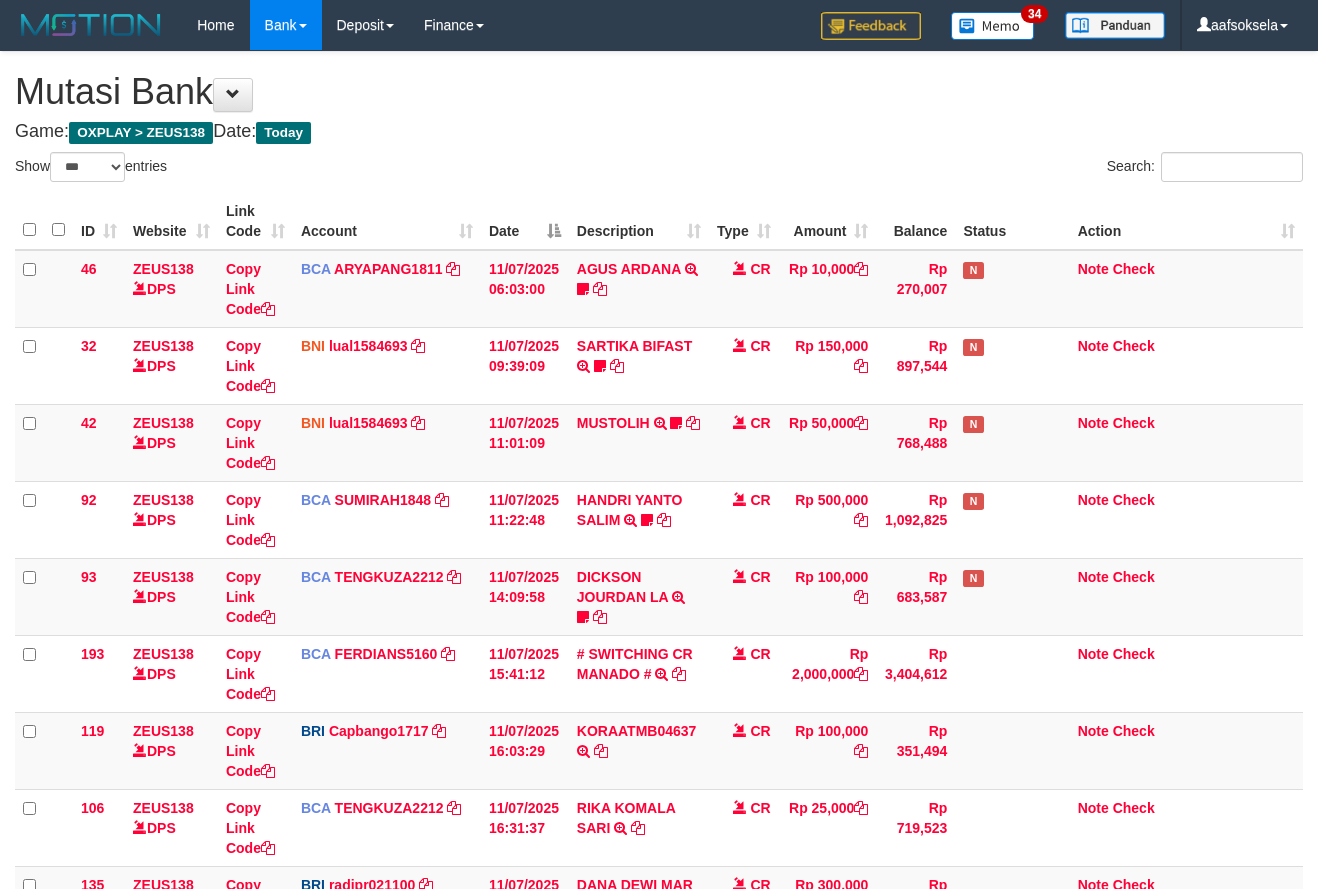 select on "***" 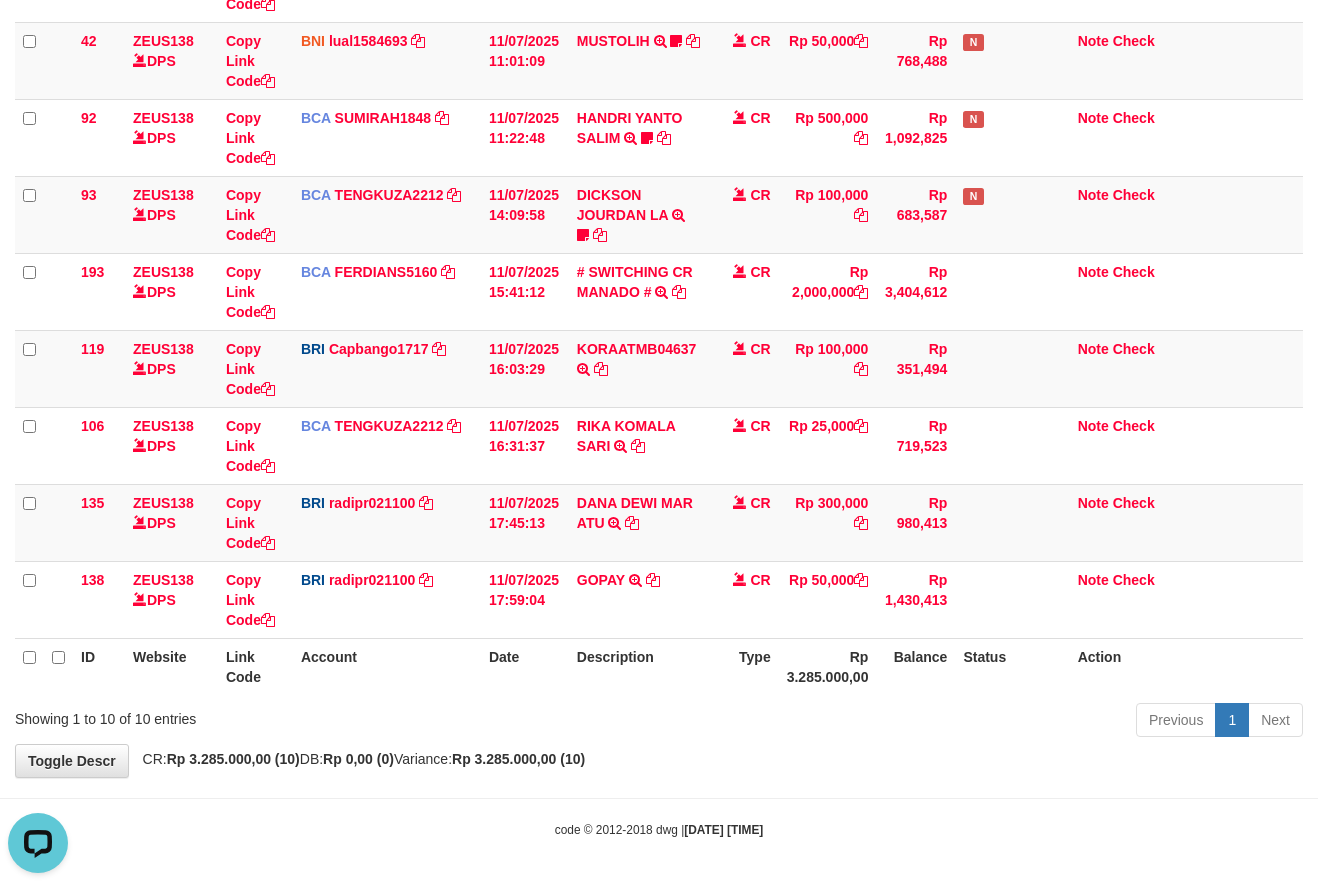 scroll, scrollTop: 0, scrollLeft: 0, axis: both 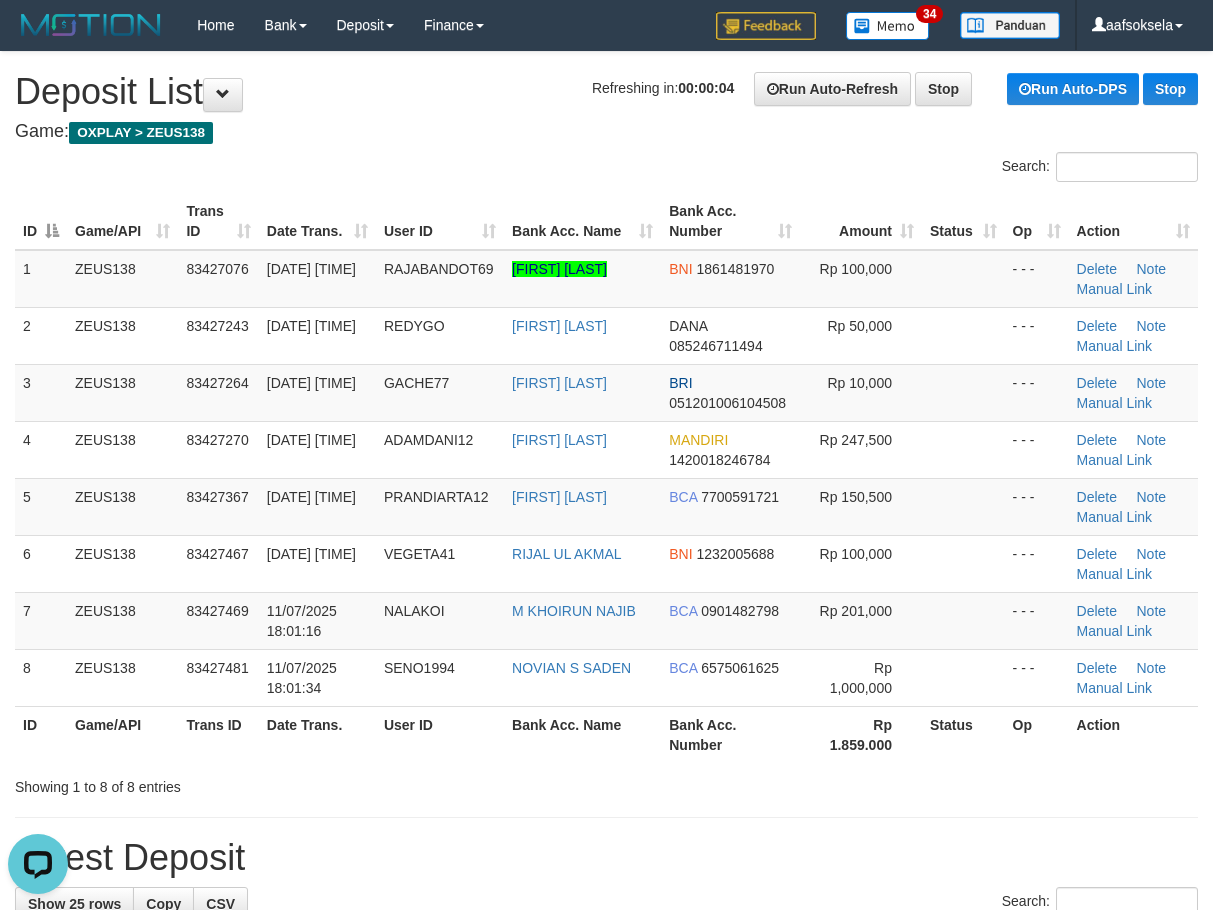 drag, startPoint x: 494, startPoint y: 521, endPoint x: 2, endPoint y: 635, distance: 505.03464 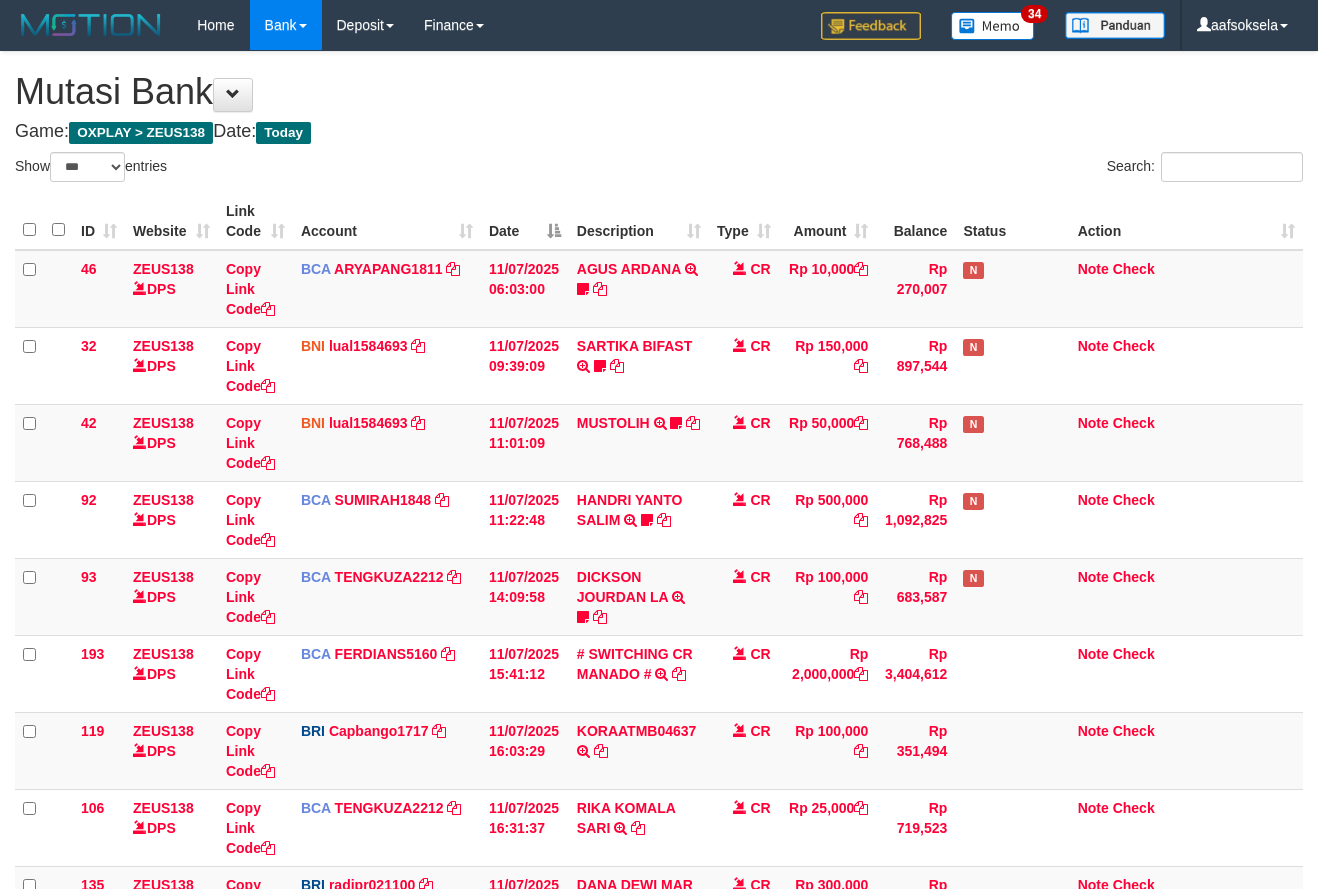 select on "***" 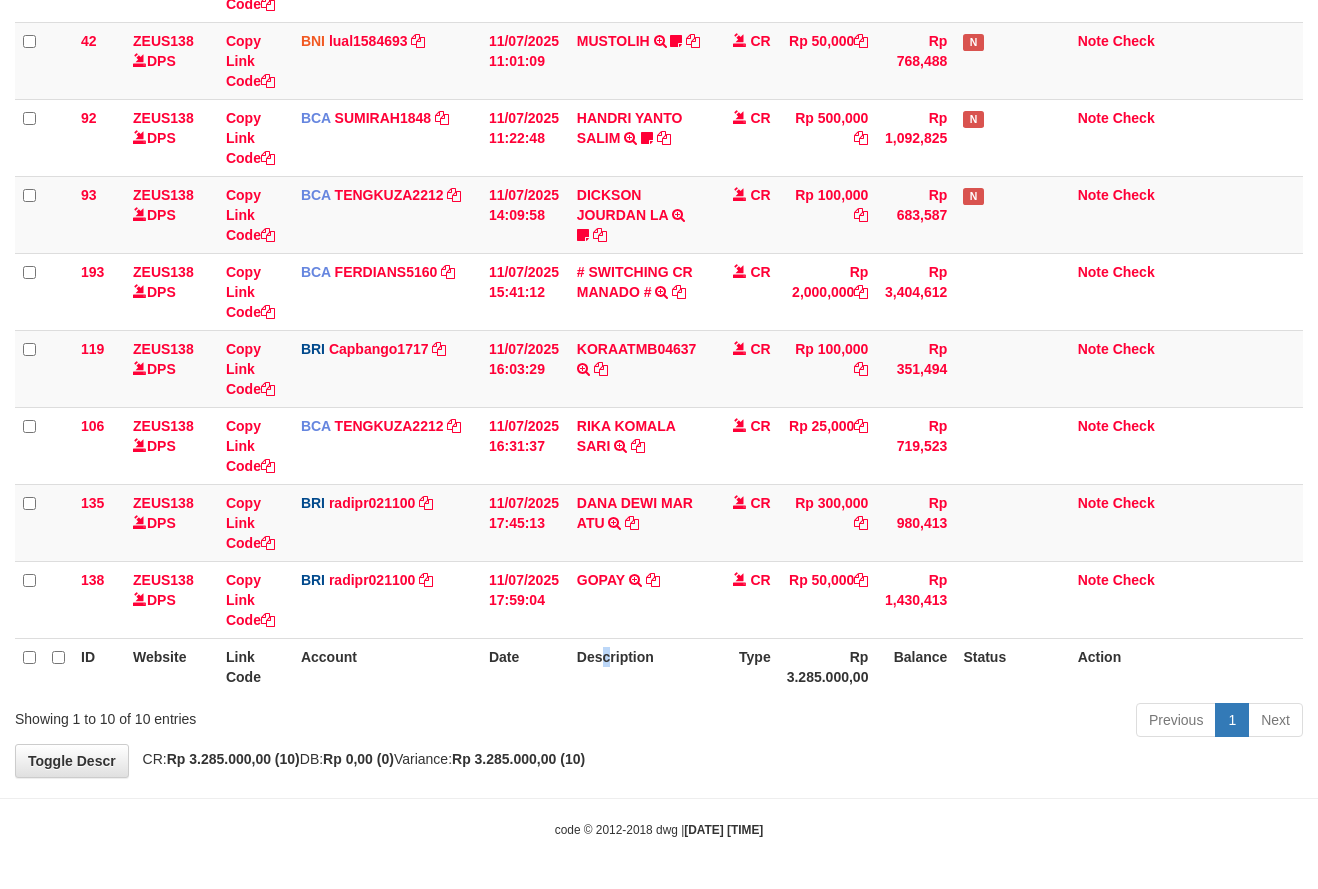 click on "Description" at bounding box center (639, 666) 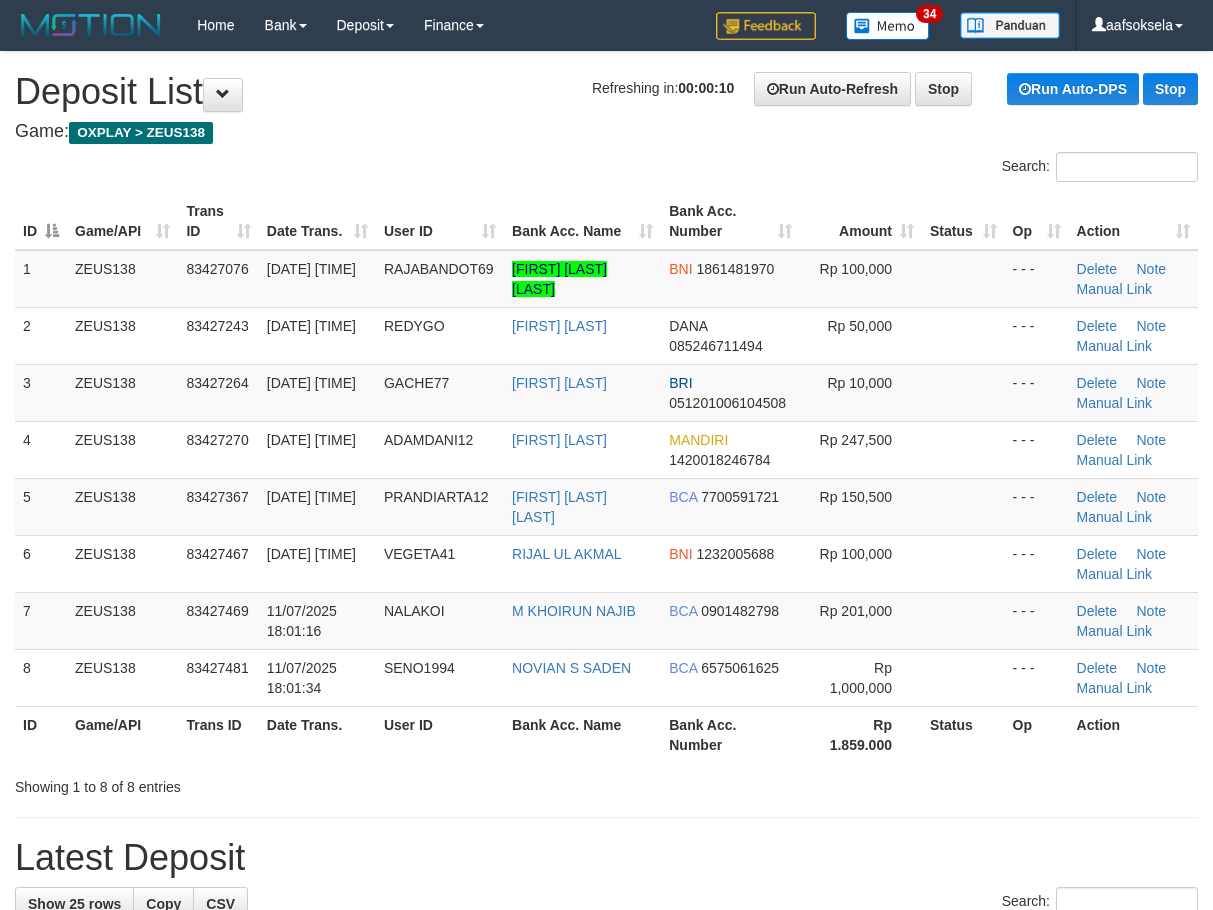 scroll, scrollTop: 0, scrollLeft: 0, axis: both 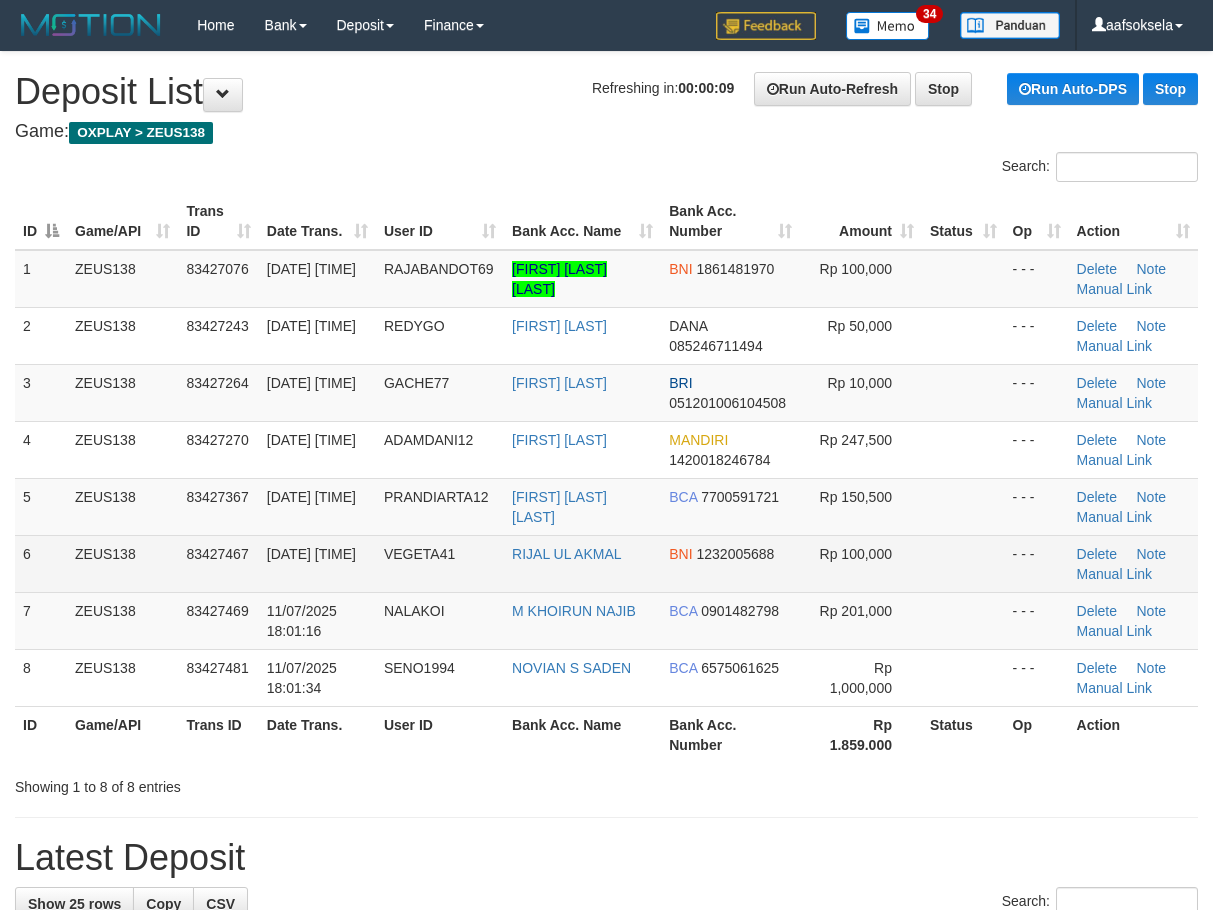 click on "VEGETA41" at bounding box center (440, 563) 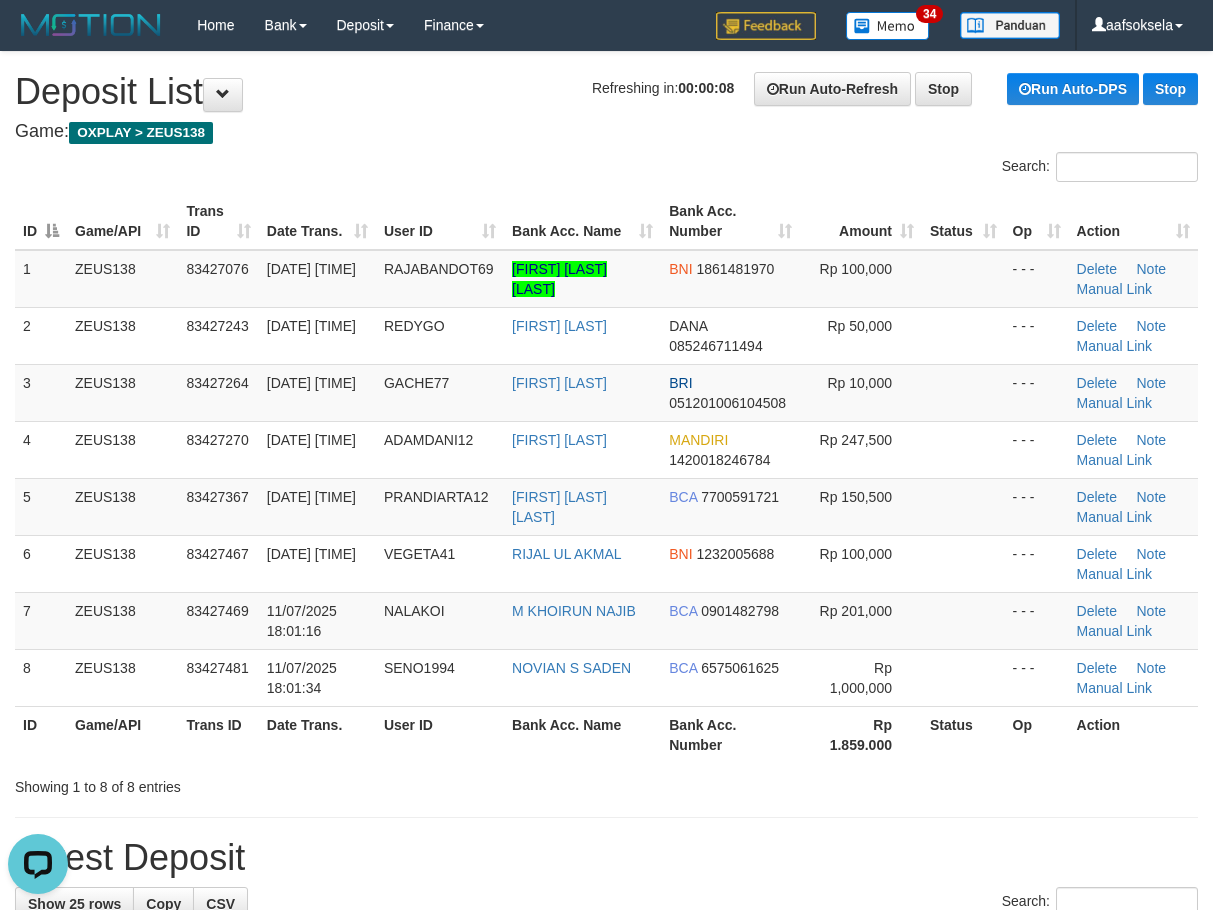 scroll, scrollTop: 0, scrollLeft: 0, axis: both 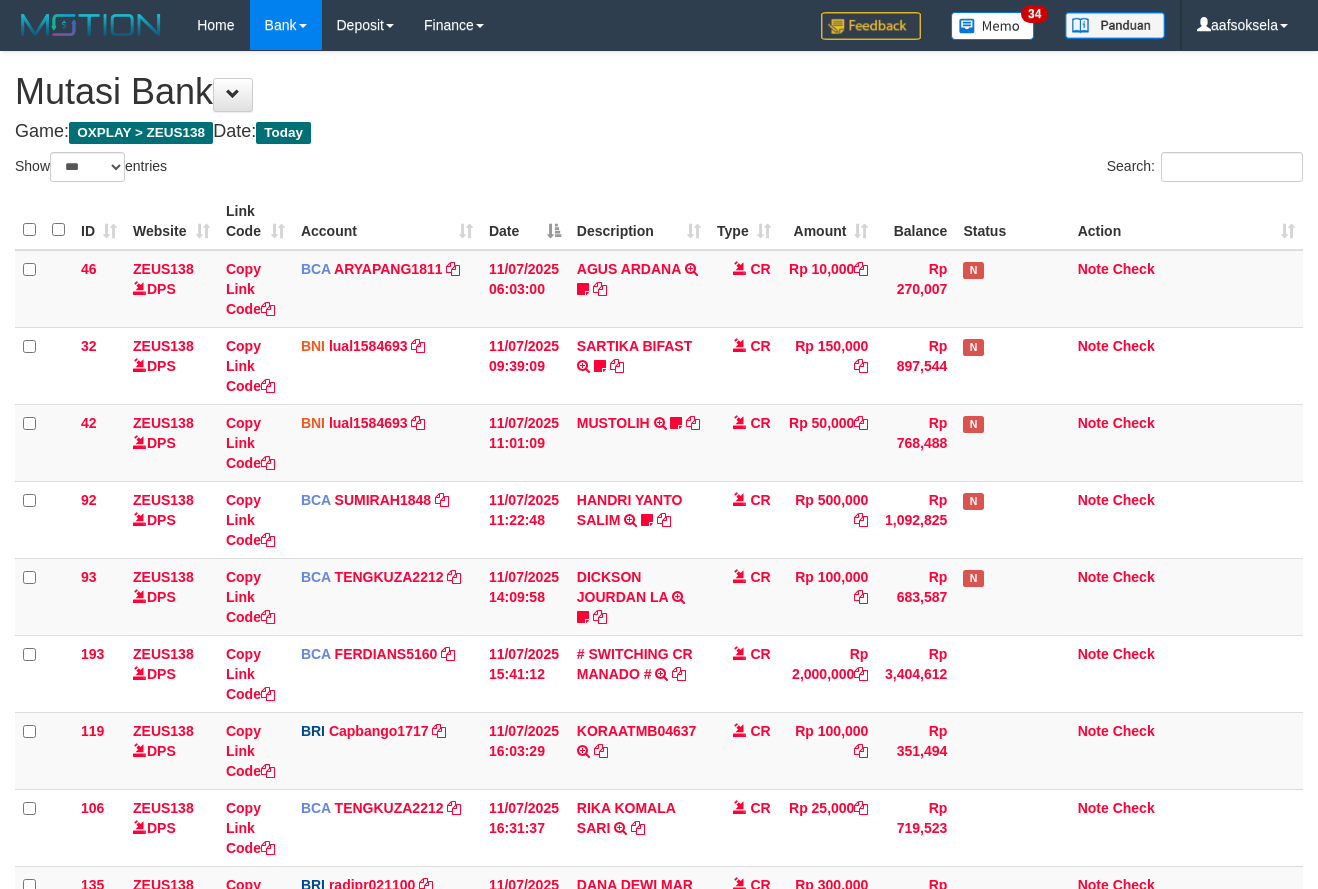 select on "***" 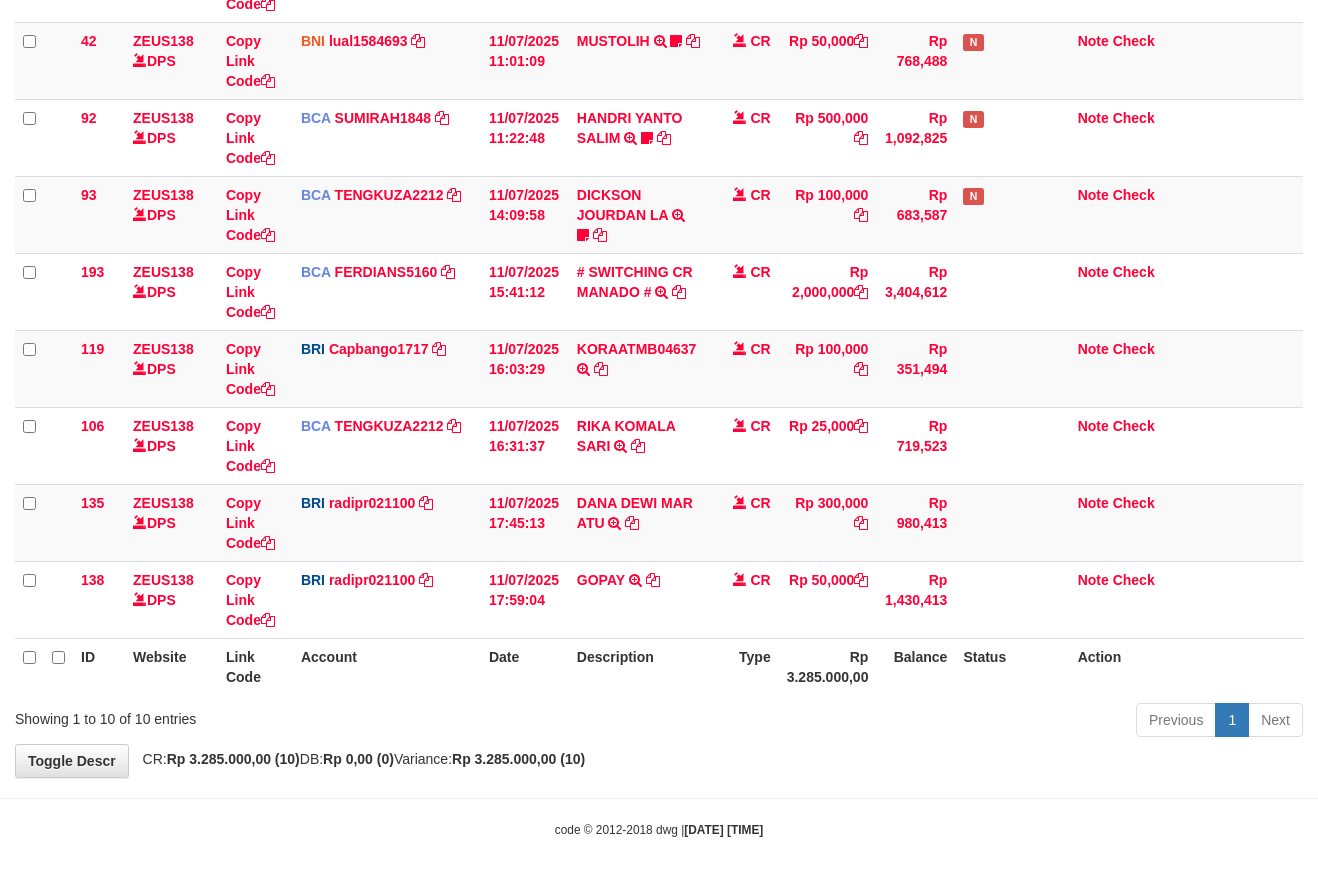 click on "Previous 1 Next" at bounding box center (933, 722) 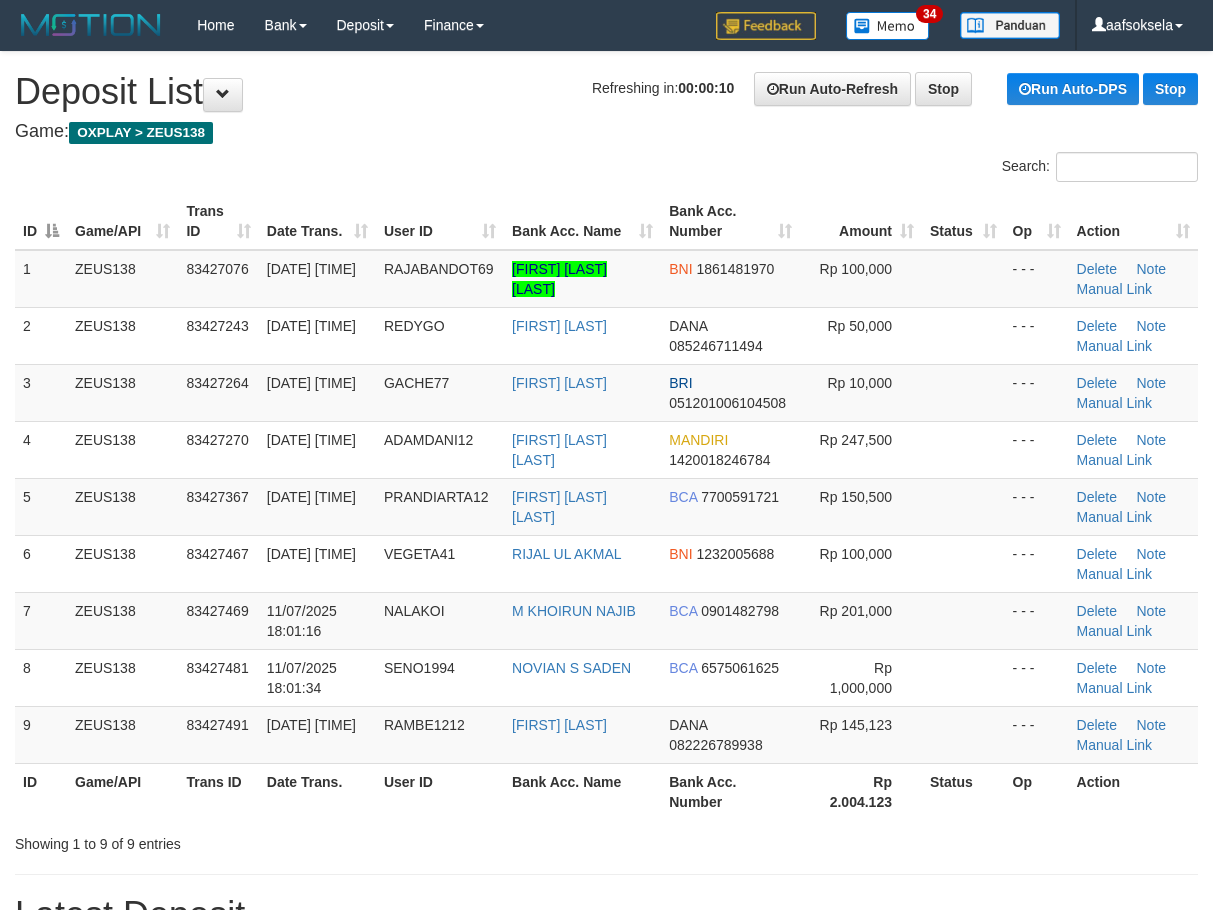 scroll, scrollTop: 0, scrollLeft: 0, axis: both 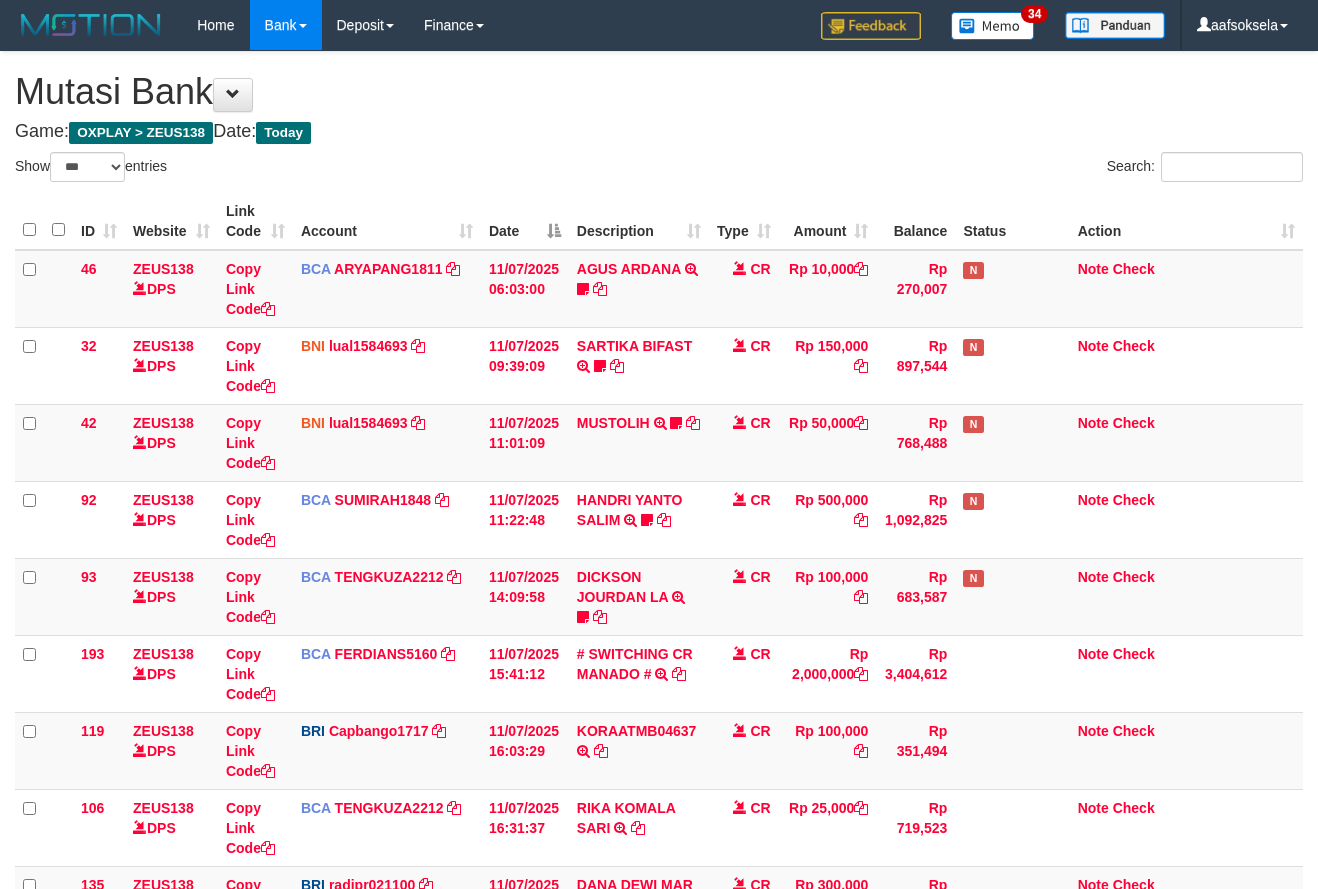 select on "***" 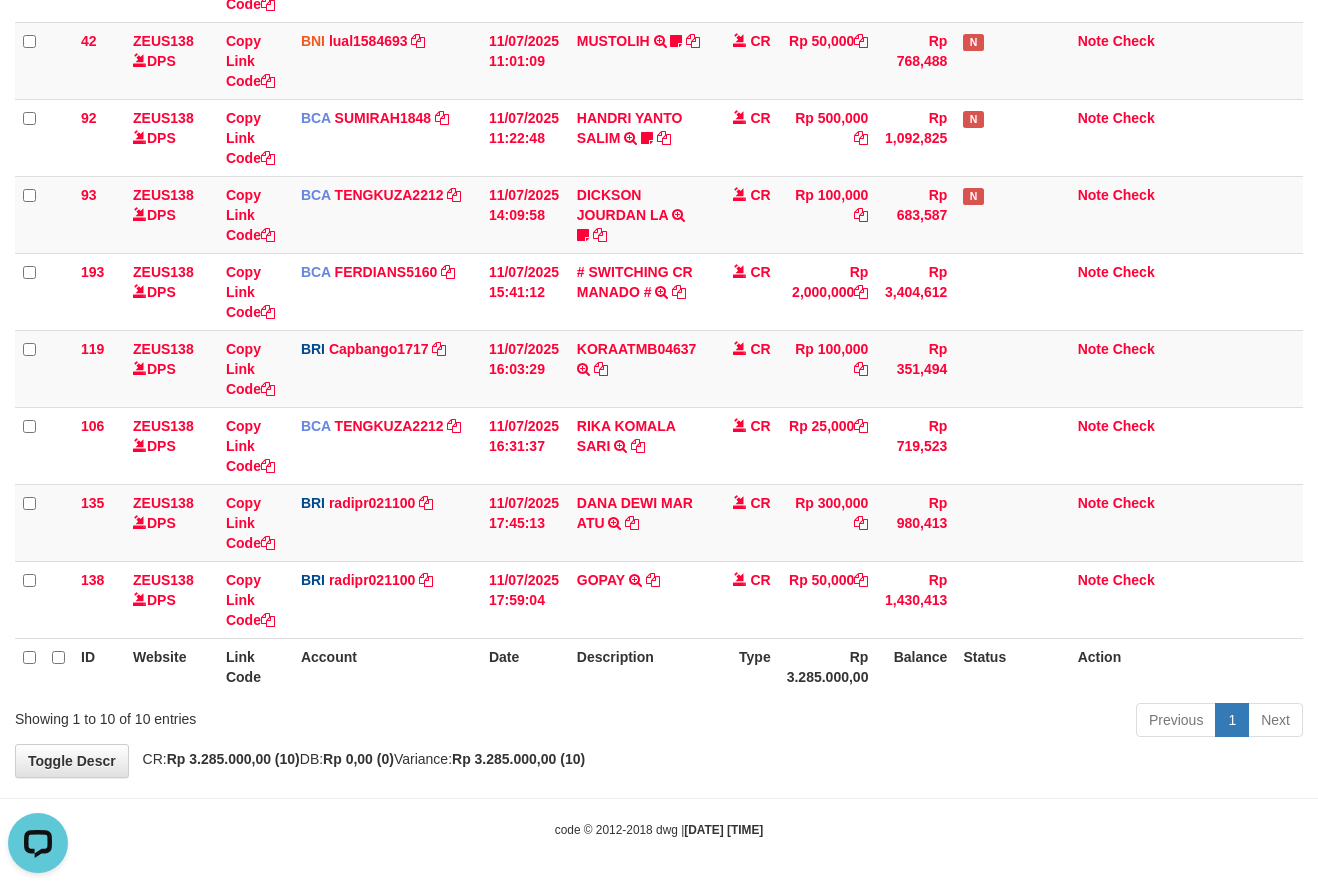 scroll, scrollTop: 0, scrollLeft: 0, axis: both 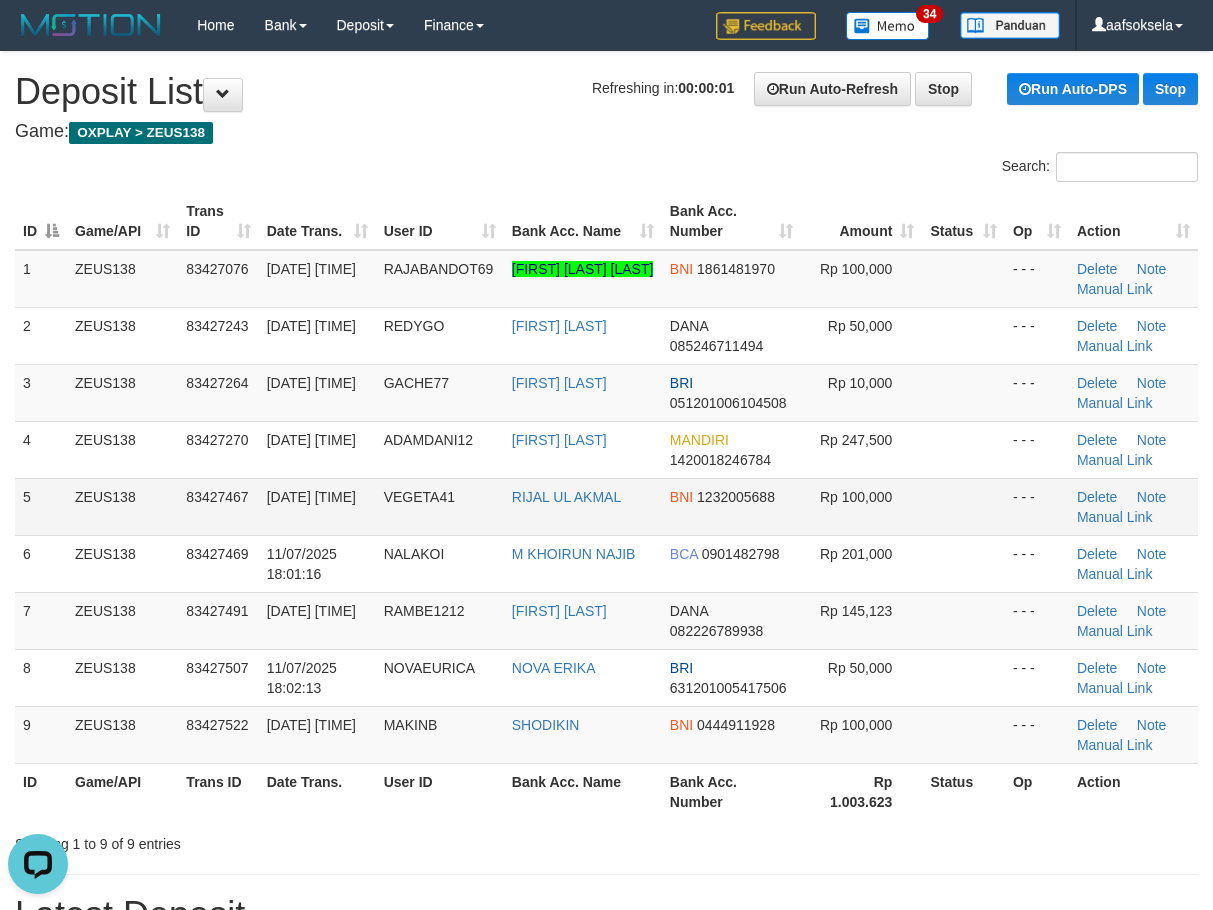 click on "11/07/2025 18:01:13" at bounding box center [311, 497] 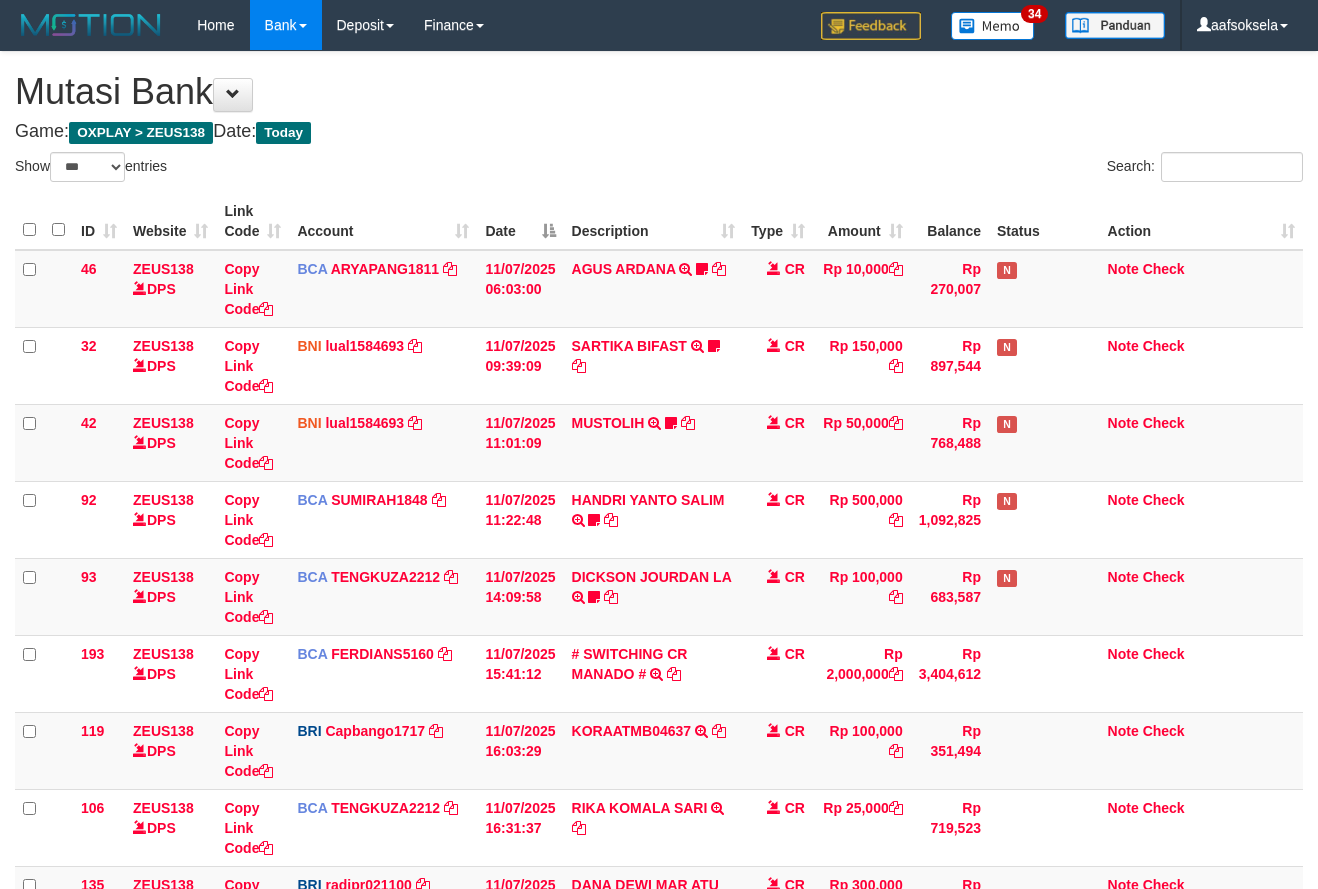 select on "***" 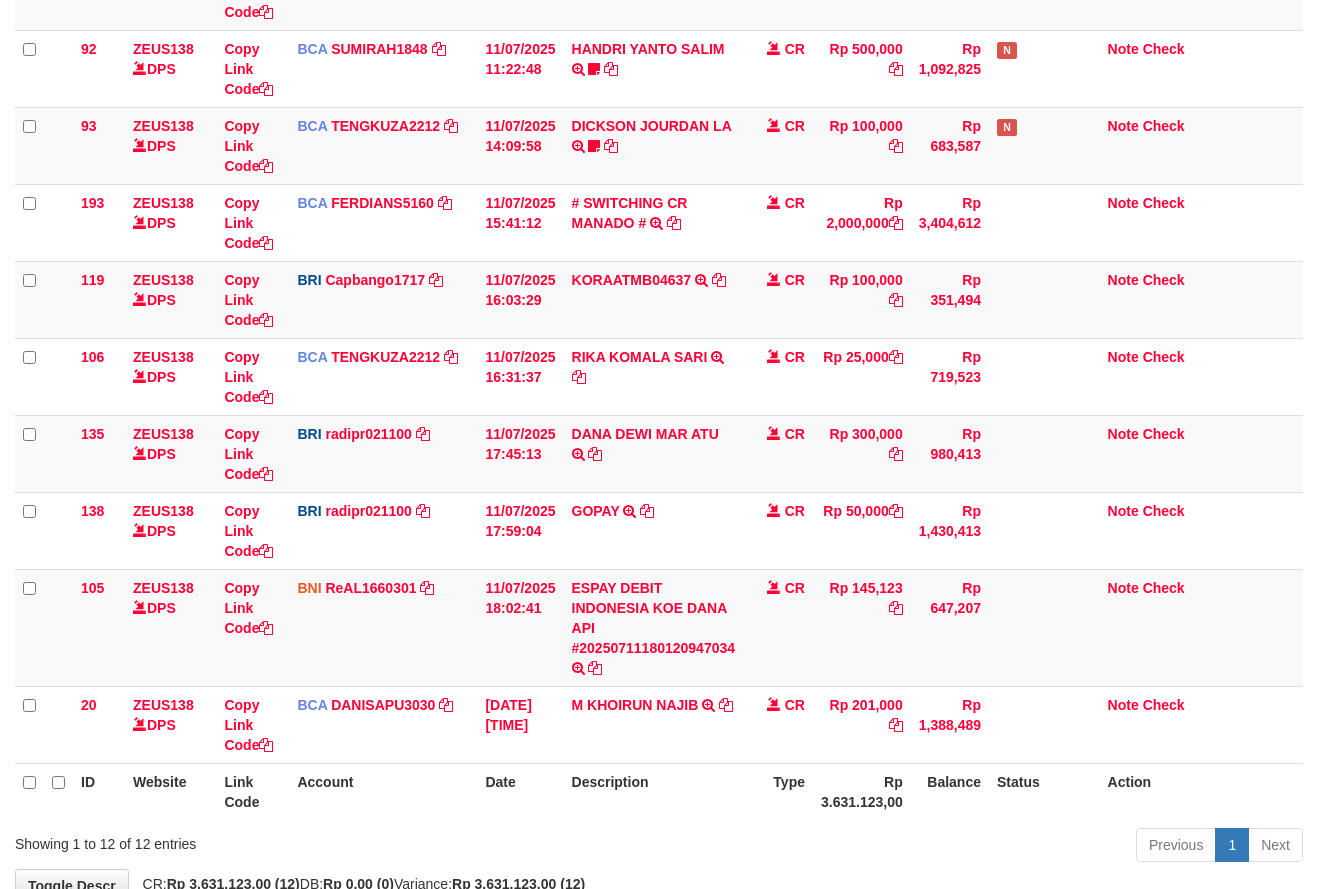 scroll, scrollTop: 451, scrollLeft: 0, axis: vertical 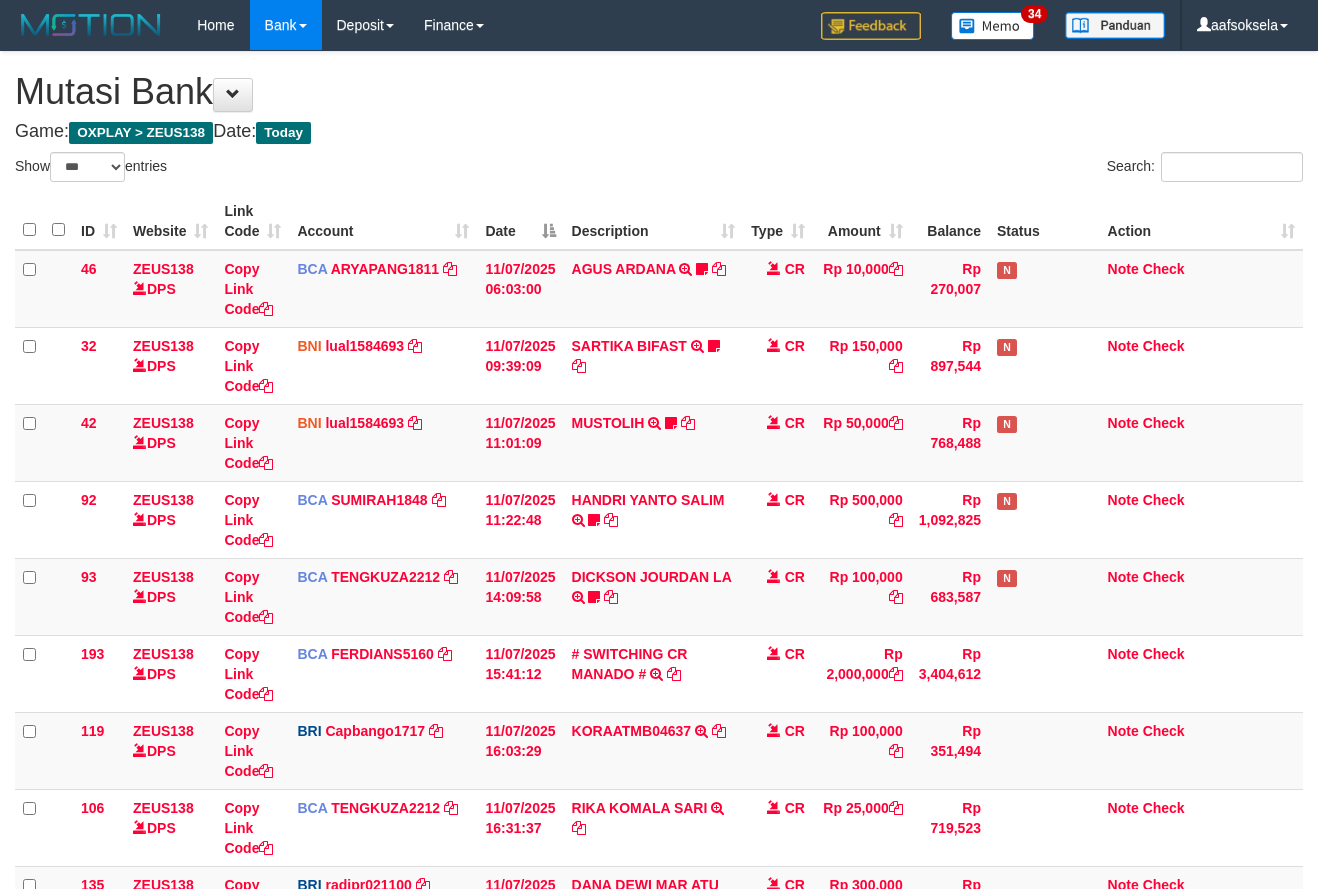 select on "***" 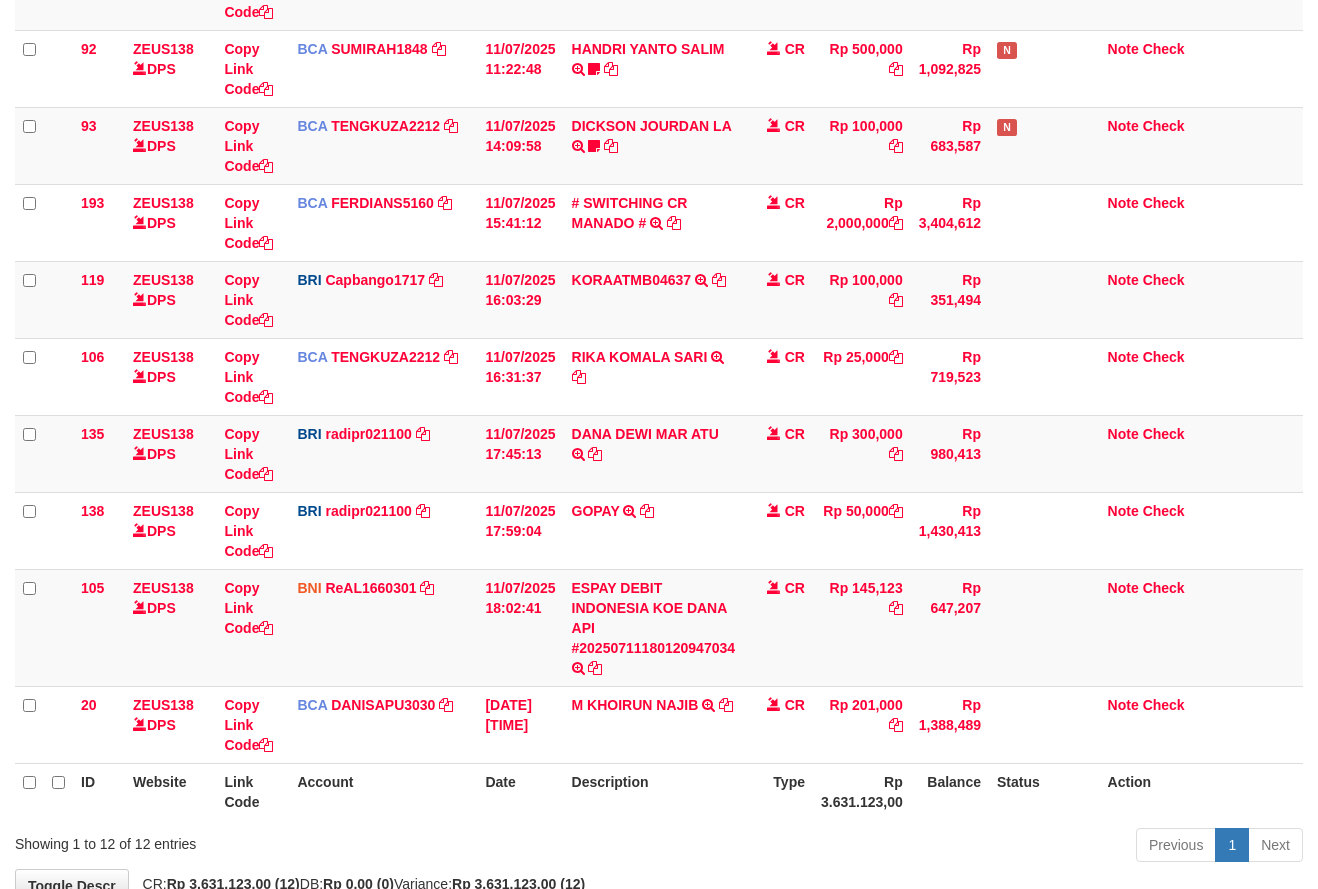 click on "ID Website Link Code Account Date Description Type Amount Balance Status Action
46
ZEUS138    DPS
Copy Link Code
BCA
ARYAPANG1811
DPS
[FIRST] [LAST]
mutasi_[DATE]_[NUMBER] | 46
mutasi_[DATE]_[NUMBER] | 46
[DATE] [TIME]
[FIRST] [LAST]            TRSF E-BANKING CR 1107/FTSCY/WS95051
10000.002025071158167087 TRFDN-[FIRST] [LAST] ESPAY DEBIT INDONE    Aguslike
tunggu bukti tranfer
CR
Rp 10,000
Rp 270,007
N
Note
Check
32
ZEUS138    DPS" at bounding box center (659, 281) 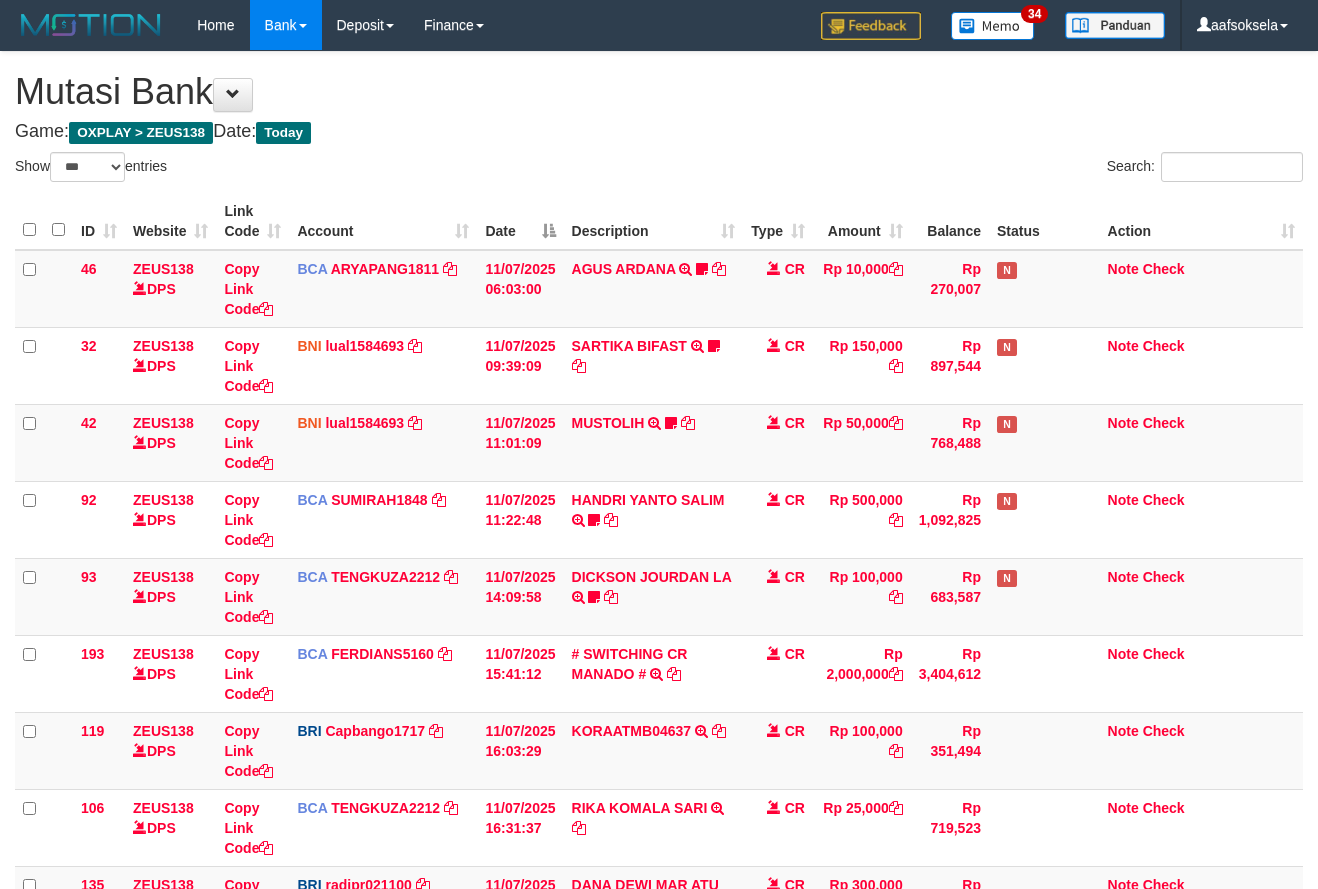 select on "***" 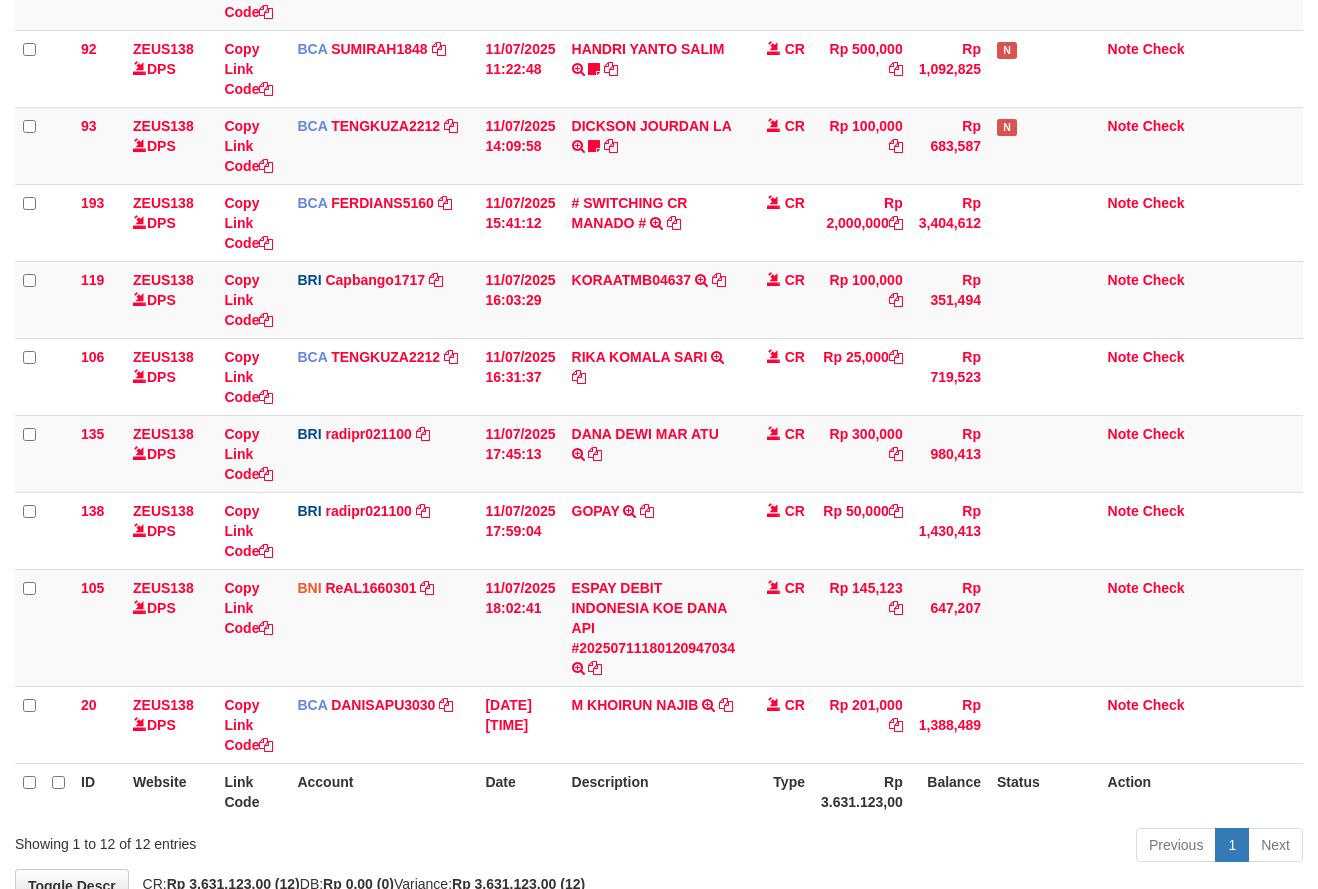 scroll, scrollTop: 382, scrollLeft: 0, axis: vertical 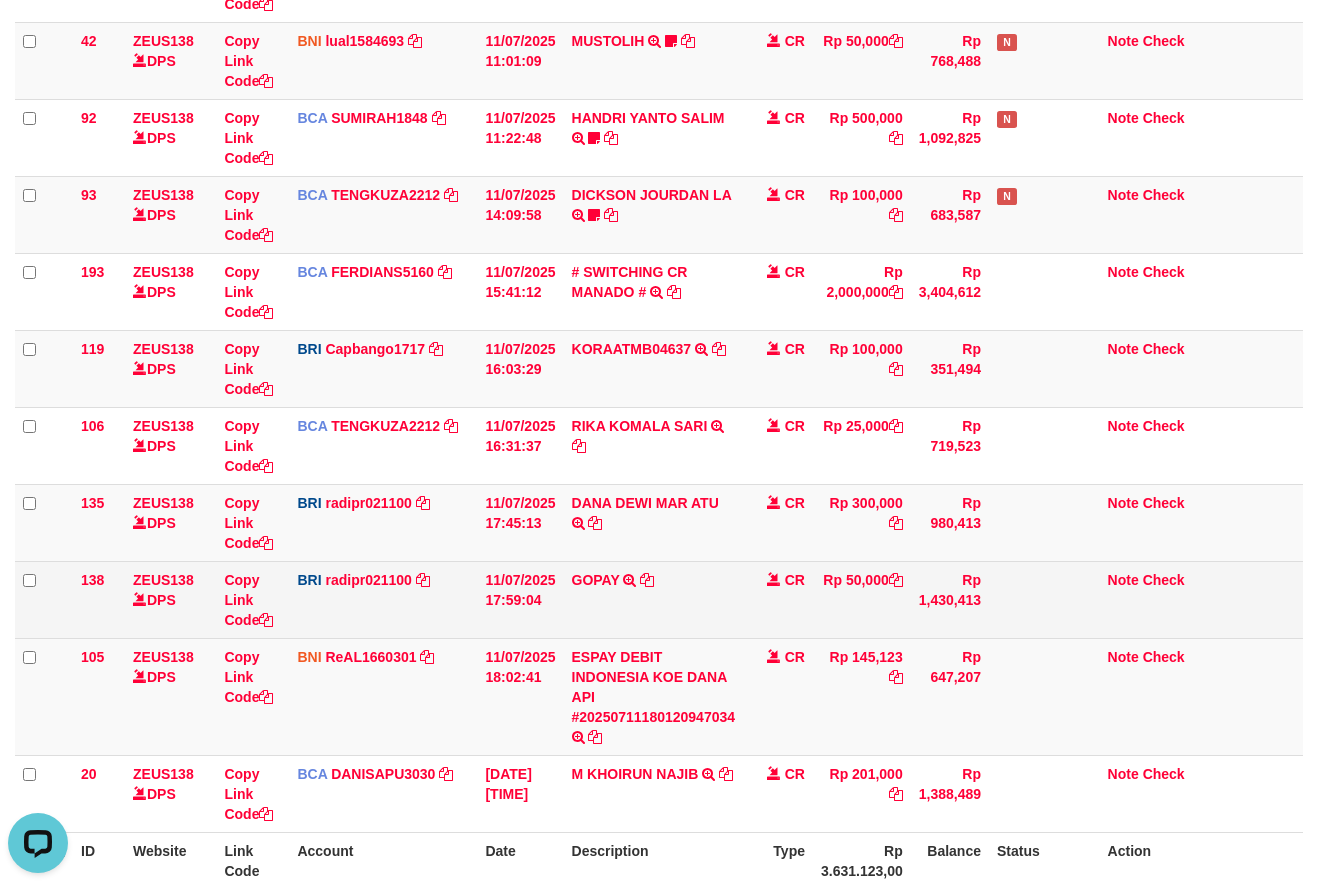 click on "GOPAY TRANSFER NBMB GOPAY TO [NAME] [LAST]" at bounding box center (654, 599) 